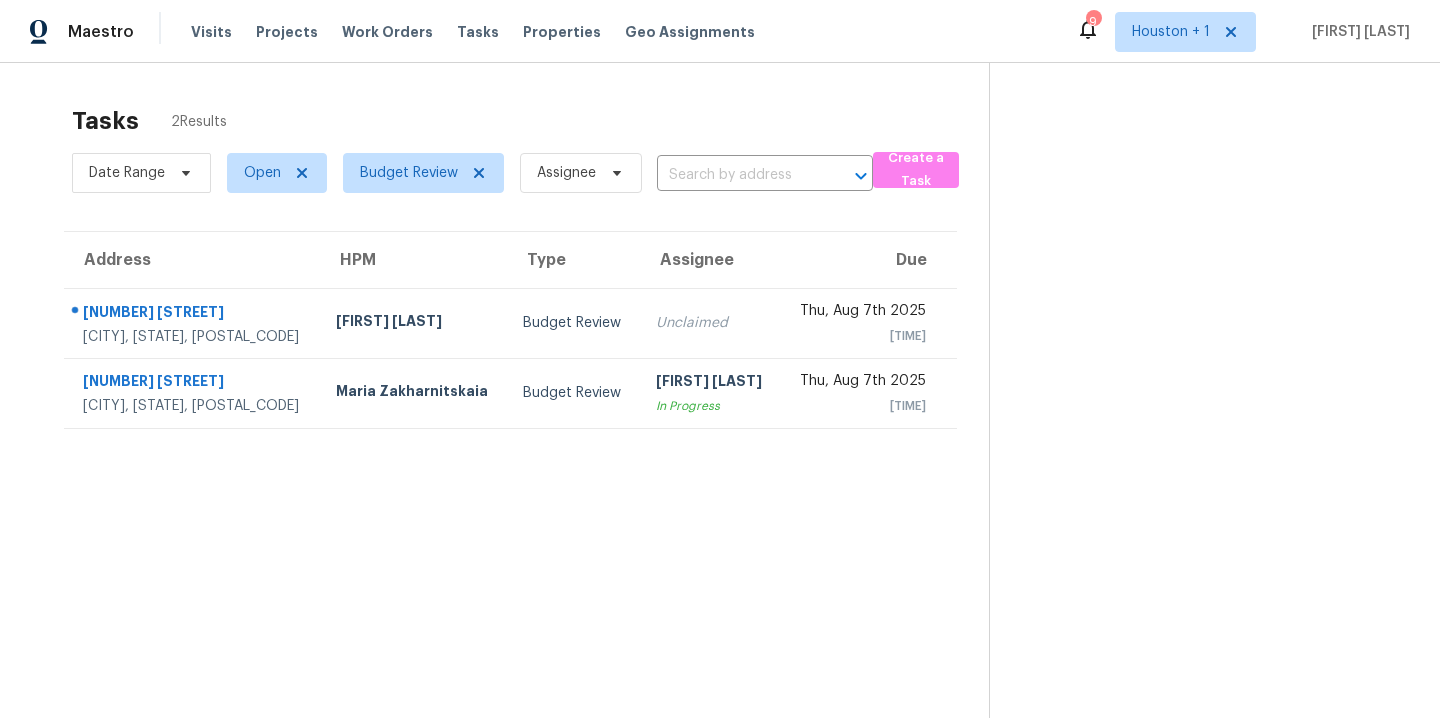 scroll, scrollTop: 0, scrollLeft: 0, axis: both 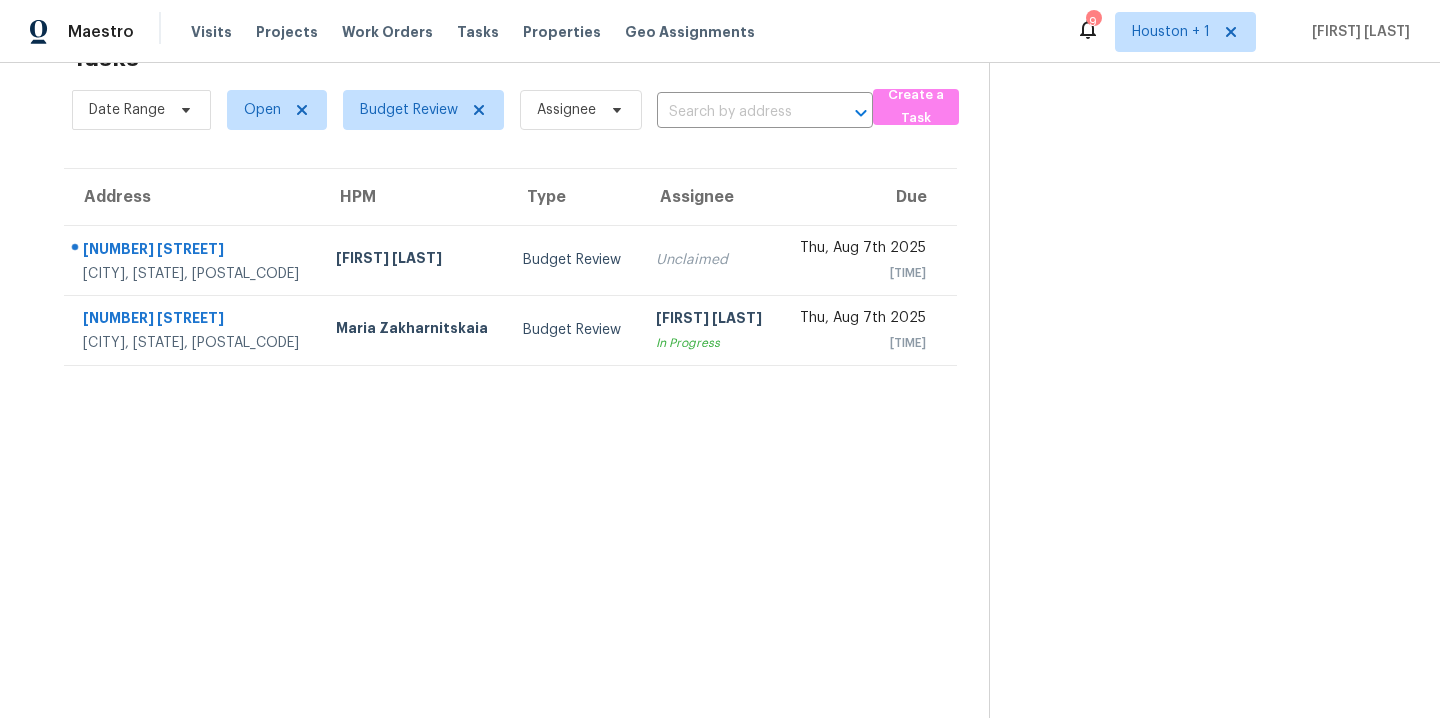 click on "Tasks 2  Results Date Range Open Budget Review Assignee ​ Create a Task Address HPM Type Assignee Due 1316 Town Cir   Baytown, TX, 77520 Andy Taylor Budget Review Unclaimed Thu, Aug 7th 2025 11:12am 1507 Darnley Ln   Houston, TX, 77077 Maria Zakharnitskaia Budget Review Steven Rosas In Progress Thu, Aug 7th 2025 11:13am" at bounding box center [510, 375] 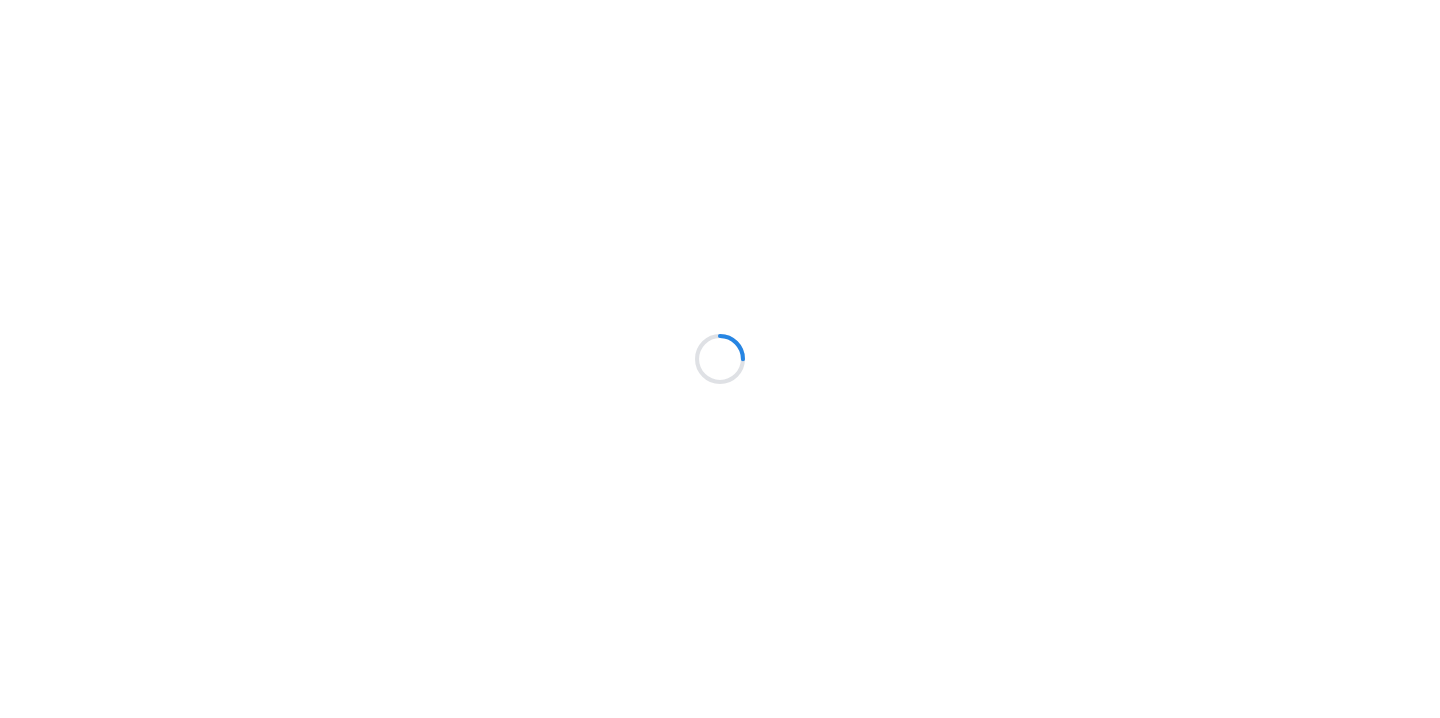 scroll, scrollTop: 0, scrollLeft: 0, axis: both 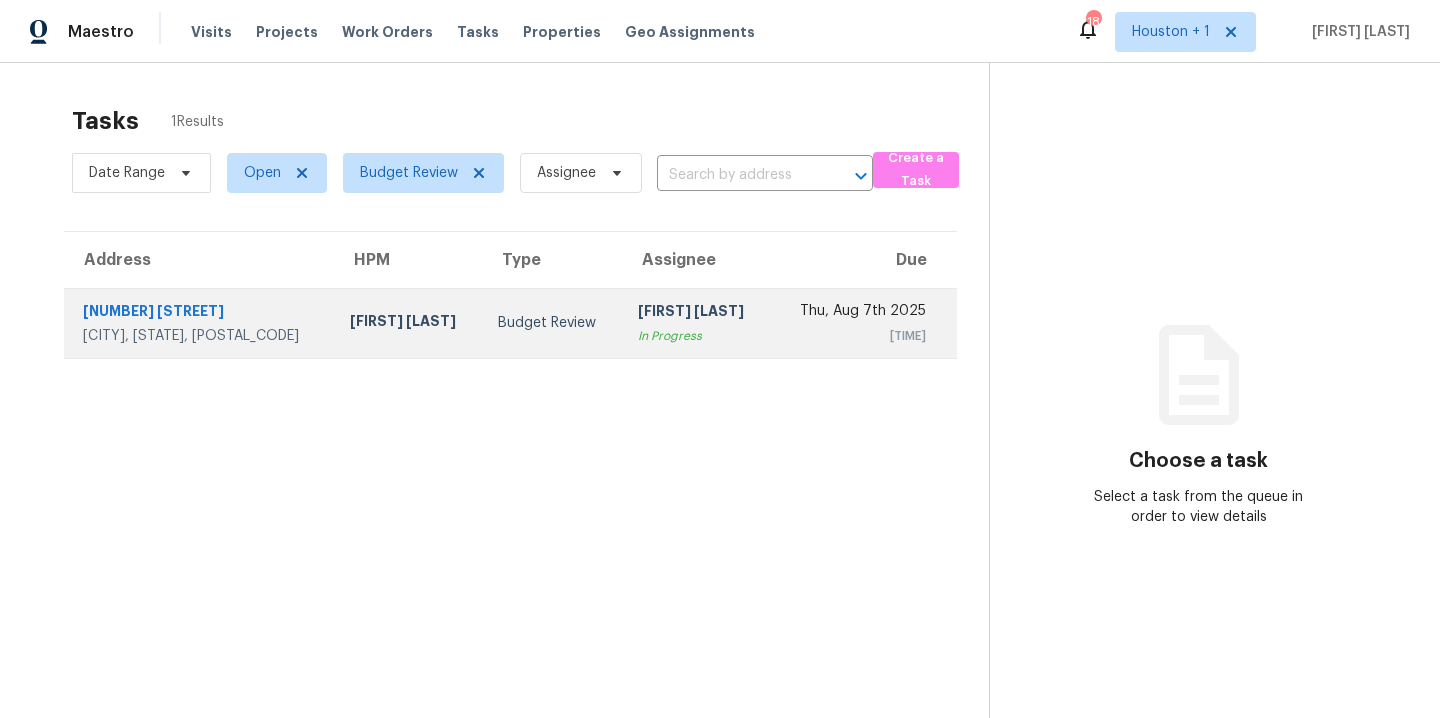 click on "[FIRST] [LAST]" at bounding box center [408, 323] 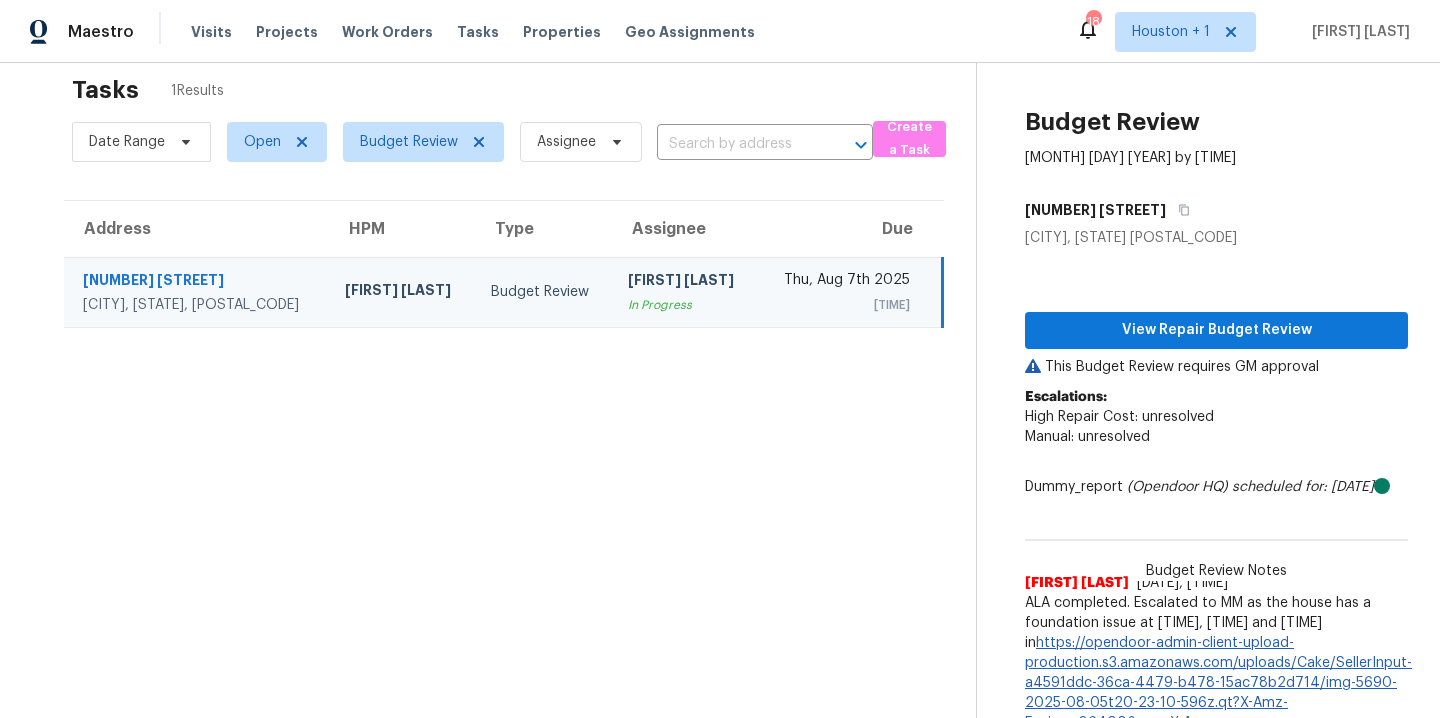 scroll, scrollTop: 0, scrollLeft: 0, axis: both 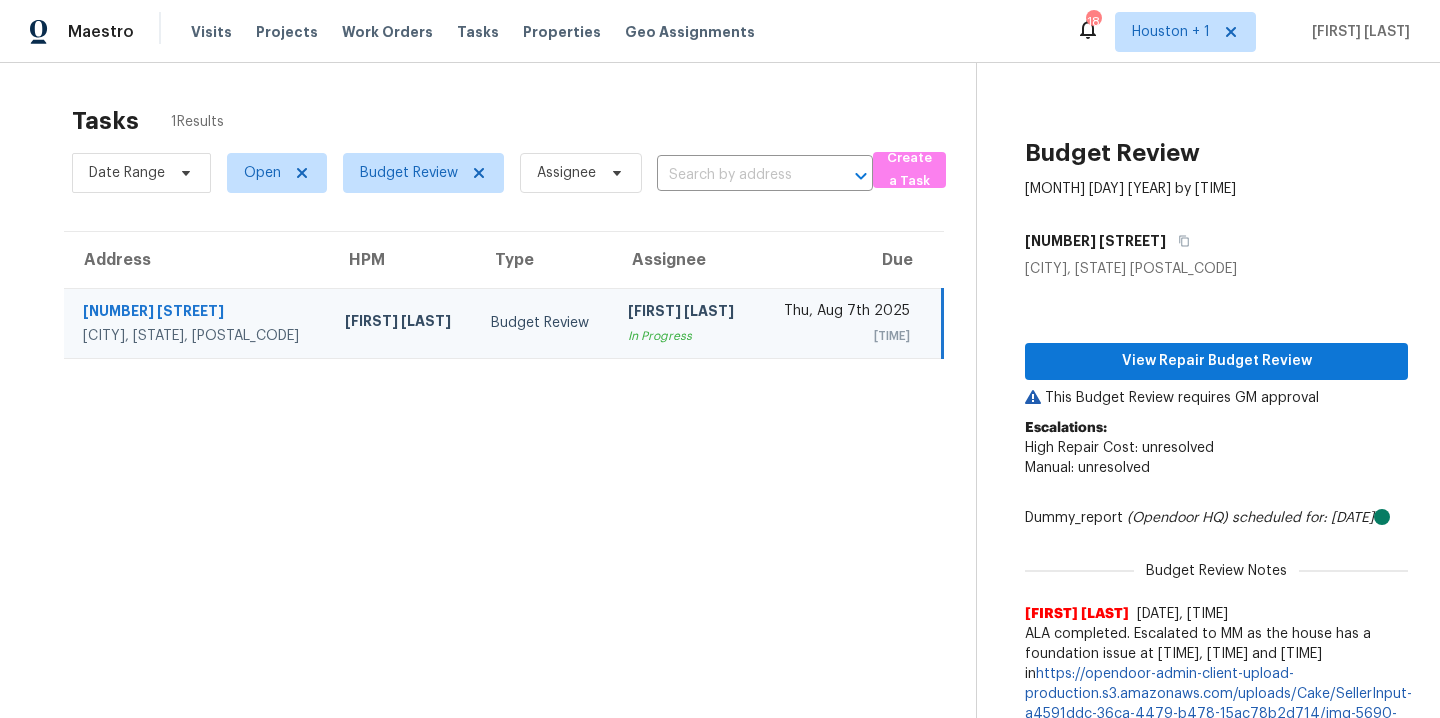 click on "Tasks 1  Results Date Range Open Budget Review Assignee ​ Create a Task Address HPM Type Assignee Due 1316 Town Cir   Baytown, TX, 77520 Andy Taylor Budget Review Steven Rosas In Progress Thu, Aug 7th 2025 11:12am" at bounding box center [504, 624] 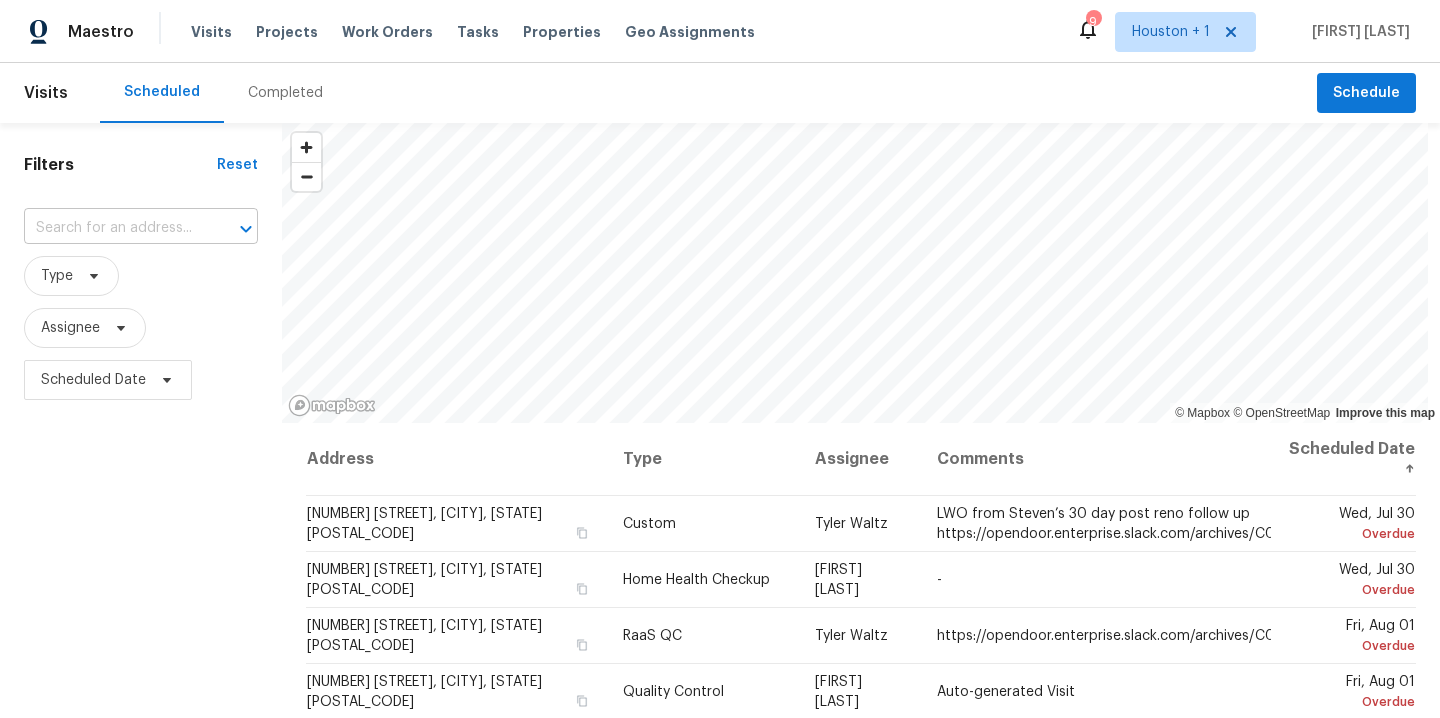 scroll, scrollTop: 0, scrollLeft: 0, axis: both 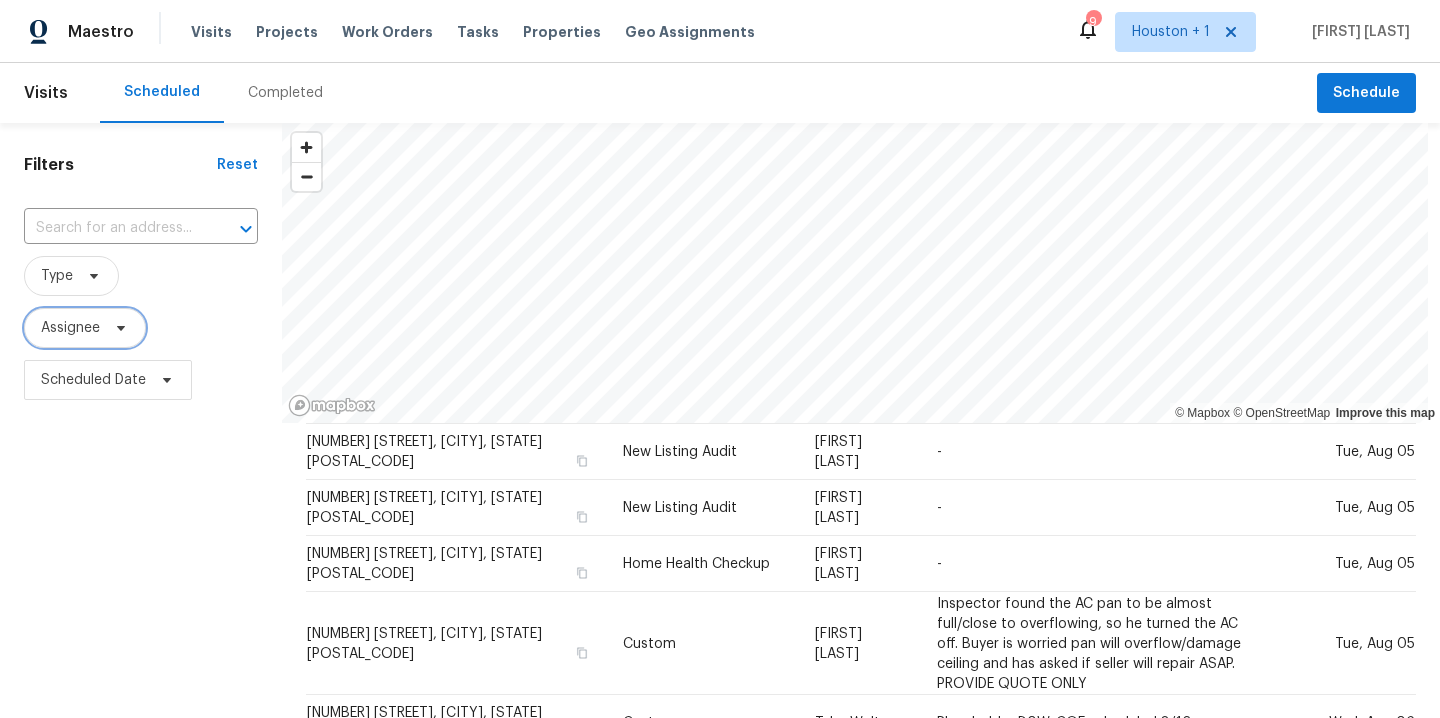 click 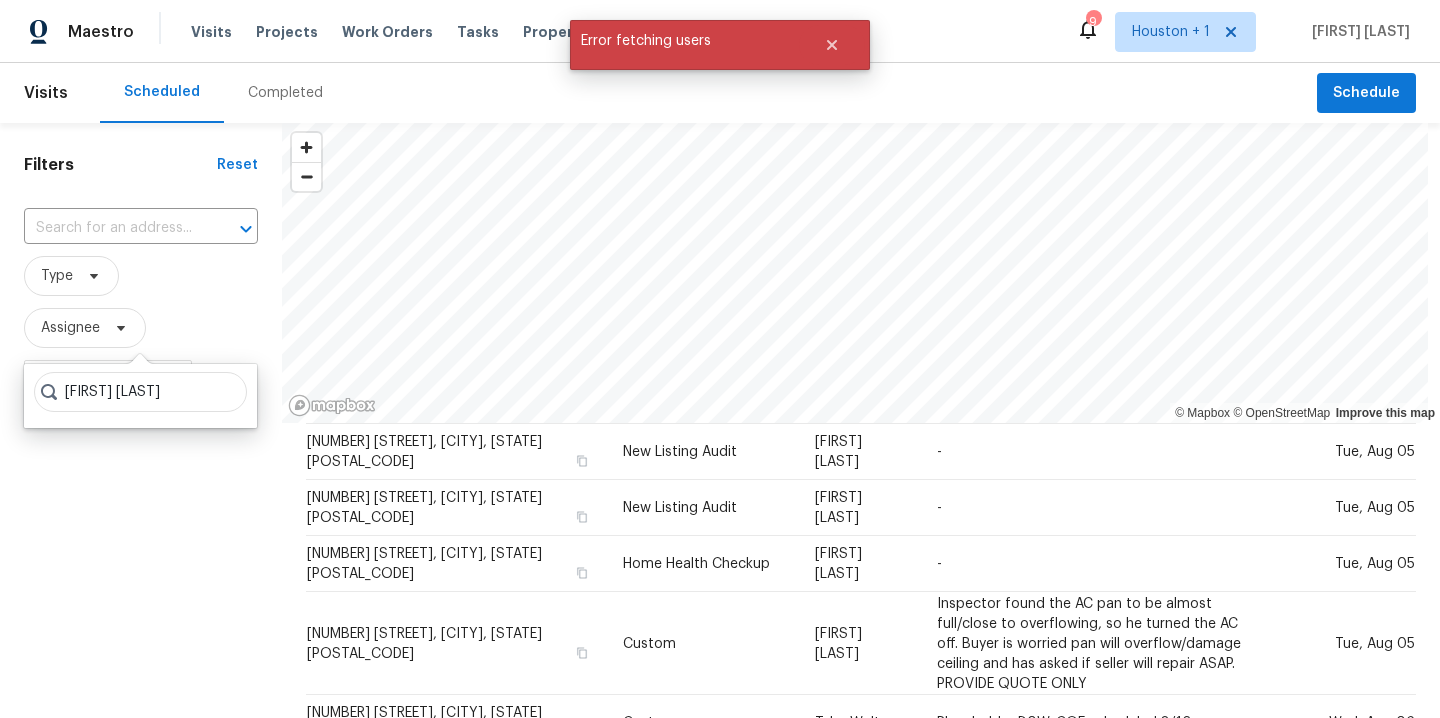 type on "stephen lacy" 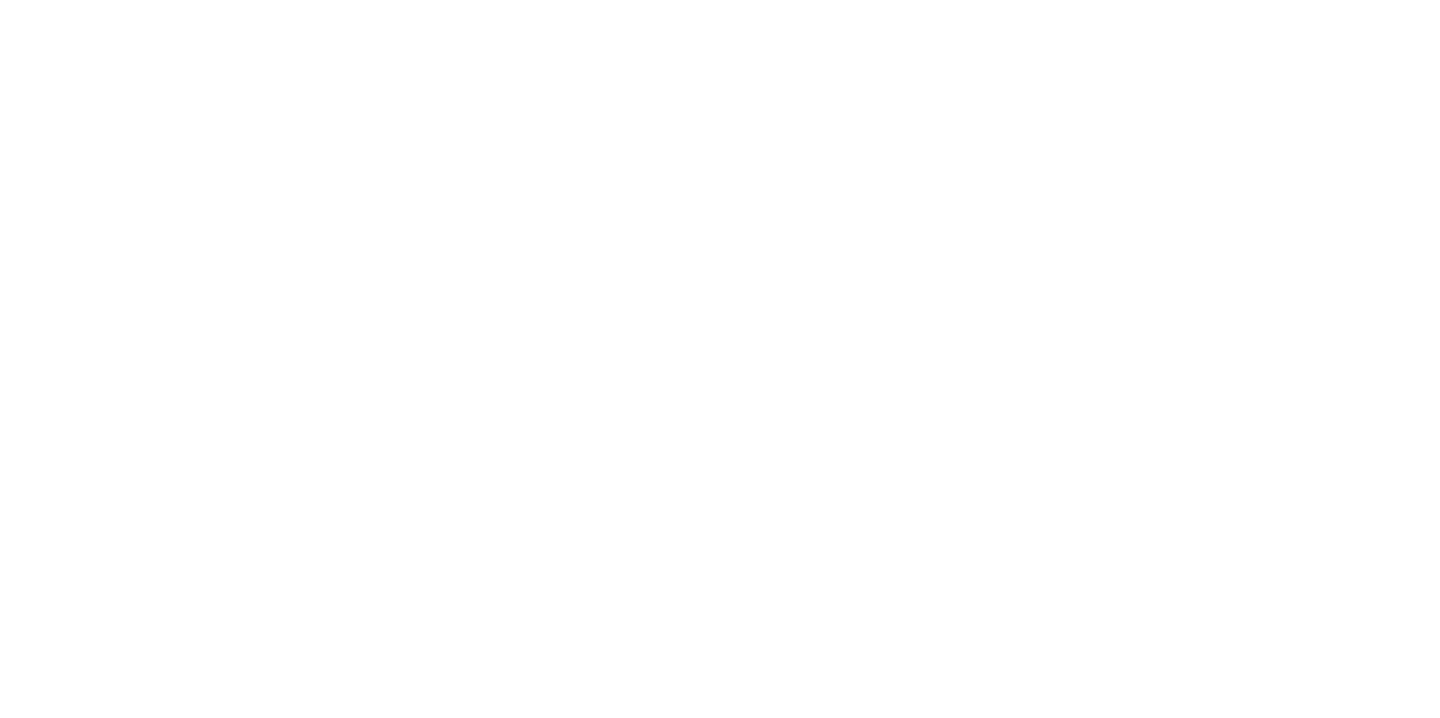 scroll, scrollTop: 0, scrollLeft: 0, axis: both 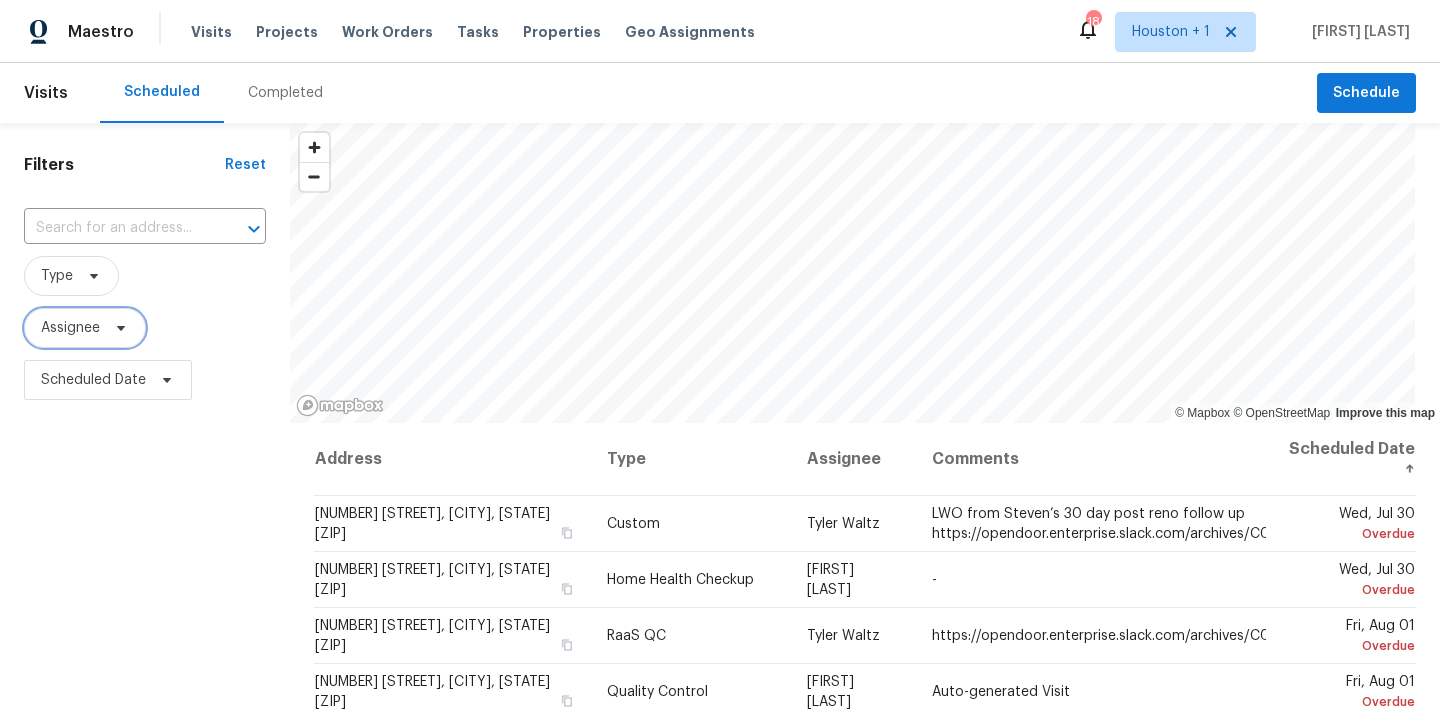 click on "Assignee" at bounding box center [70, 328] 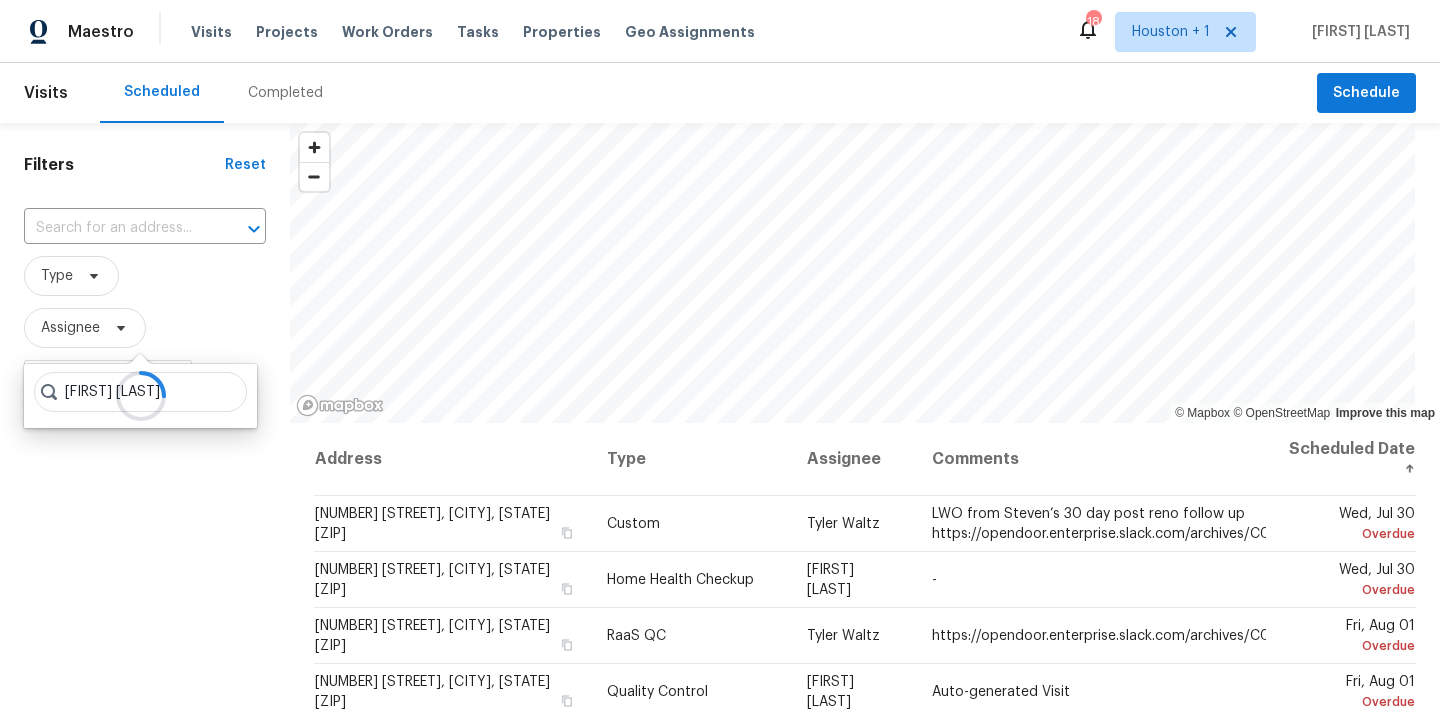 type on "[FIRST] [LAST]" 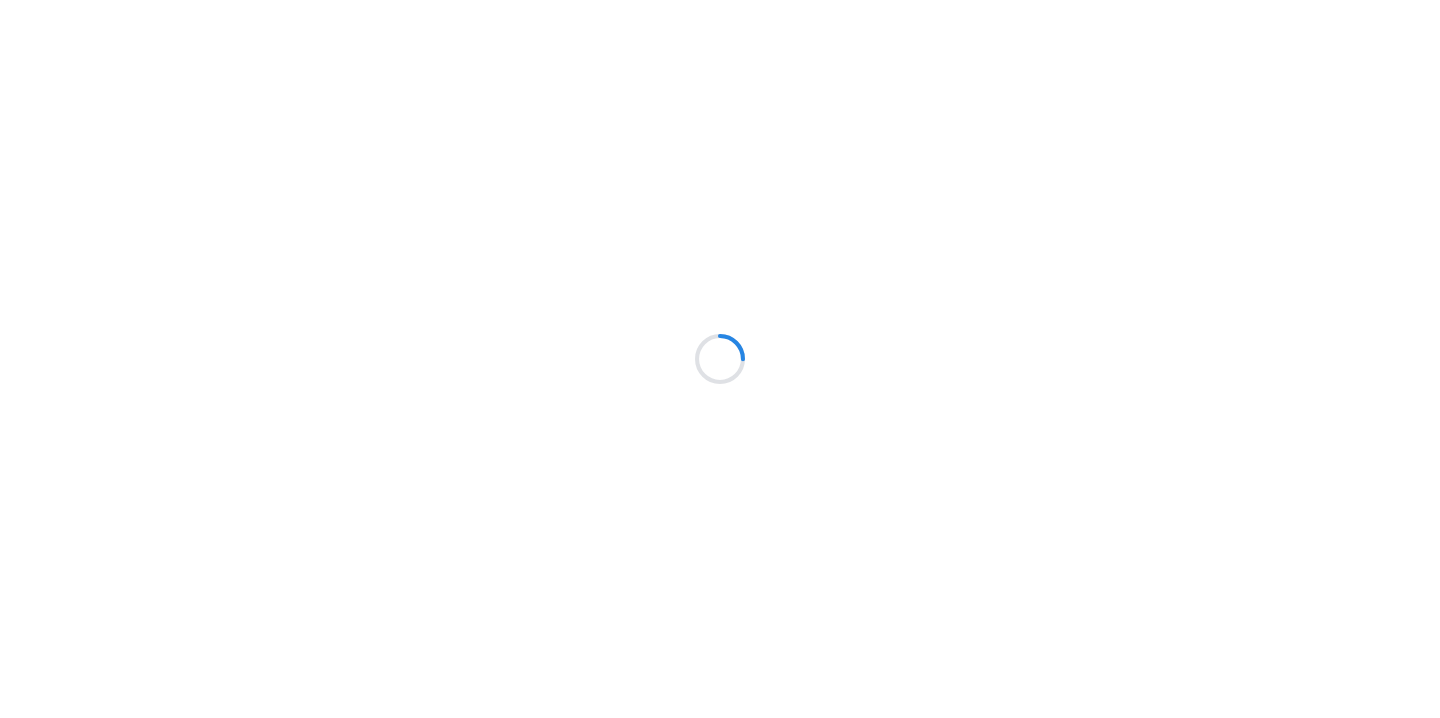 scroll, scrollTop: 0, scrollLeft: 0, axis: both 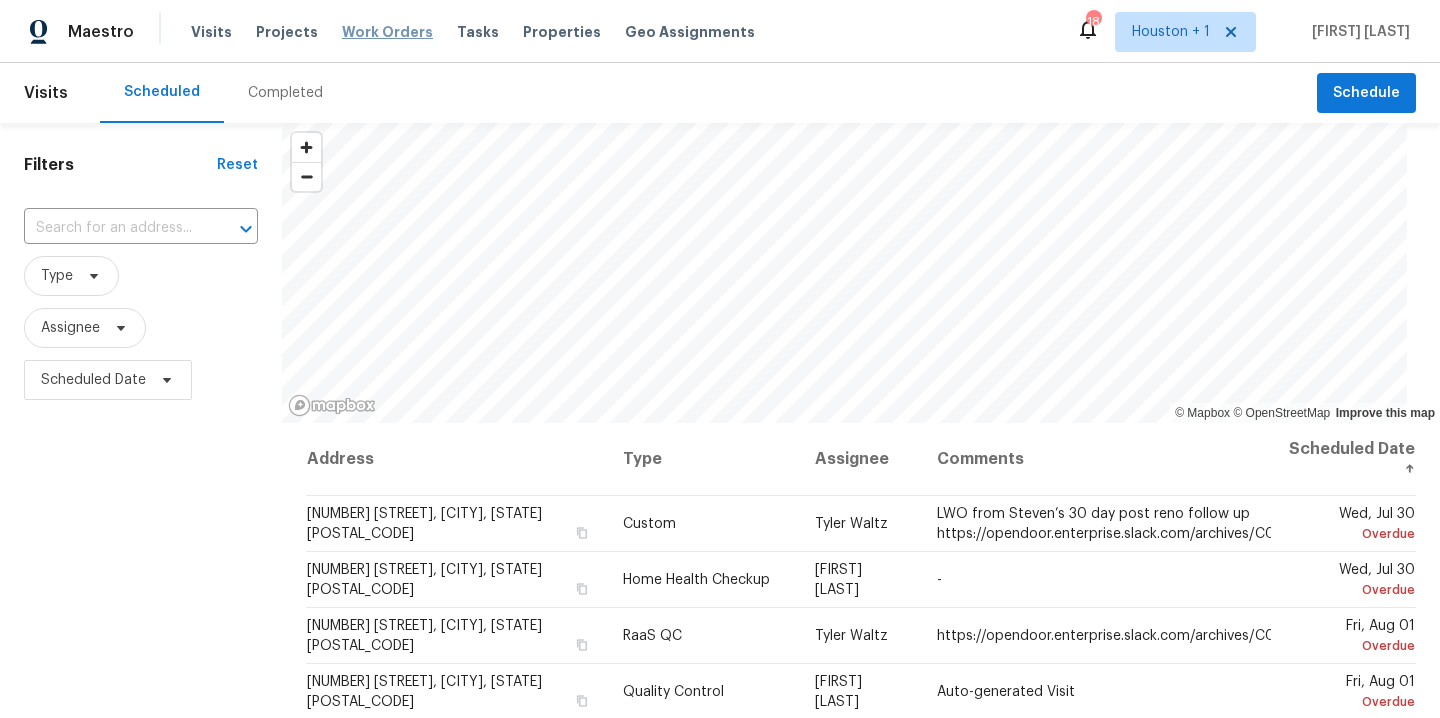 click on "Work Orders" at bounding box center [387, 32] 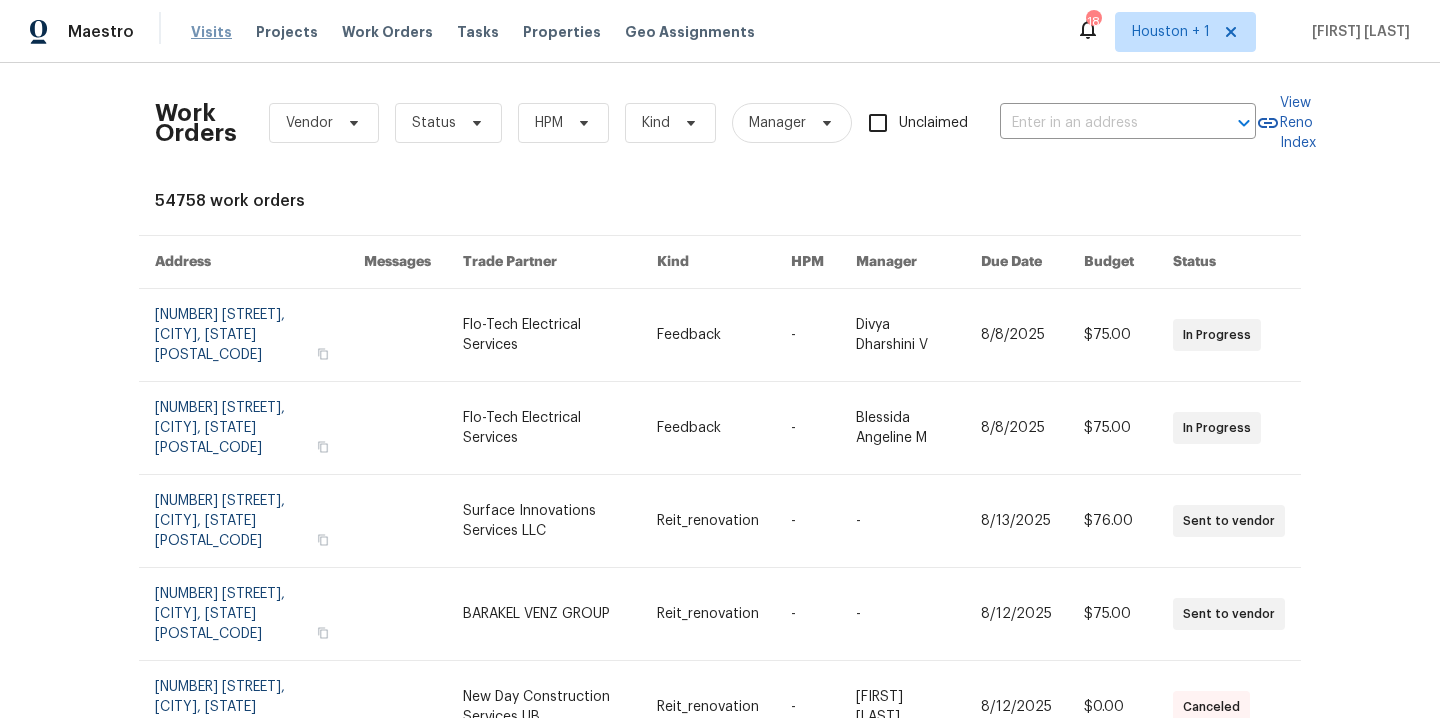 click on "Visits" at bounding box center (211, 32) 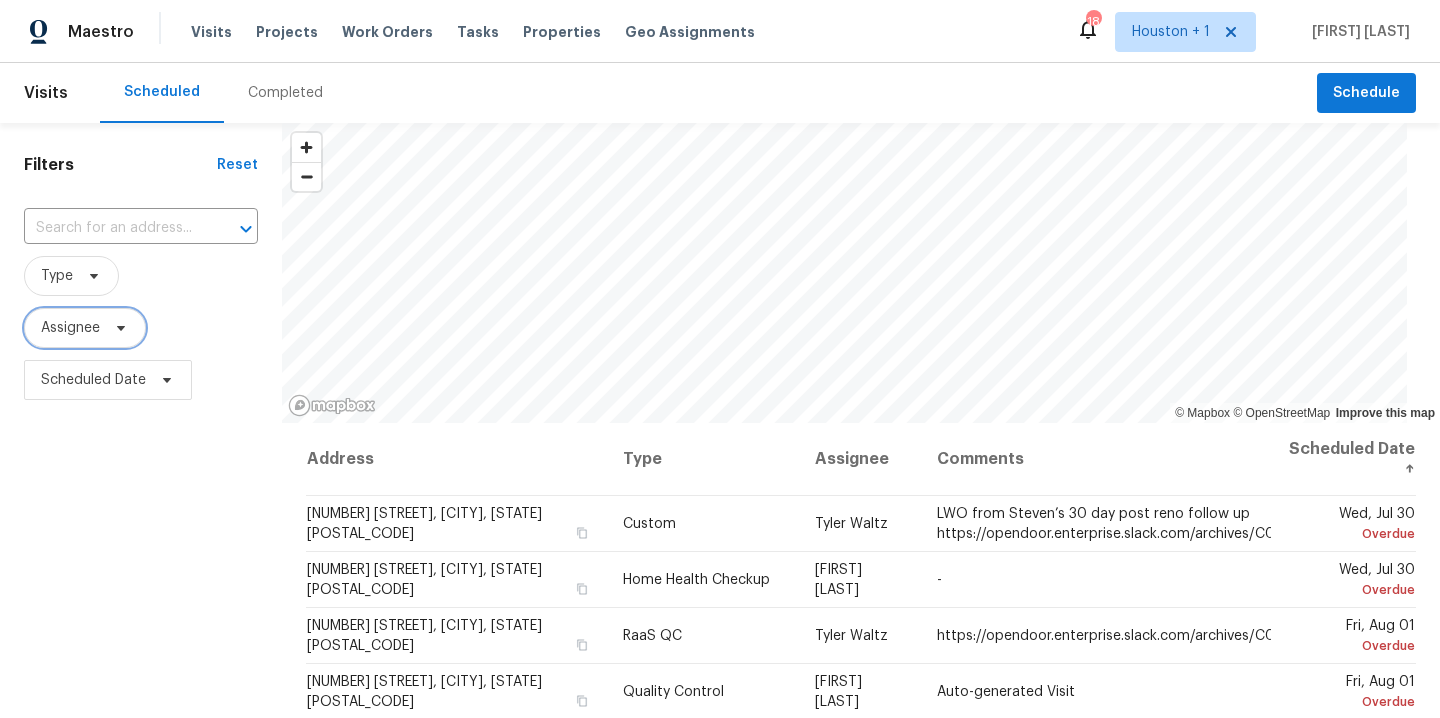 click 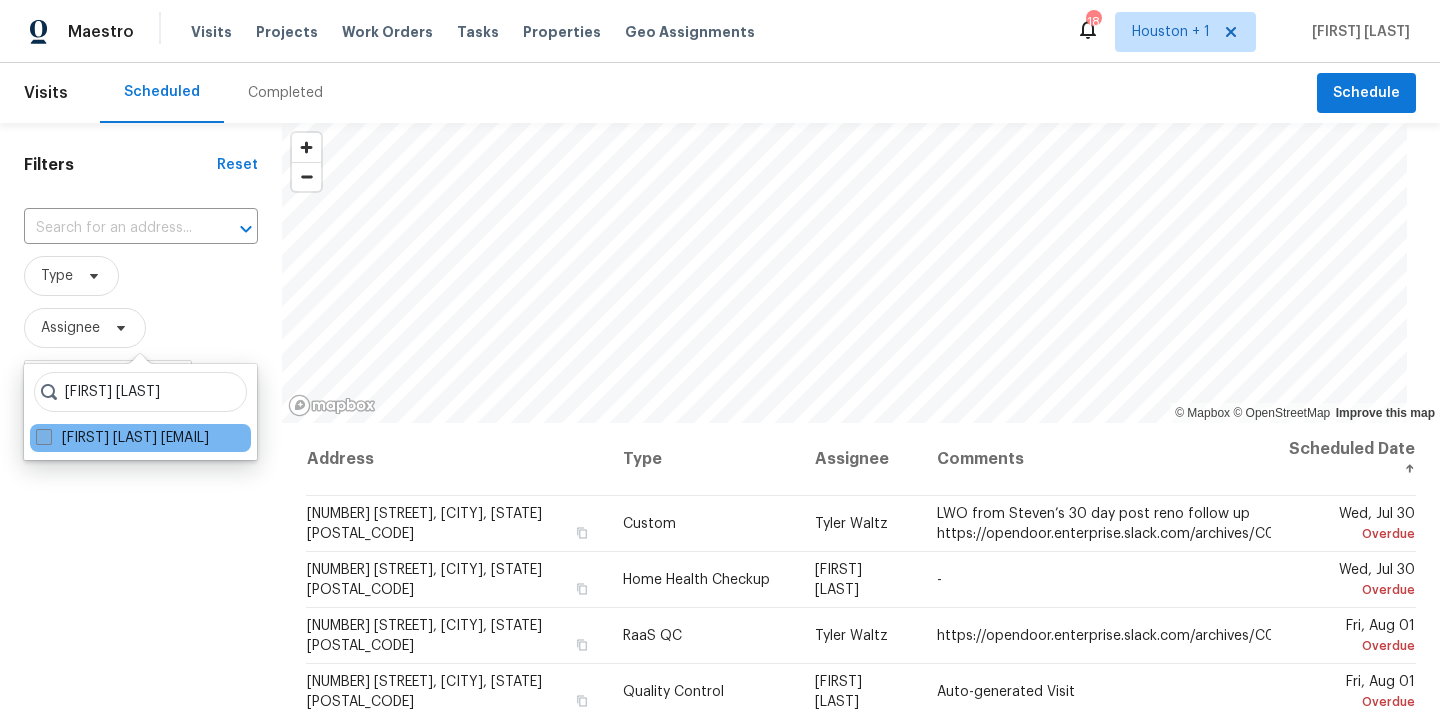 type on "stephen lacy" 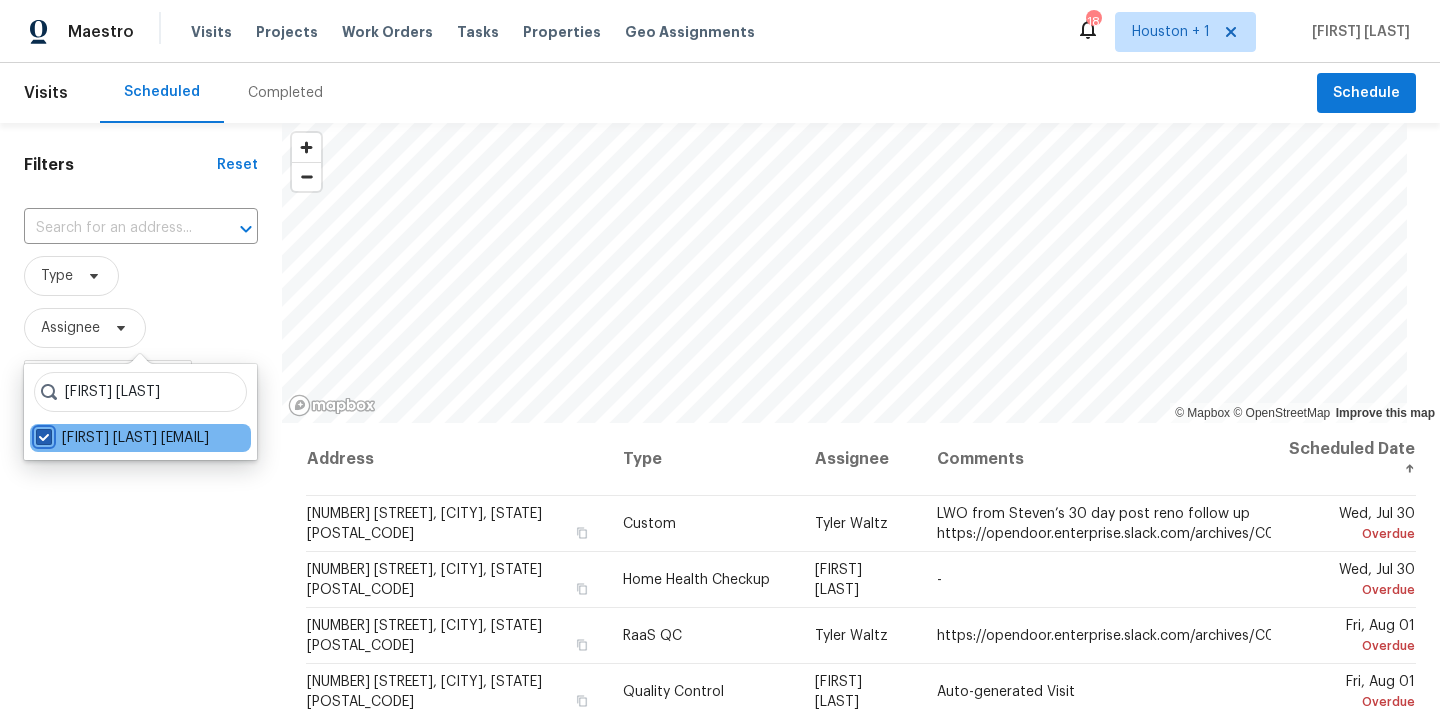 checkbox on "true" 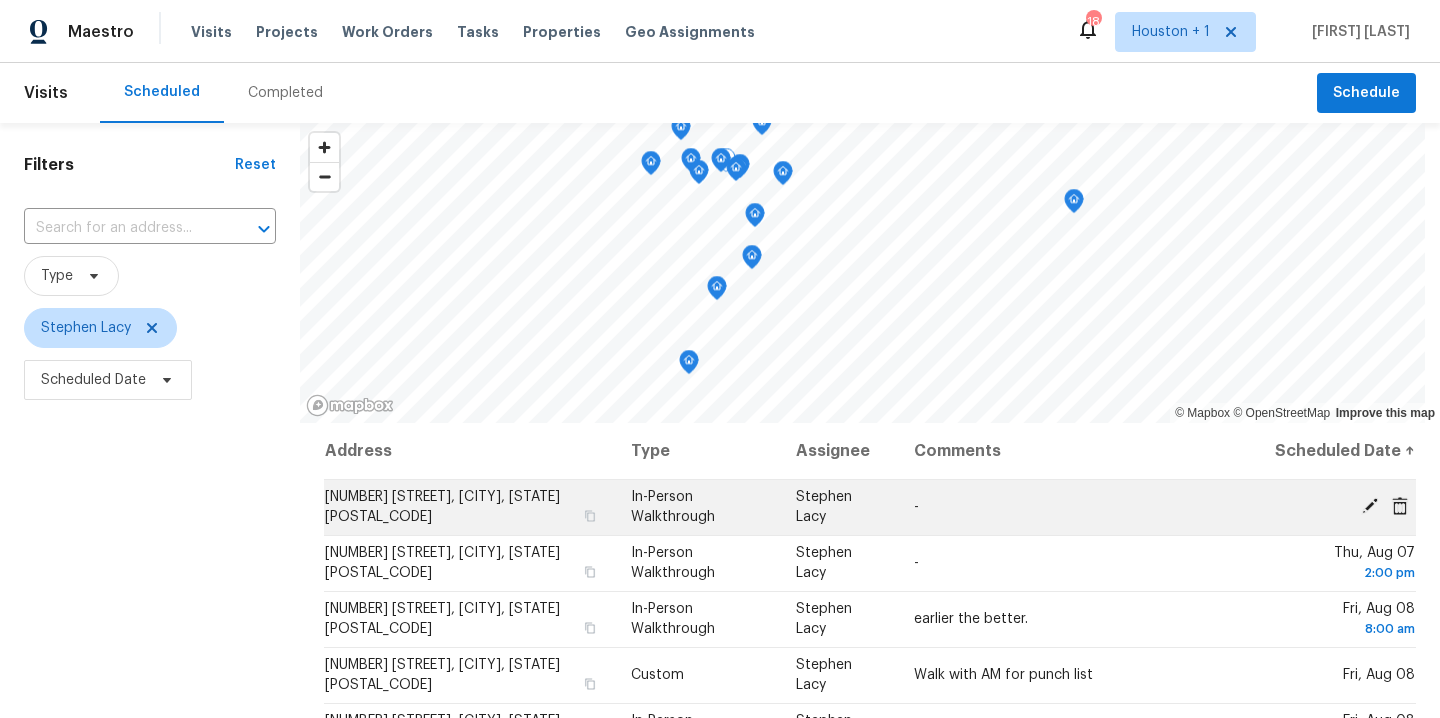 click 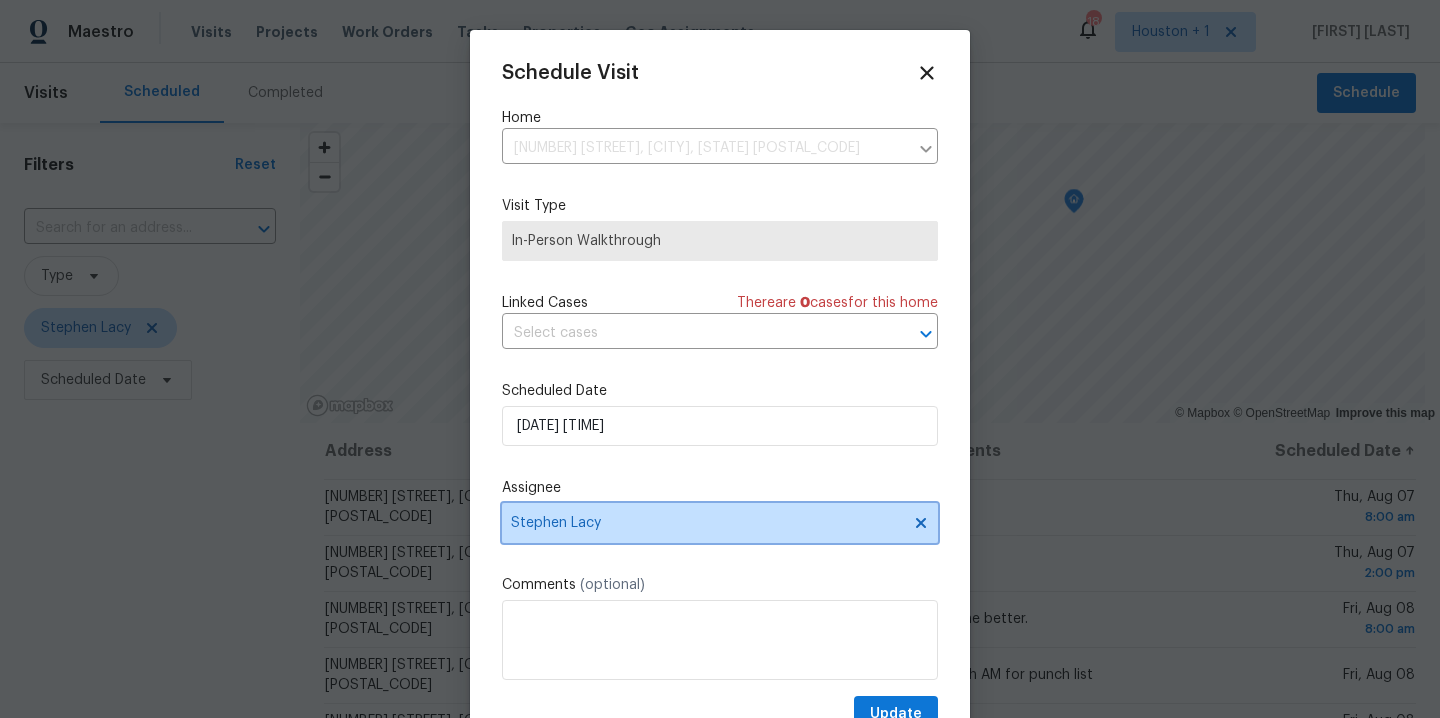 click on "Stephen Lacy" at bounding box center [707, 523] 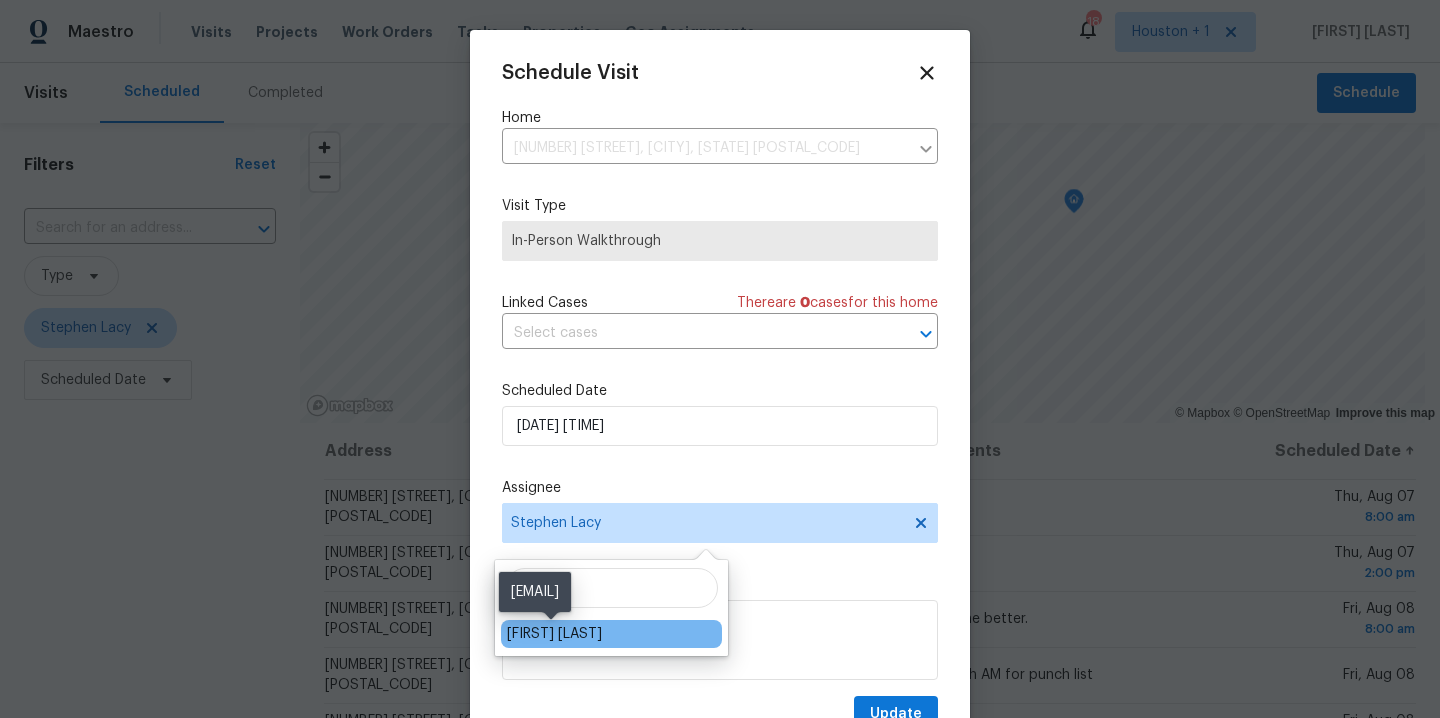 type on "nav" 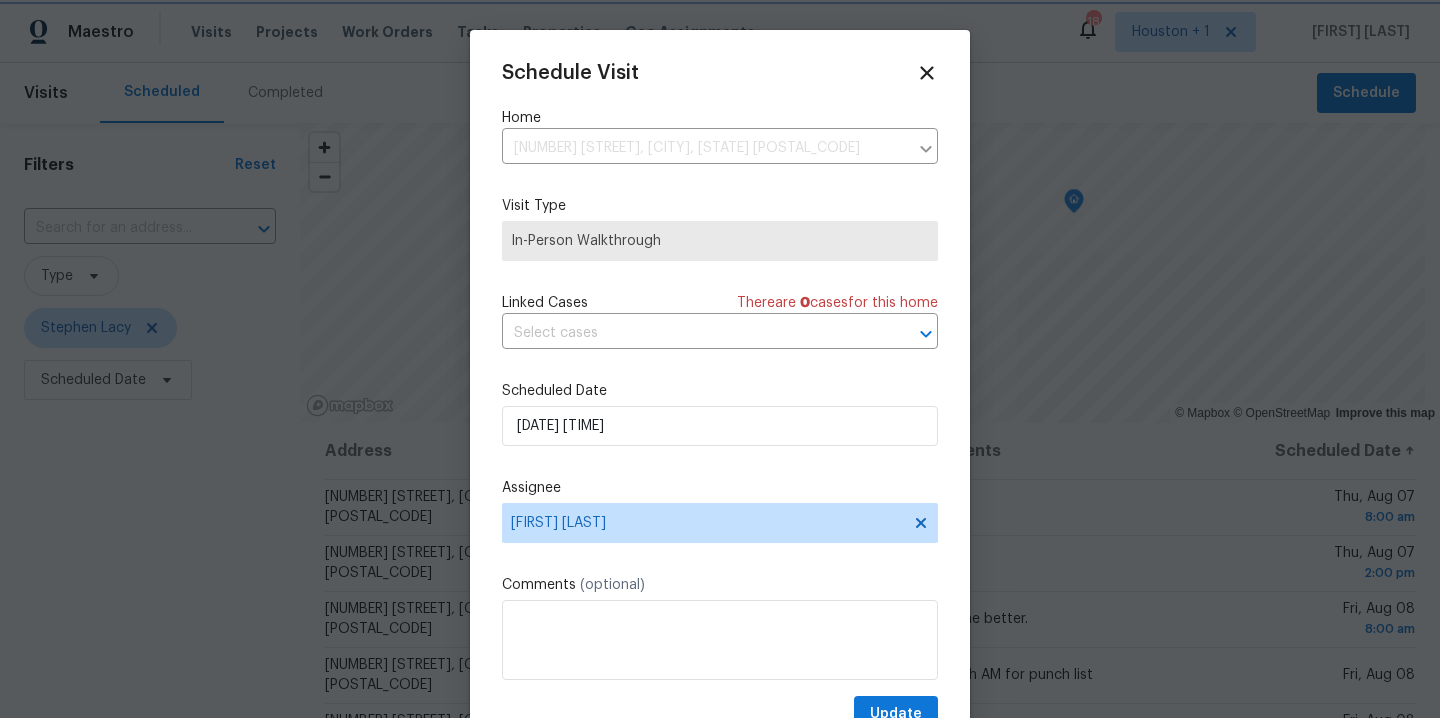 scroll, scrollTop: 36, scrollLeft: 0, axis: vertical 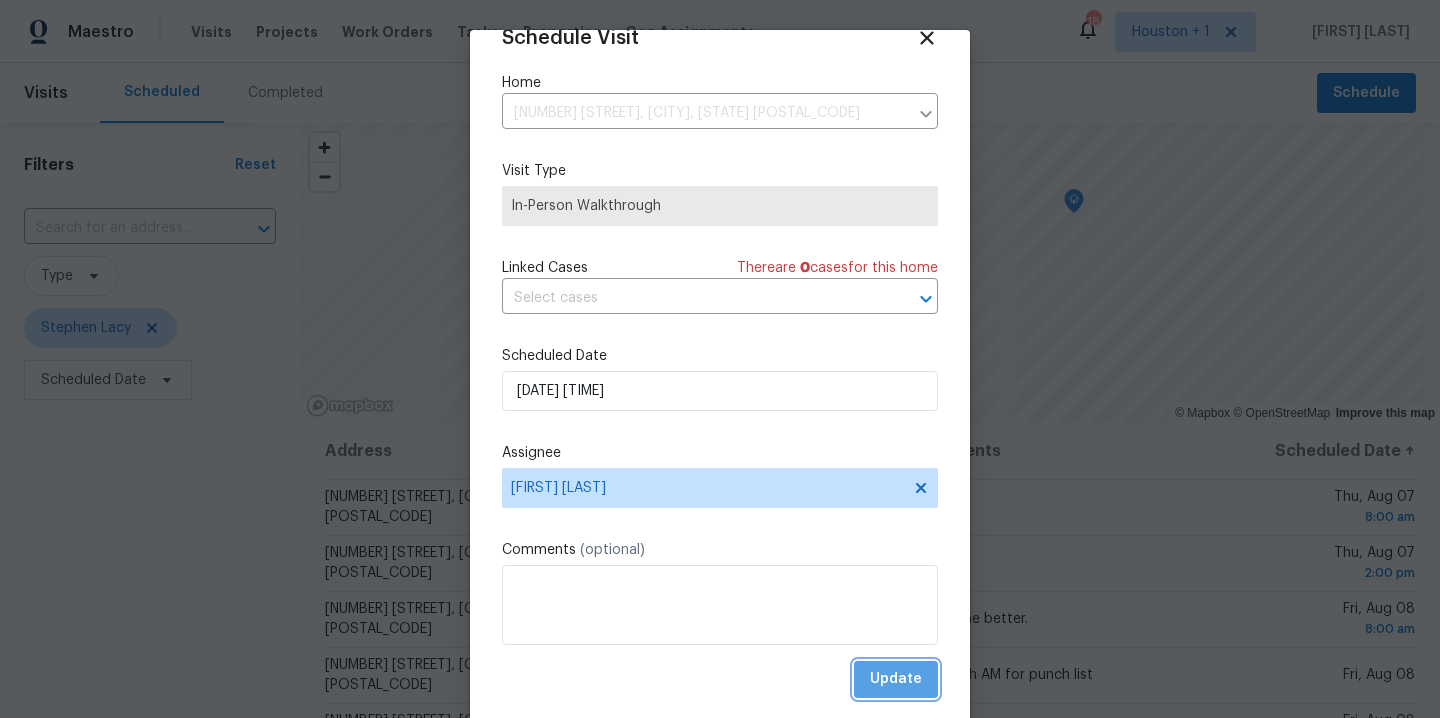 click on "Update" at bounding box center [896, 679] 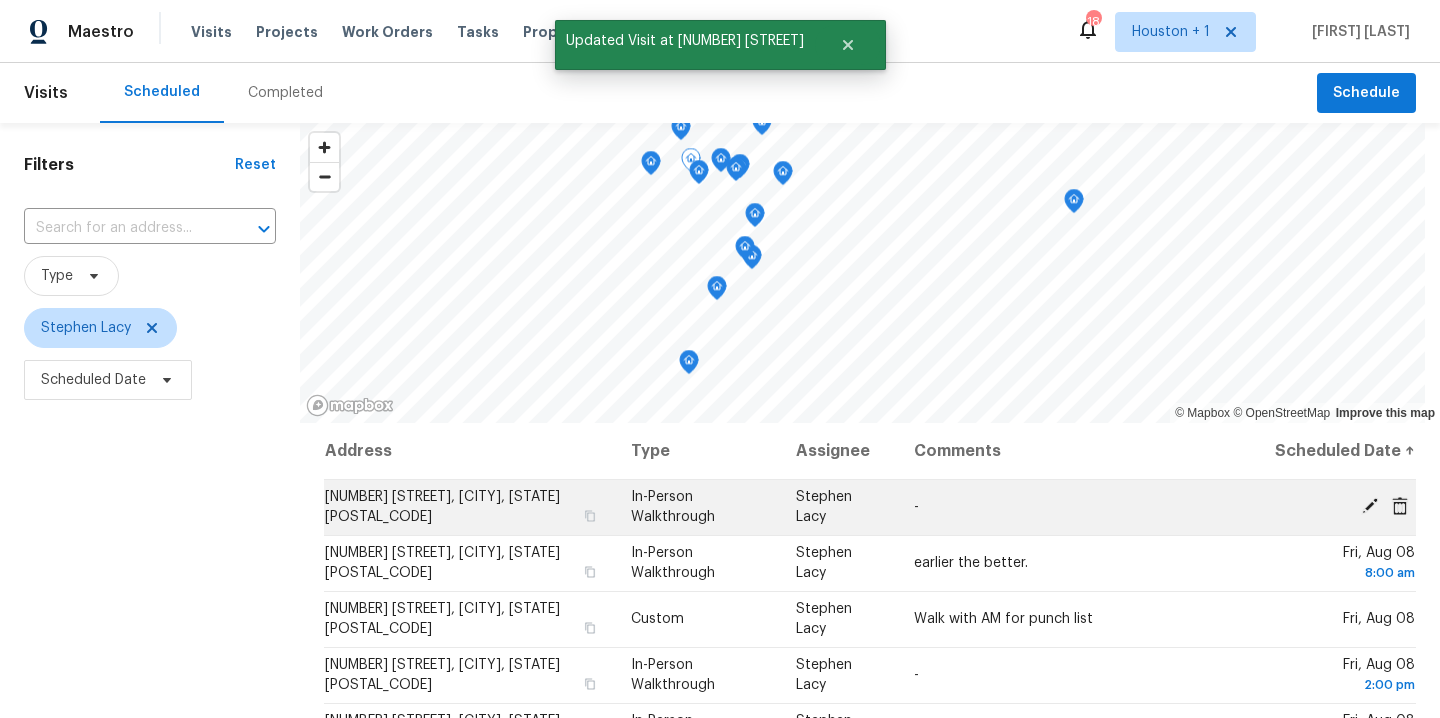 click 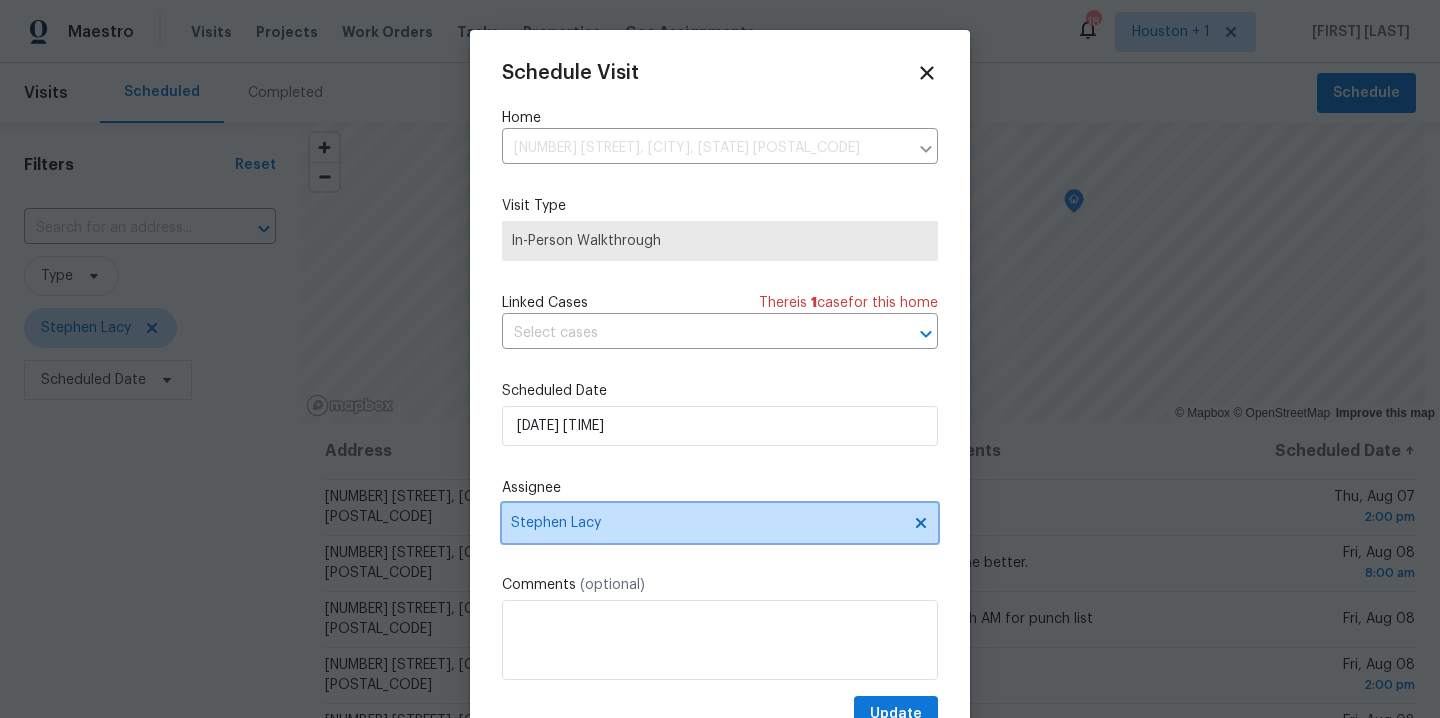 click on "Stephen Lacy" at bounding box center (720, 523) 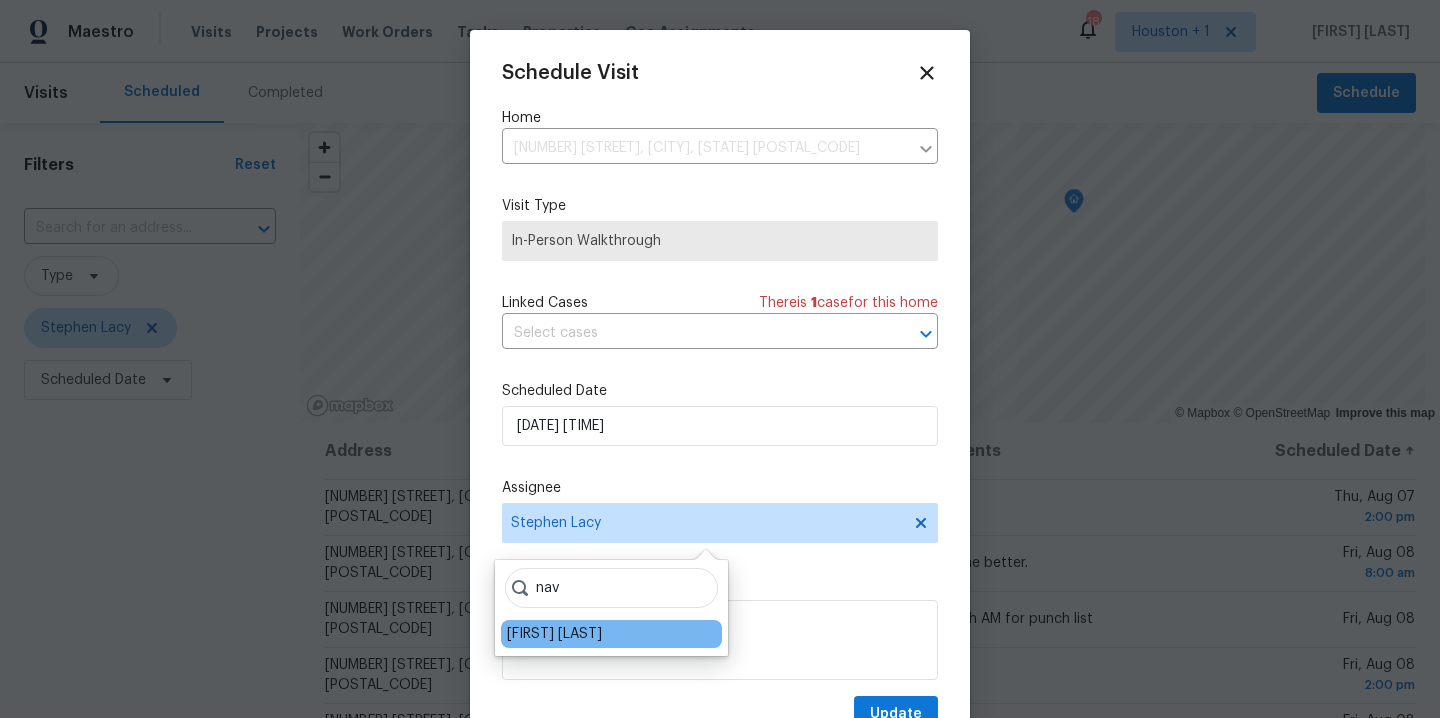 type on "nav" 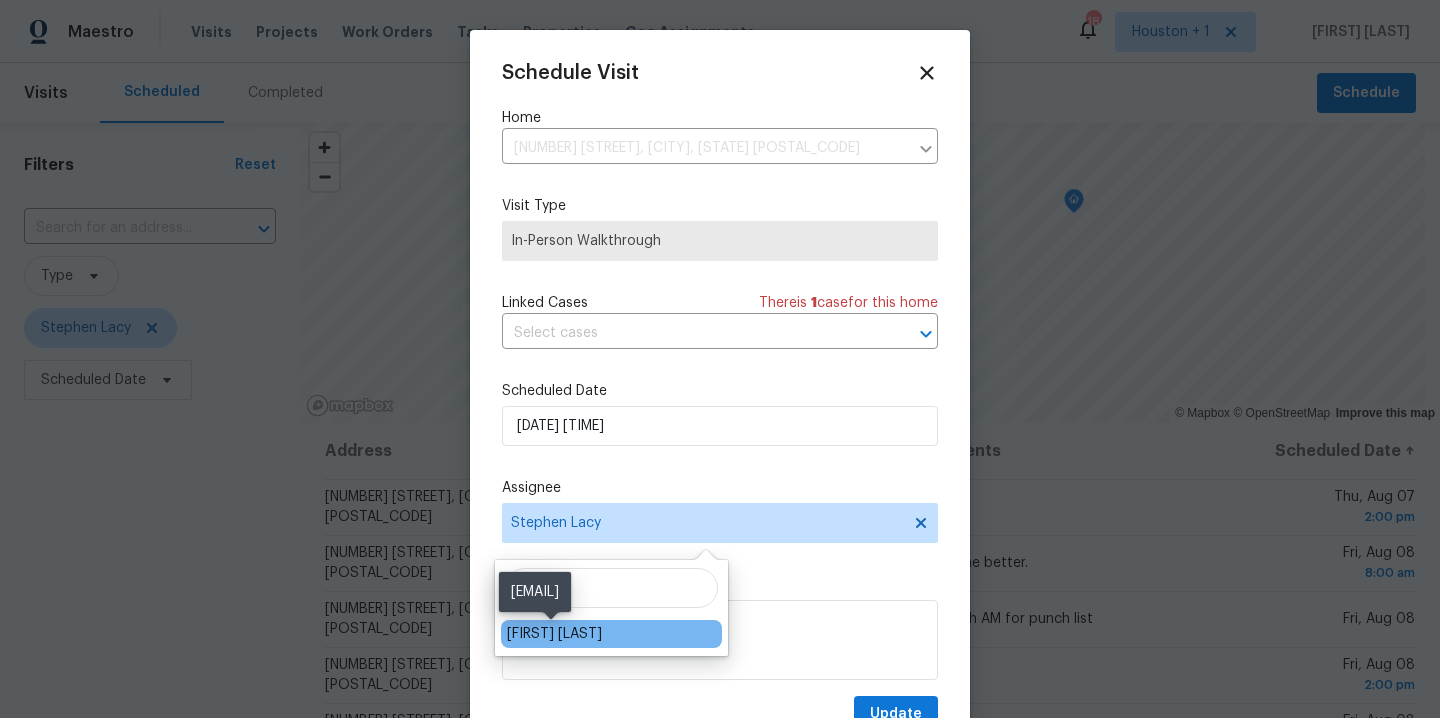 click on "[FIRST] [LAST]" at bounding box center [554, 634] 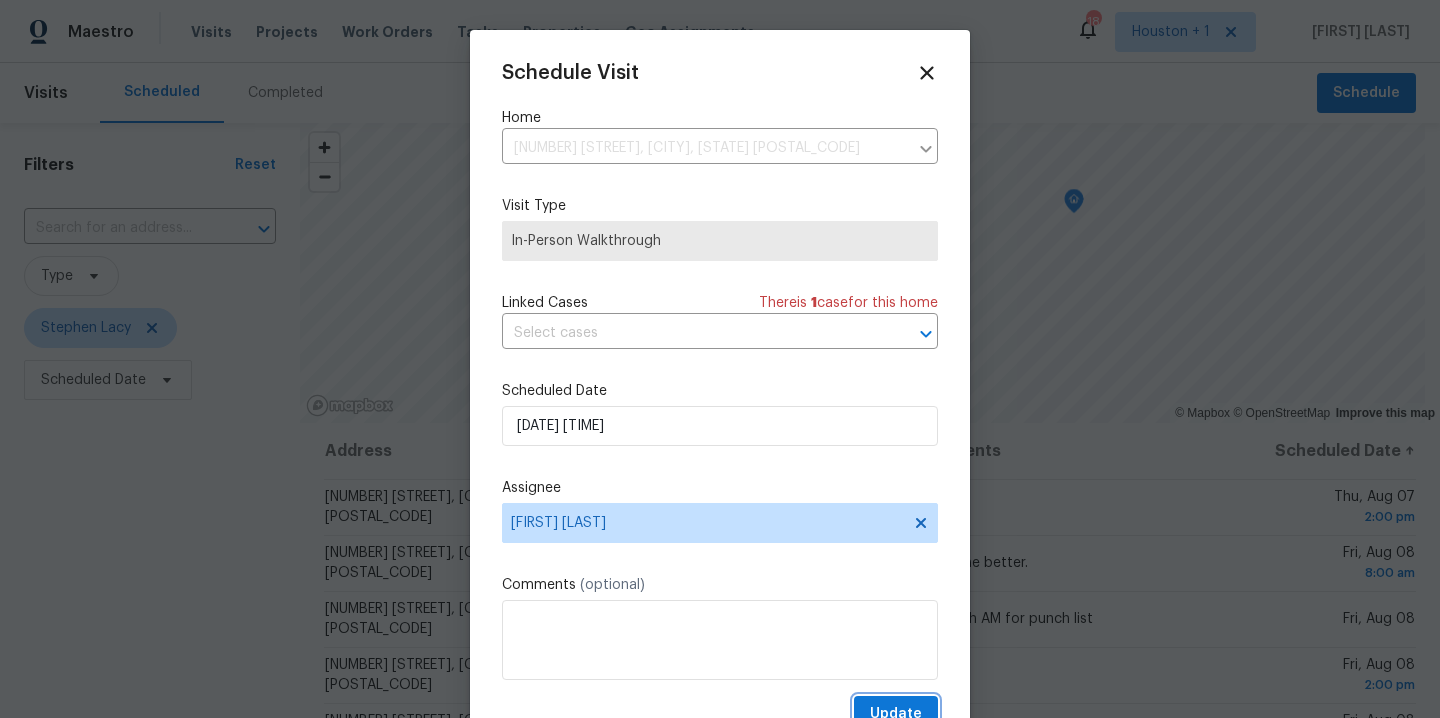 click on "Update" at bounding box center [896, 714] 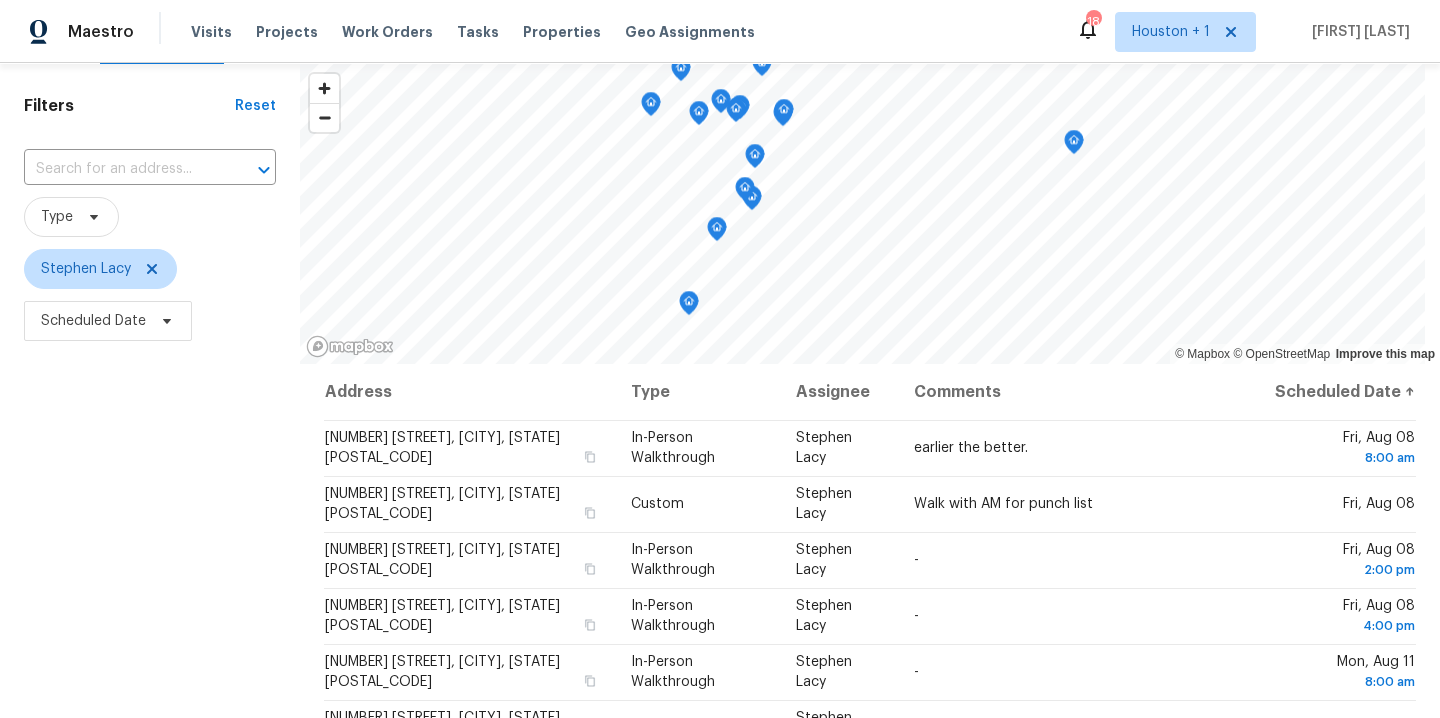 scroll, scrollTop: 69, scrollLeft: 0, axis: vertical 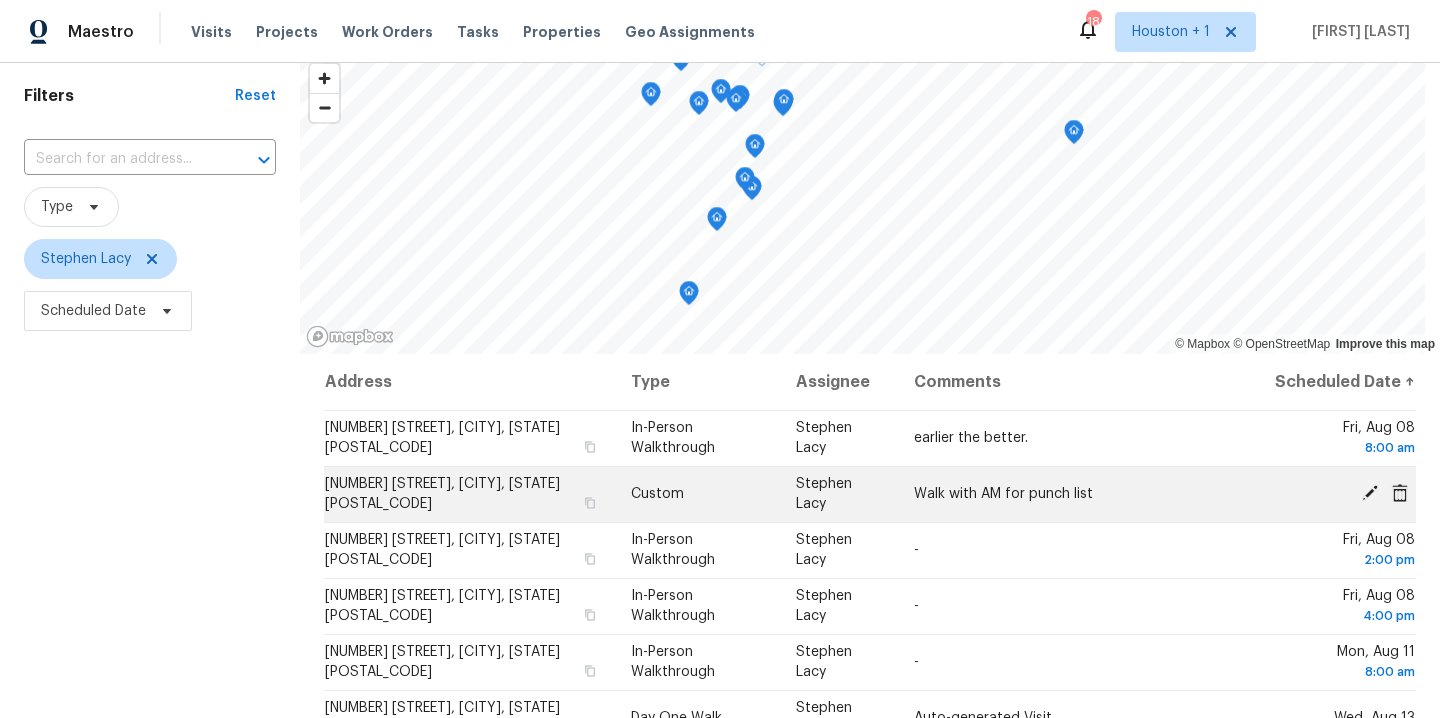 click 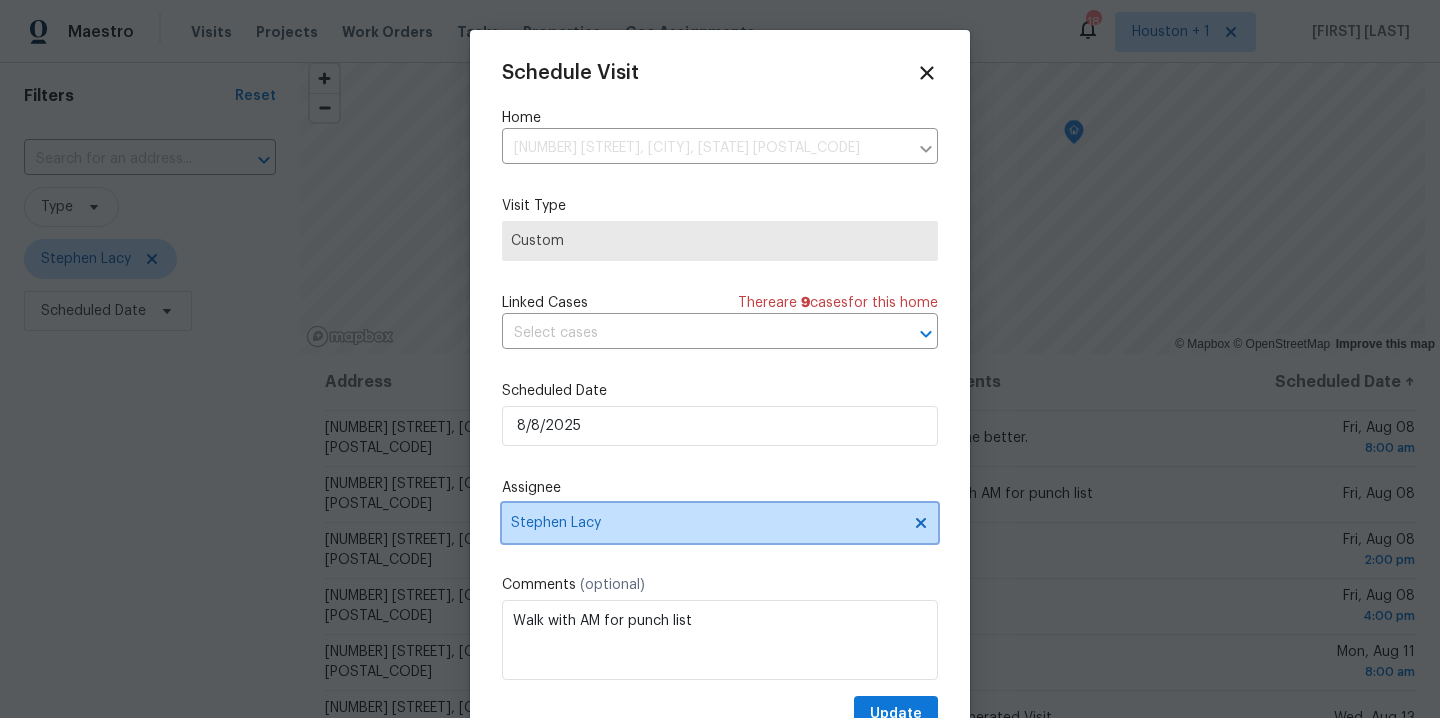 click on "Stephen Lacy" at bounding box center (707, 523) 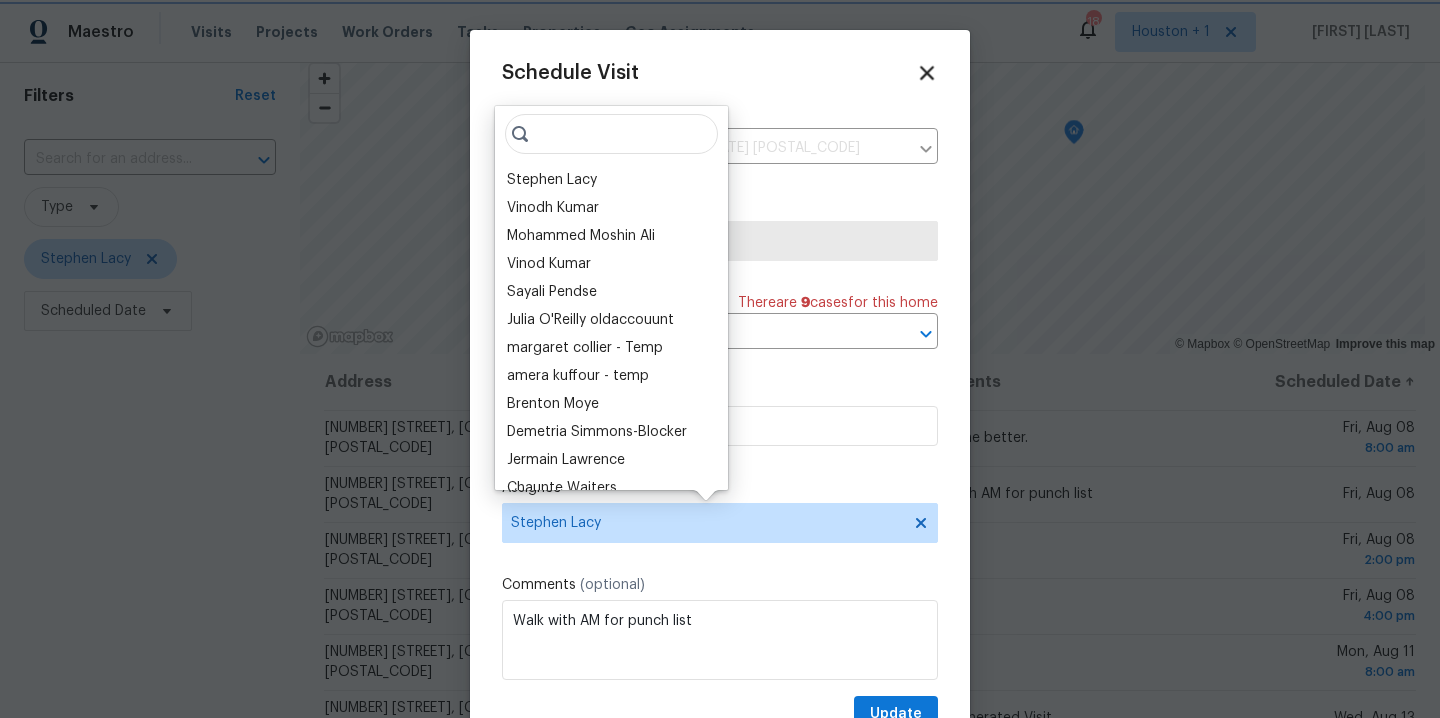 click 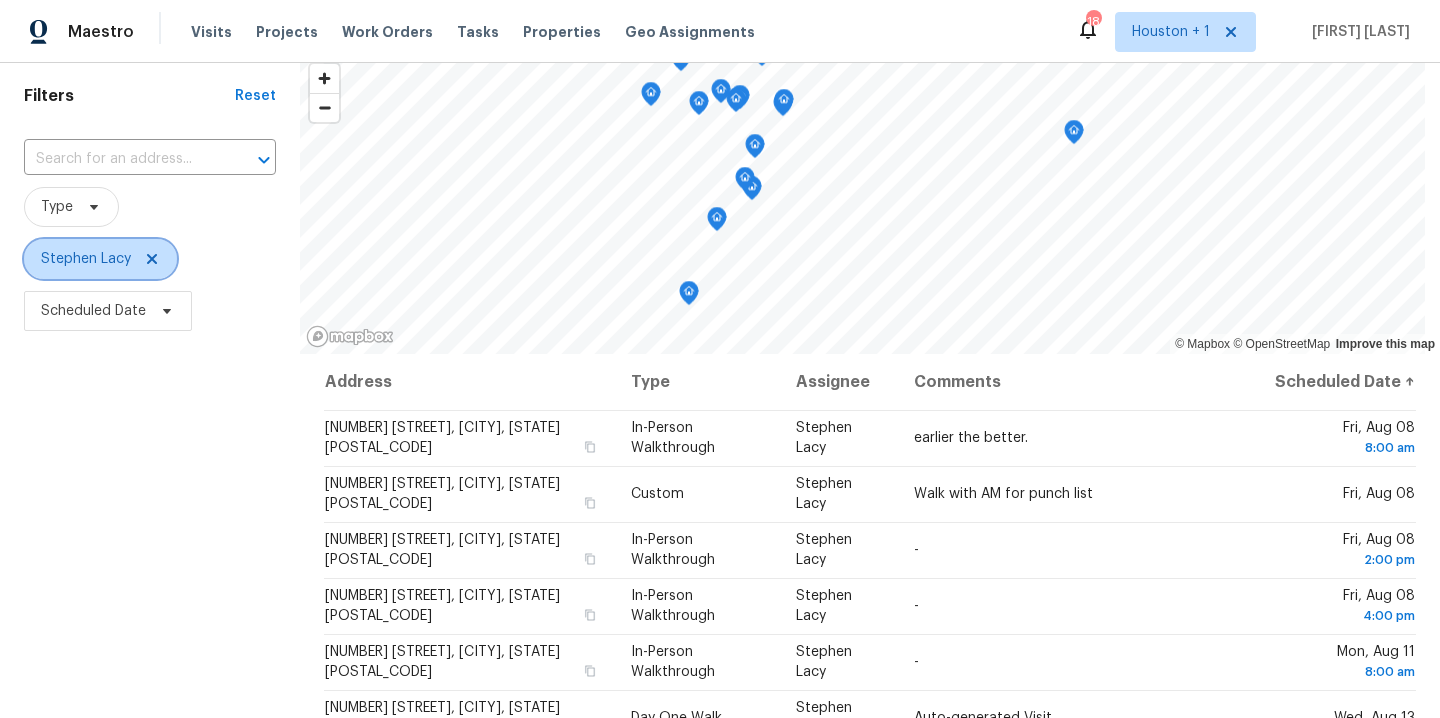 click 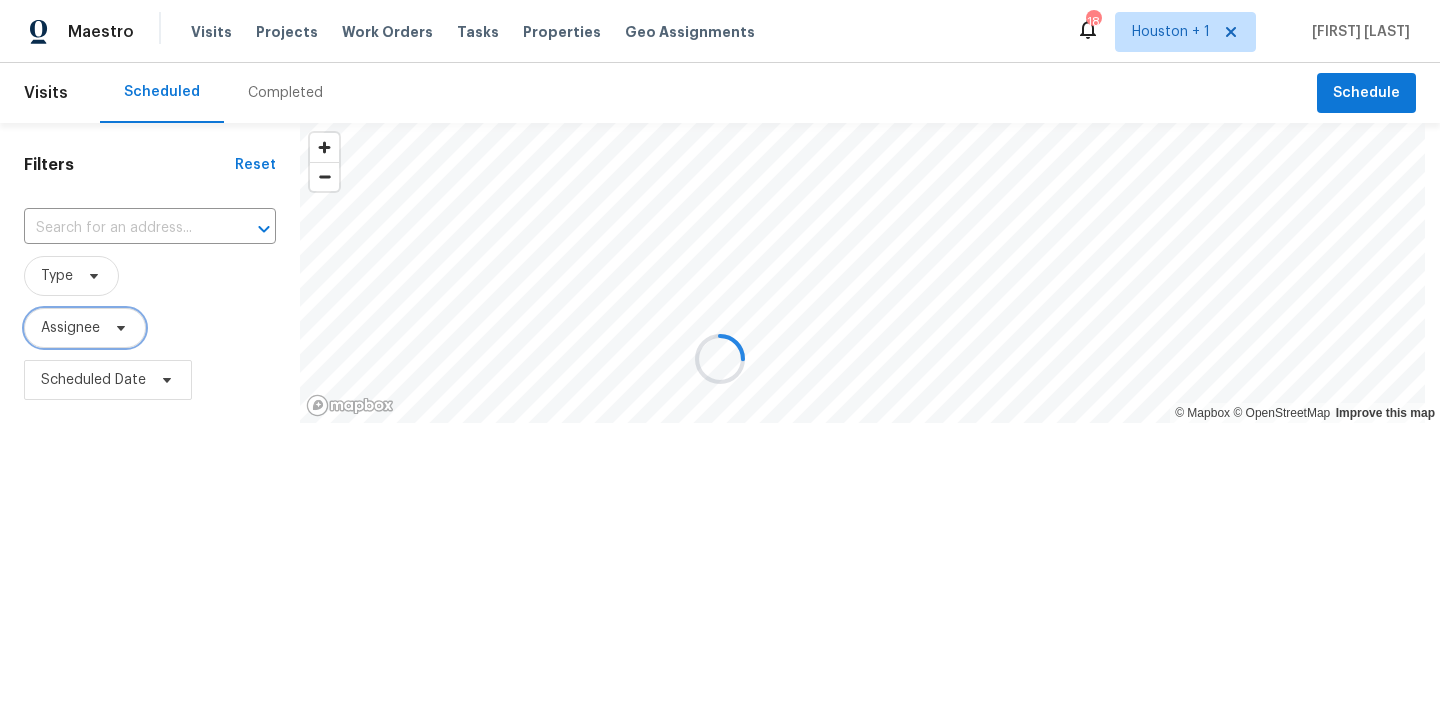 scroll, scrollTop: 0, scrollLeft: 0, axis: both 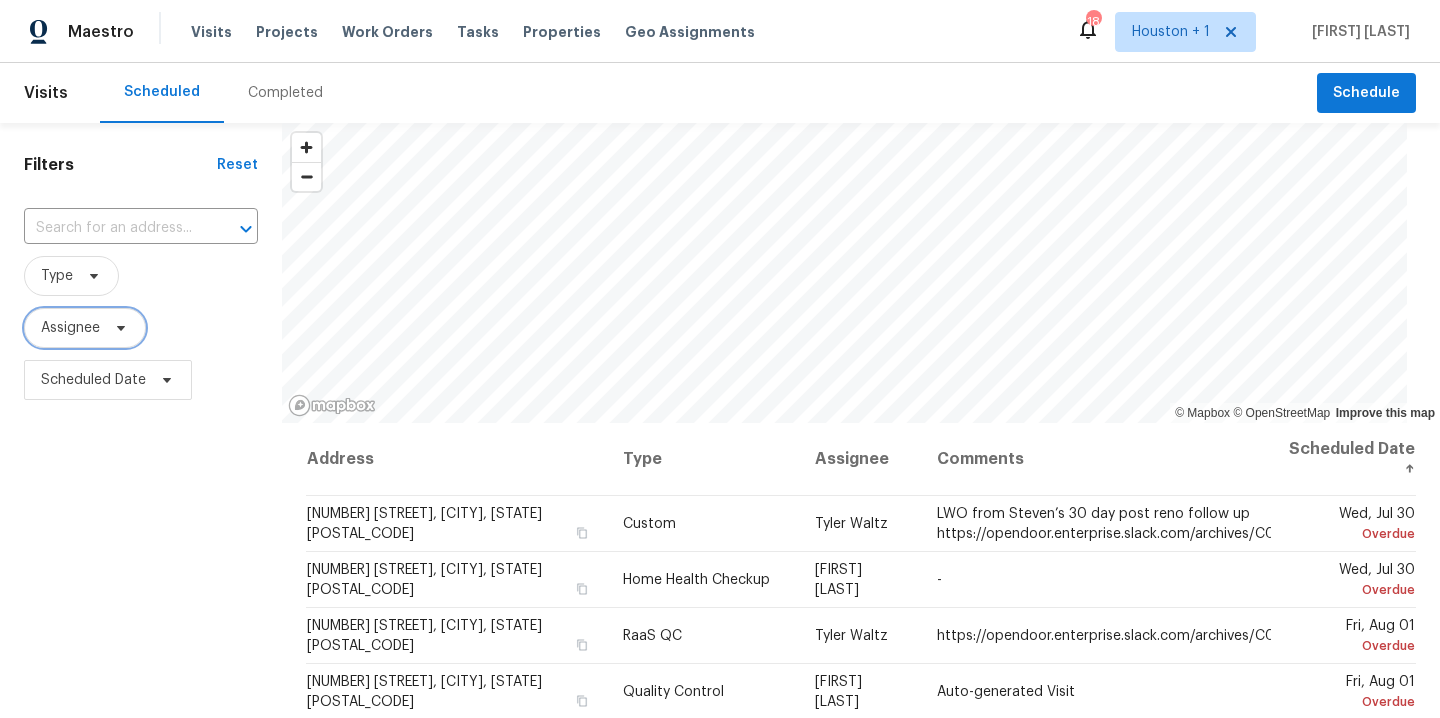 click on "Assignee" at bounding box center (70, 328) 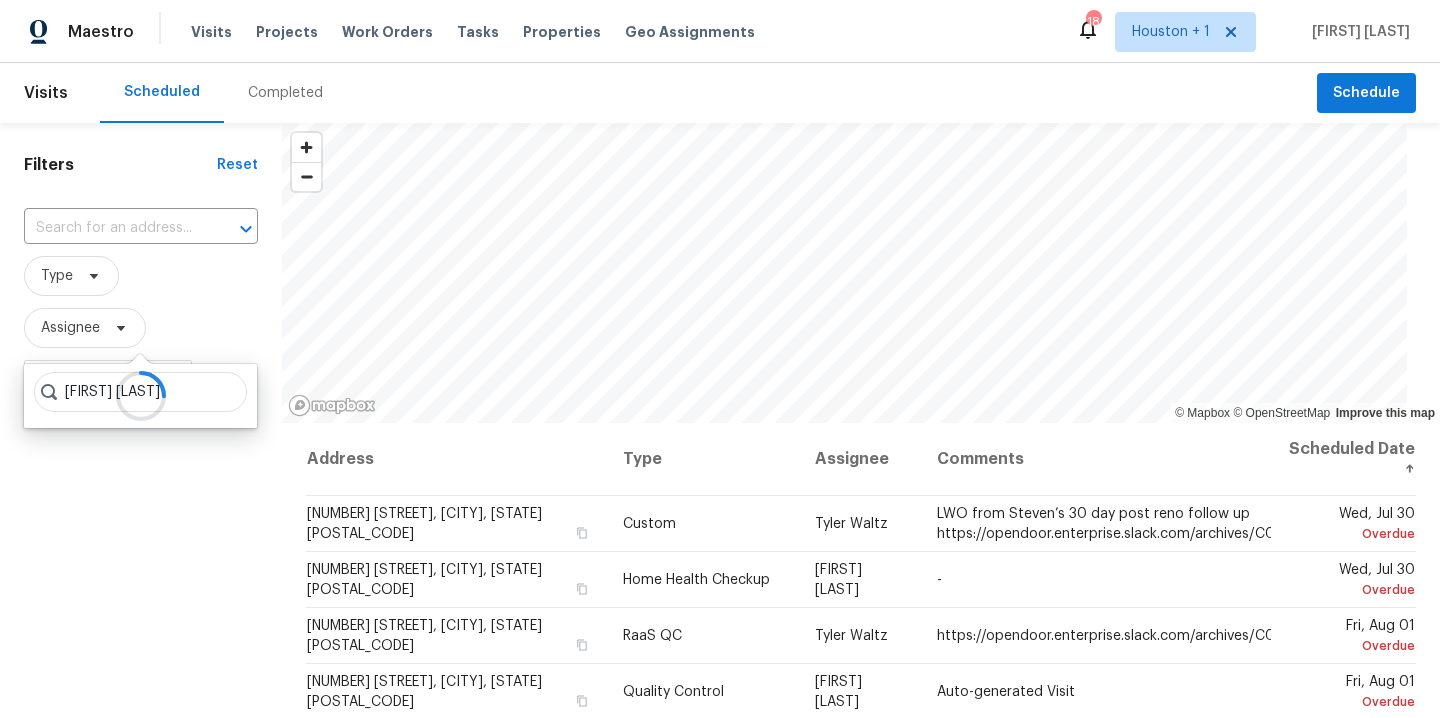 type on "stephen lacy" 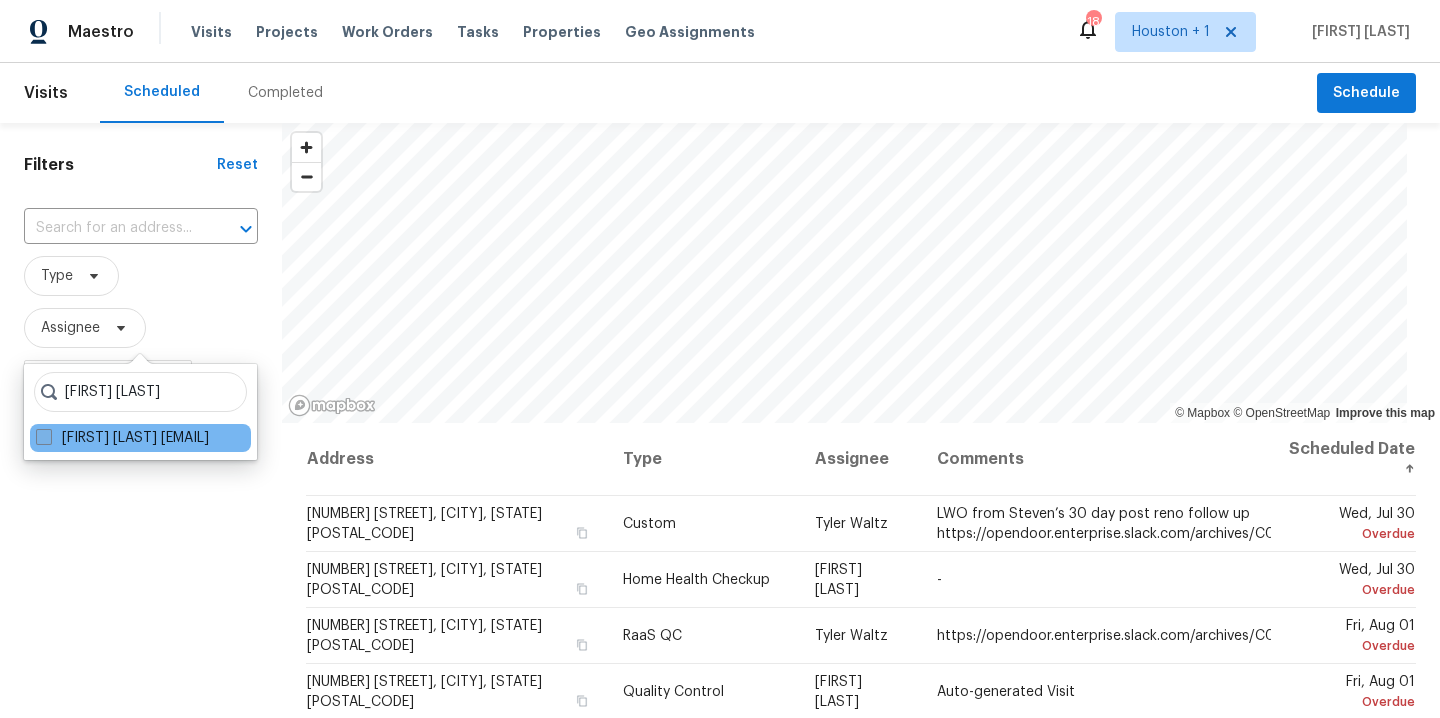 click on "Stephen Lacy
stephen.lacy@opendoor.com" at bounding box center [122, 438] 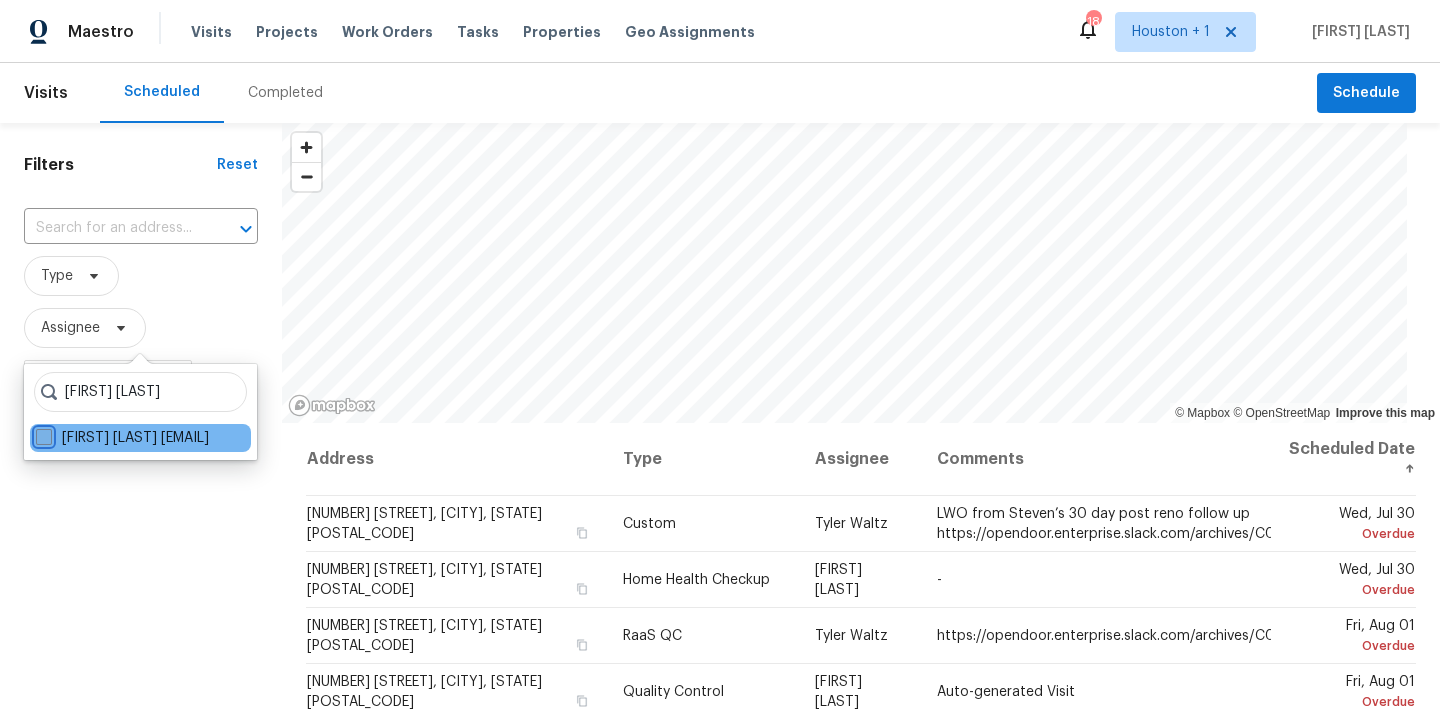 click on "Stephen Lacy
stephen.lacy@opendoor.com" at bounding box center (42, 434) 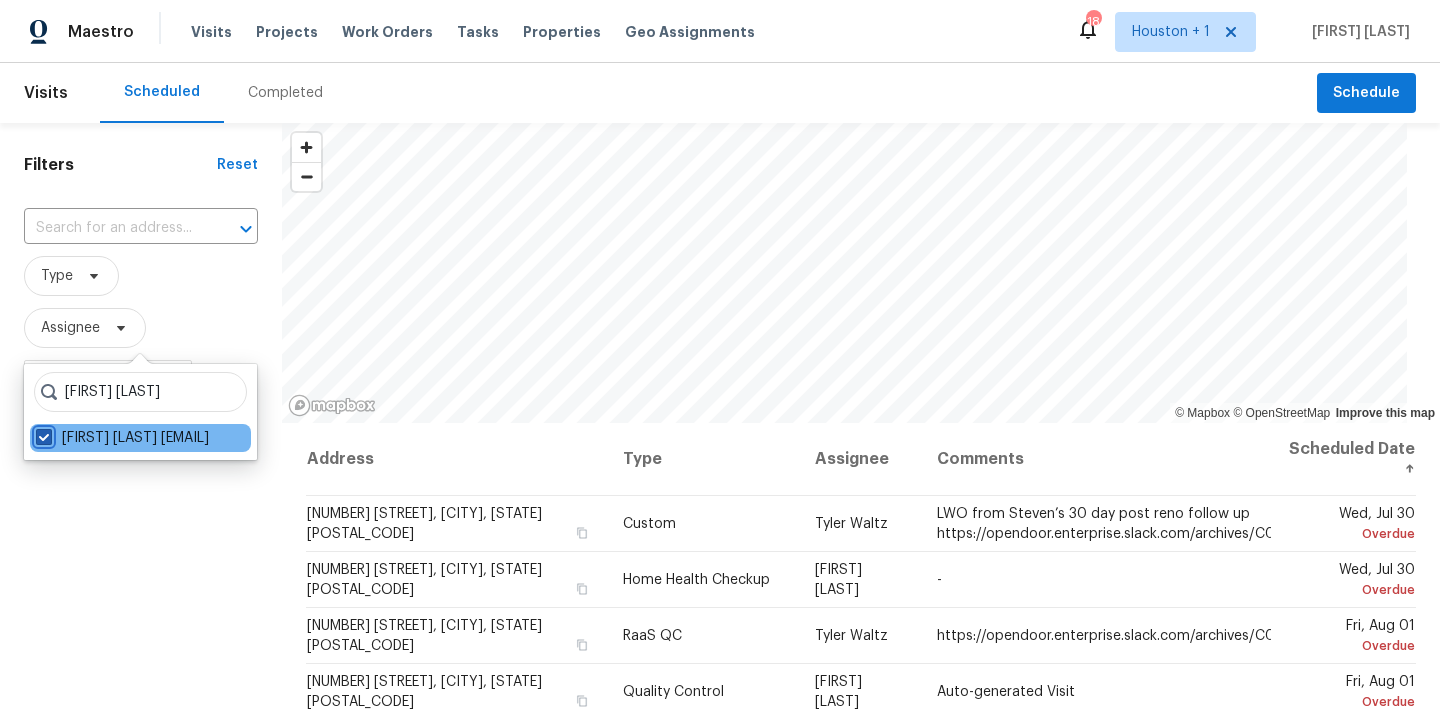 checkbox on "true" 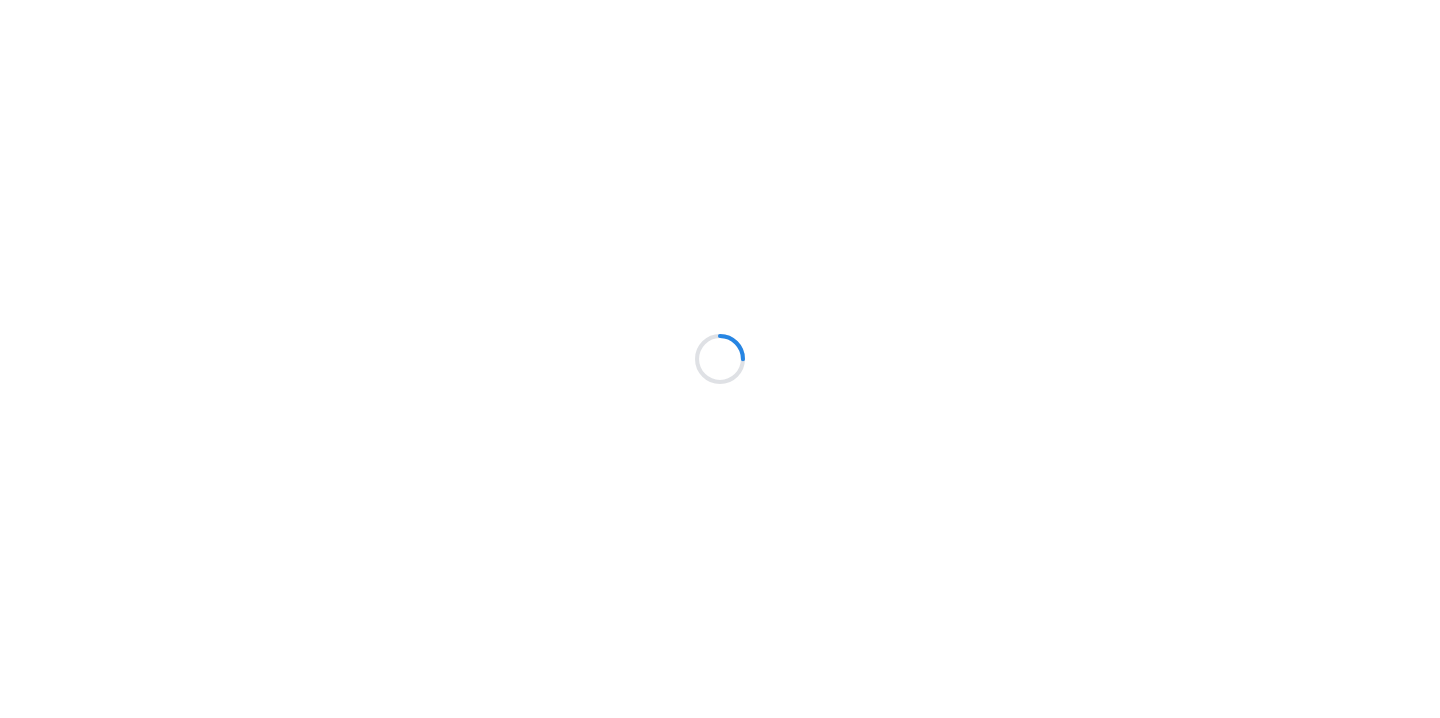 scroll, scrollTop: 0, scrollLeft: 0, axis: both 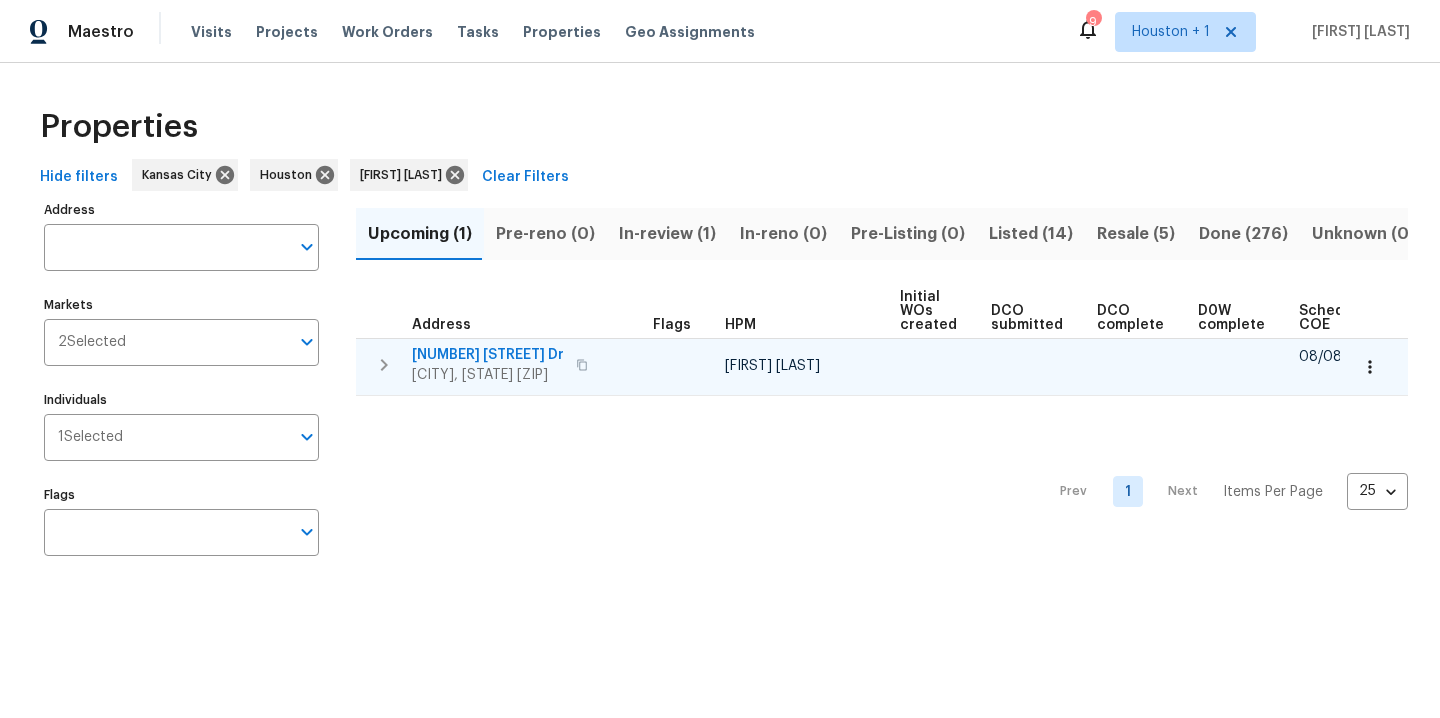 click on "[NUMBER] [STREET] Dr" at bounding box center [488, 355] 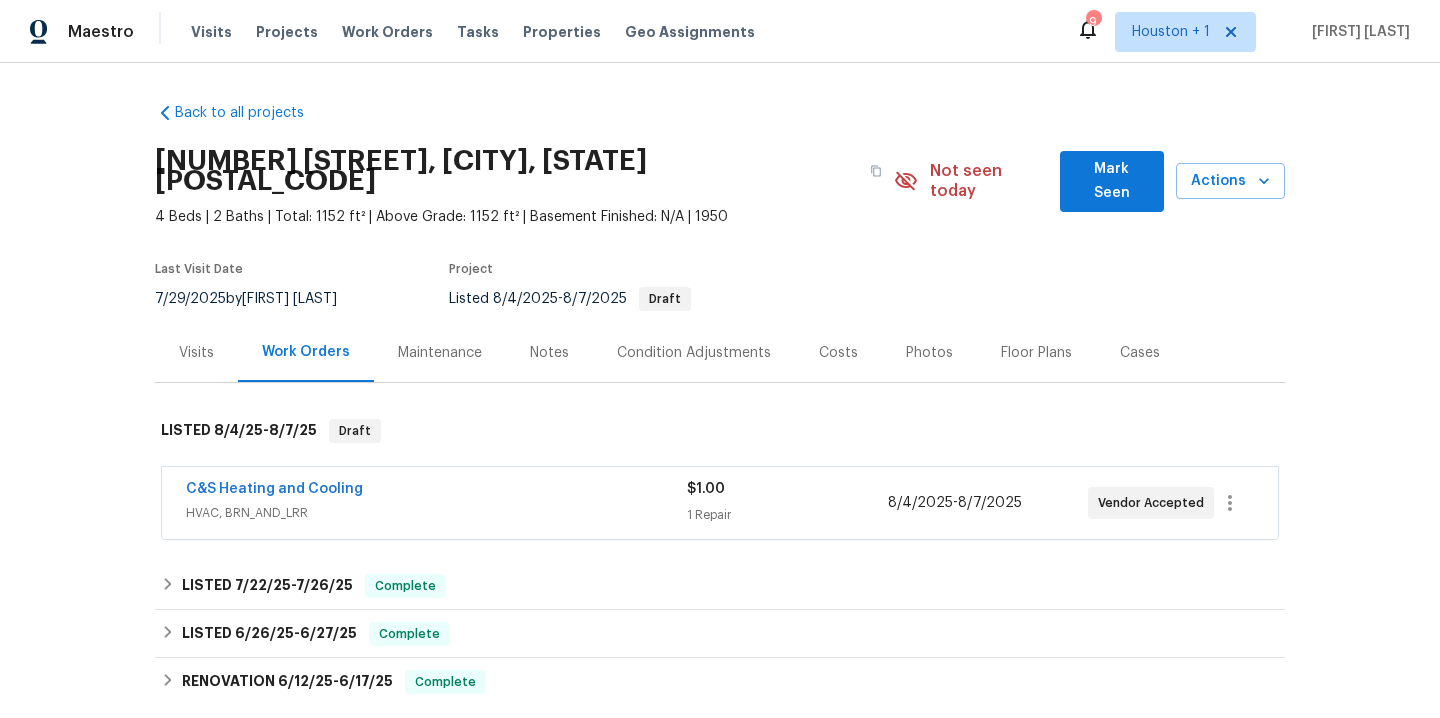 scroll, scrollTop: 0, scrollLeft: 0, axis: both 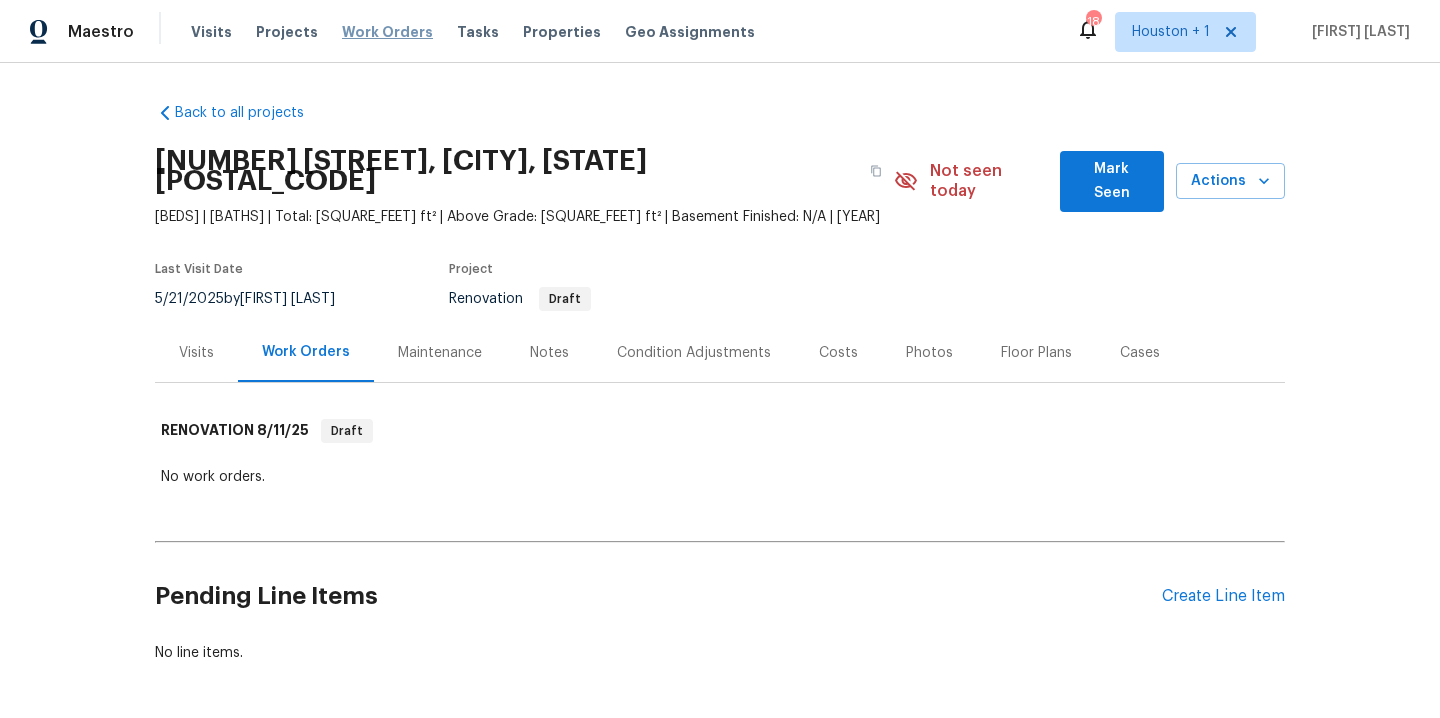 click on "Work Orders" at bounding box center [387, 32] 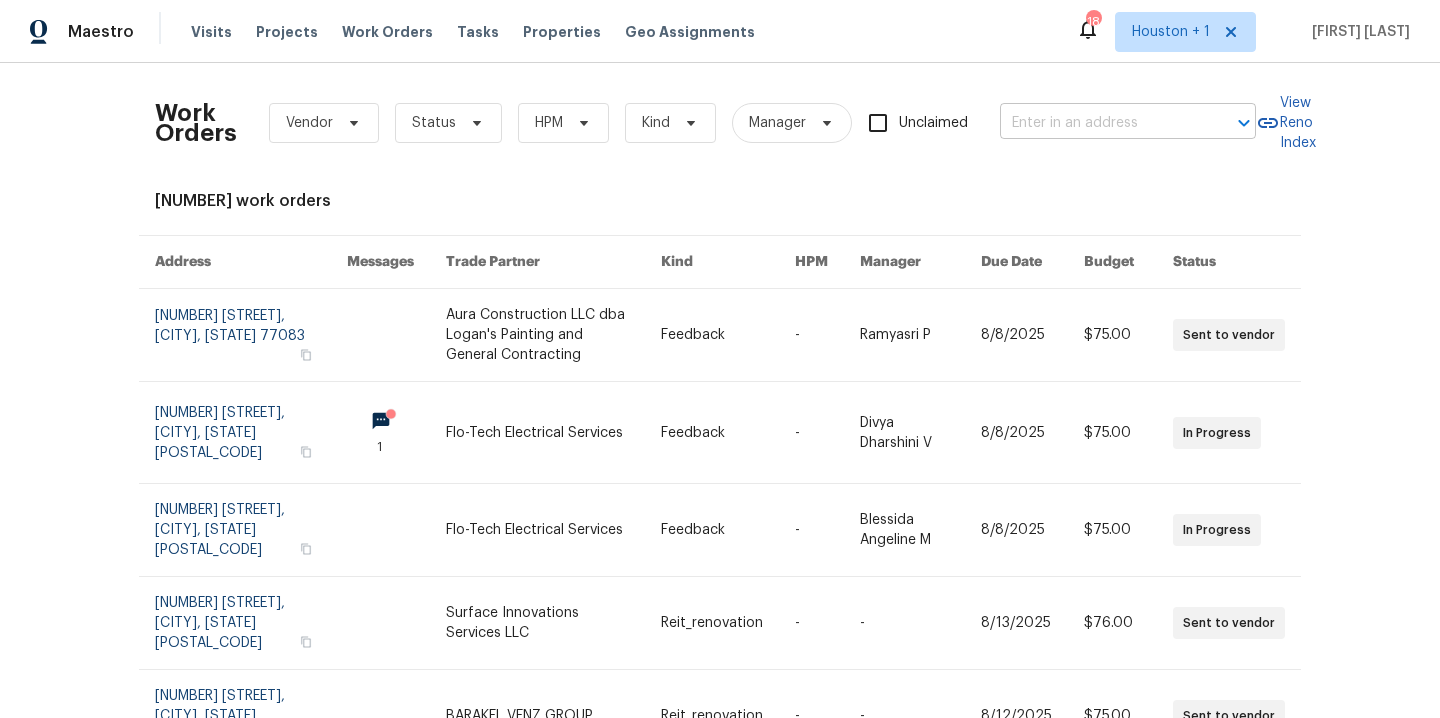 click at bounding box center (1100, 123) 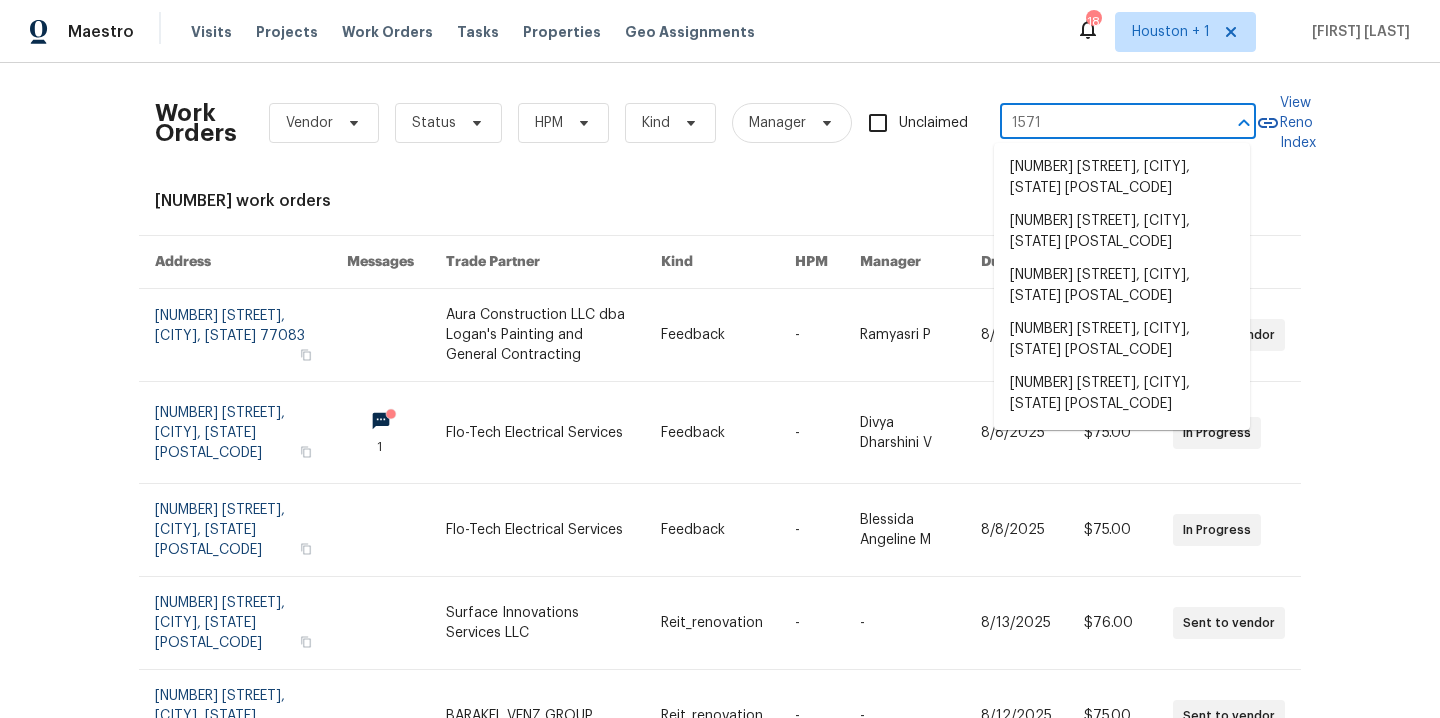 type on "[NUMBER] [STREET]" 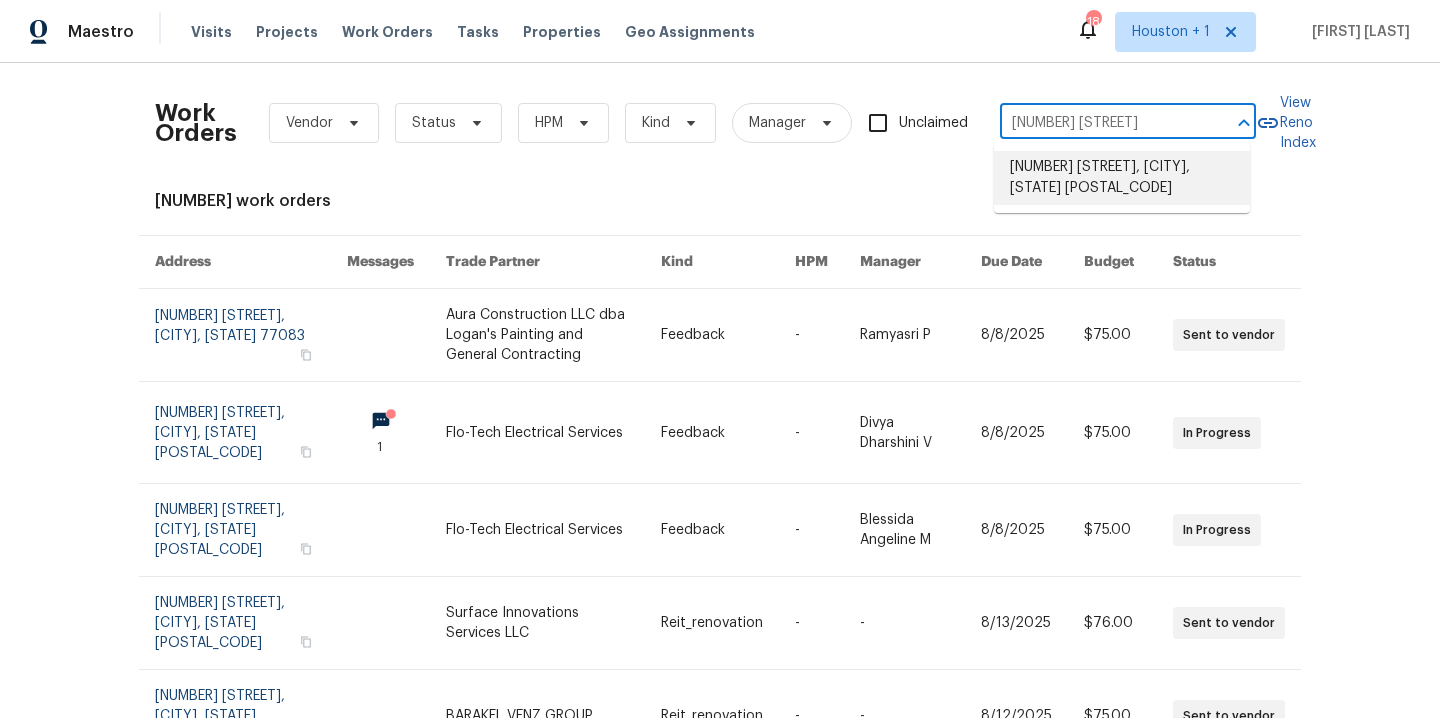 click on "[NUMBER] [STREET], [CITY], [STATE] [POSTAL_CODE]" at bounding box center [1122, 178] 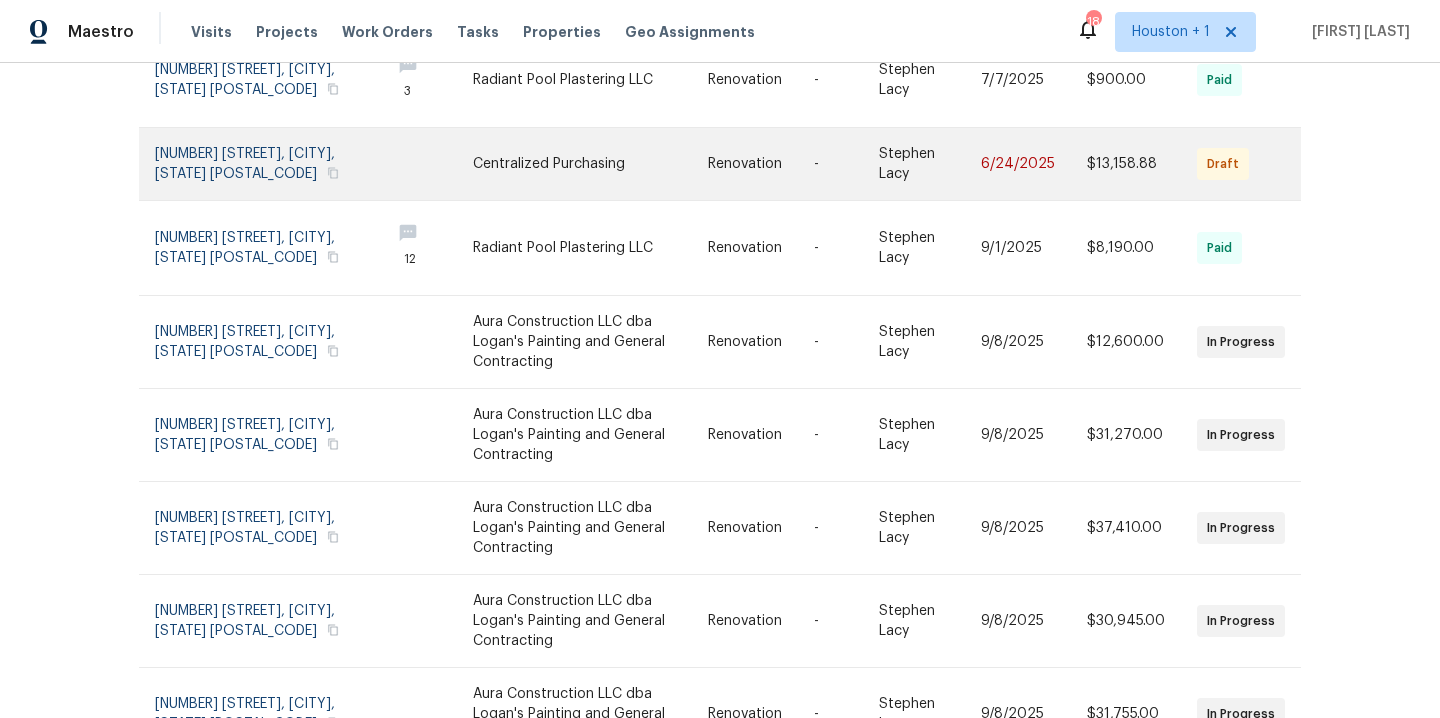 scroll, scrollTop: 332, scrollLeft: 0, axis: vertical 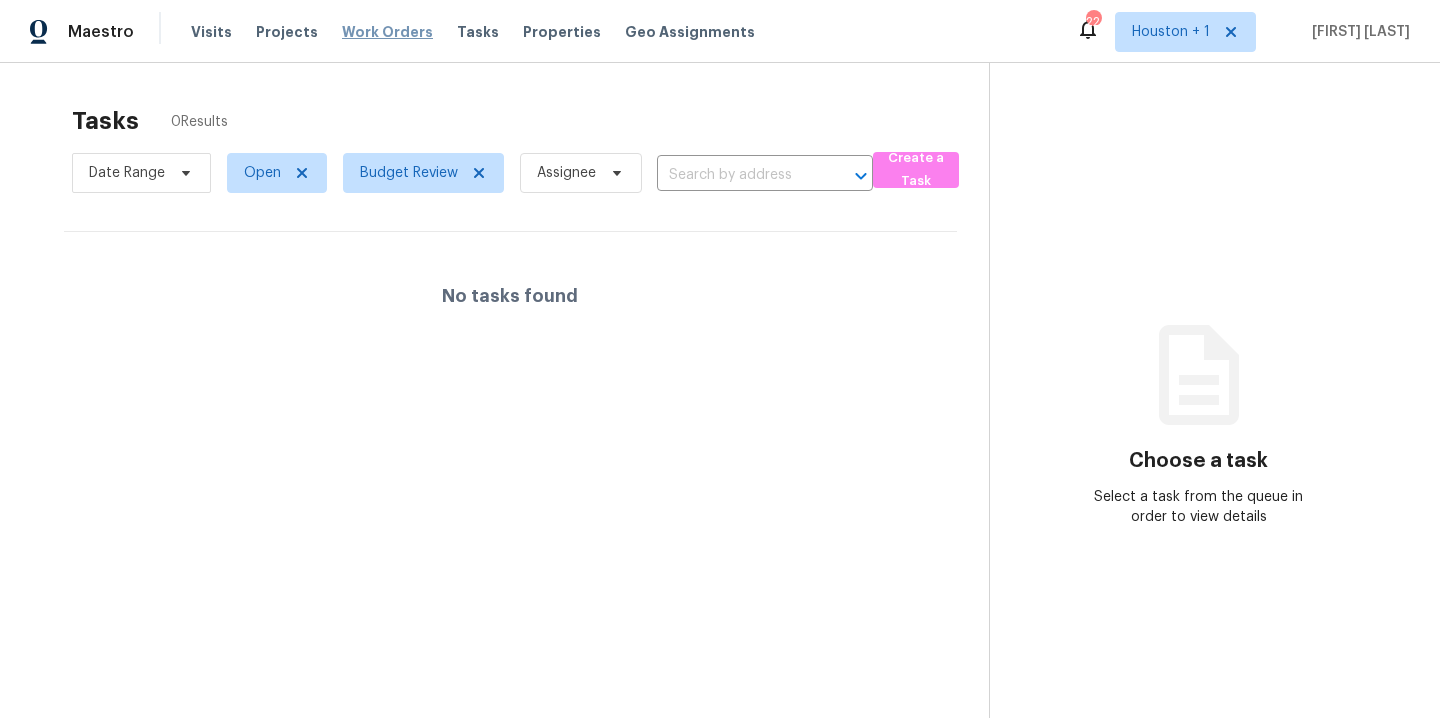 click on "Work Orders" at bounding box center (387, 32) 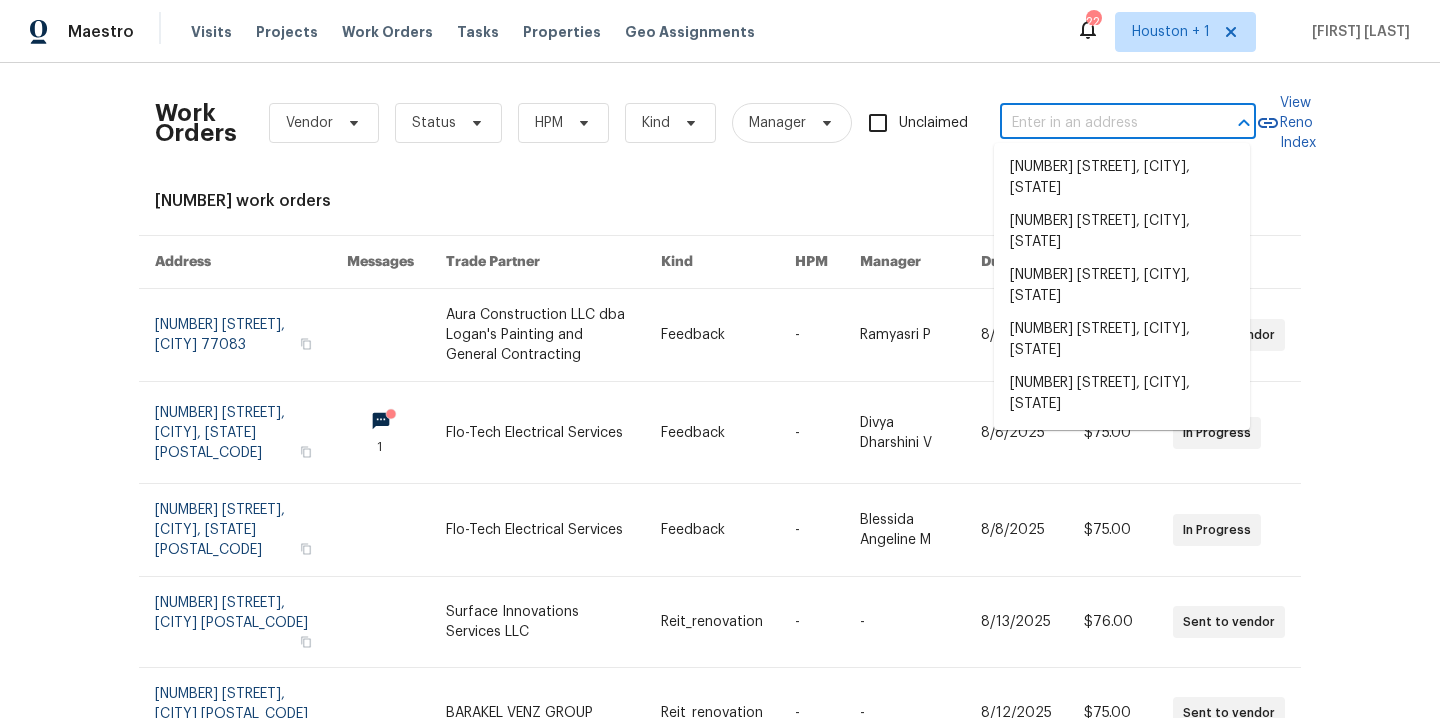 click at bounding box center [1100, 123] 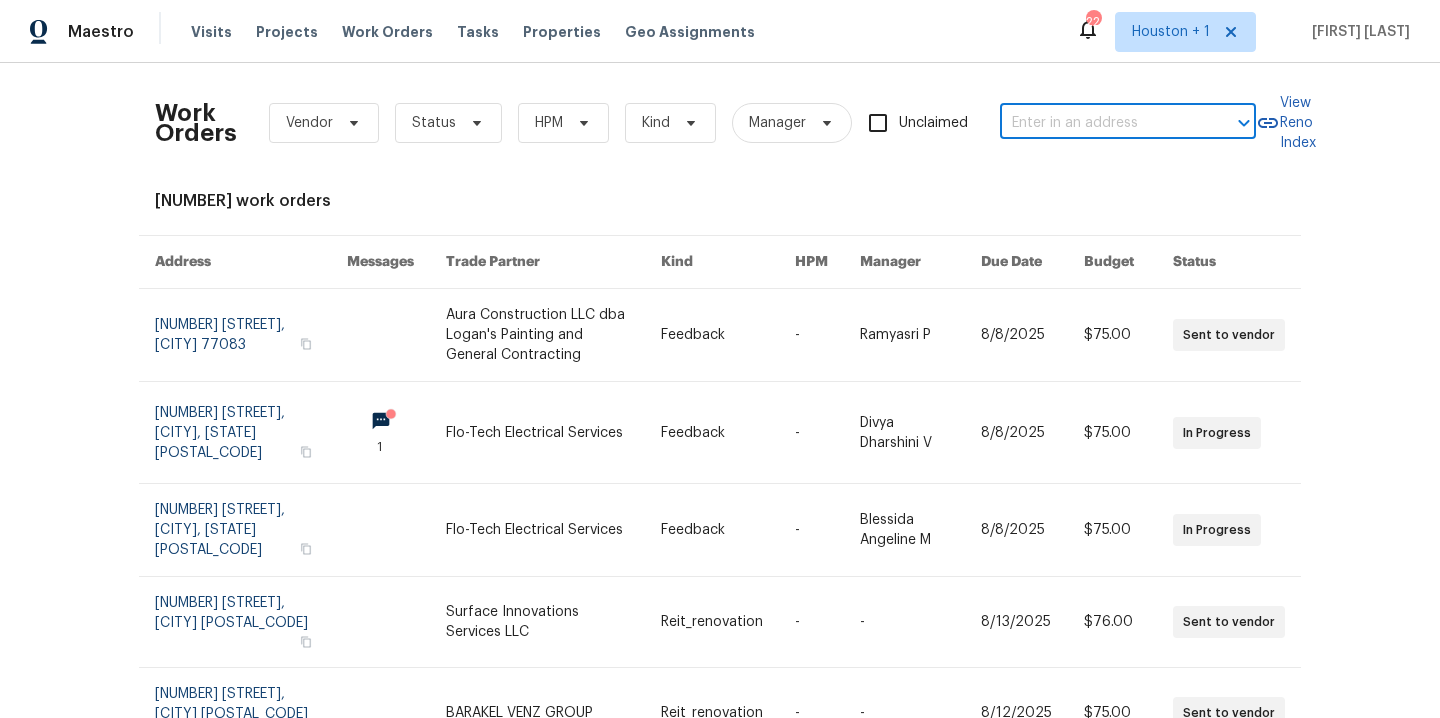 click at bounding box center (1100, 123) 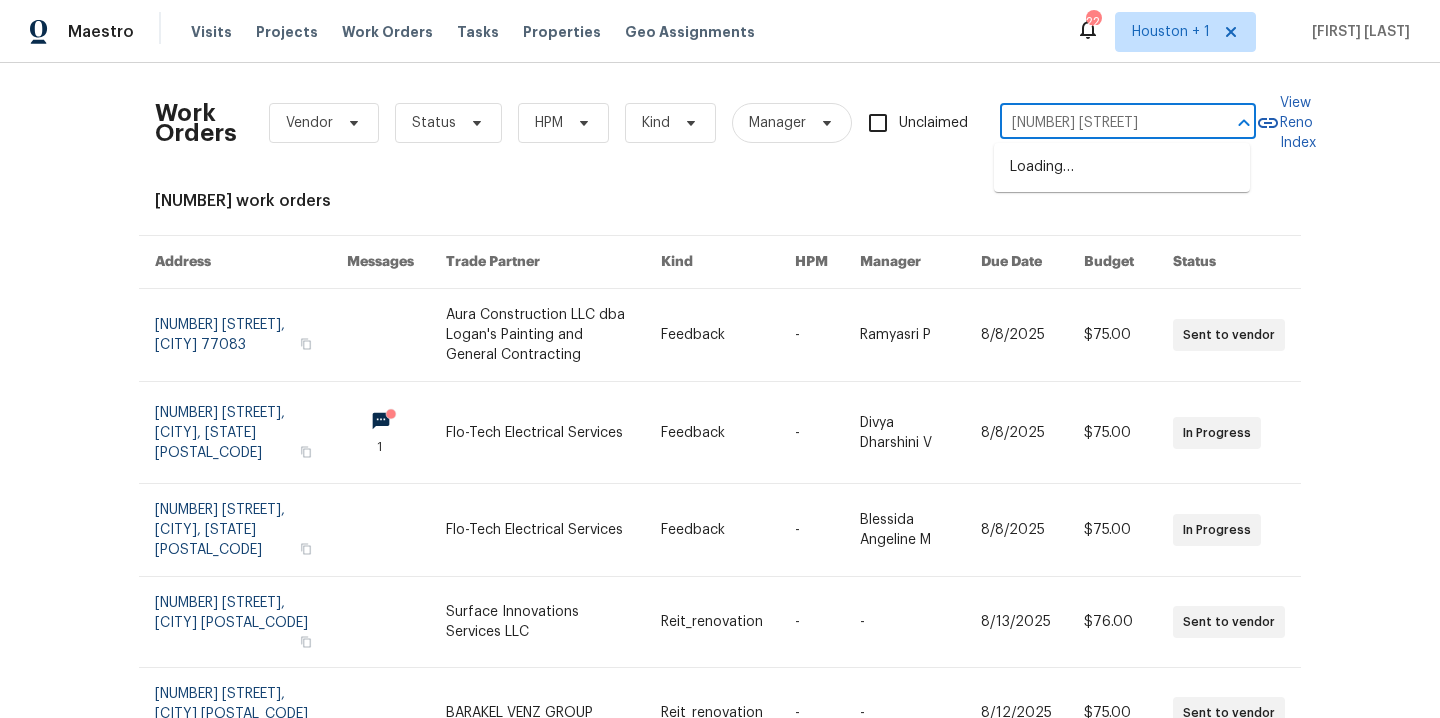 type on "8701 e 109" 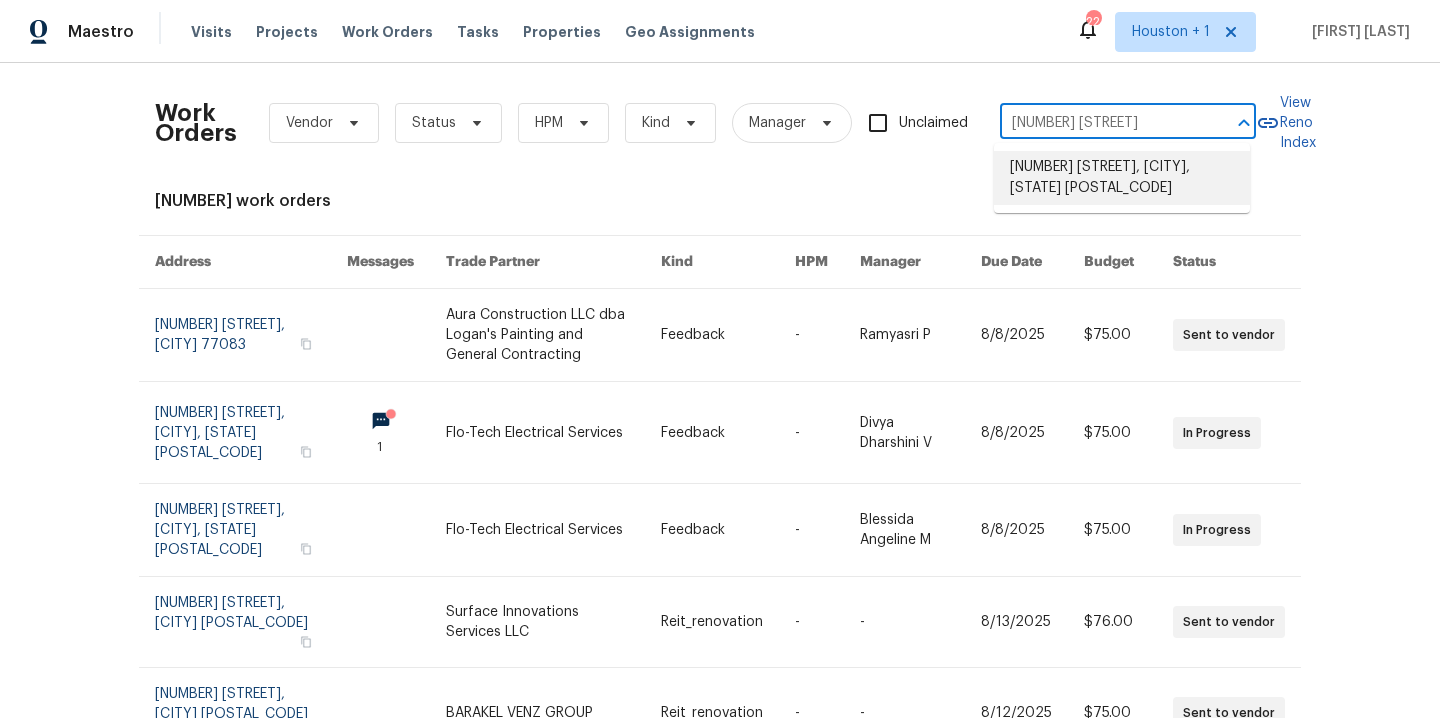 click on "8701 E 109th Ter, Kansas City, MO 64134" at bounding box center (1122, 178) 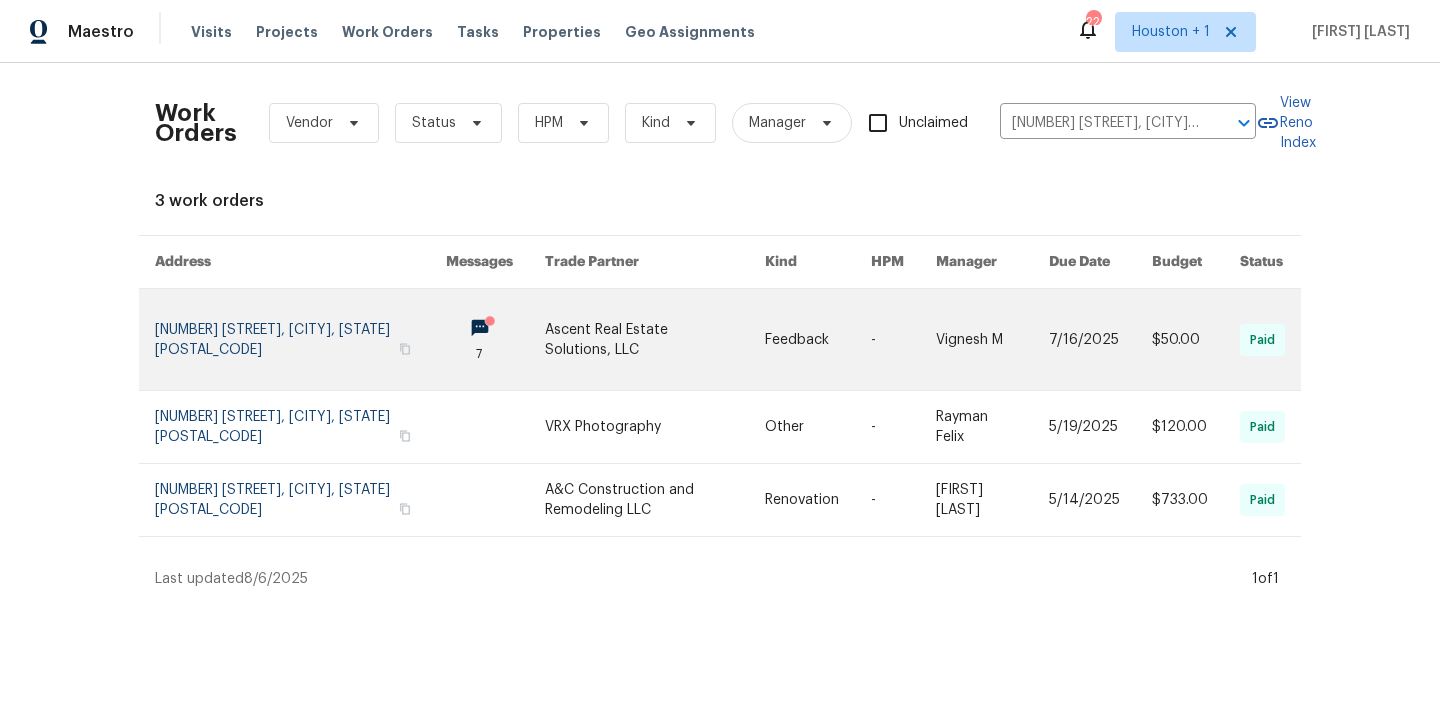 click at bounding box center (655, 339) 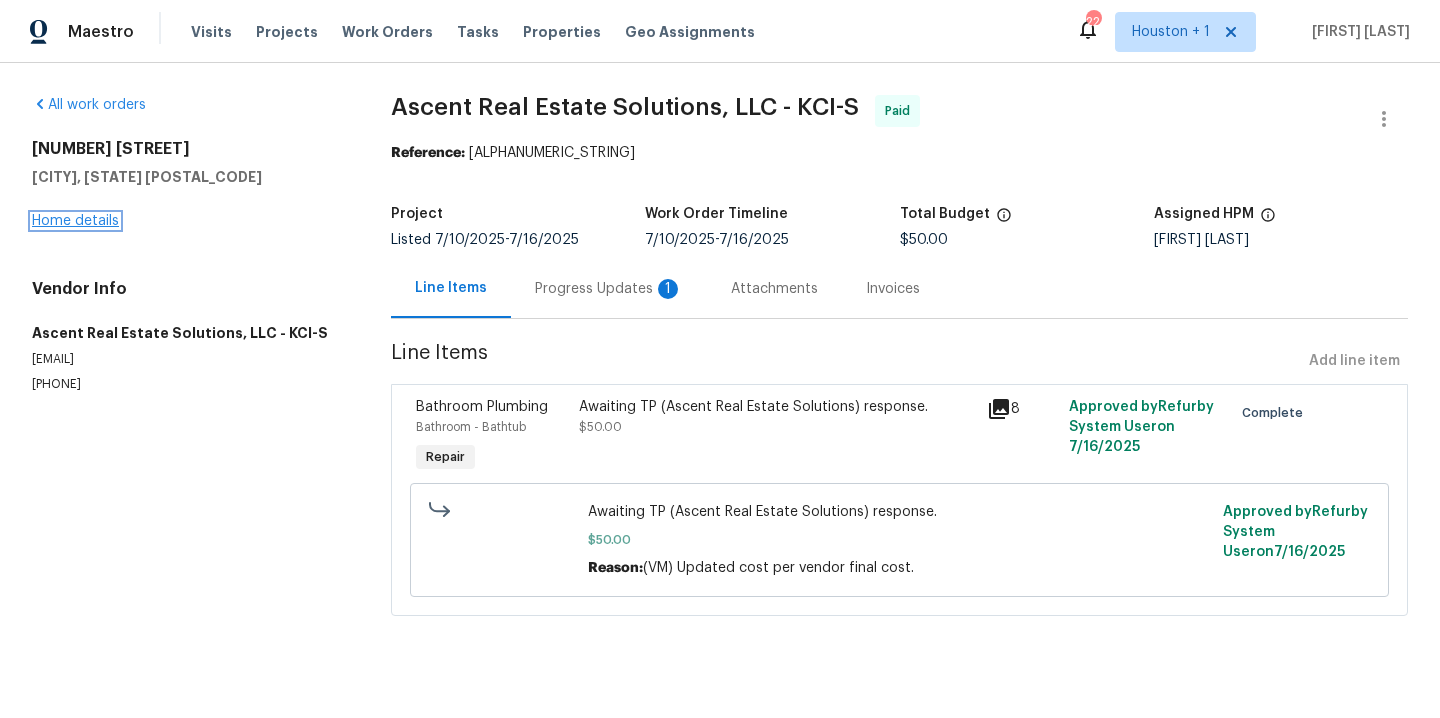 click on "Home details" at bounding box center [75, 221] 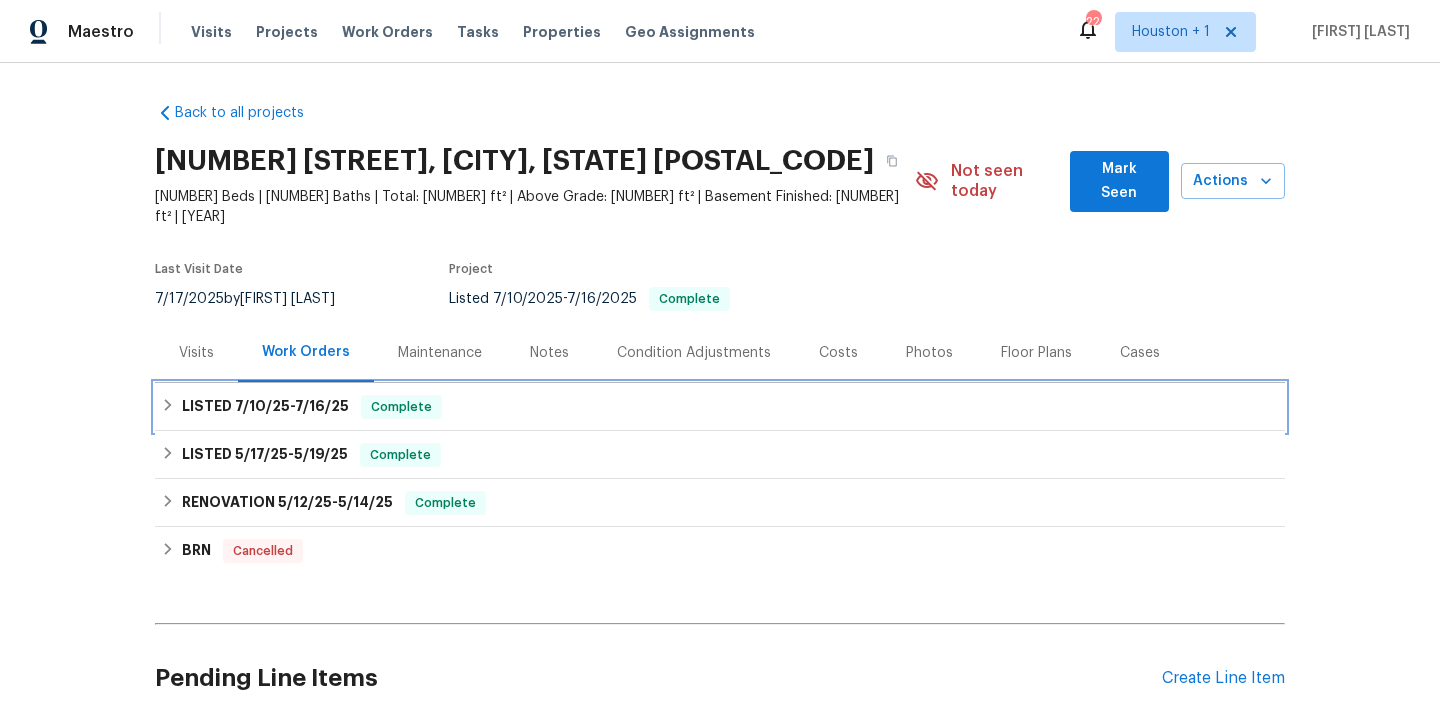 click on "7/16/25" at bounding box center (322, 406) 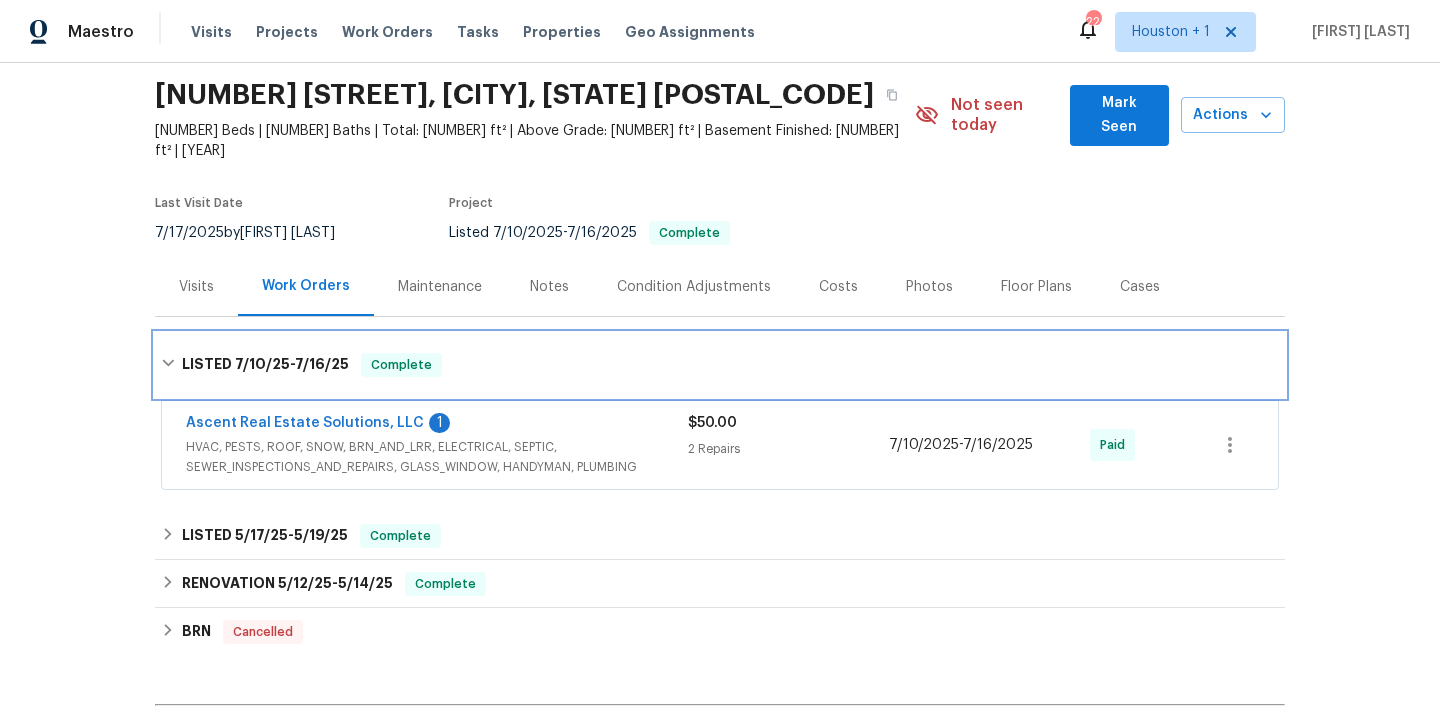 scroll, scrollTop: 100, scrollLeft: 0, axis: vertical 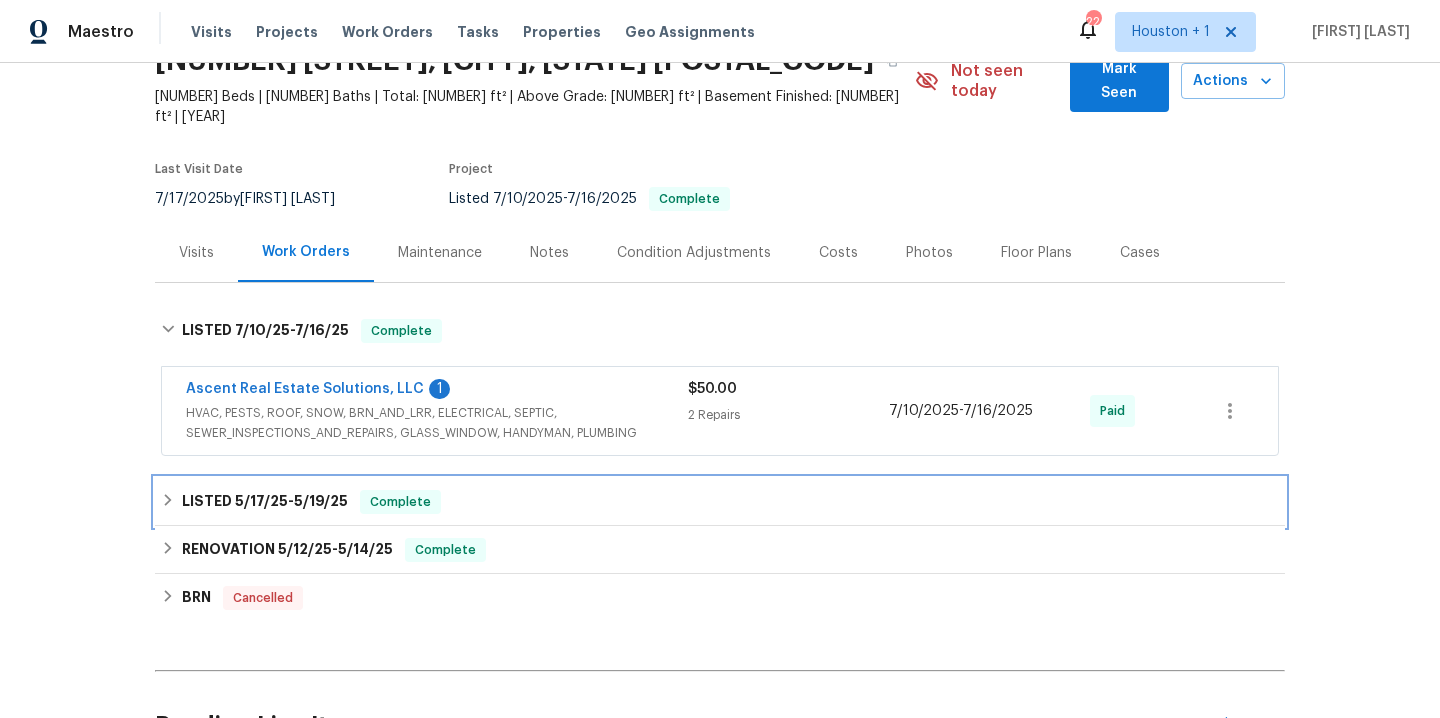 click on "5/17/25" at bounding box center (261, 501) 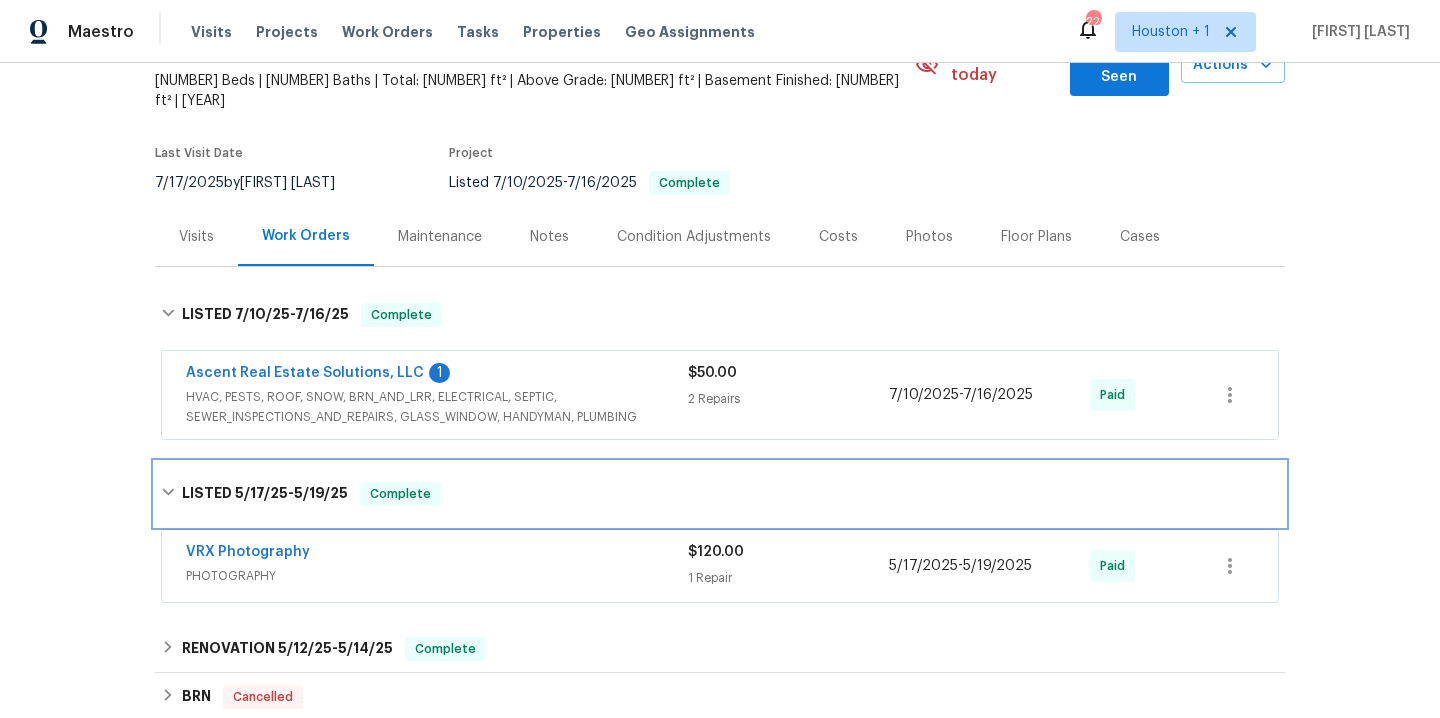 scroll, scrollTop: 137, scrollLeft: 0, axis: vertical 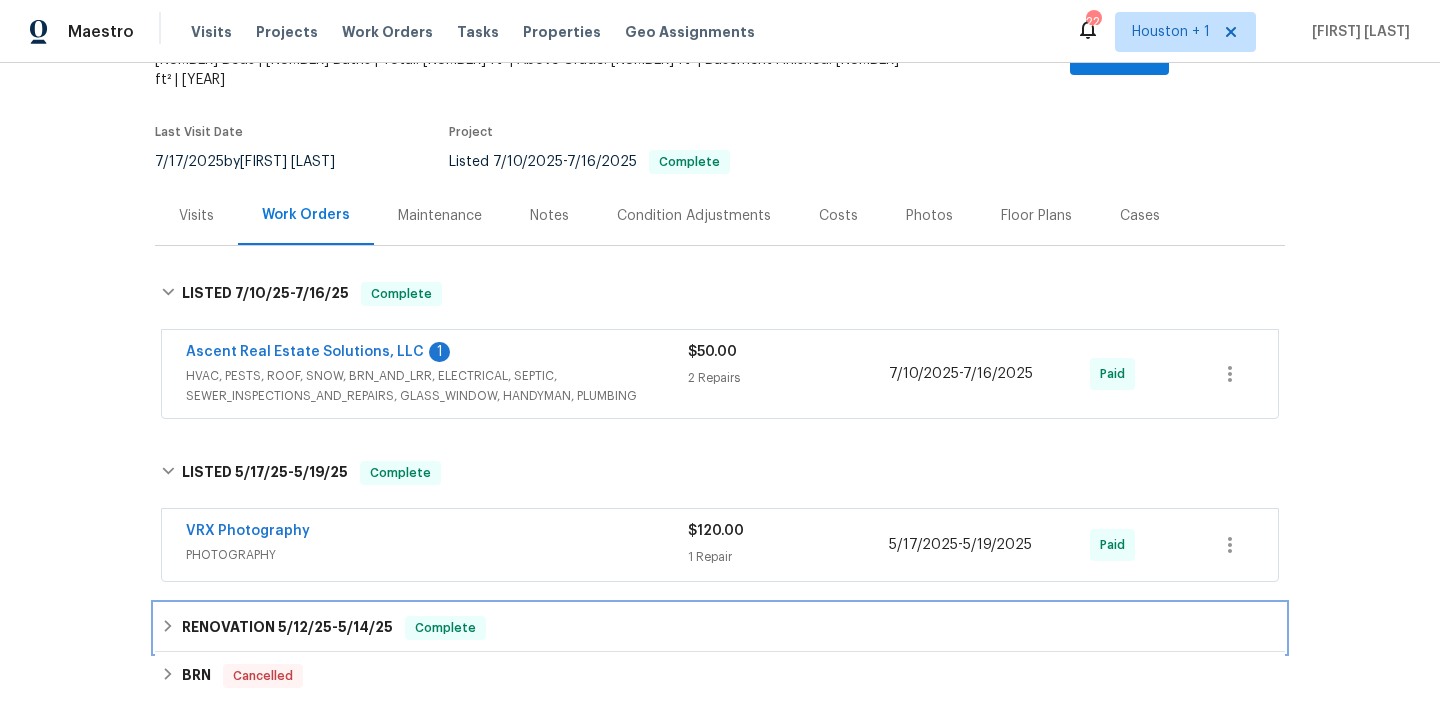 click on "5/12/25" at bounding box center (305, 627) 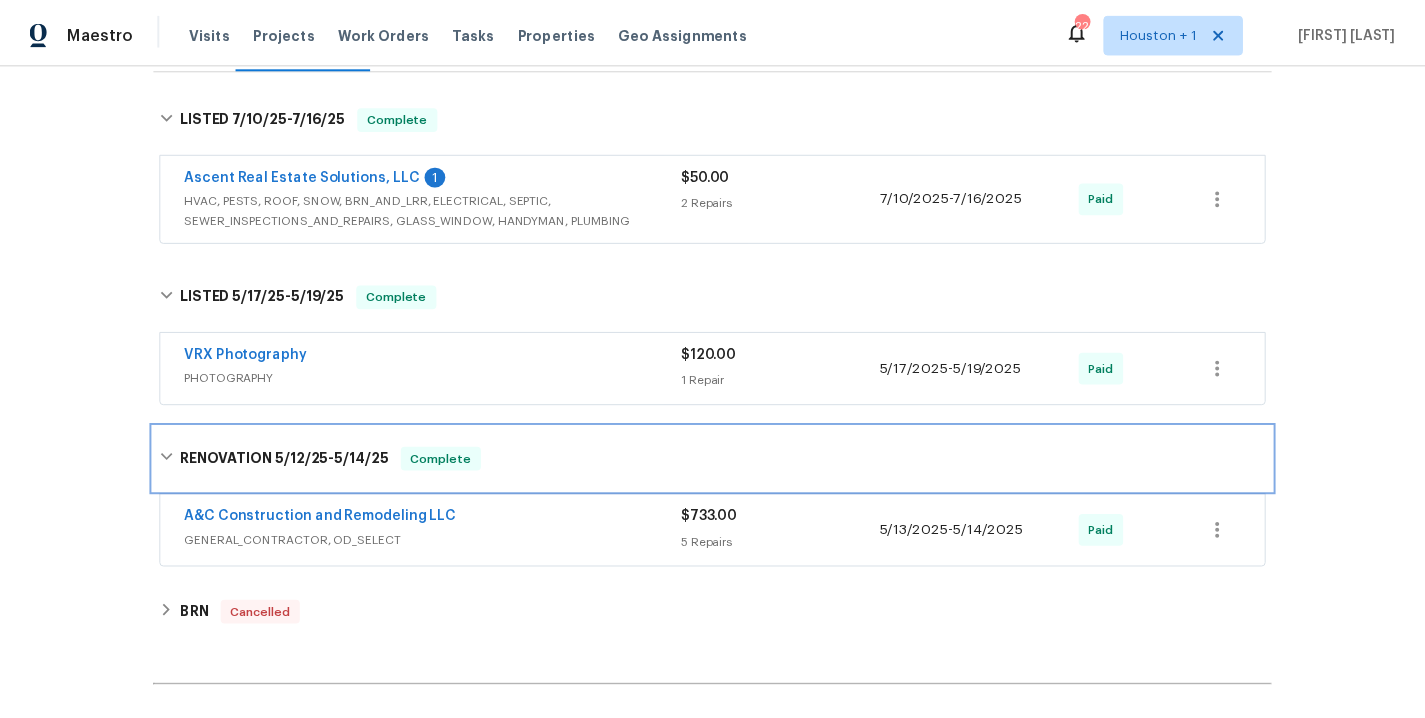 scroll, scrollTop: 0, scrollLeft: 0, axis: both 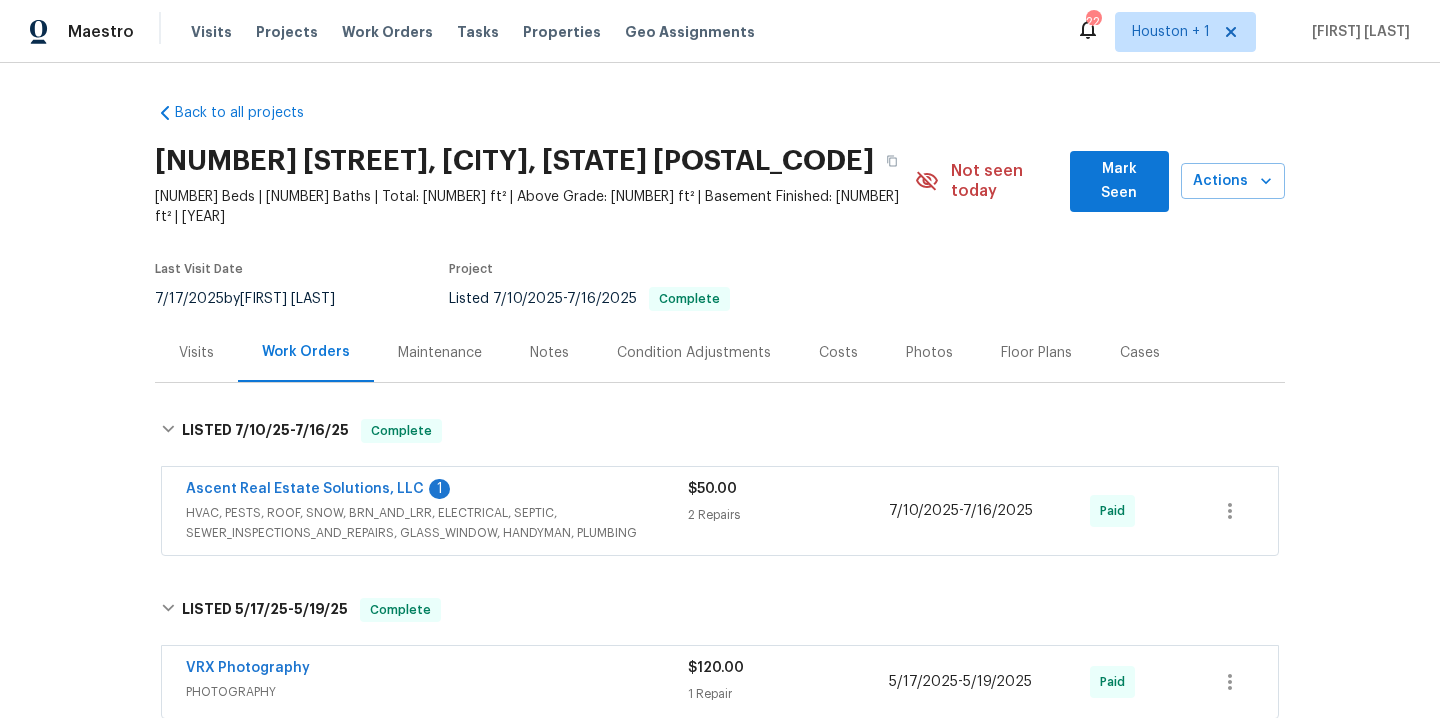 click on "Notes" at bounding box center [549, 353] 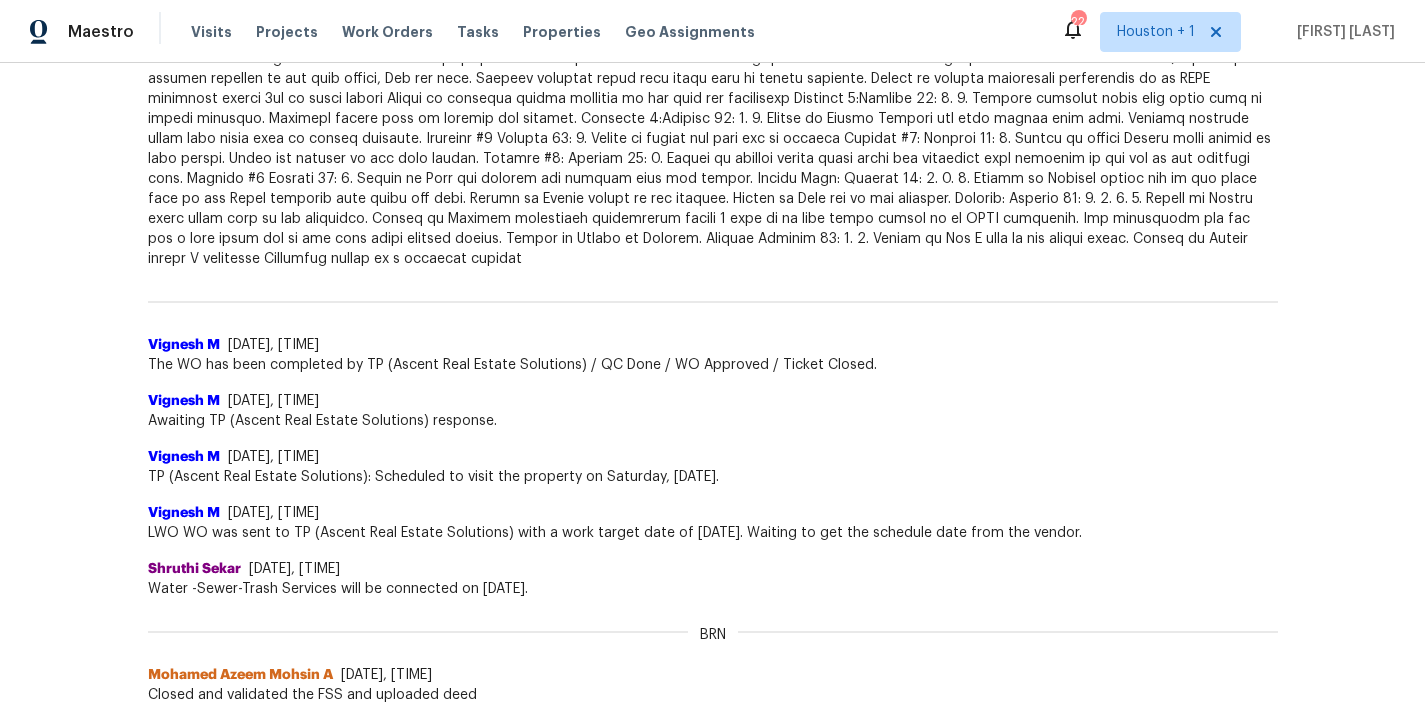 scroll, scrollTop: 0, scrollLeft: 0, axis: both 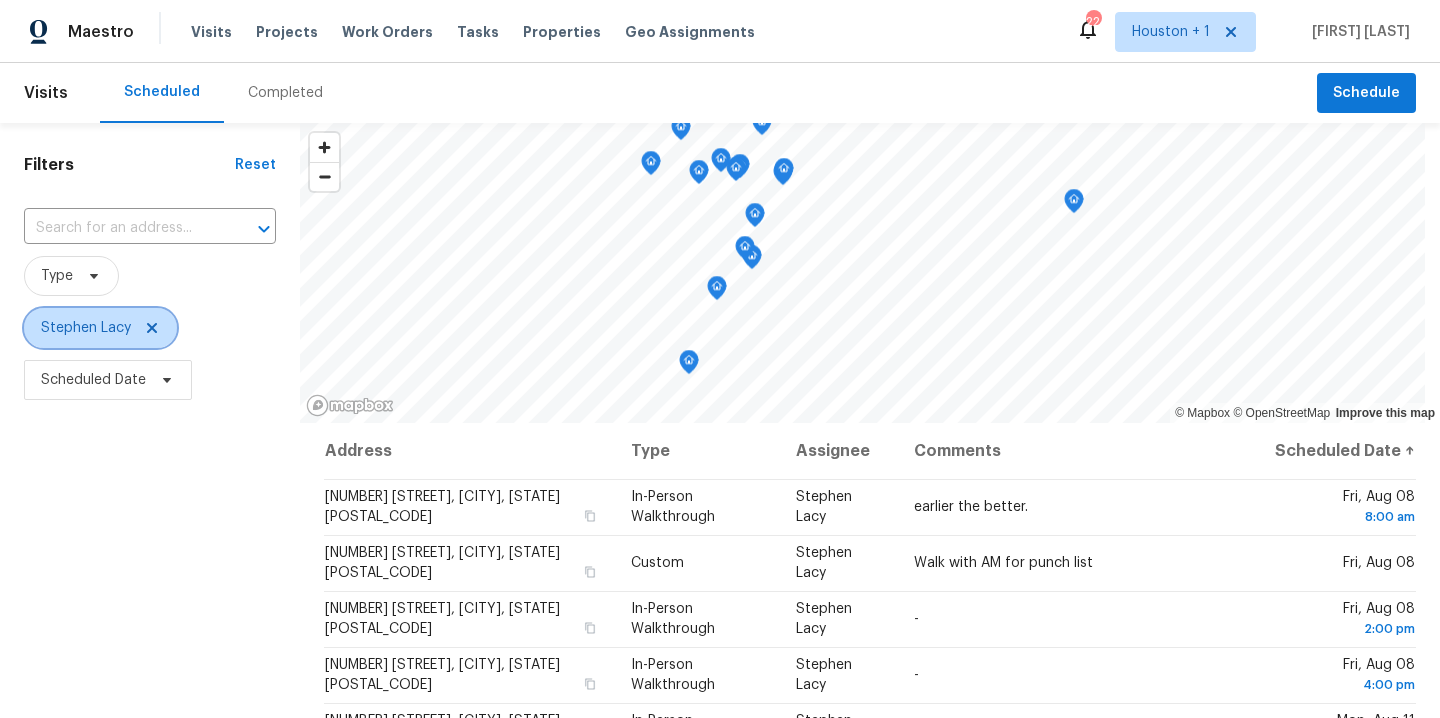 click on "Stephen Lacy" at bounding box center [100, 328] 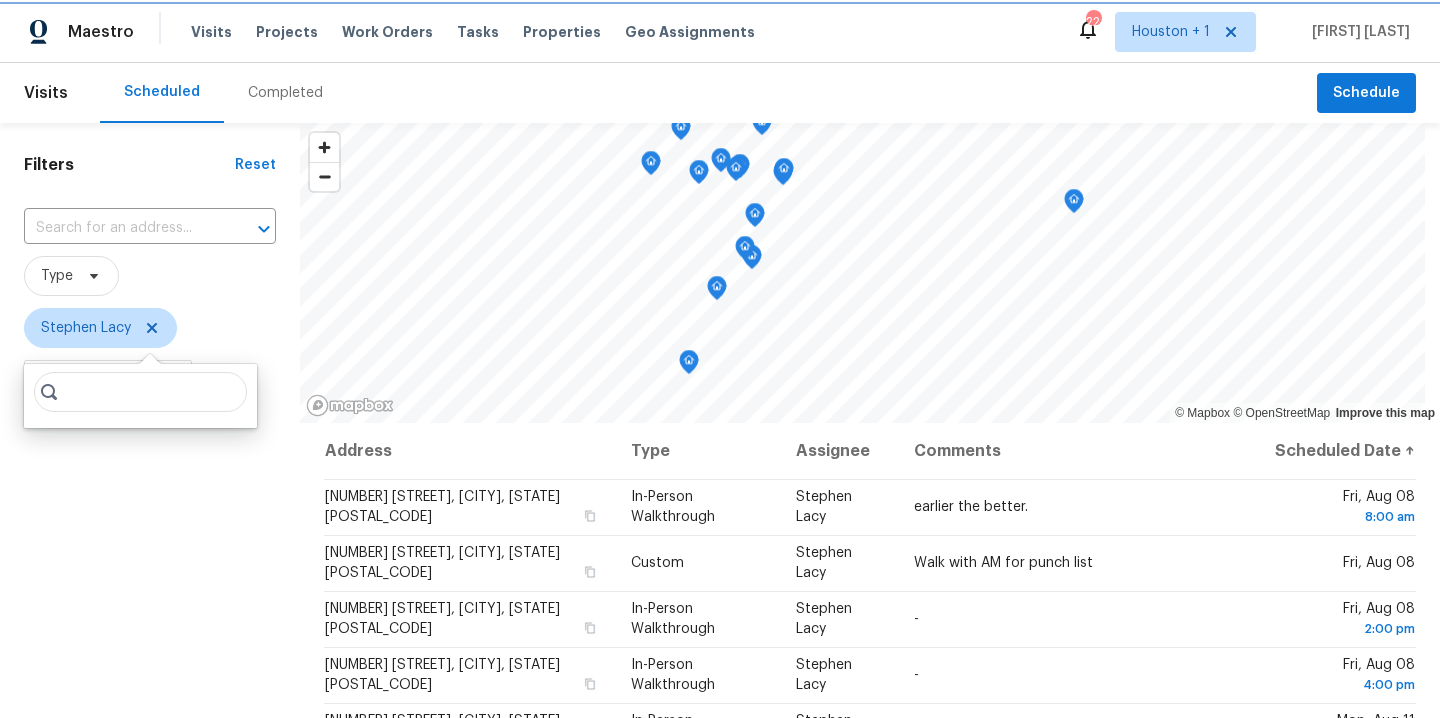 click 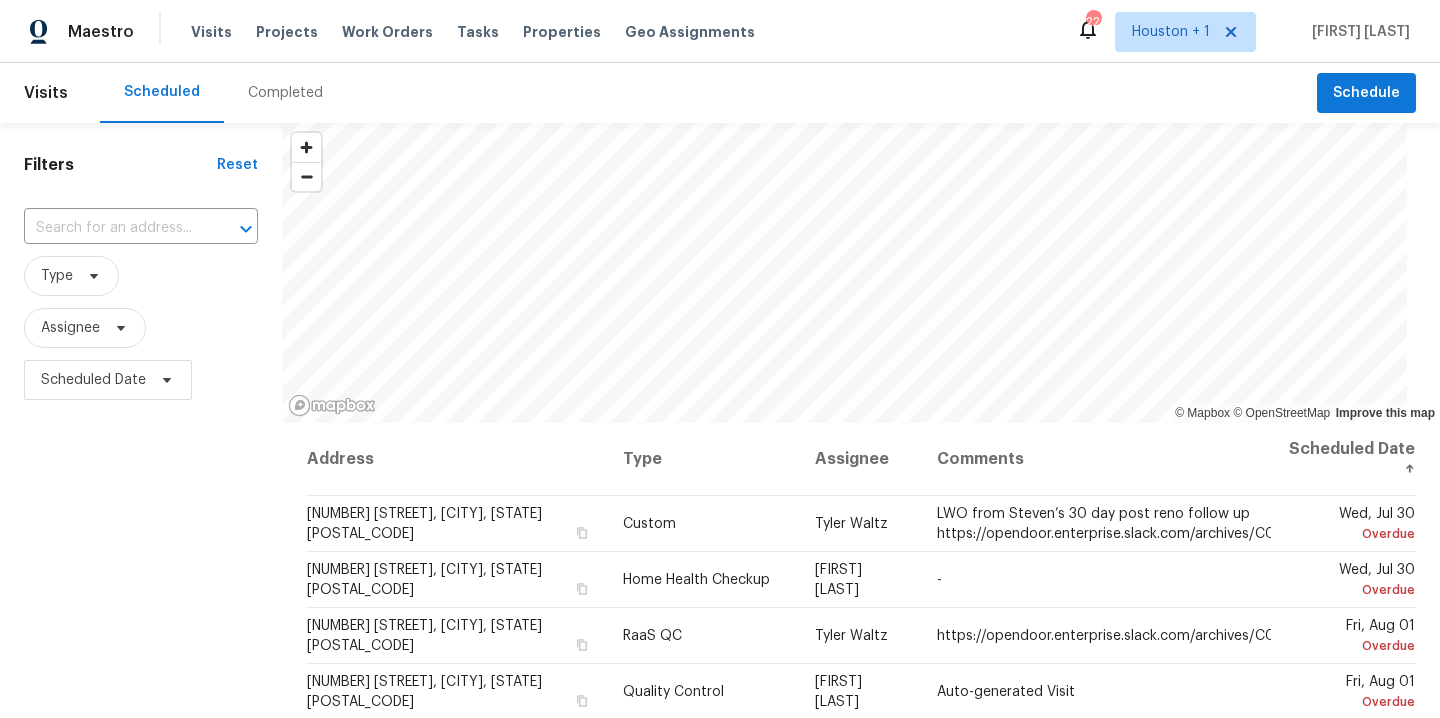 click on "Completed" at bounding box center [285, 93] 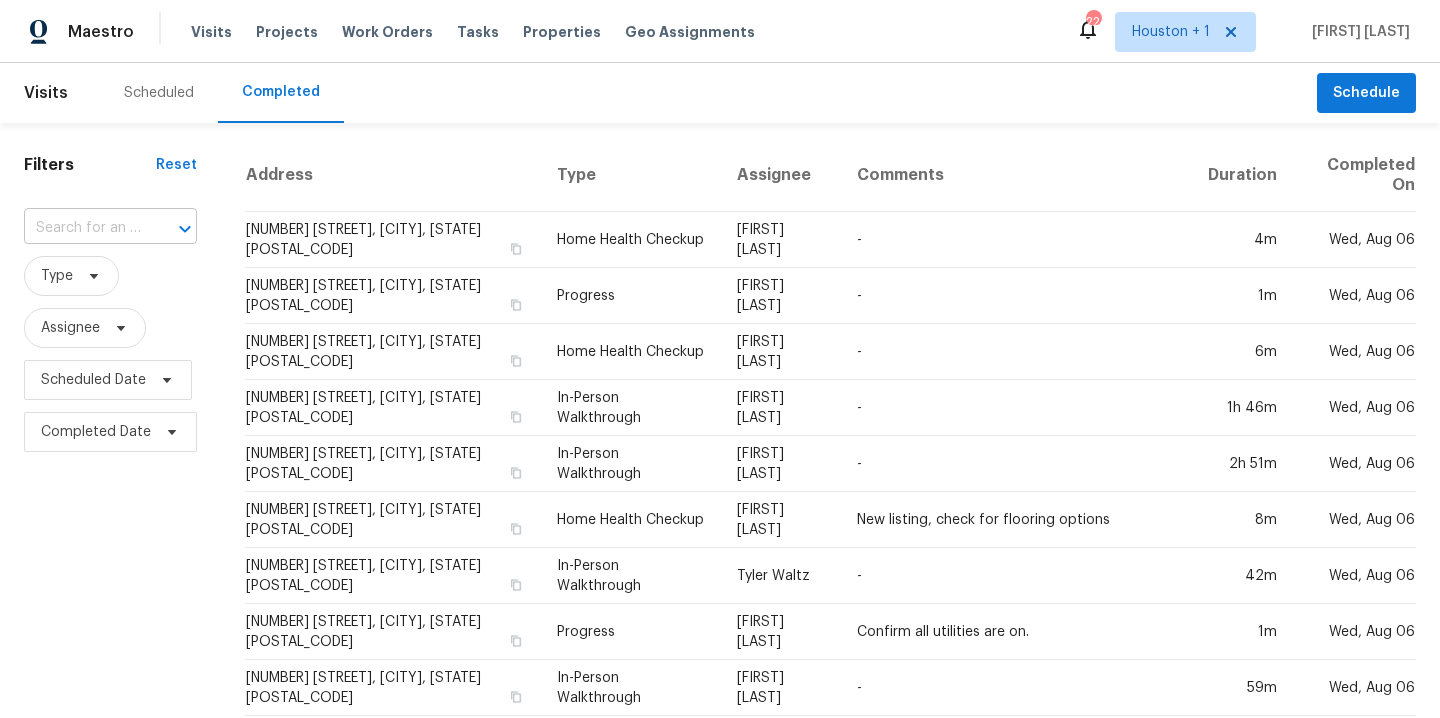 click at bounding box center [171, 229] 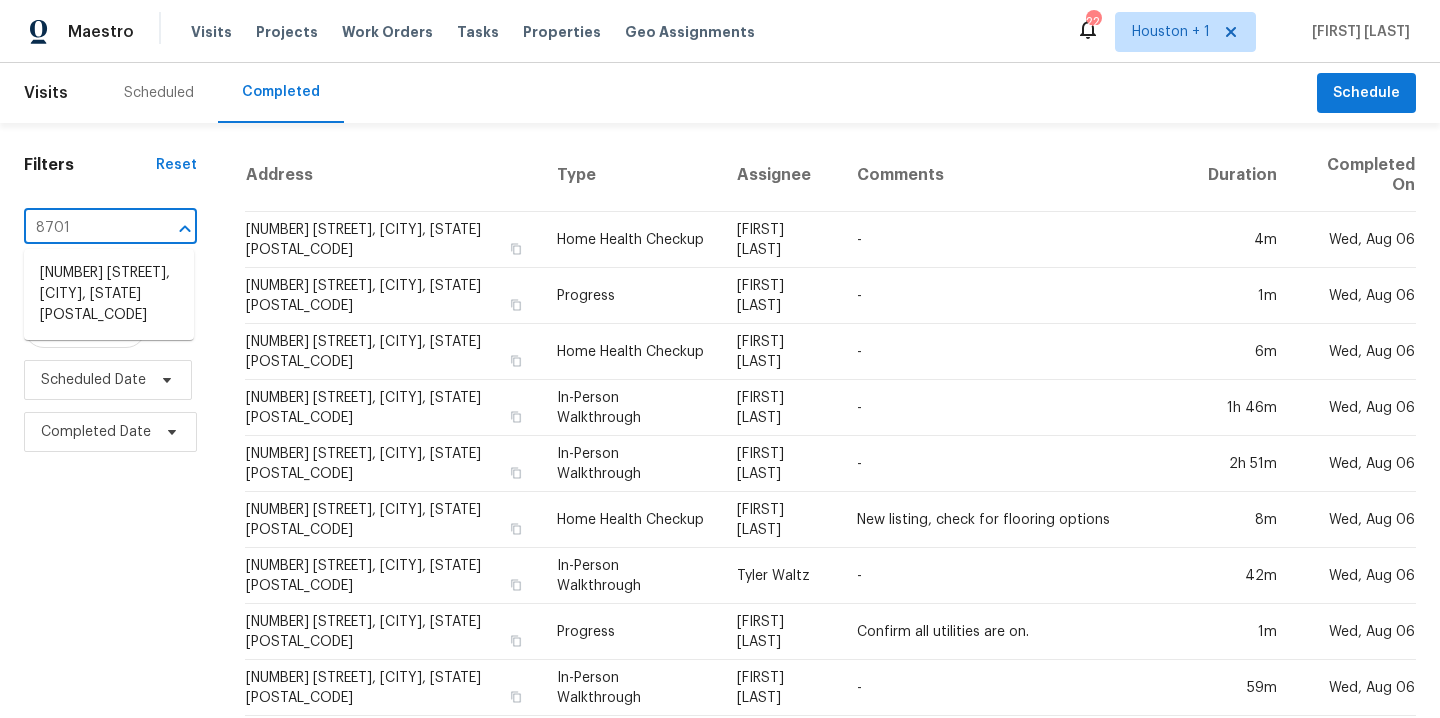 type on "8701 e" 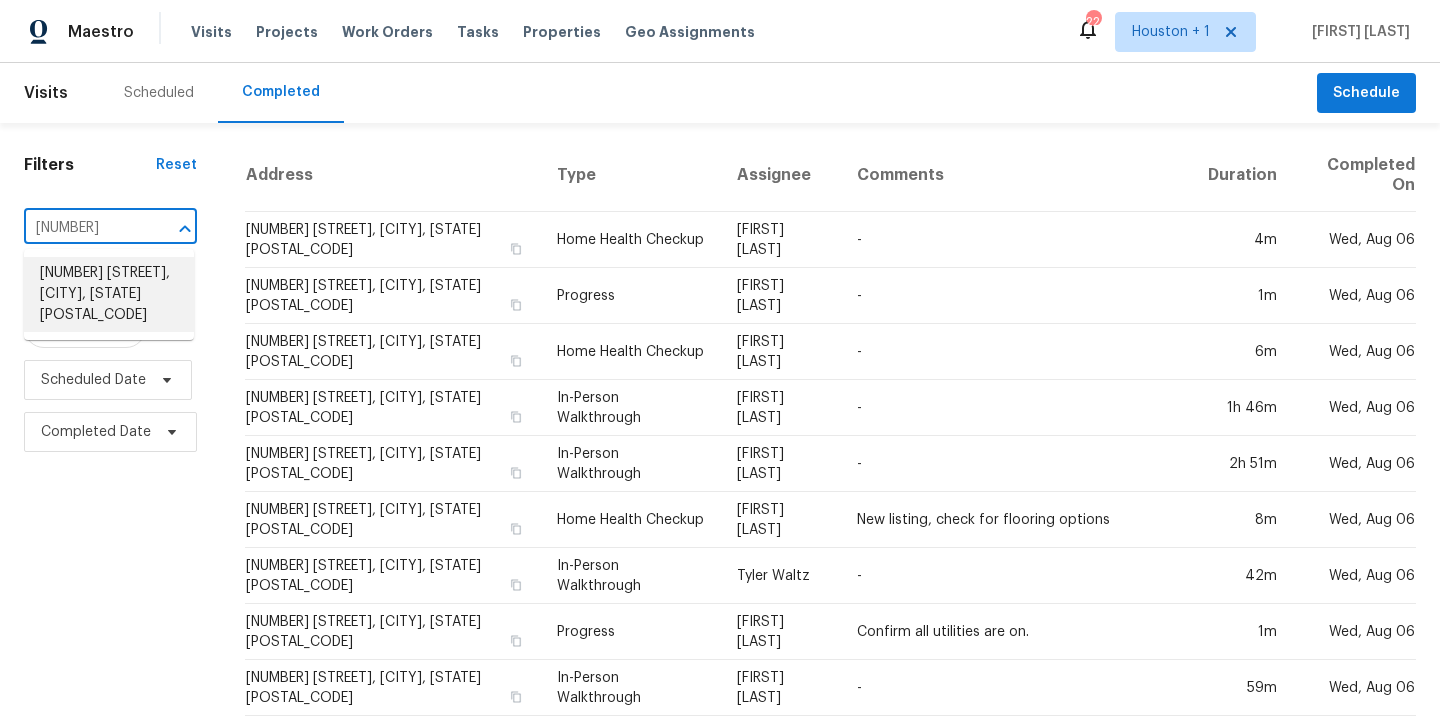 click on "8701 E 109th Ter, Kansas City, MO 64134" at bounding box center [109, 294] 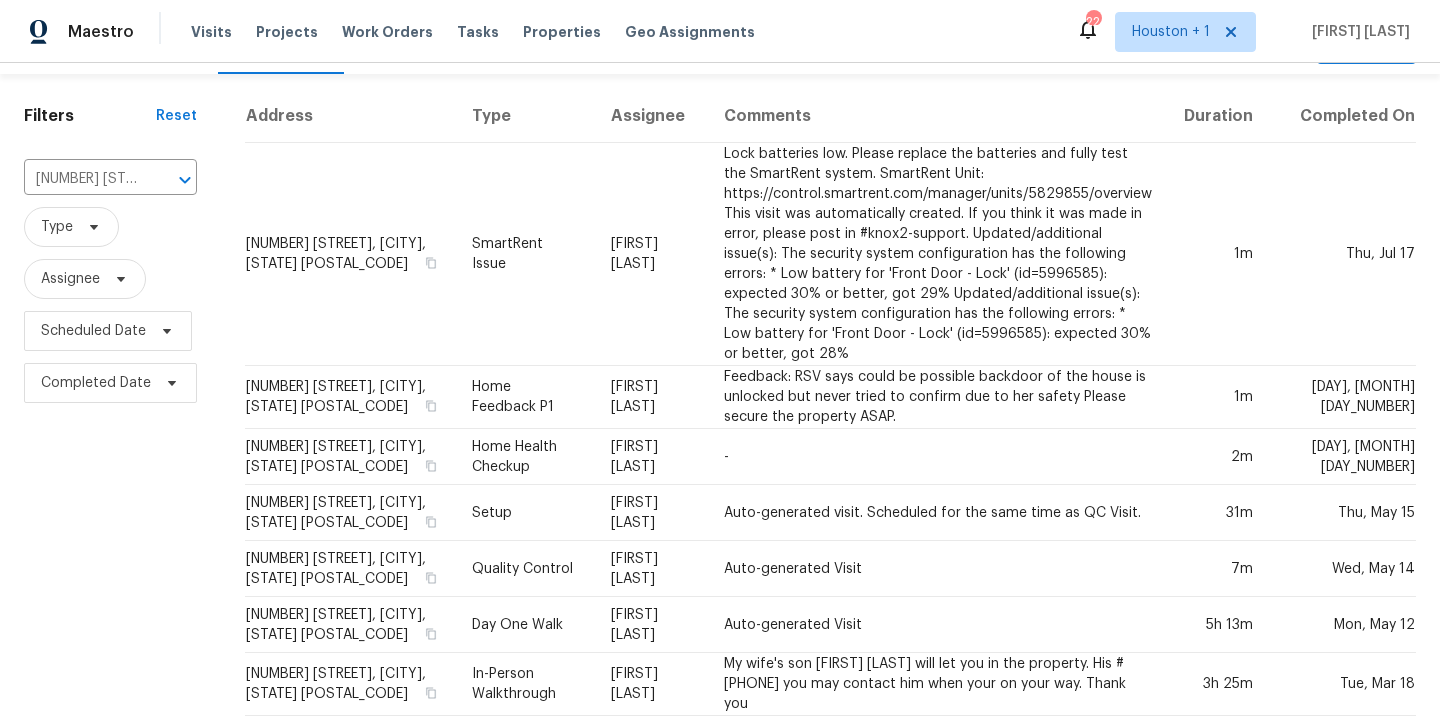 scroll, scrollTop: 0, scrollLeft: 0, axis: both 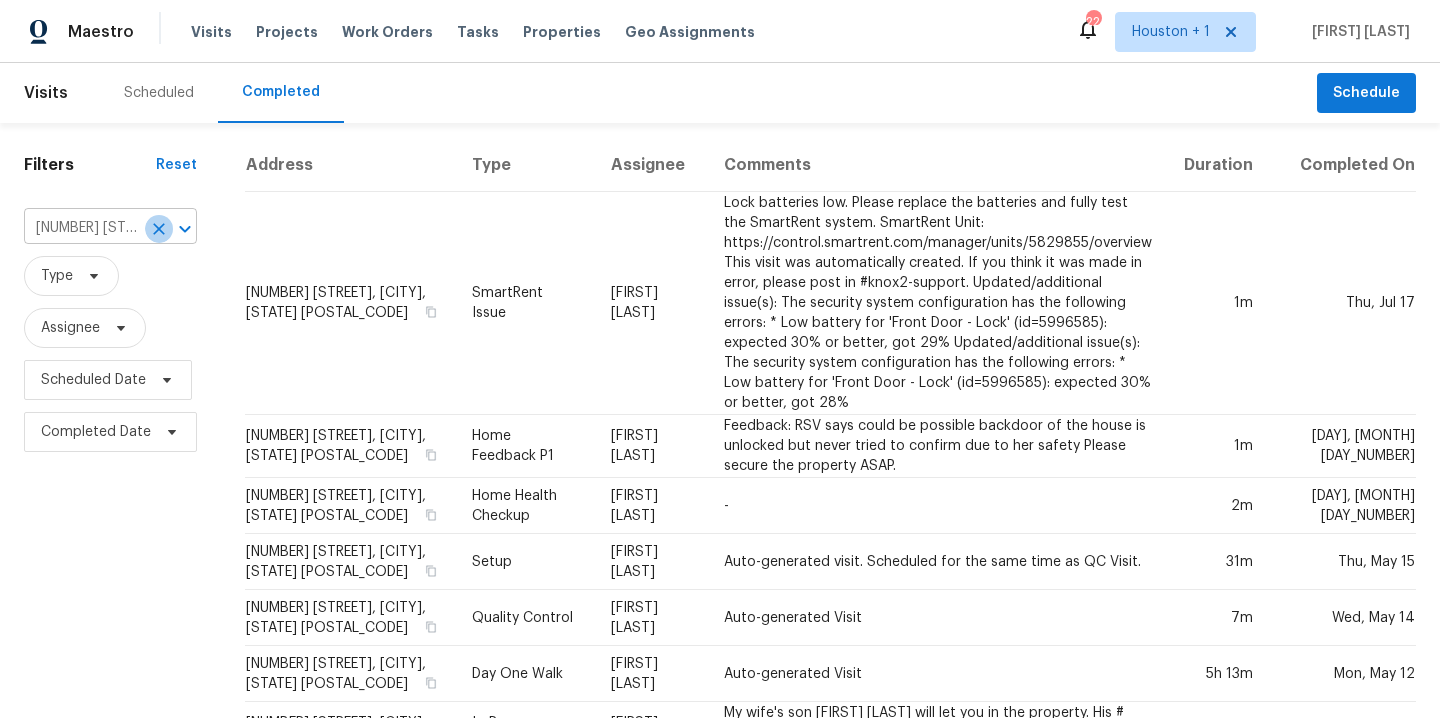 click 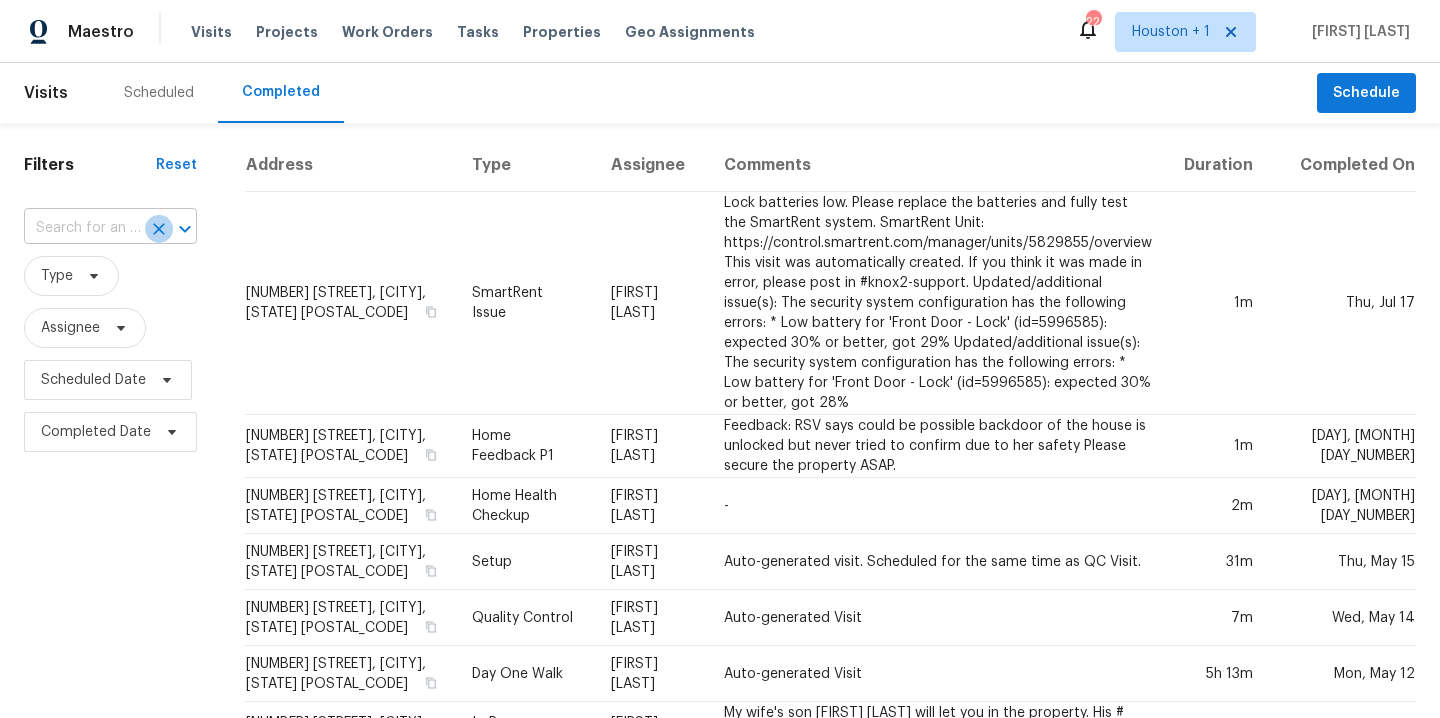 scroll, scrollTop: 0, scrollLeft: 0, axis: both 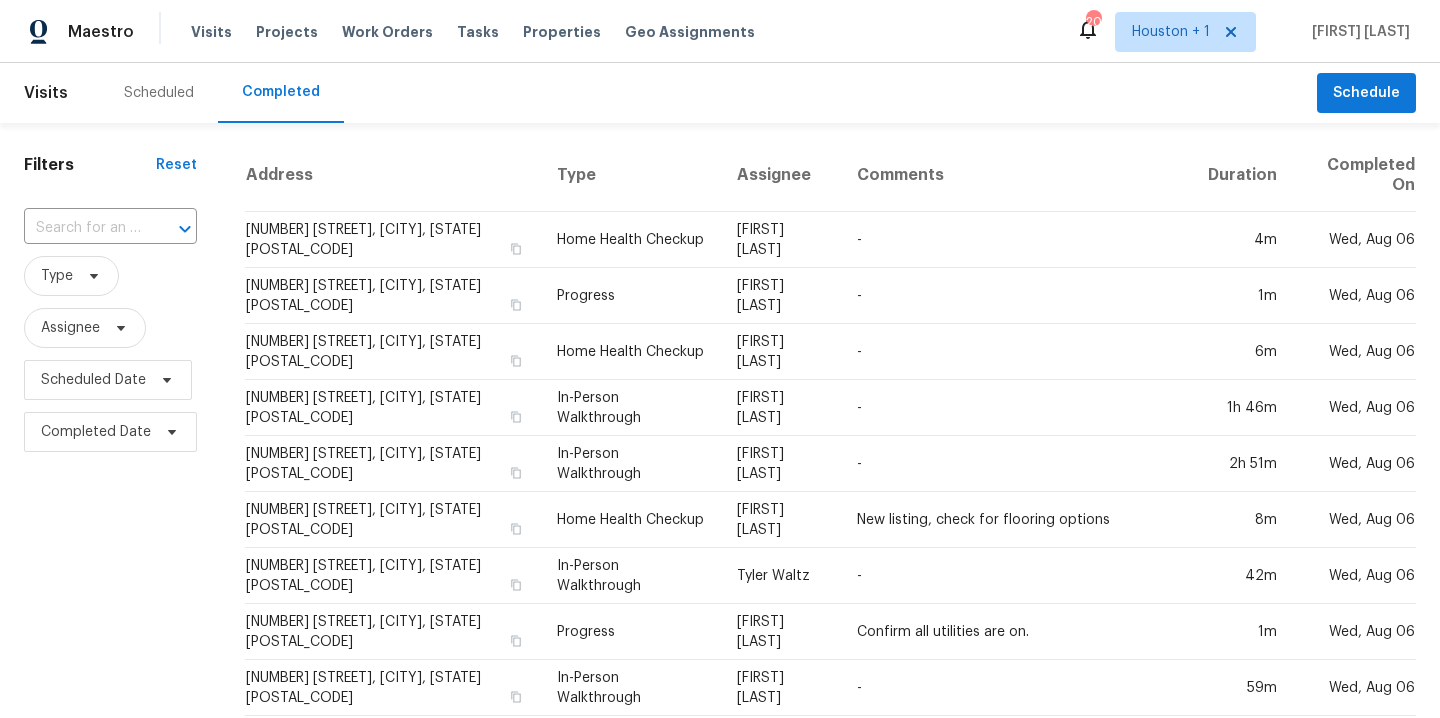 click on "Scheduled" at bounding box center [159, 93] 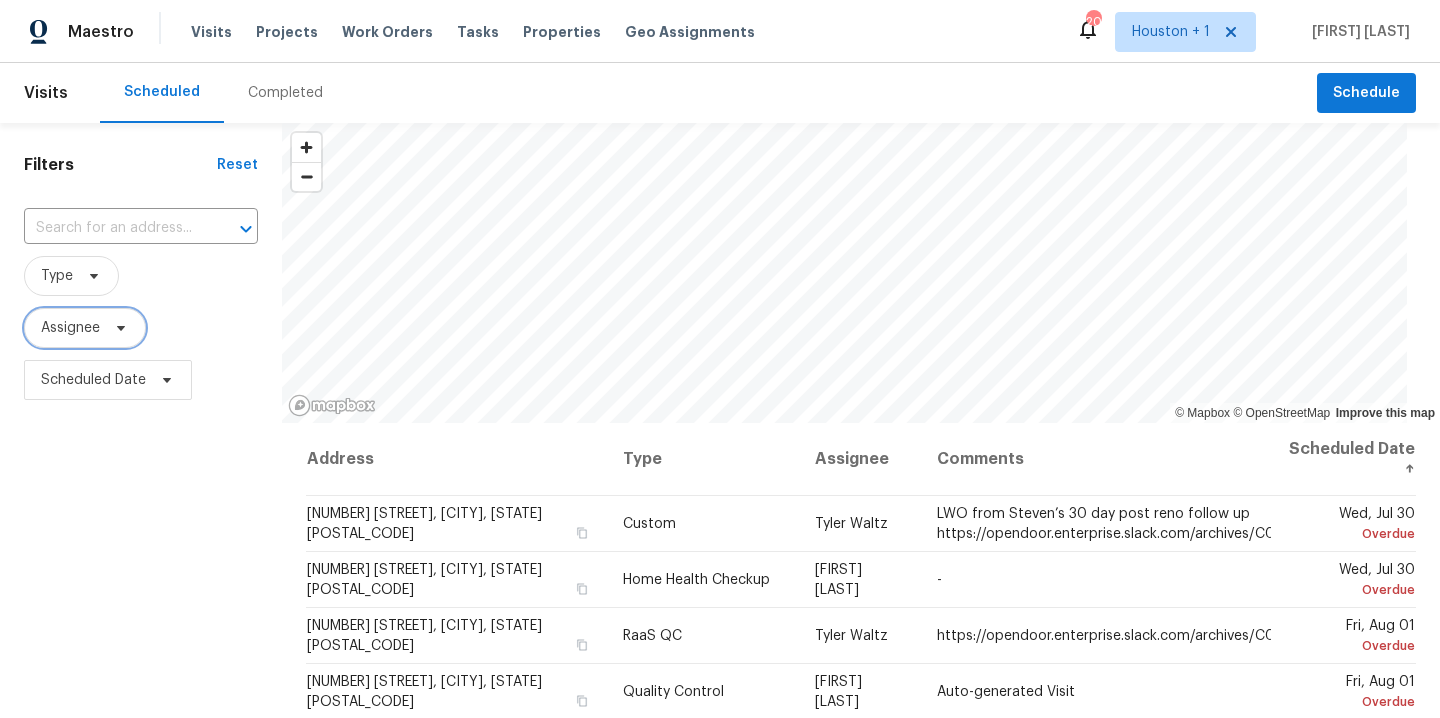 click on "Assignee" at bounding box center (85, 328) 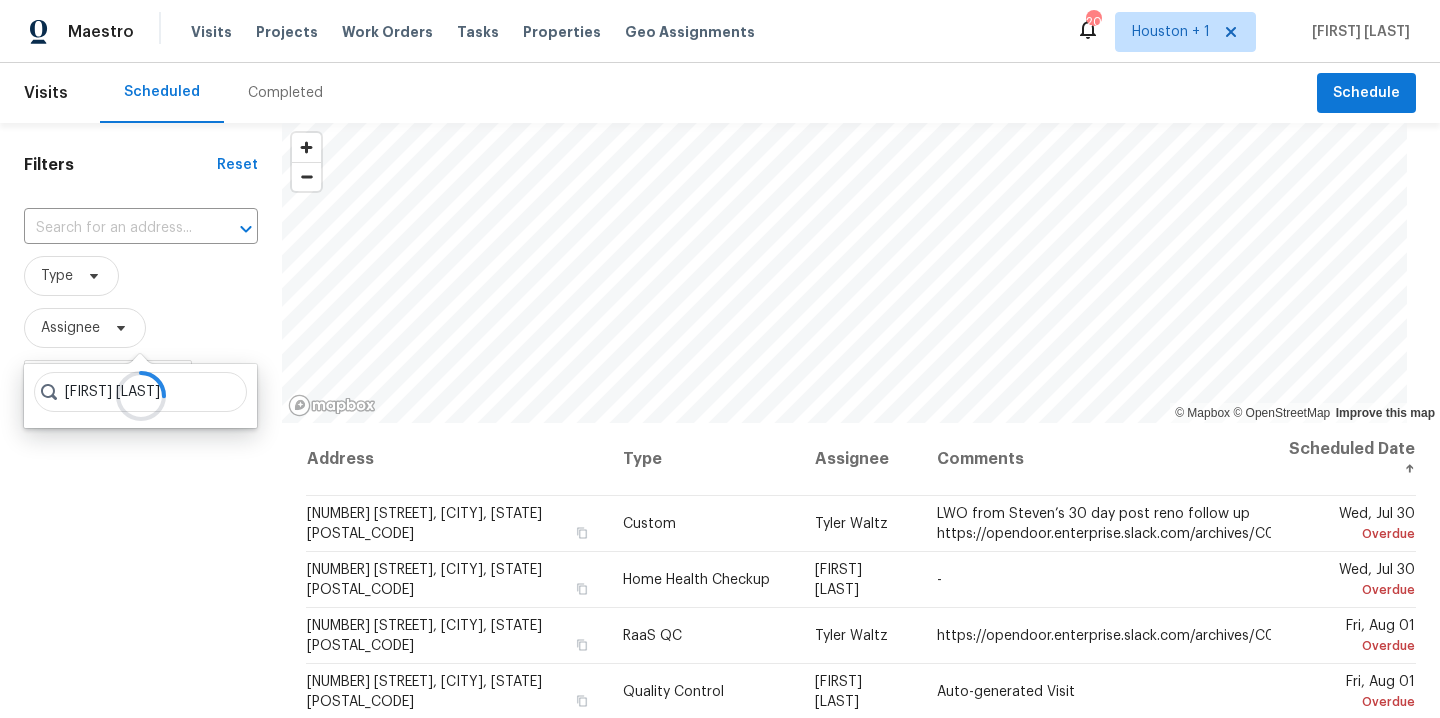 type on "stephen lacy" 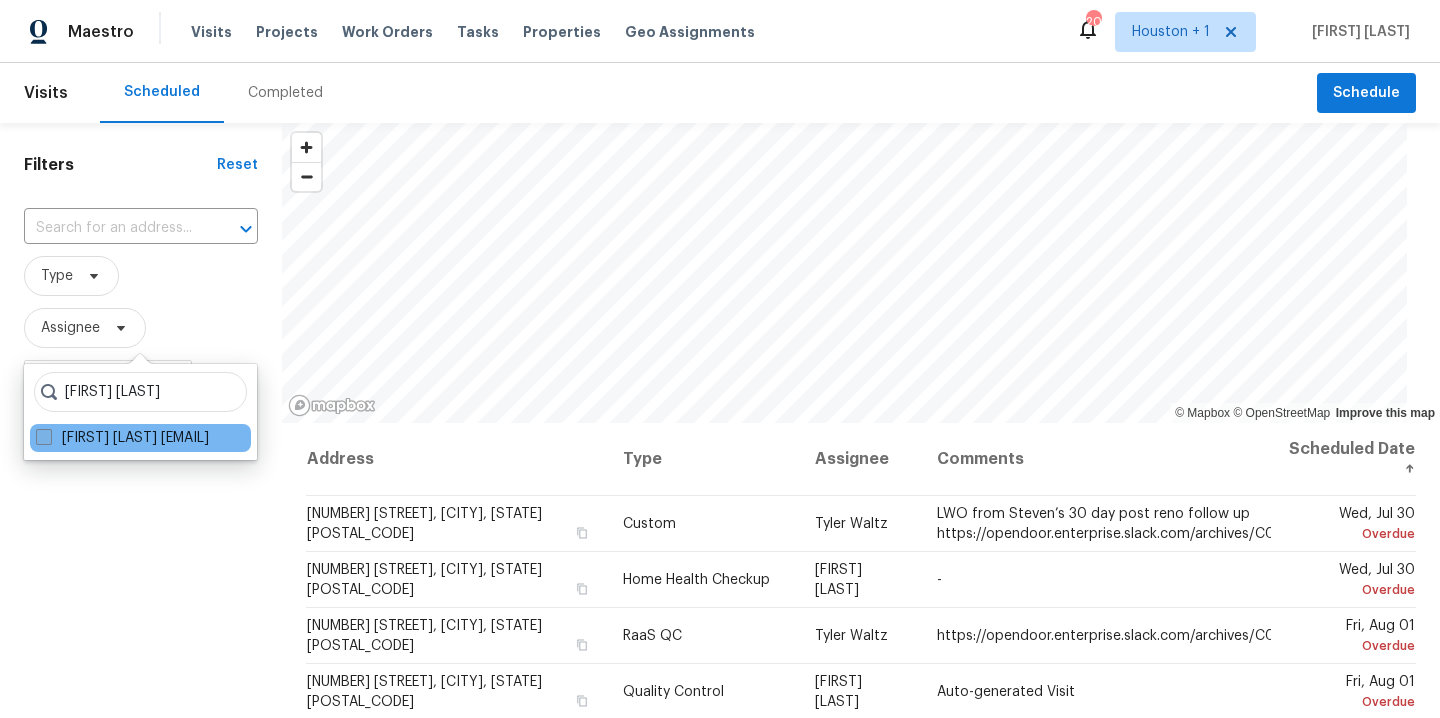 click on "Stephen Lacy
stephen.lacy@opendoor.com" at bounding box center (122, 438) 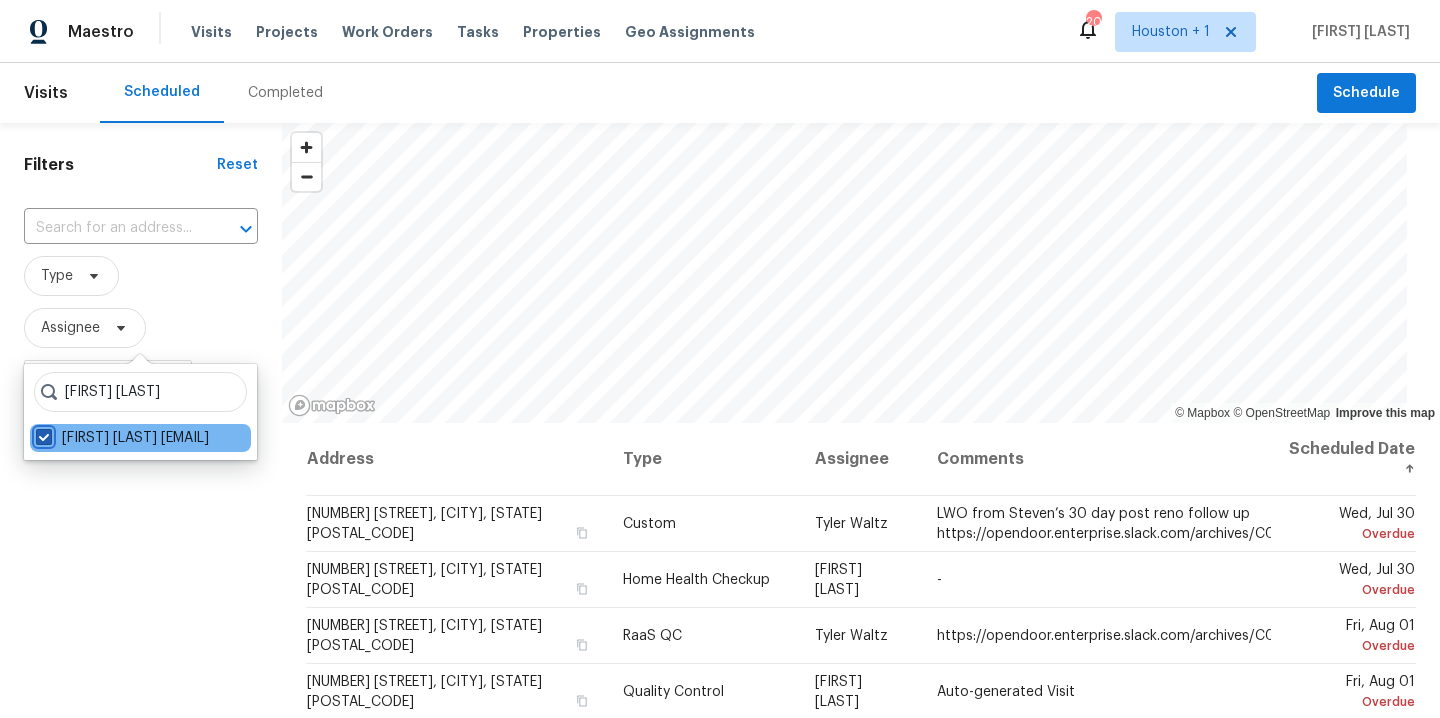 checkbox on "true" 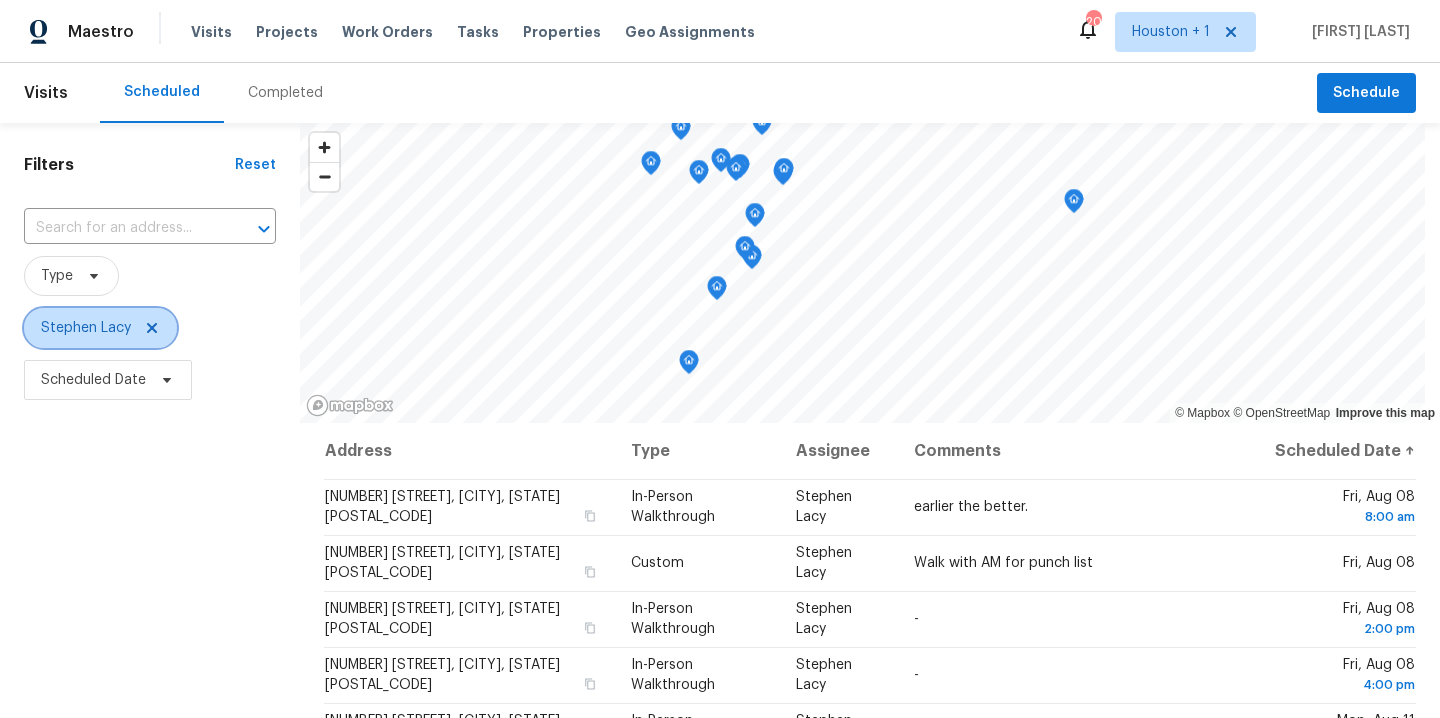 click 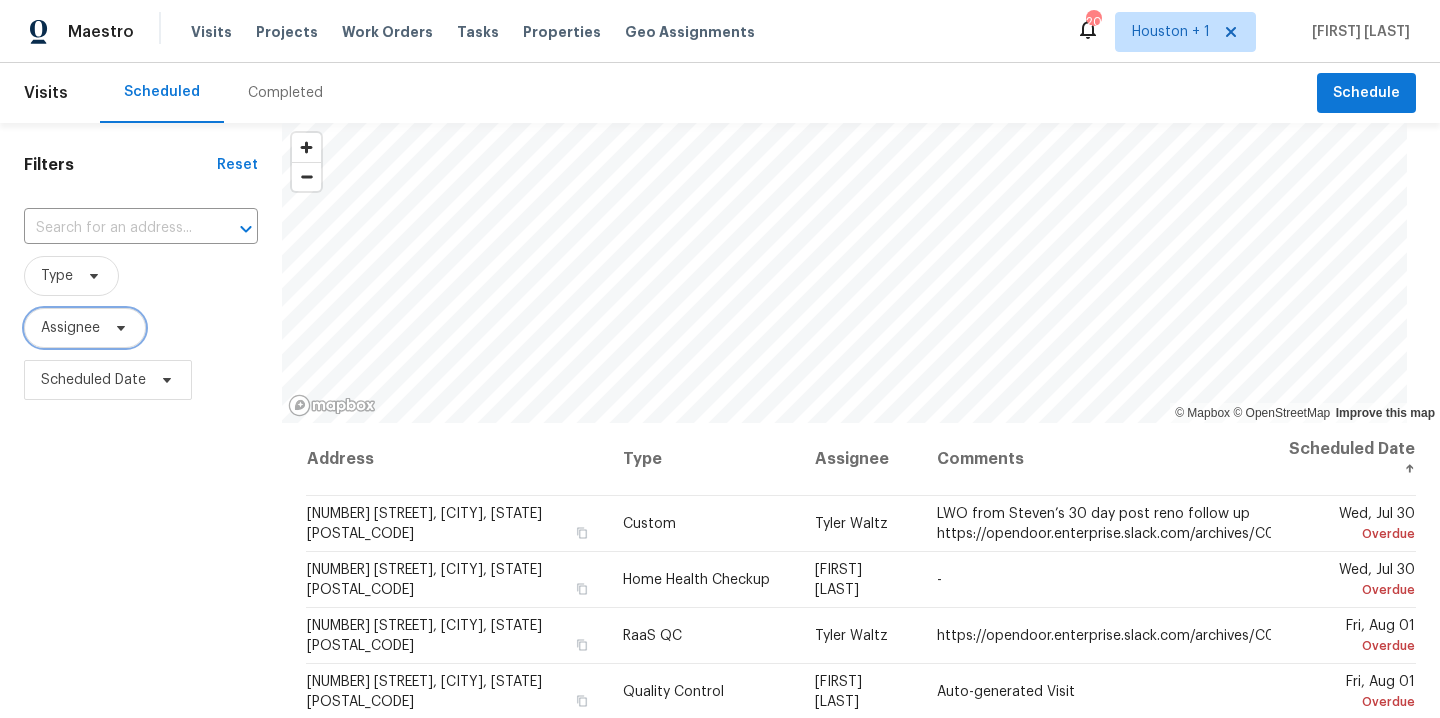 click on "Assignee" at bounding box center [70, 328] 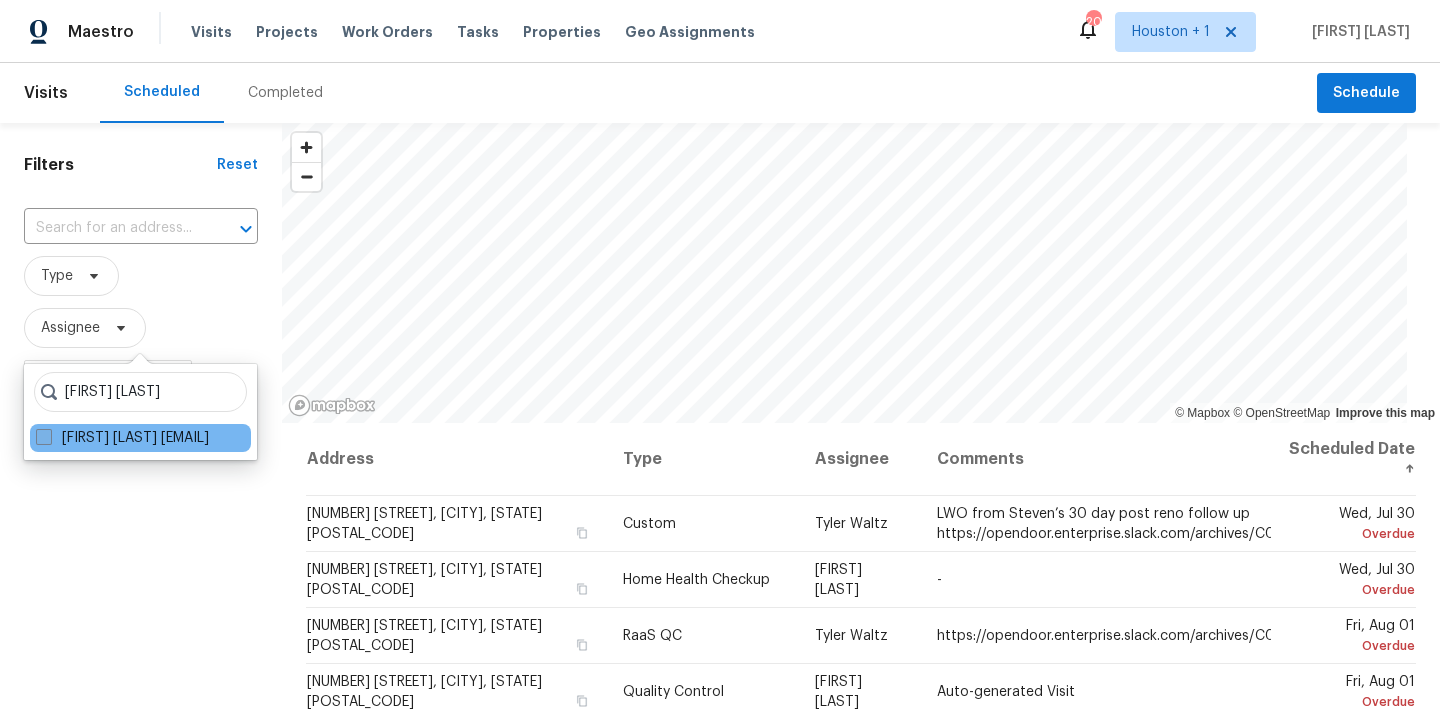 type on "andy taylor" 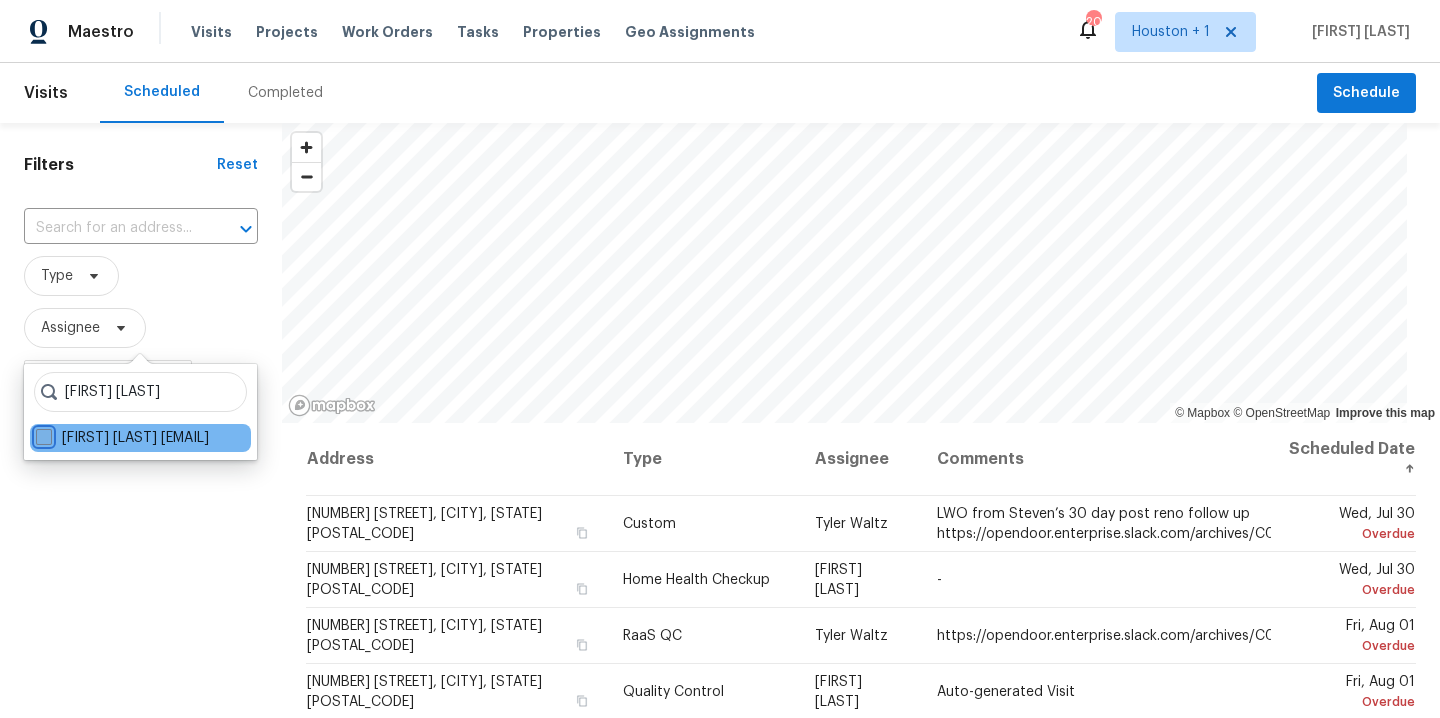 click on "Andy Taylor
andy.taylor@opendoor.com" at bounding box center [42, 434] 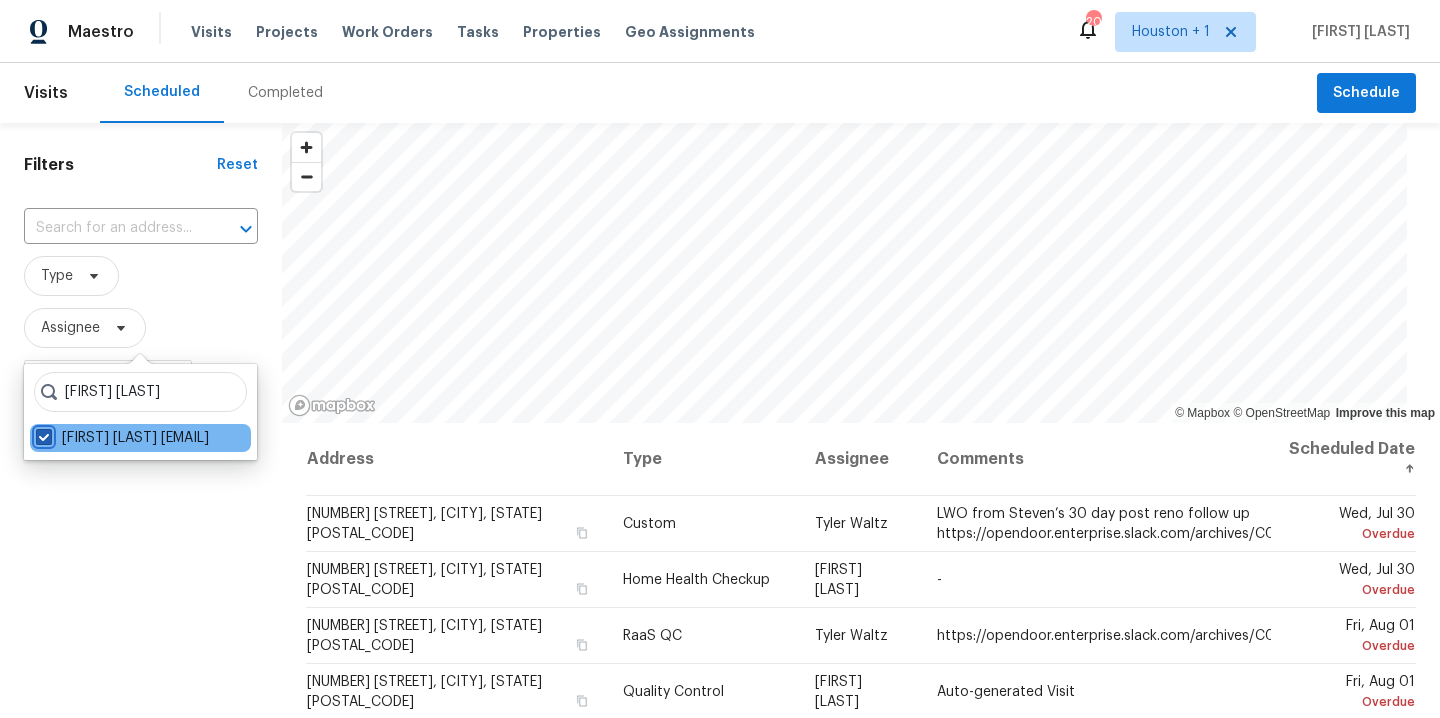 checkbox on "true" 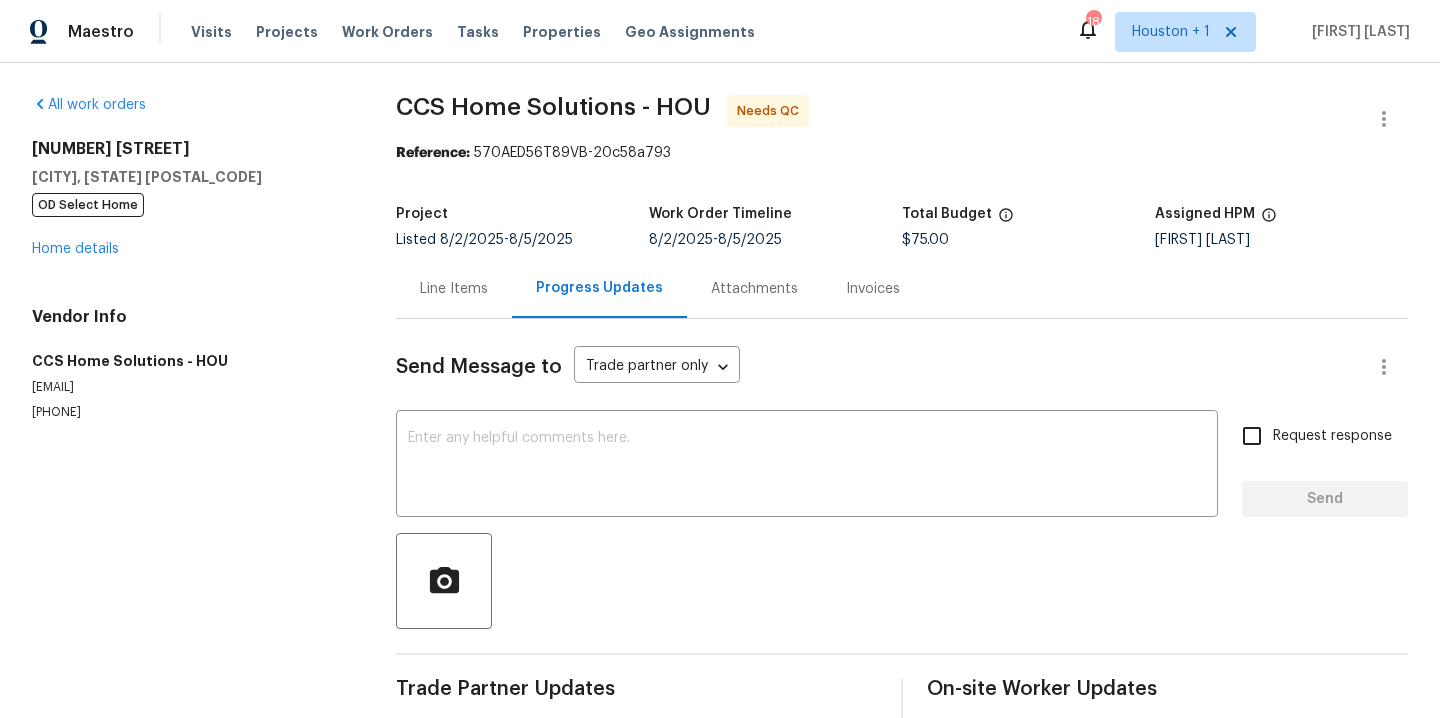 scroll, scrollTop: 0, scrollLeft: 0, axis: both 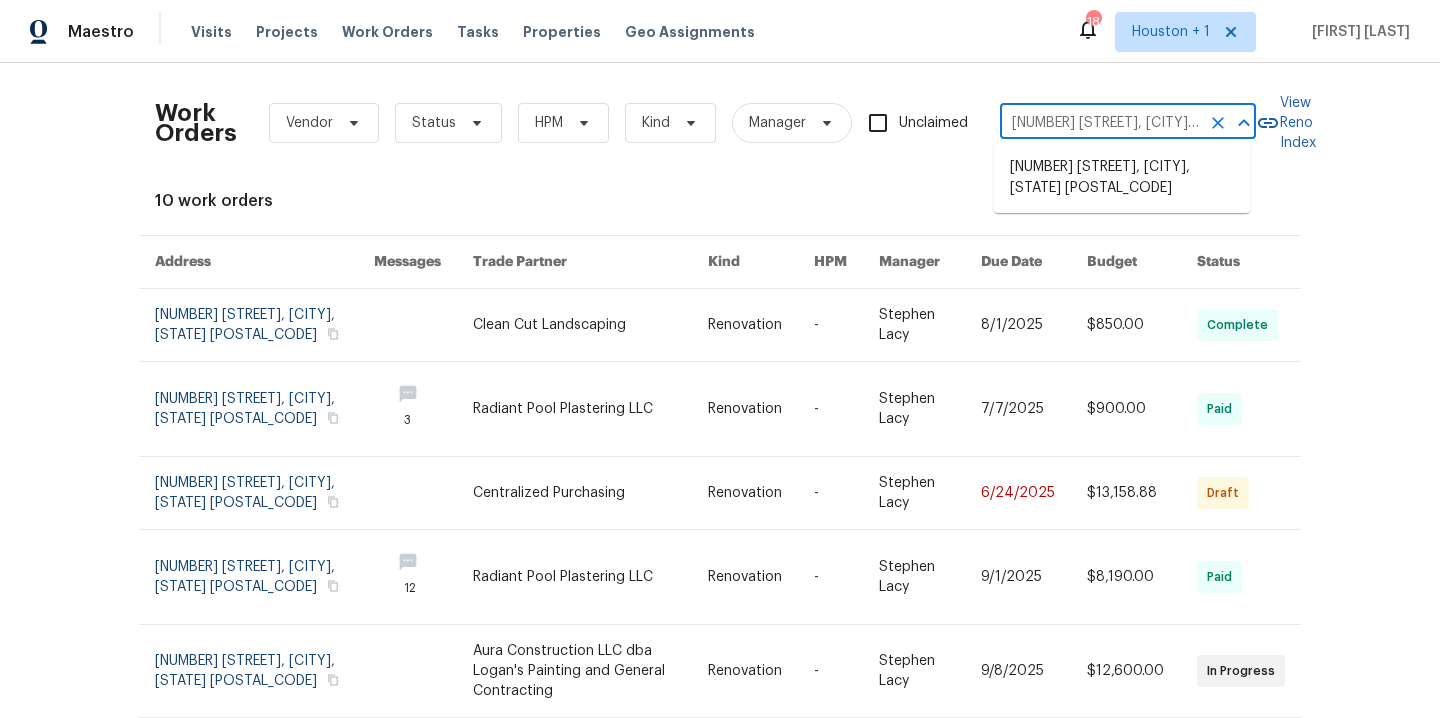 click on "[NUMBER] [STREET], [CITY], [STATE] [POSTAL_CODE]" at bounding box center (1100, 123) 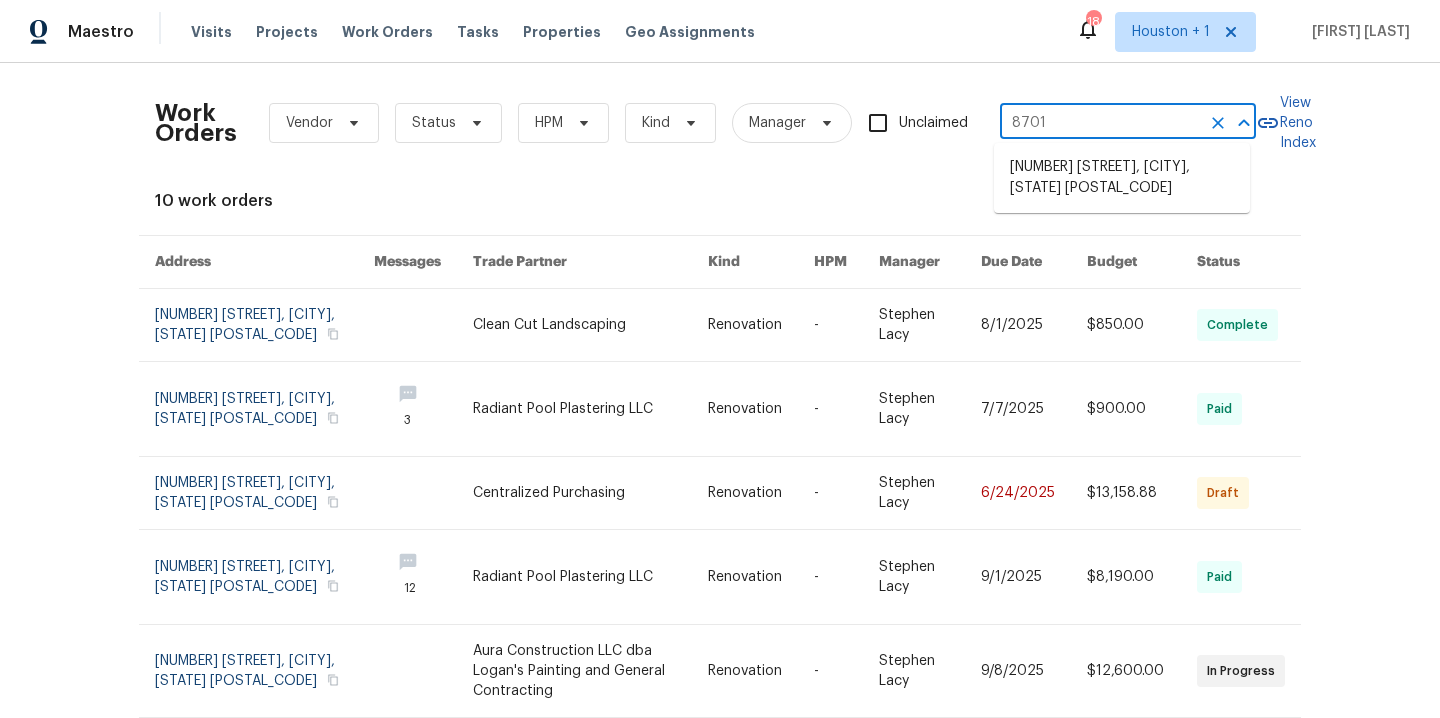 type on "[NUMBER] [STREET]" 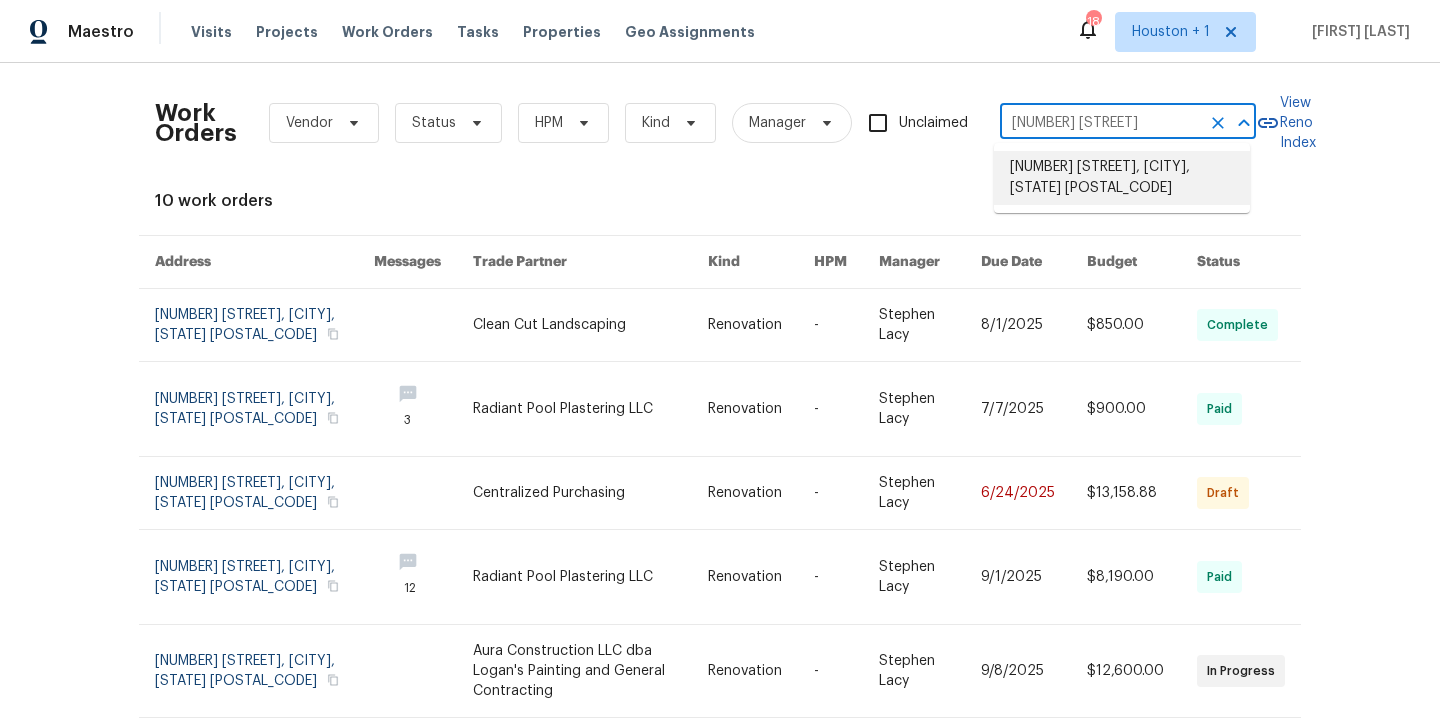 click on "[NUMBER] [STREET], [CITY], [STATE] [POSTAL_CODE]" at bounding box center (1122, 178) 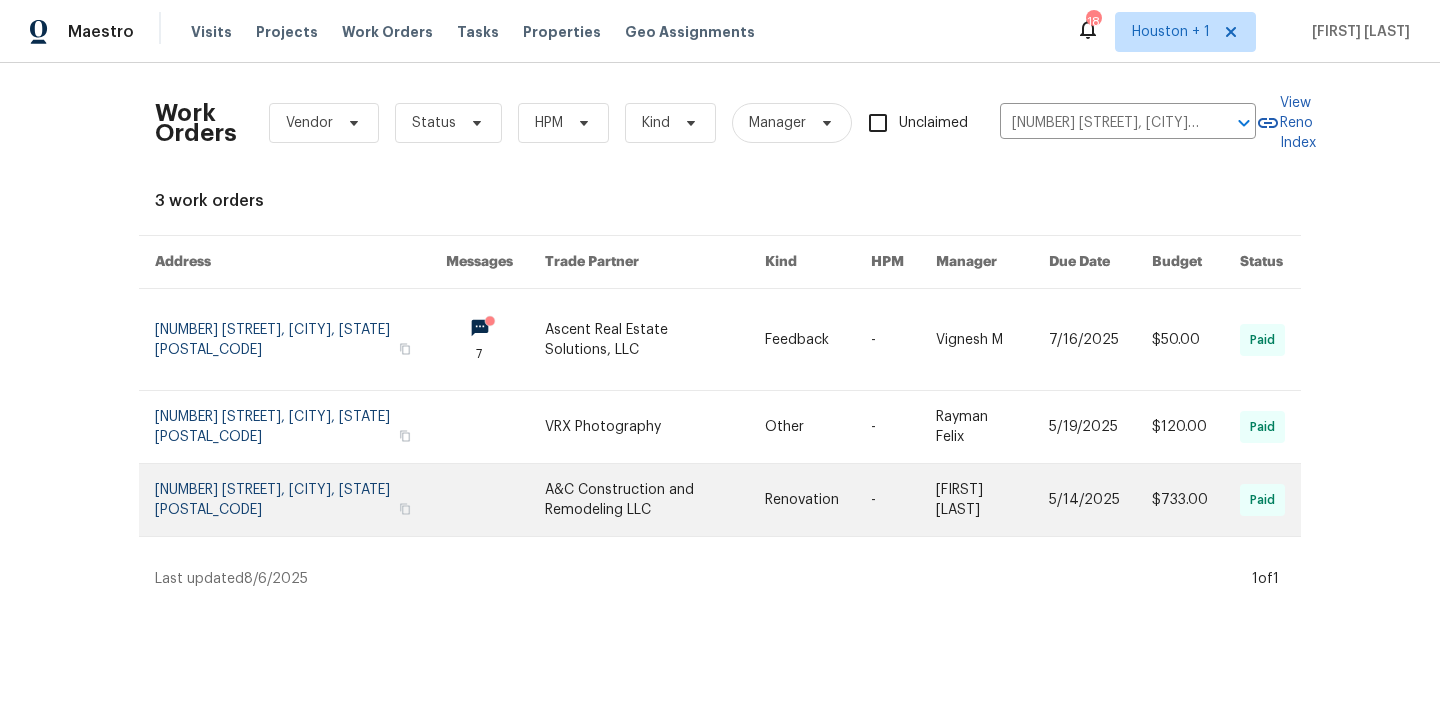 click at bounding box center [655, 500] 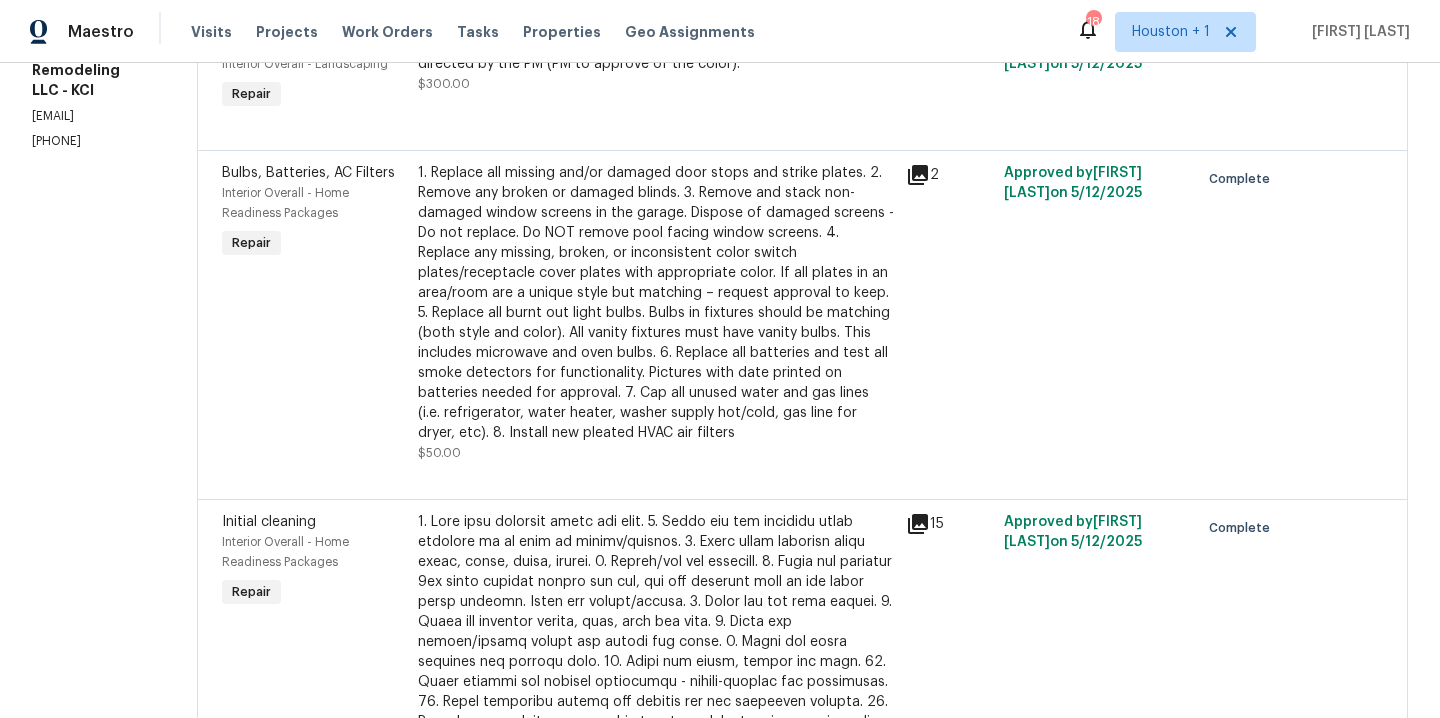 scroll, scrollTop: 0, scrollLeft: 0, axis: both 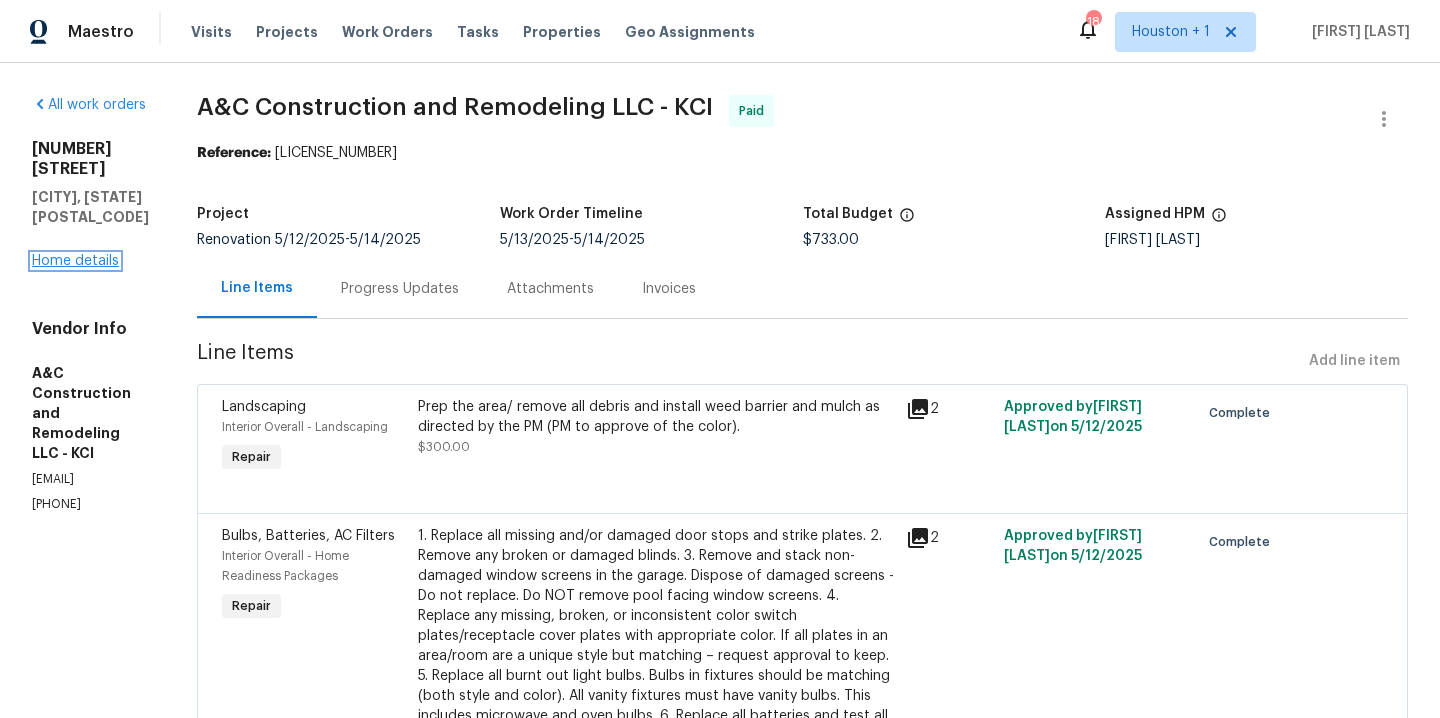 click on "Home details" at bounding box center [75, 261] 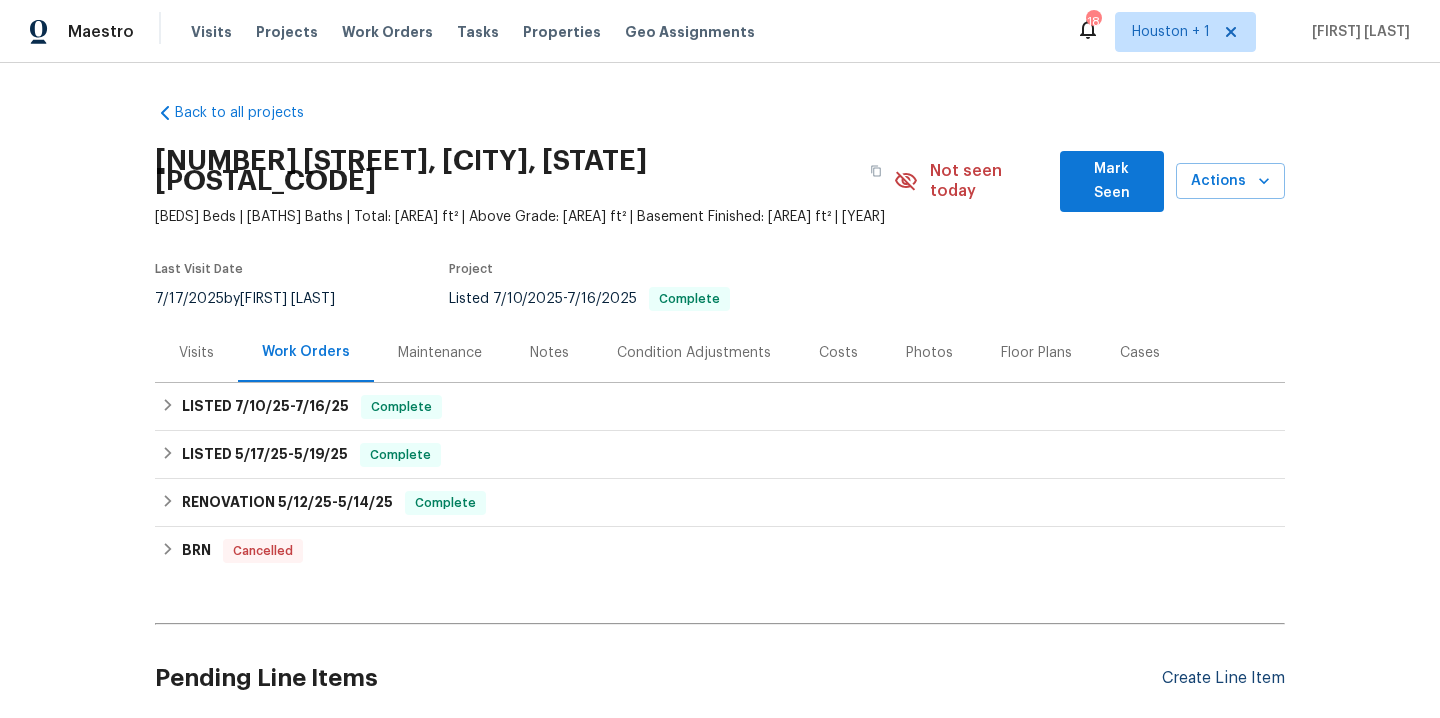click on "Create Line Item" at bounding box center (1223, 678) 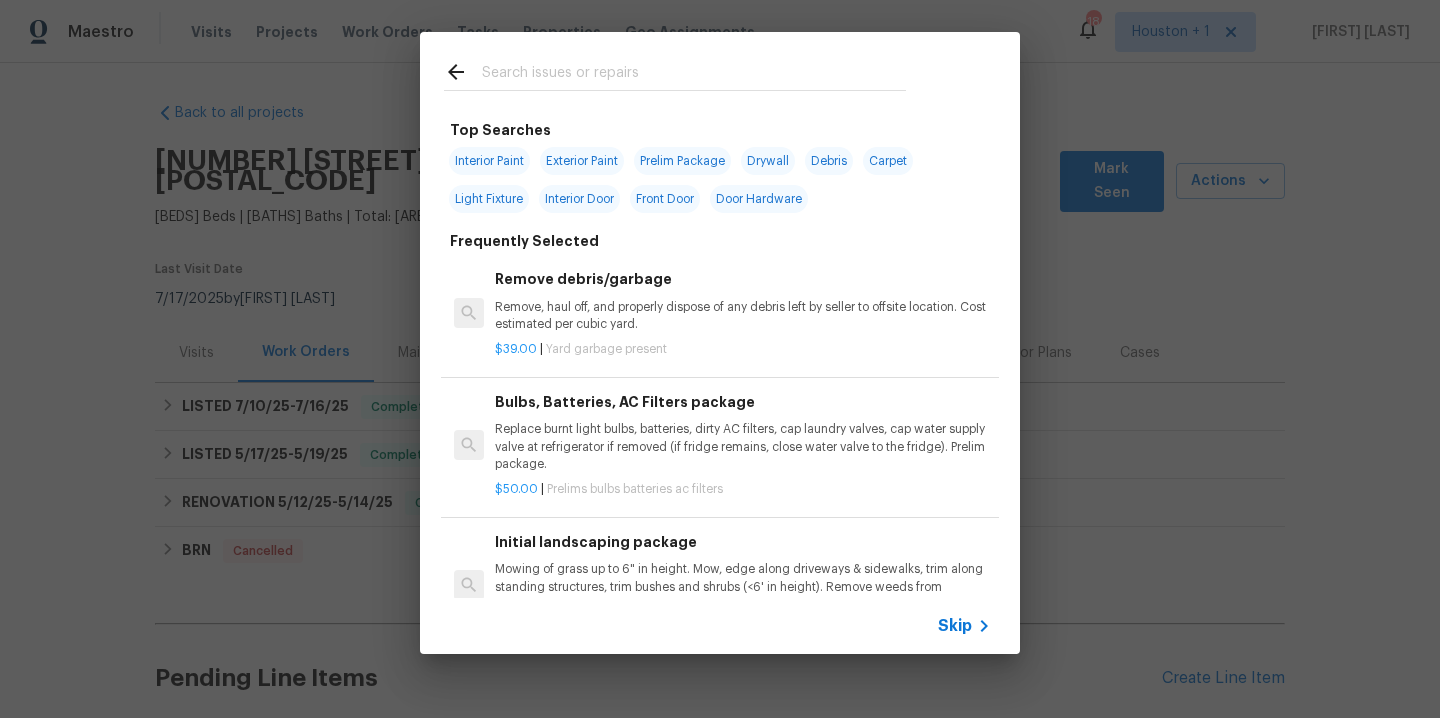 click at bounding box center (694, 75) 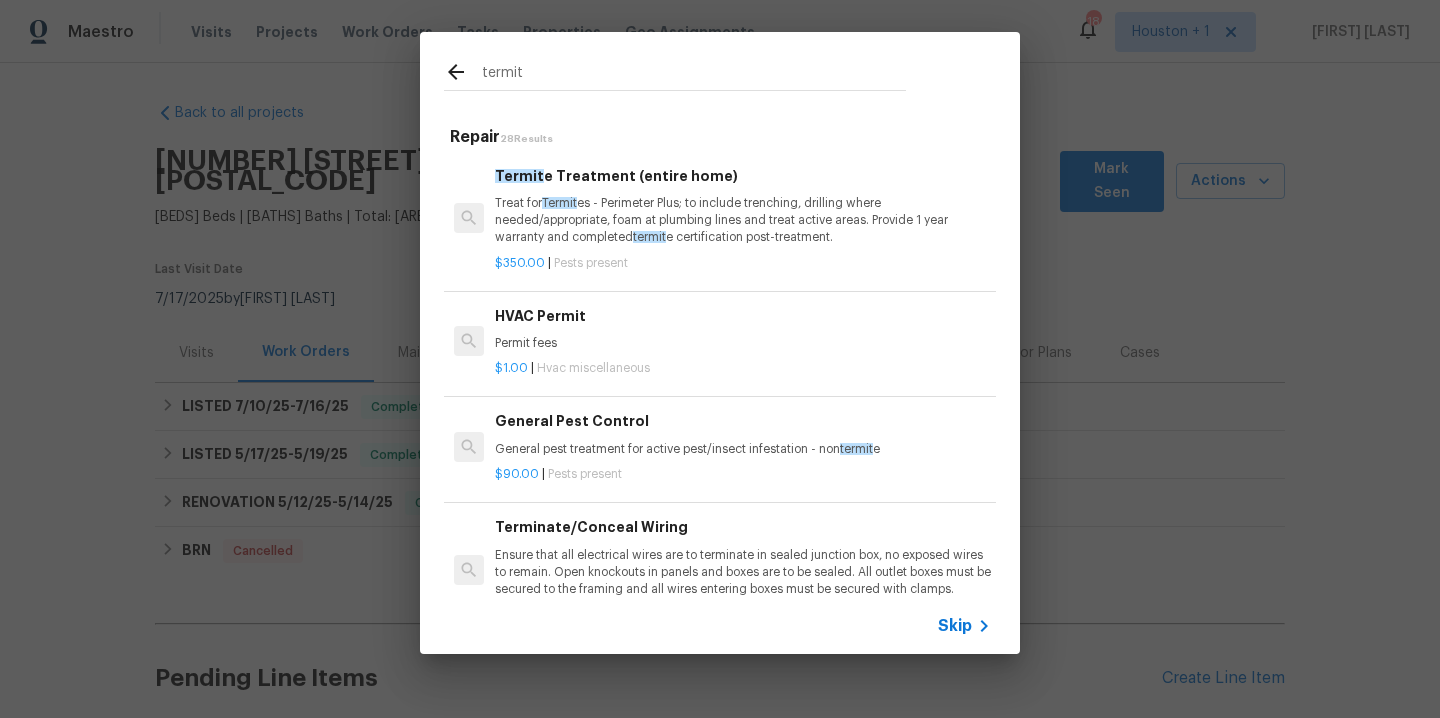 type on "termit" 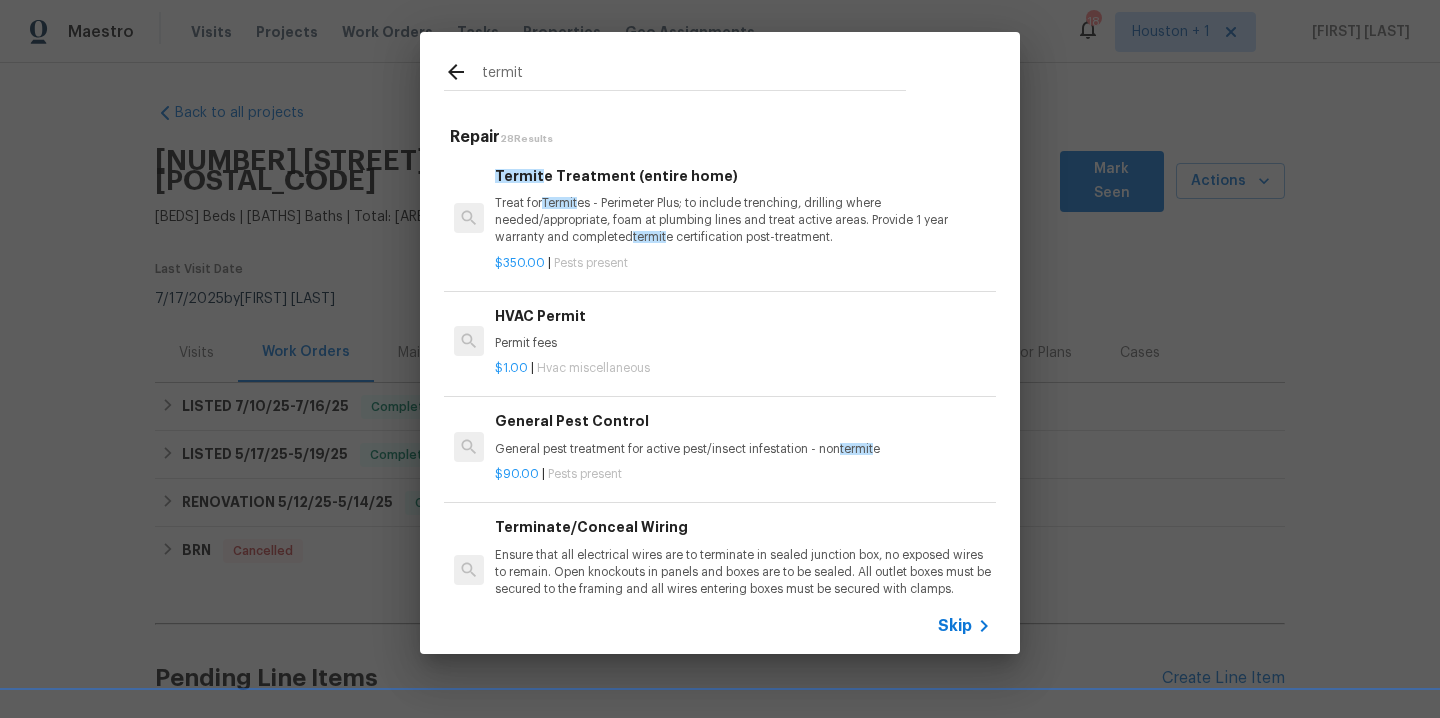 click on "Treat for  Termit es - Perimeter Plus; to include trenching, drilling where needed/appropriate, foam at plumbing lines and treat active areas. Provide 1 year warranty and completed  termit e certification post-treatment." at bounding box center [743, 220] 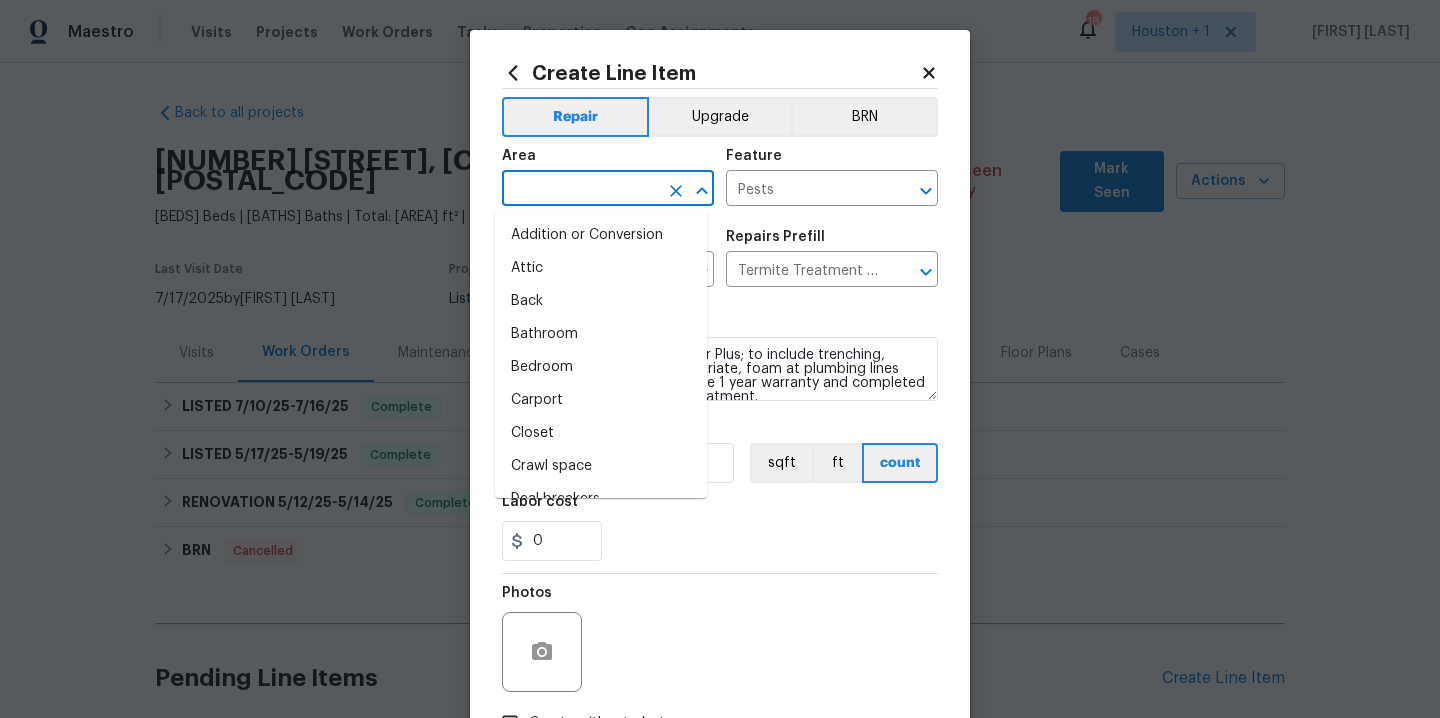 click at bounding box center (580, 190) 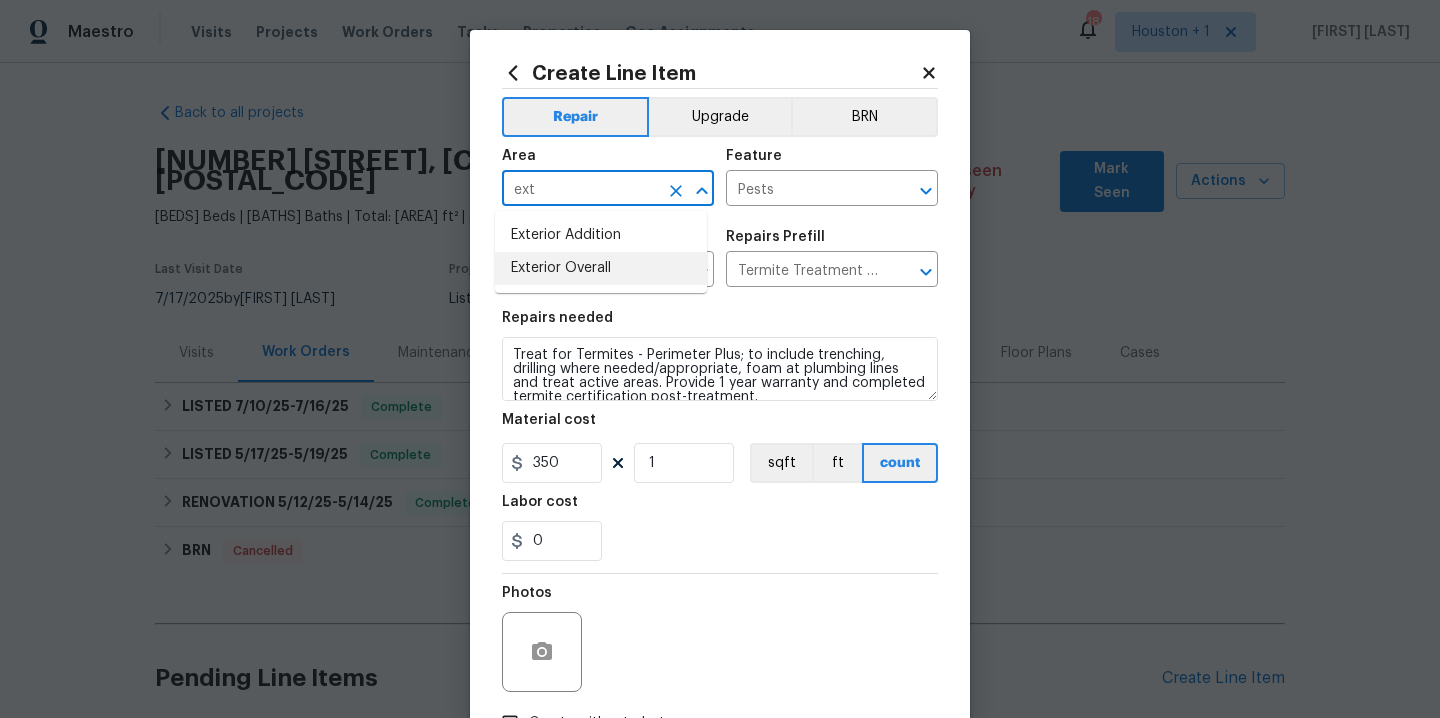 click on "Exterior Overall" at bounding box center (601, 268) 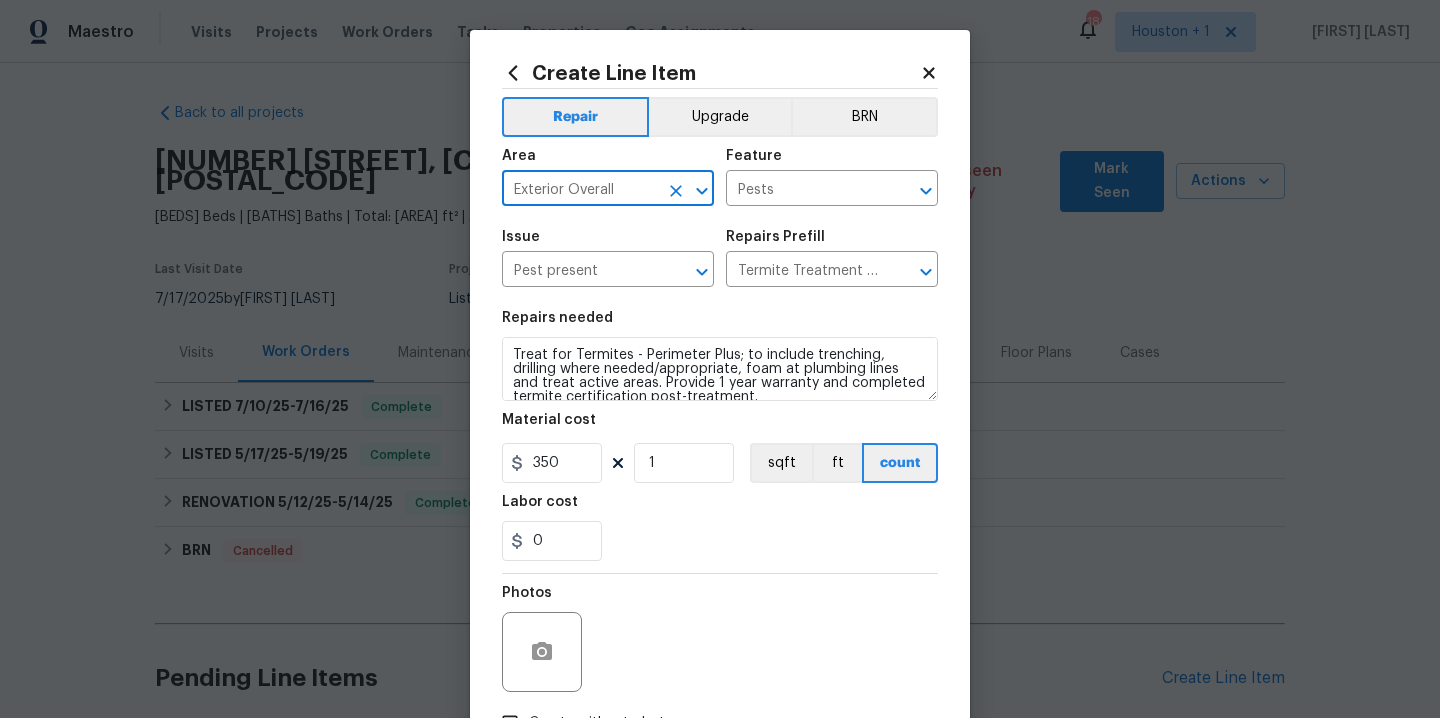scroll, scrollTop: 14, scrollLeft: 0, axis: vertical 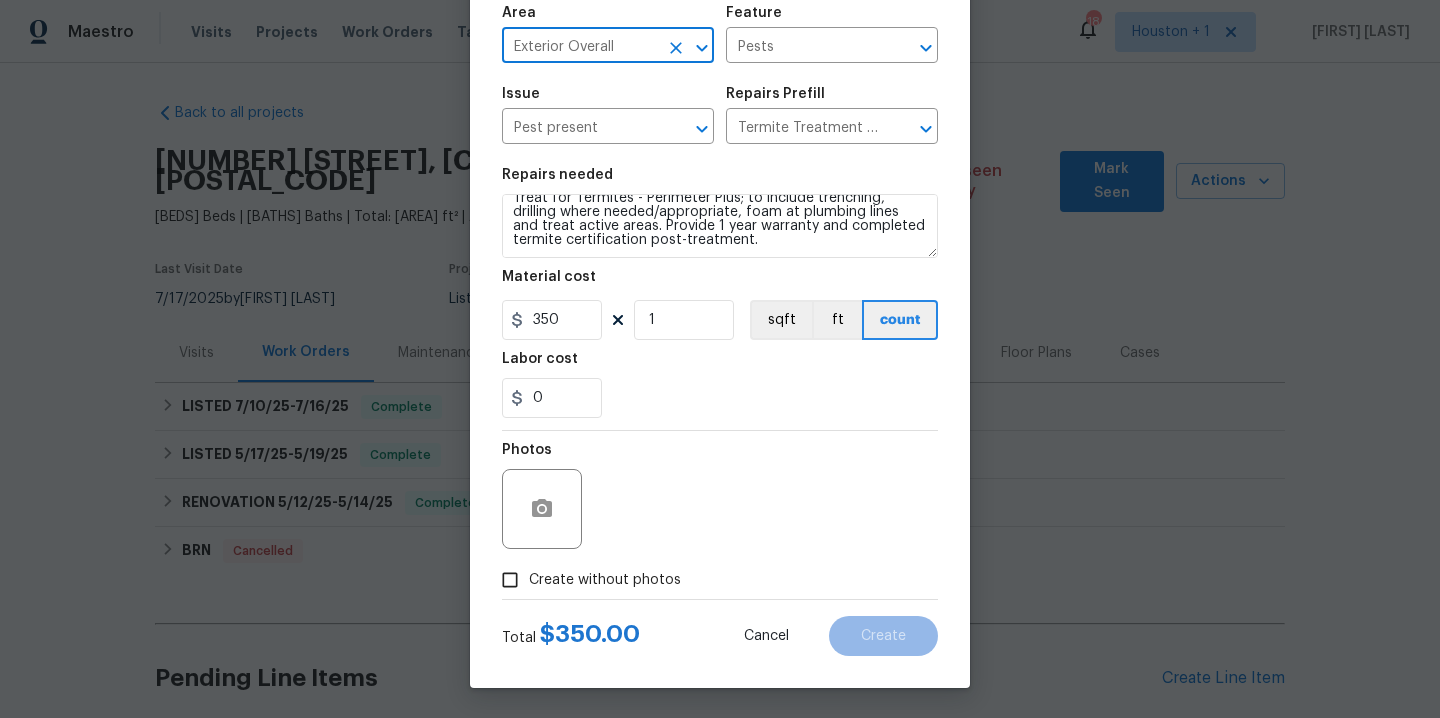 type on "Exterior Overall" 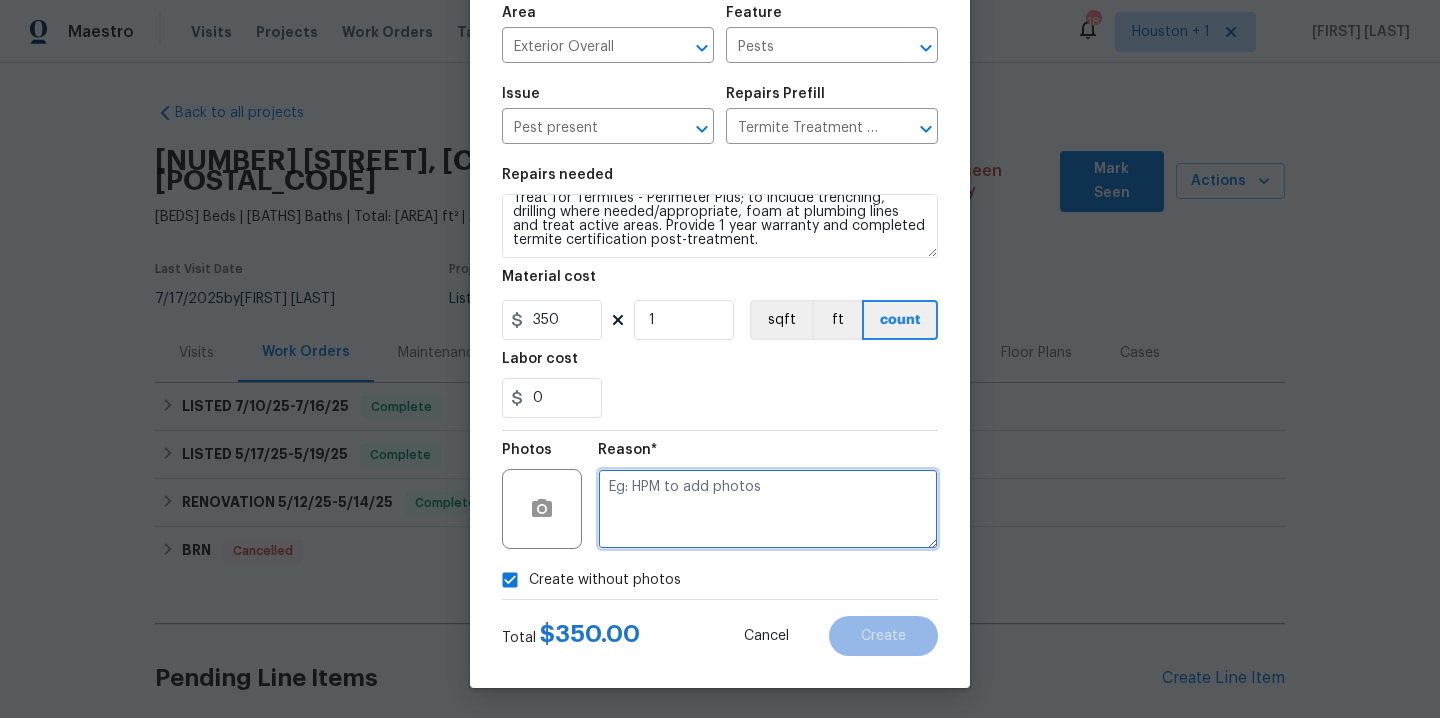 click at bounding box center (768, 509) 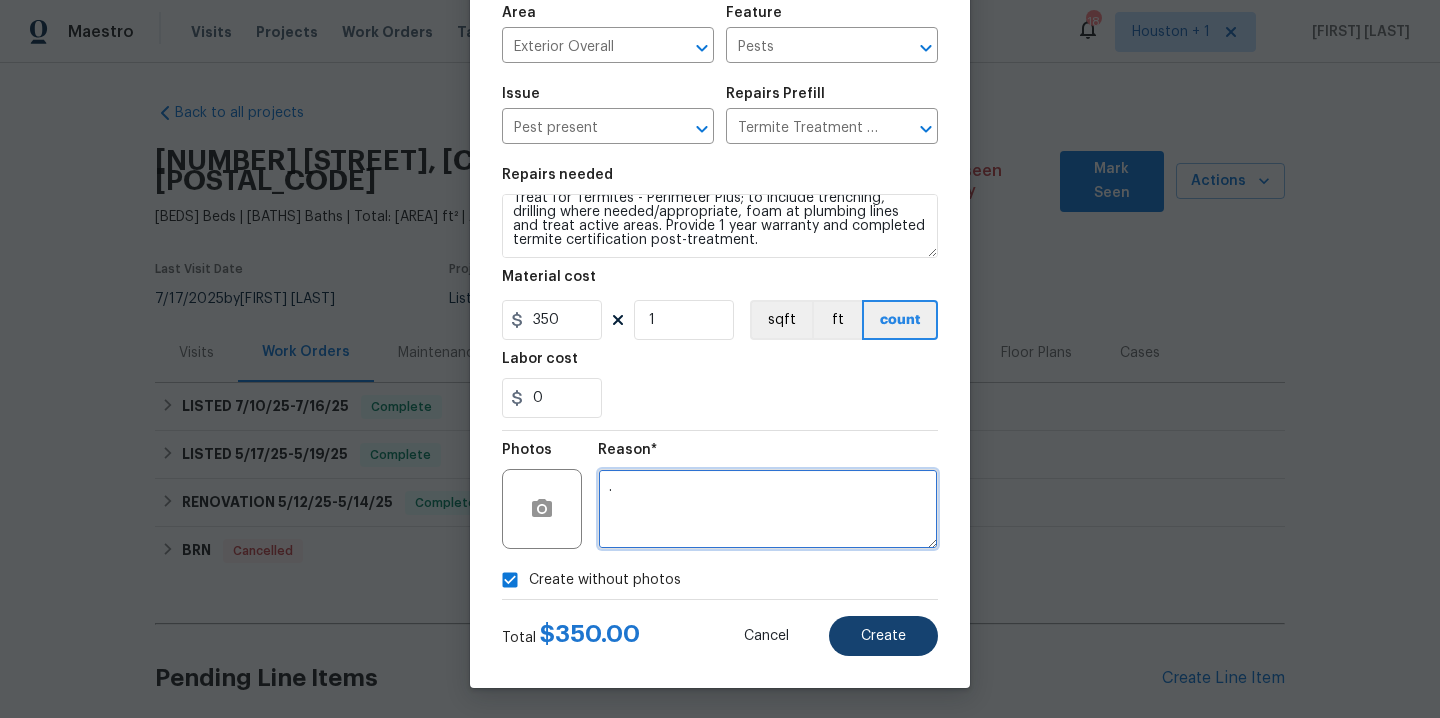 type on "." 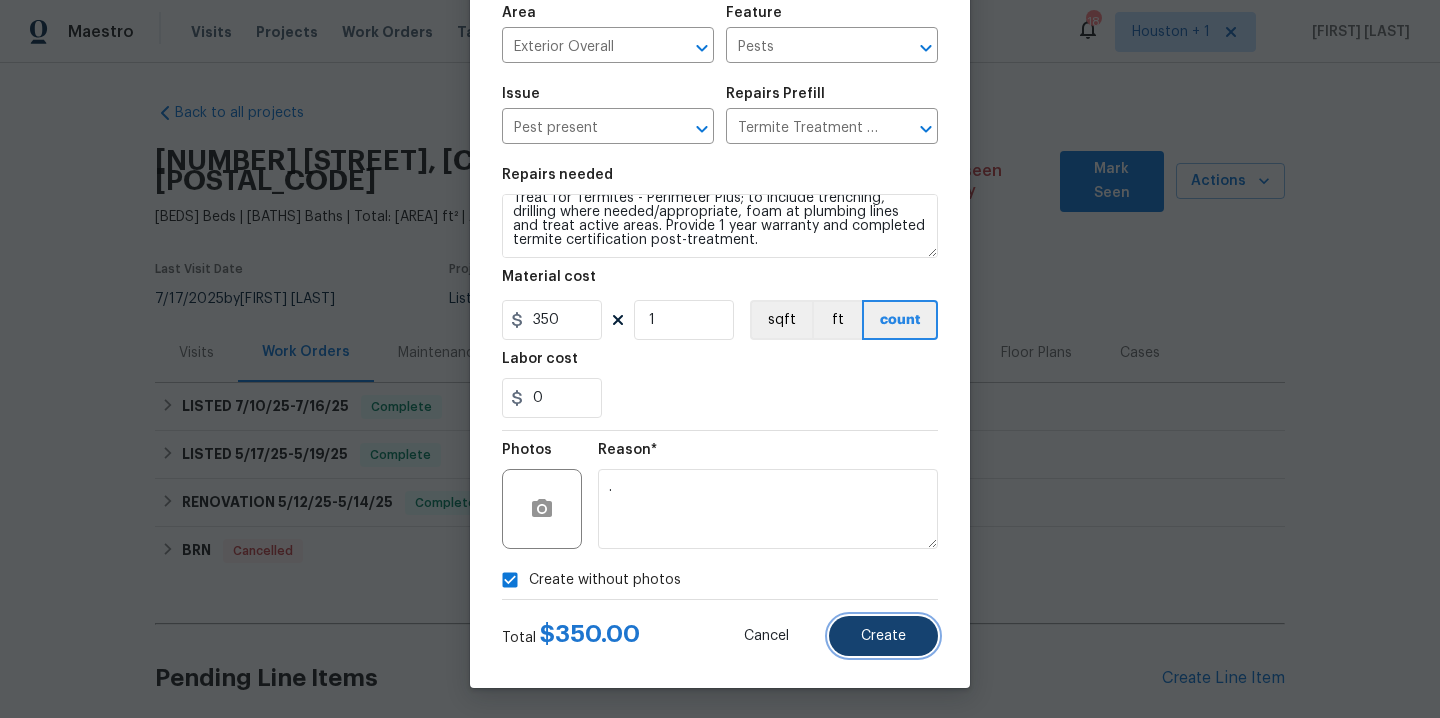 click on "Create" at bounding box center (883, 636) 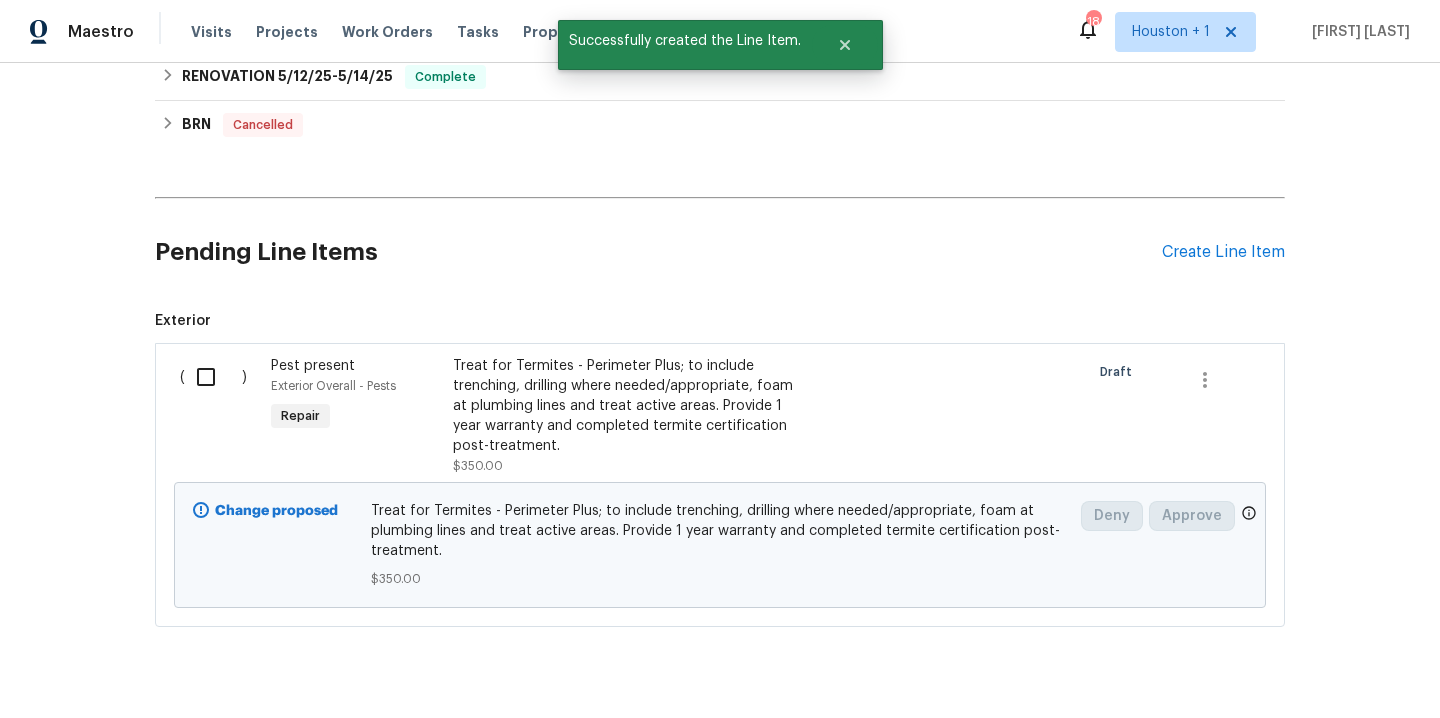 scroll, scrollTop: 466, scrollLeft: 0, axis: vertical 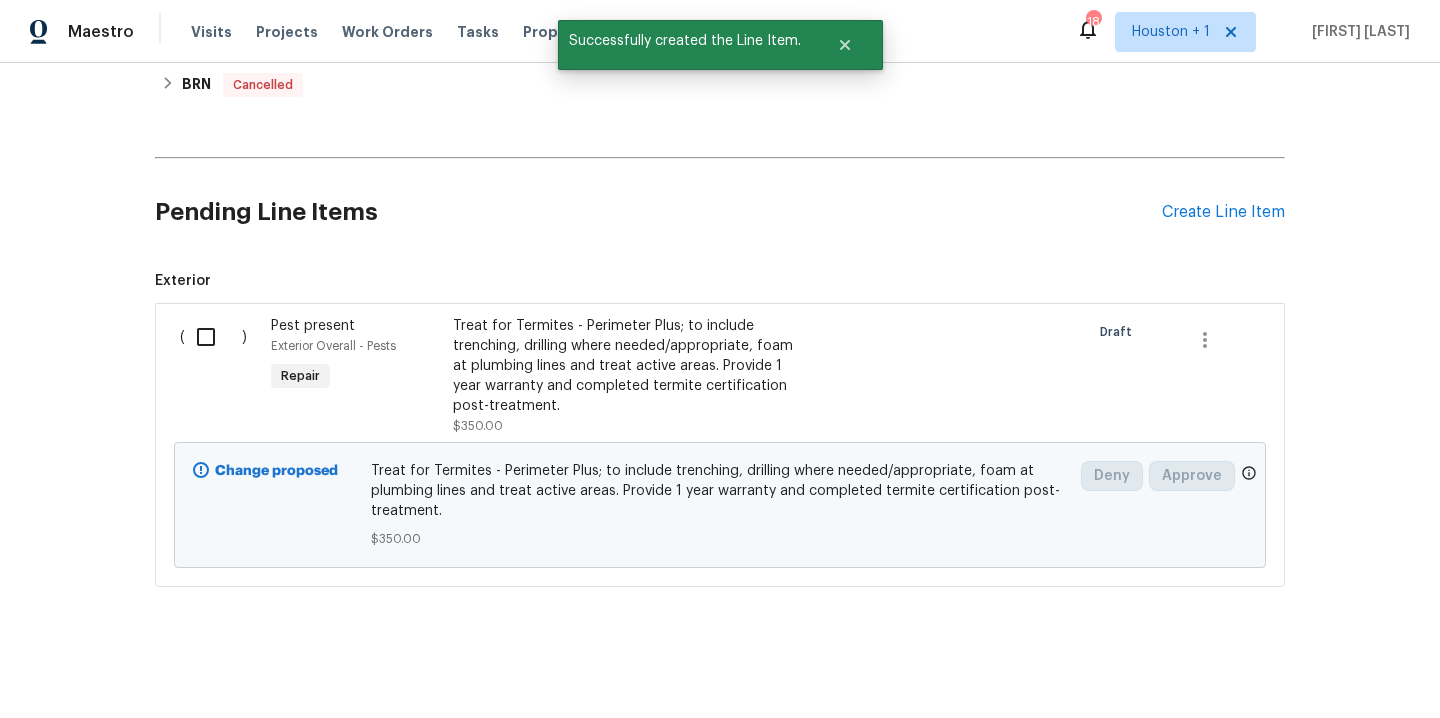 click at bounding box center [213, 337] 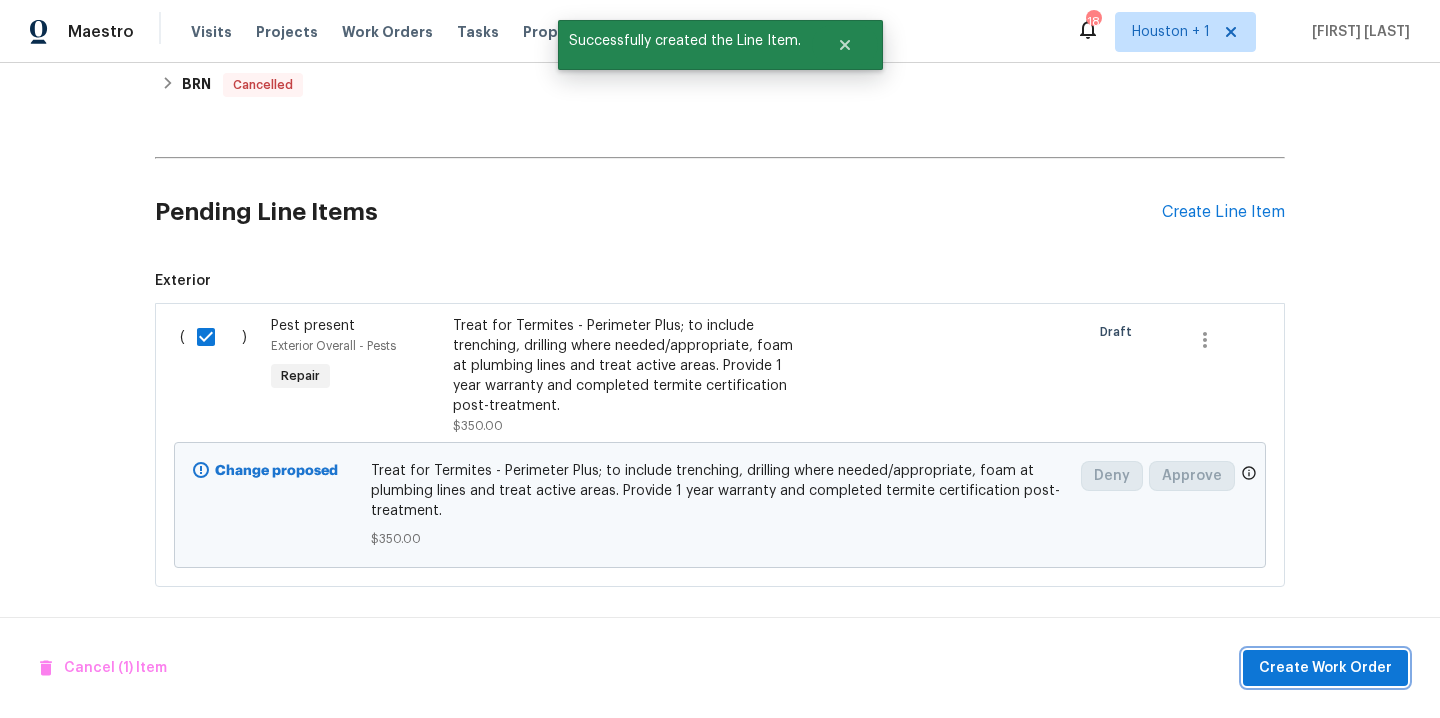 click on "Create Work Order" at bounding box center [1325, 668] 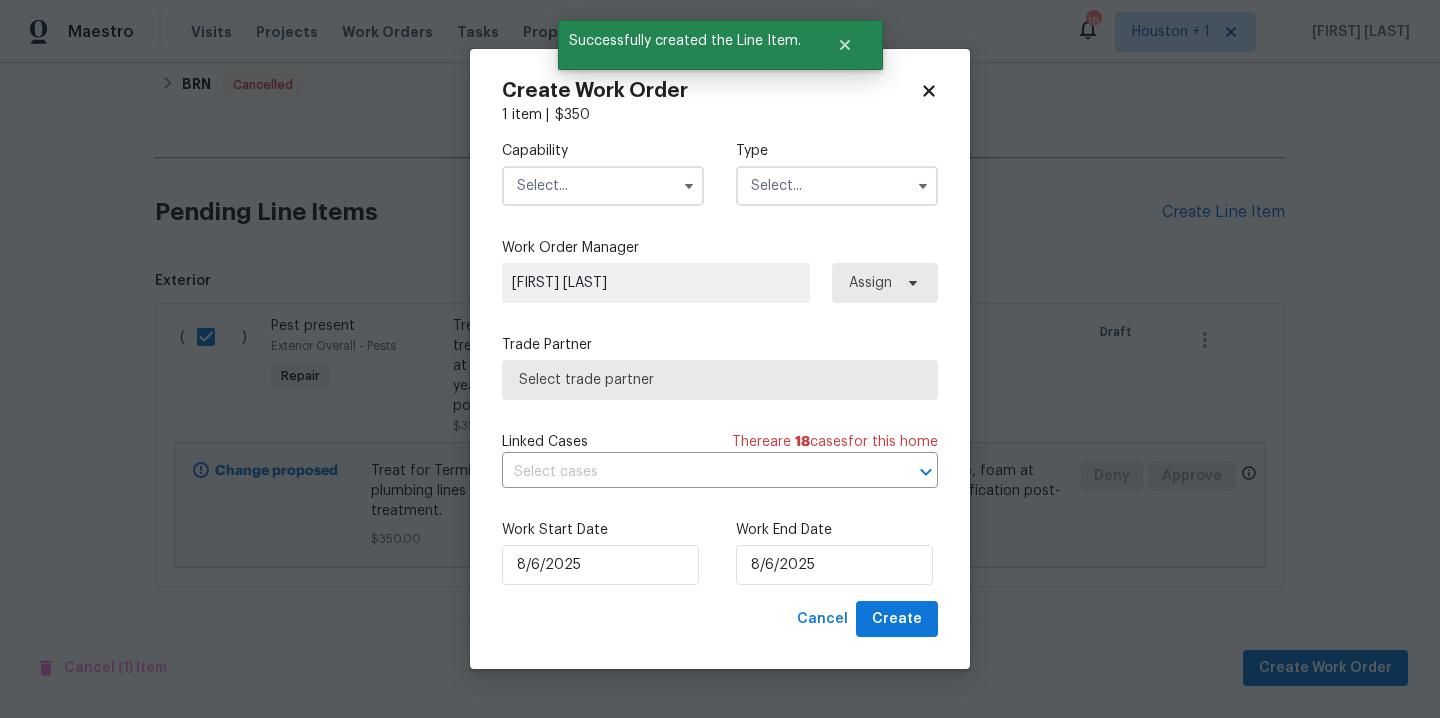 click at bounding box center (603, 186) 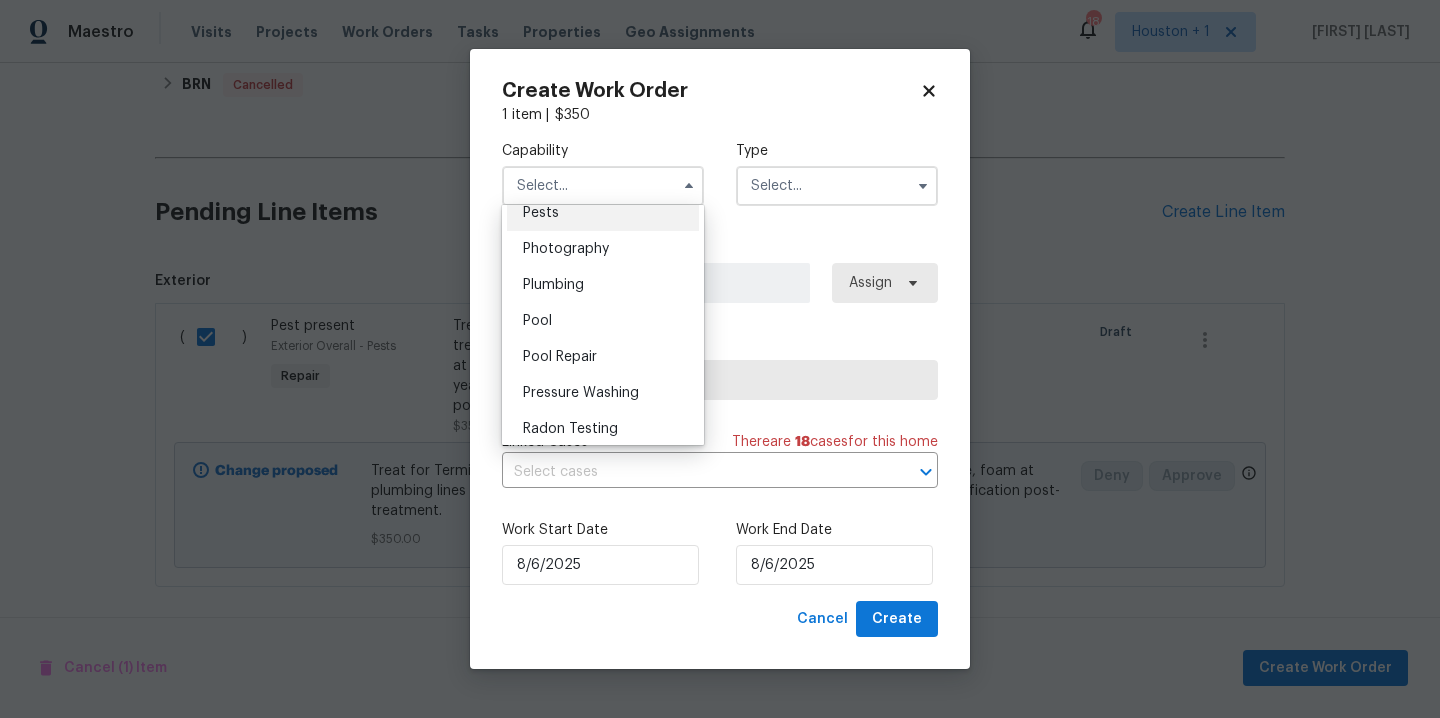 scroll, scrollTop: 1623, scrollLeft: 0, axis: vertical 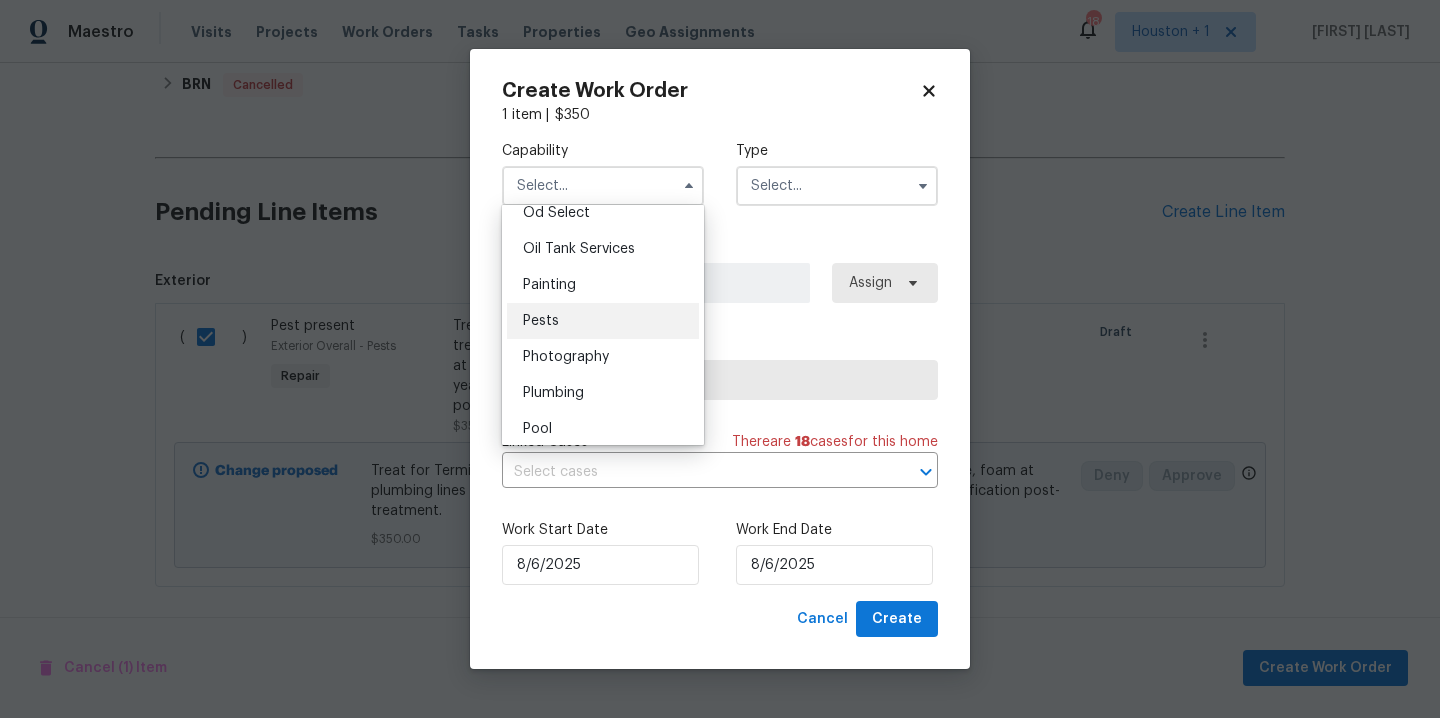 click on "Pests" at bounding box center [603, 321] 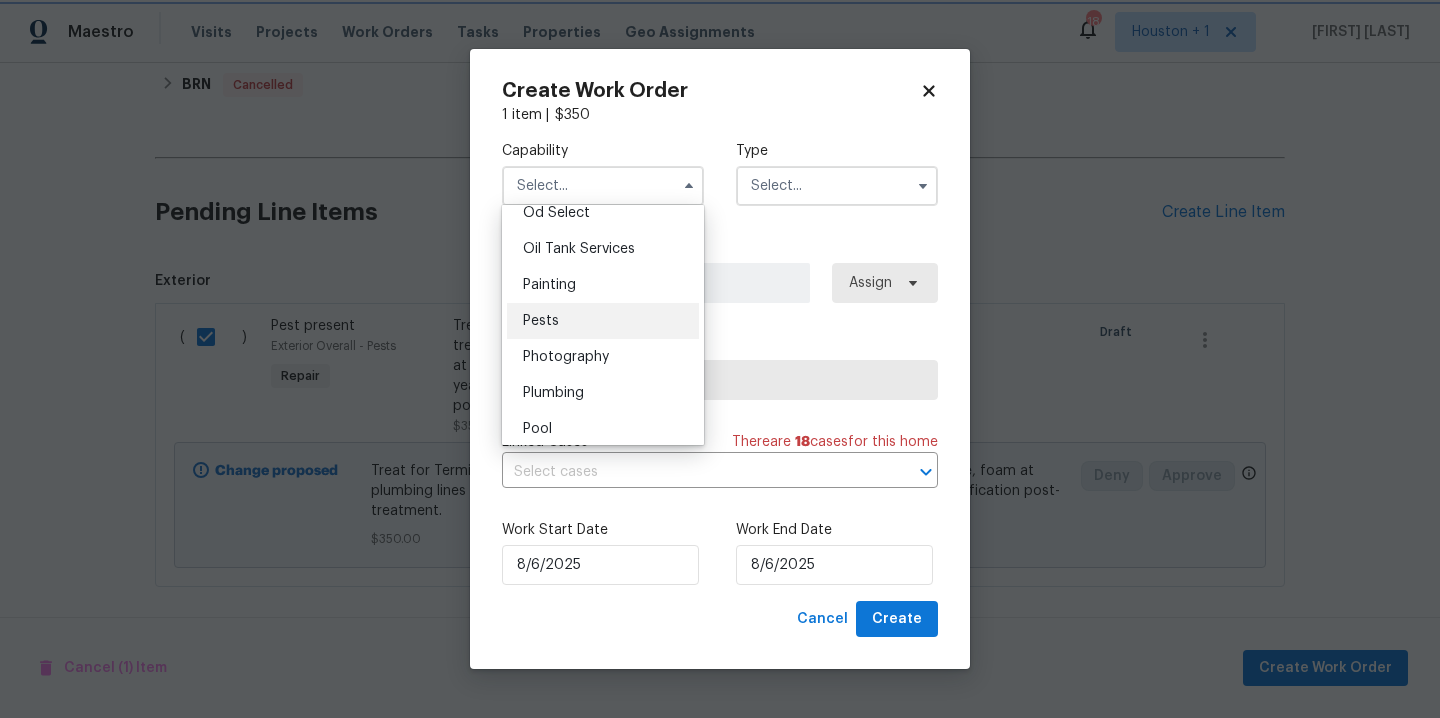 type on "Pests" 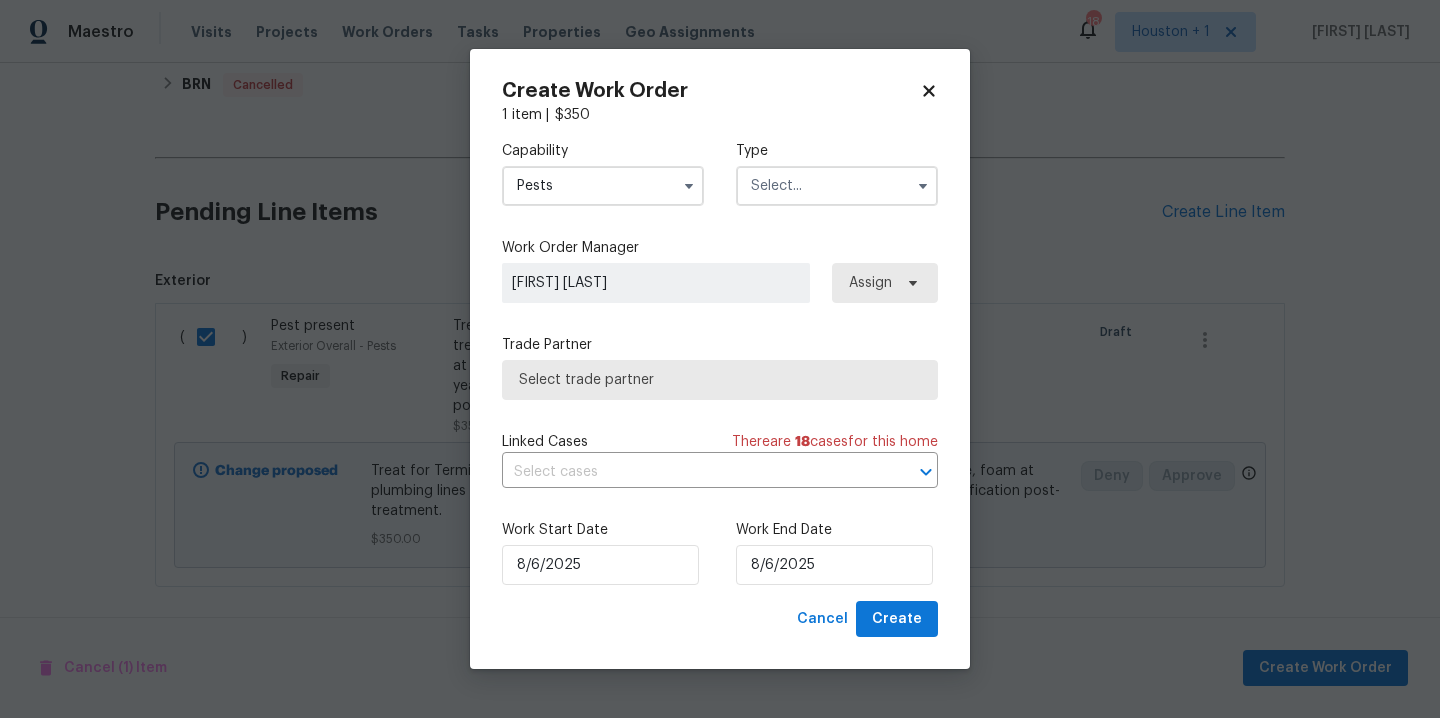 click at bounding box center (837, 186) 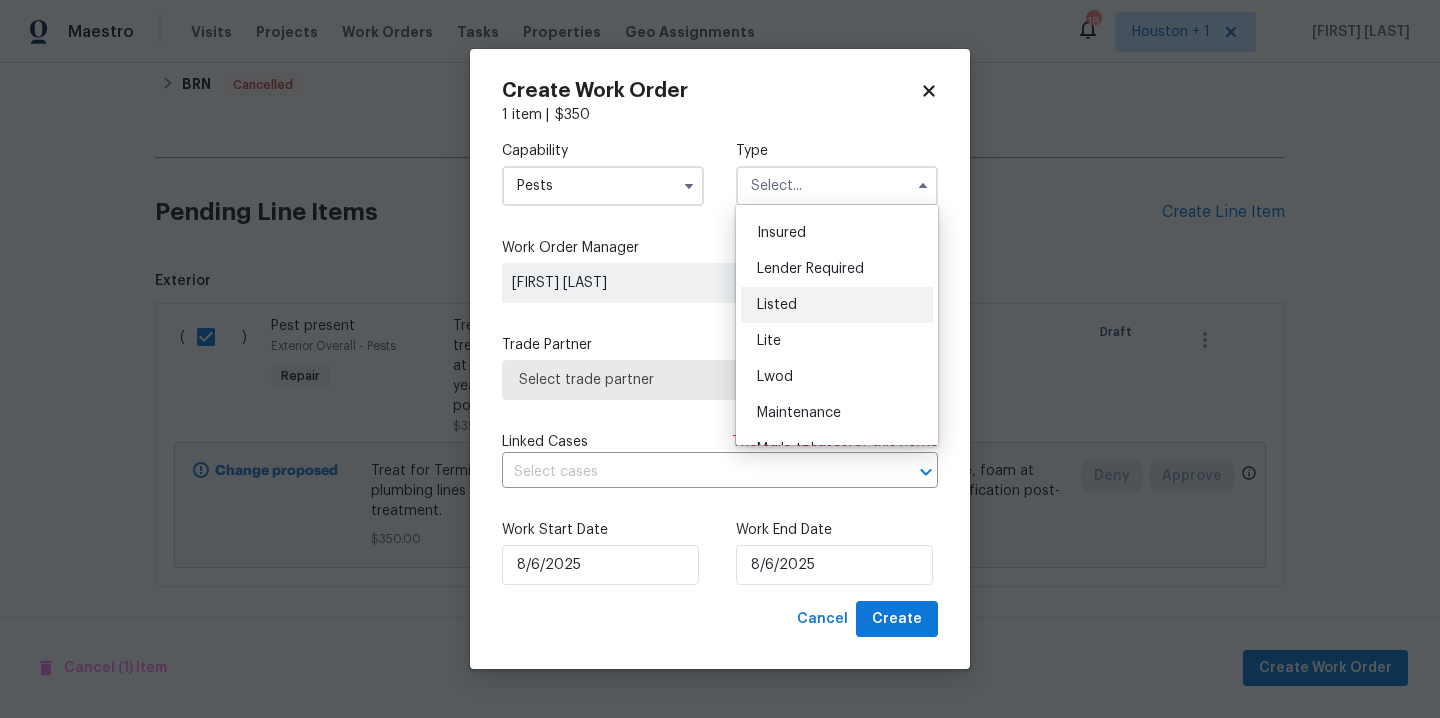 scroll, scrollTop: 140, scrollLeft: 0, axis: vertical 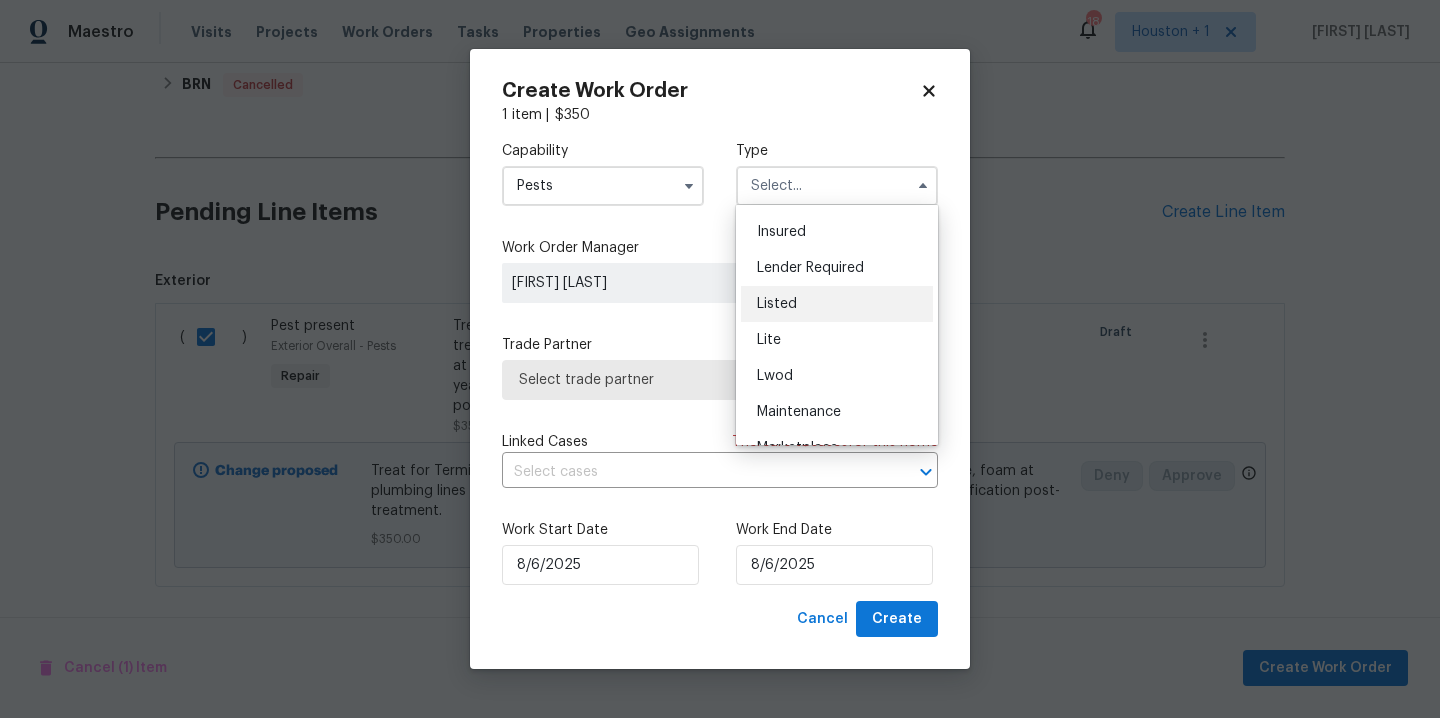 click on "Listed" at bounding box center [837, 304] 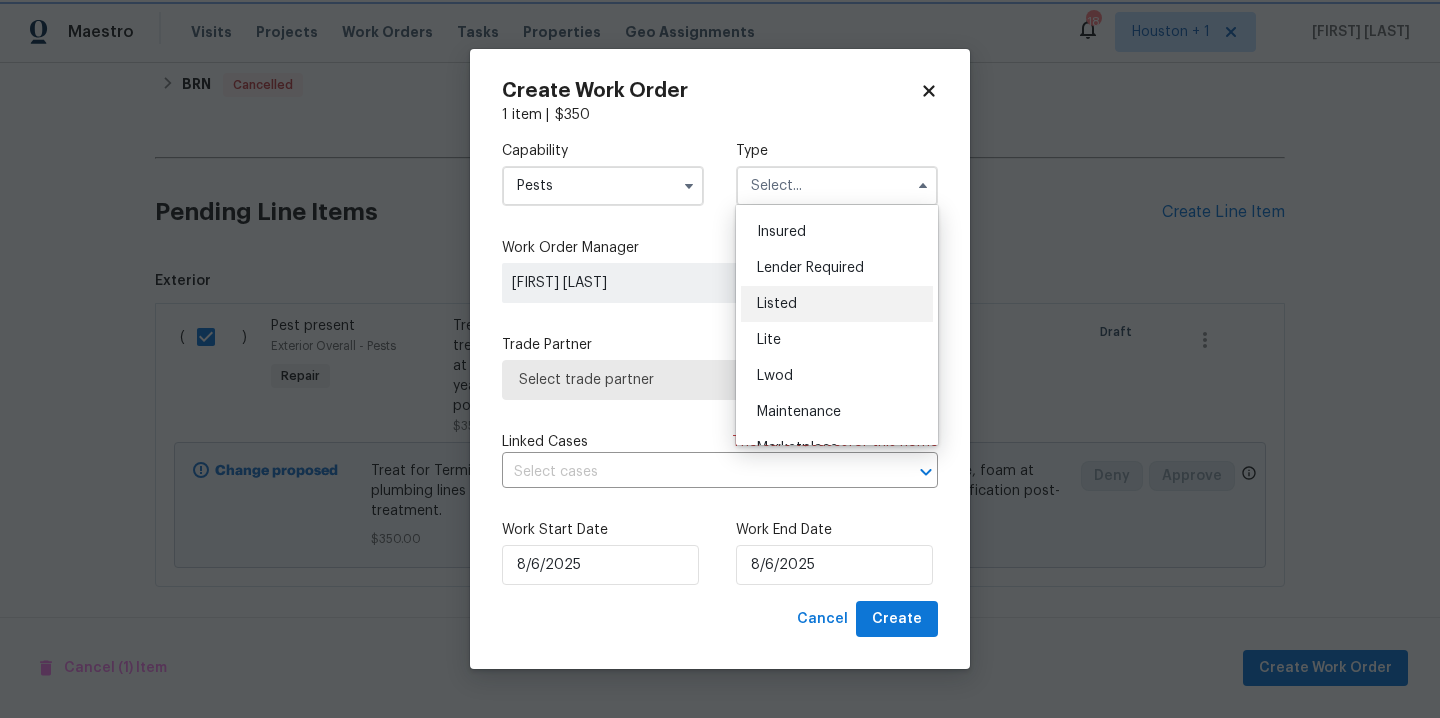 type on "Listed" 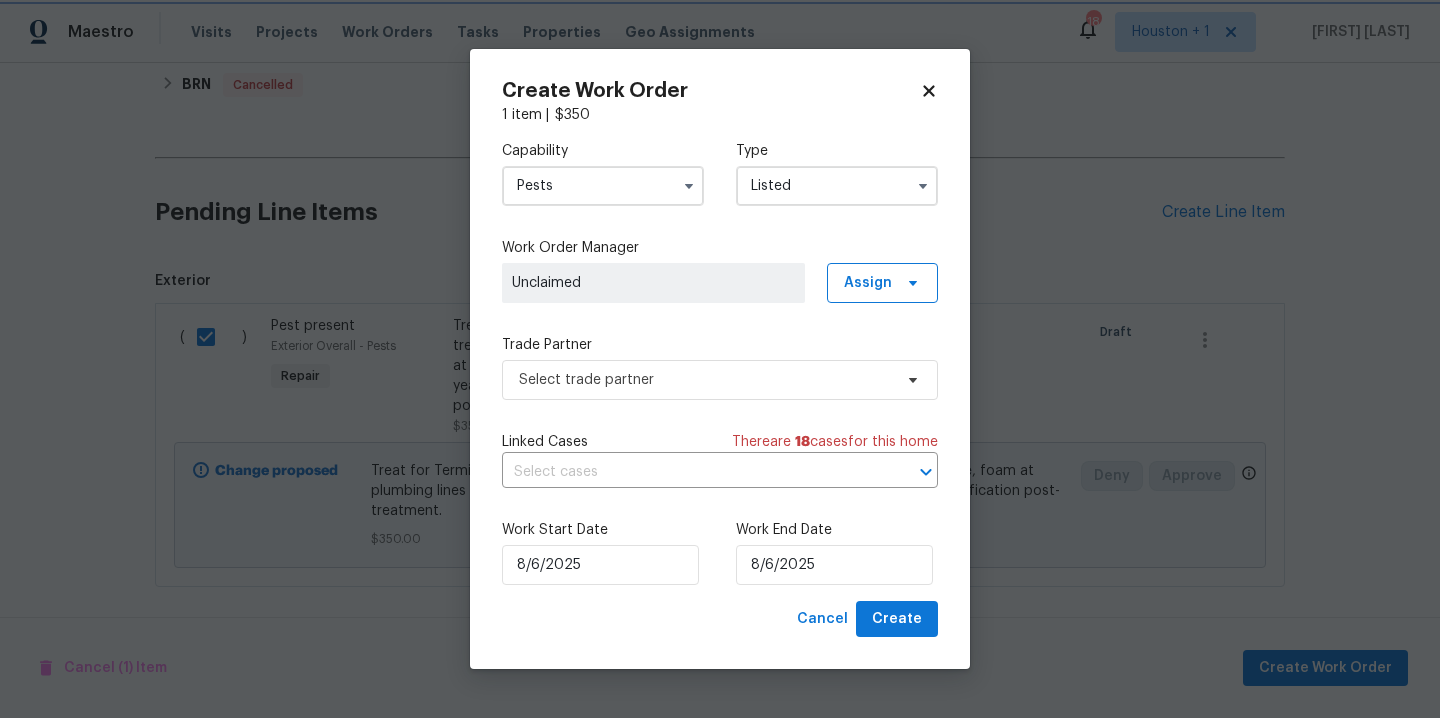 scroll, scrollTop: 0, scrollLeft: 0, axis: both 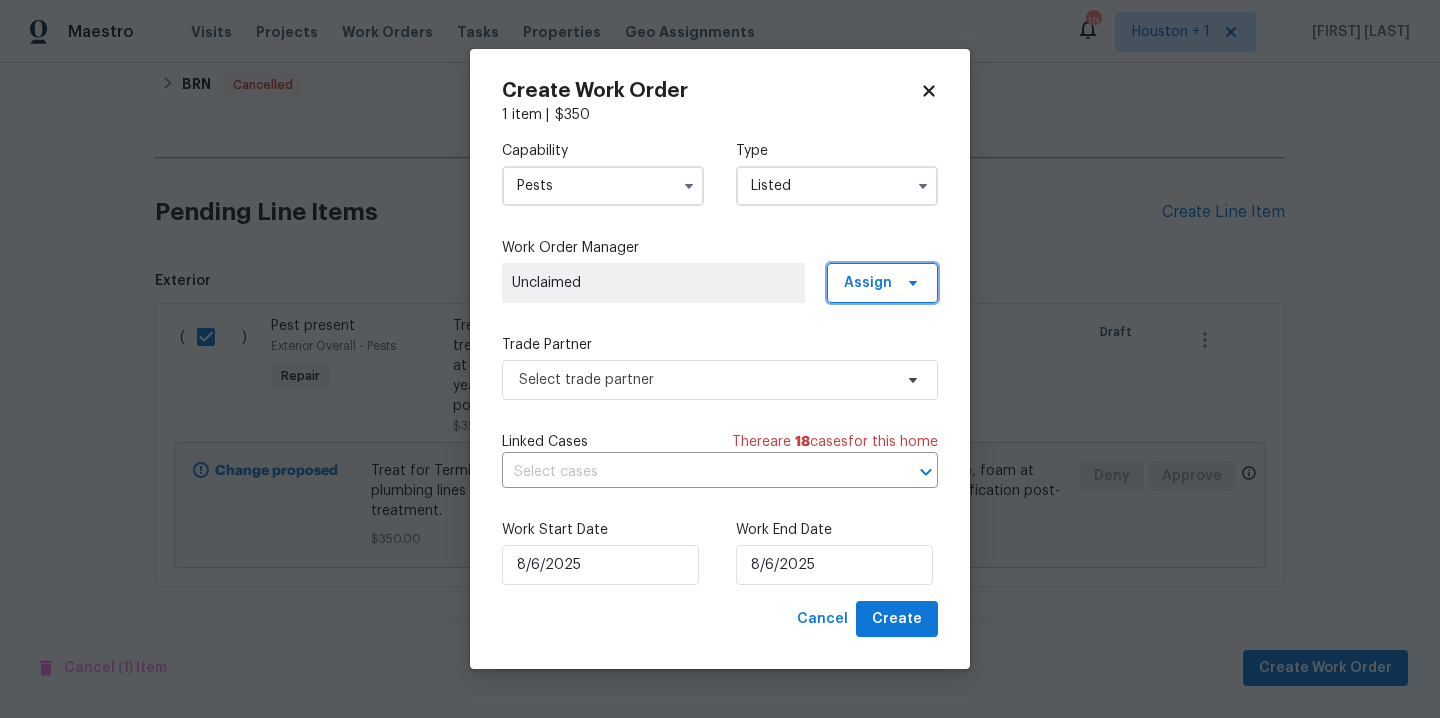 click on "Assign" at bounding box center [882, 283] 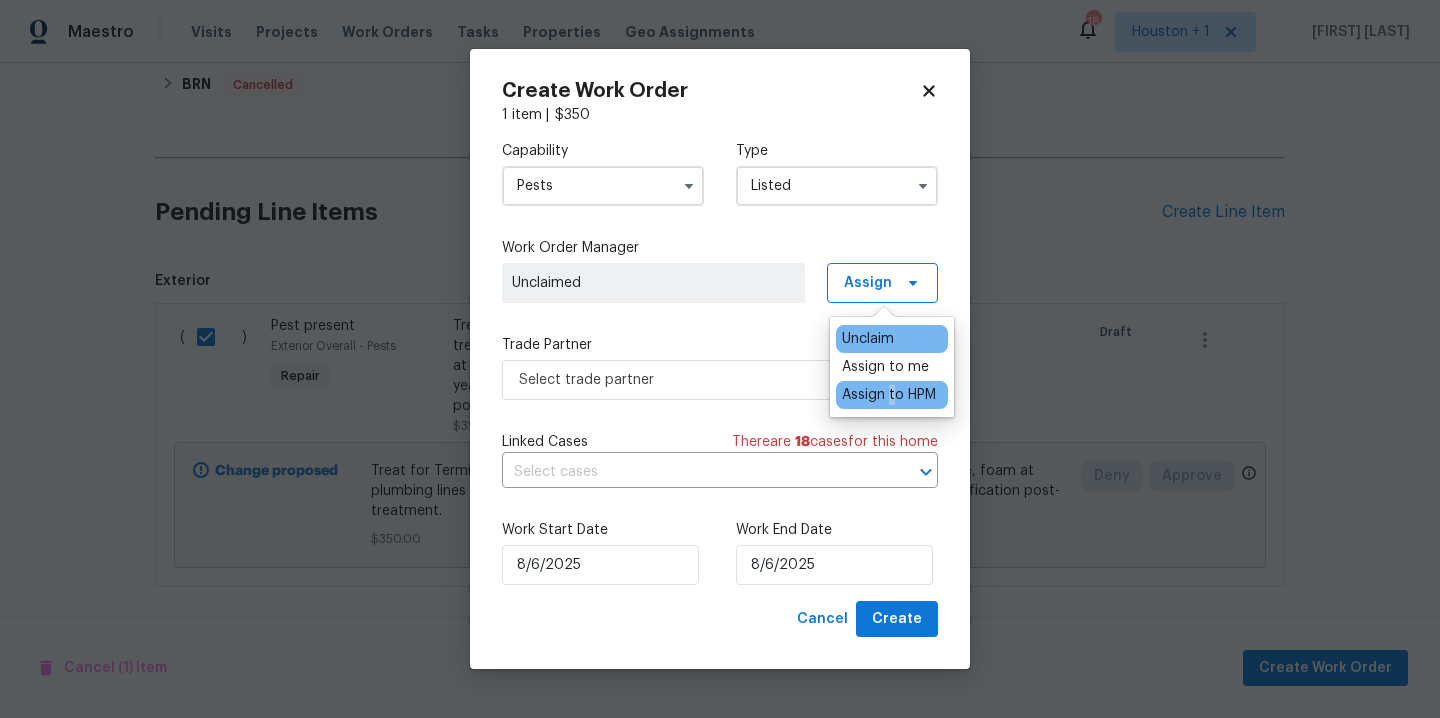 click on "Assign to HPM" at bounding box center (889, 395) 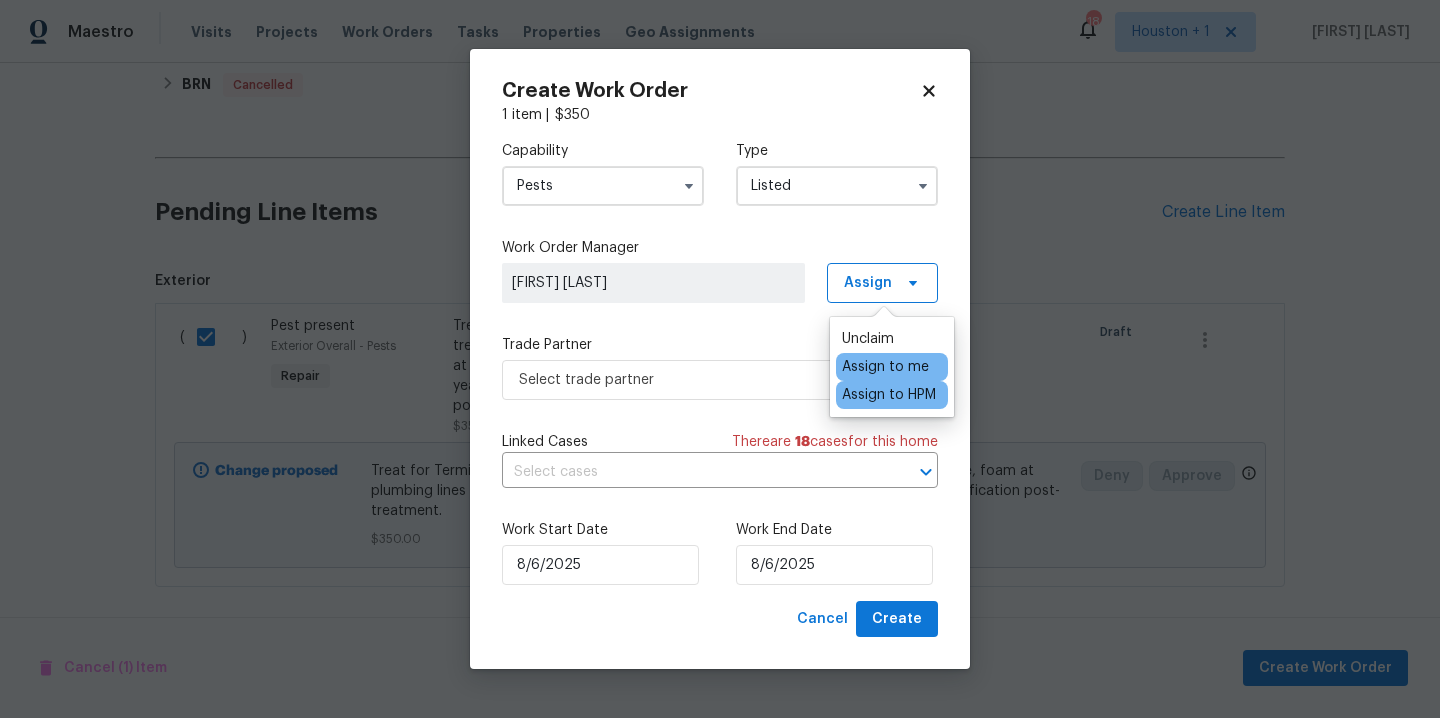 click on "Assign to me" at bounding box center [885, 367] 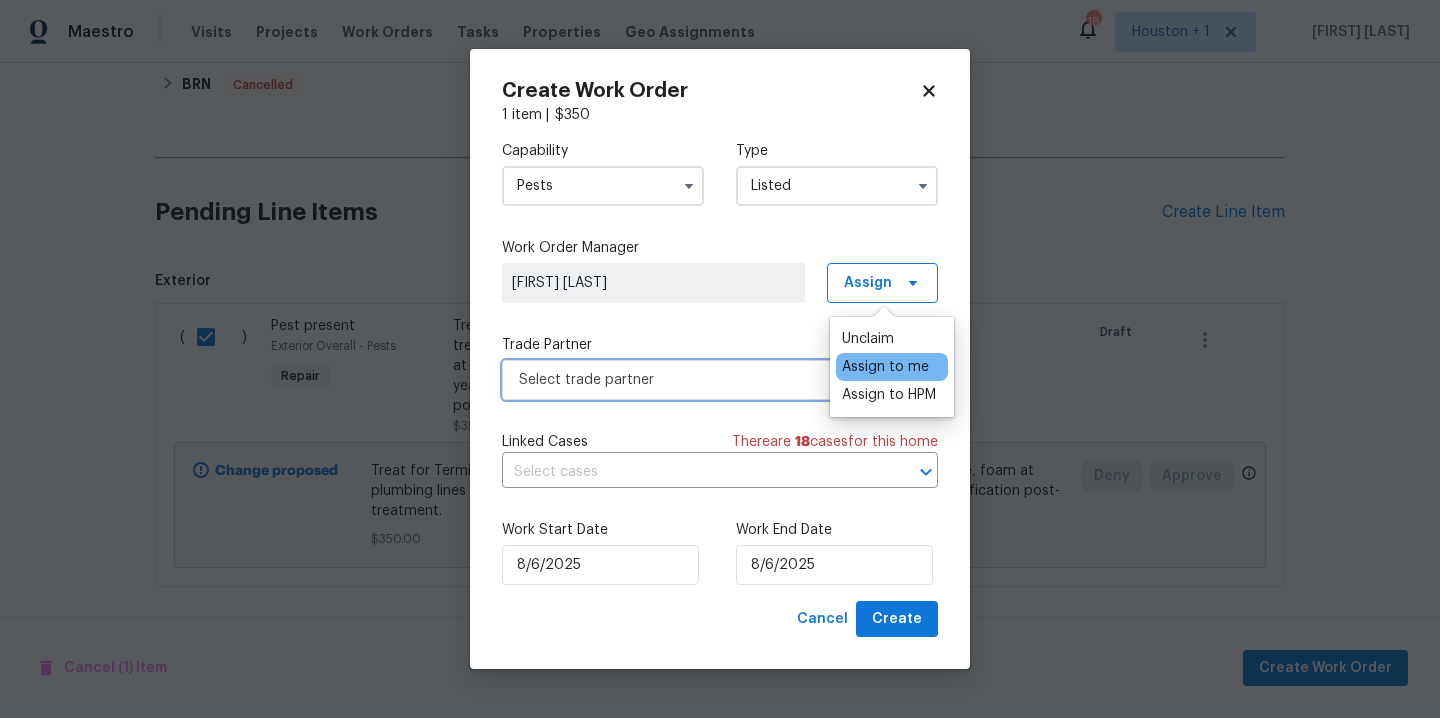 click on "Select trade partner" at bounding box center [720, 380] 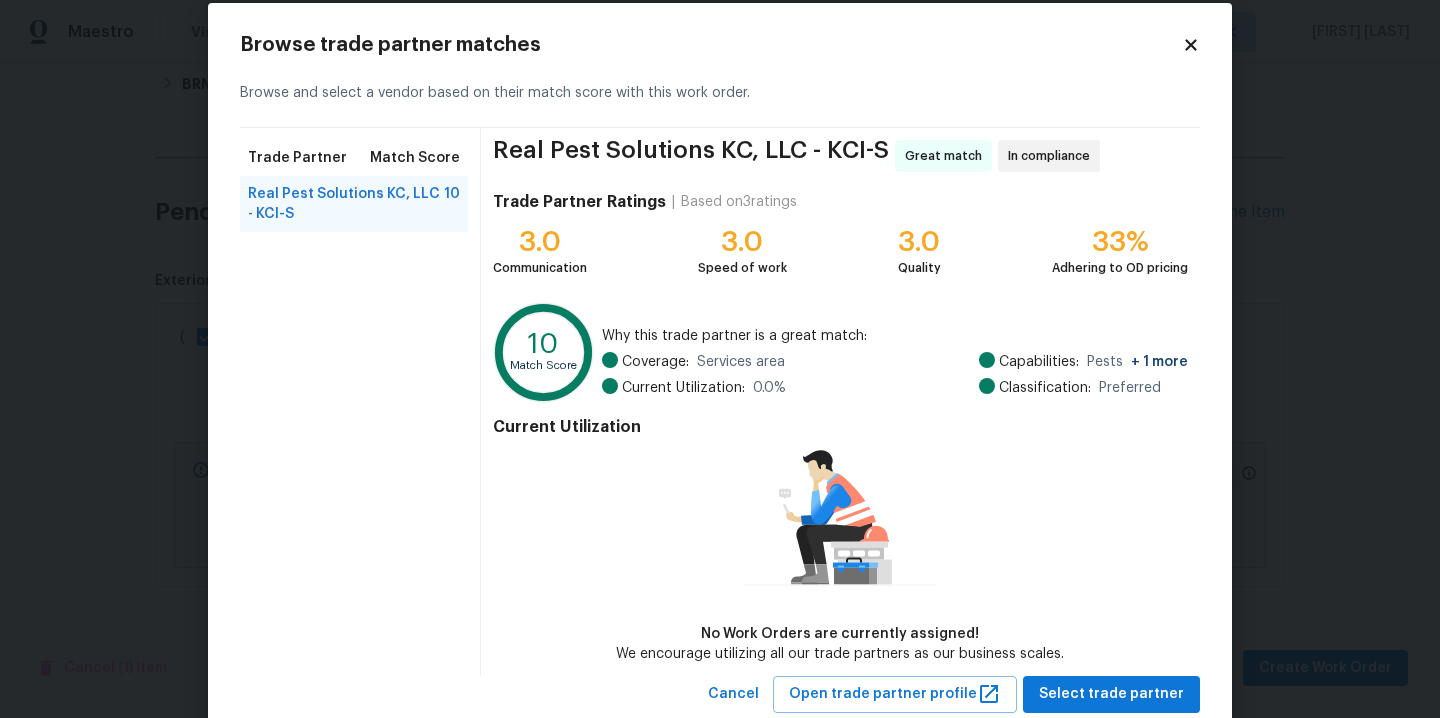 scroll, scrollTop: 82, scrollLeft: 0, axis: vertical 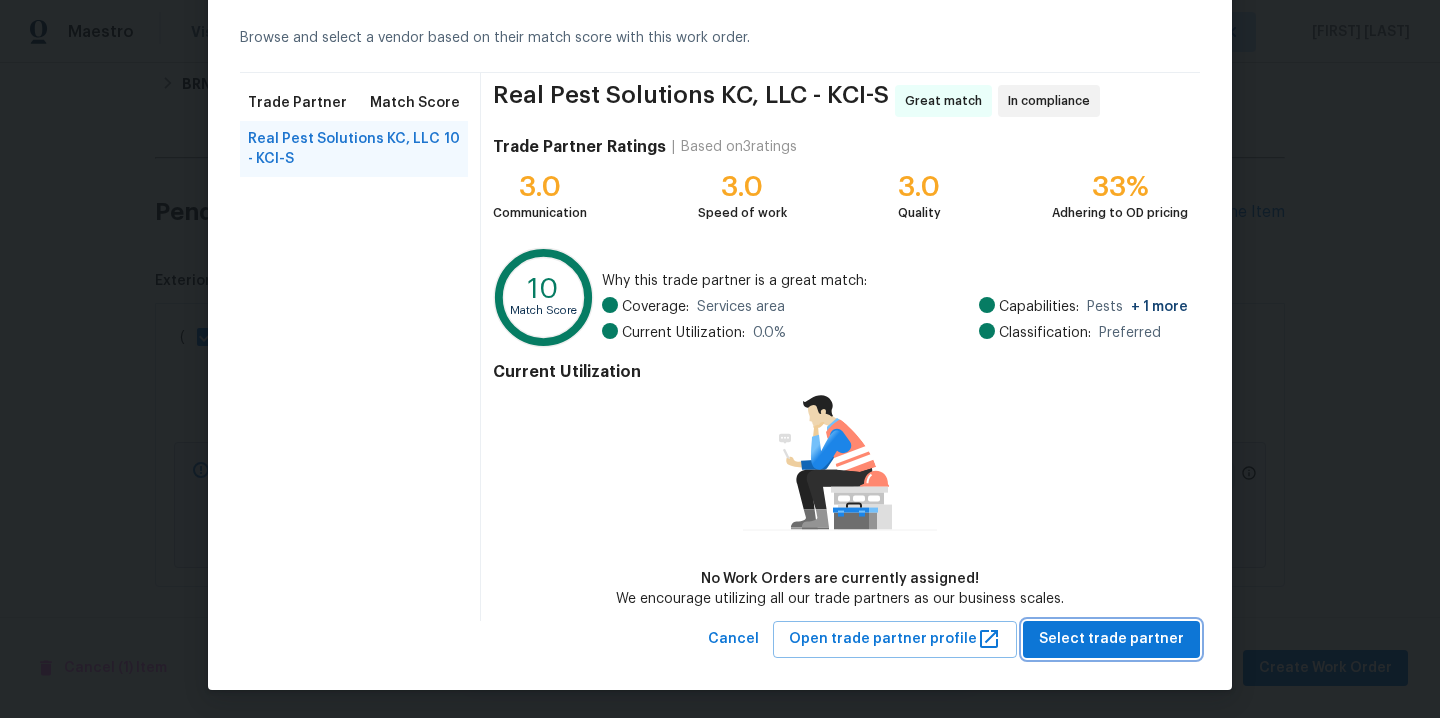 click on "Select trade partner" at bounding box center (1111, 639) 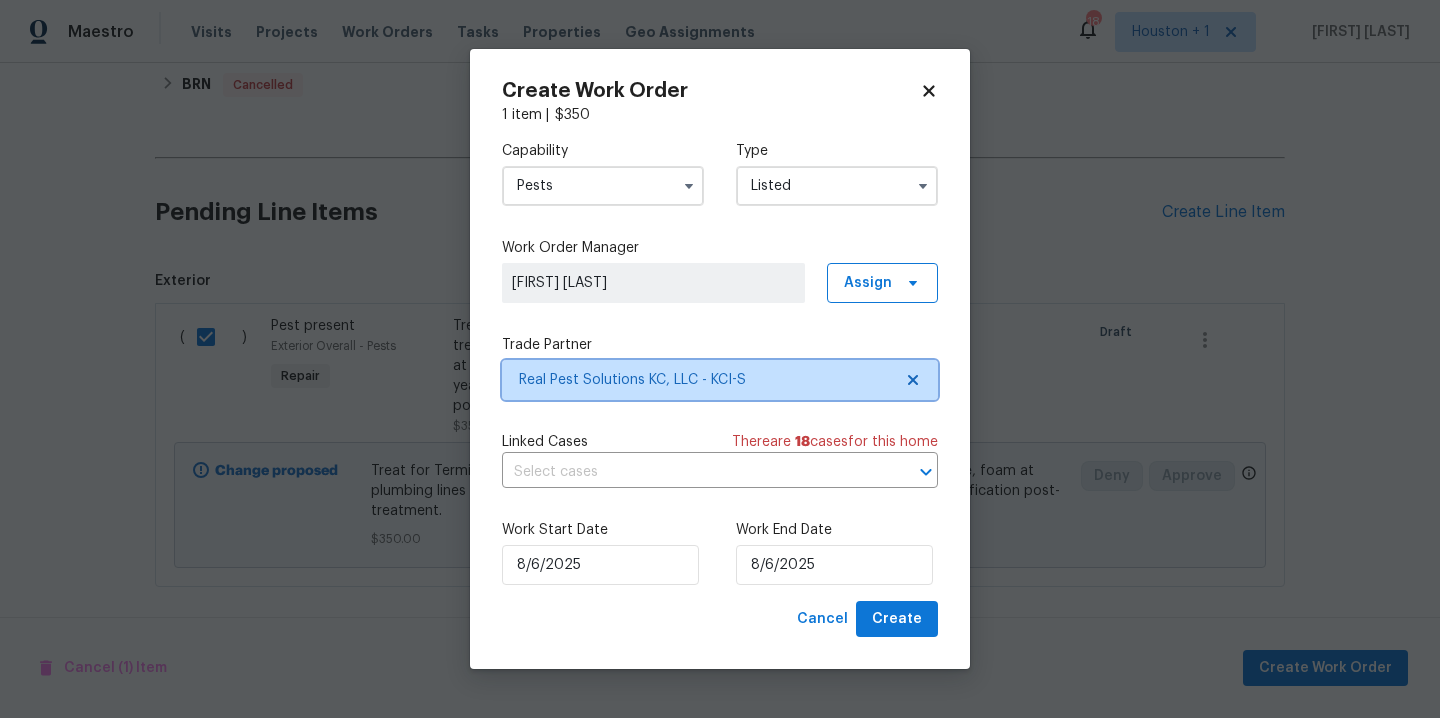scroll, scrollTop: 0, scrollLeft: 0, axis: both 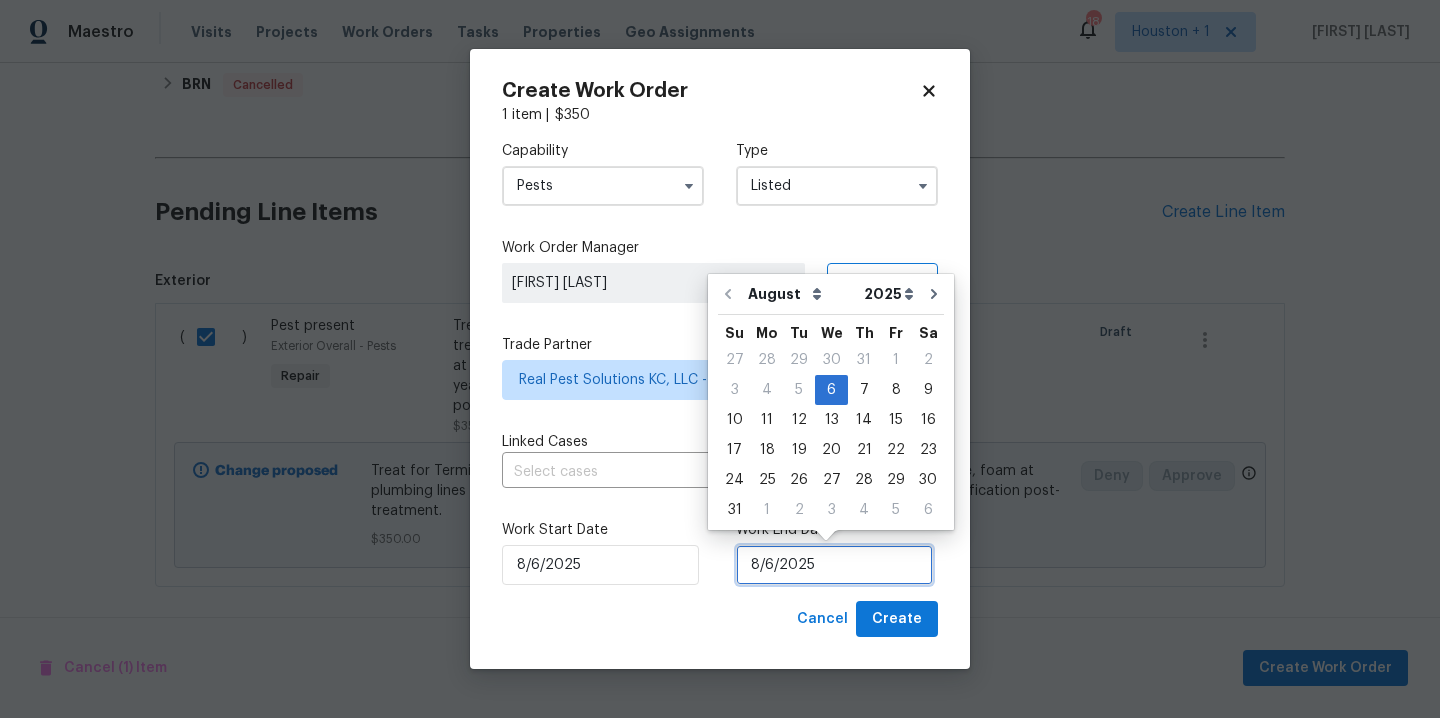 click on "8/6/2025" at bounding box center [834, 565] 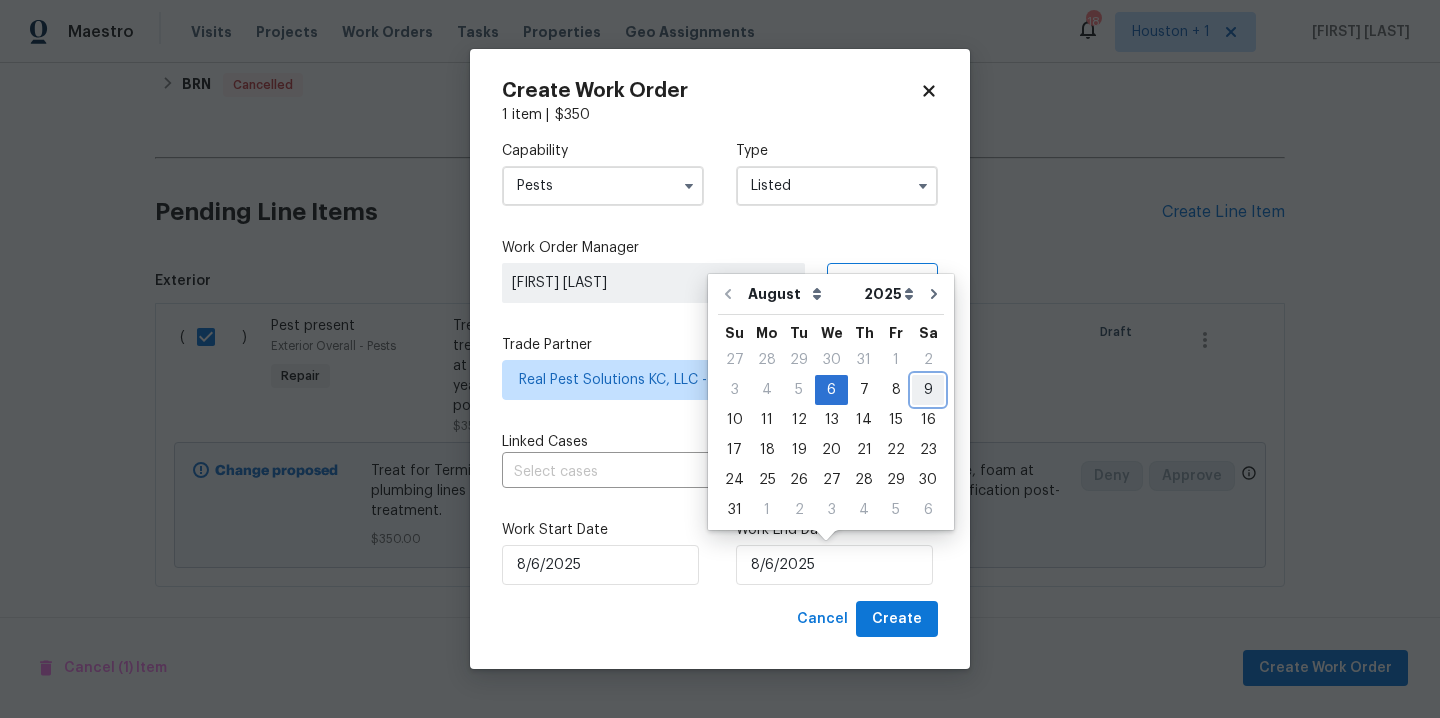 click on "9" at bounding box center [928, 390] 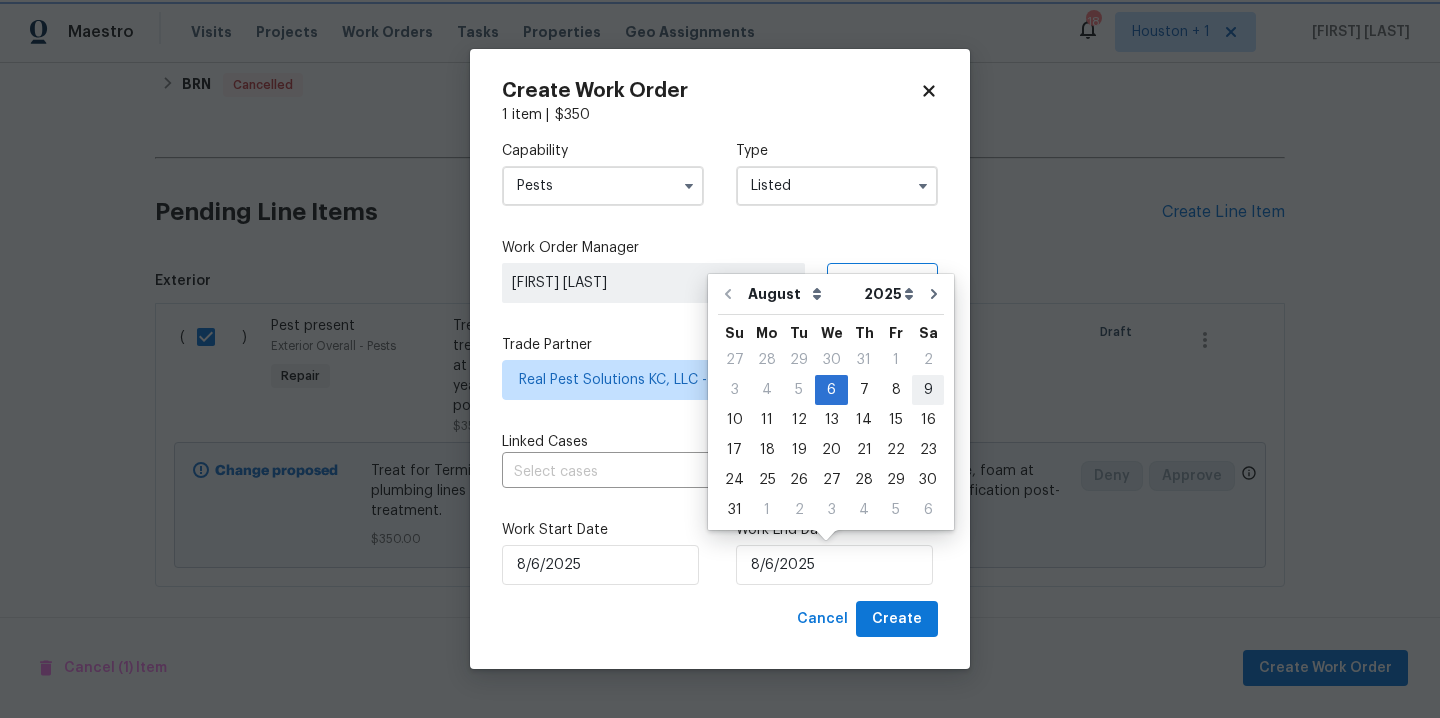 type on "8/9/2025" 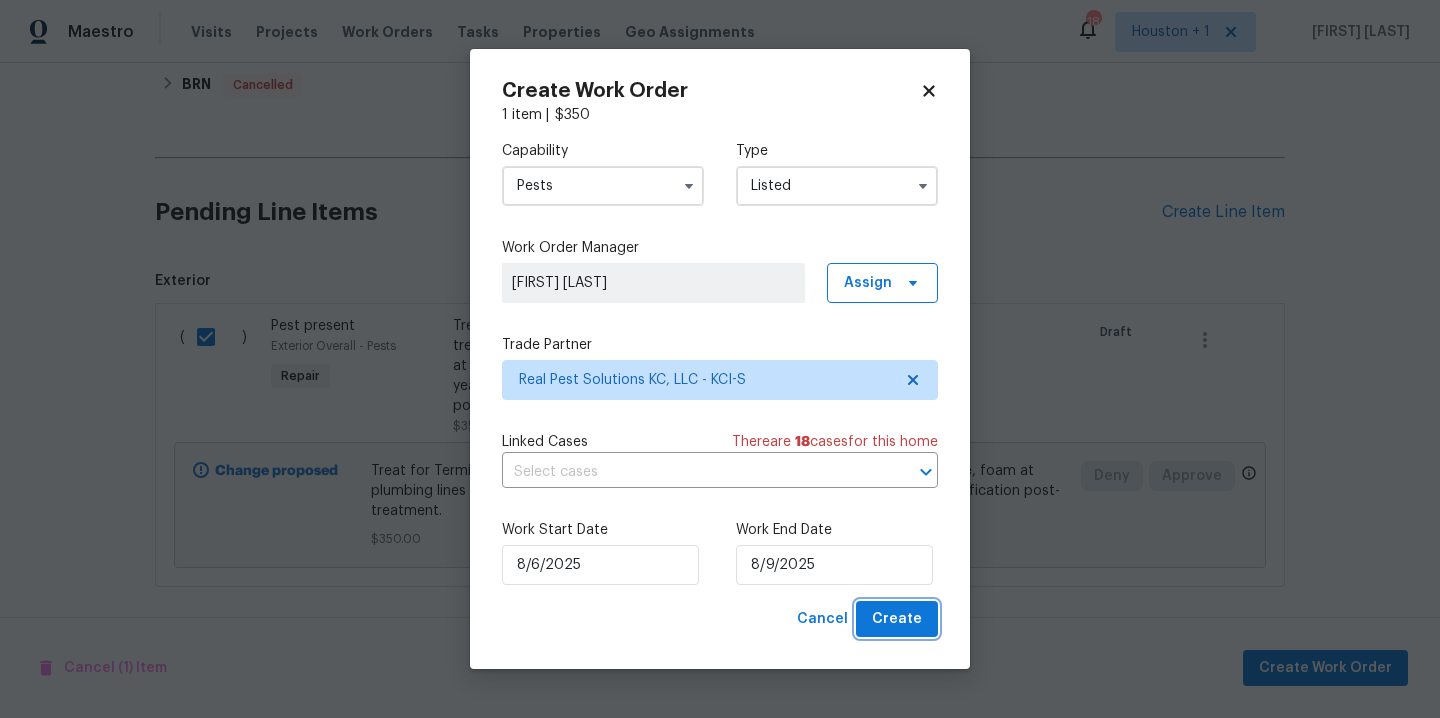 click on "Create" at bounding box center [897, 619] 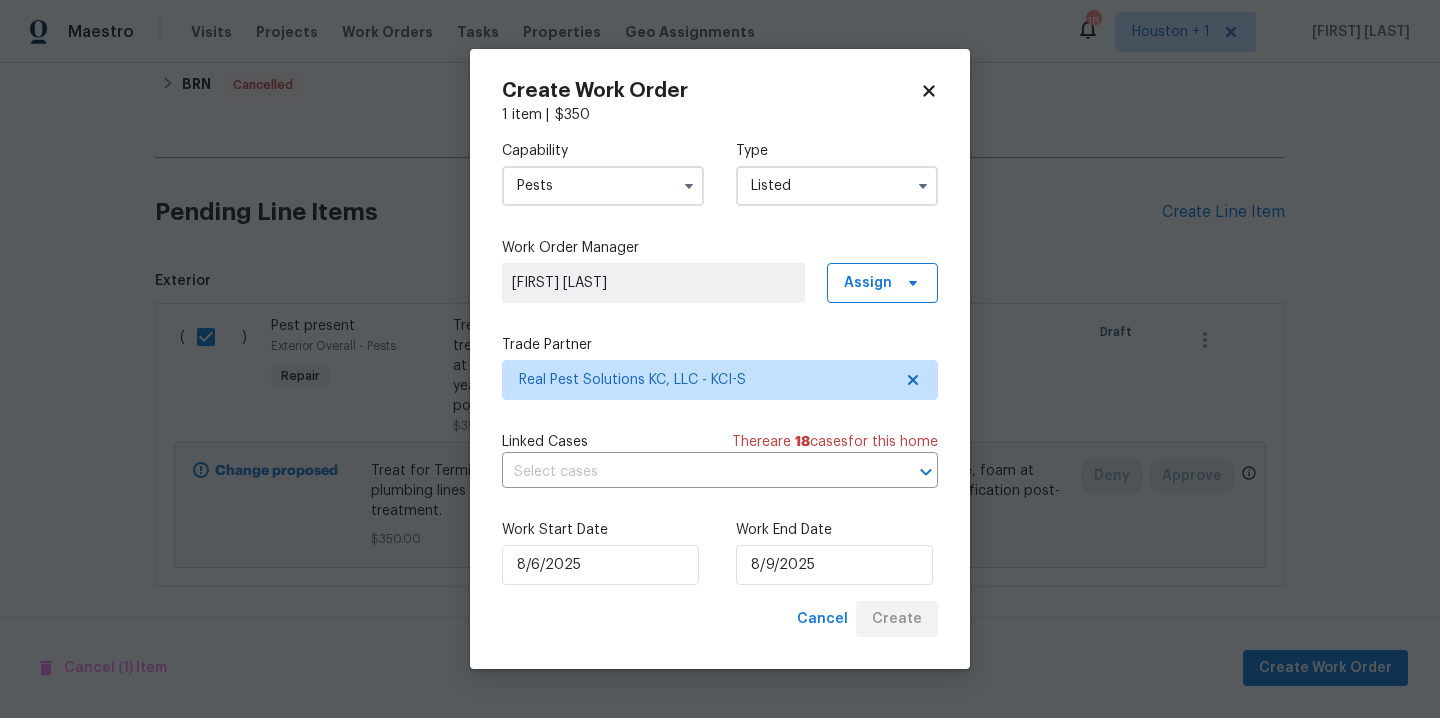 checkbox on "false" 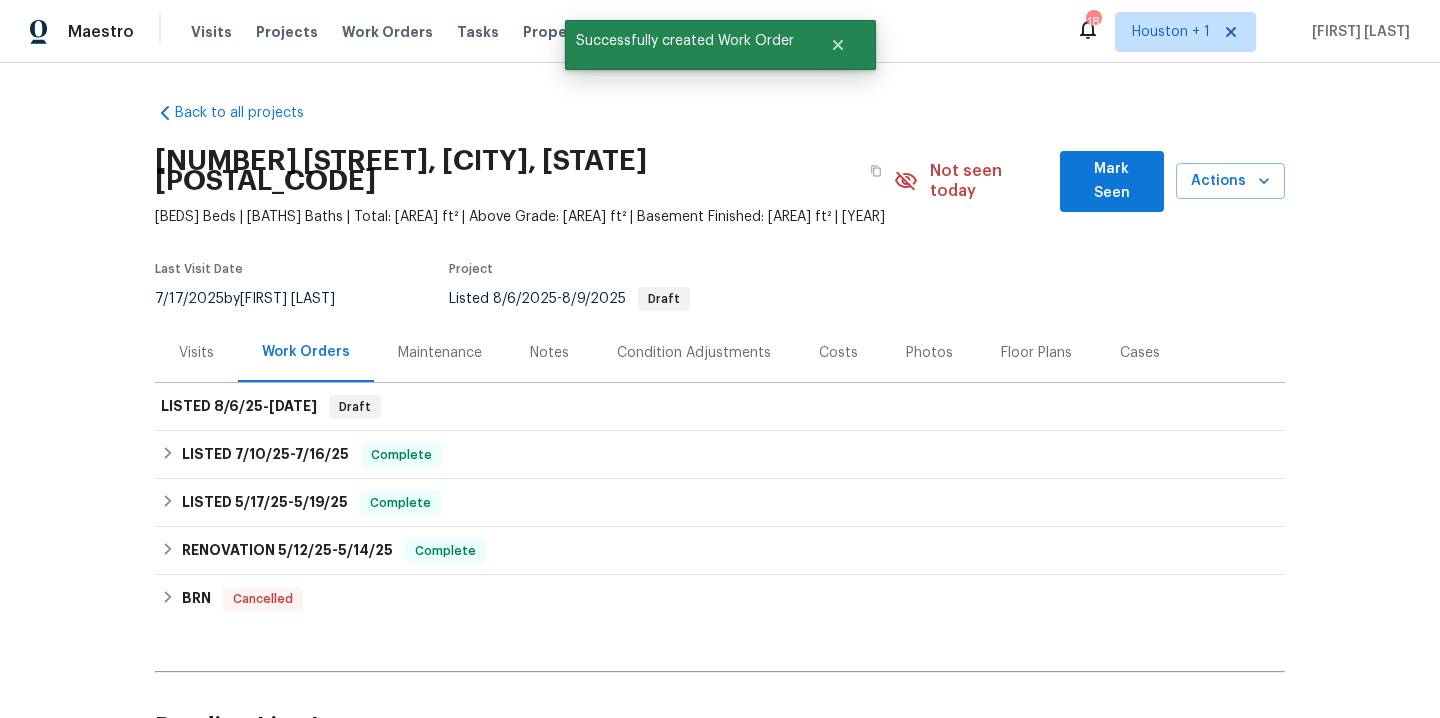 scroll, scrollTop: 206, scrollLeft: 0, axis: vertical 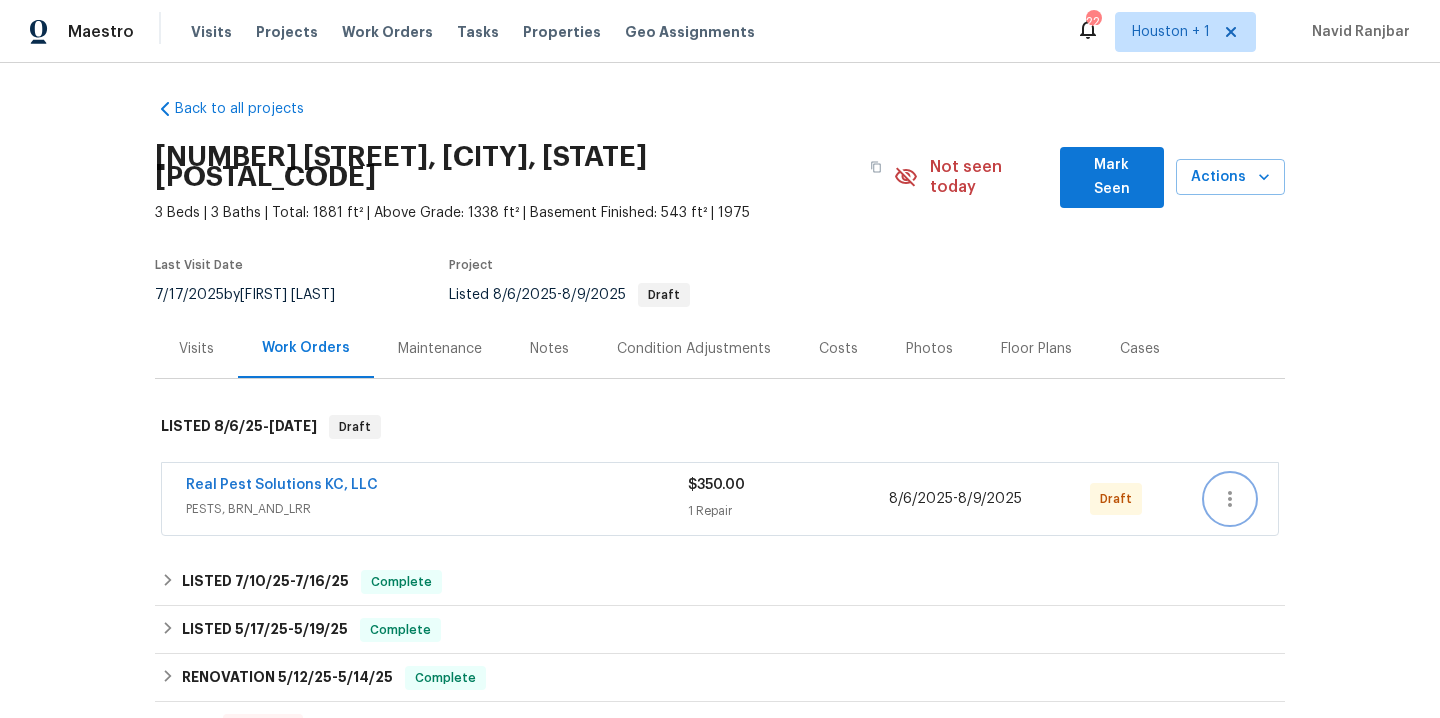 click 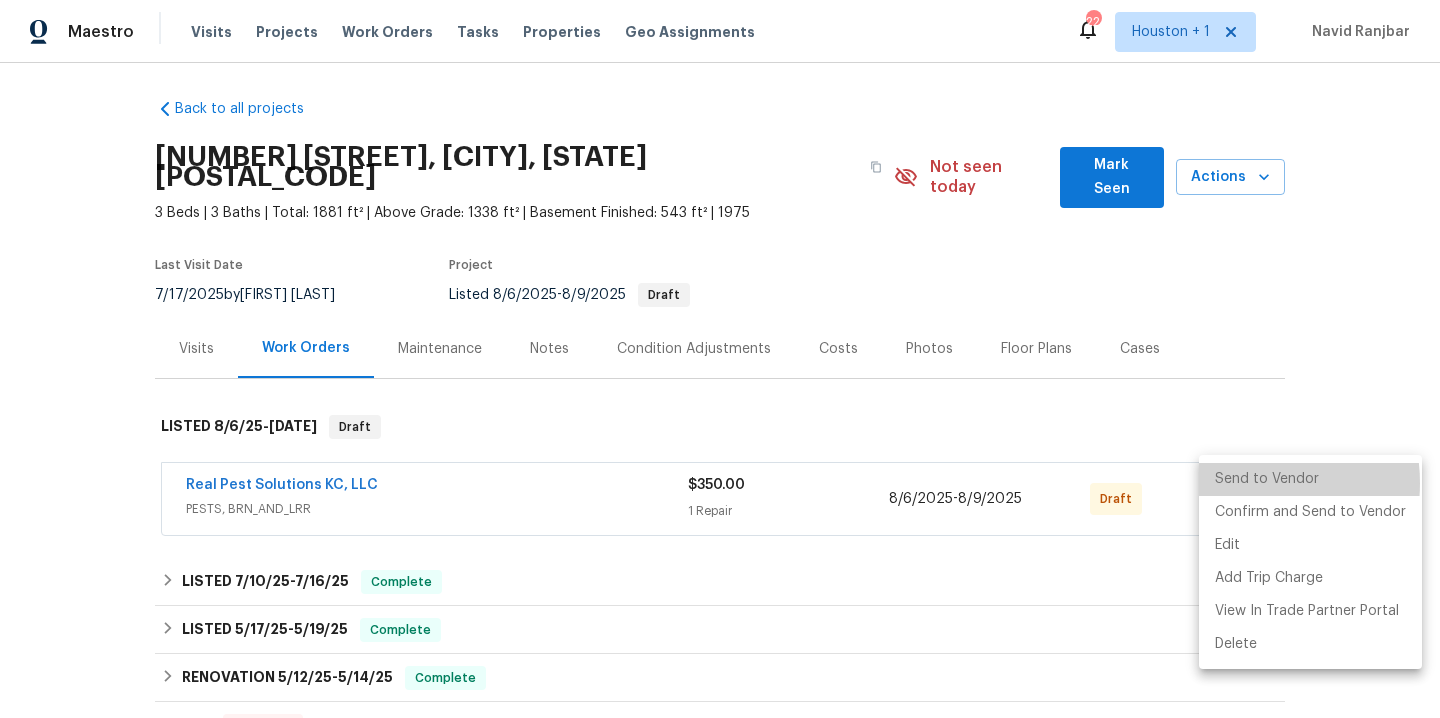 click on "Send to Vendor" at bounding box center (1310, 479) 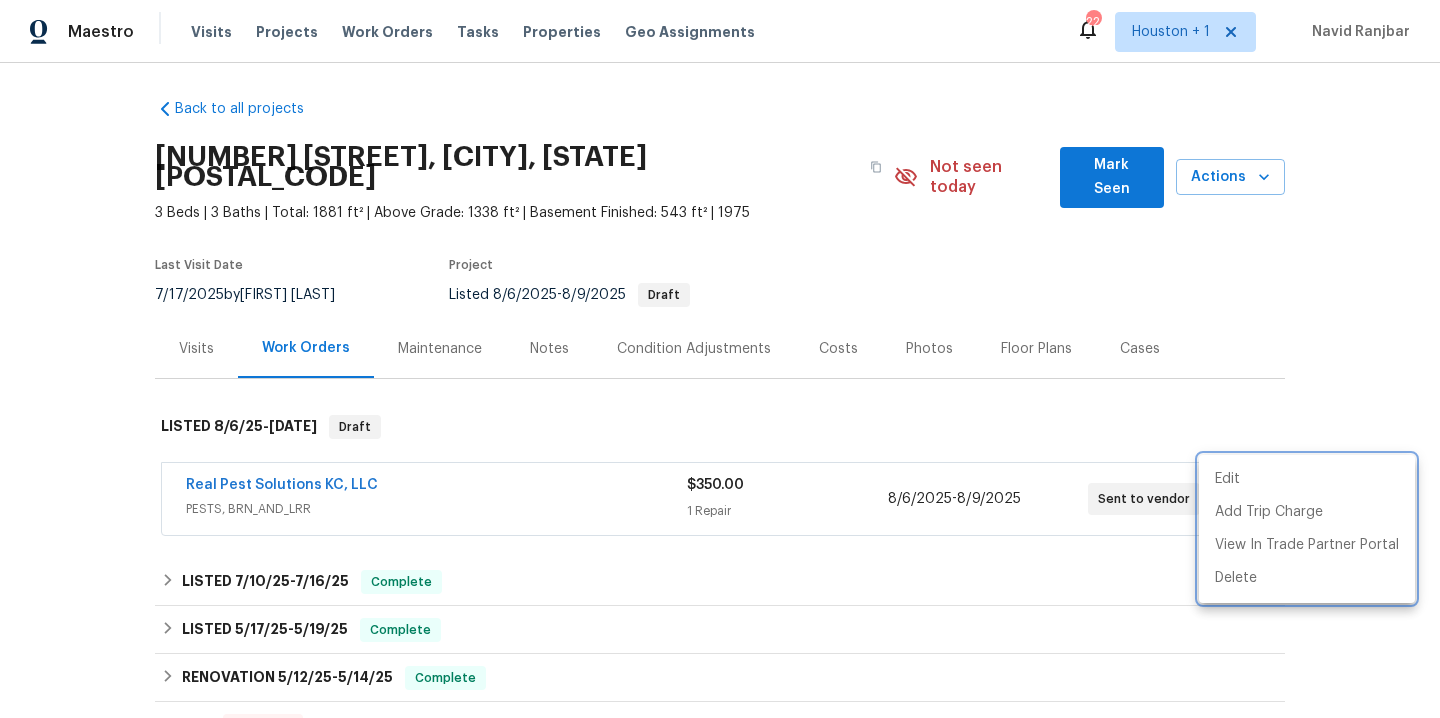 click at bounding box center (720, 359) 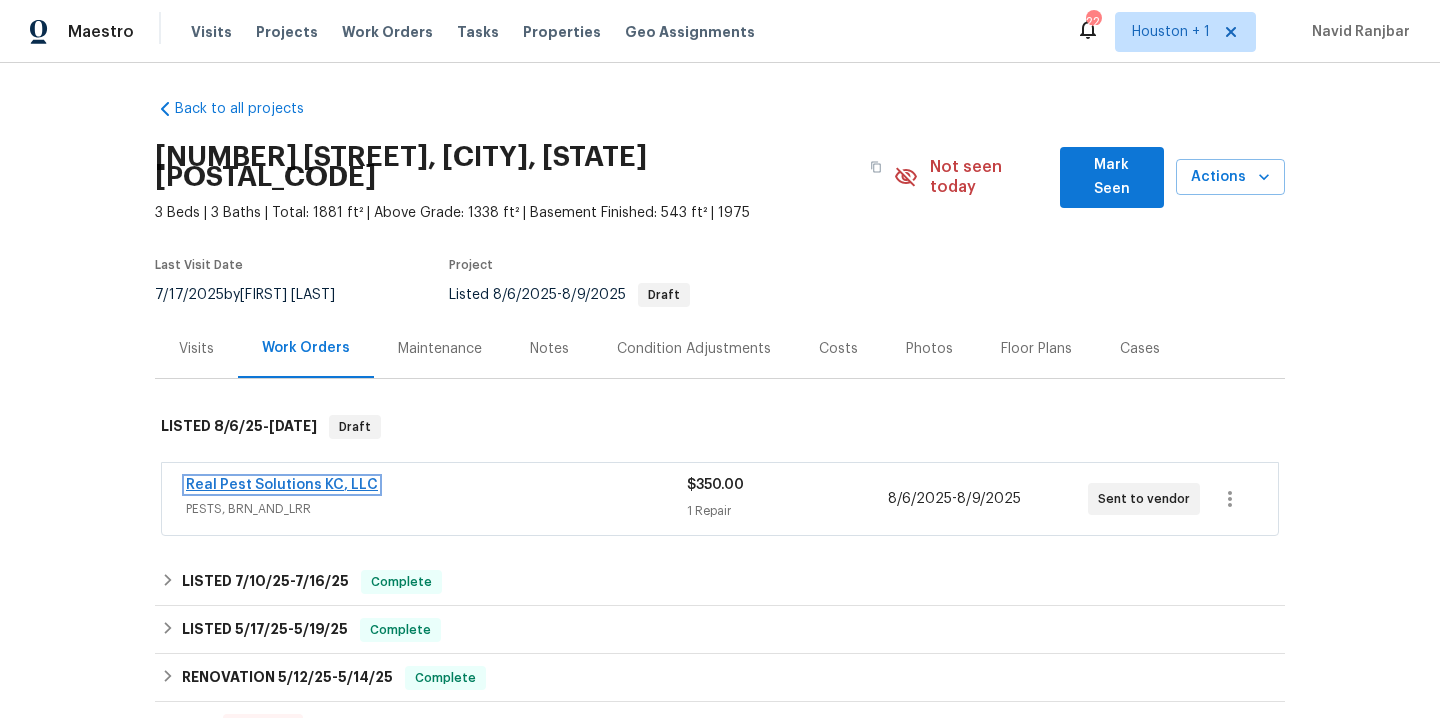 click on "Real Pest Solutions KC, LLC" at bounding box center [282, 485] 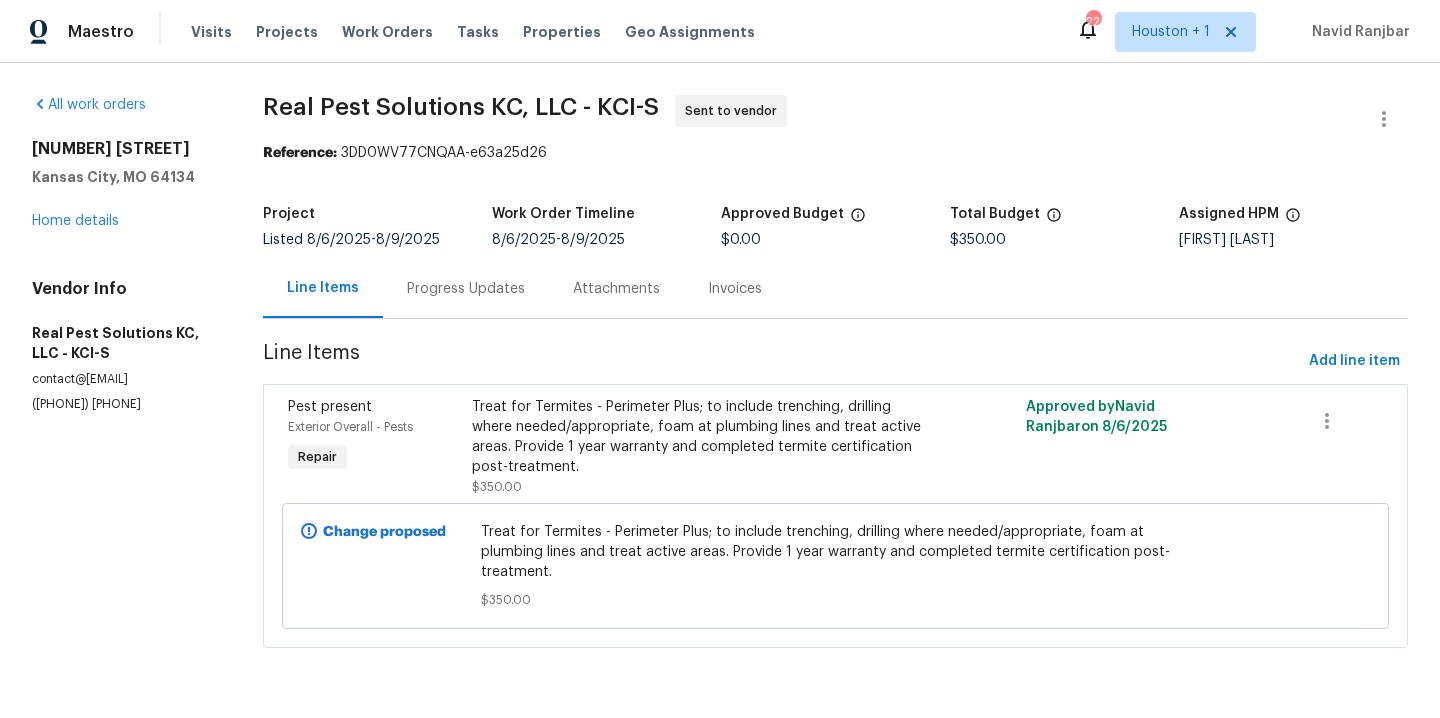 click on "Progress Updates" at bounding box center (466, 289) 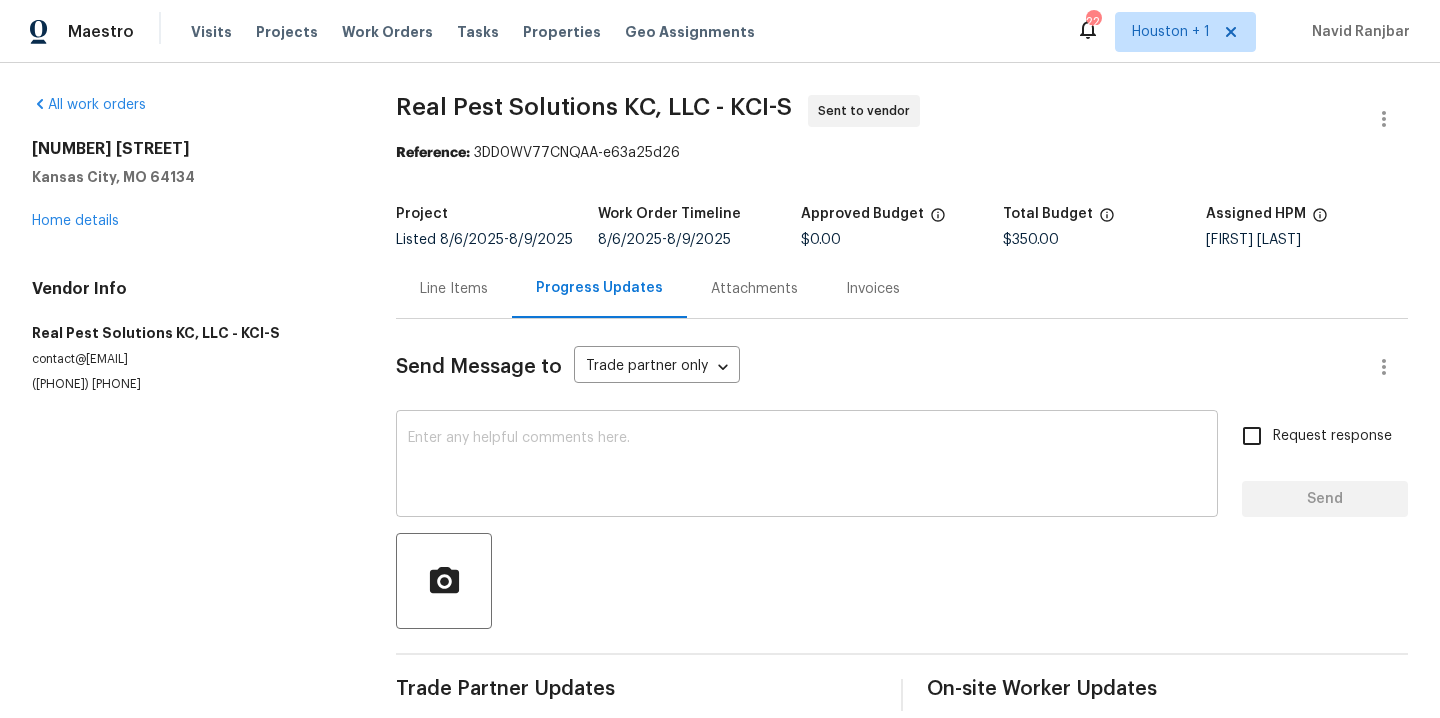 click on "x ​" at bounding box center [807, 466] 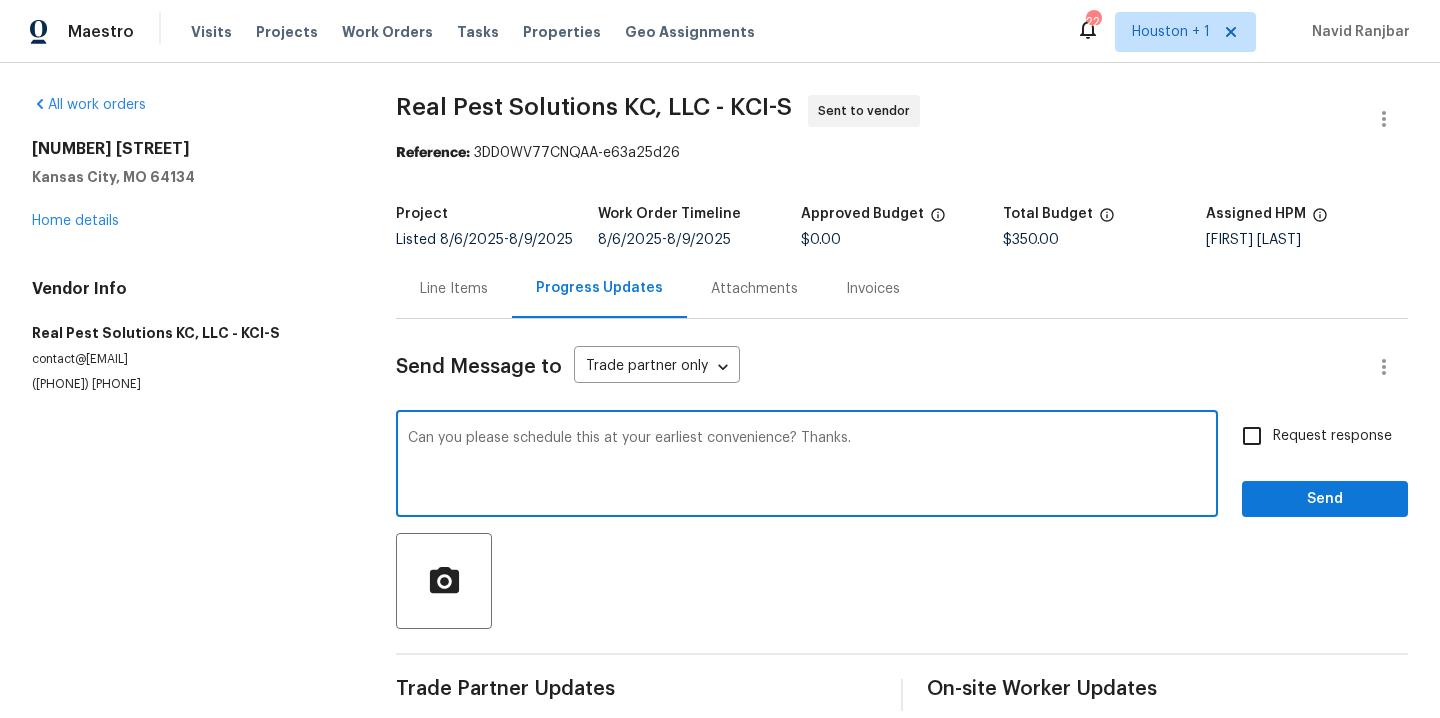 type on "Can you please schedule this at your earliest convenience? Thanks." 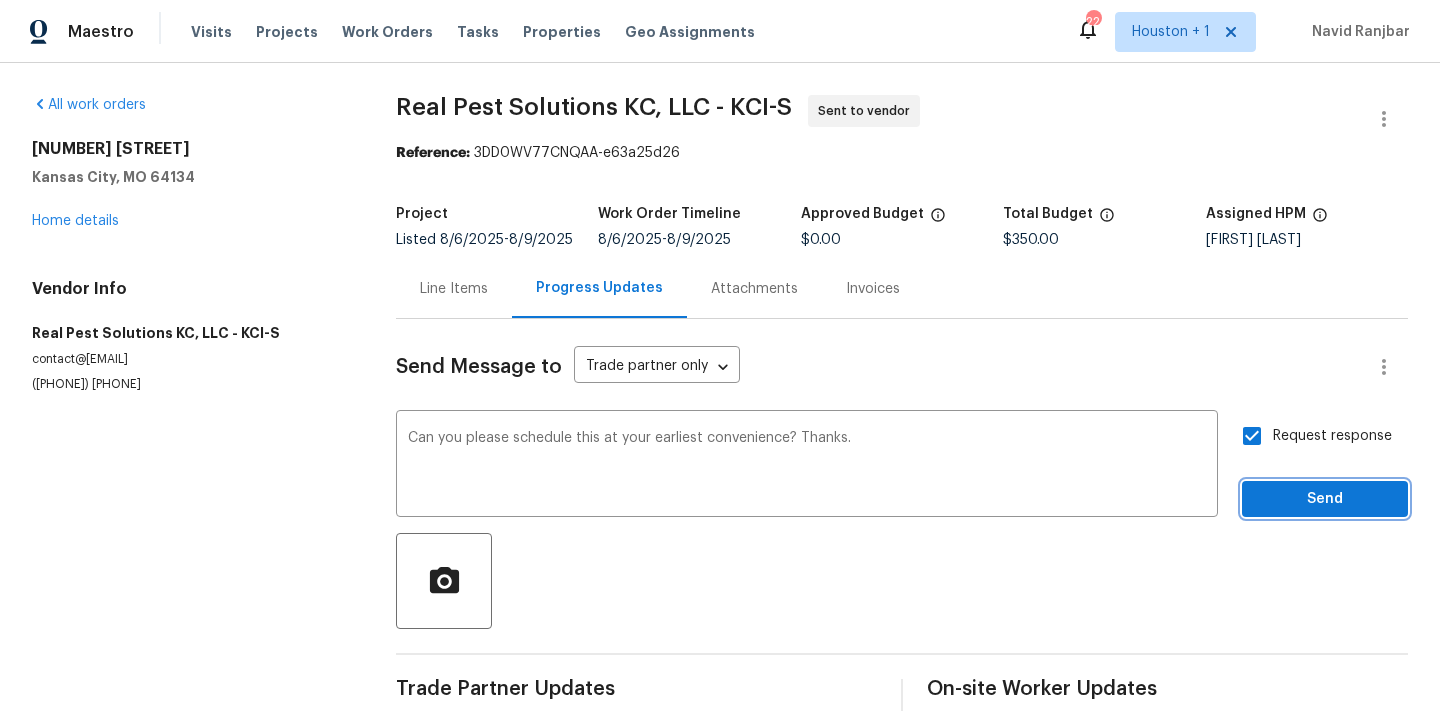 click on "Send" at bounding box center [1325, 499] 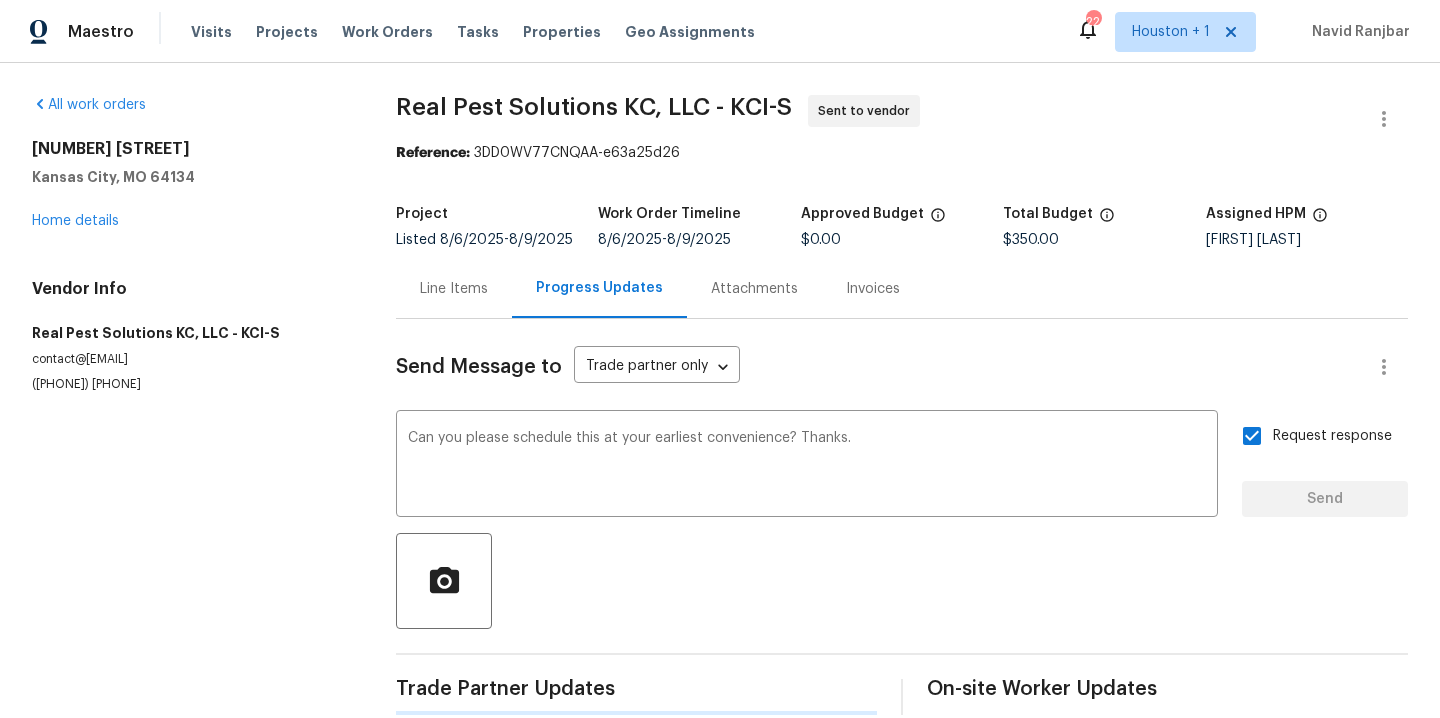 type 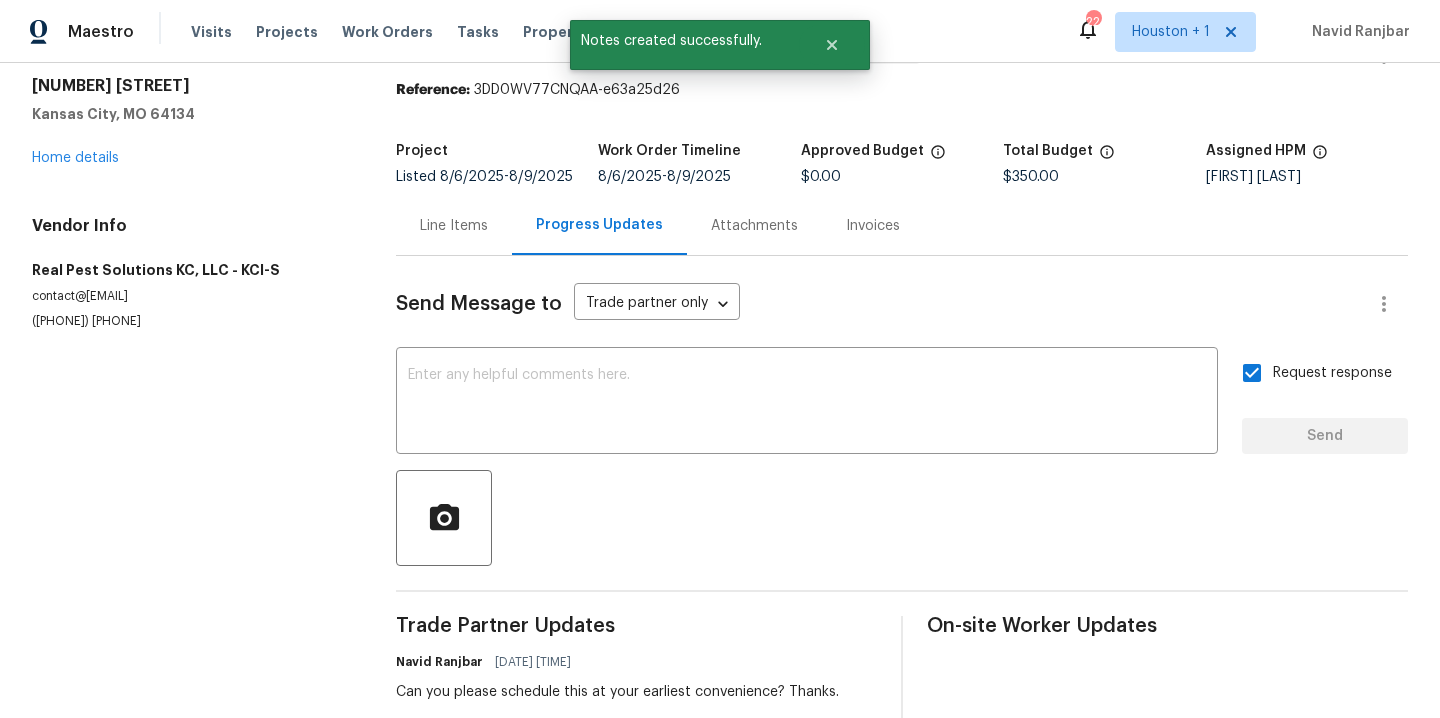 scroll, scrollTop: 118, scrollLeft: 0, axis: vertical 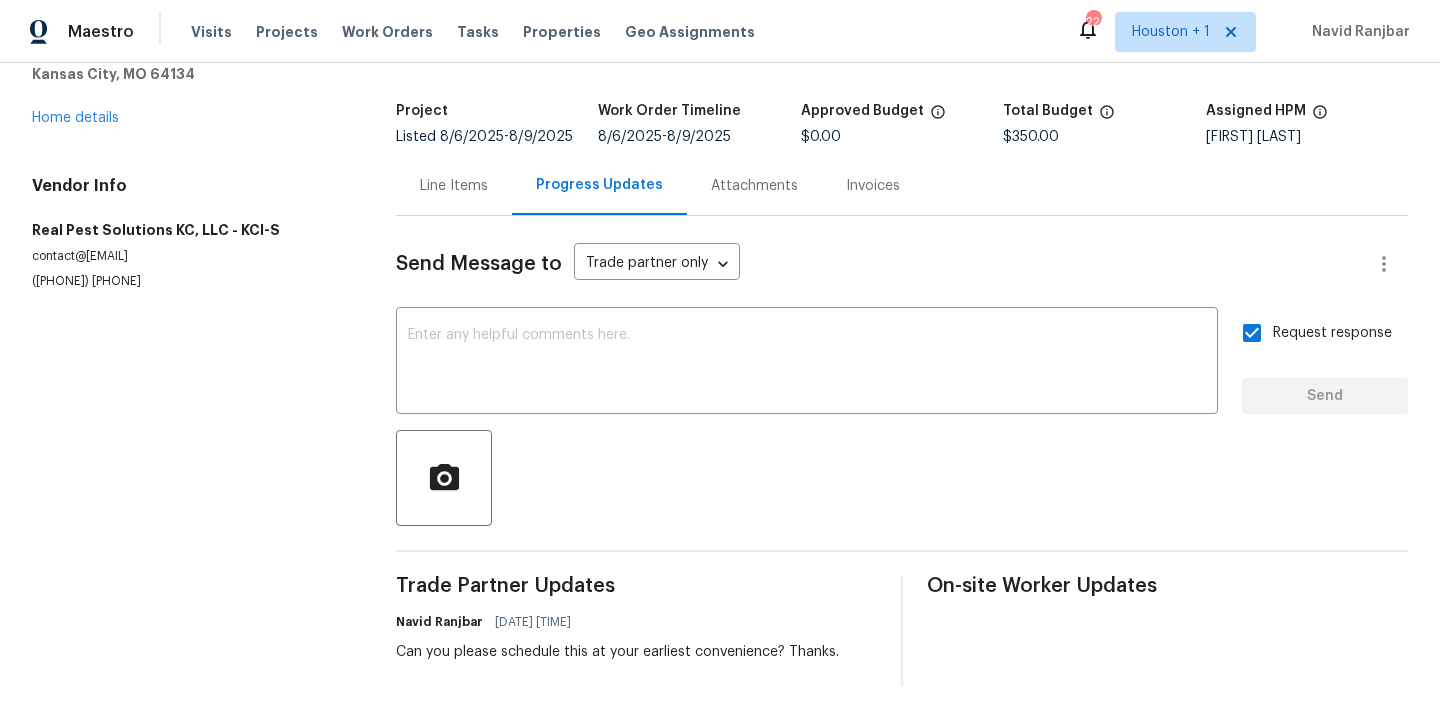 click on "All work orders 8701 E 109th Ter Kansas City, MO 64134 Home details Vendor Info Real Pest Solutions KC, LLC - KCI-S contact@realpestsolutionskc.com (913) 363-7325" at bounding box center [190, 339] 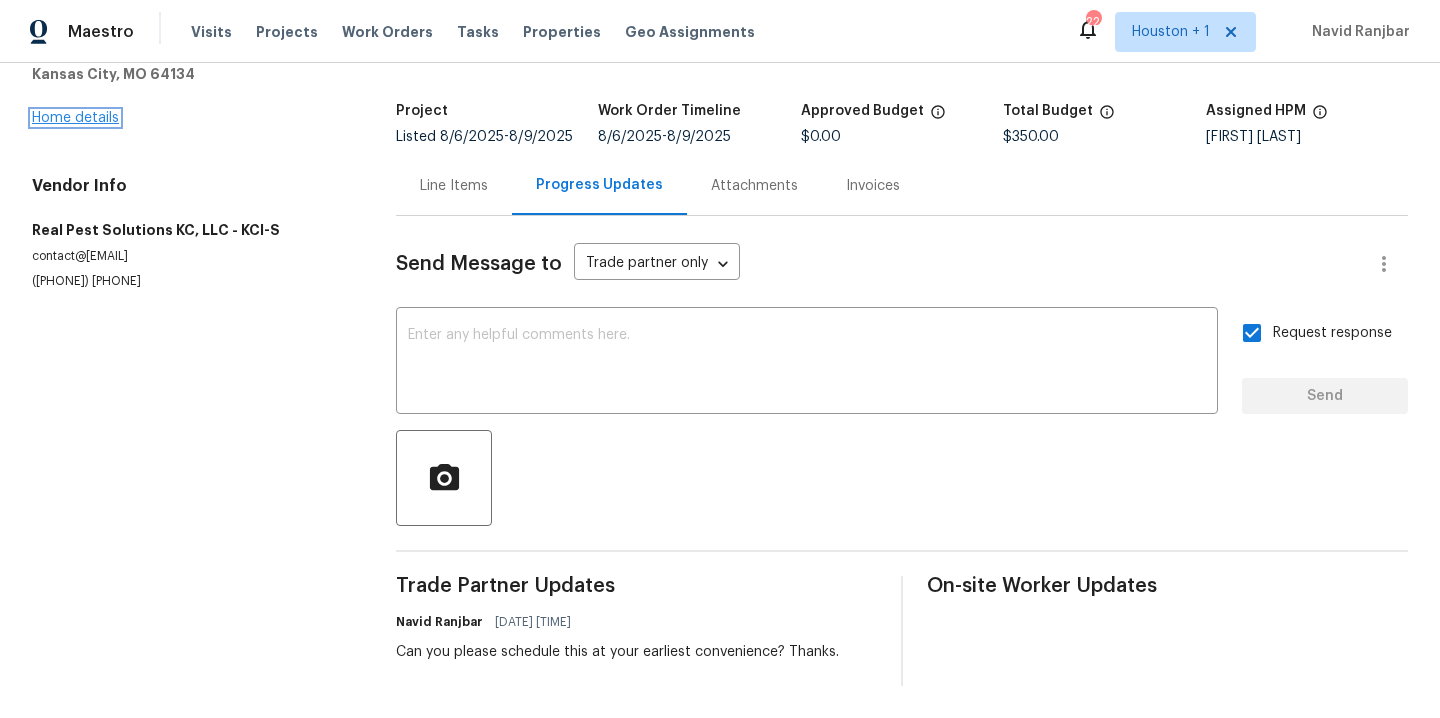 click on "Home details" at bounding box center [75, 118] 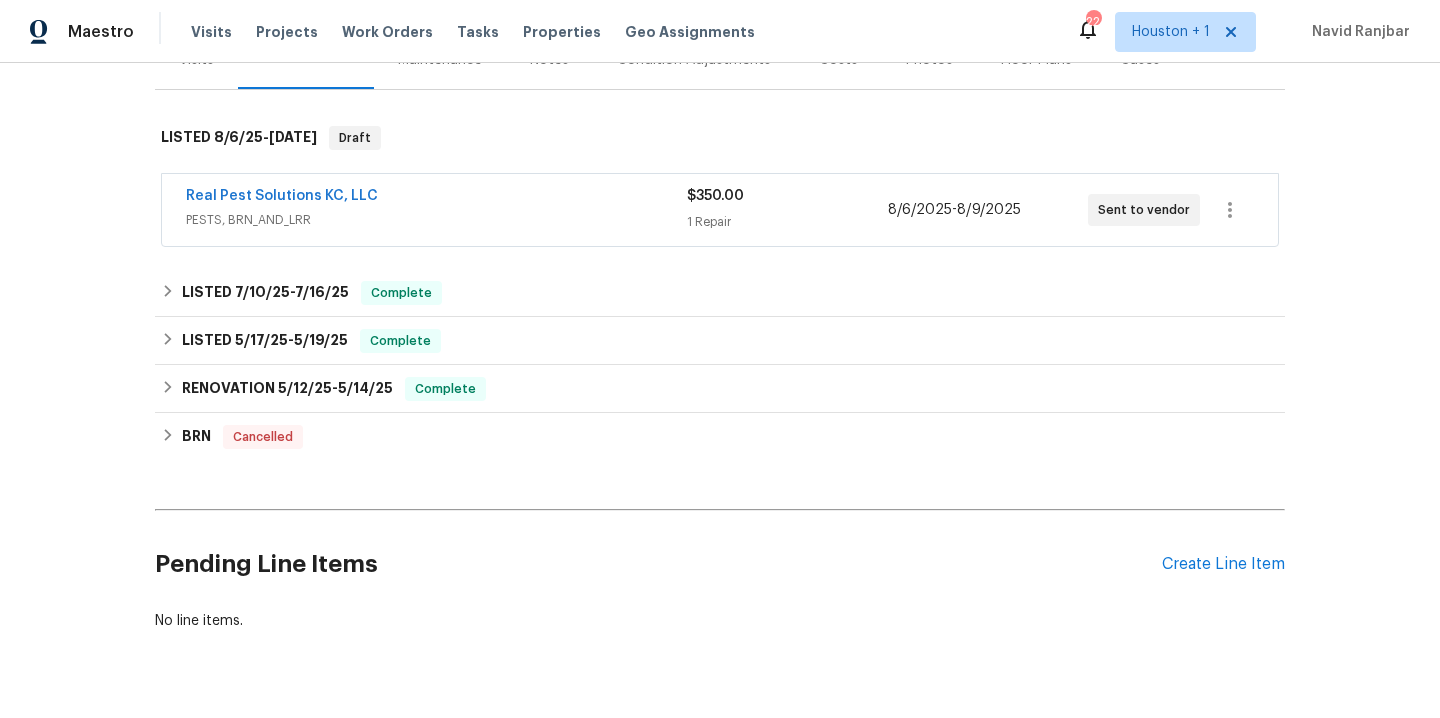 scroll, scrollTop: 337, scrollLeft: 0, axis: vertical 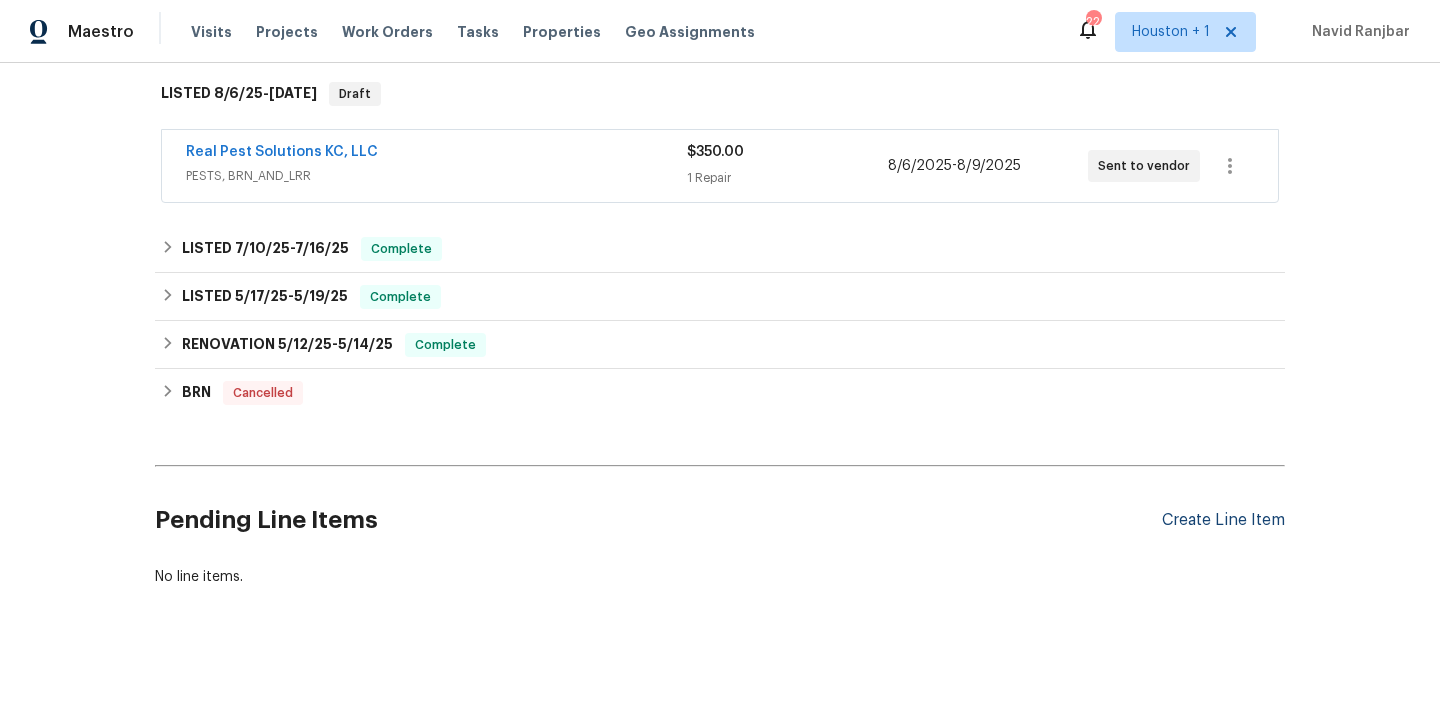 click on "Create Line Item" at bounding box center [1223, 520] 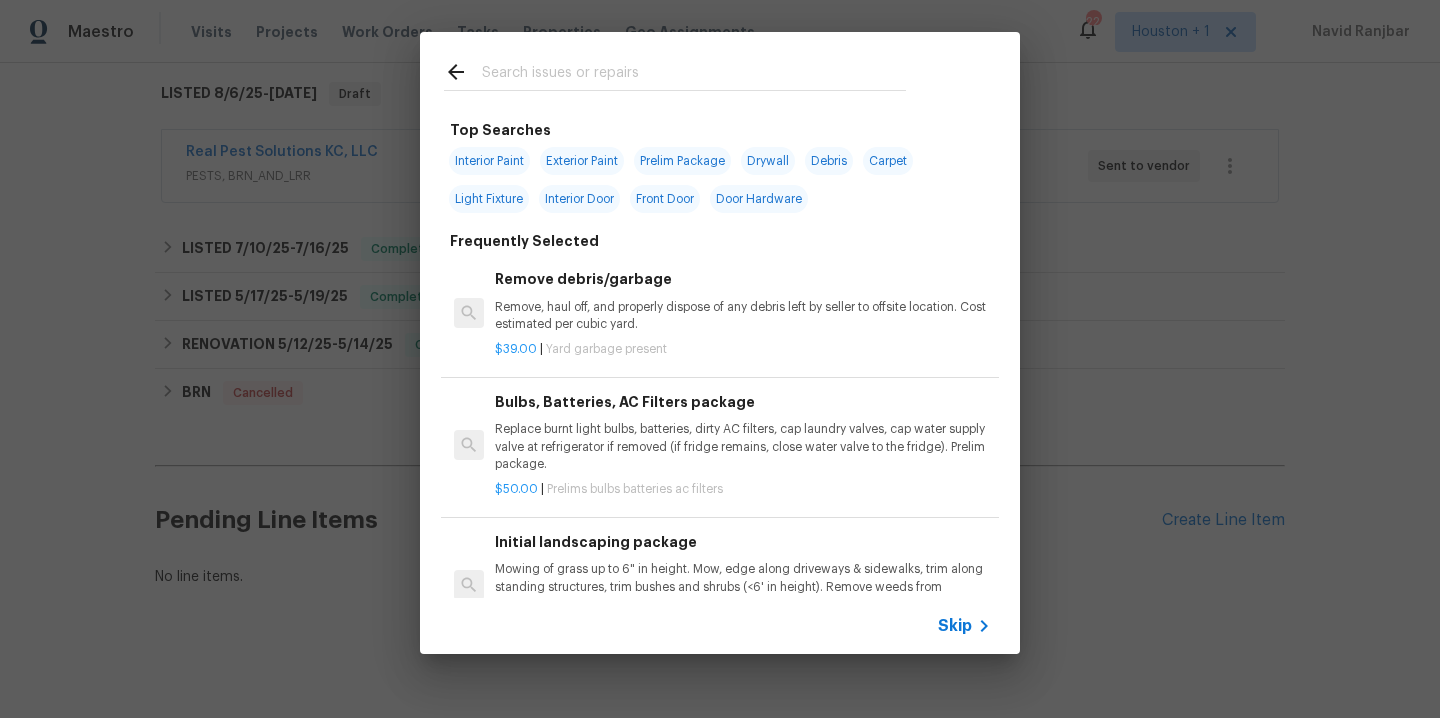 click at bounding box center [694, 75] 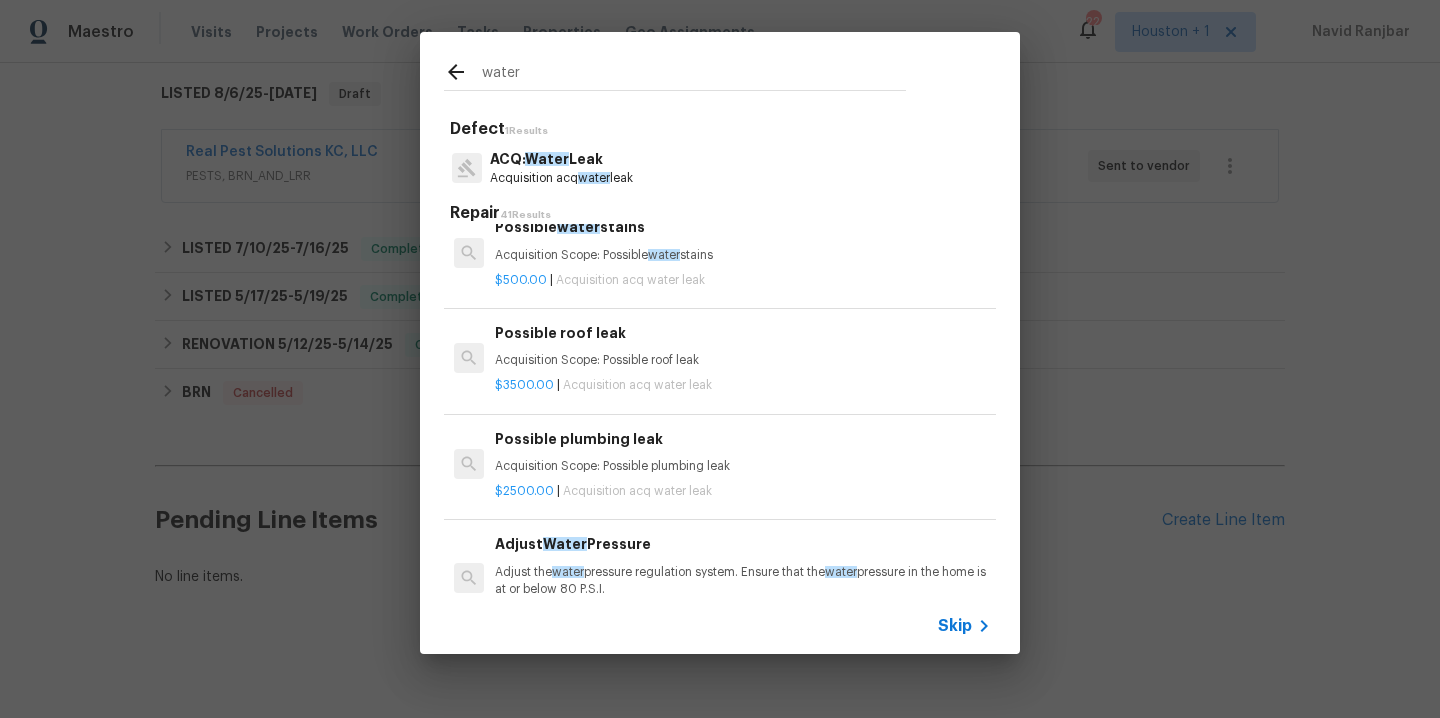scroll, scrollTop: 0, scrollLeft: 0, axis: both 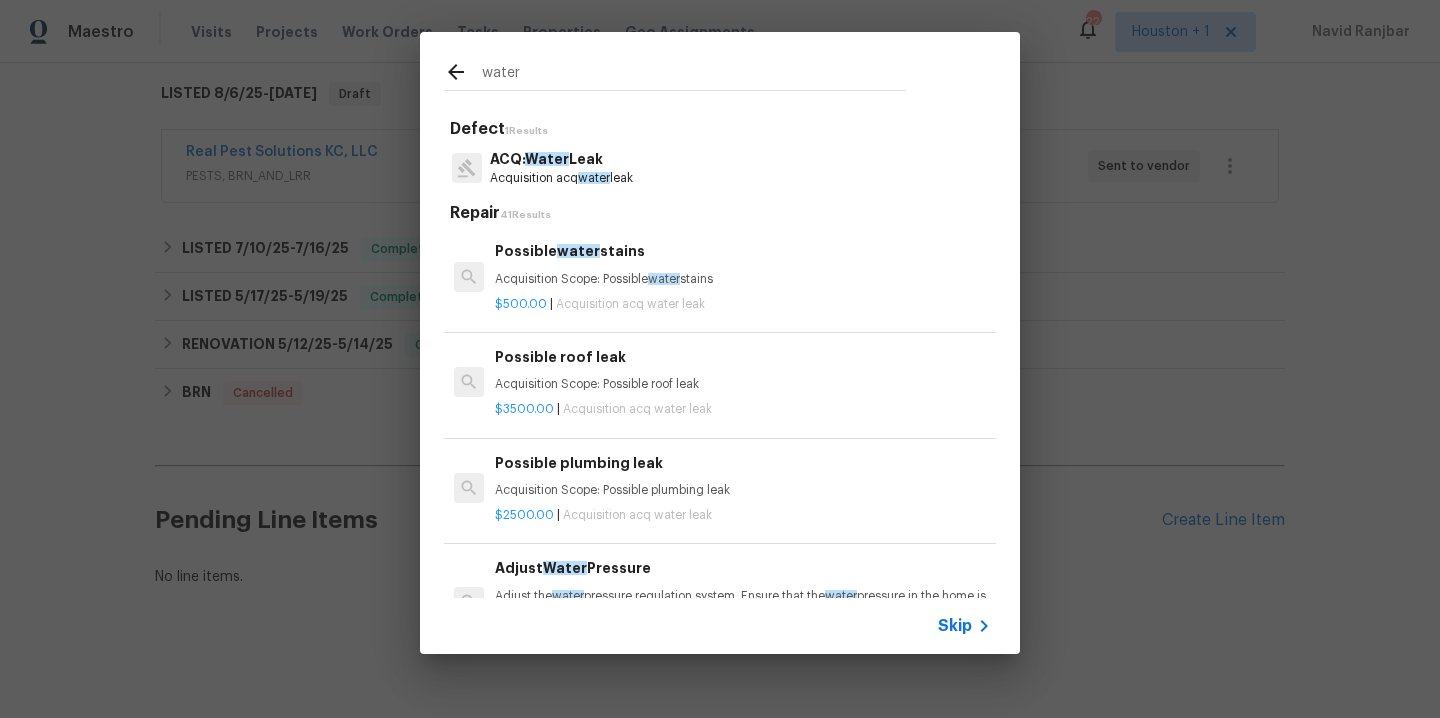 click on "water" at bounding box center (694, 75) 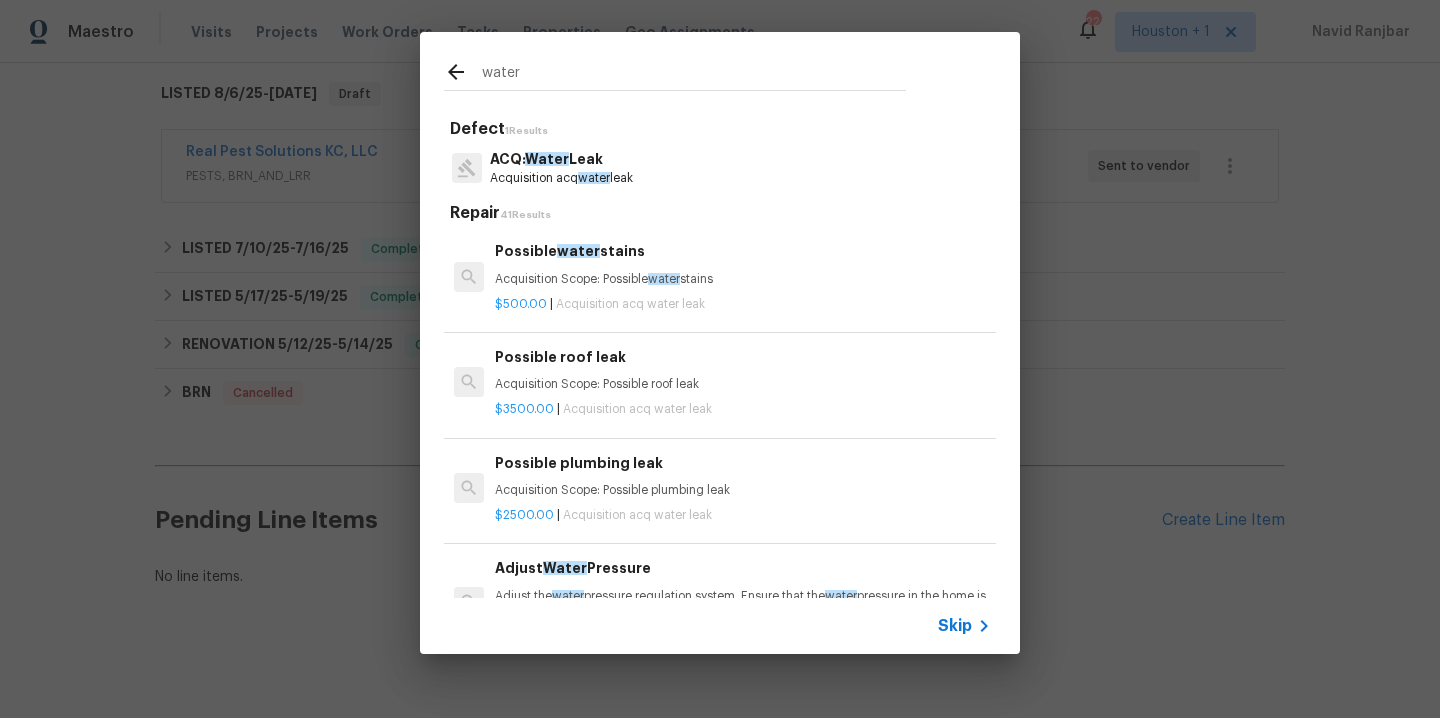 type on "l" 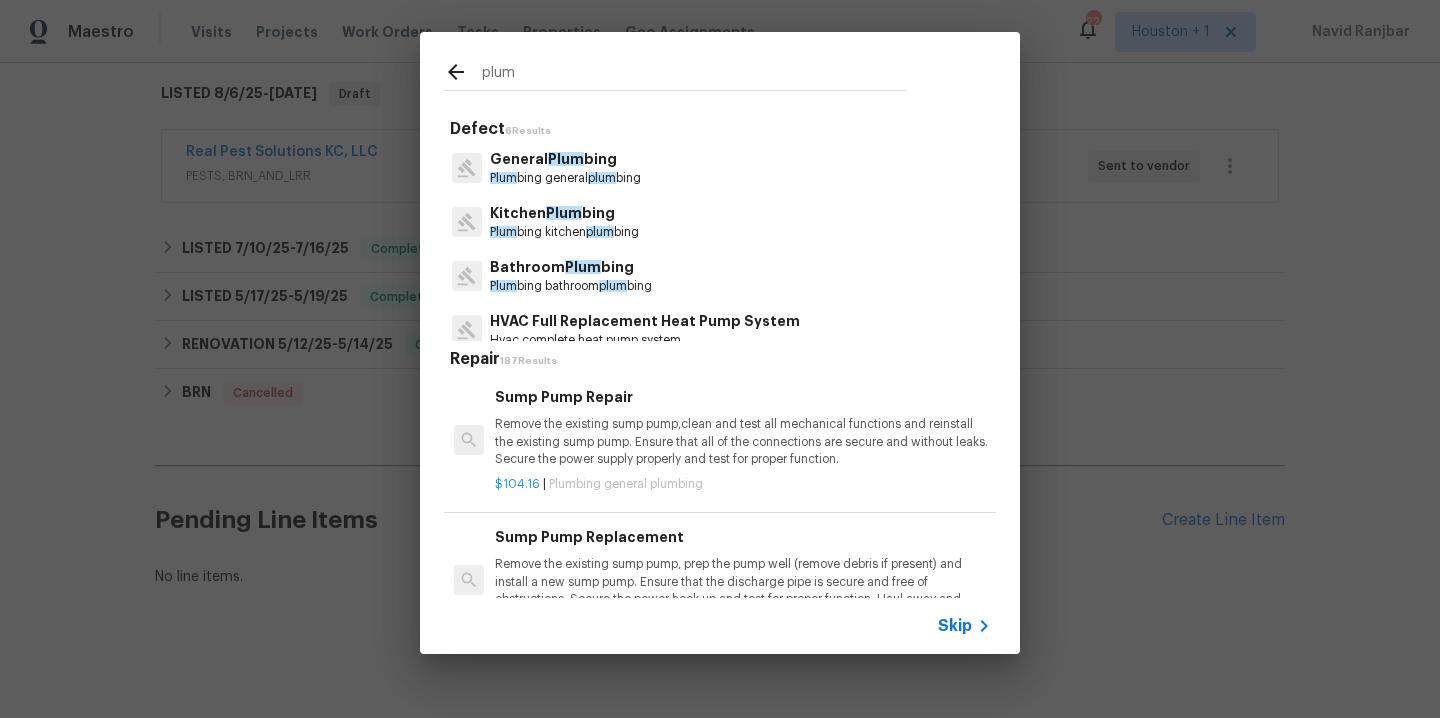 type on "plum" 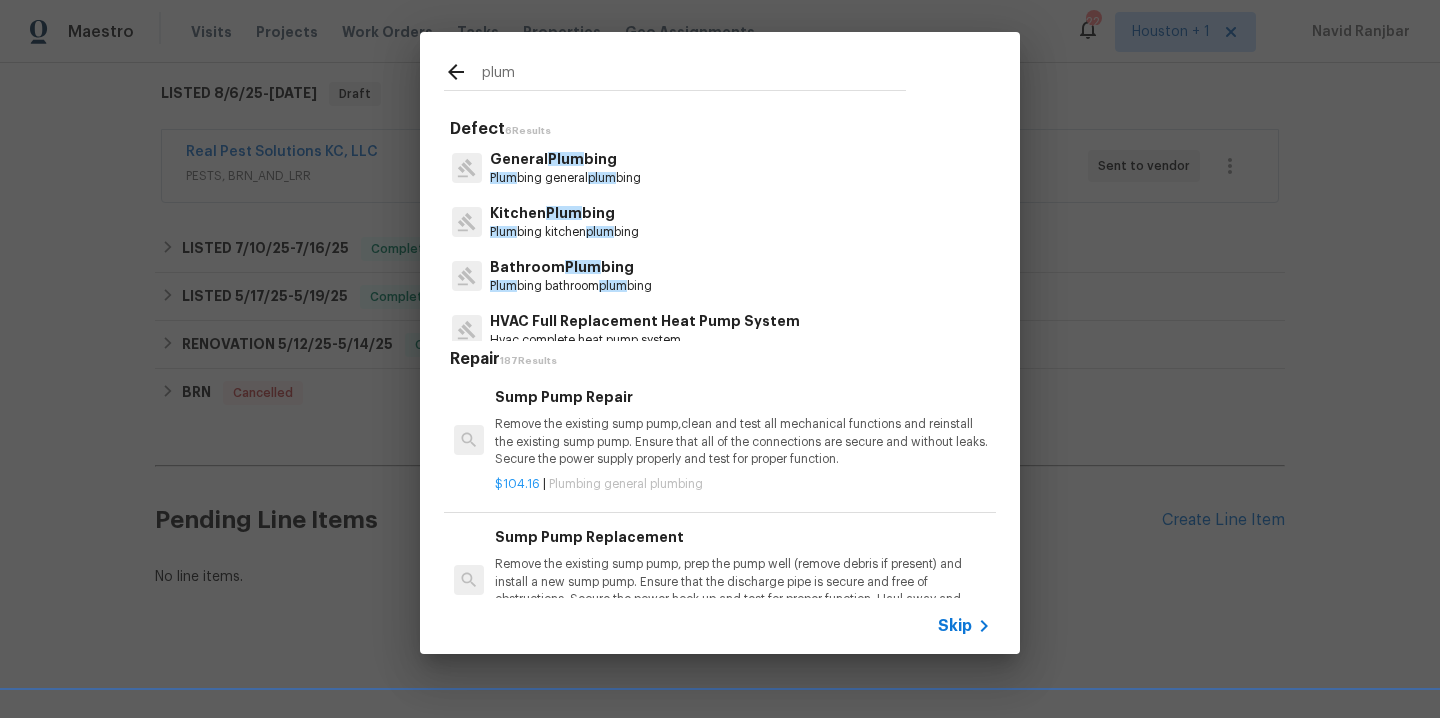 click on "Plum" at bounding box center [566, 159] 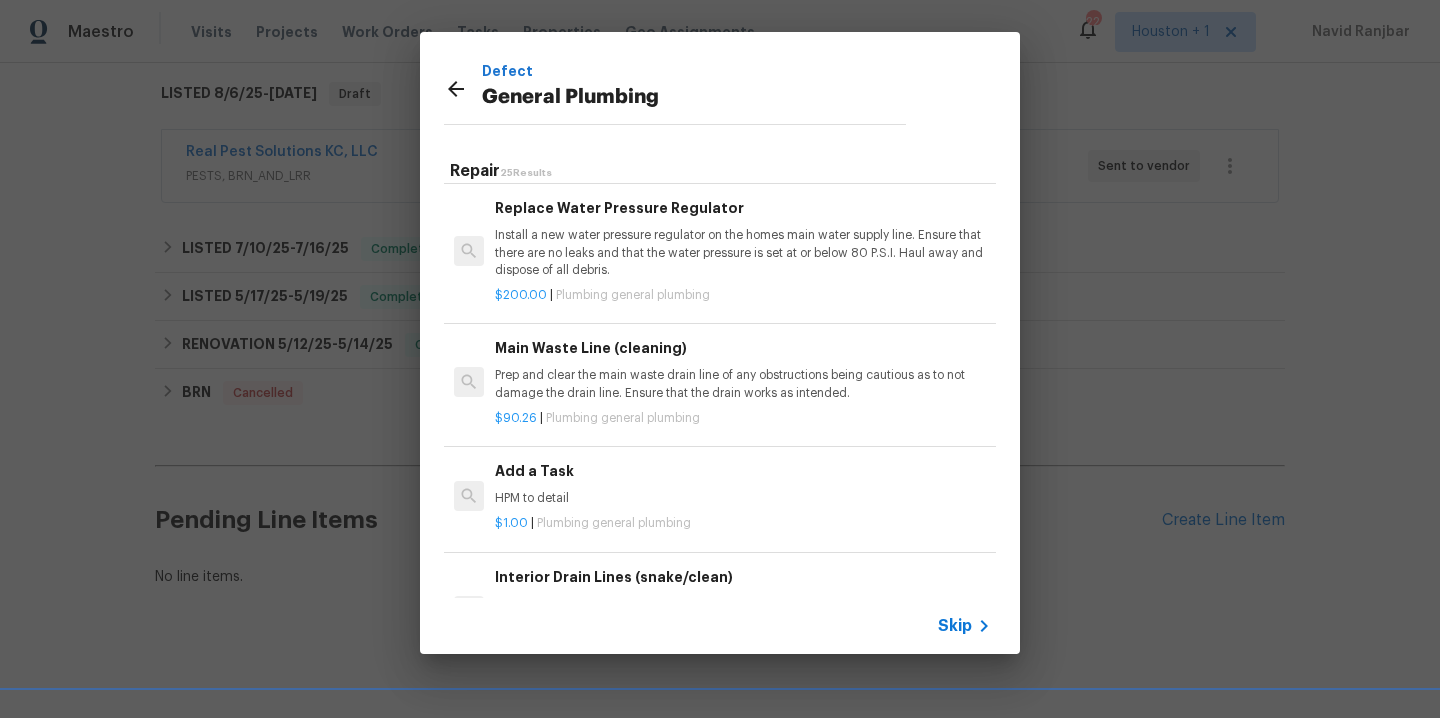 scroll, scrollTop: 2406, scrollLeft: 0, axis: vertical 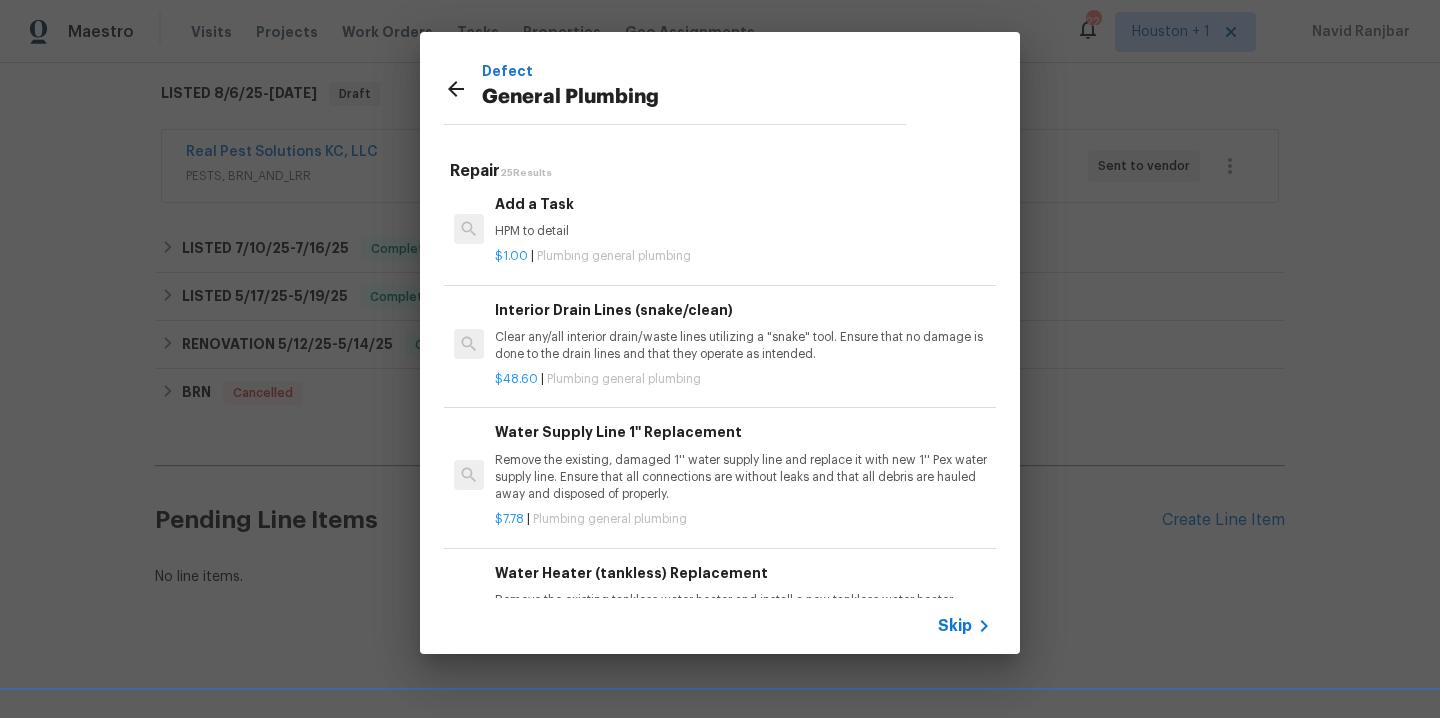 click on "$1.00   |   Plumbing general plumbing" at bounding box center [743, 252] 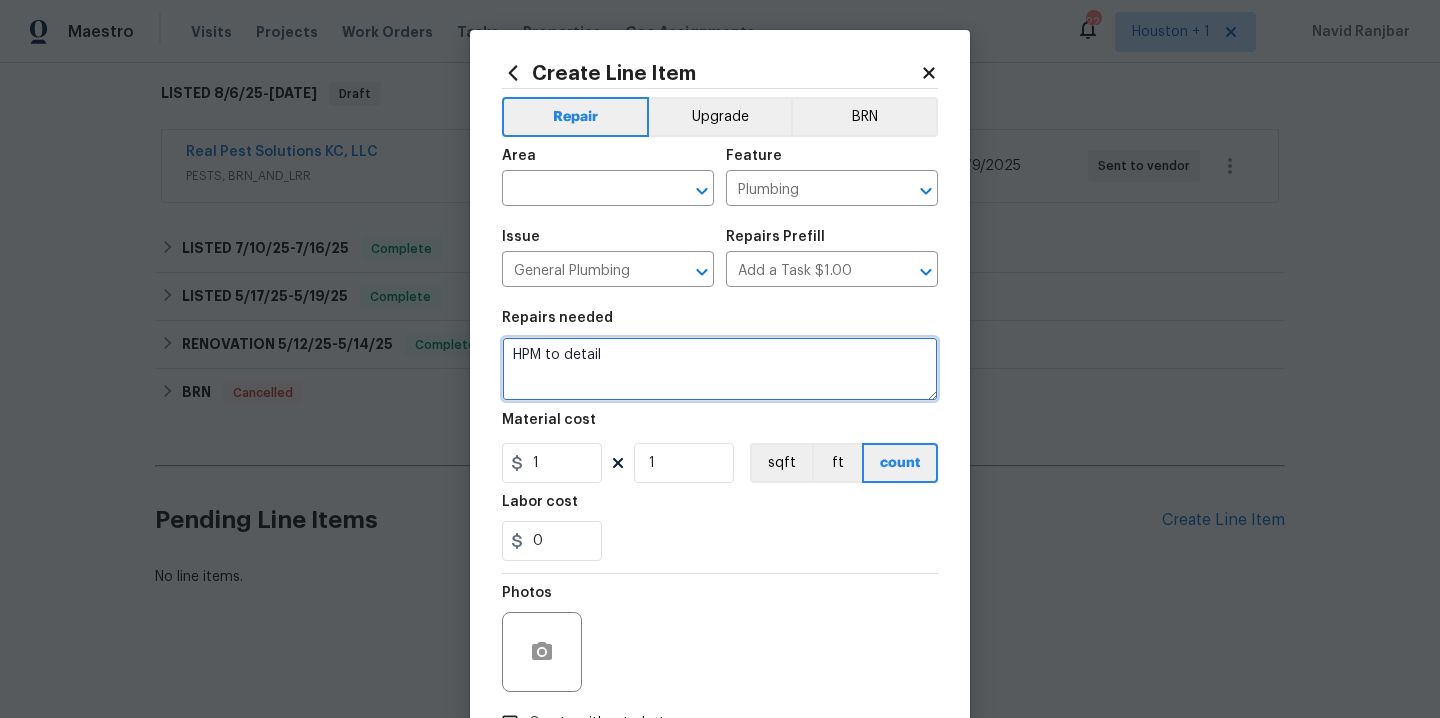 click on "HPM to detail" at bounding box center (720, 369) 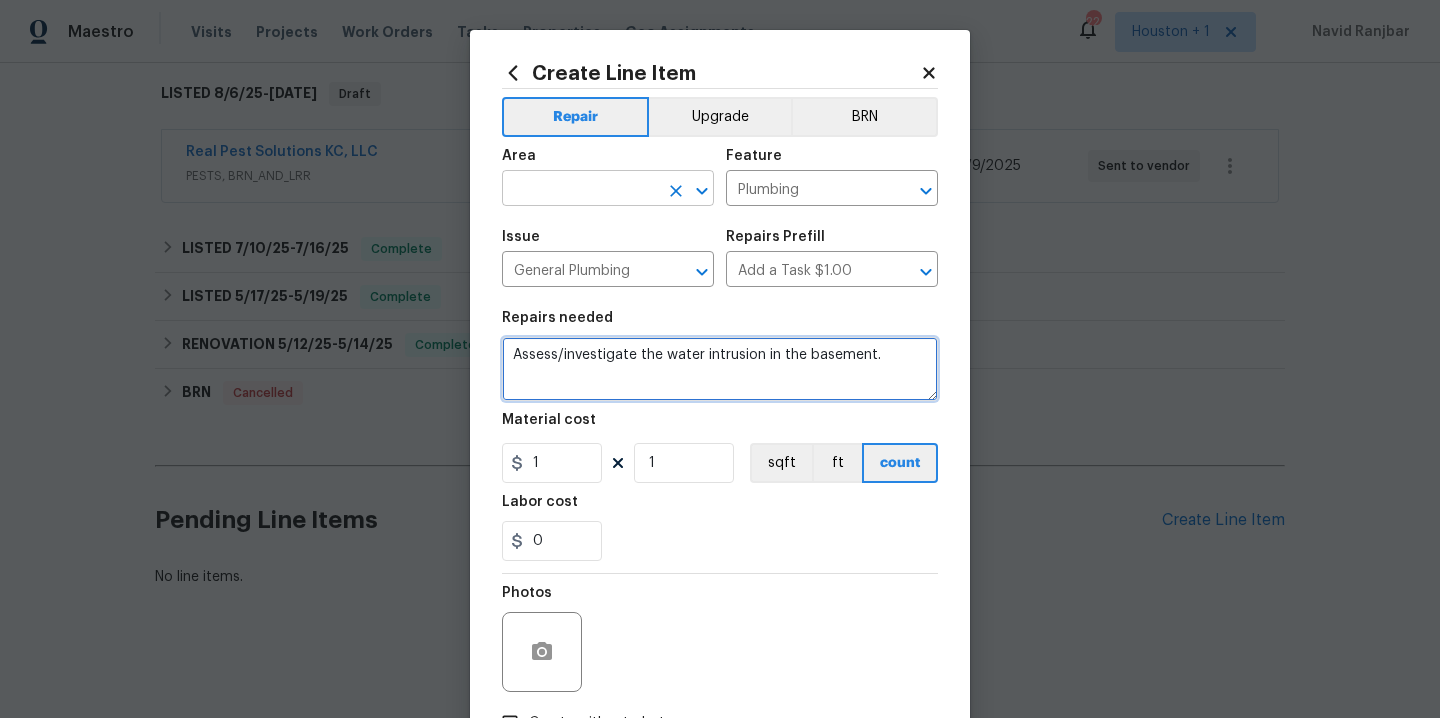 type on "Assess/investigate the water intrusion in the basement." 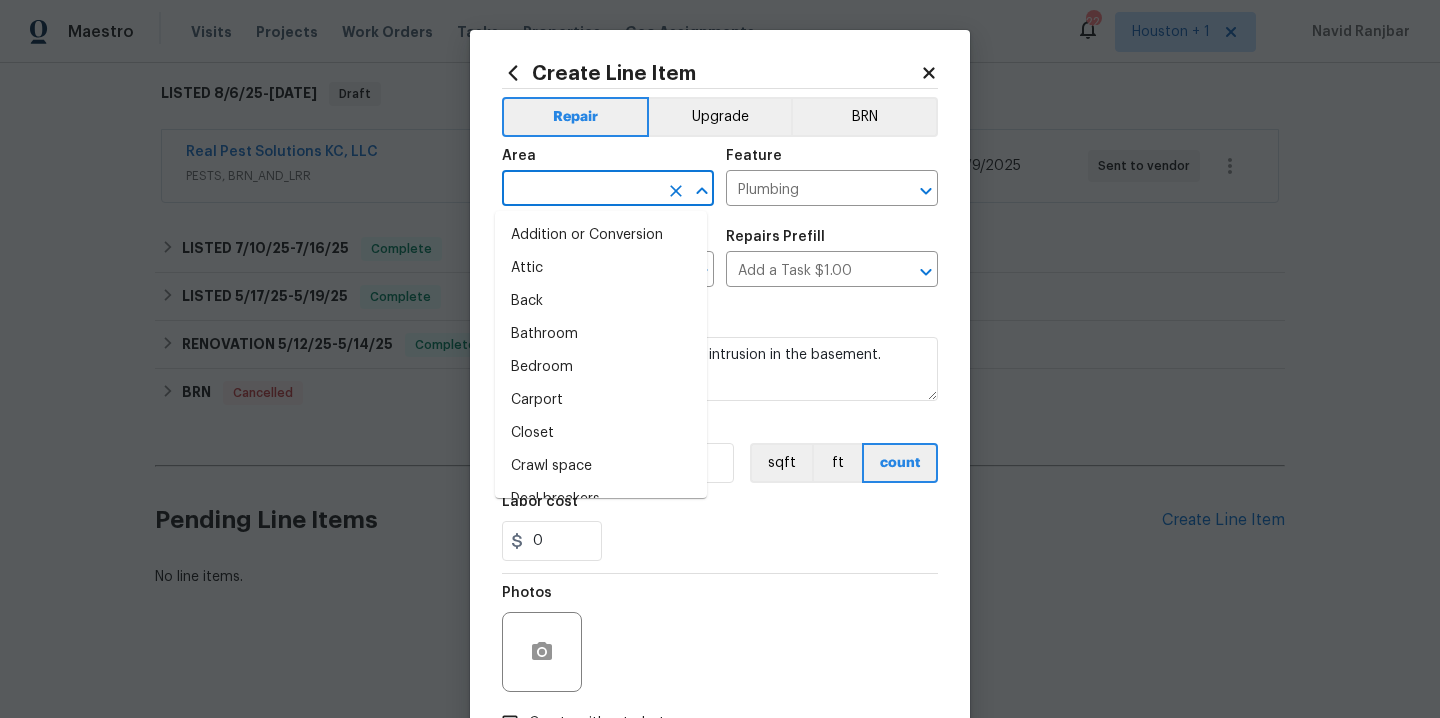 click at bounding box center (580, 190) 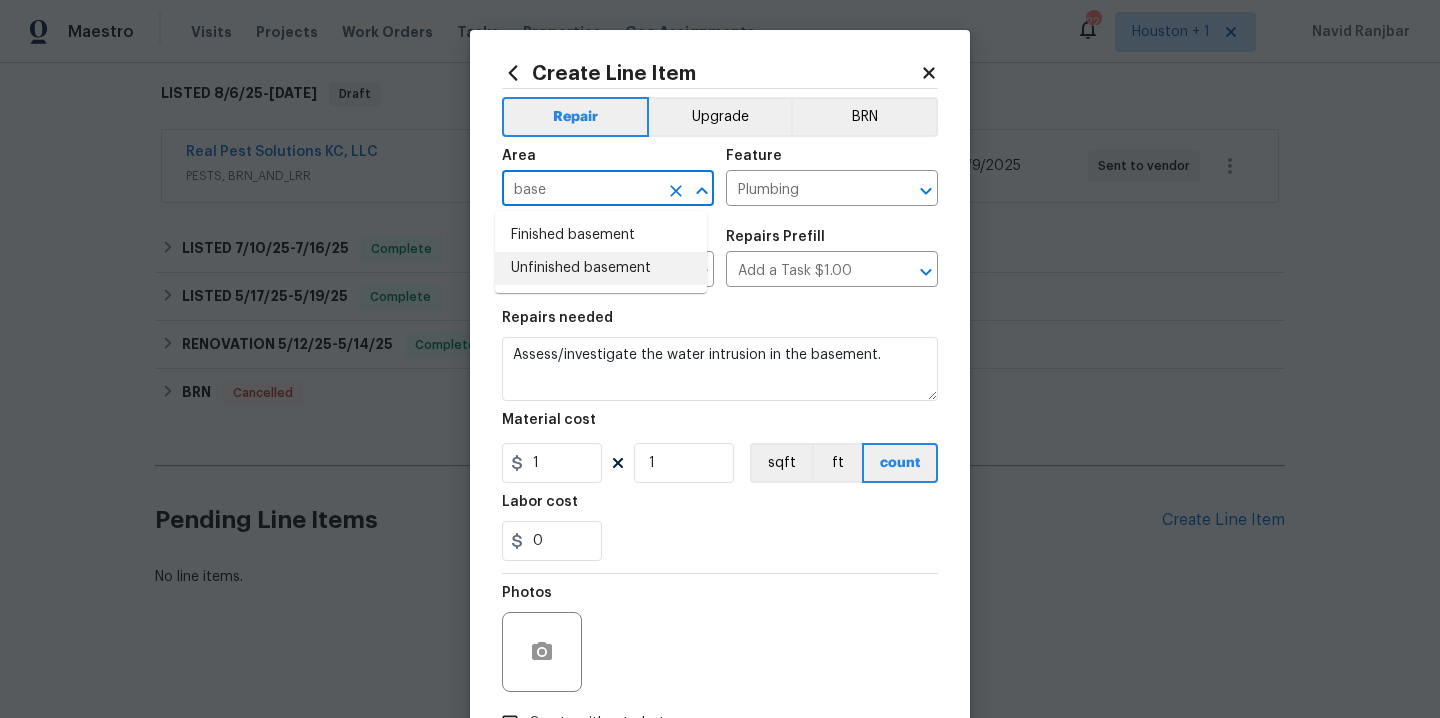 click on "Unfinished basement" at bounding box center (601, 268) 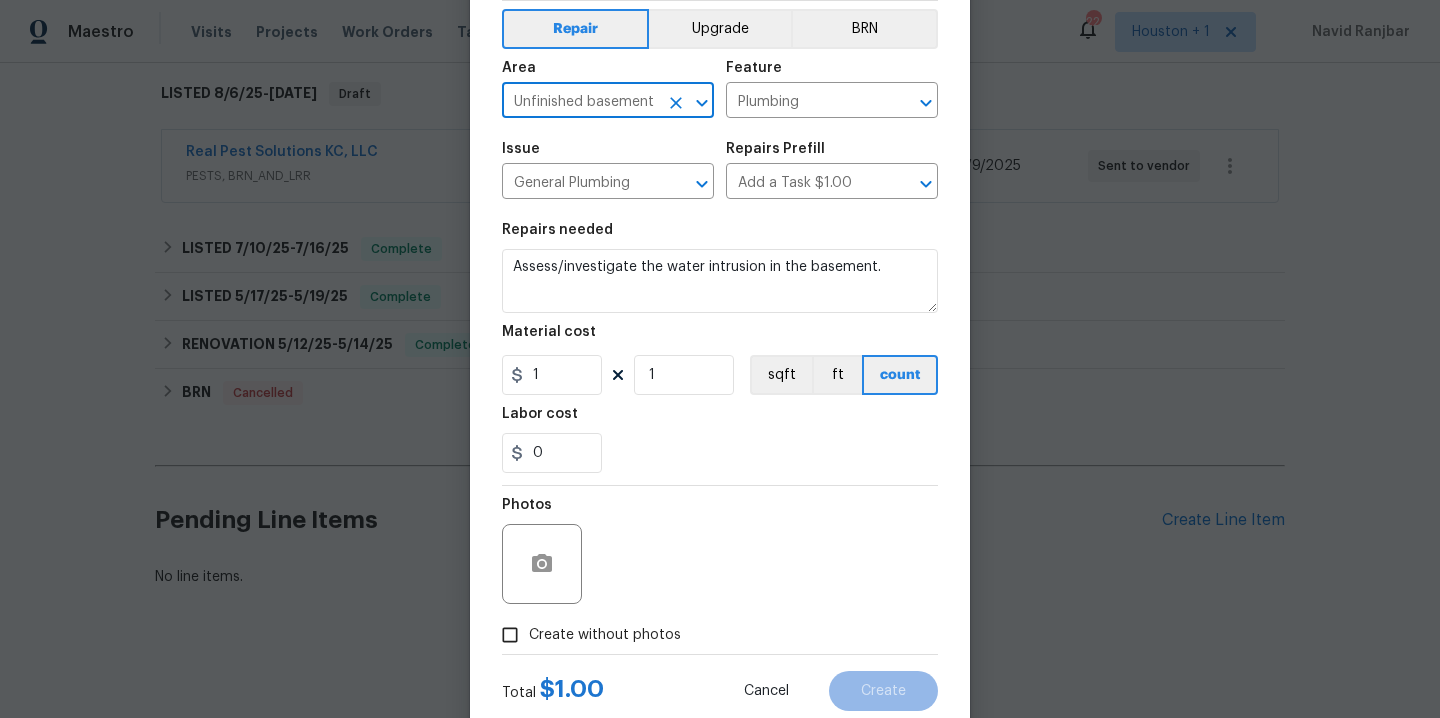 scroll, scrollTop: 144, scrollLeft: 0, axis: vertical 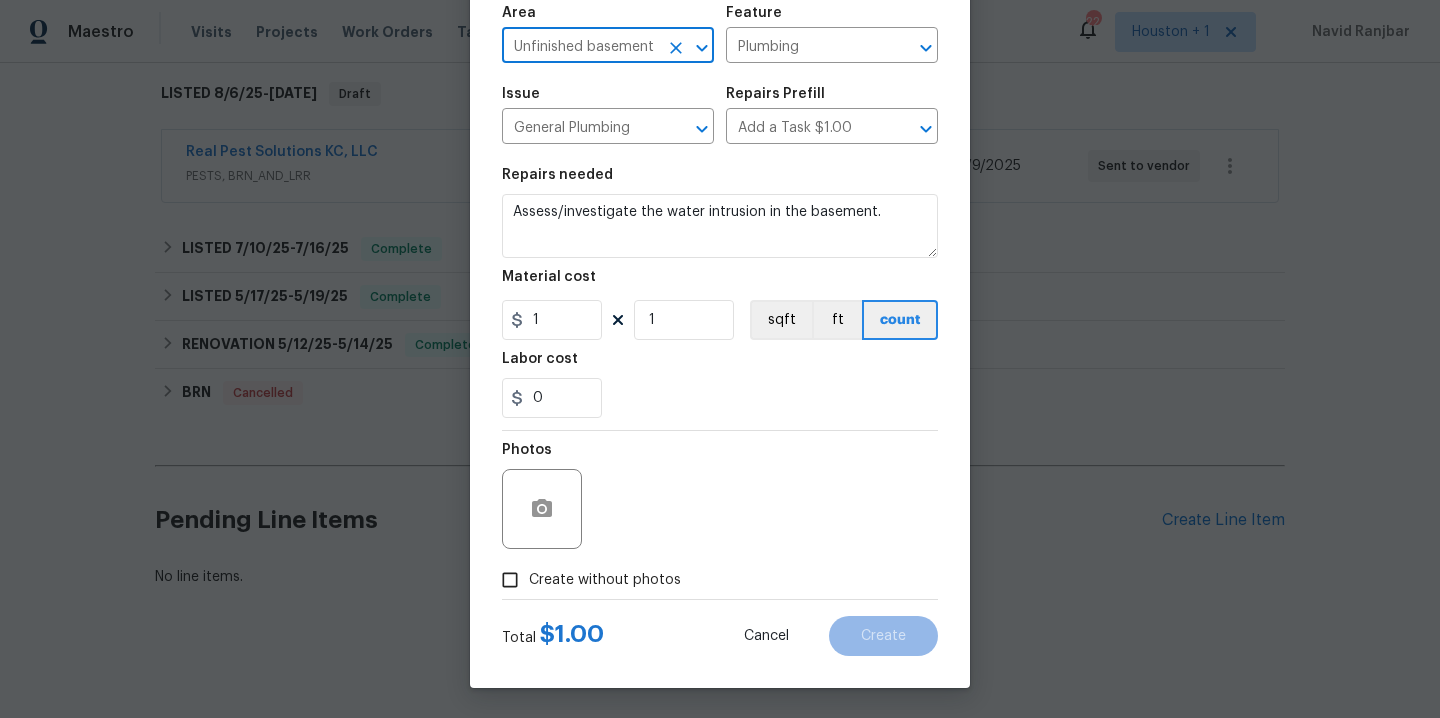 type on "Unfinished basement" 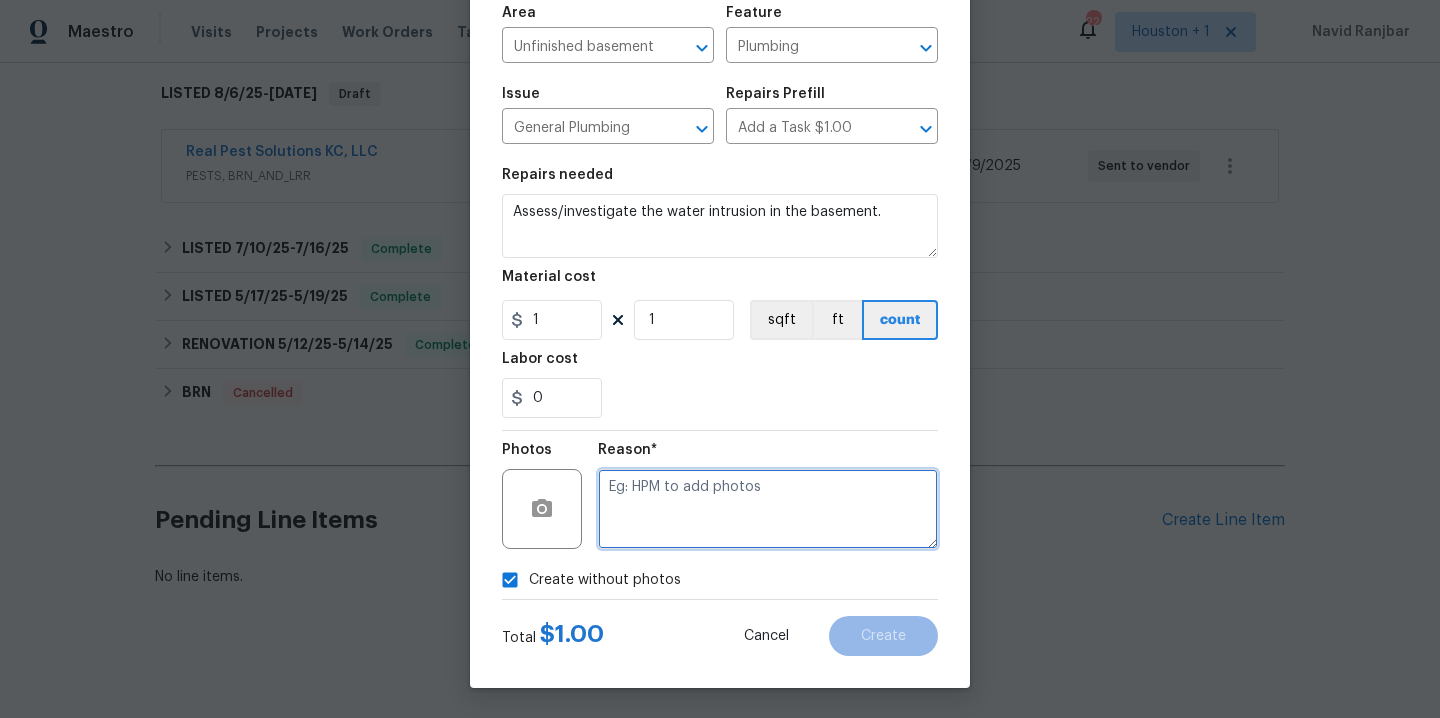 click at bounding box center [768, 509] 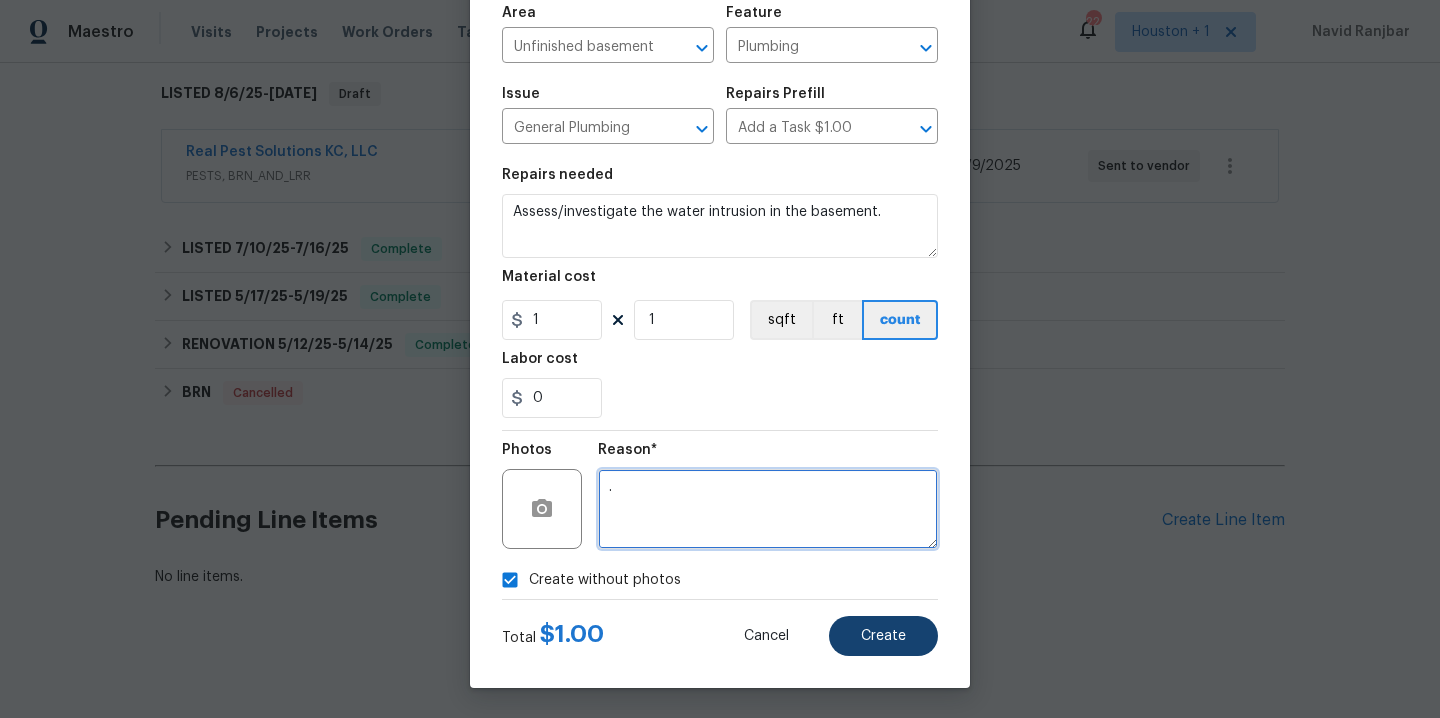 type on "." 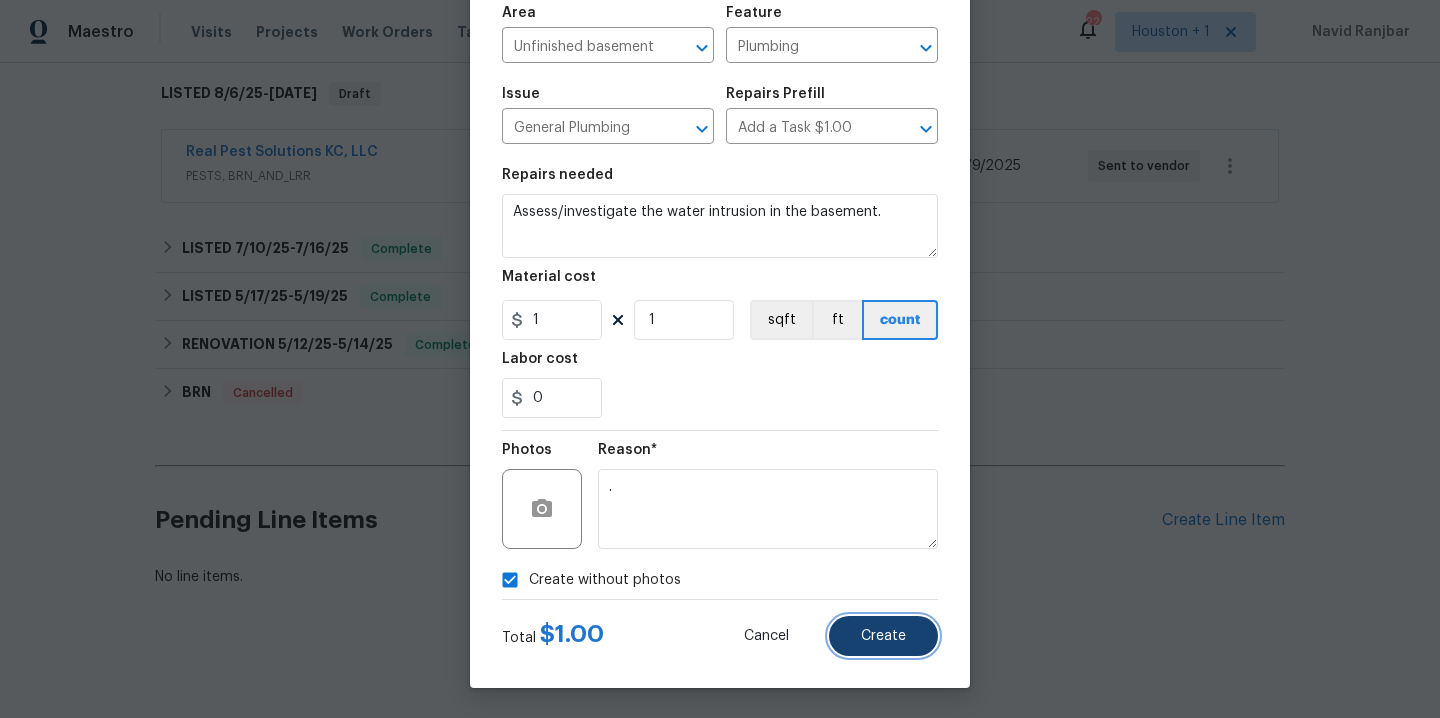 click on "Create" at bounding box center [883, 636] 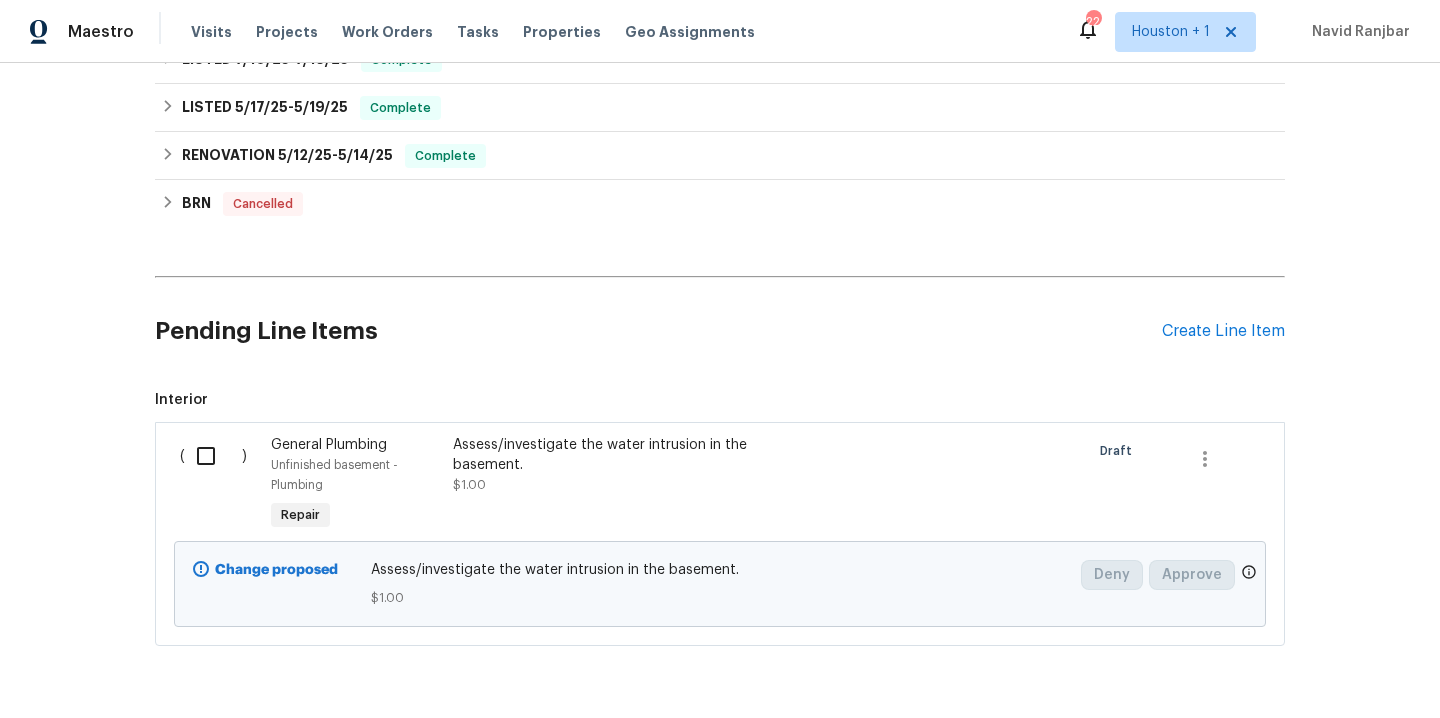 scroll, scrollTop: 515, scrollLeft: 0, axis: vertical 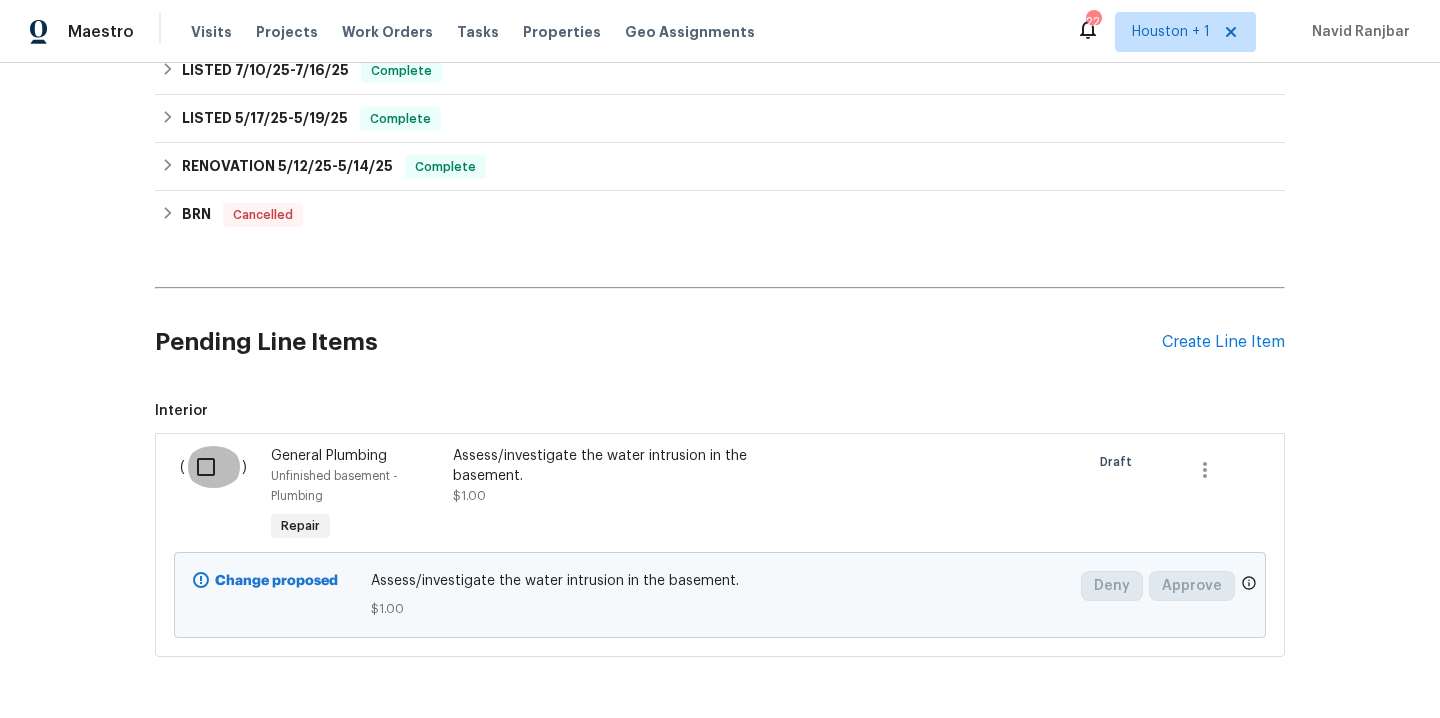 click at bounding box center (213, 467) 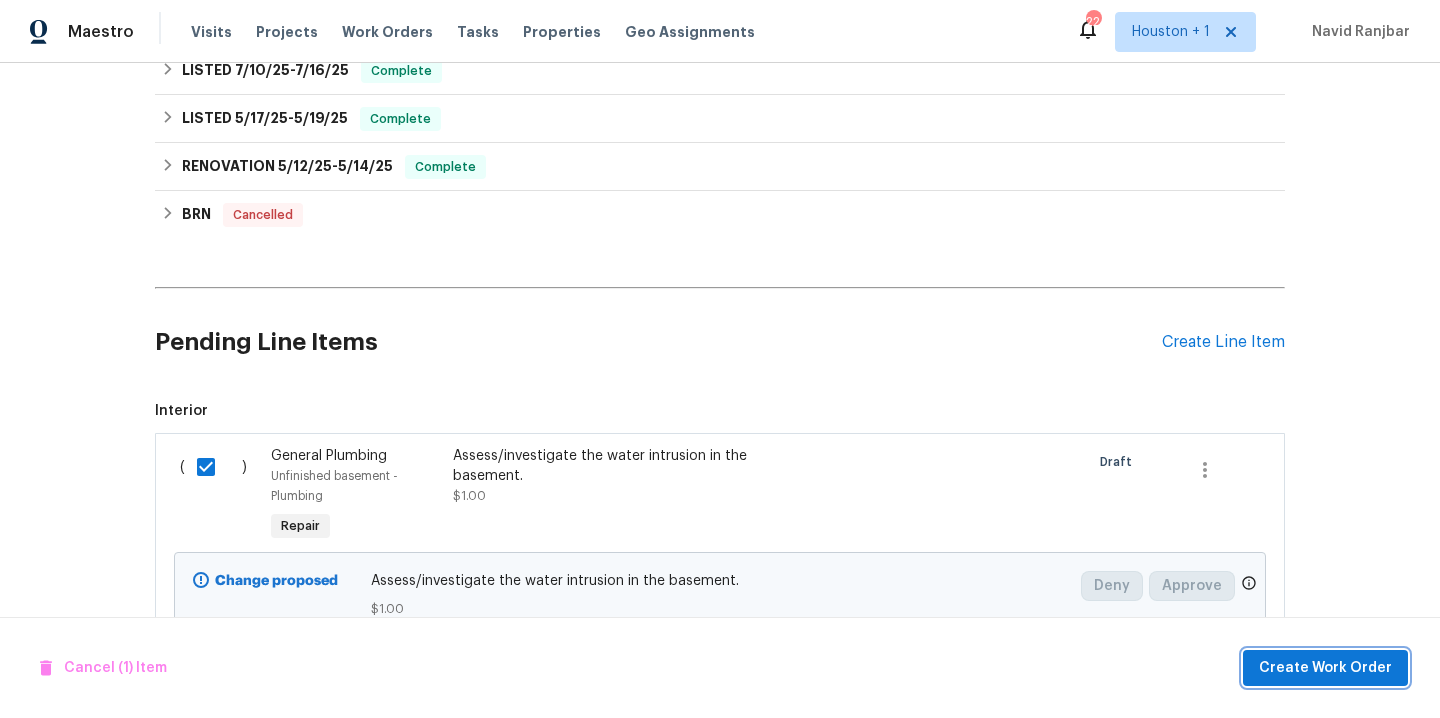 click on "Create Work Order" at bounding box center [1325, 668] 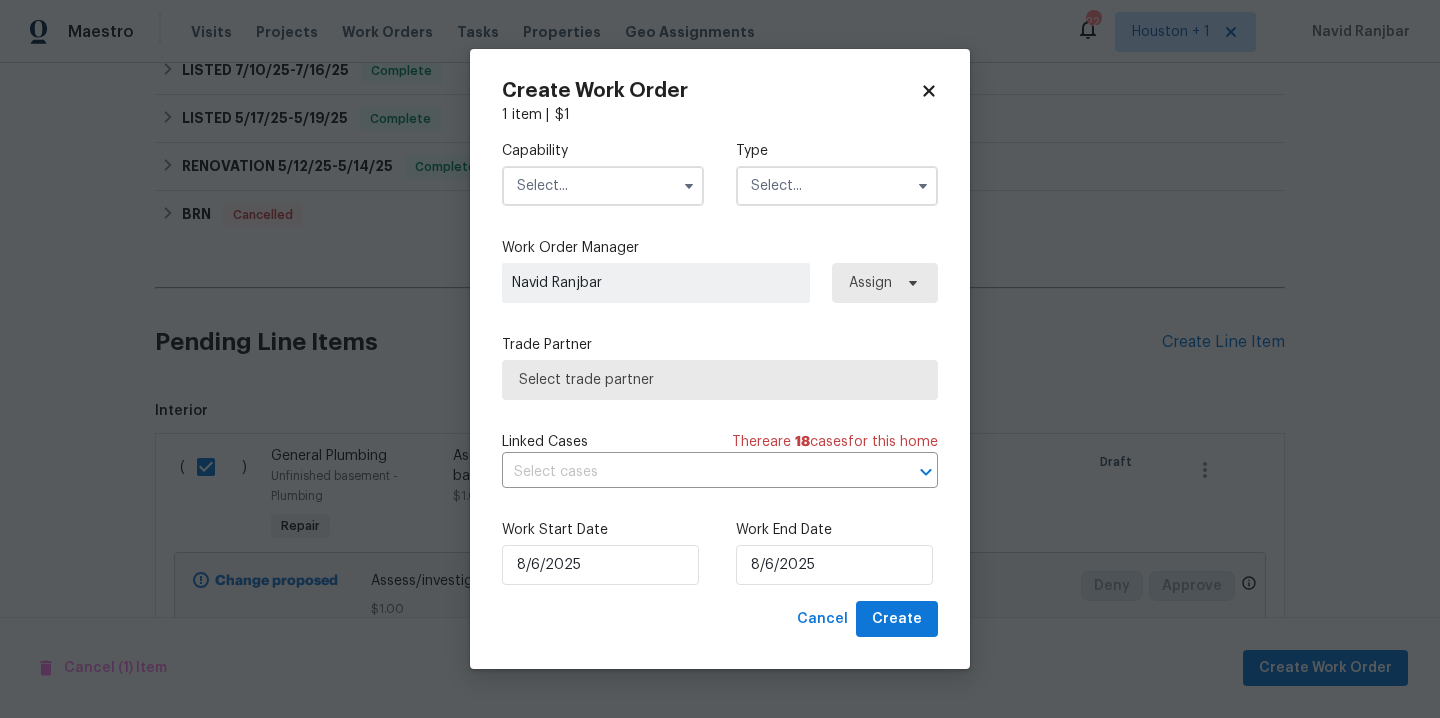 click at bounding box center [603, 186] 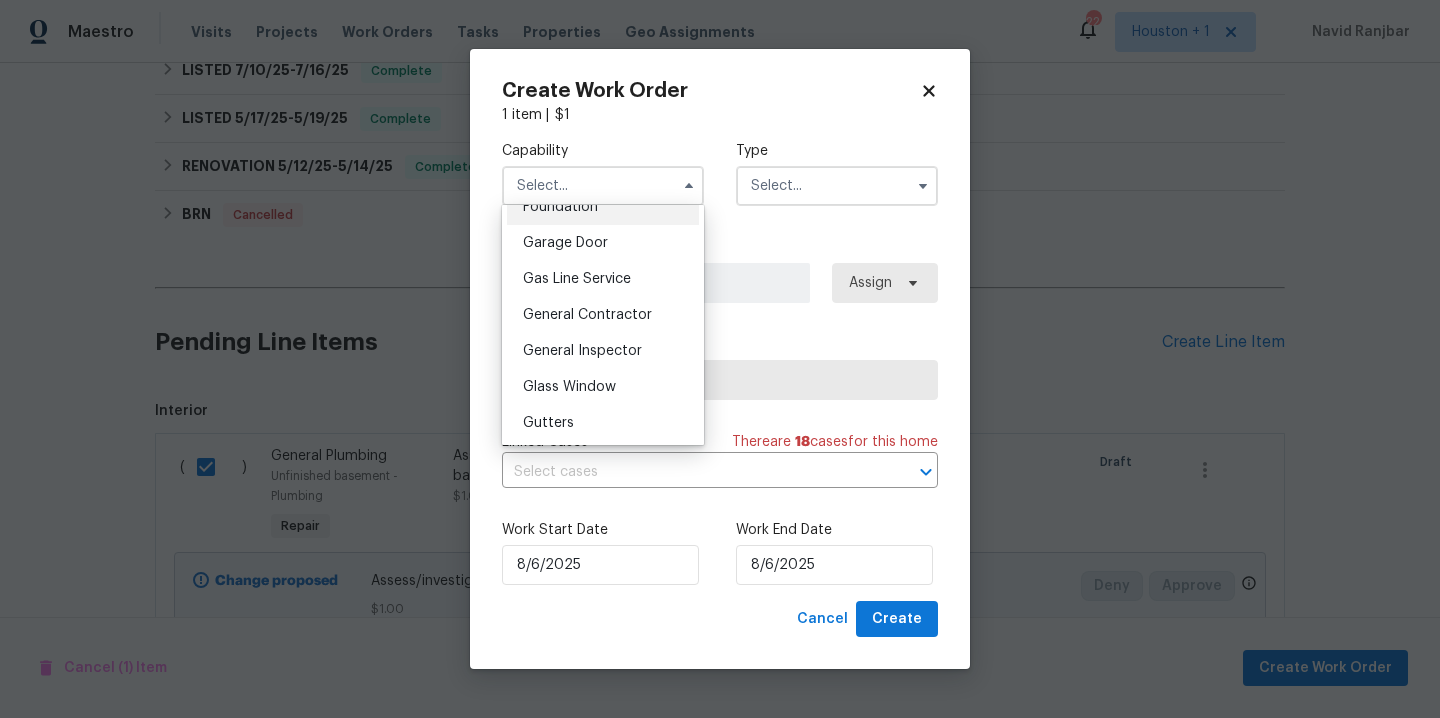 scroll, scrollTop: 966, scrollLeft: 0, axis: vertical 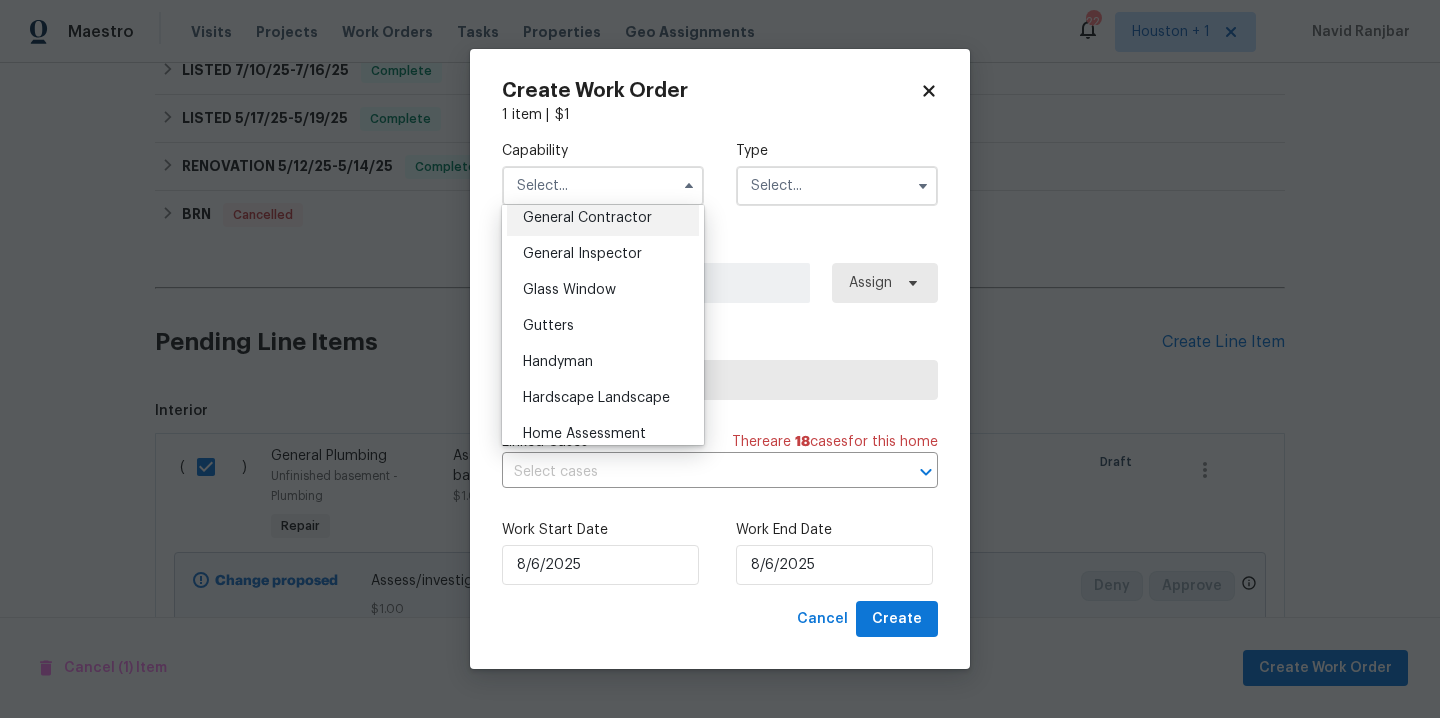 click on "General Contractor" at bounding box center (603, 218) 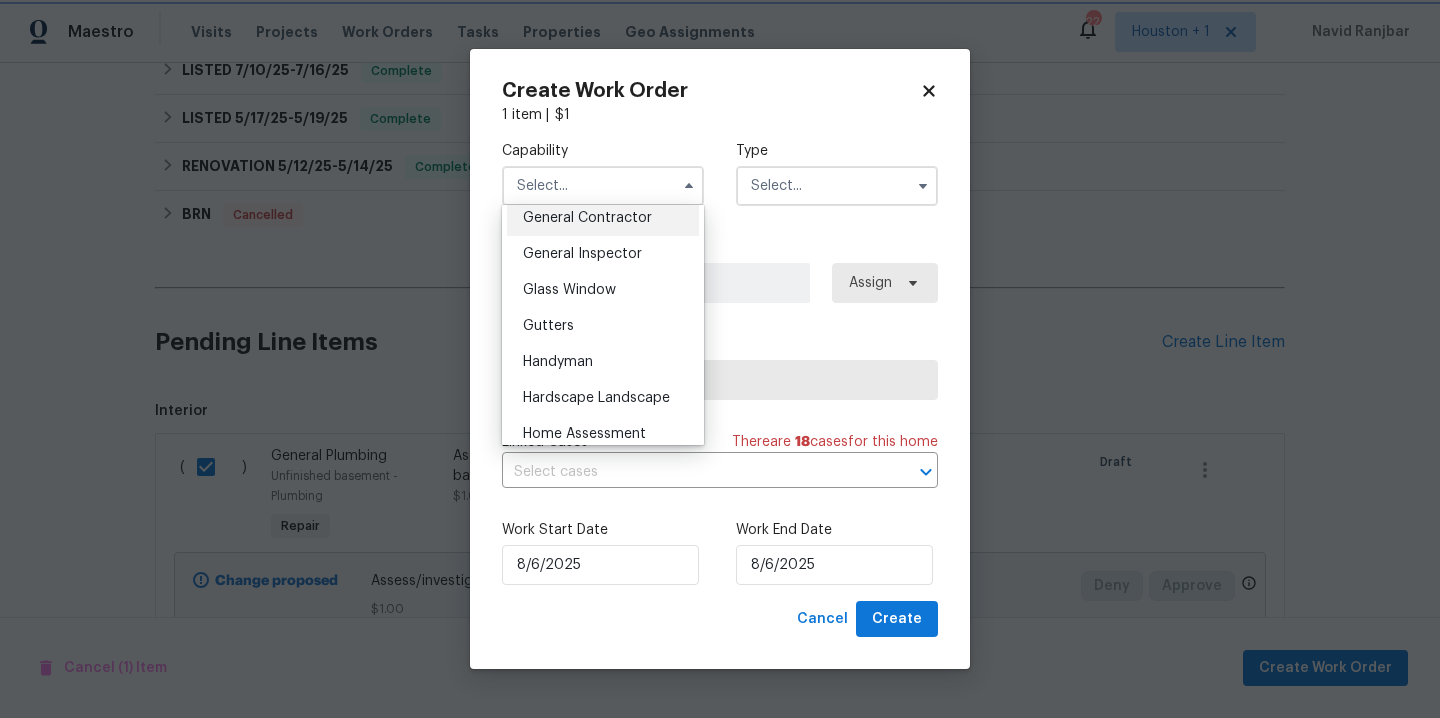 type on "General Contractor" 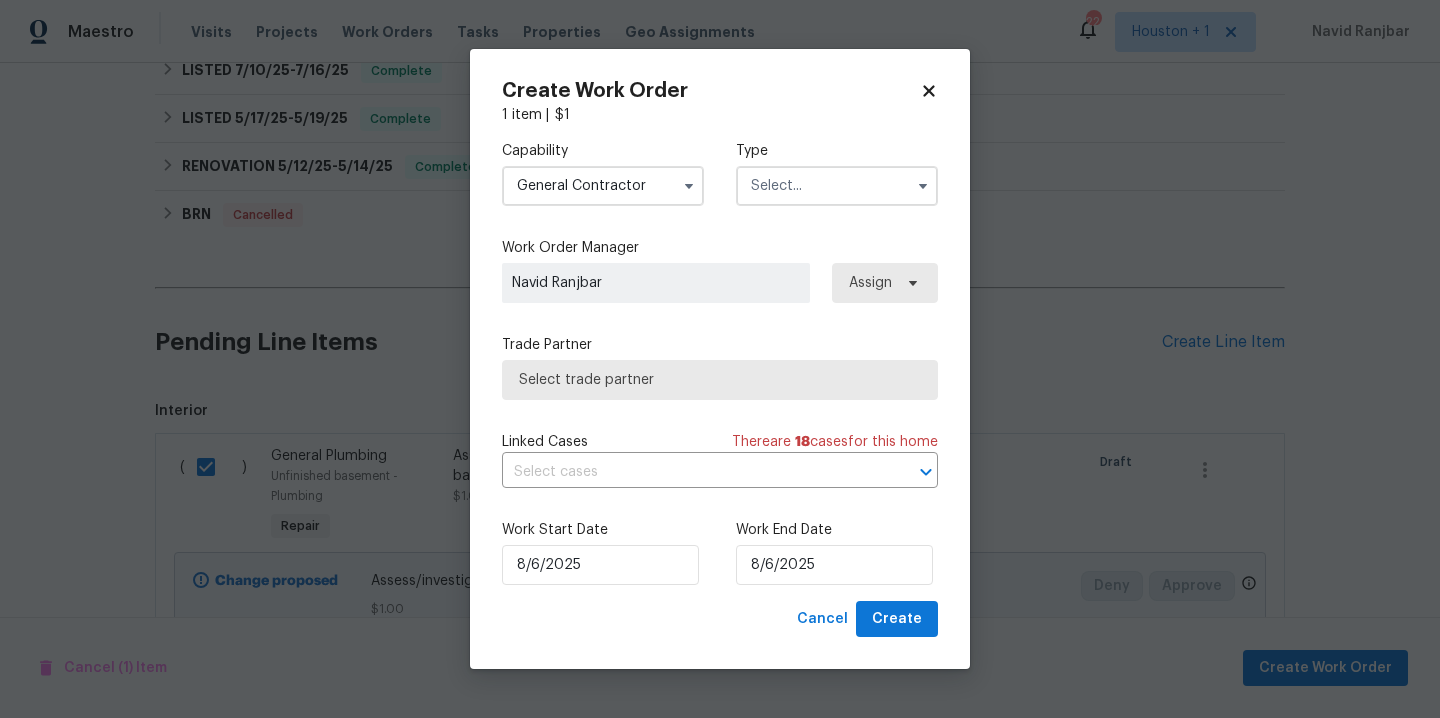 click at bounding box center (837, 186) 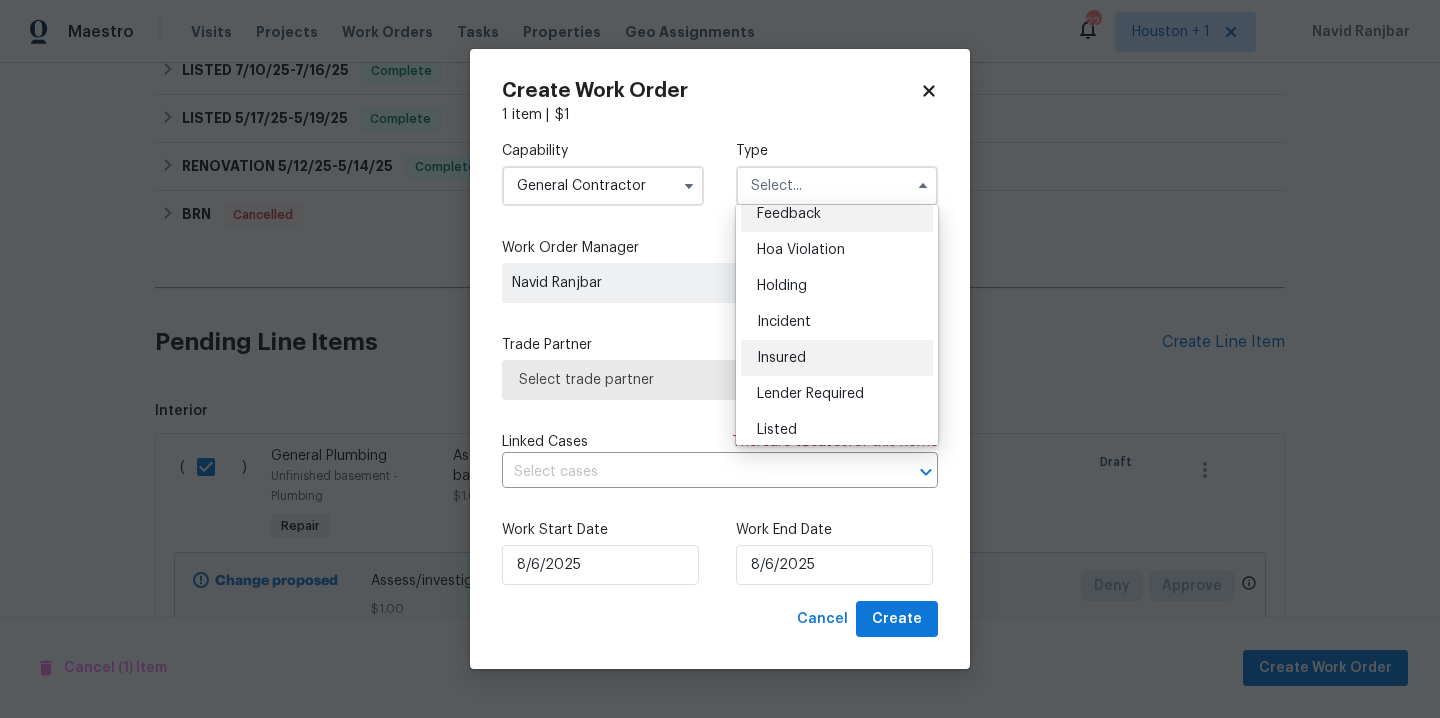 scroll, scrollTop: 33, scrollLeft: 0, axis: vertical 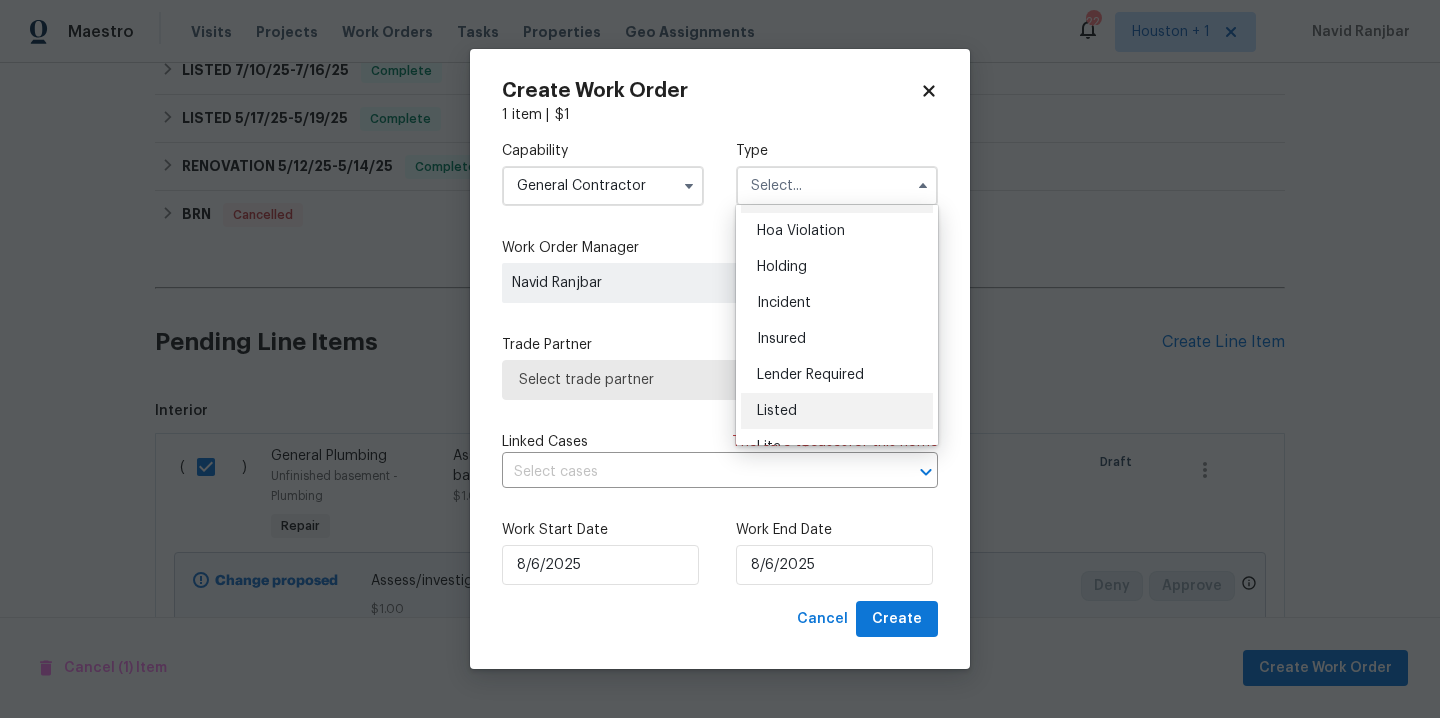 click on "Listed" at bounding box center (837, 411) 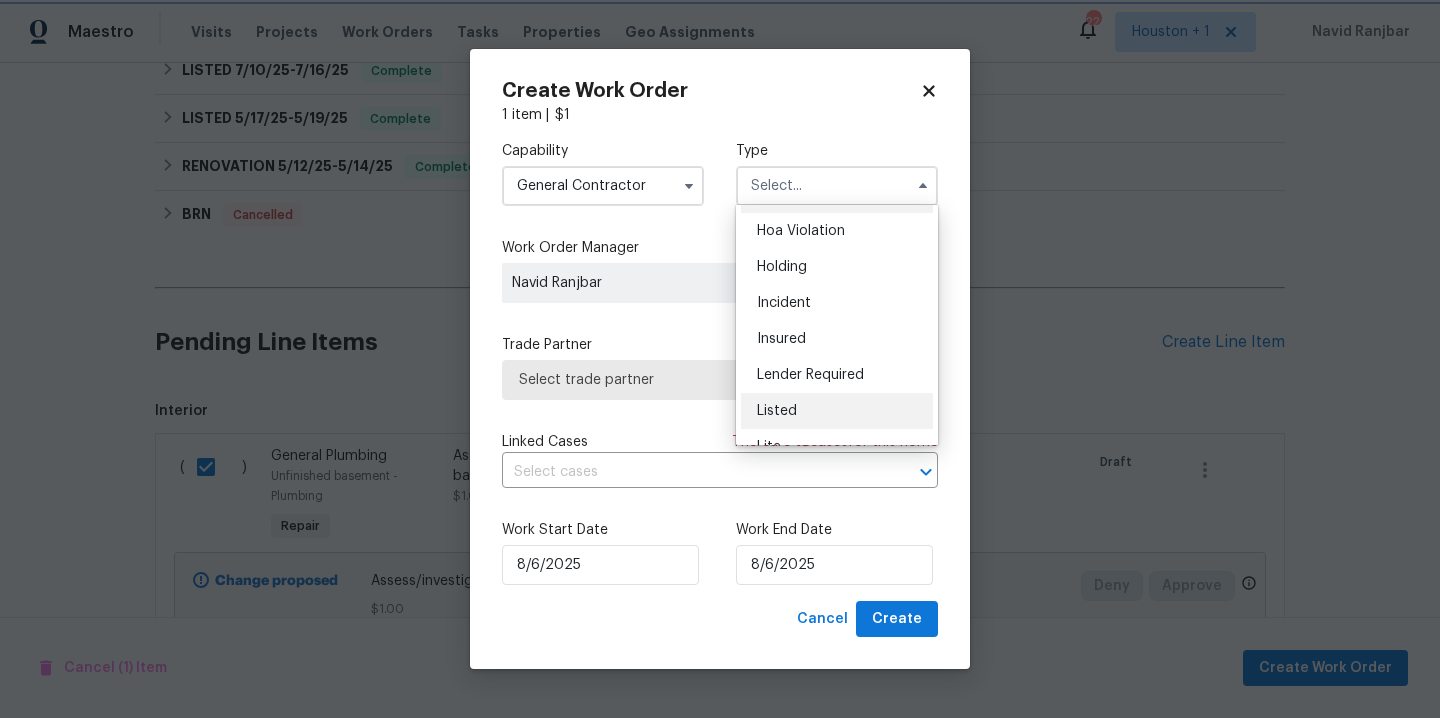 type on "Listed" 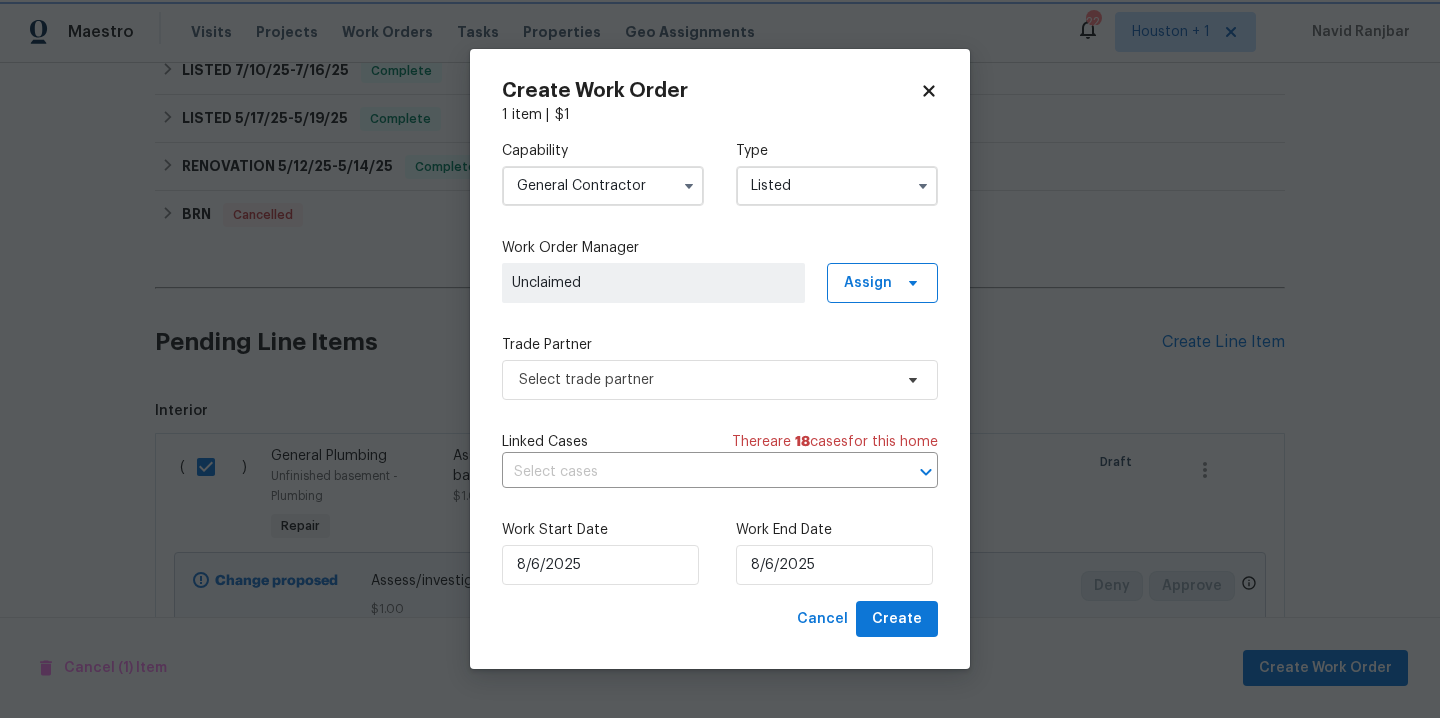 scroll, scrollTop: 0, scrollLeft: 0, axis: both 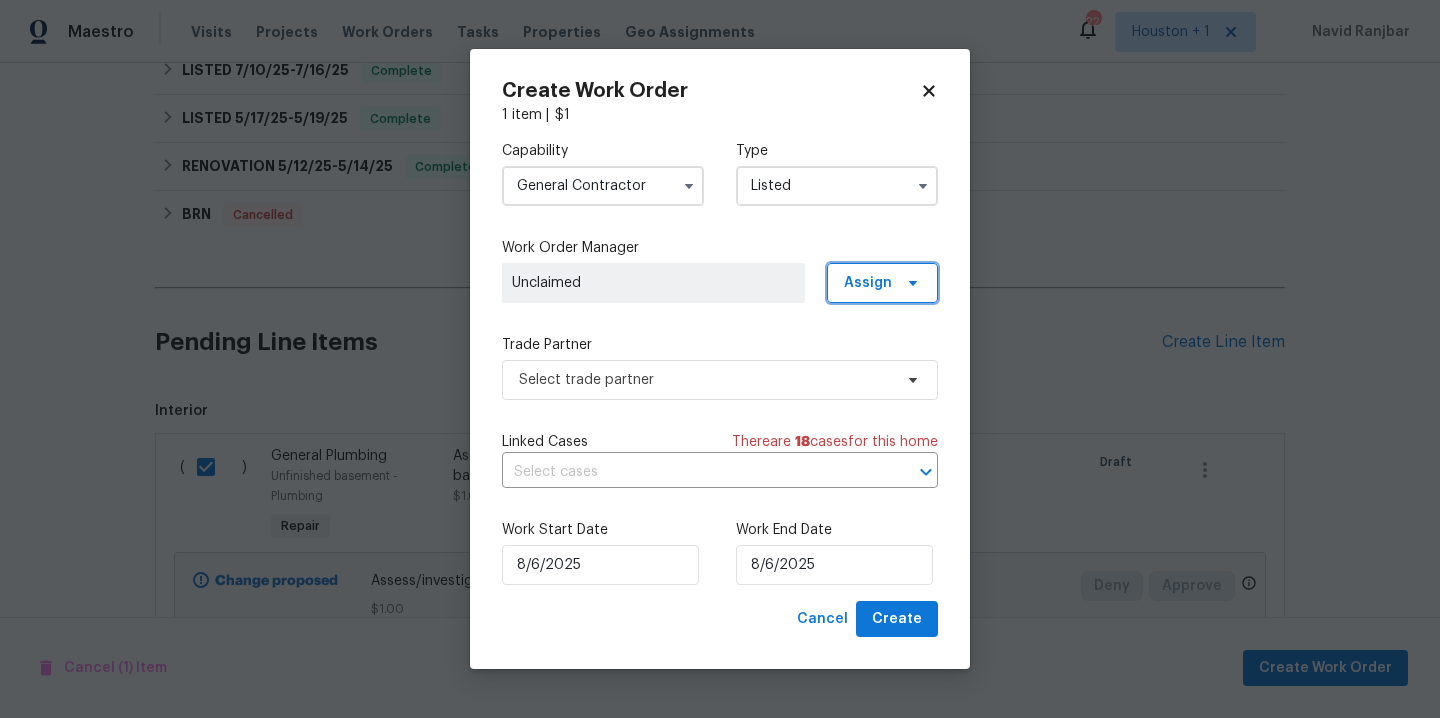 click on "Assign" at bounding box center [868, 283] 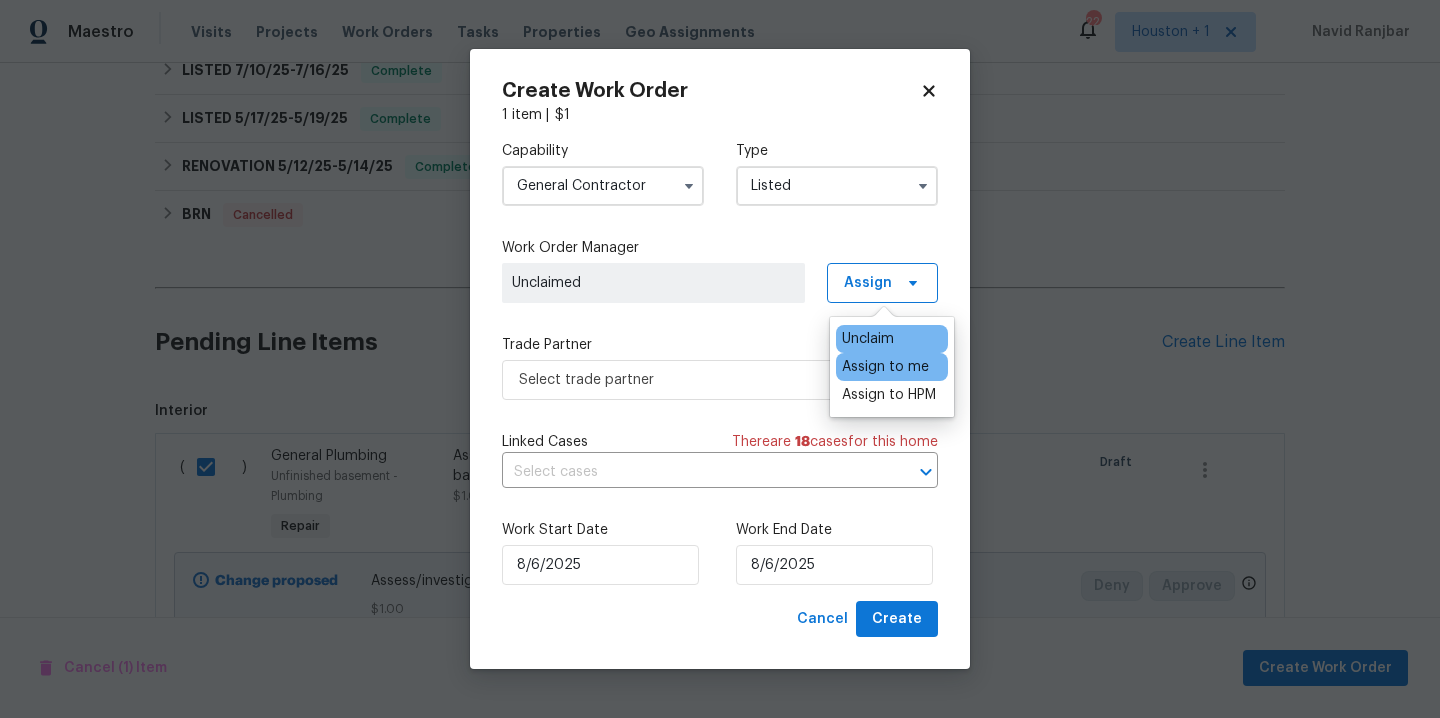 click on "Assign to me" at bounding box center (885, 367) 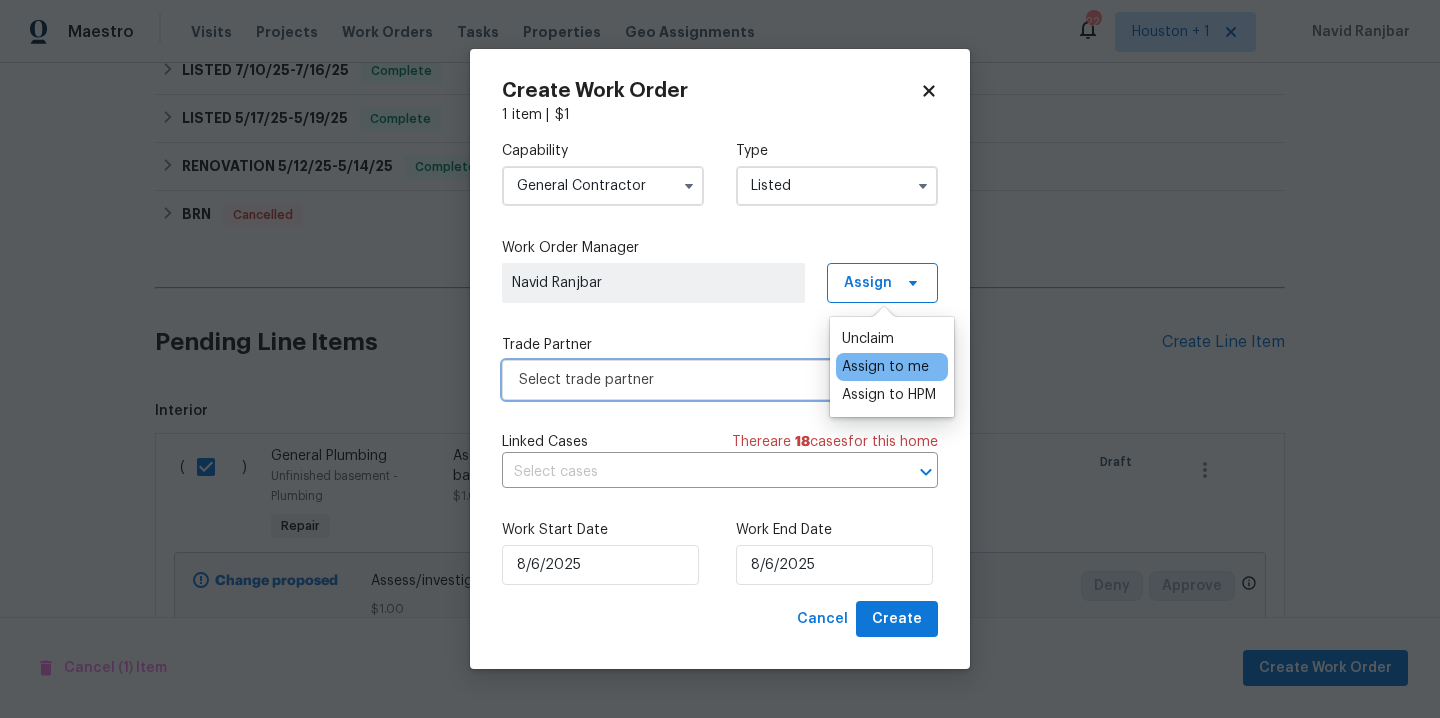 click on "Select trade partner" at bounding box center [705, 380] 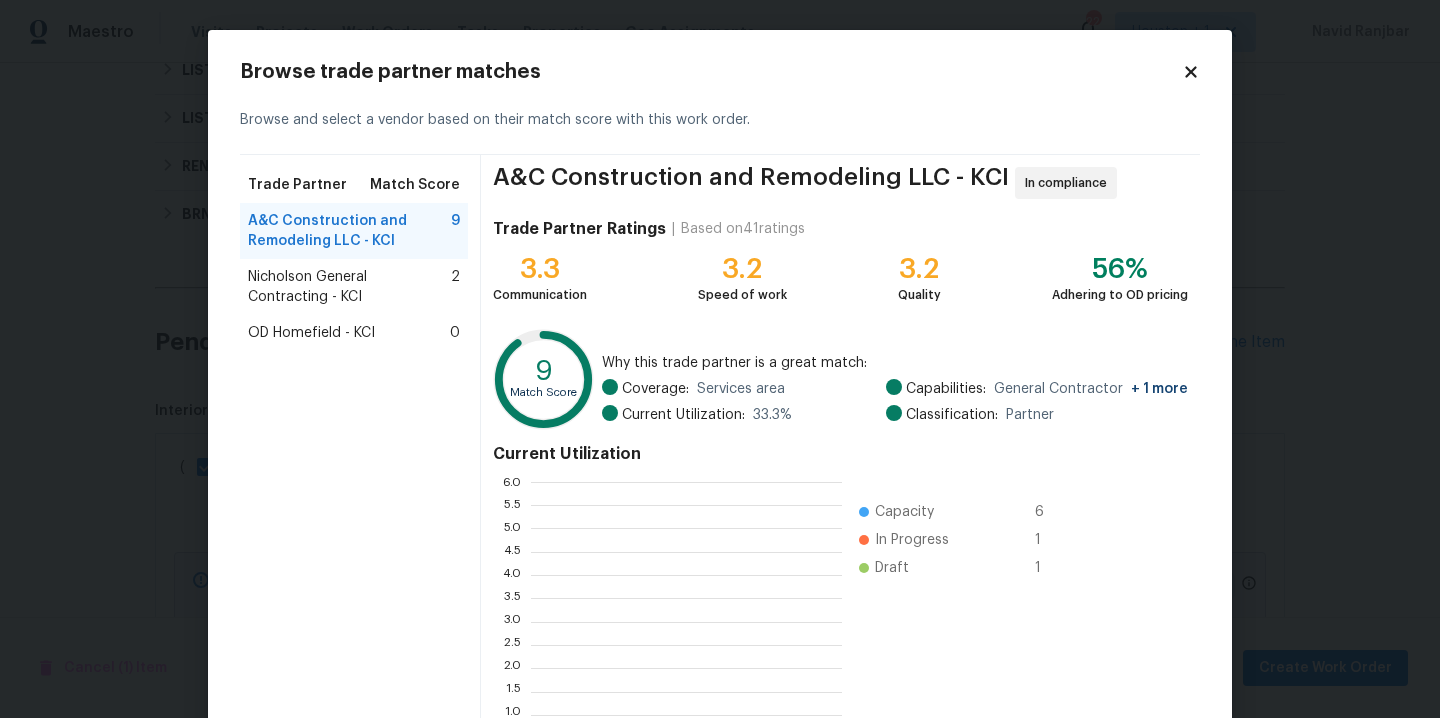 scroll, scrollTop: 2, scrollLeft: 2, axis: both 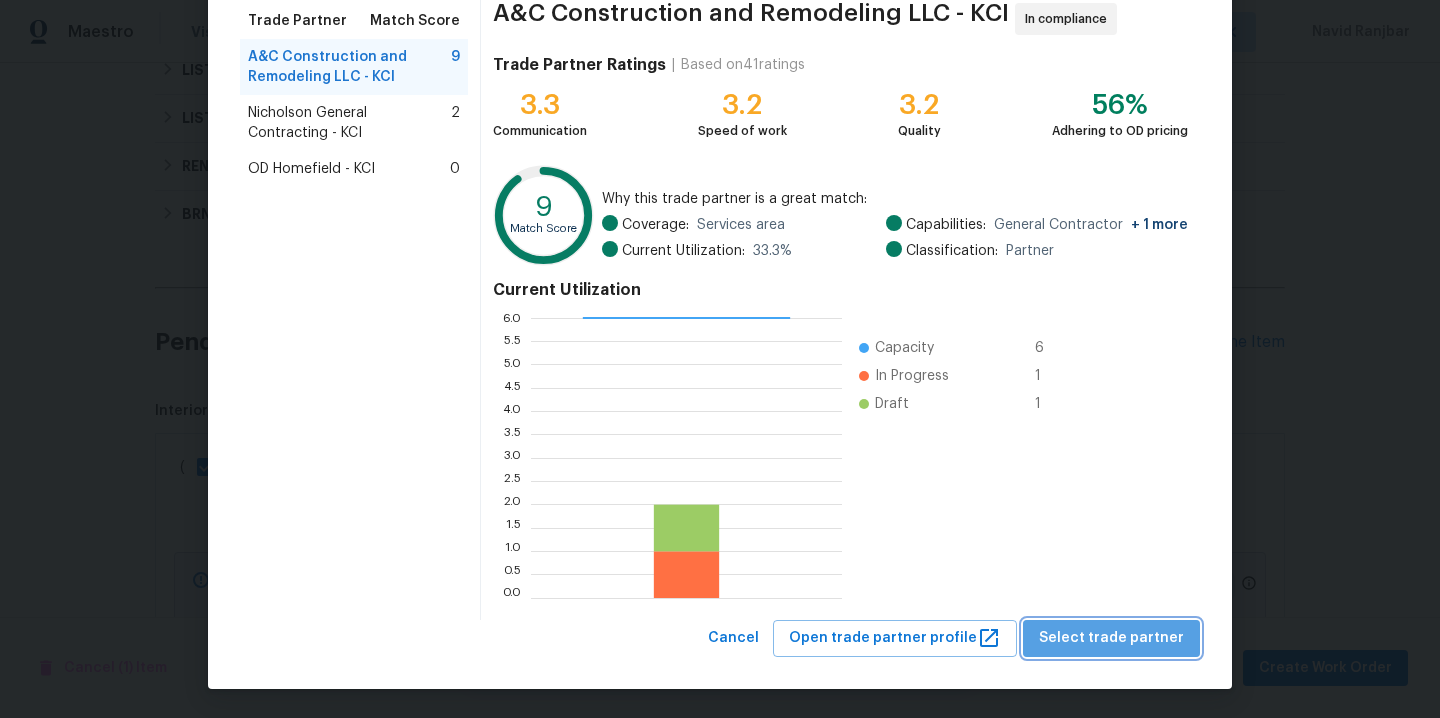 click on "Select trade partner" at bounding box center [1111, 638] 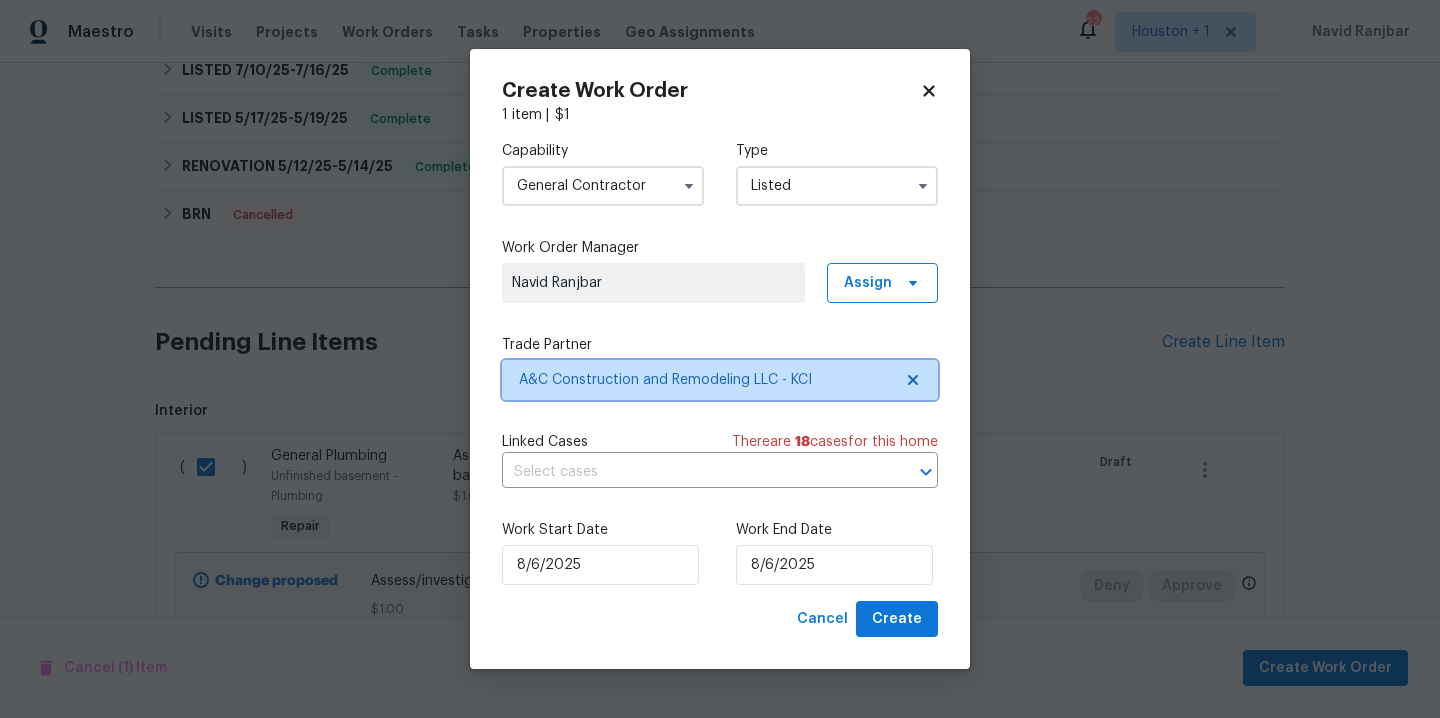 scroll, scrollTop: 0, scrollLeft: 0, axis: both 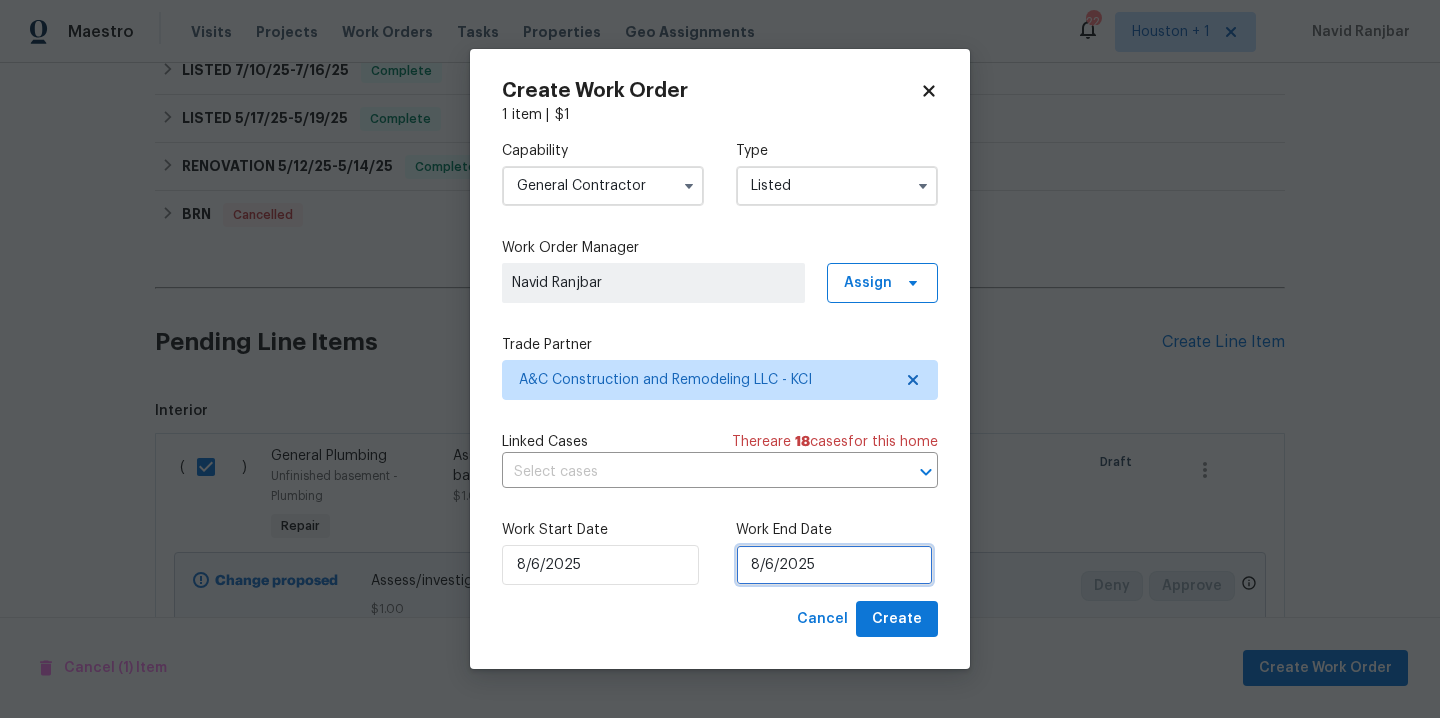click on "8/6/2025" at bounding box center (834, 565) 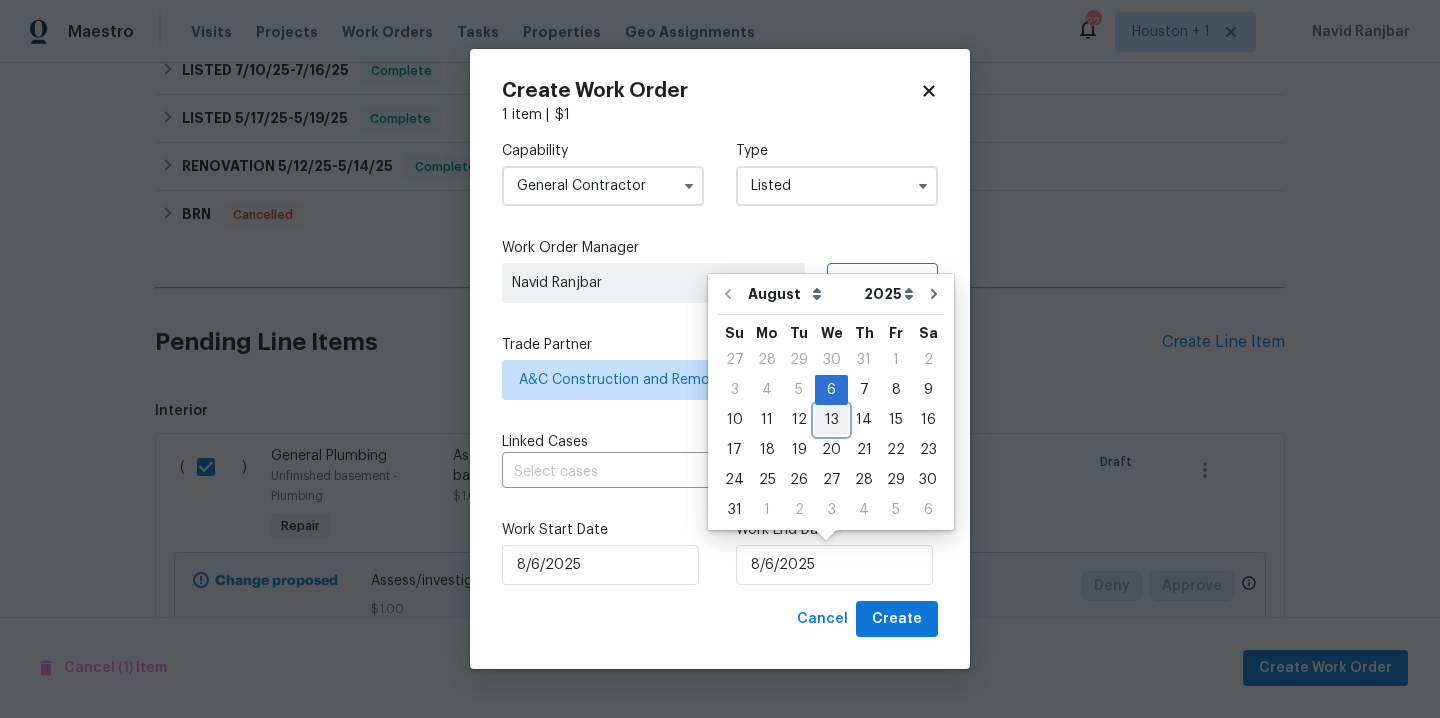 click on "13" at bounding box center [831, 420] 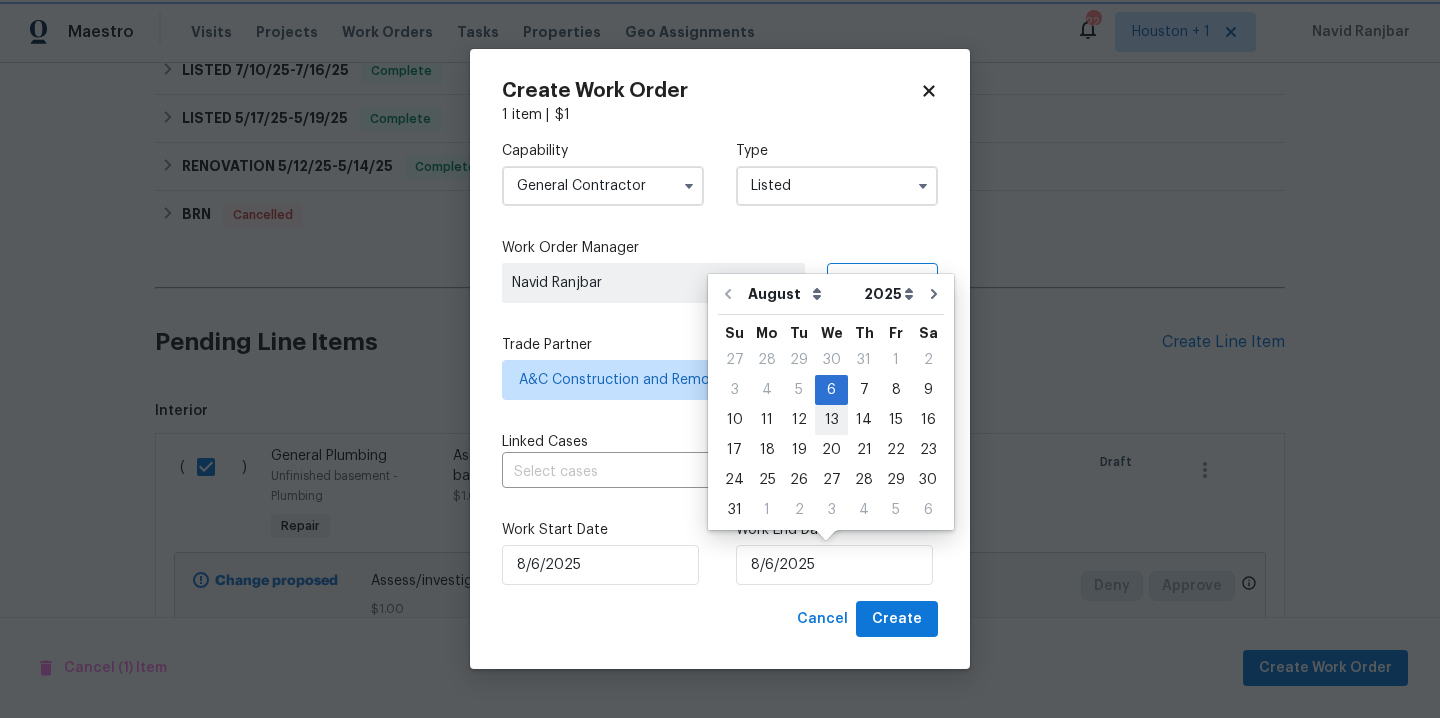 type on "8/13/2025" 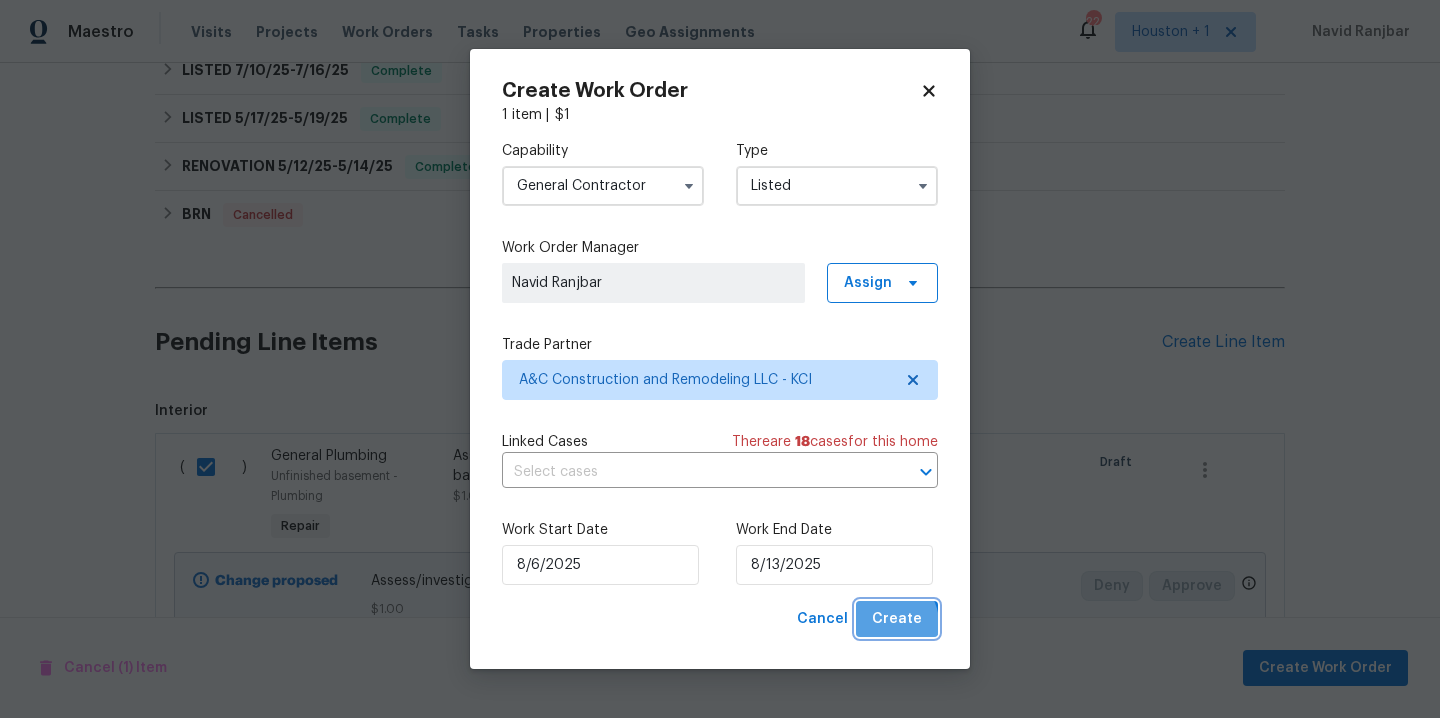 click on "Create" at bounding box center (897, 619) 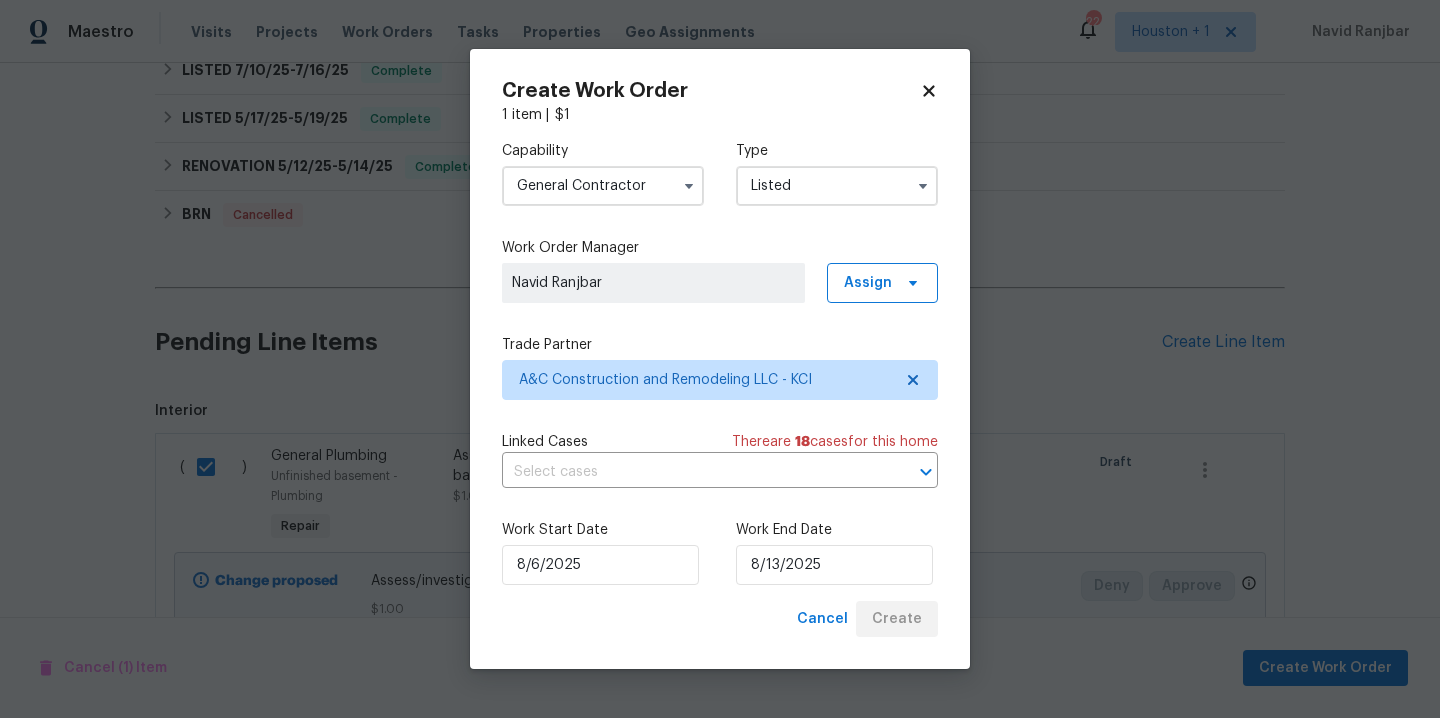 checkbox on "false" 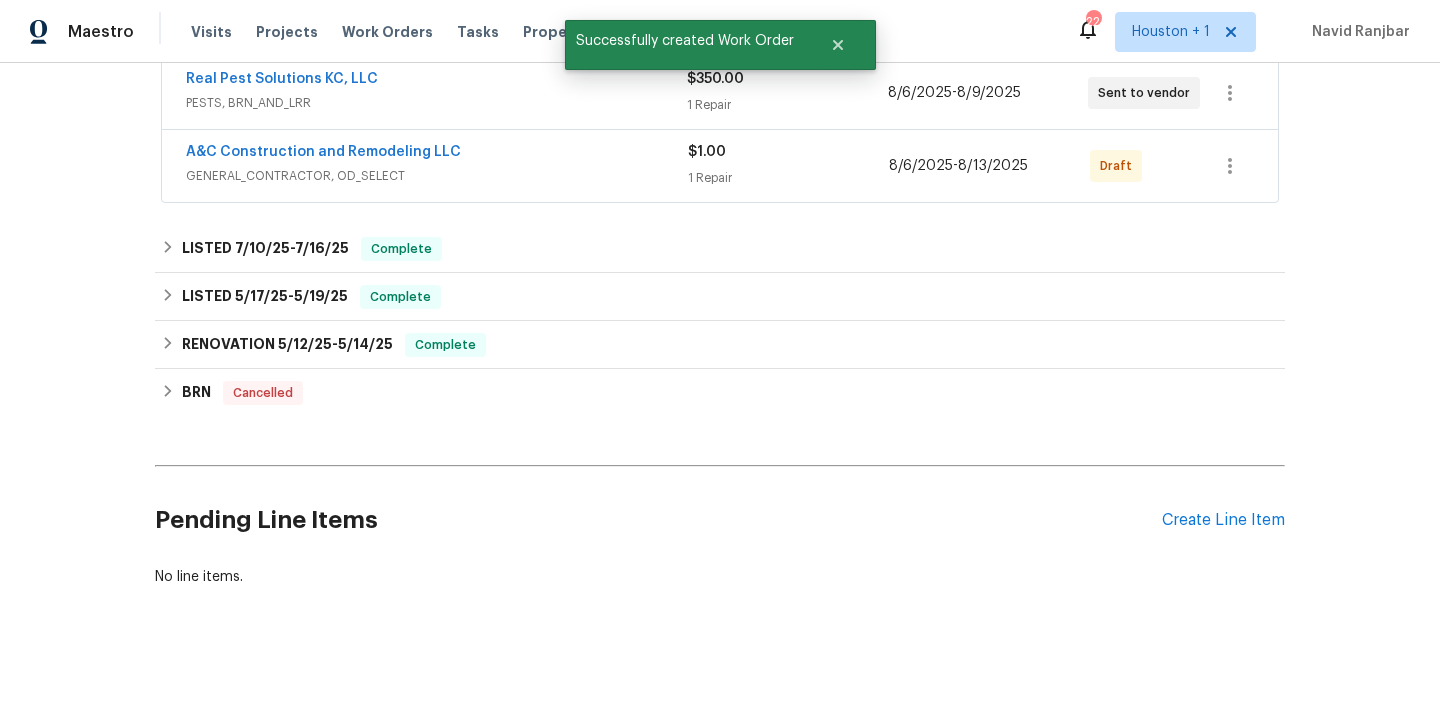 scroll, scrollTop: 0, scrollLeft: 0, axis: both 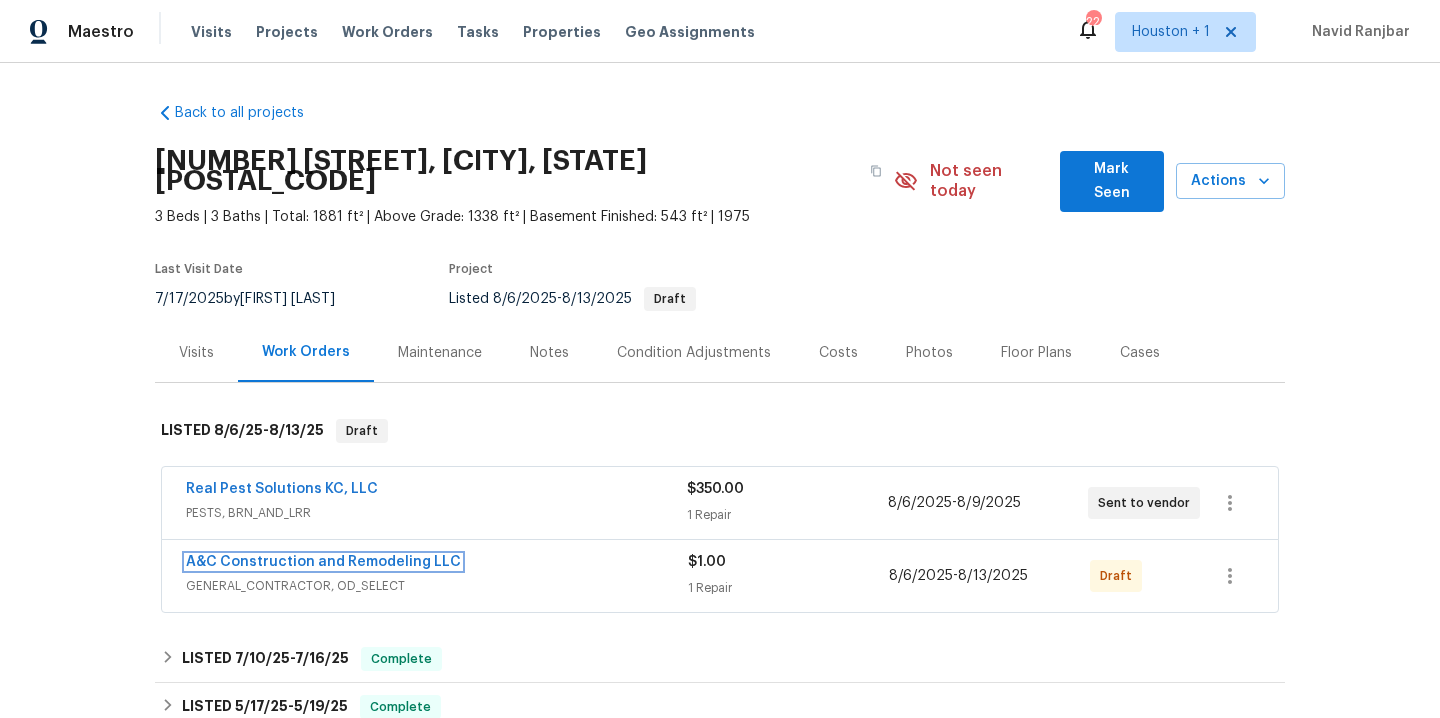 click on "A&C Construction and Remodeling LLC" at bounding box center (323, 562) 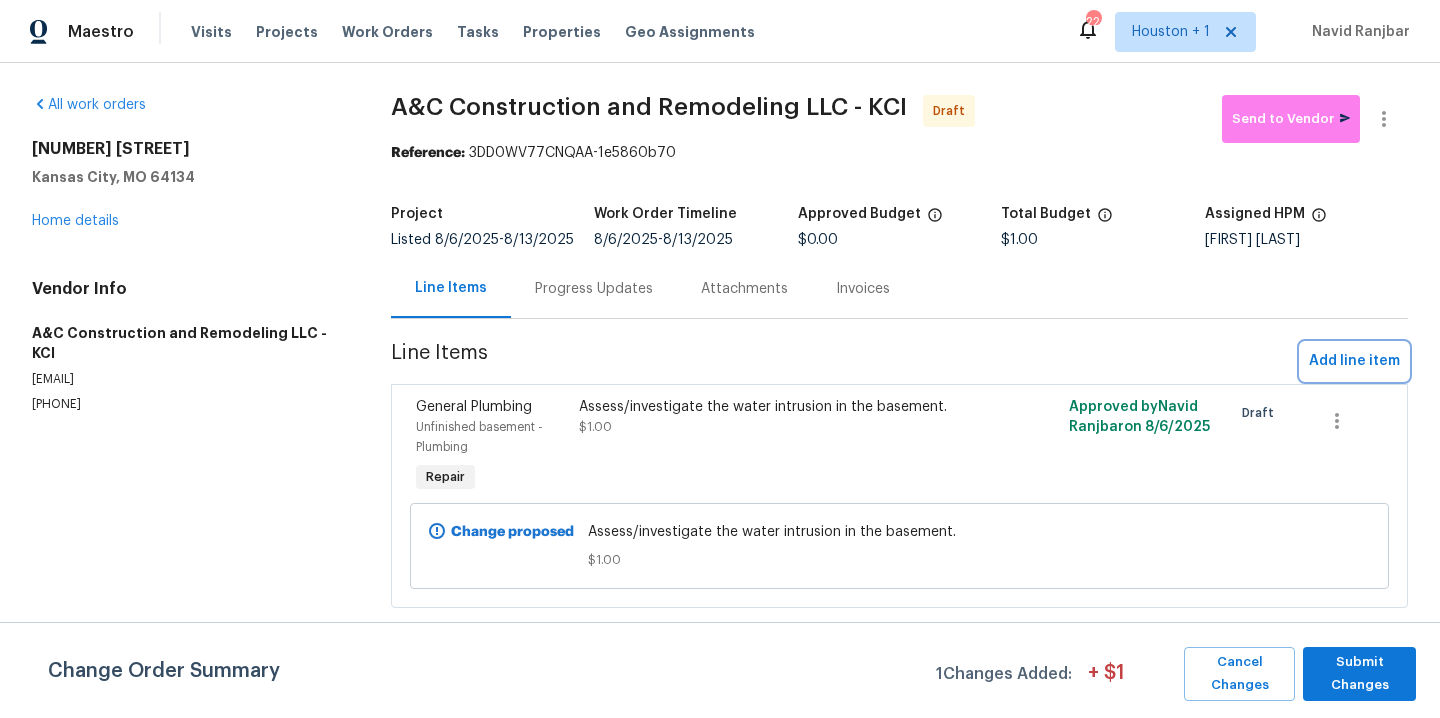 click on "Add line item" at bounding box center [1354, 361] 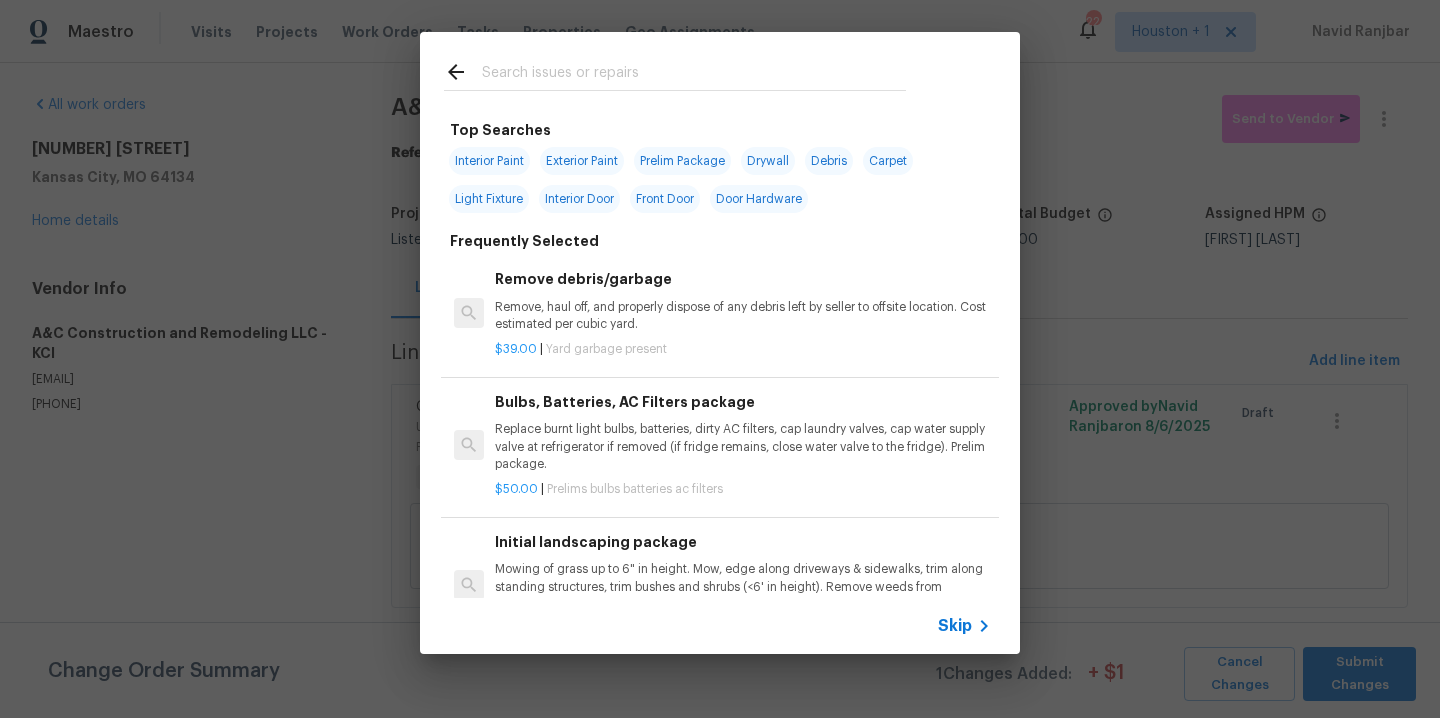 click at bounding box center [675, 71] 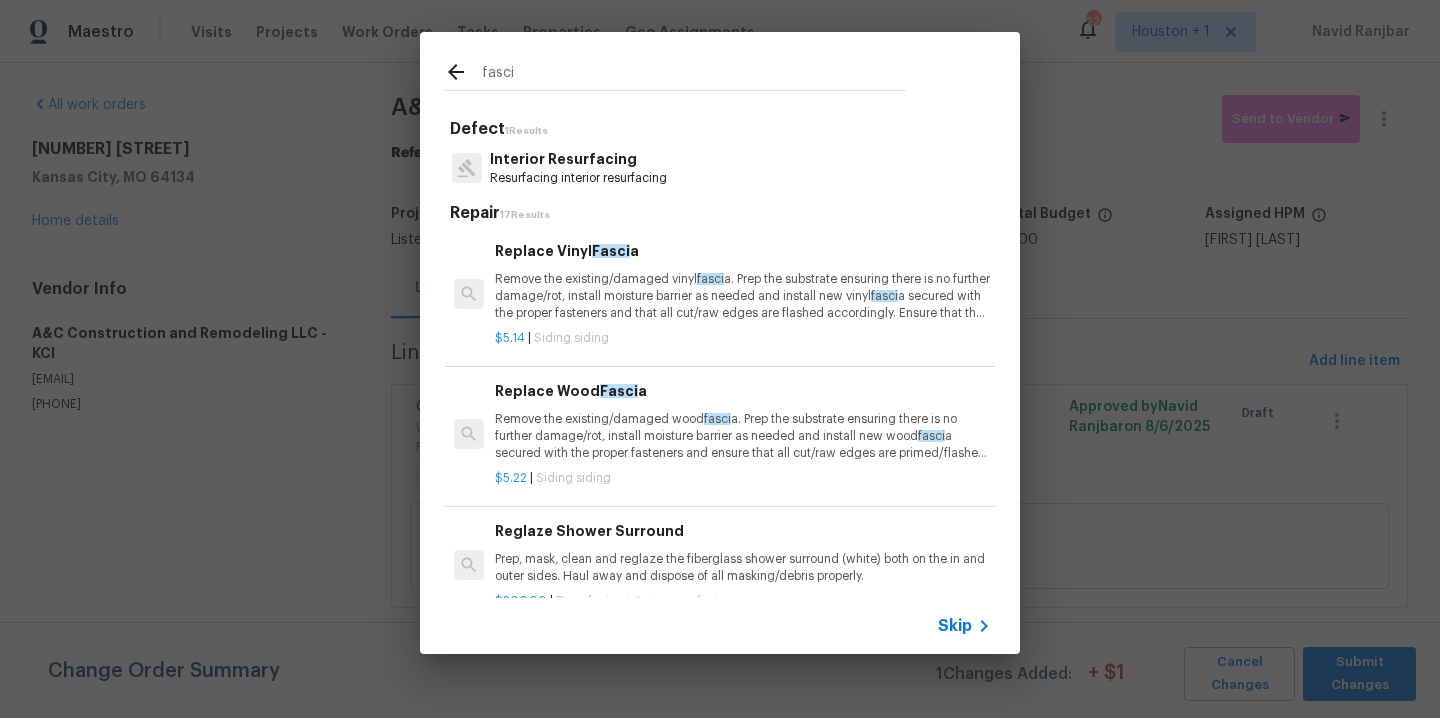 type on "fasci" 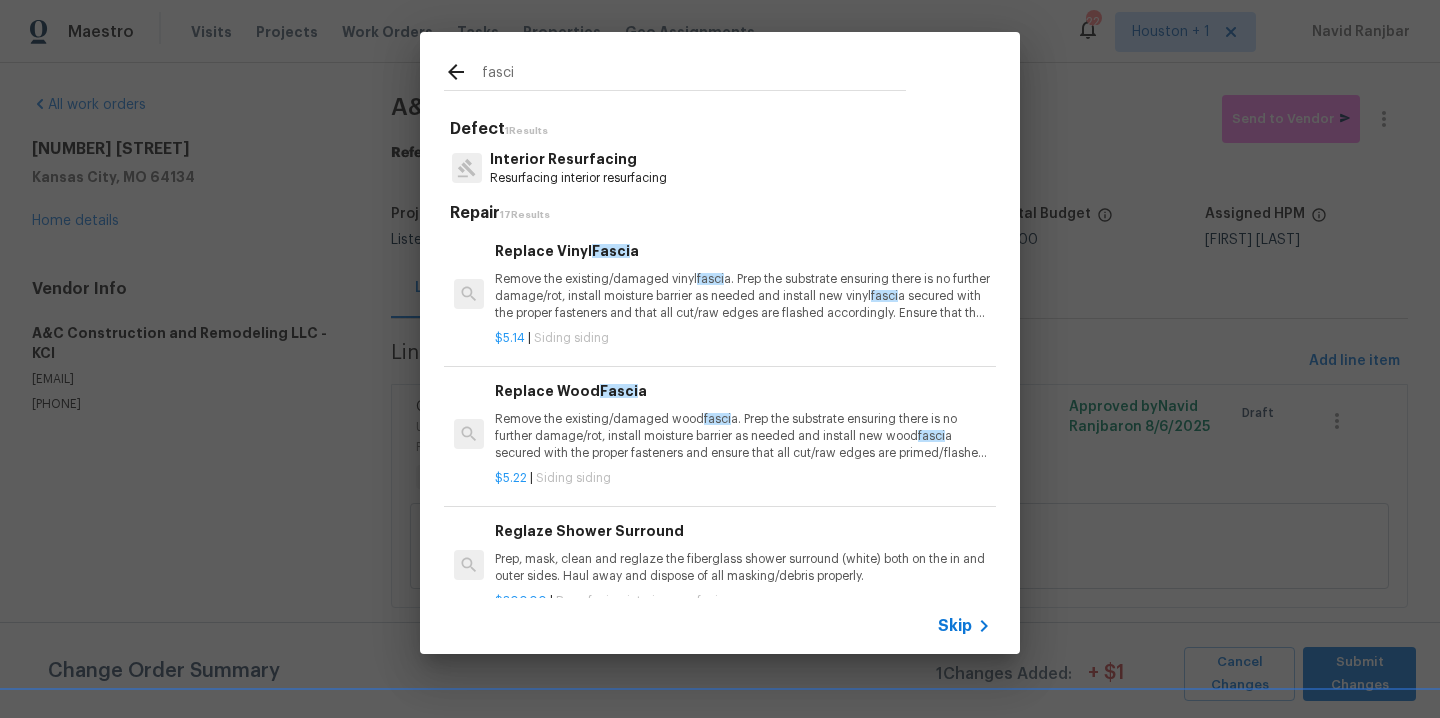 click on "Remove the existing/damaged wood  fasci a. Prep the substrate ensuring there is no further damage/rot, install moisture barrier as needed and install new wood  fasci a secured with the proper fasteners and ensure that all cut/raw edges are primed/flashed accordingly. Ensure that the new wood  fasci a is painted to match as close to the existing  fasci a as possible. Haul away and dispose of all debris properly." at bounding box center (743, 436) 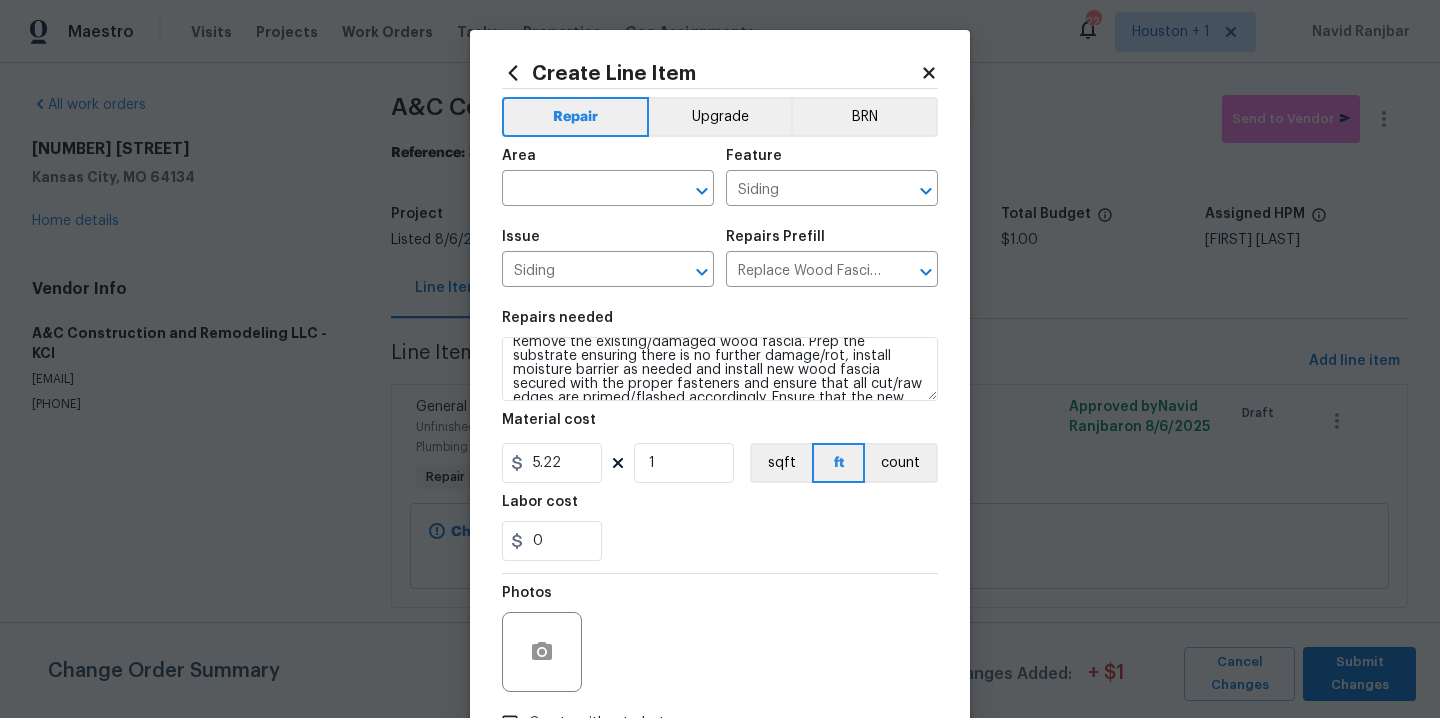 scroll, scrollTop: 0, scrollLeft: 0, axis: both 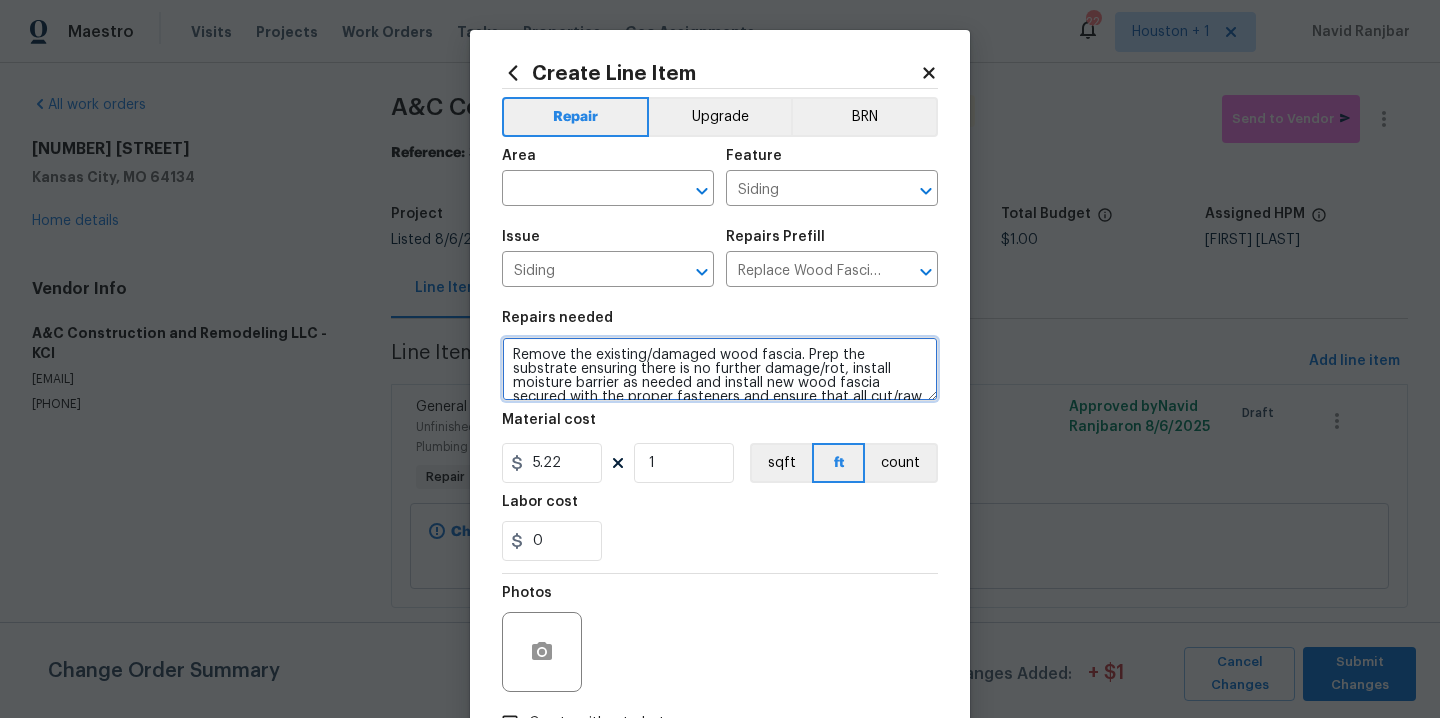 click on "Remove the existing/damaged wood fascia. Prep the substrate ensuring there is no further damage/rot, install moisture barrier as needed and install new wood fascia secured with the proper fasteners and ensure that all cut/raw edges are primed/flashed accordingly. Ensure that the new wood fascia is painted to match as close to the existing fascia as possible. Haul away and dispose of all debris properly." at bounding box center [720, 369] 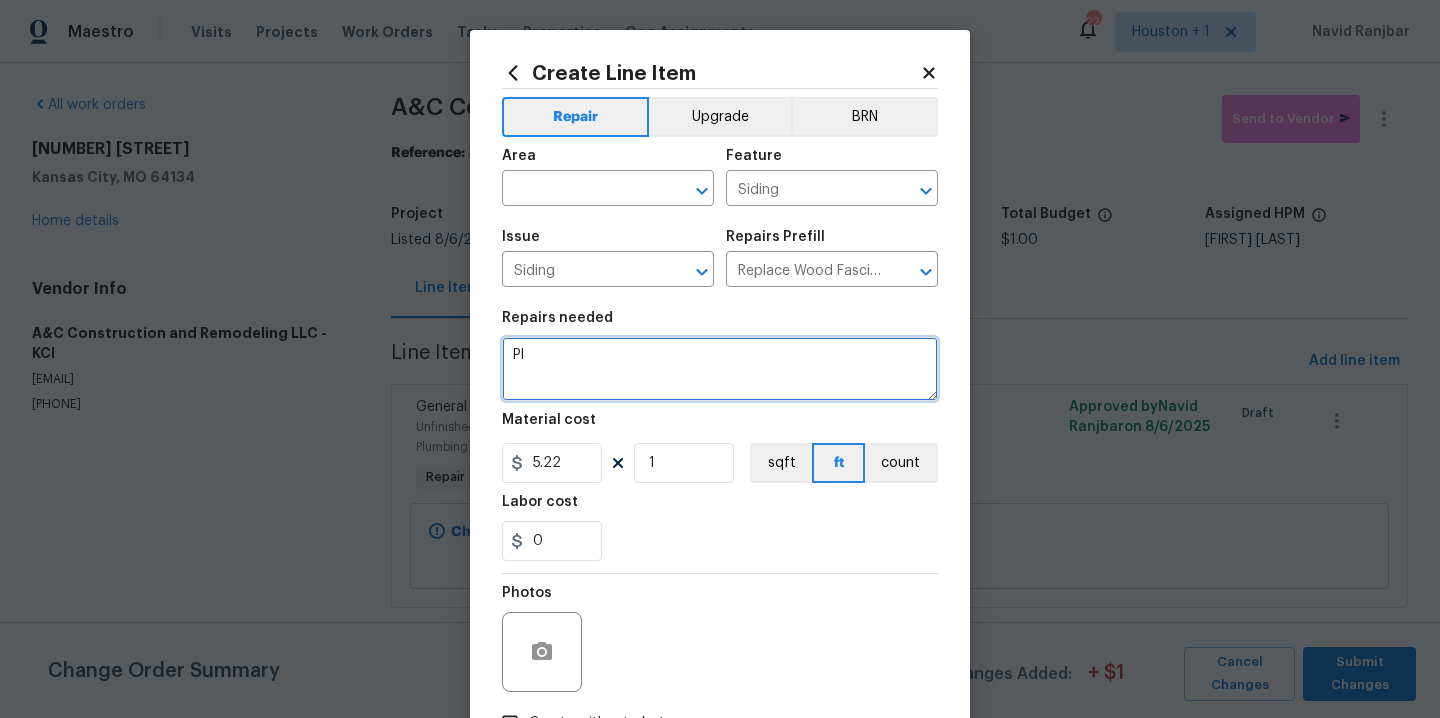 type on "P" 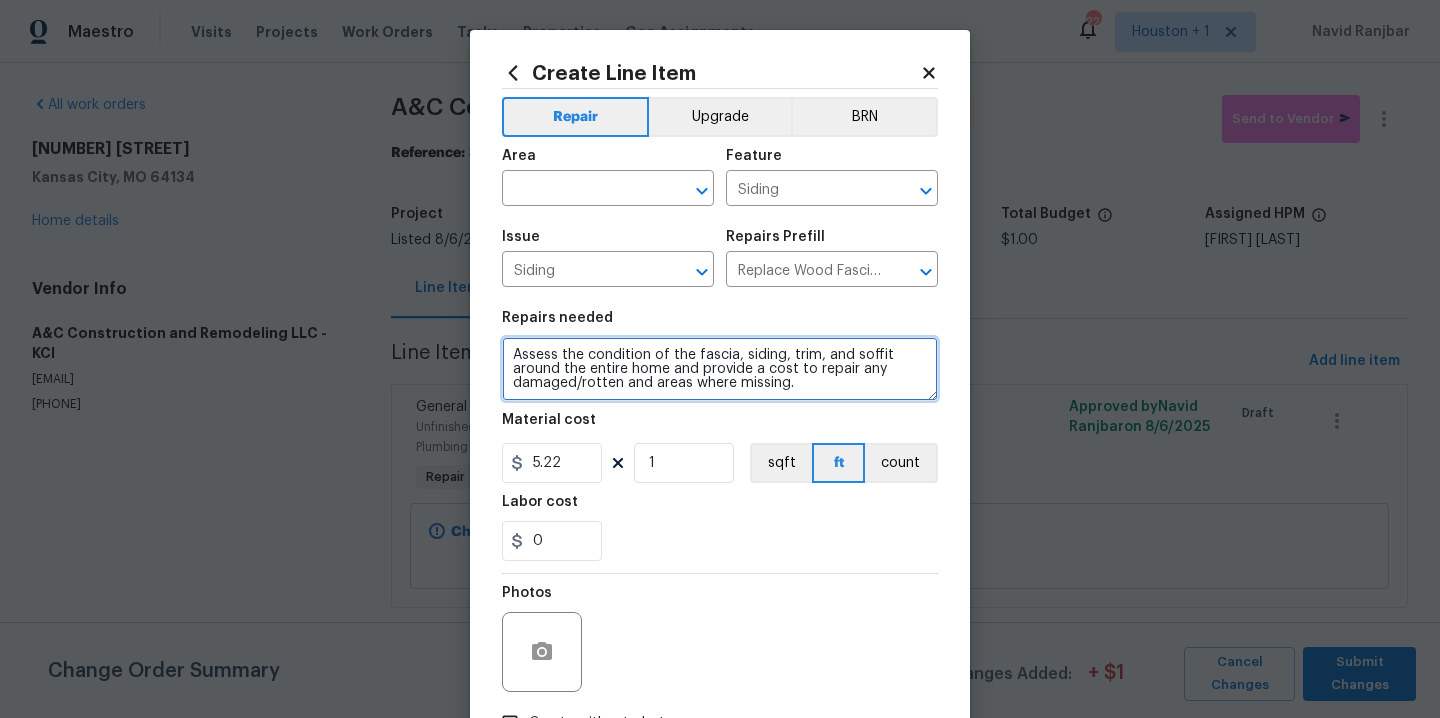 type on "Assess the condition of the fascia, siding, trim, and soffit around the entire home and provide a cost to repair any damaged/rotten and areas where missing." 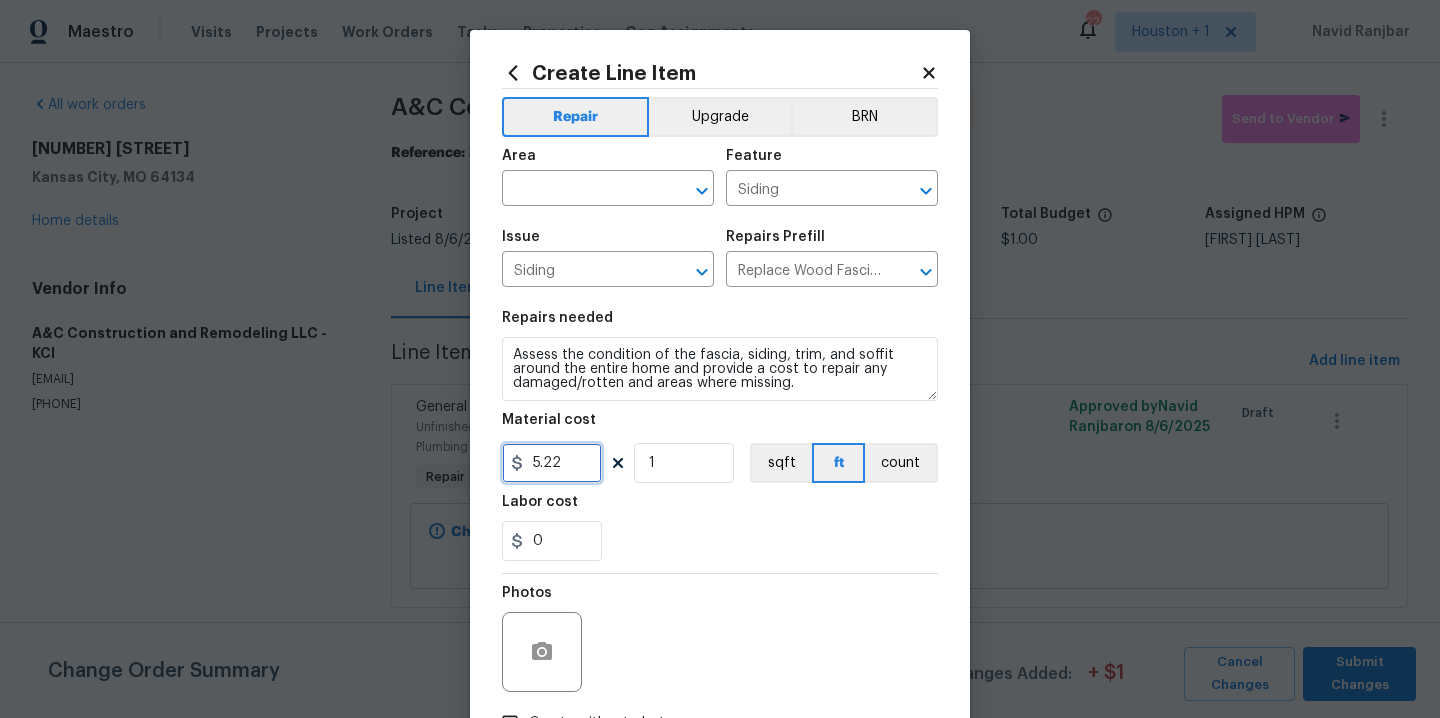 click on "5.22" at bounding box center (552, 463) 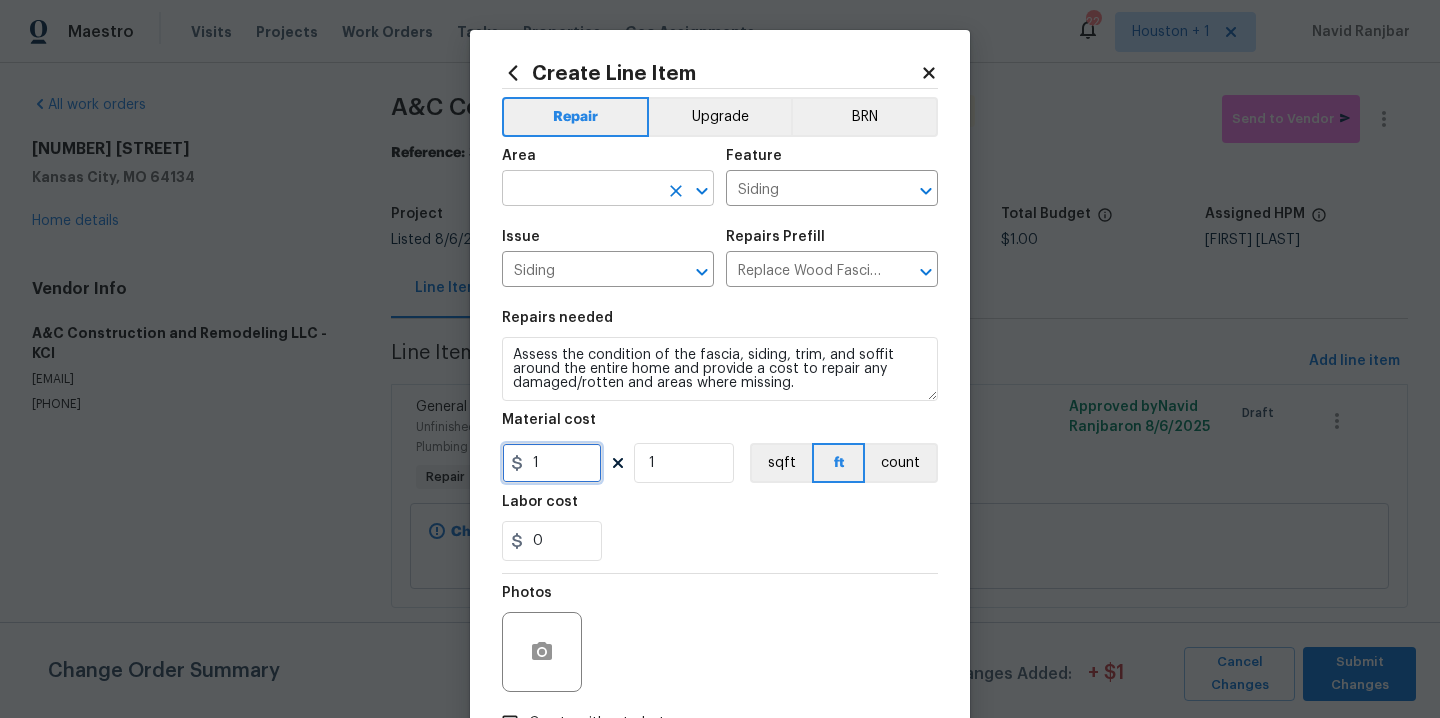 type on "1" 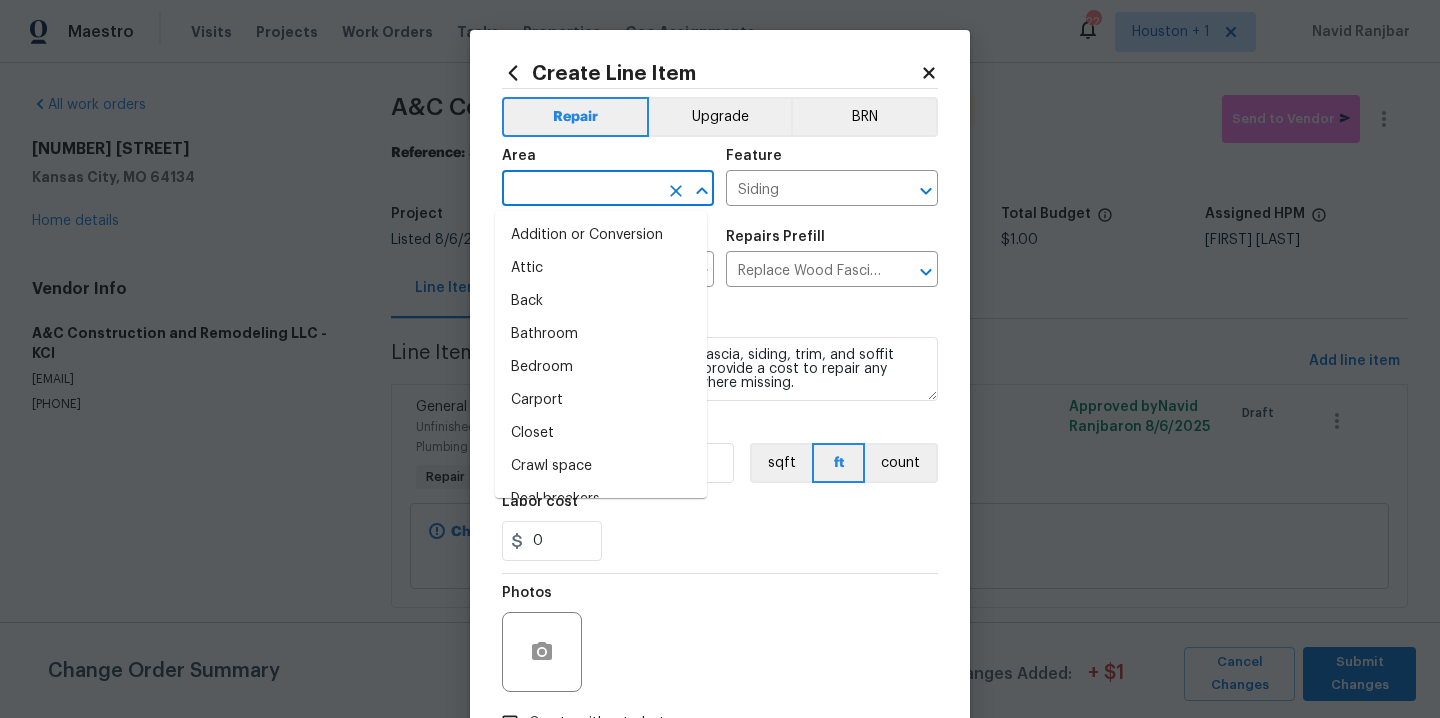 click at bounding box center (580, 190) 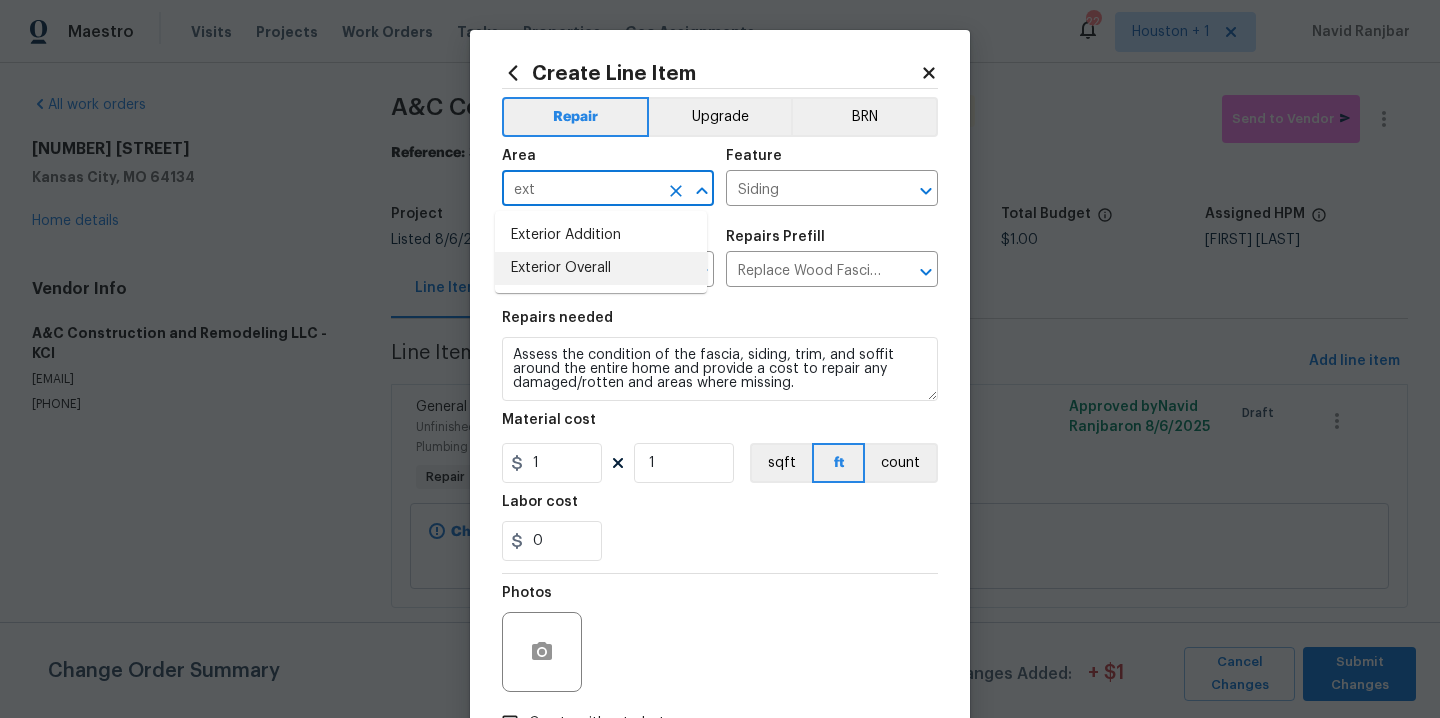 click on "Exterior Overall" at bounding box center (601, 268) 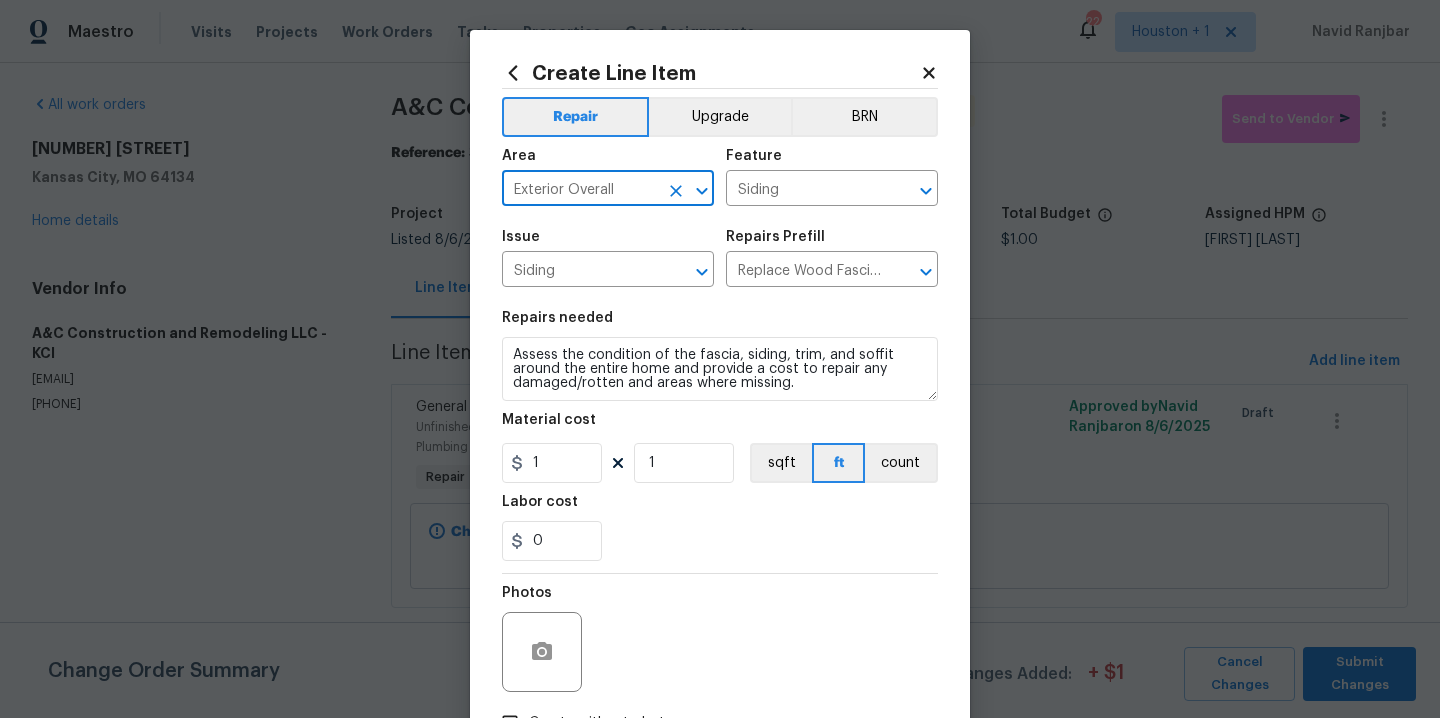 scroll, scrollTop: 144, scrollLeft: 0, axis: vertical 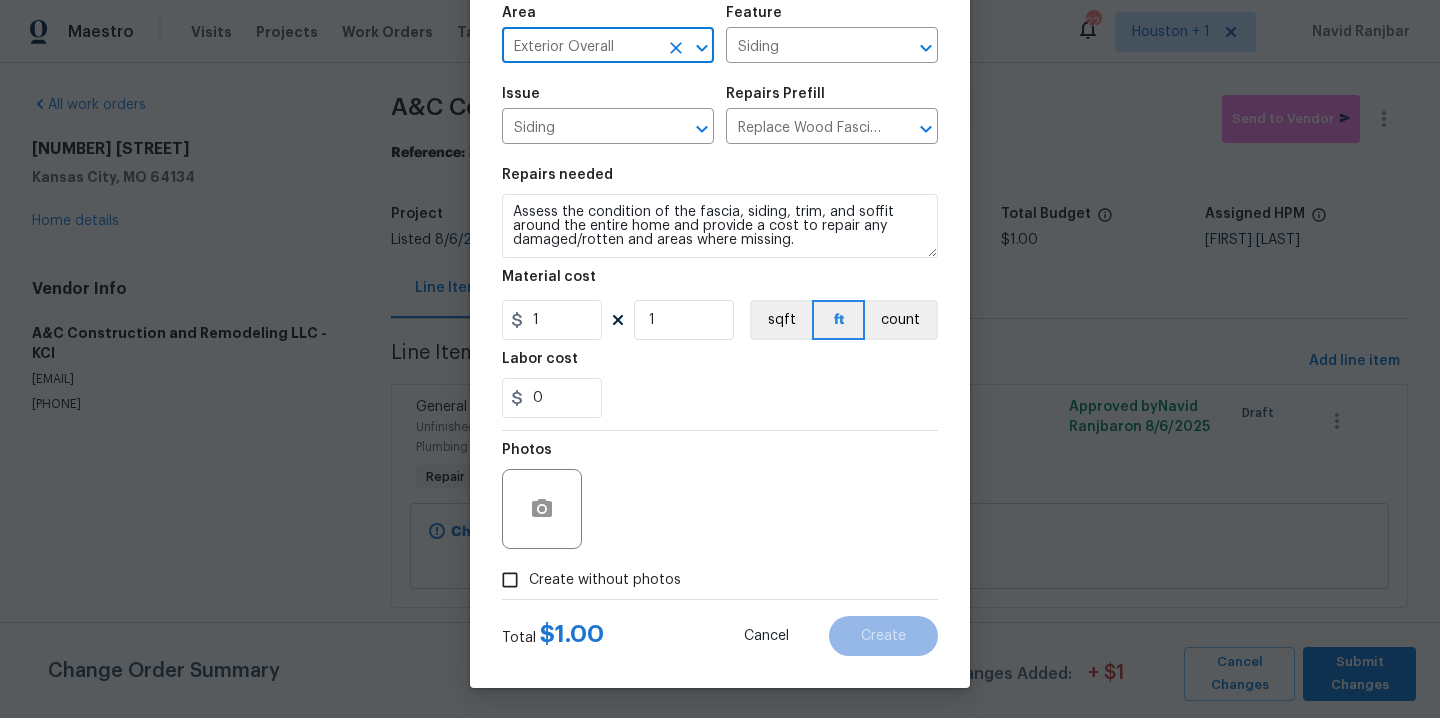type on "Exterior Overall" 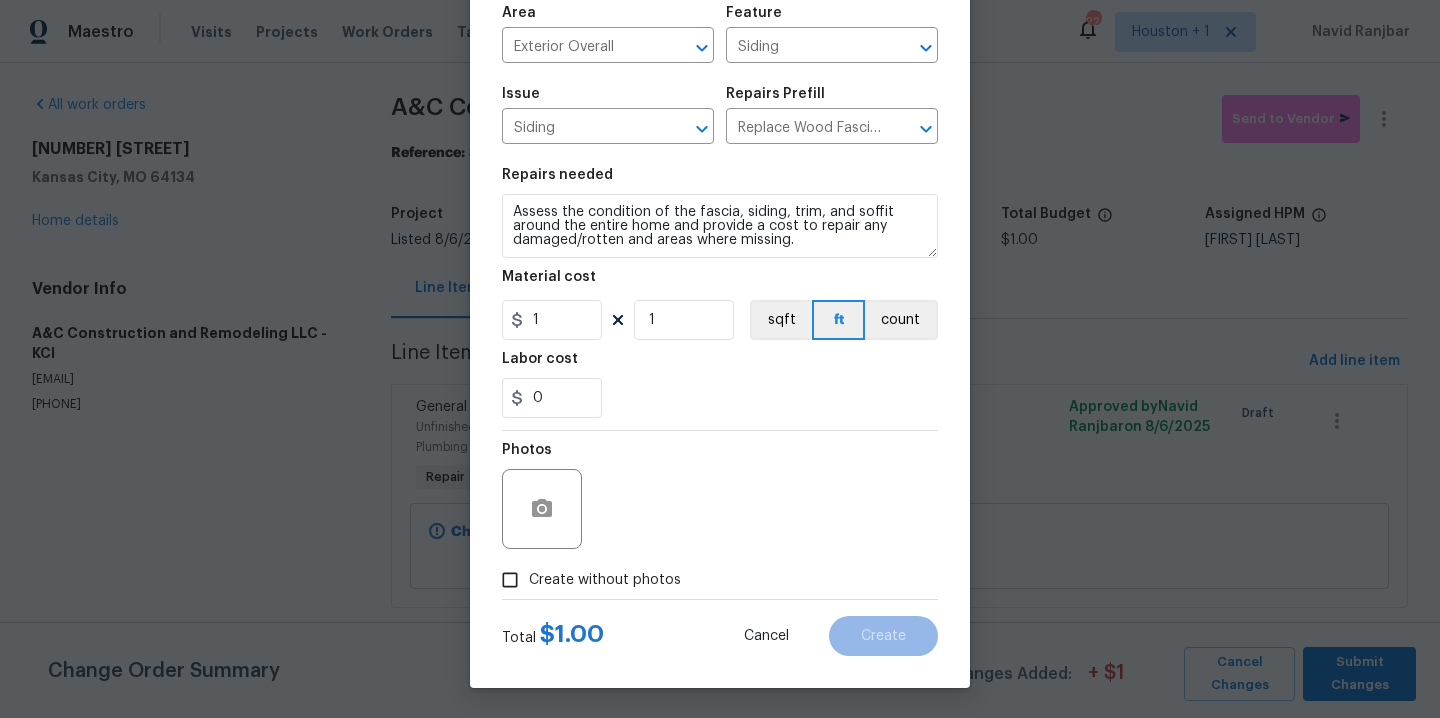 click on "Create without photos" at bounding box center [720, 580] 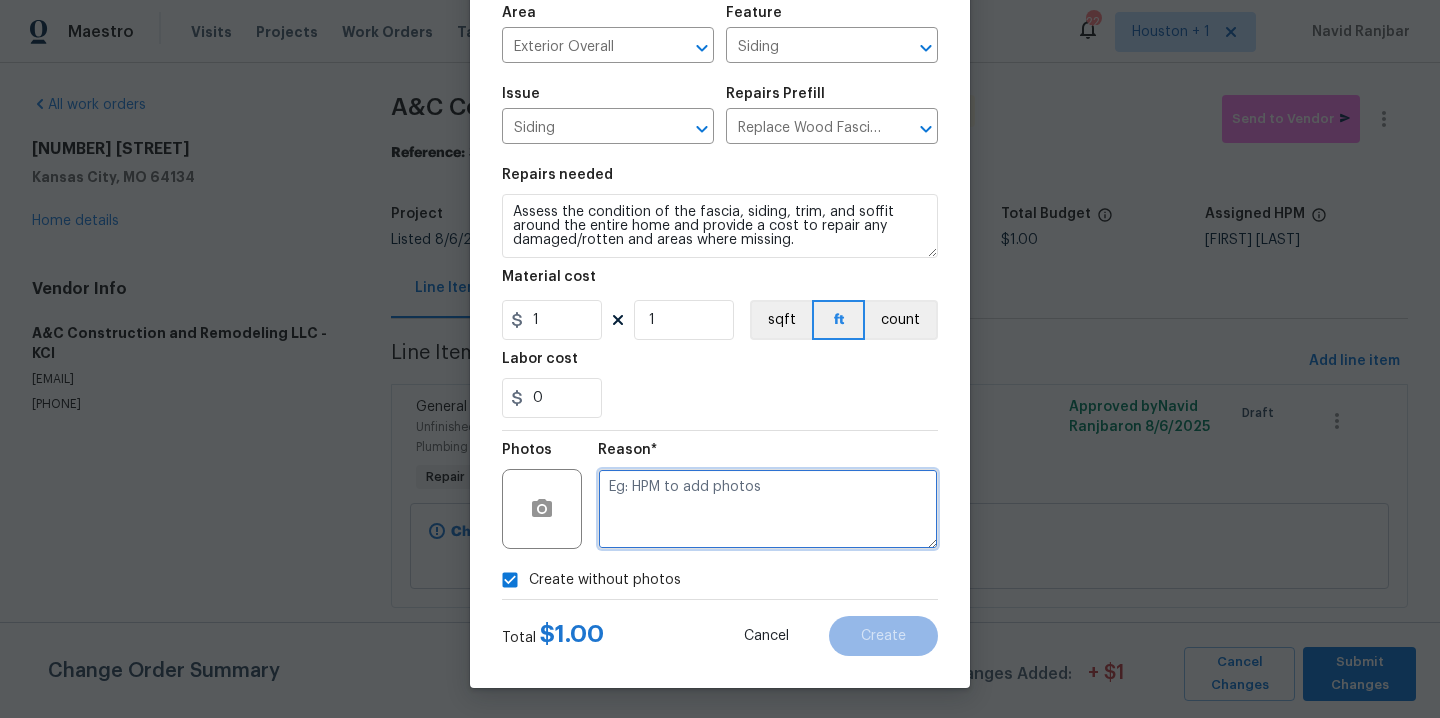 click at bounding box center [768, 509] 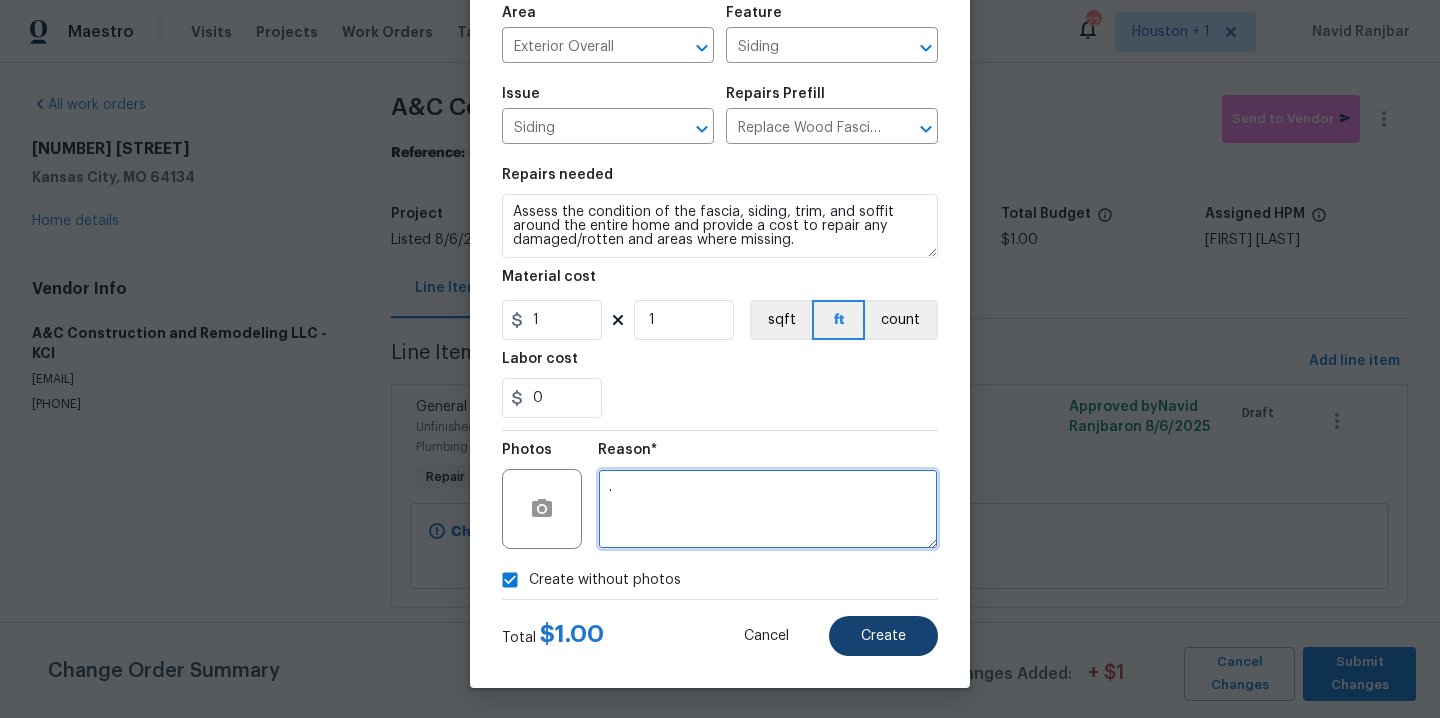 type on "." 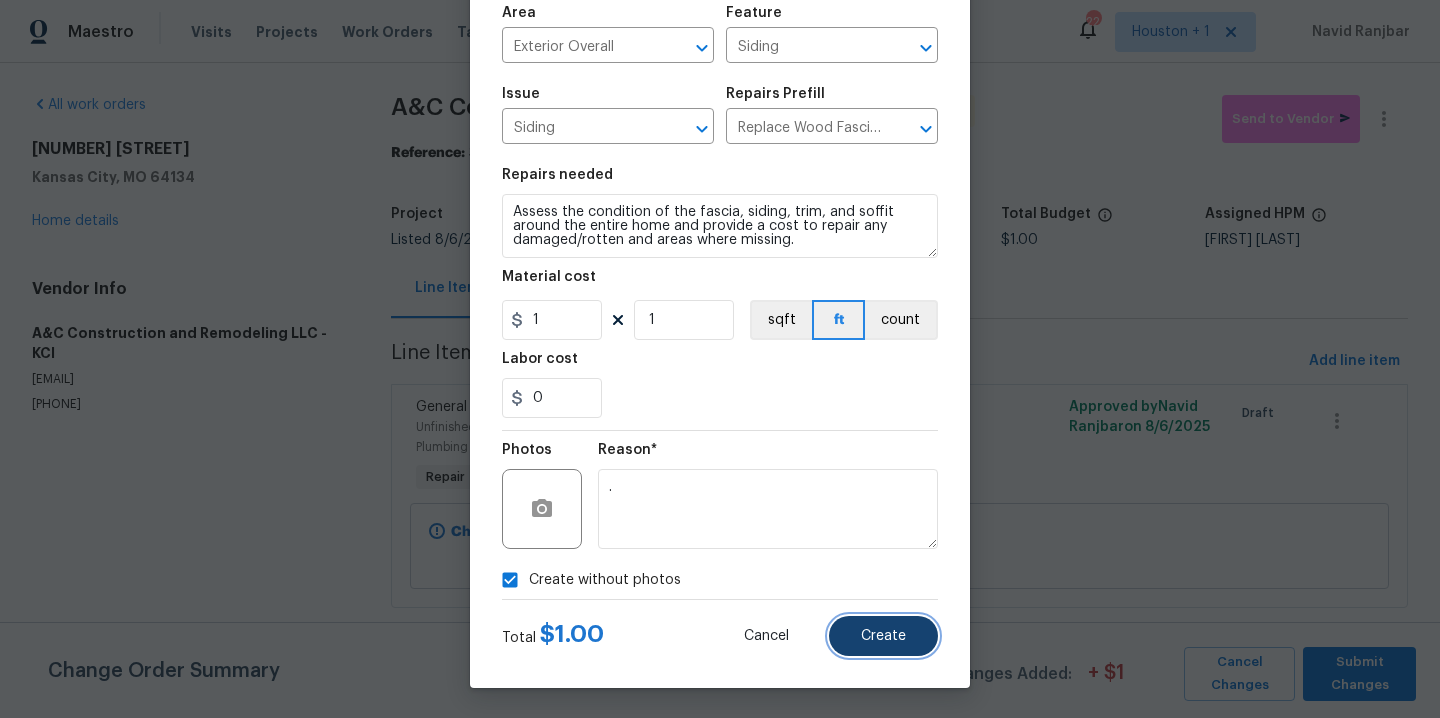 click on "Create" at bounding box center [883, 636] 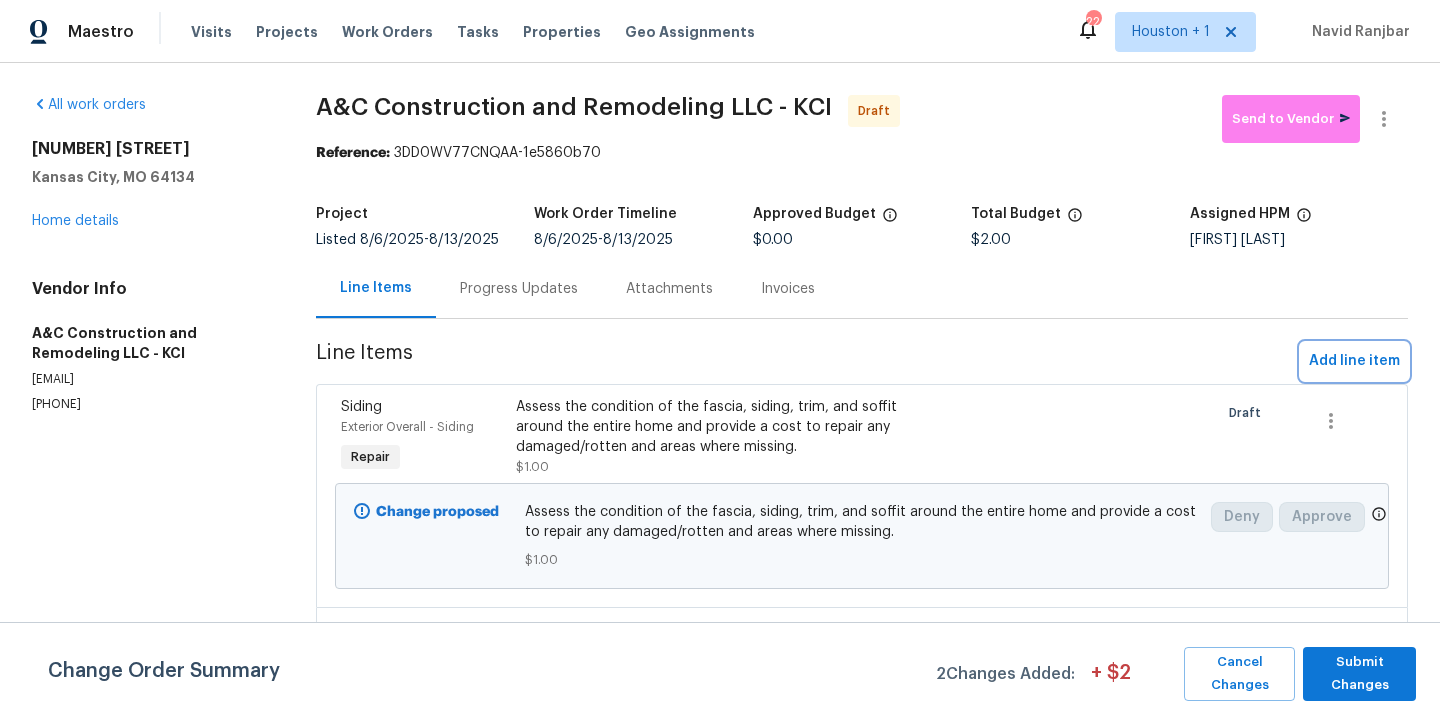 click on "Add line item" at bounding box center [1354, 361] 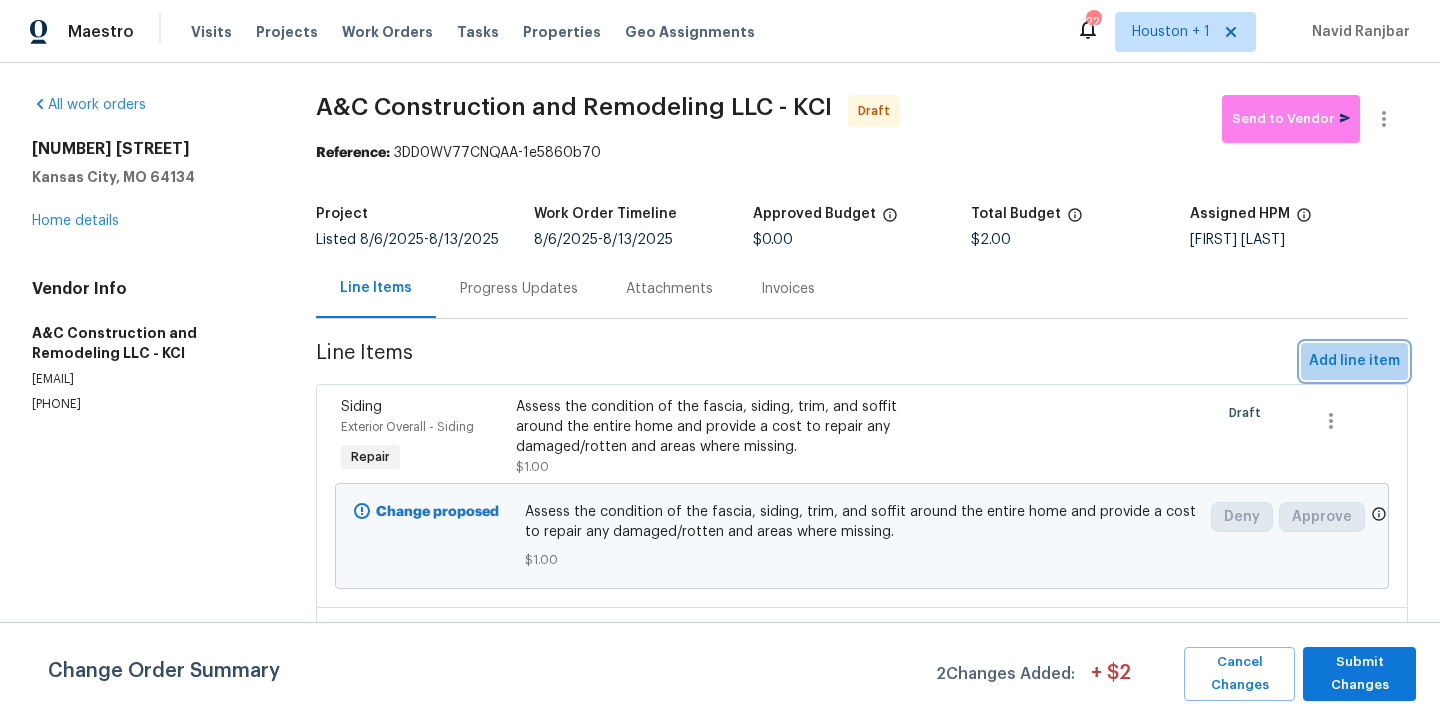 click on "Add line item" at bounding box center [1354, 361] 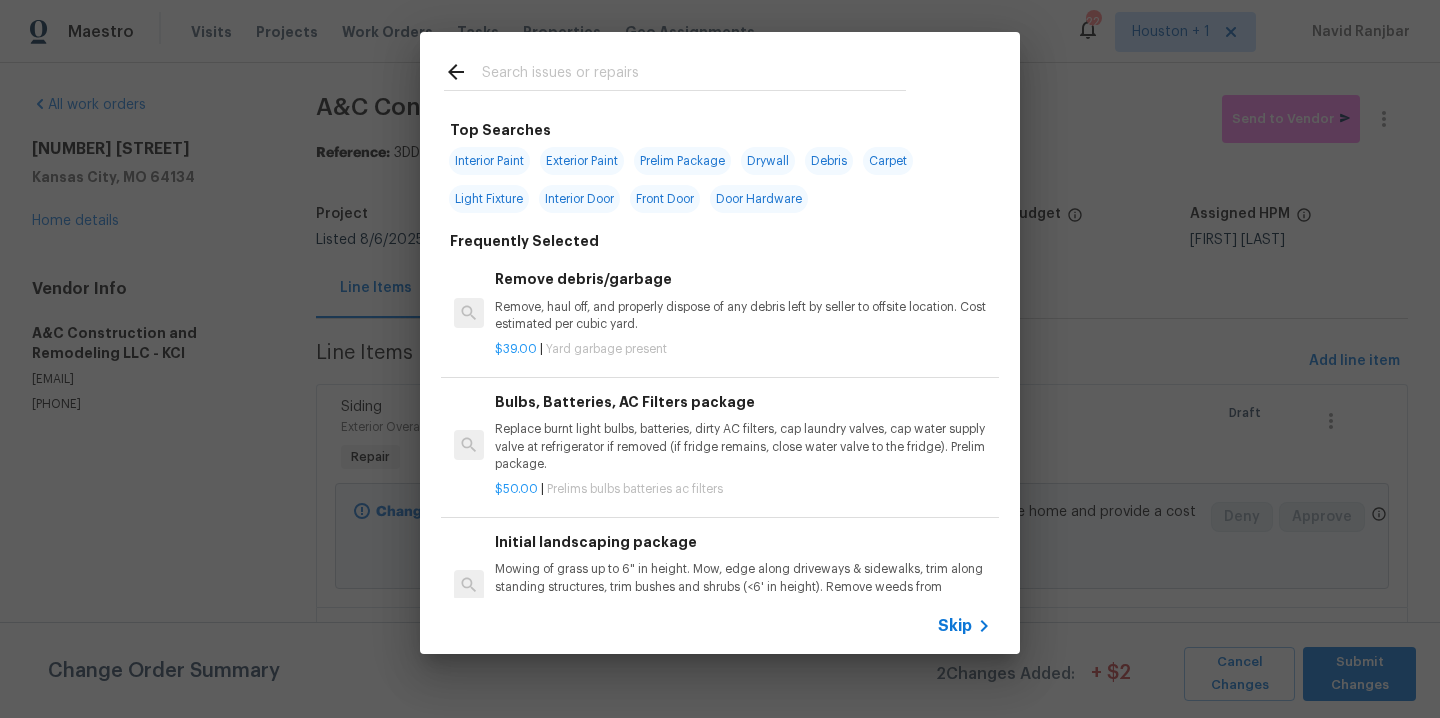 click at bounding box center [694, 75] 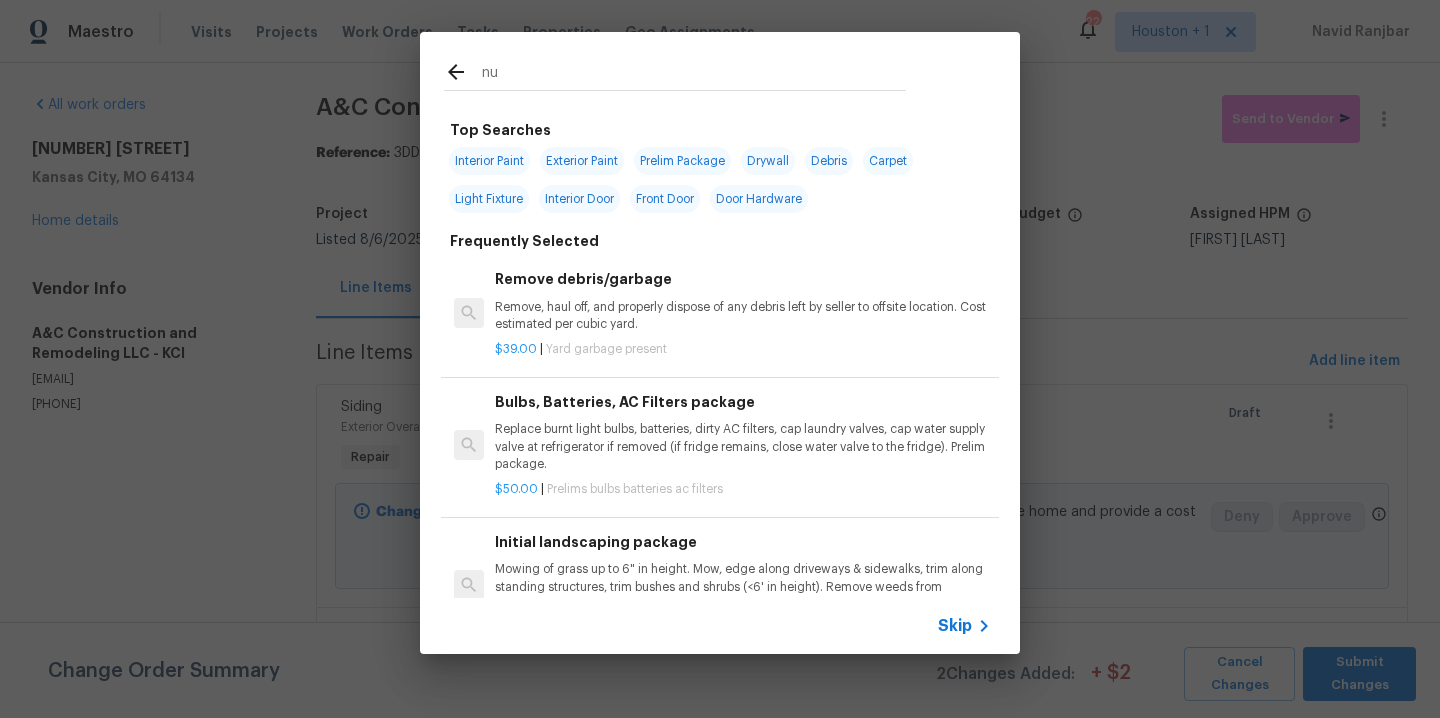 type on "n" 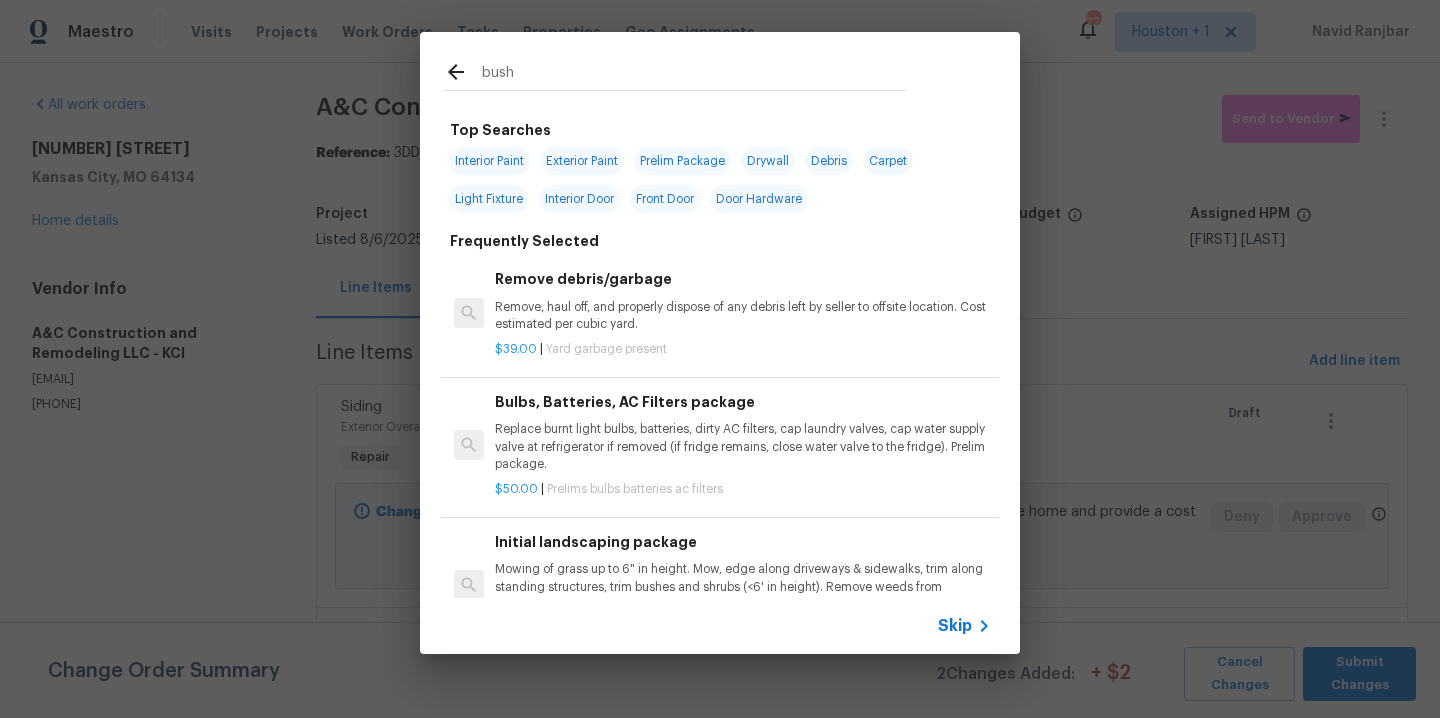 type on "bushe" 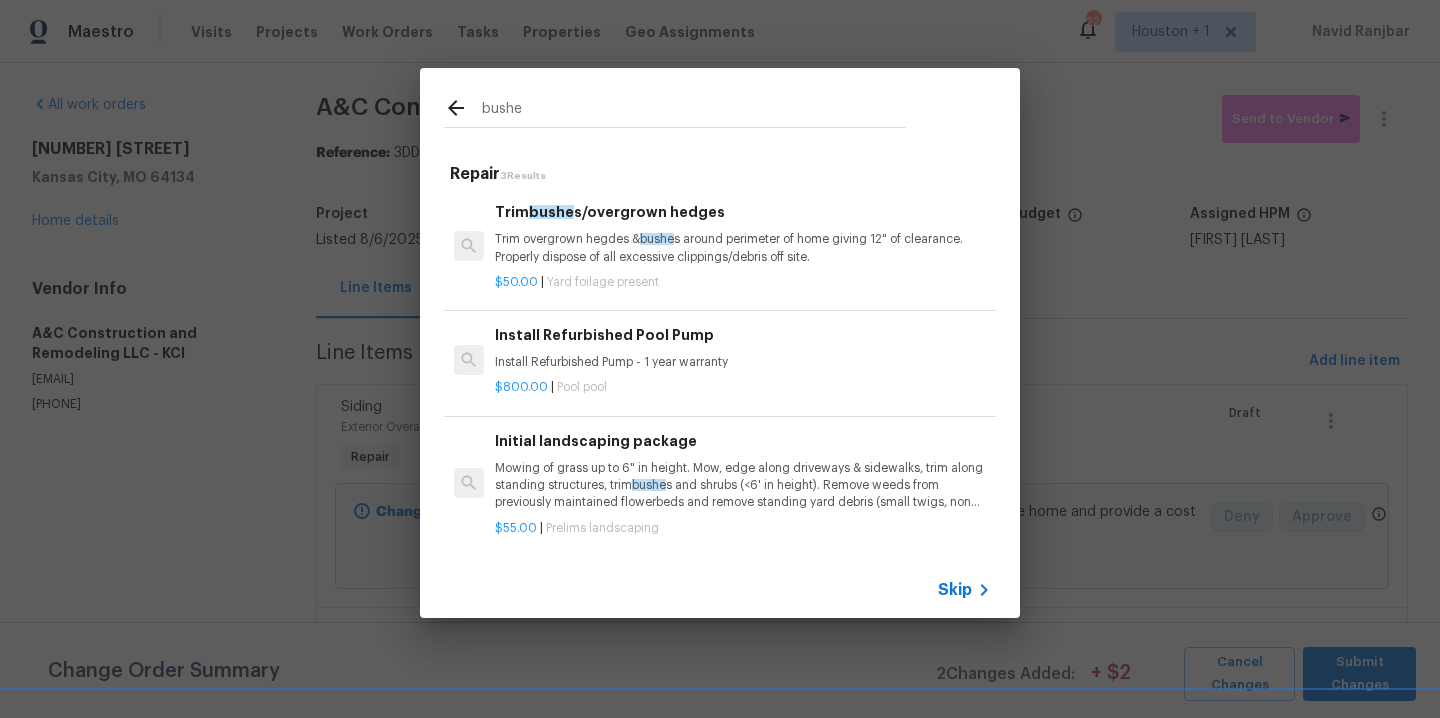 click on "Trim  bushe s/overgrown hedges" at bounding box center [743, 212] 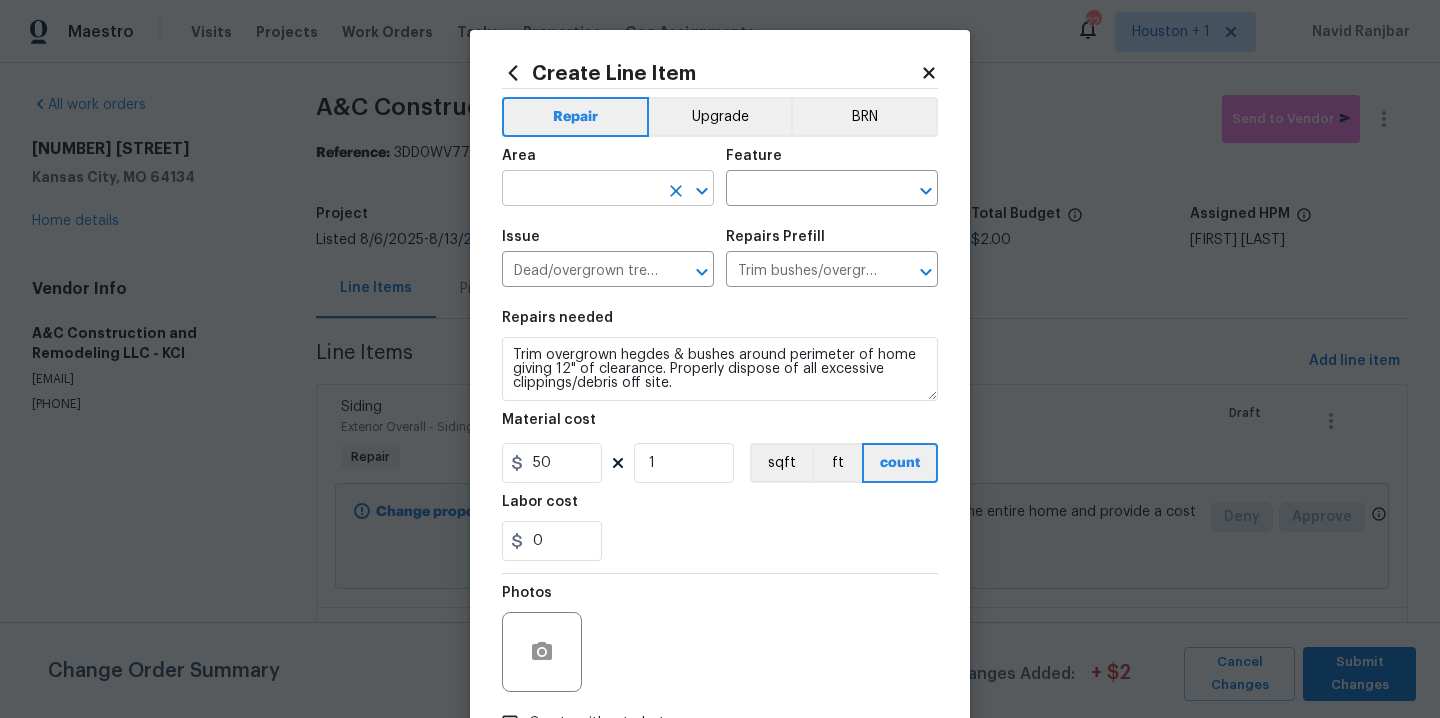 click at bounding box center (580, 190) 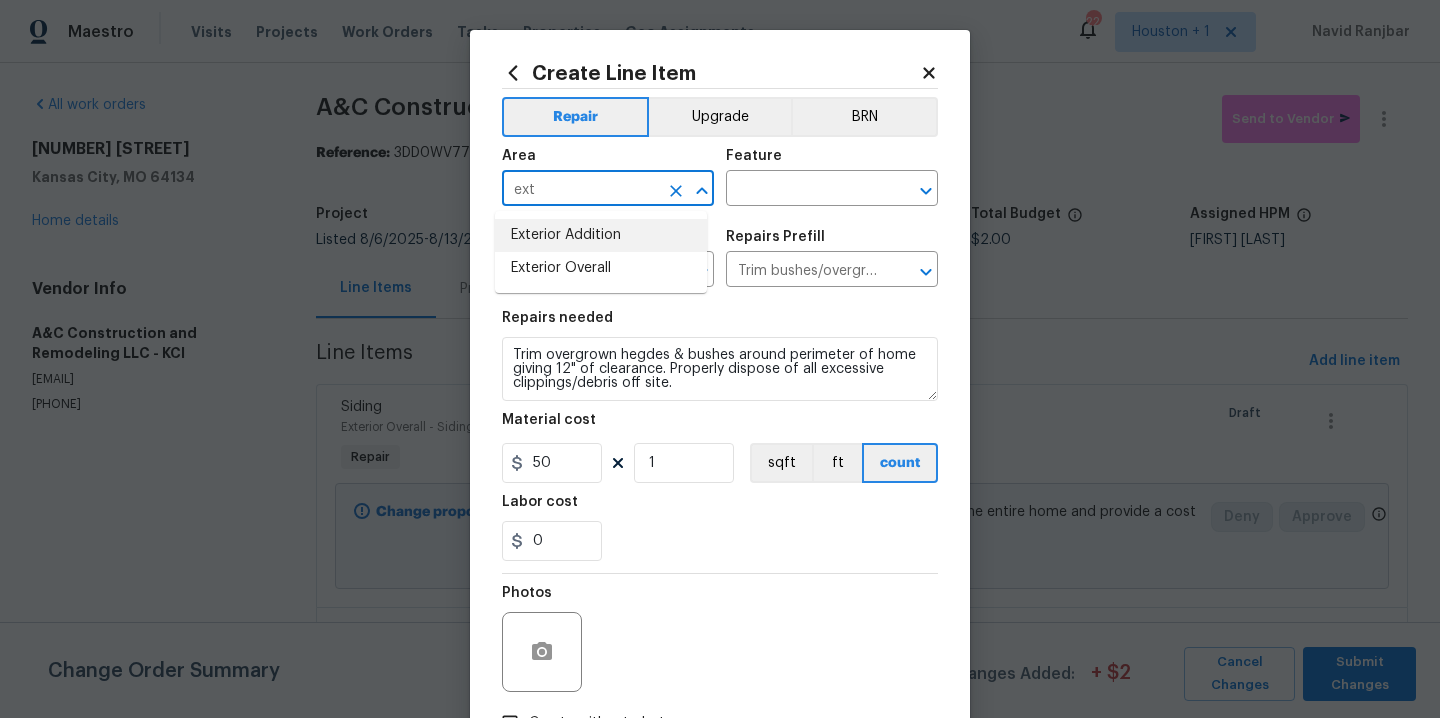 click on "Exterior Overall" at bounding box center (601, 268) 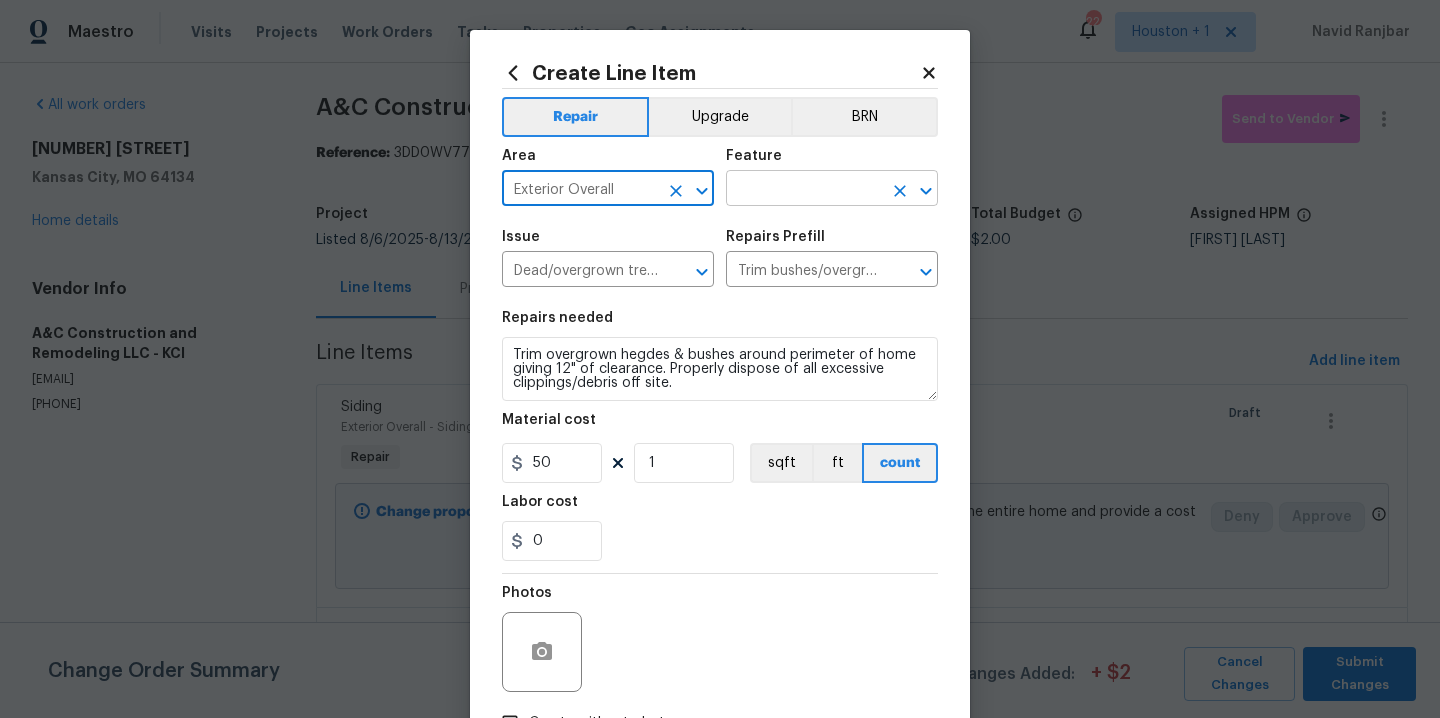 type on "Exterior Overall" 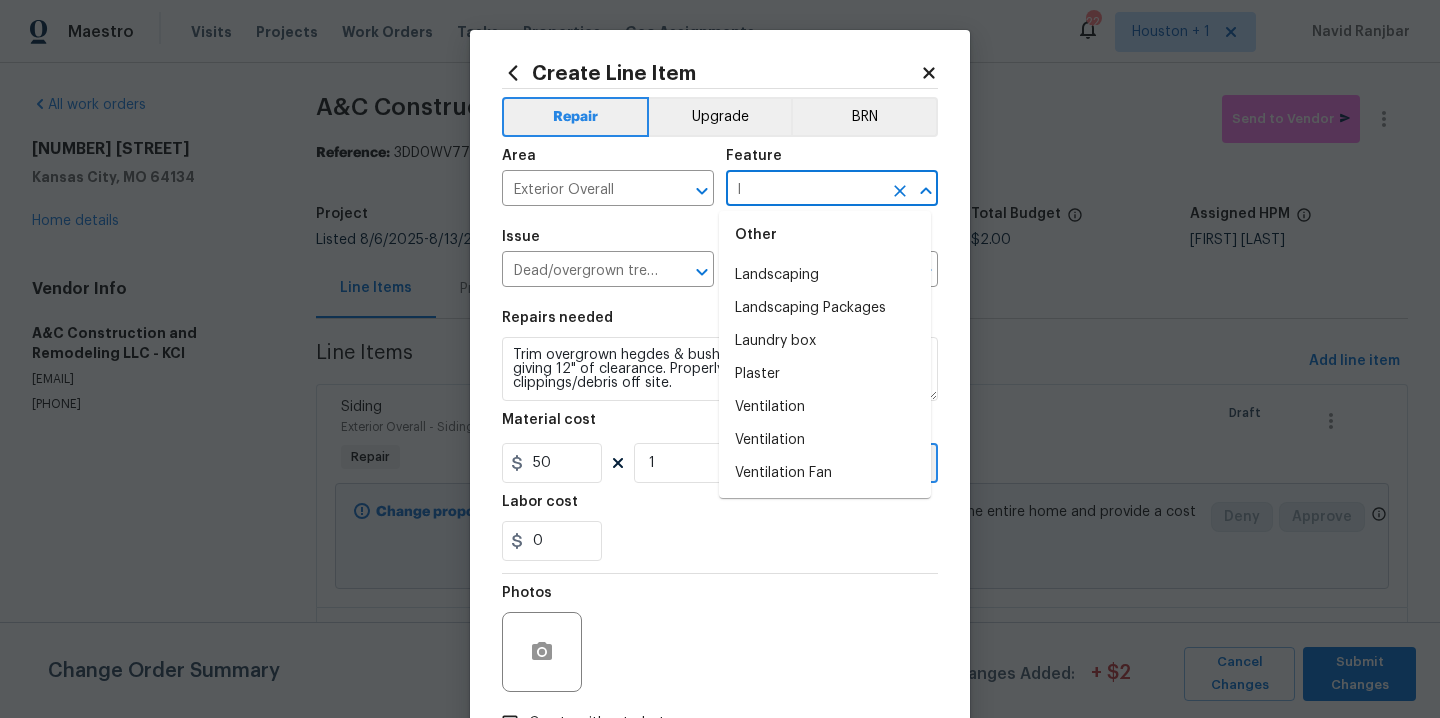 scroll, scrollTop: 0, scrollLeft: 0, axis: both 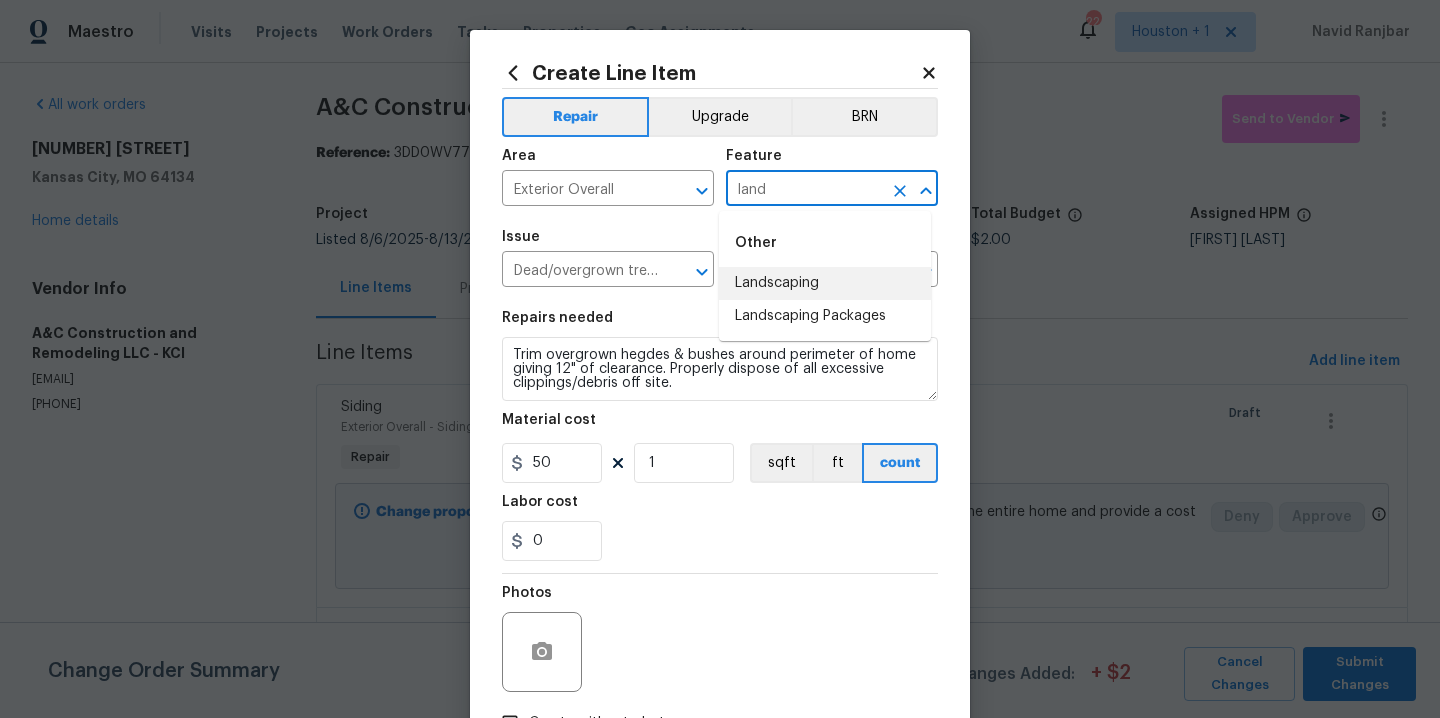 click on "Landscaping" at bounding box center (825, 283) 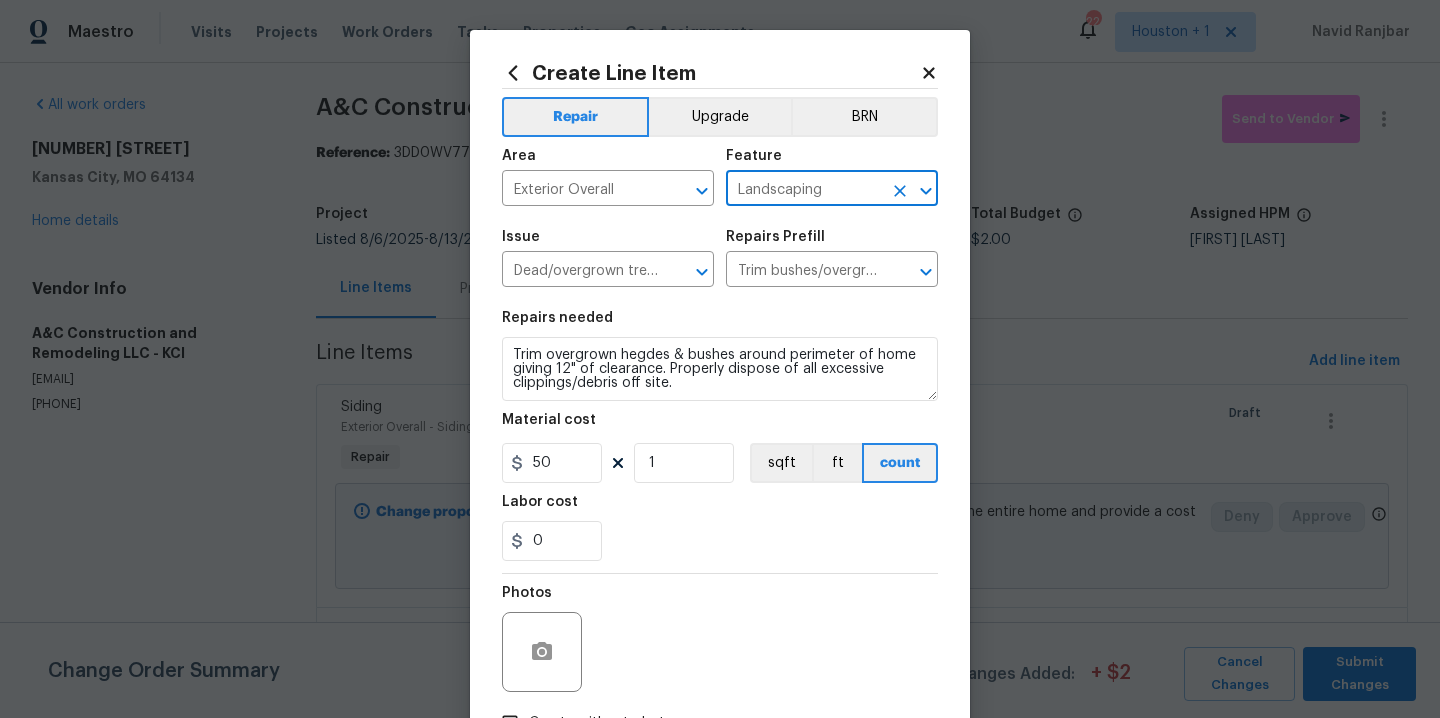 type on "Landscaping" 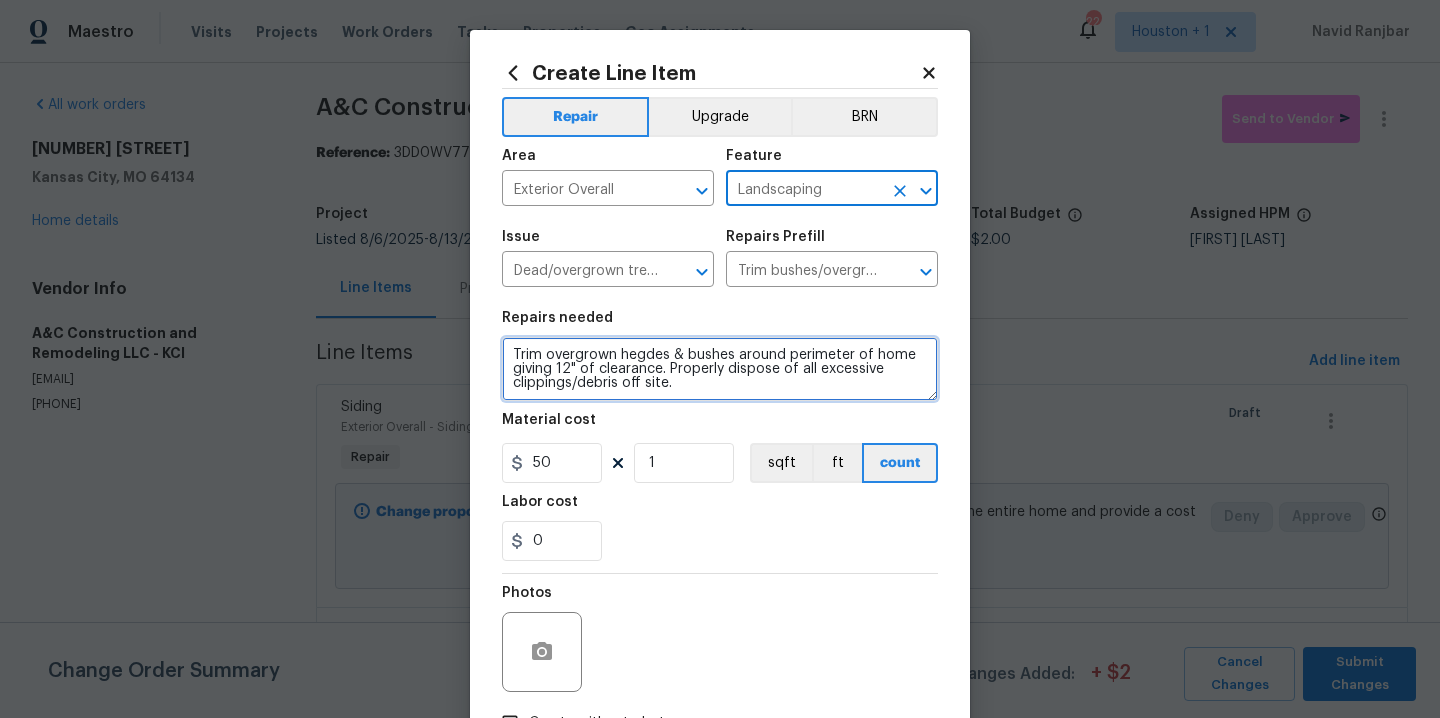 click on "Trim overgrown hegdes & bushes around perimeter of home giving 12" of clearance. Properly dispose of all excessive clippings/debris off site." at bounding box center [720, 369] 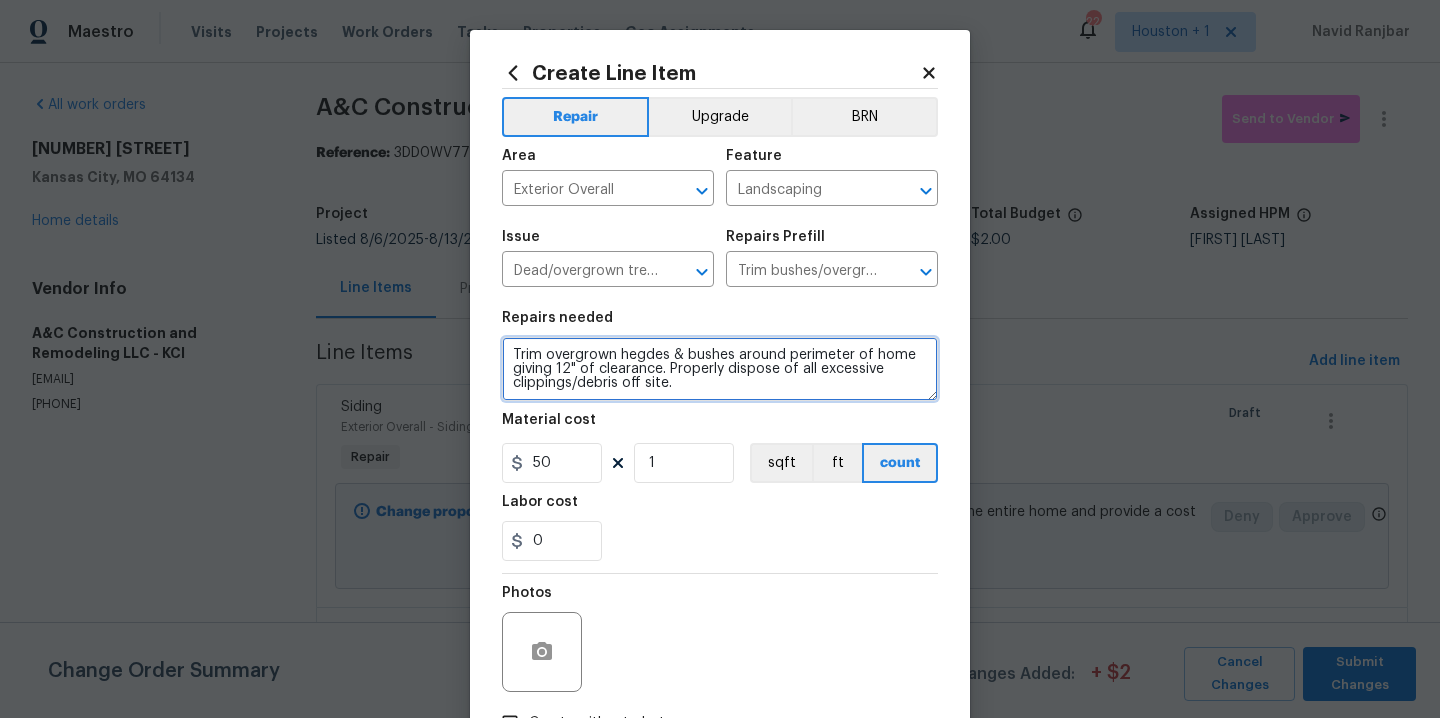 click on "Trim overgrown hegdes & bushes around perimeter of home giving 12" of clearance. Properly dispose of all excessive clippings/debris off site." at bounding box center [720, 369] 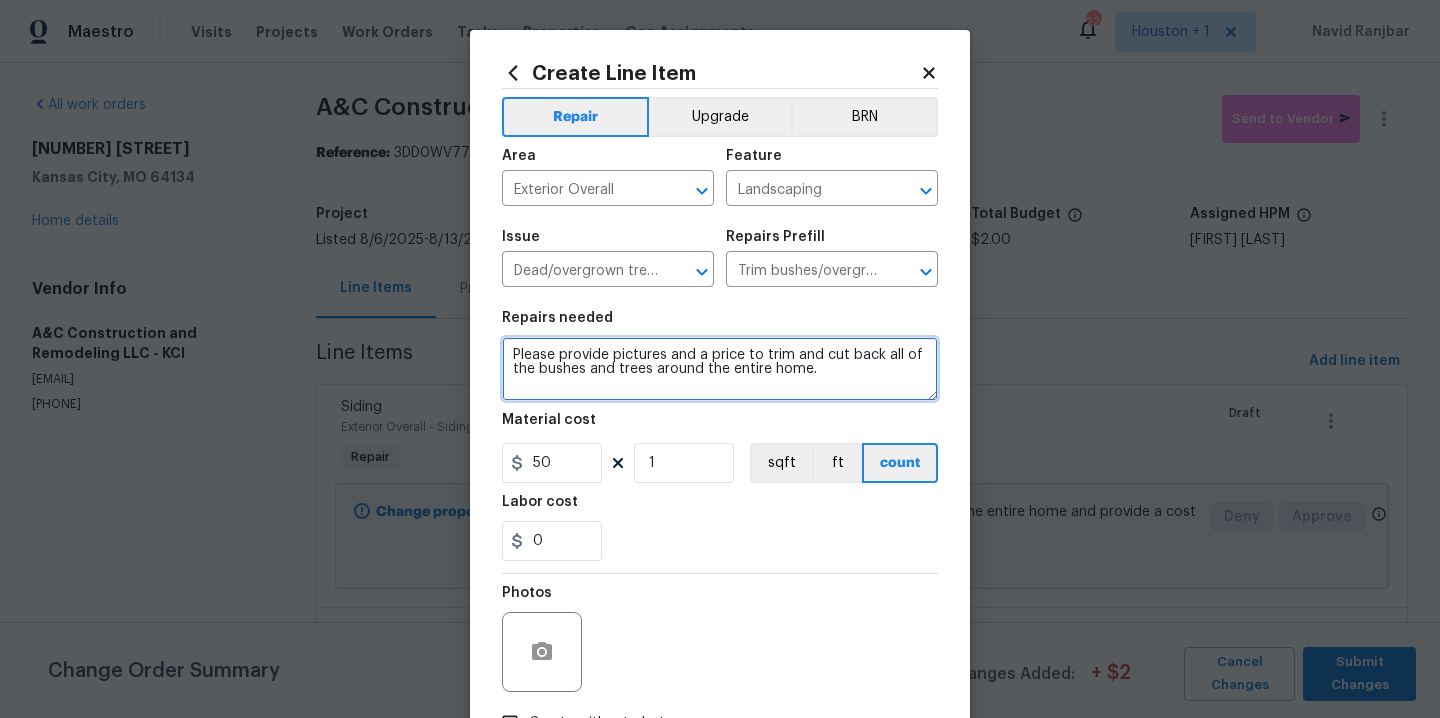 type on "Please provide pictures and a price to trim and cut back all of the bushes and trees around the entire home." 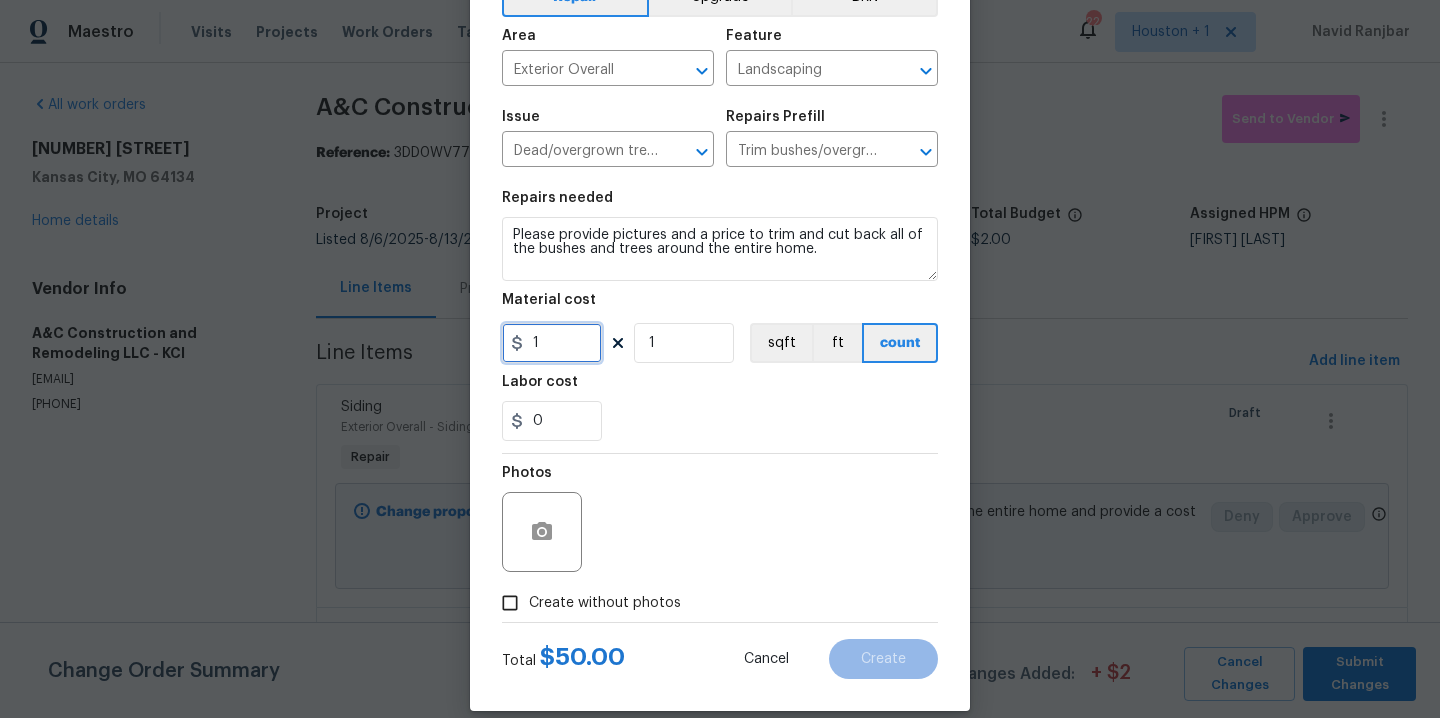 scroll, scrollTop: 144, scrollLeft: 0, axis: vertical 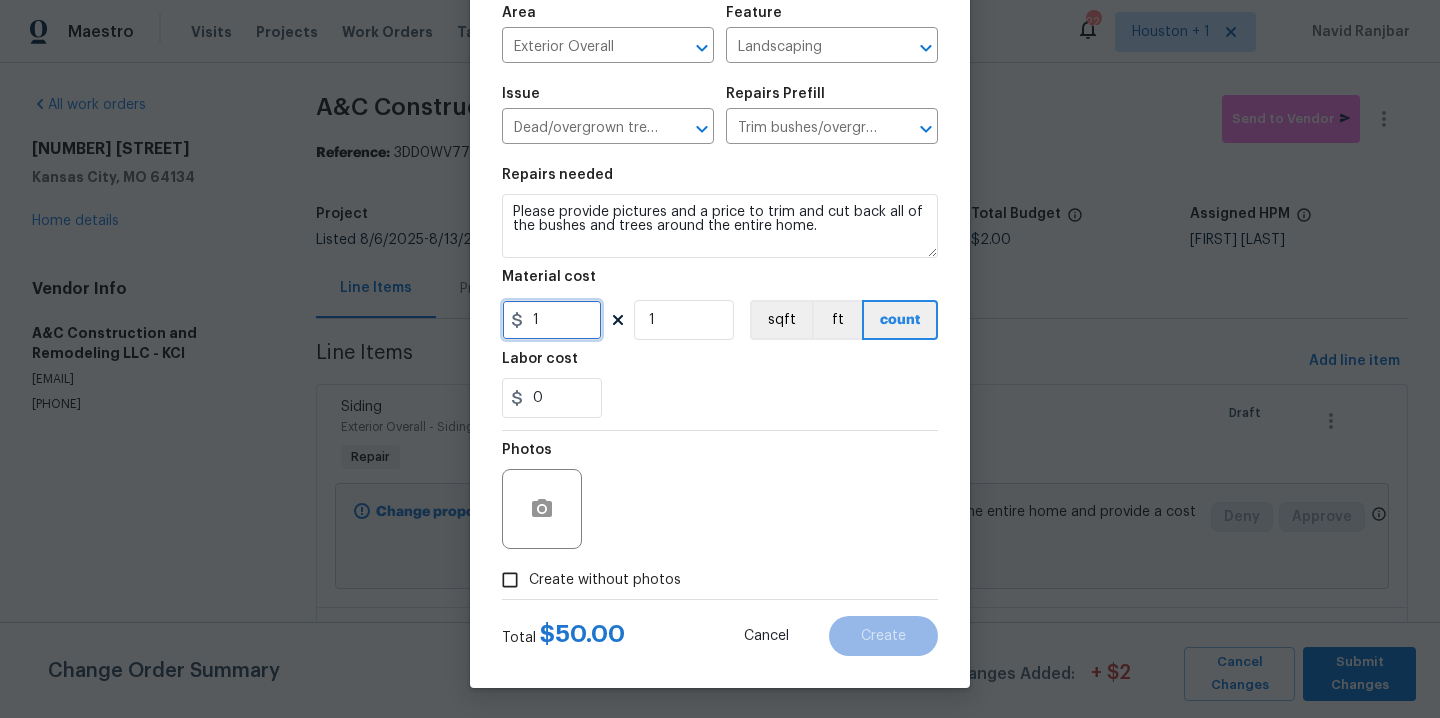 type on "1" 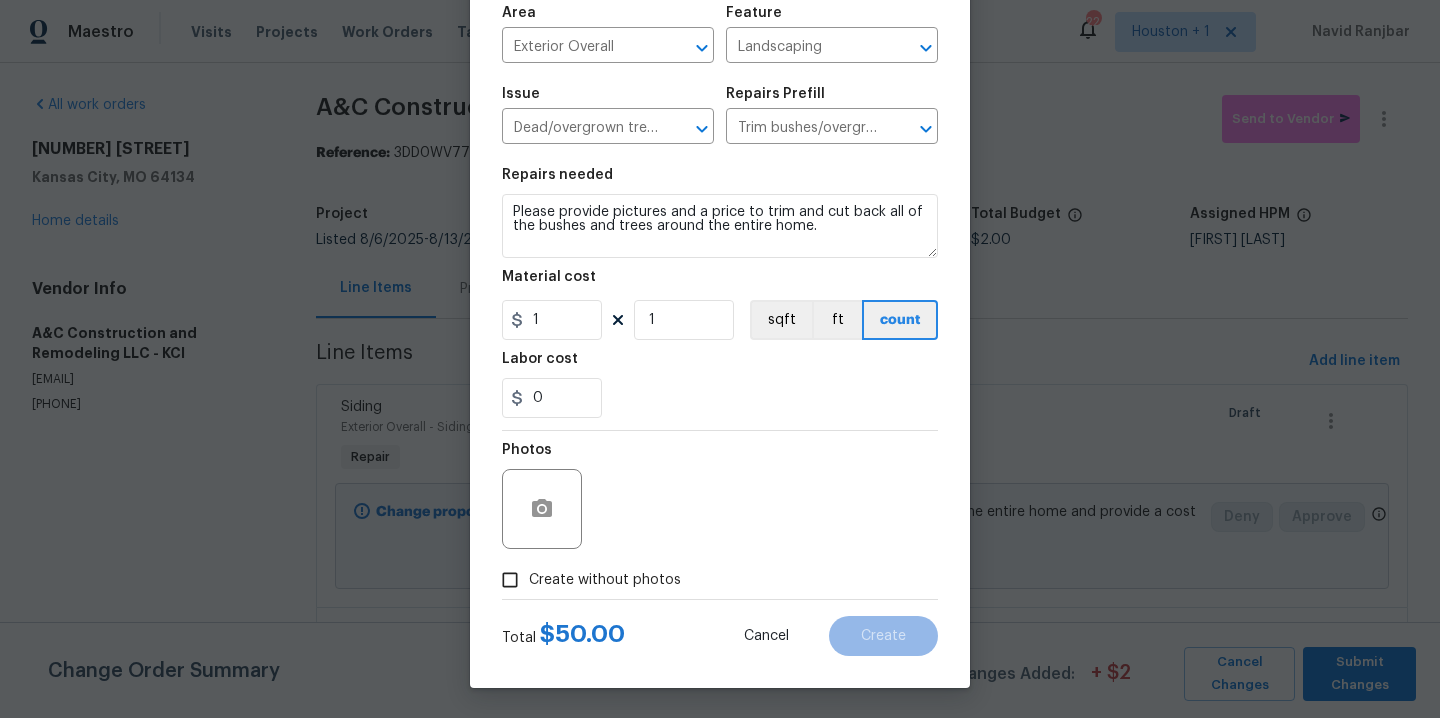click on "Create without photos" at bounding box center [605, 580] 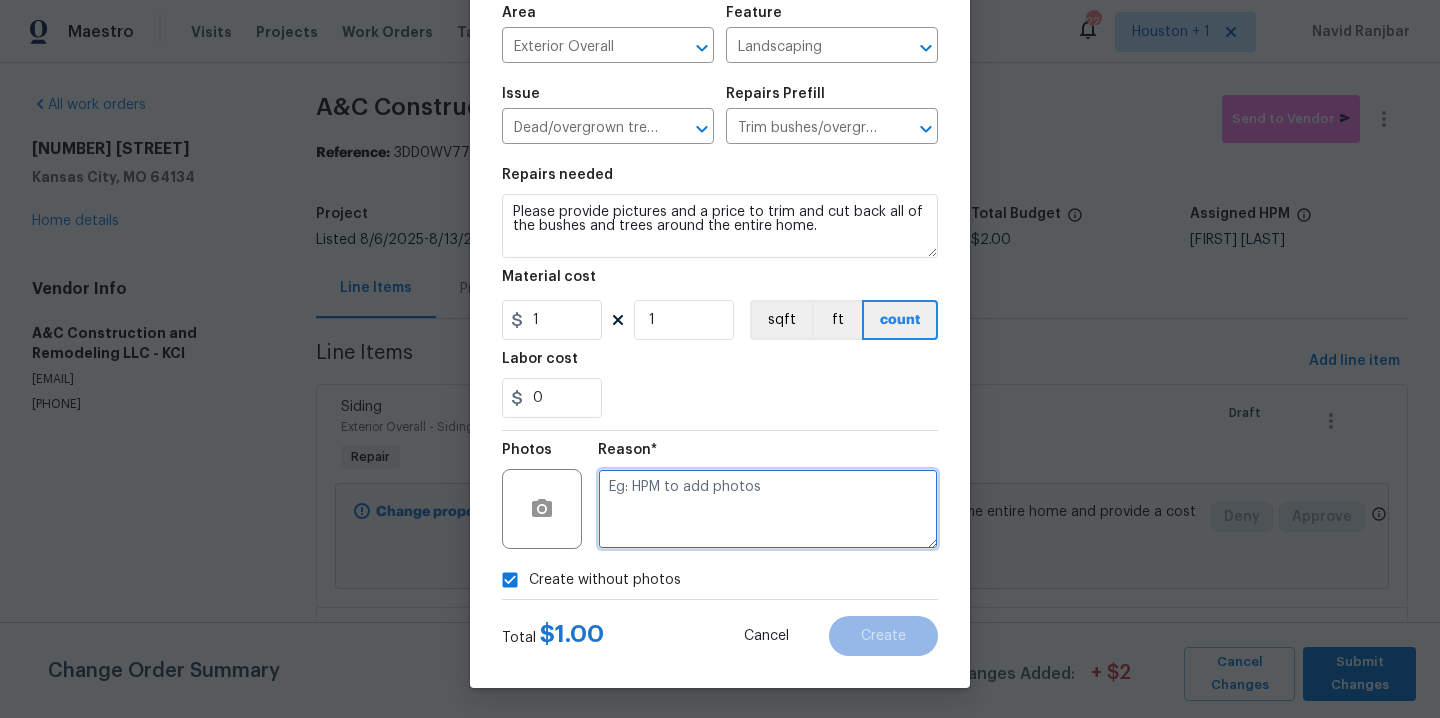 click at bounding box center (768, 509) 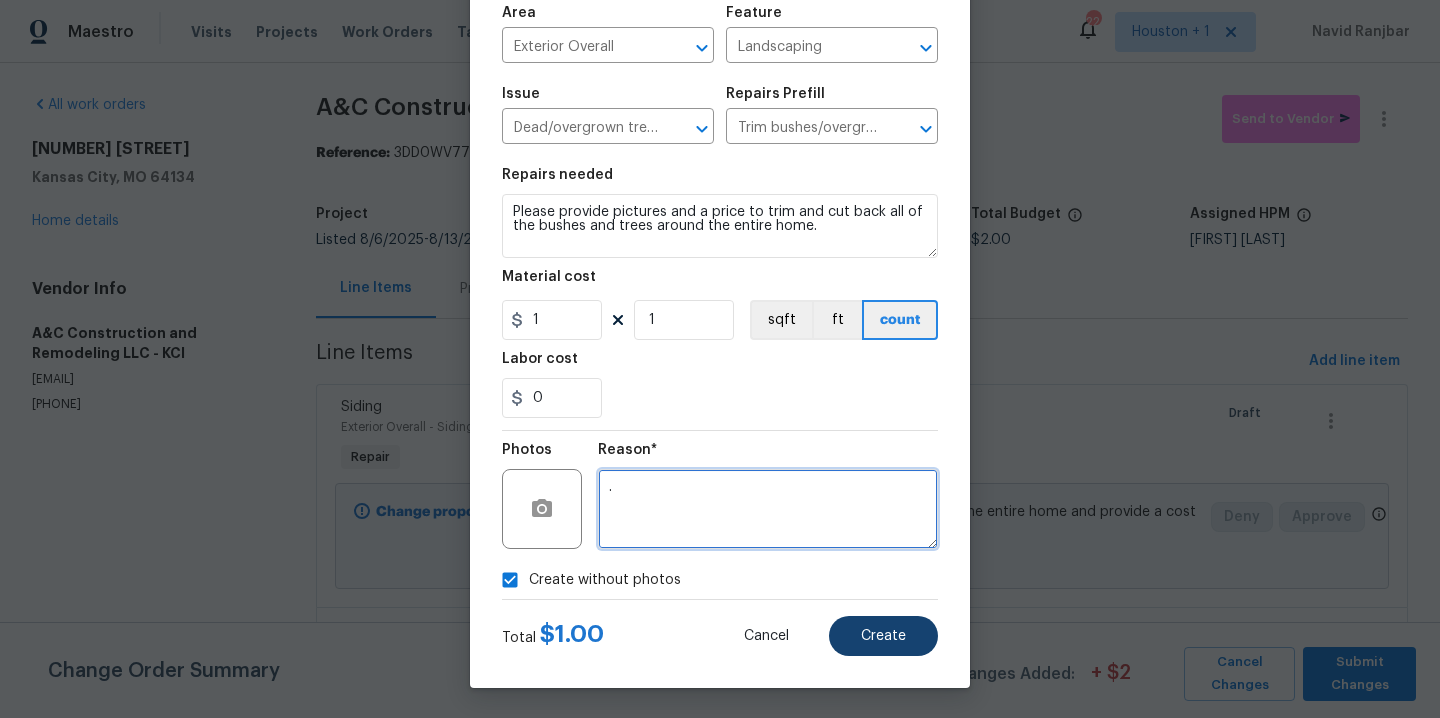 type on "." 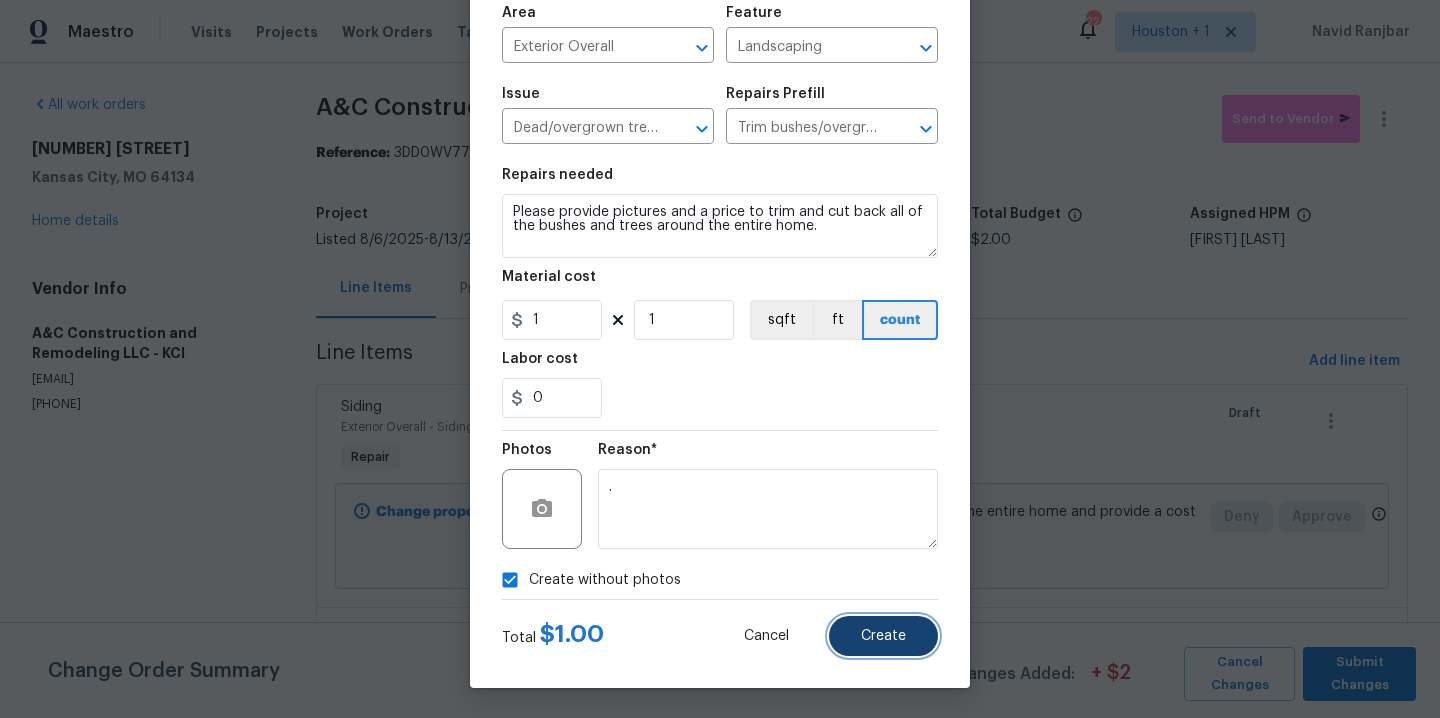 click on "Create" at bounding box center (883, 636) 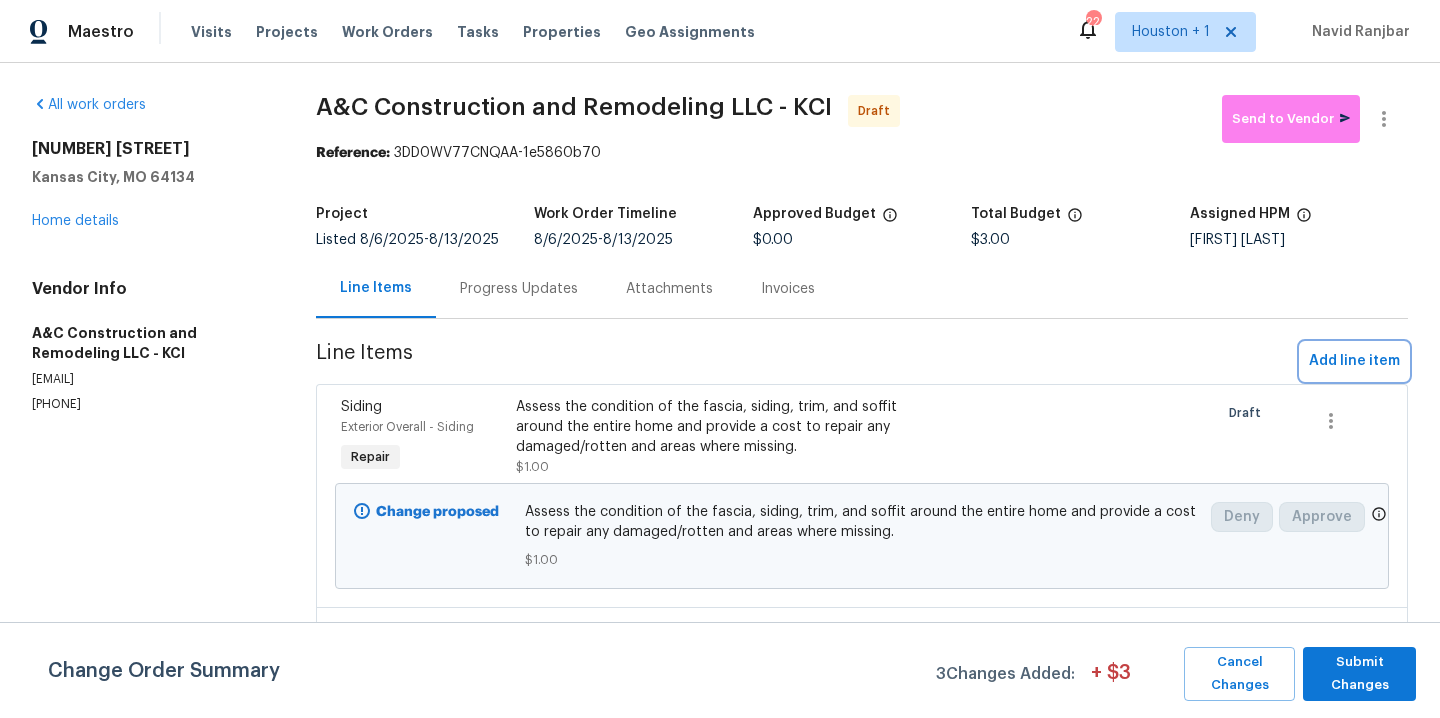 click on "Add line item" at bounding box center (1354, 361) 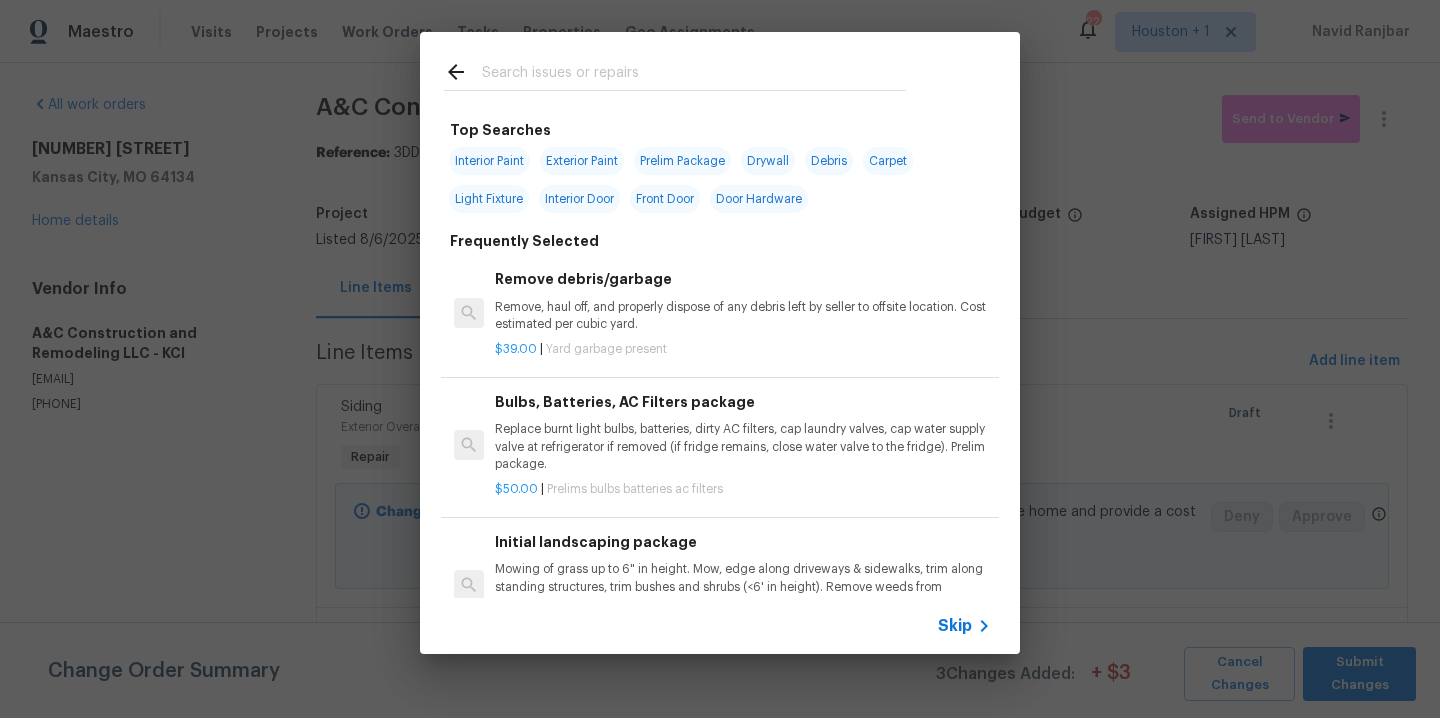 click at bounding box center [694, 75] 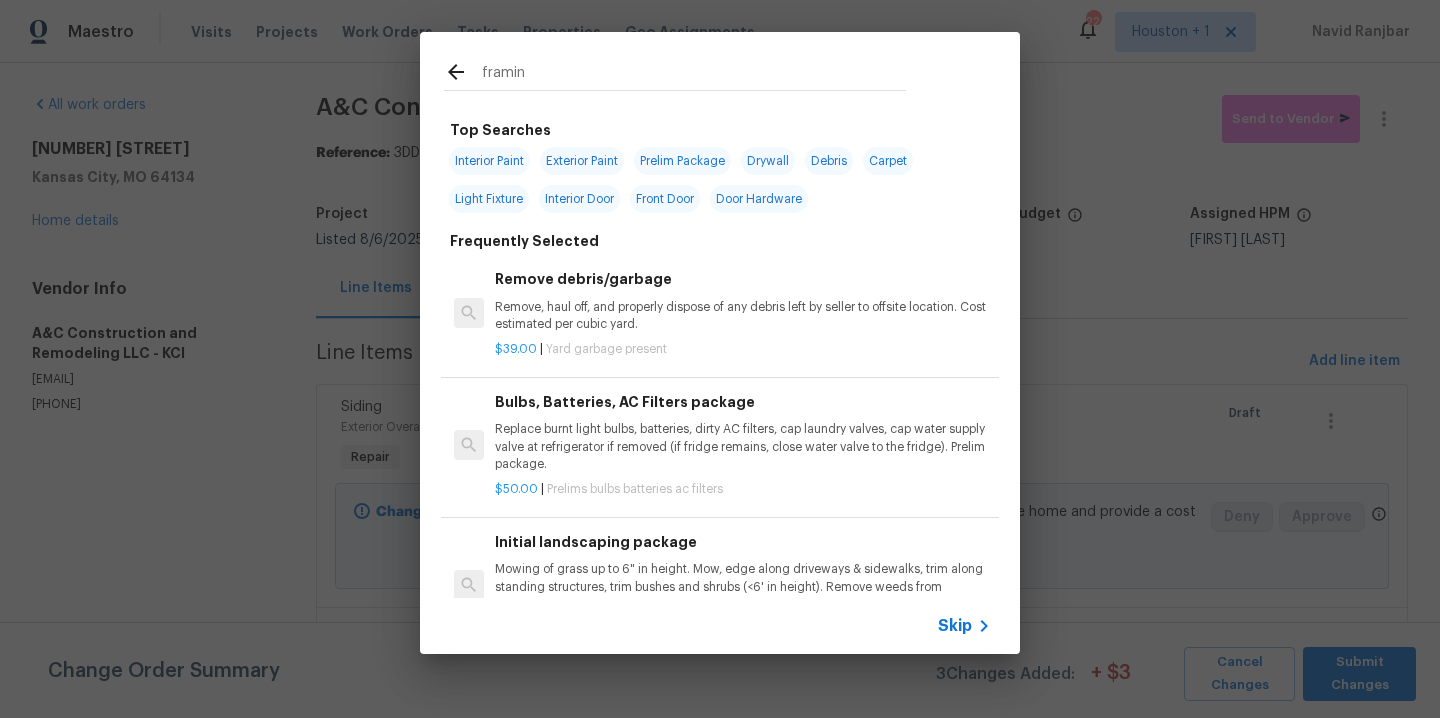 type on "framing" 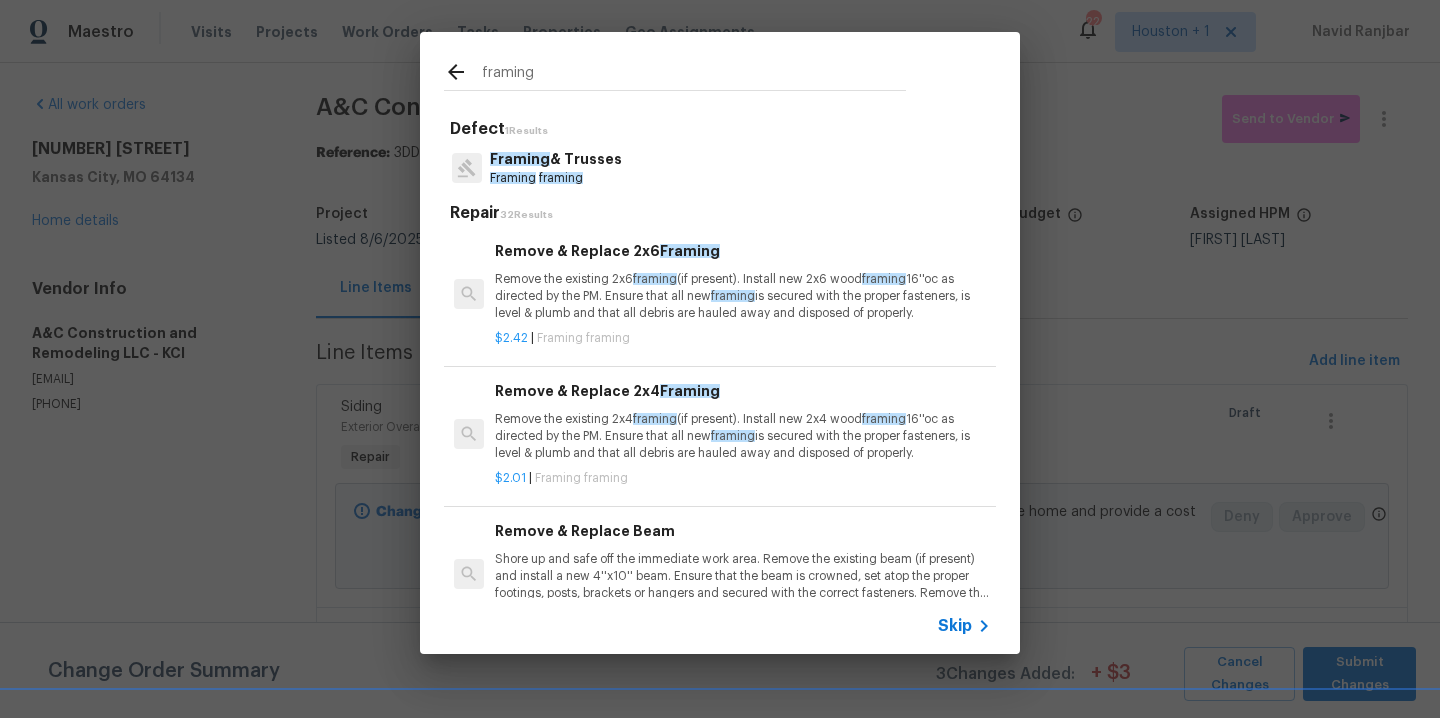 click on "Framing  & Trusses" at bounding box center (556, 159) 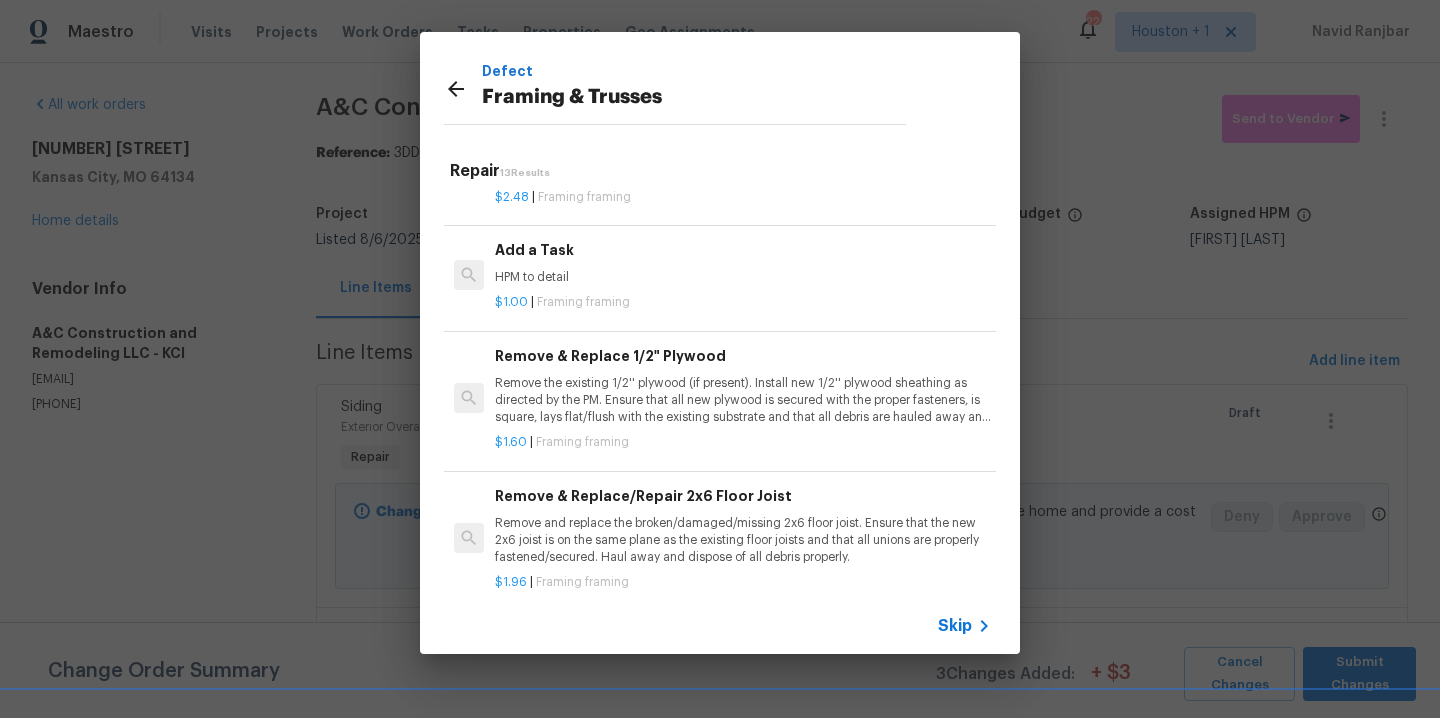 scroll, scrollTop: 1304, scrollLeft: 0, axis: vertical 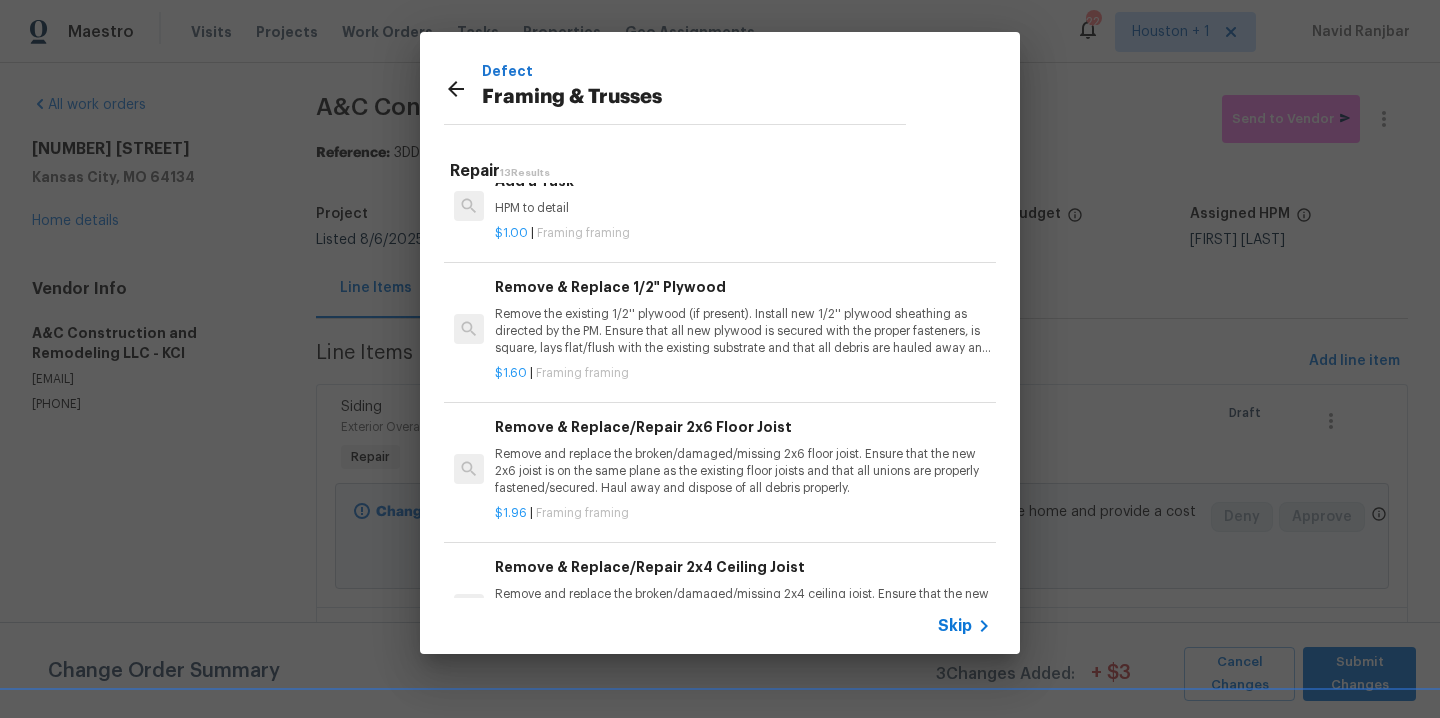 click on "$1.00   |   Framing framing" at bounding box center [743, 233] 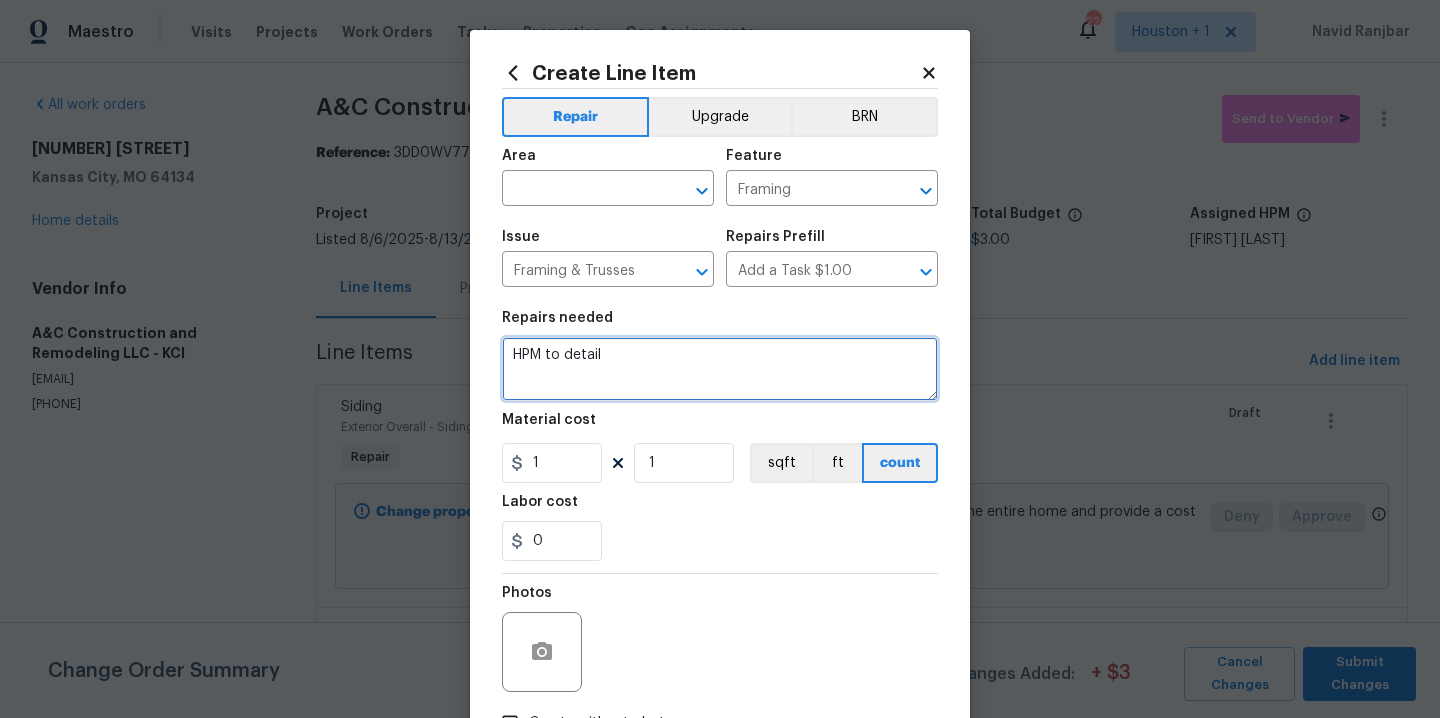 click on "HPM to detail" at bounding box center [720, 369] 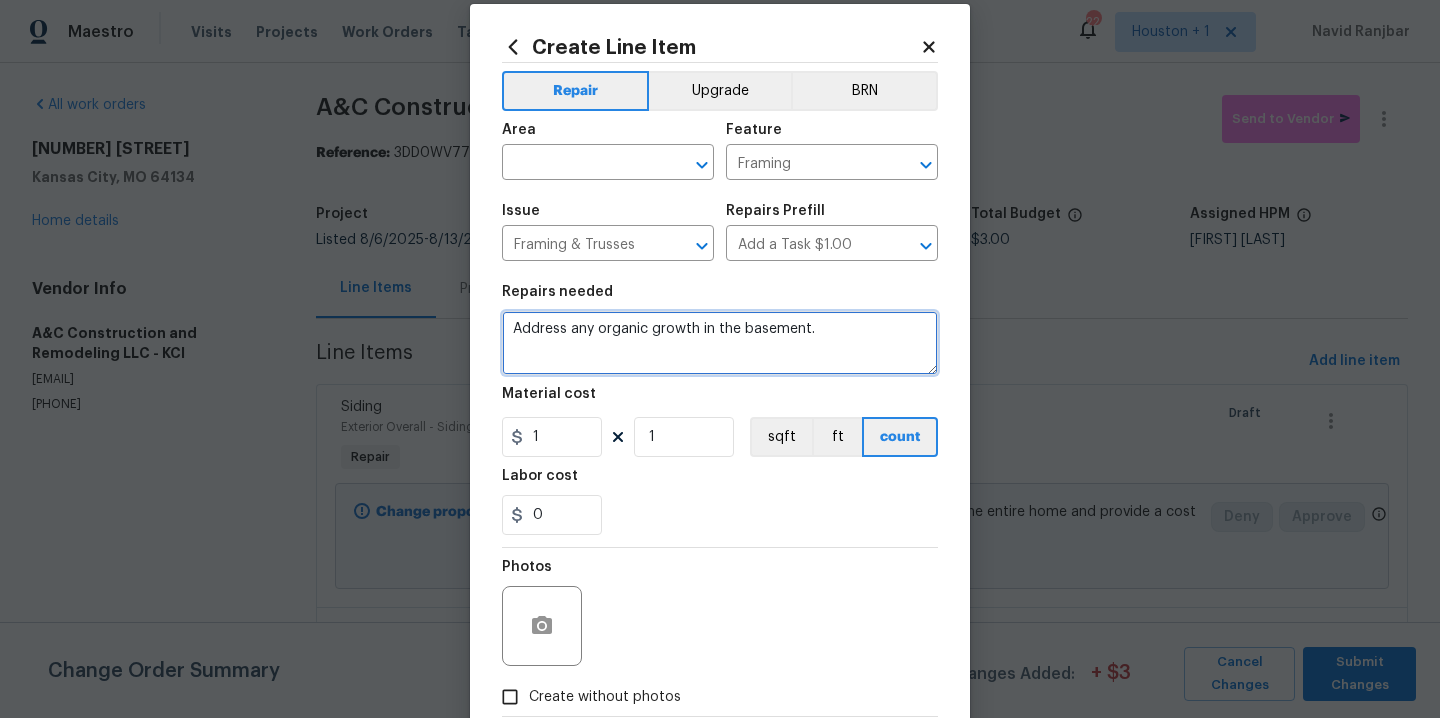 scroll, scrollTop: 0, scrollLeft: 0, axis: both 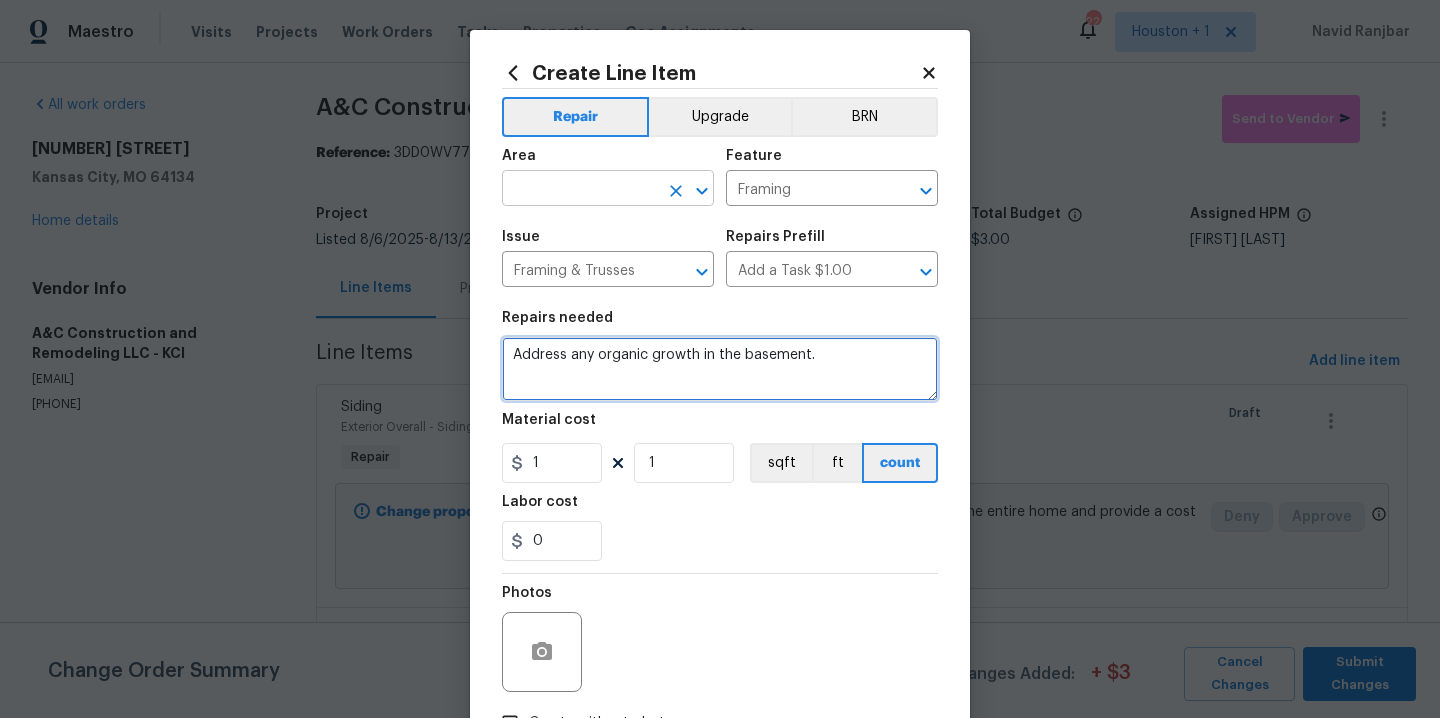 type on "Address any organic growth in the basement." 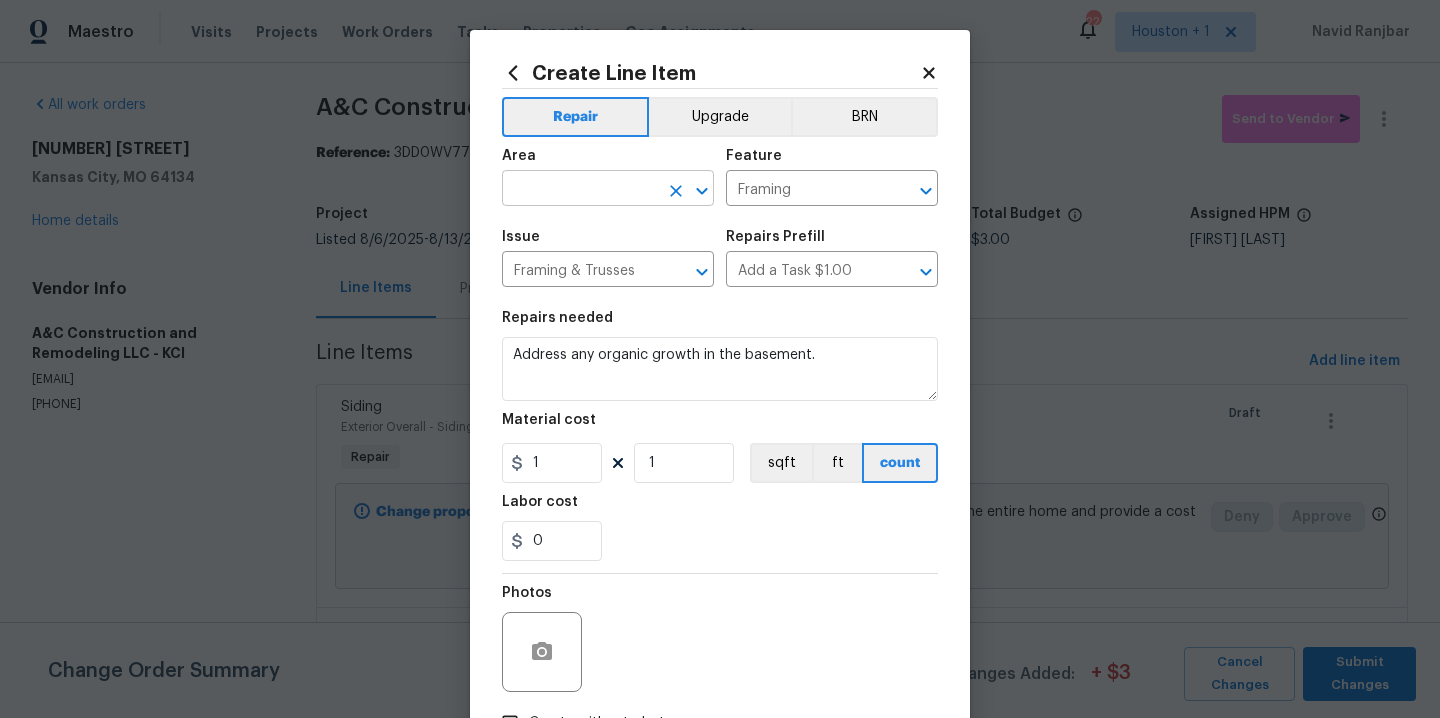 click at bounding box center [580, 190] 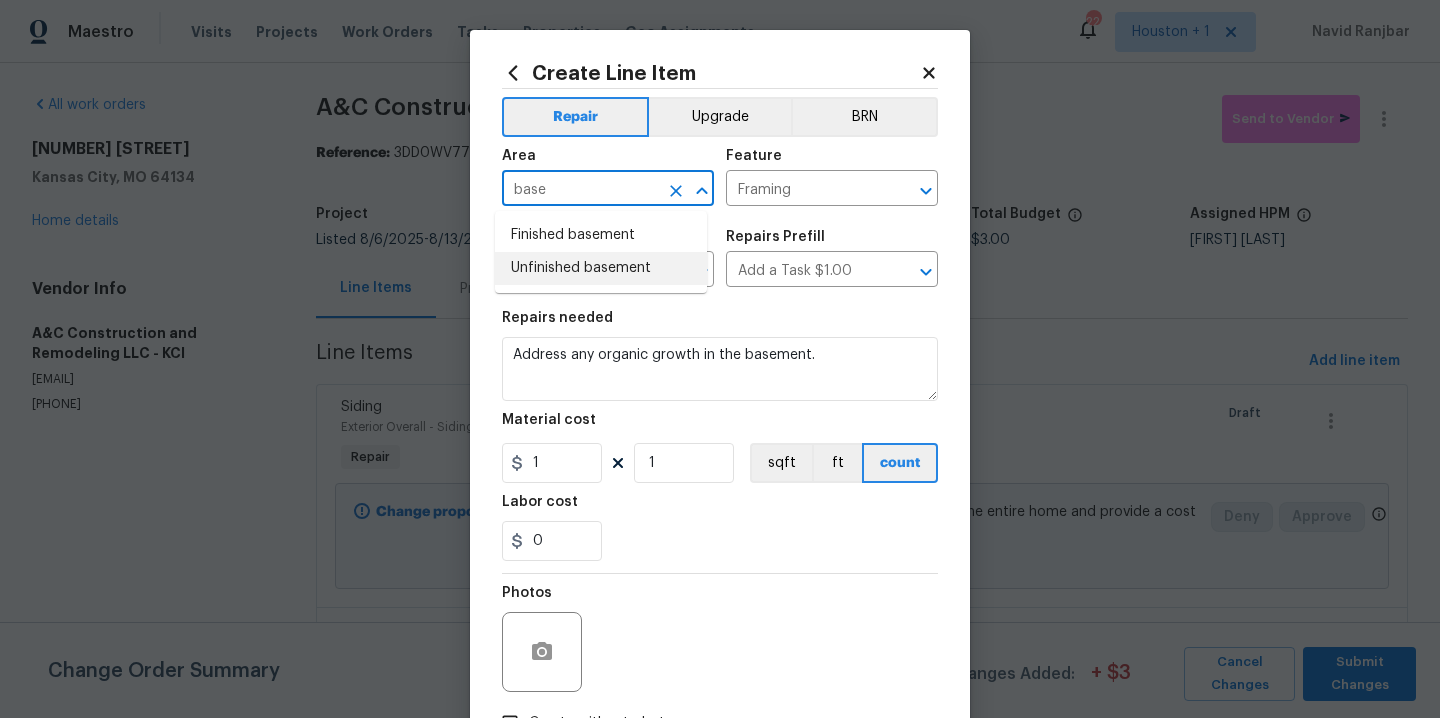 click on "Unfinished basement" at bounding box center (601, 268) 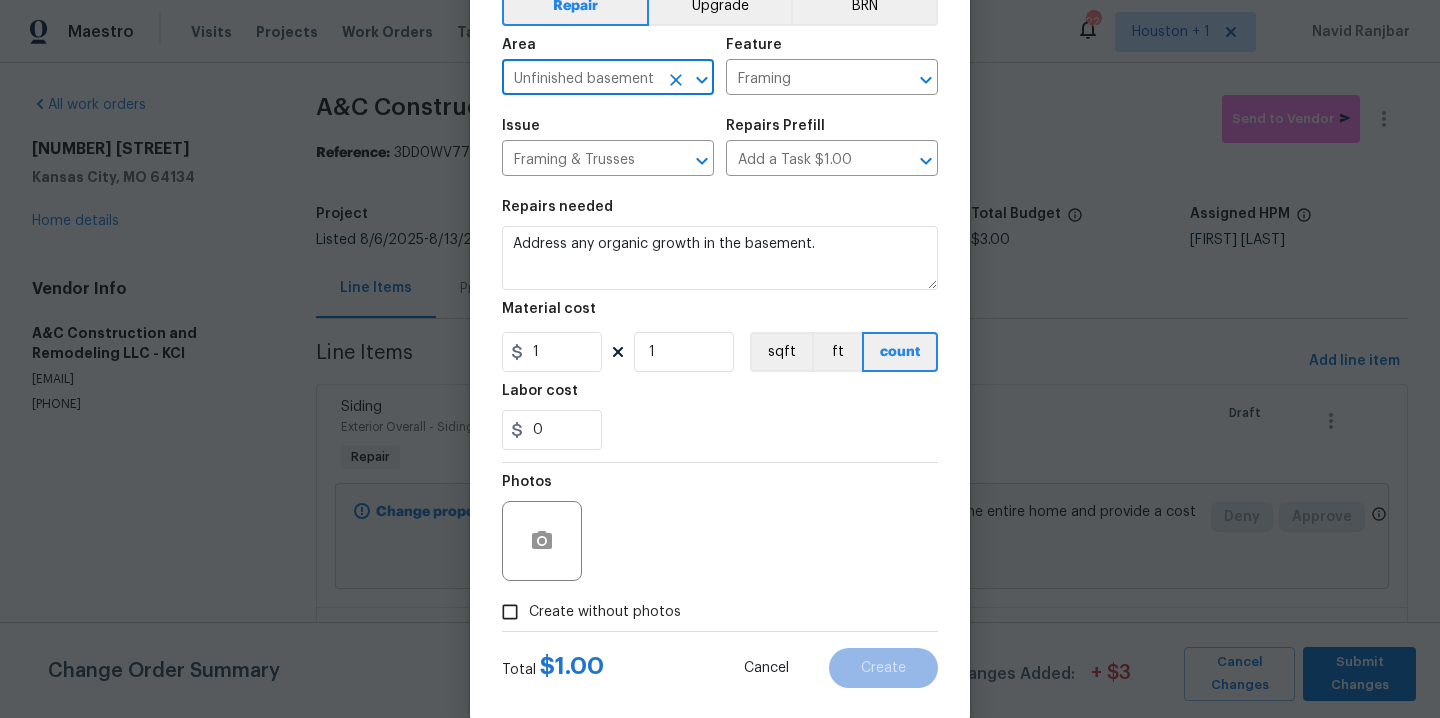 scroll, scrollTop: 144, scrollLeft: 0, axis: vertical 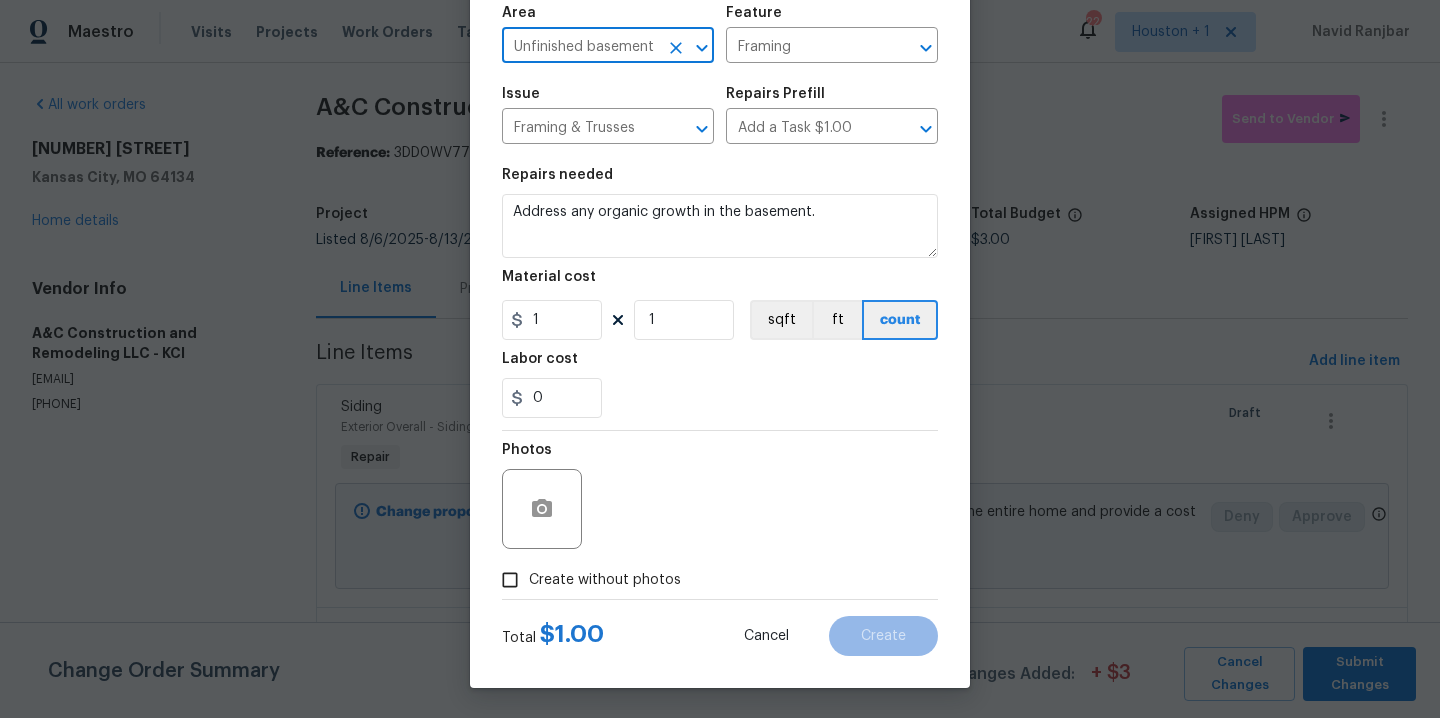 type on "Unfinished basement" 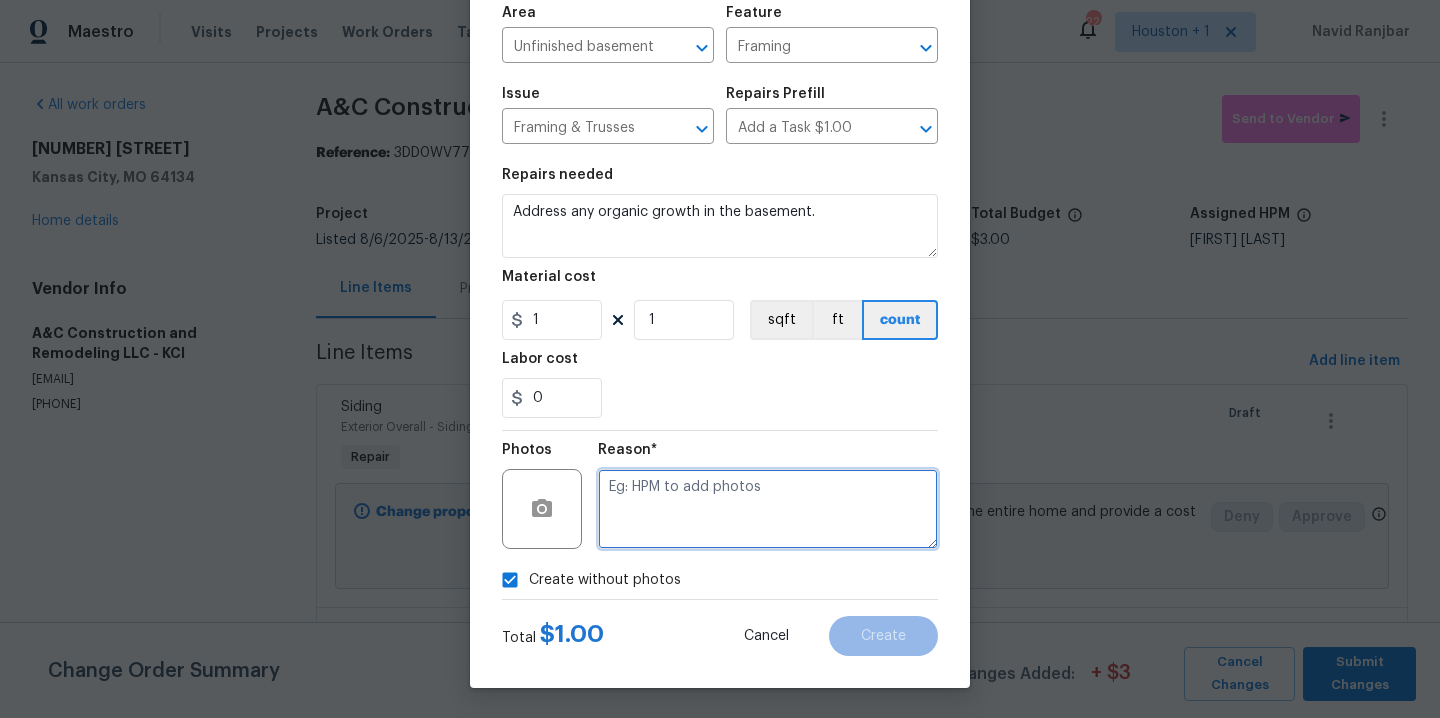 click at bounding box center (768, 509) 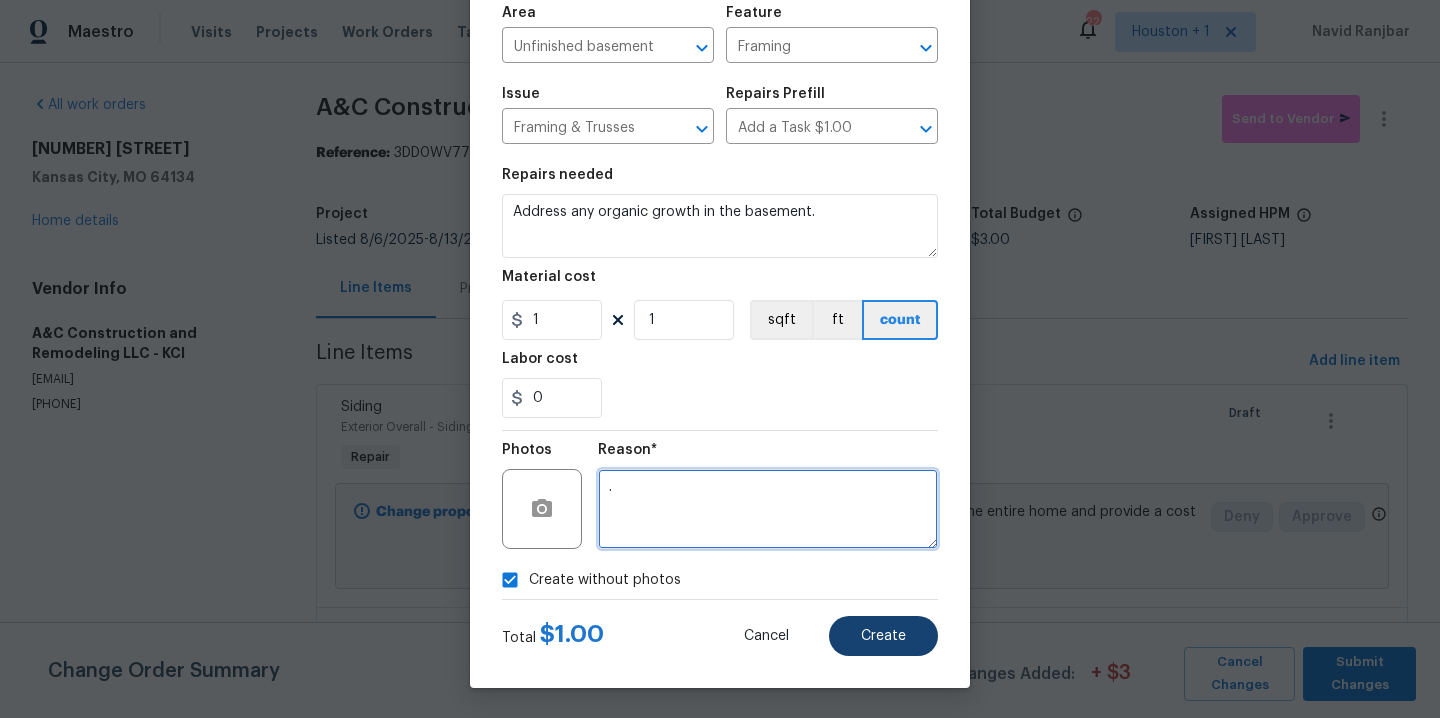 type on "." 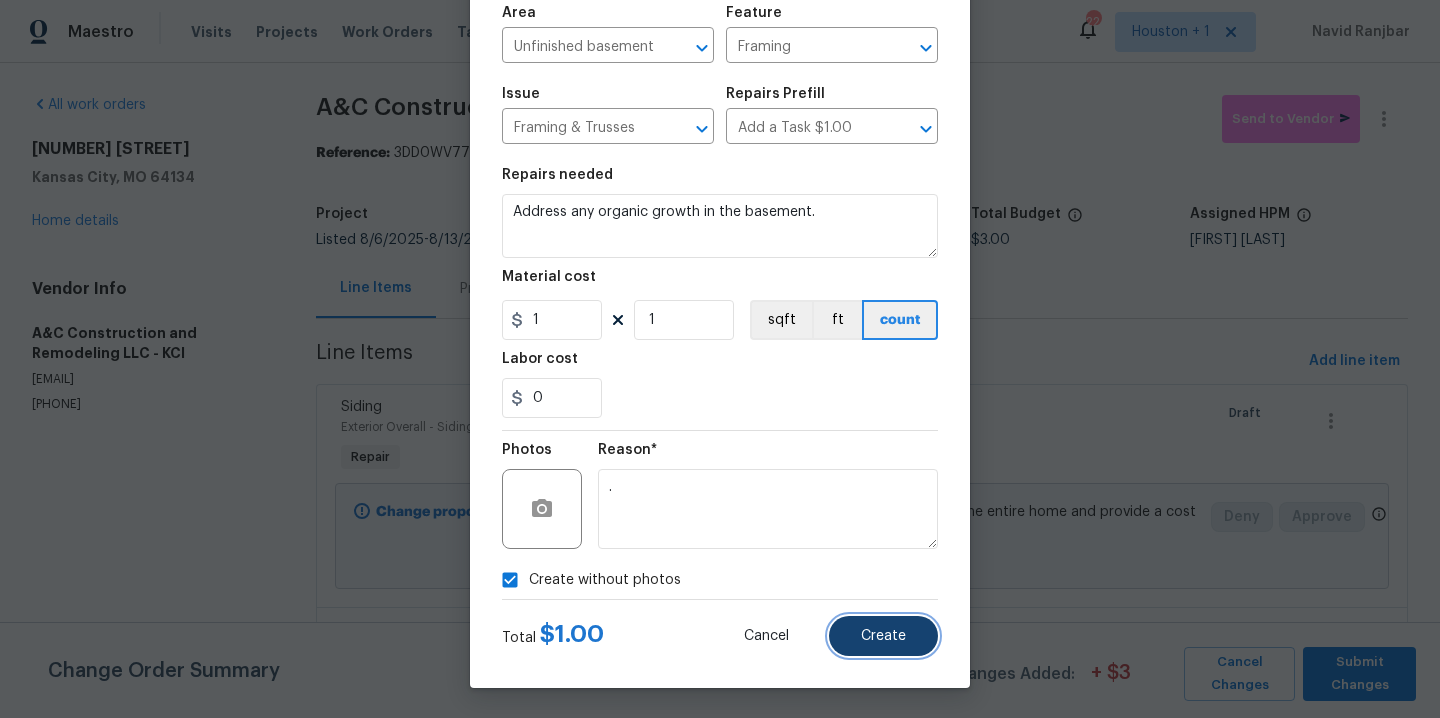 click on "Create" at bounding box center (883, 636) 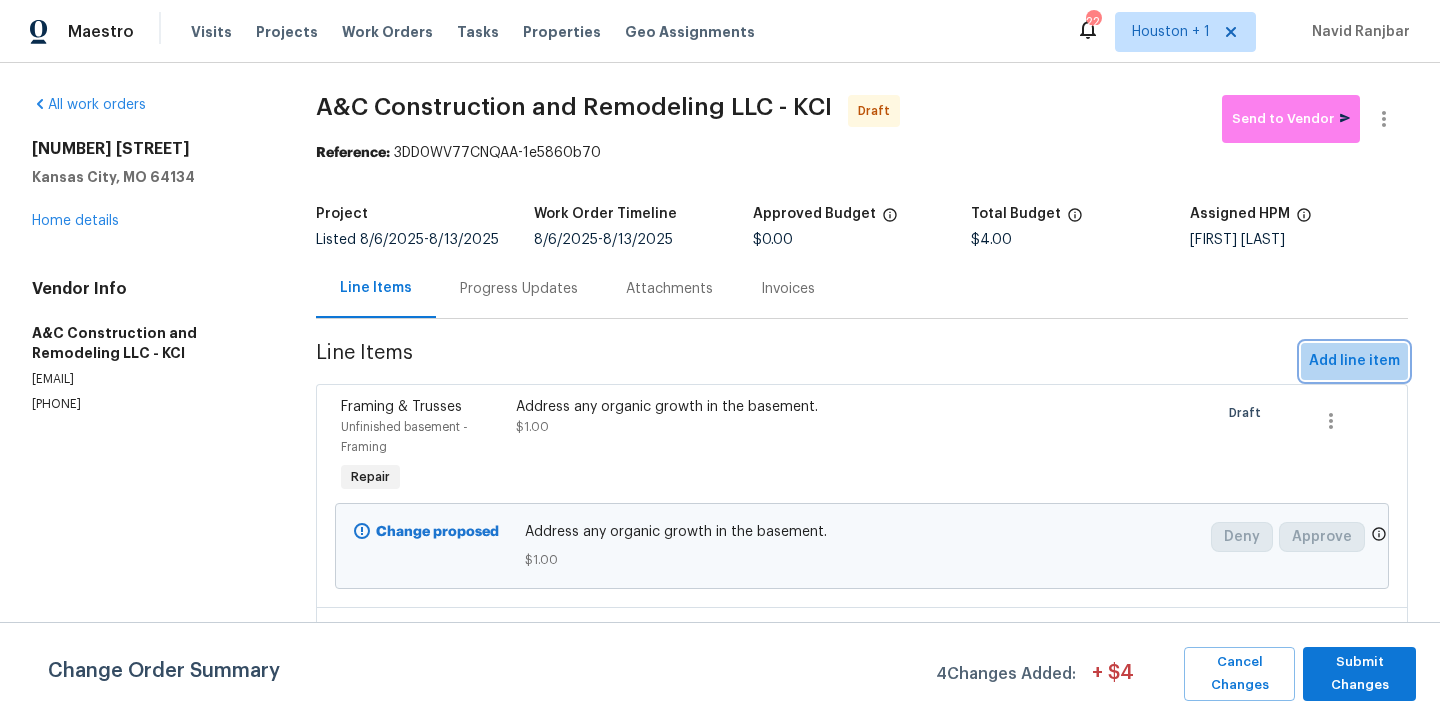 click on "Add line item" at bounding box center (1354, 361) 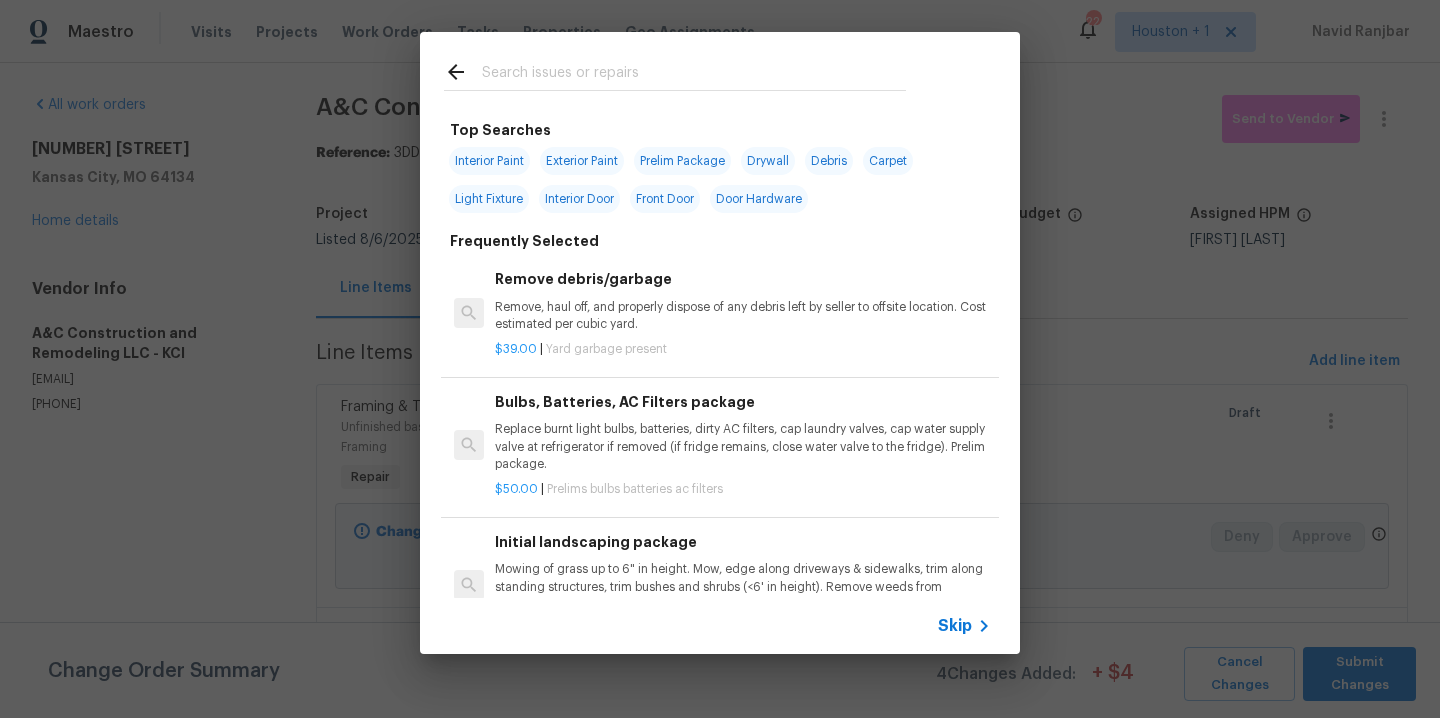 click at bounding box center (694, 75) 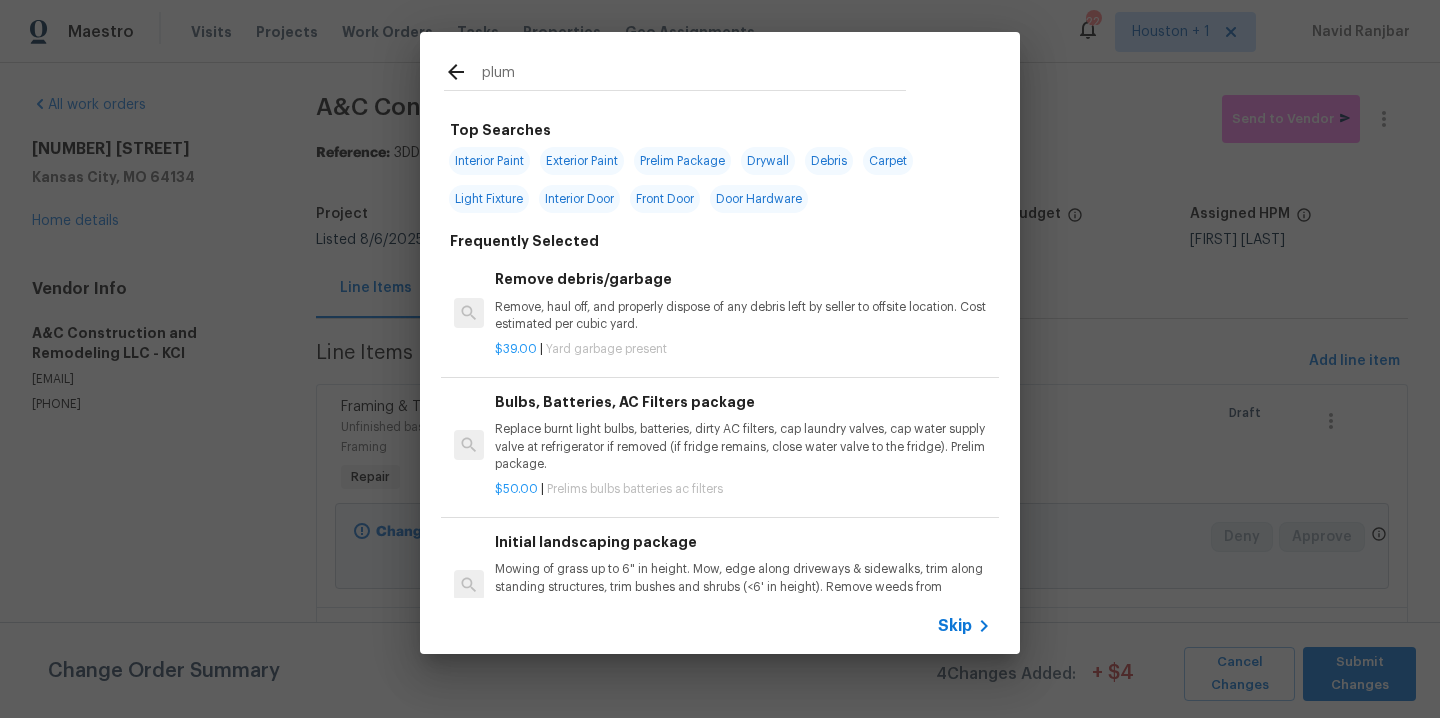 type on "plumb" 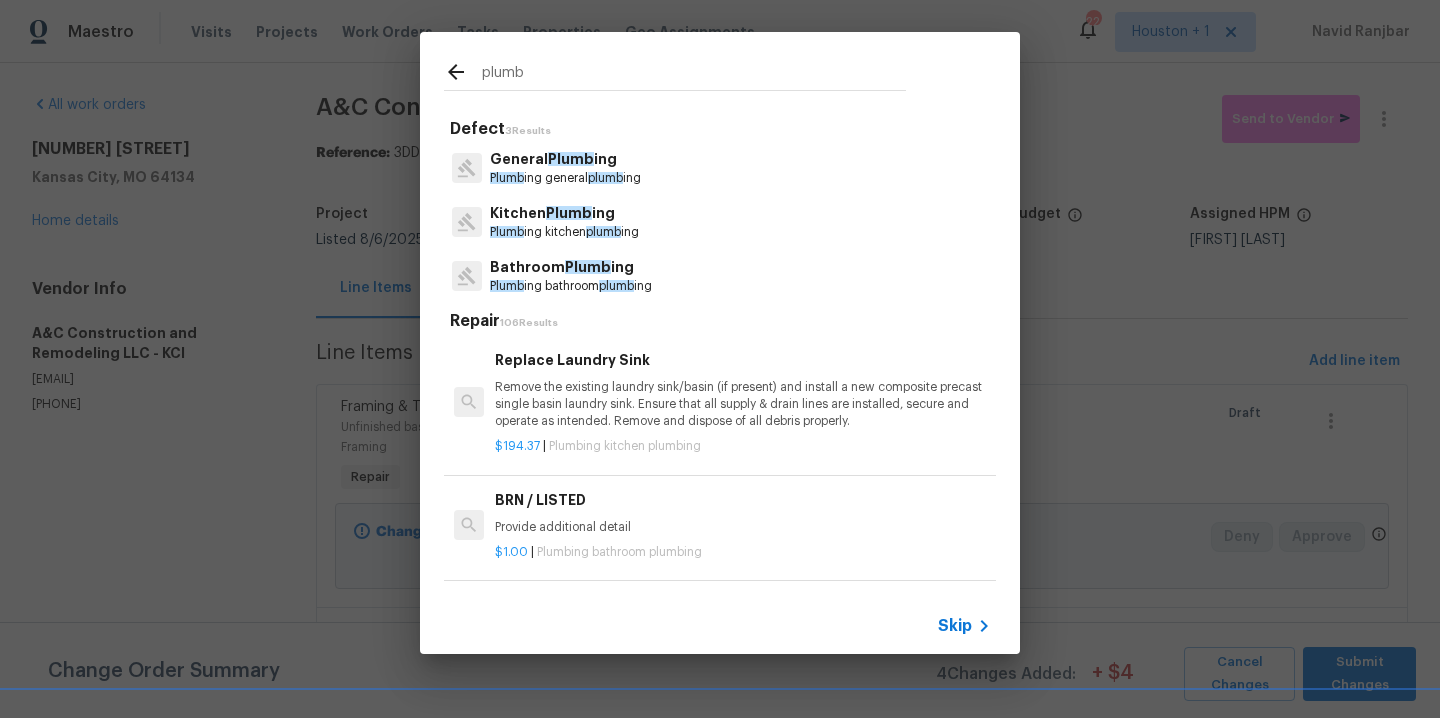 click on "Plumb ing general  plumb ing" at bounding box center [565, 178] 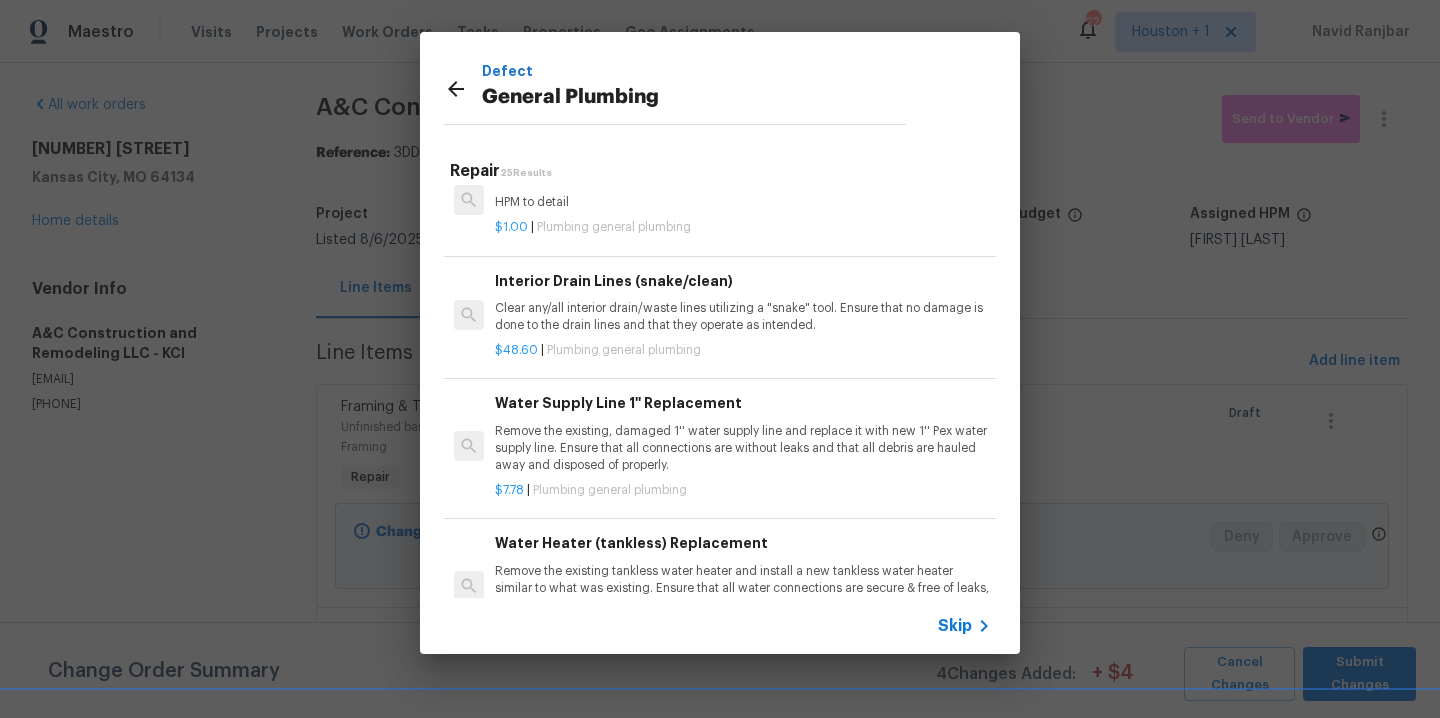 scroll, scrollTop: 2300, scrollLeft: 0, axis: vertical 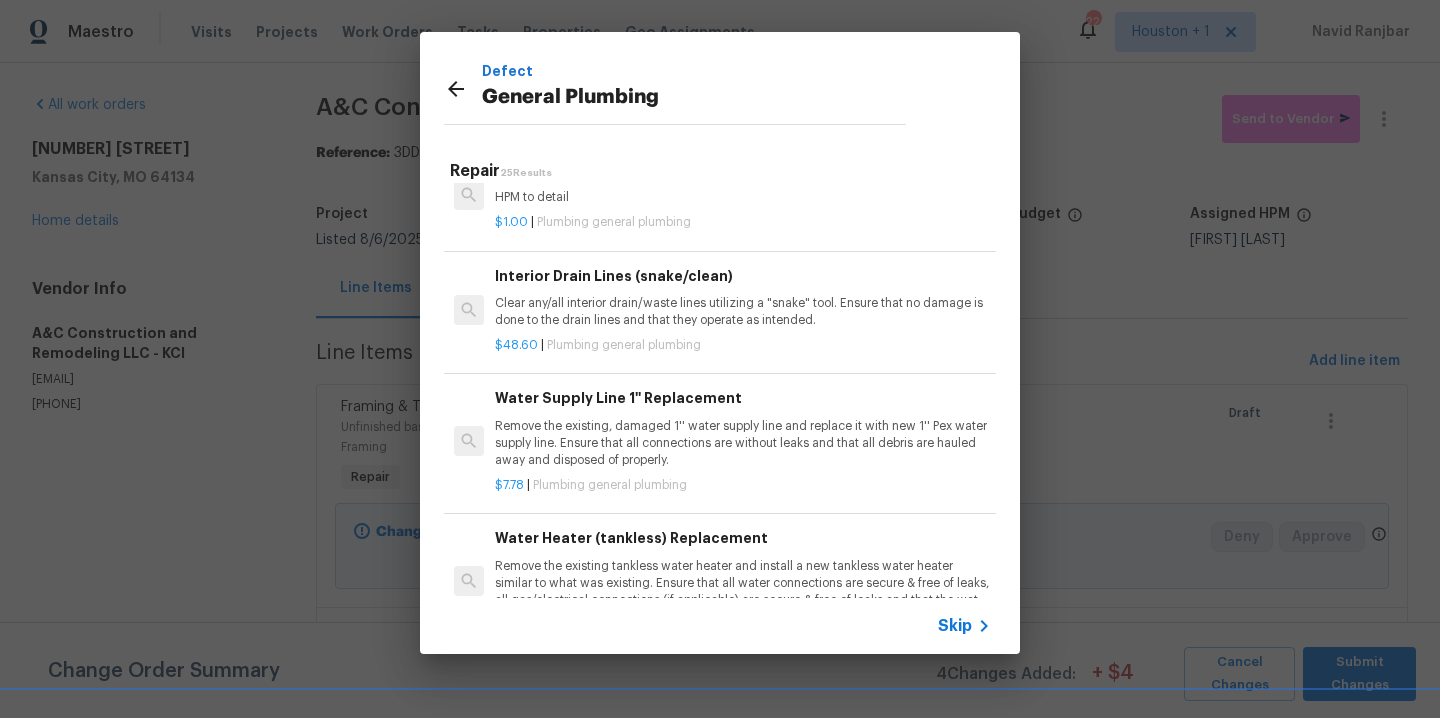 click on "$1.00   |   Plumbing general plumbing" at bounding box center [743, 222] 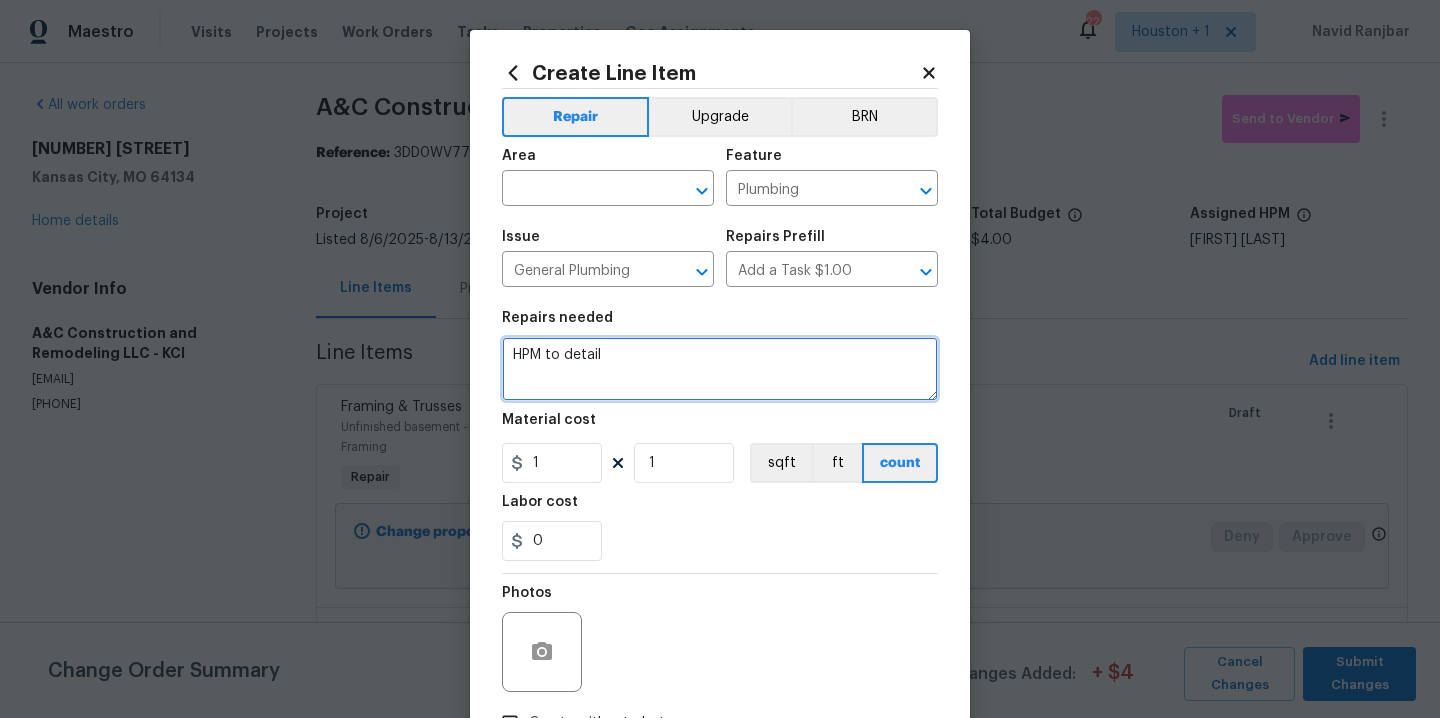 click on "HPM to detail" at bounding box center (720, 369) 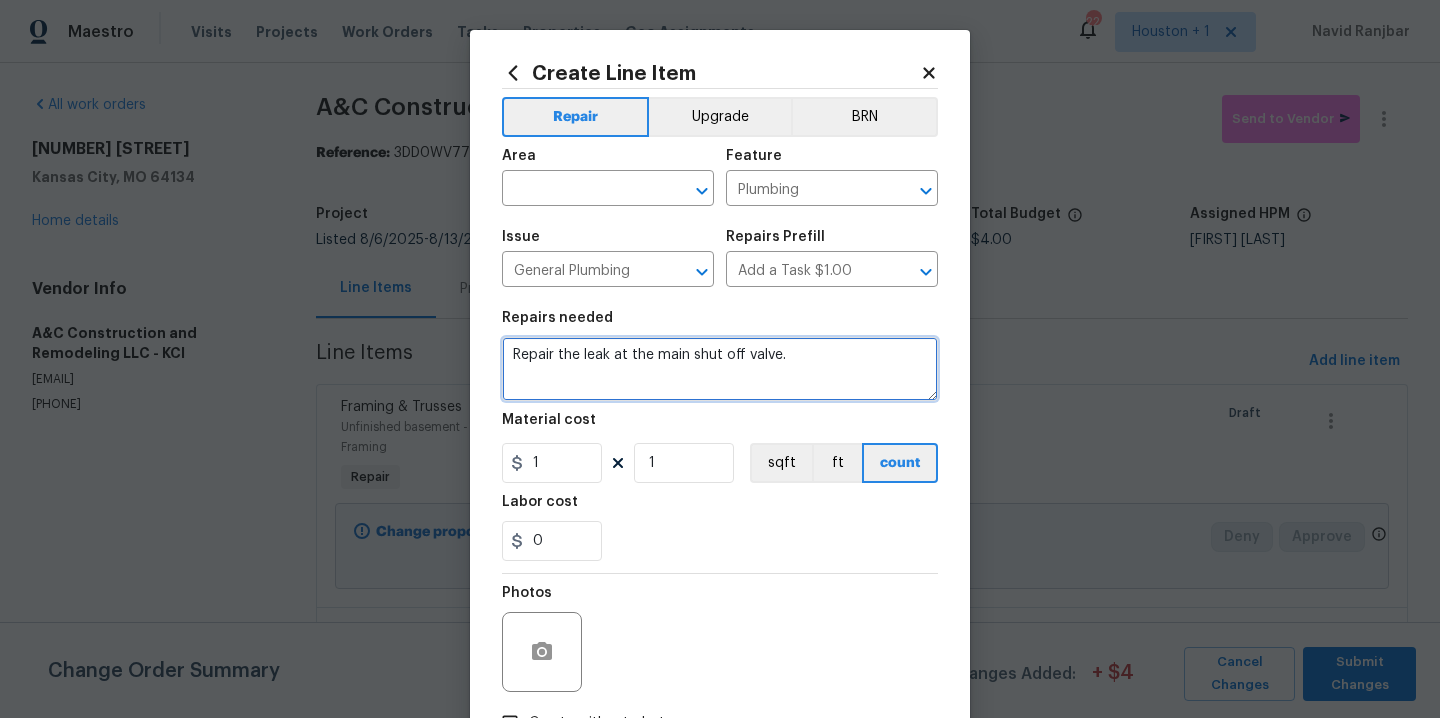 type on "Repair the leak at the main shut off valve." 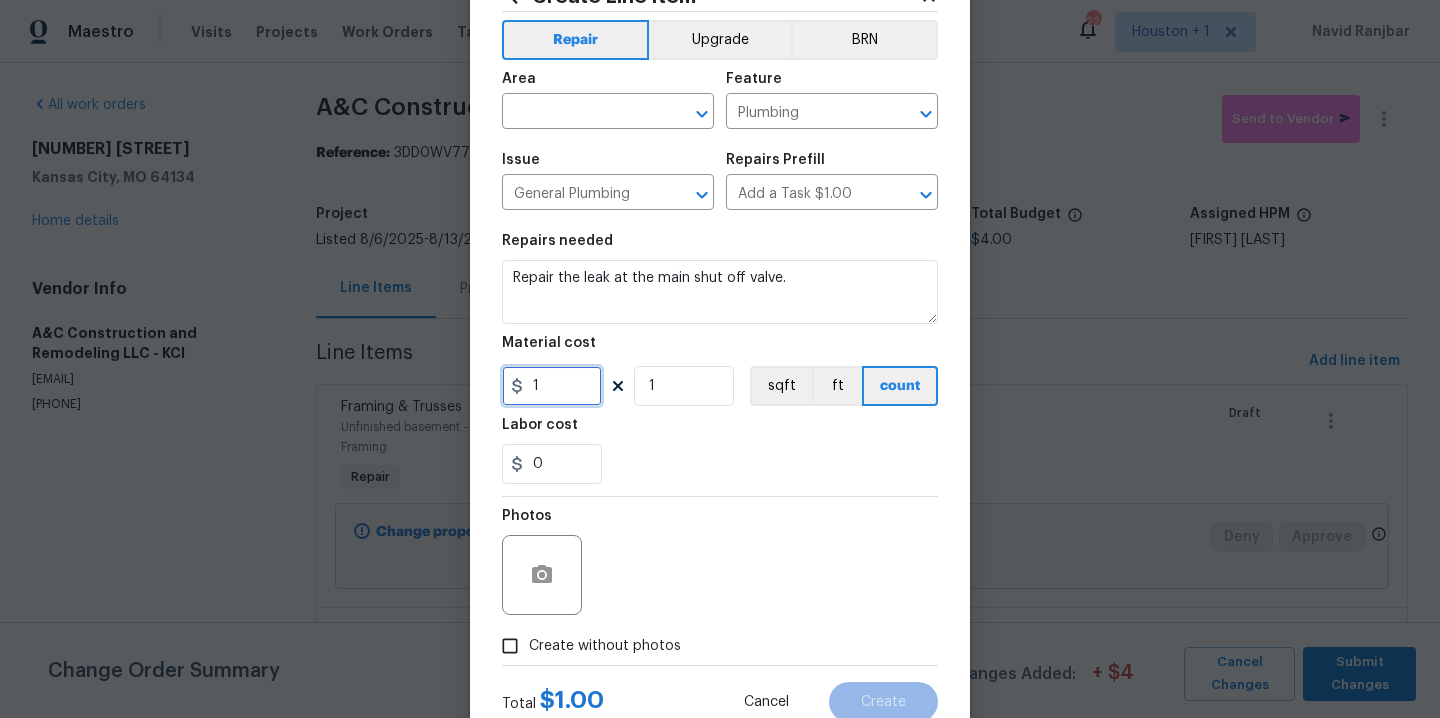 scroll, scrollTop: 144, scrollLeft: 0, axis: vertical 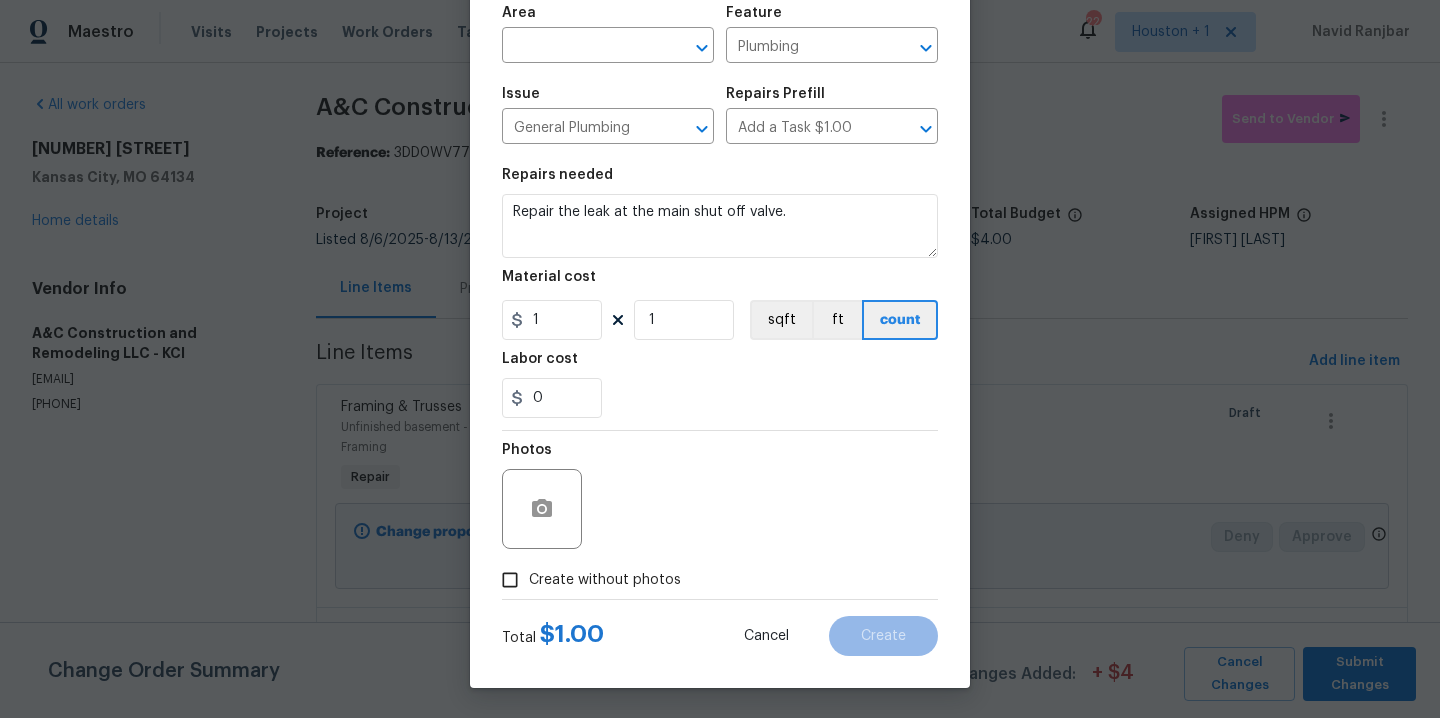 click on "Create without photos" at bounding box center [605, 580] 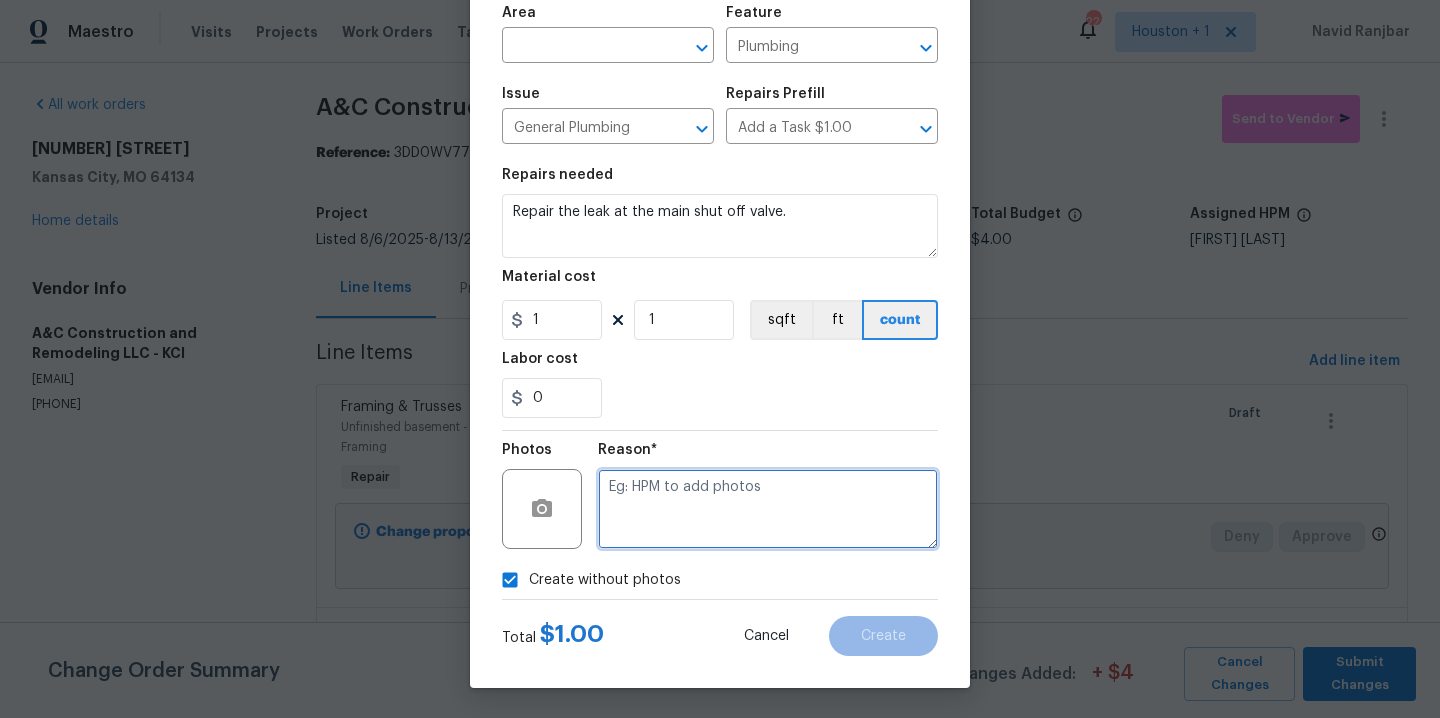 click at bounding box center (768, 509) 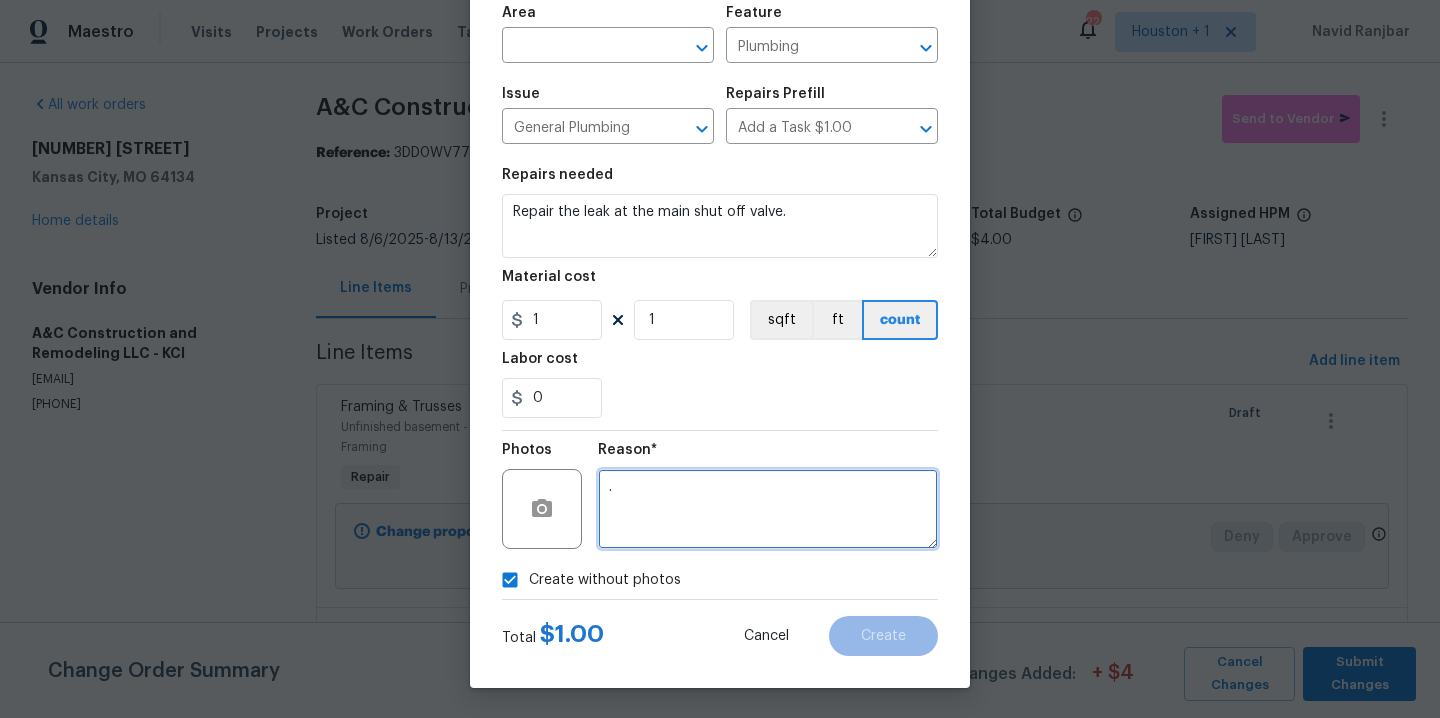 type on "." 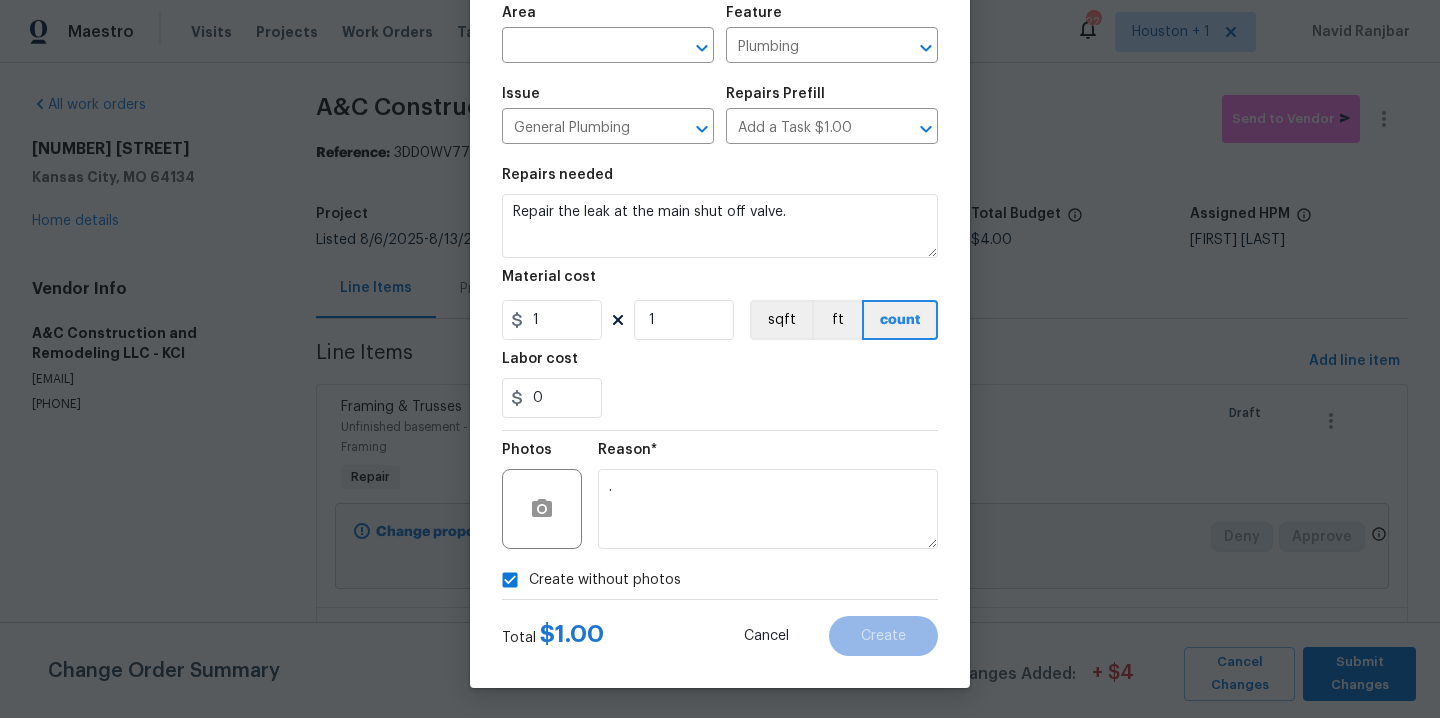 click on "0" at bounding box center (720, 398) 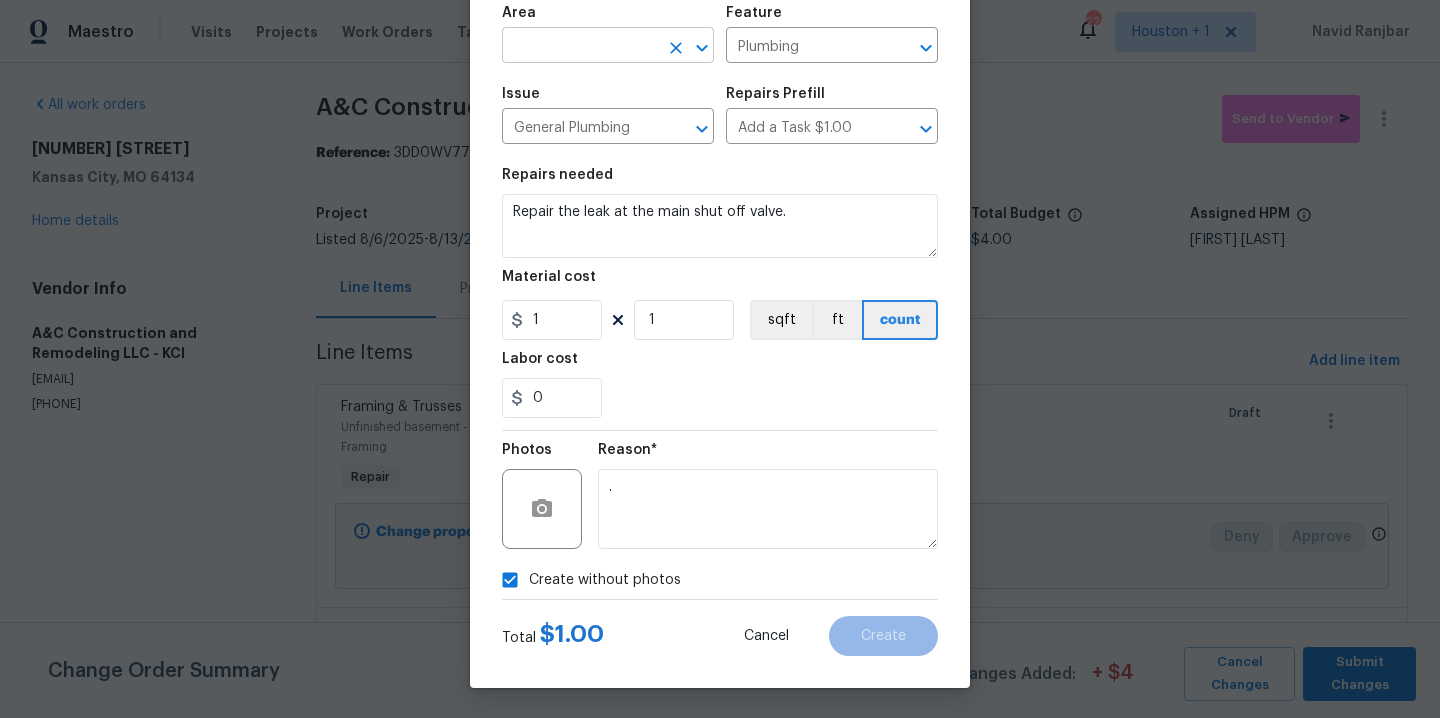 click at bounding box center [580, 47] 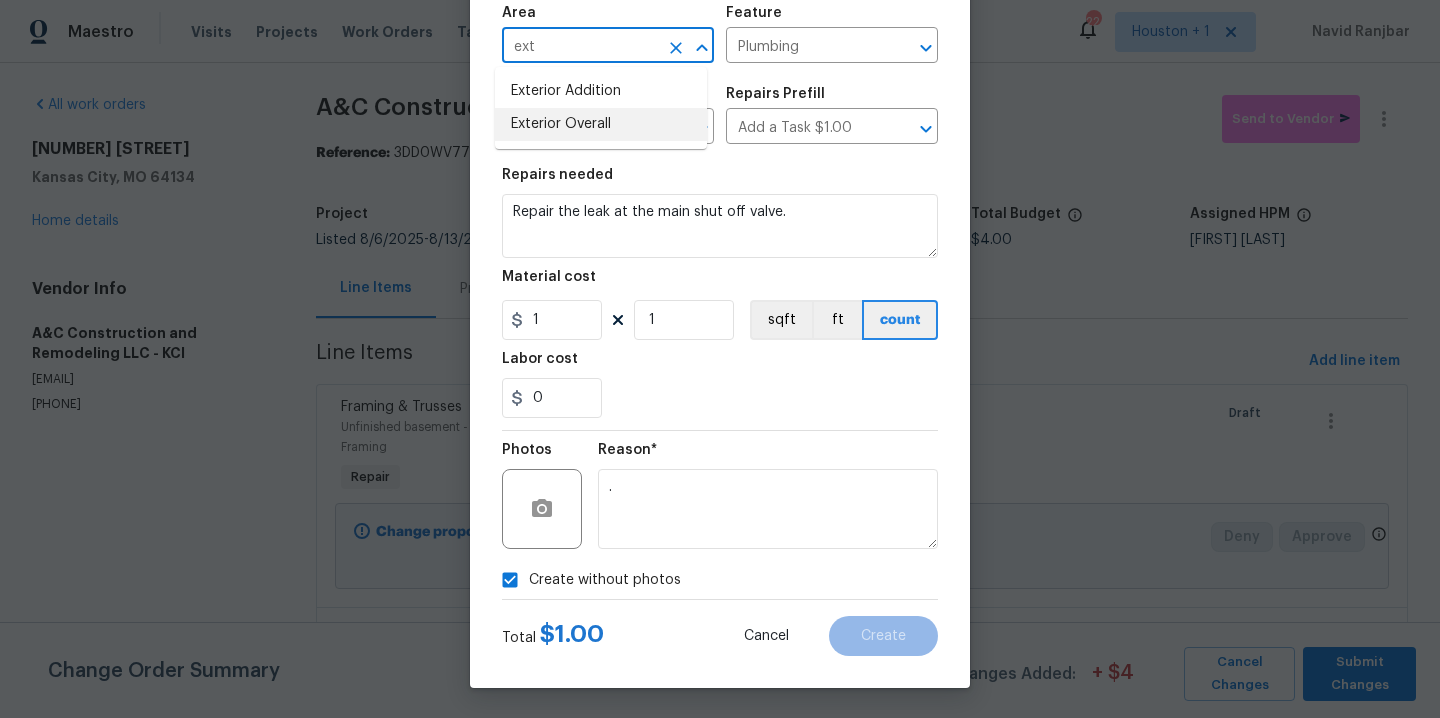 click on "Exterior Overall" at bounding box center (601, 124) 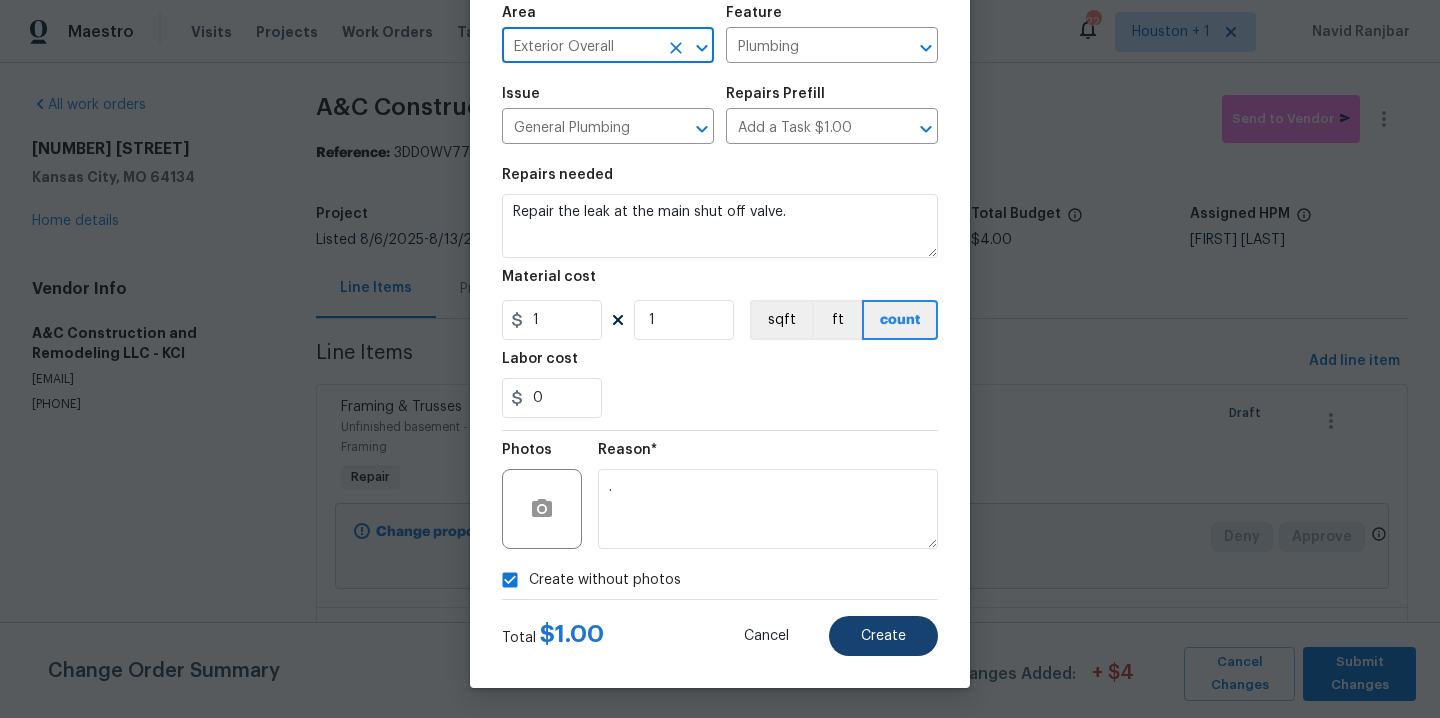 type on "Exterior Overall" 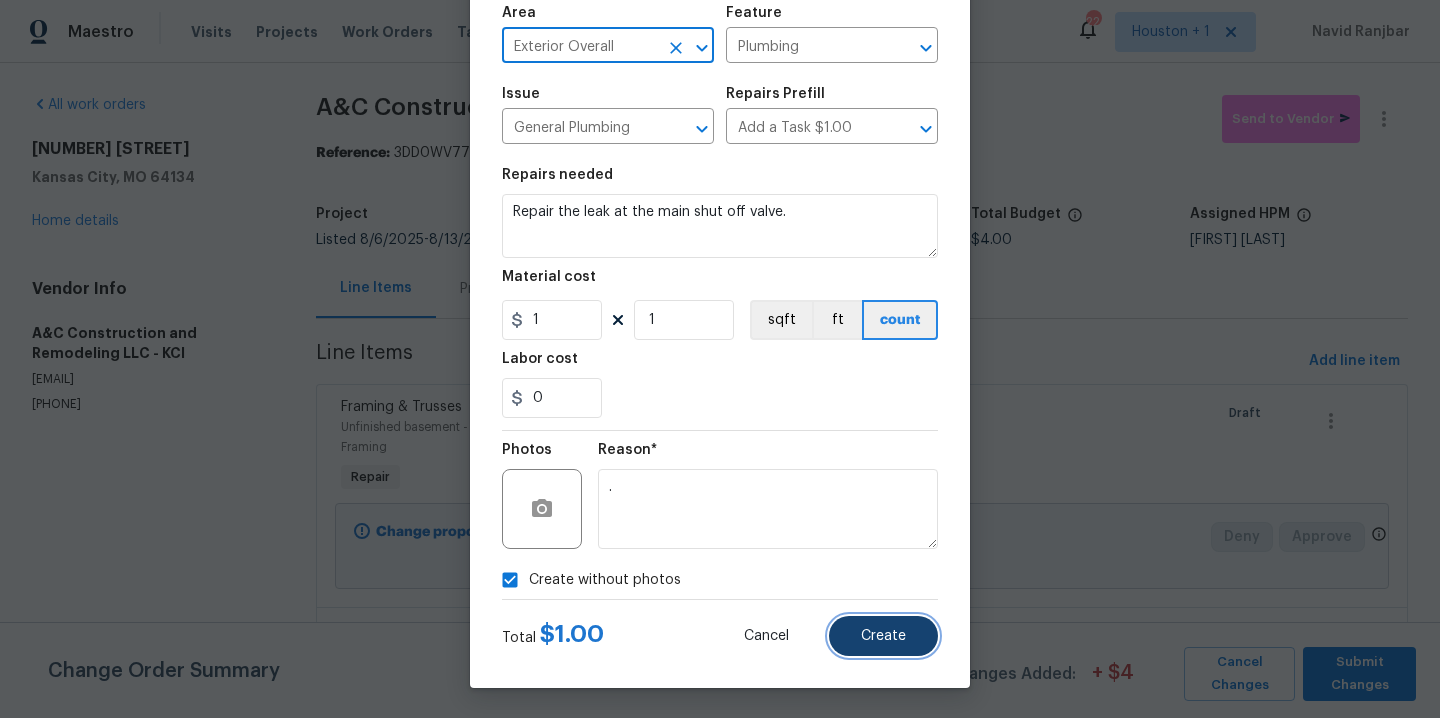 click on "Create" at bounding box center (883, 636) 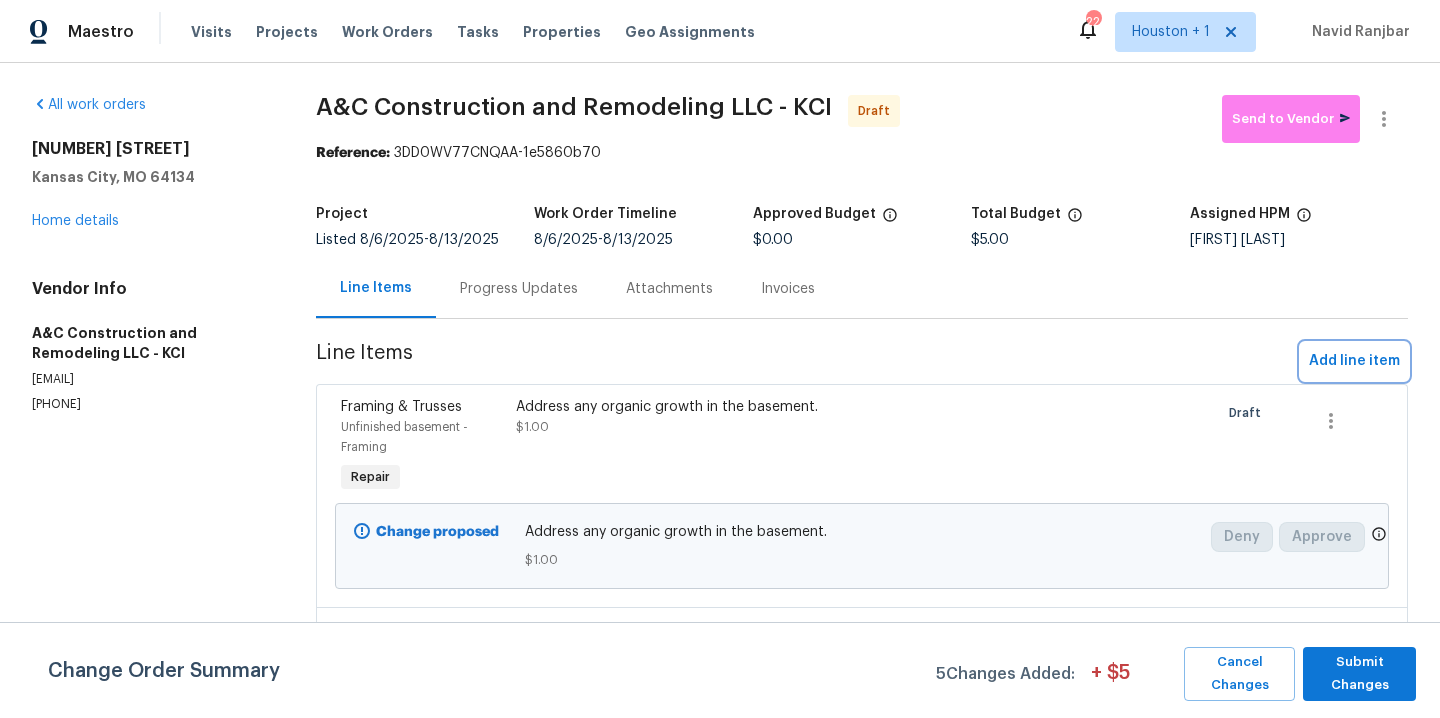 click on "Add line item" at bounding box center (1354, 361) 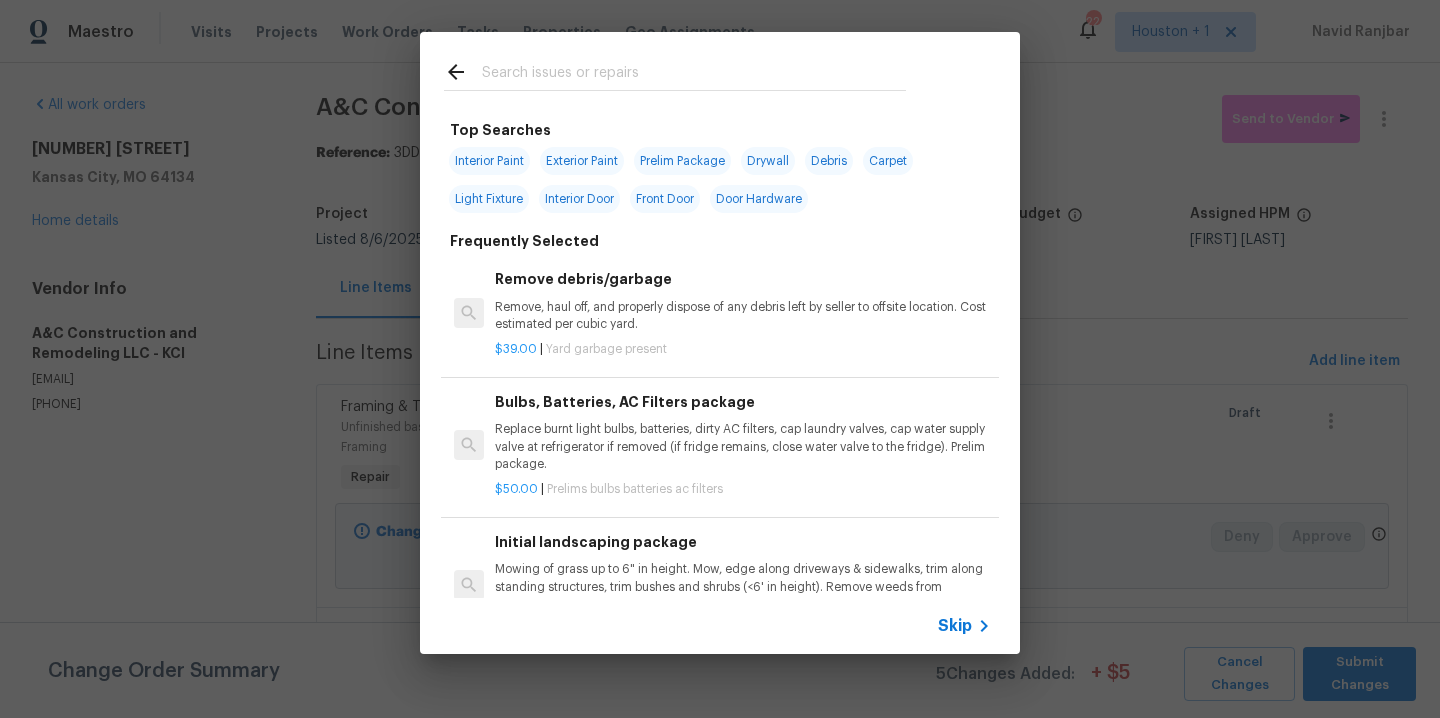click at bounding box center (675, 71) 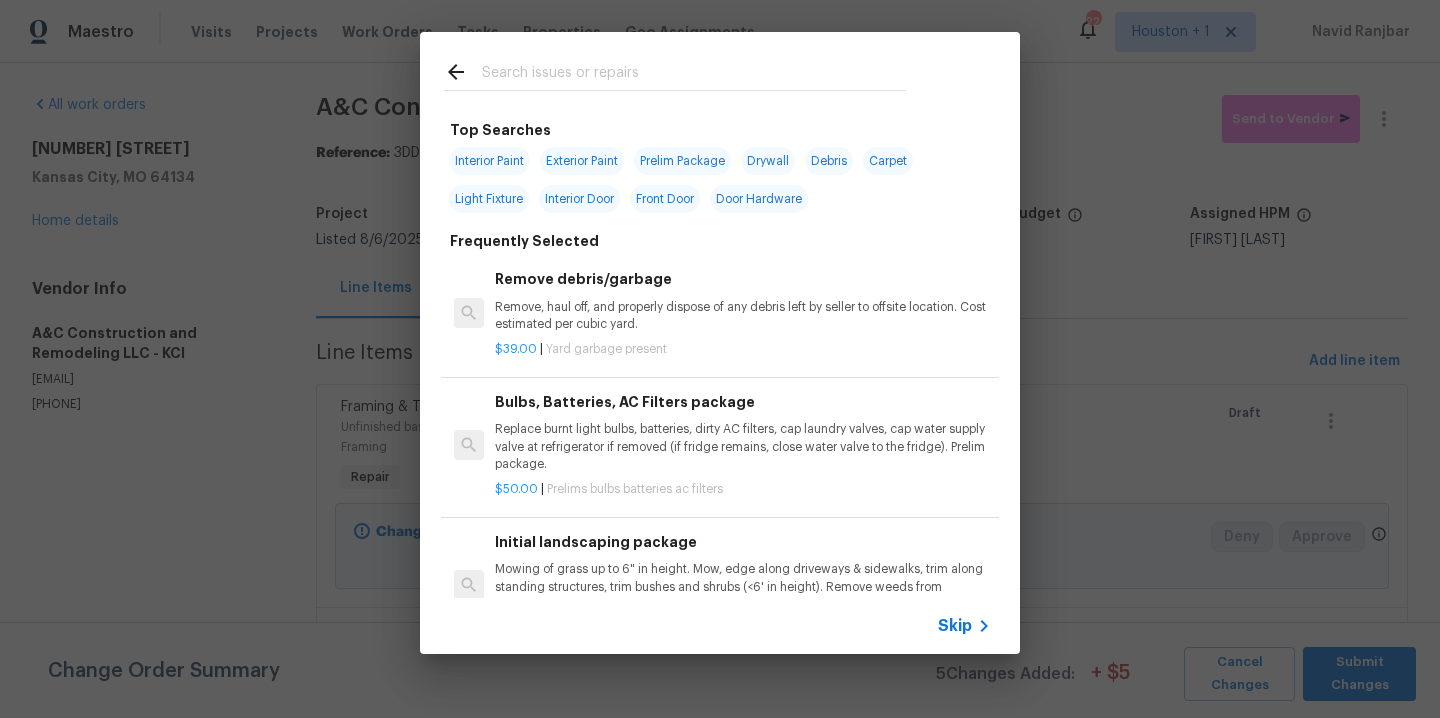 click at bounding box center [694, 75] 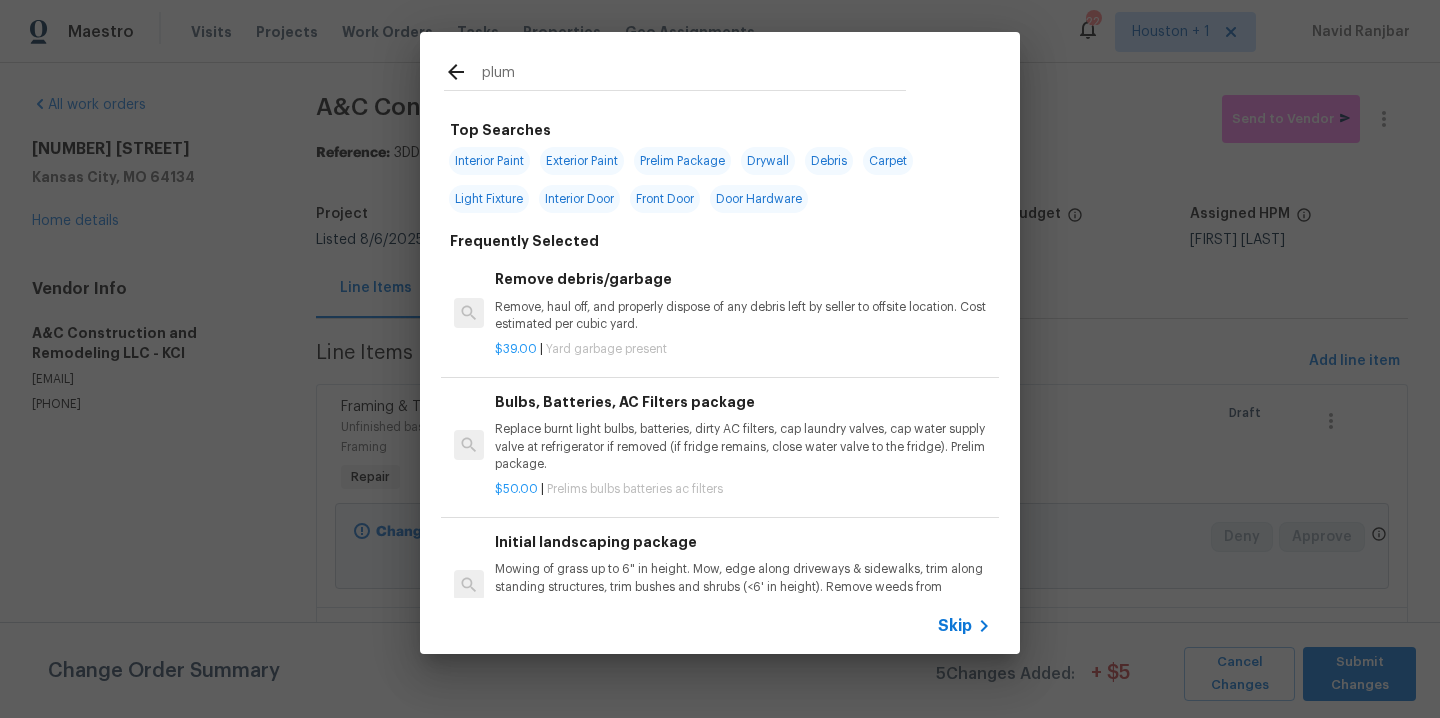 type on "plumb" 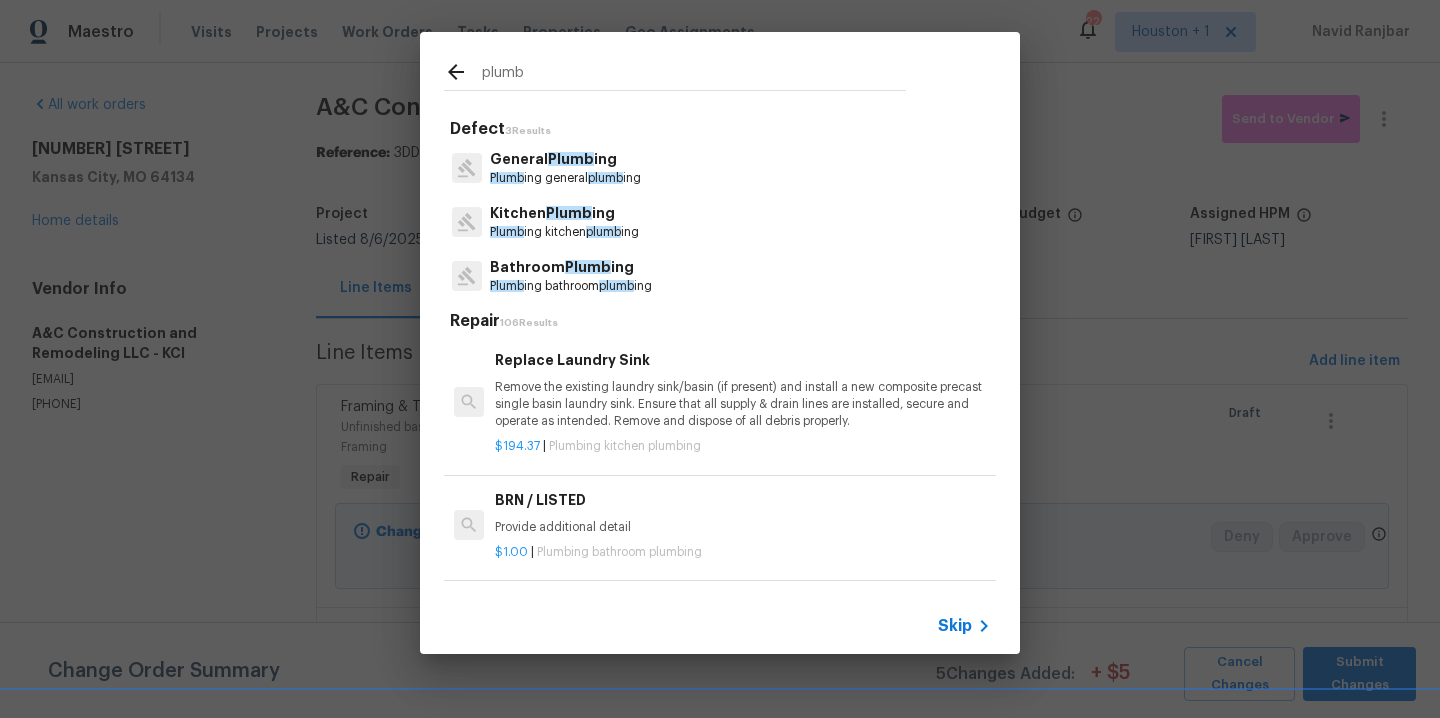 click on "Plumb" at bounding box center (571, 159) 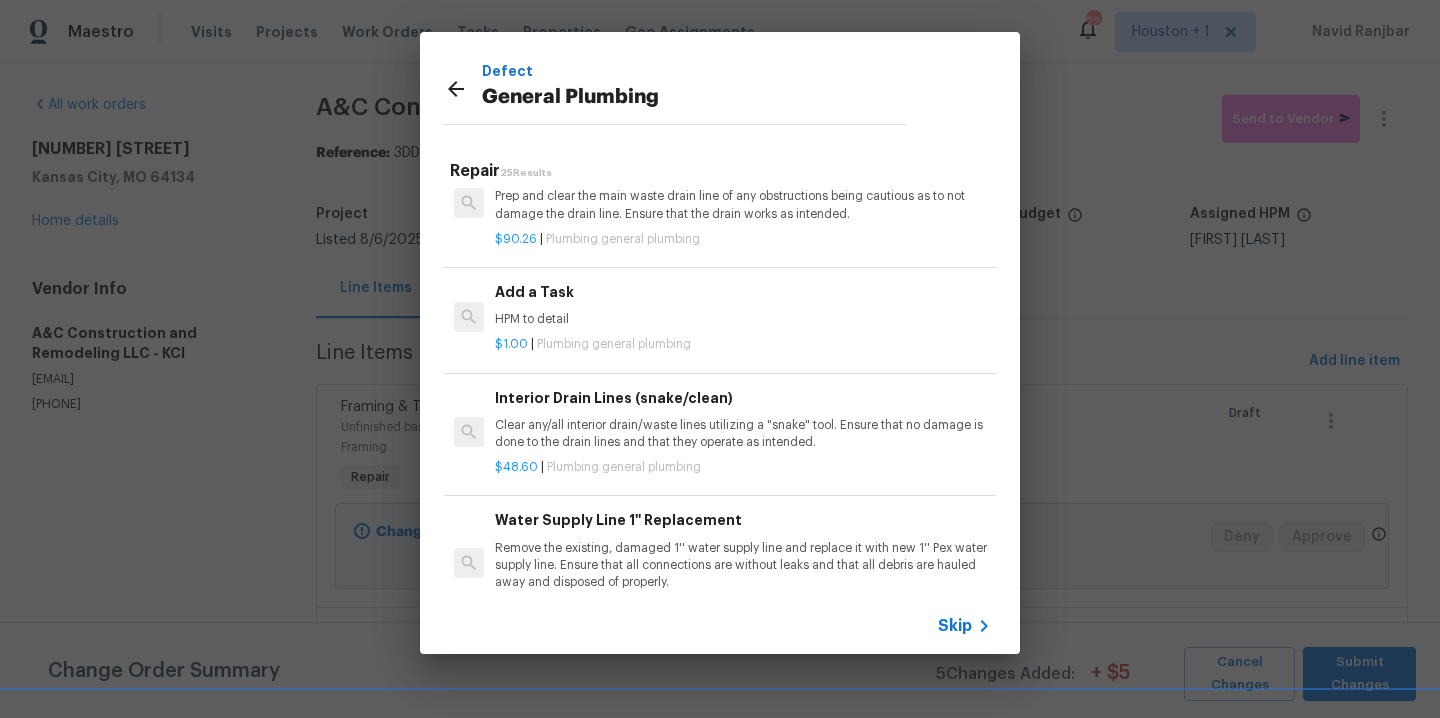 scroll, scrollTop: 2171, scrollLeft: 0, axis: vertical 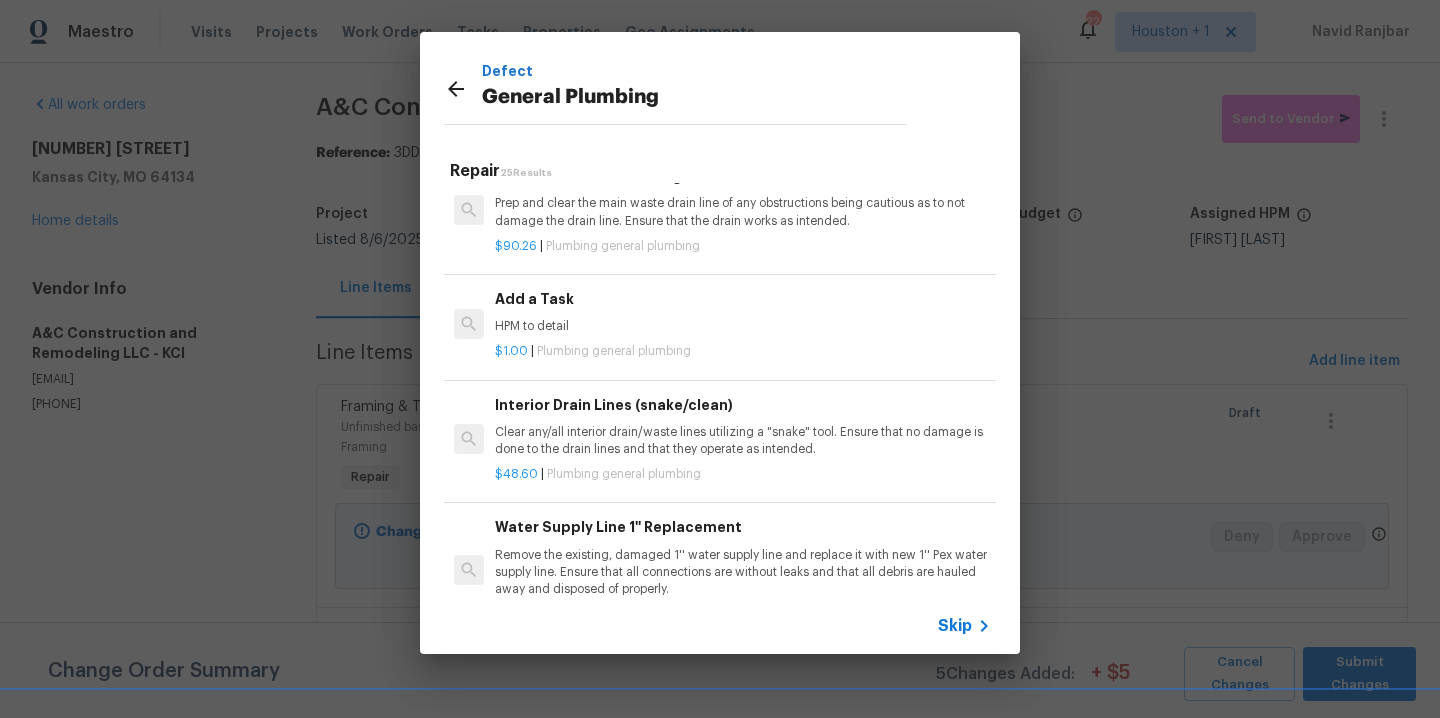 click on "Add a Task HPM to detail" at bounding box center (743, 312) 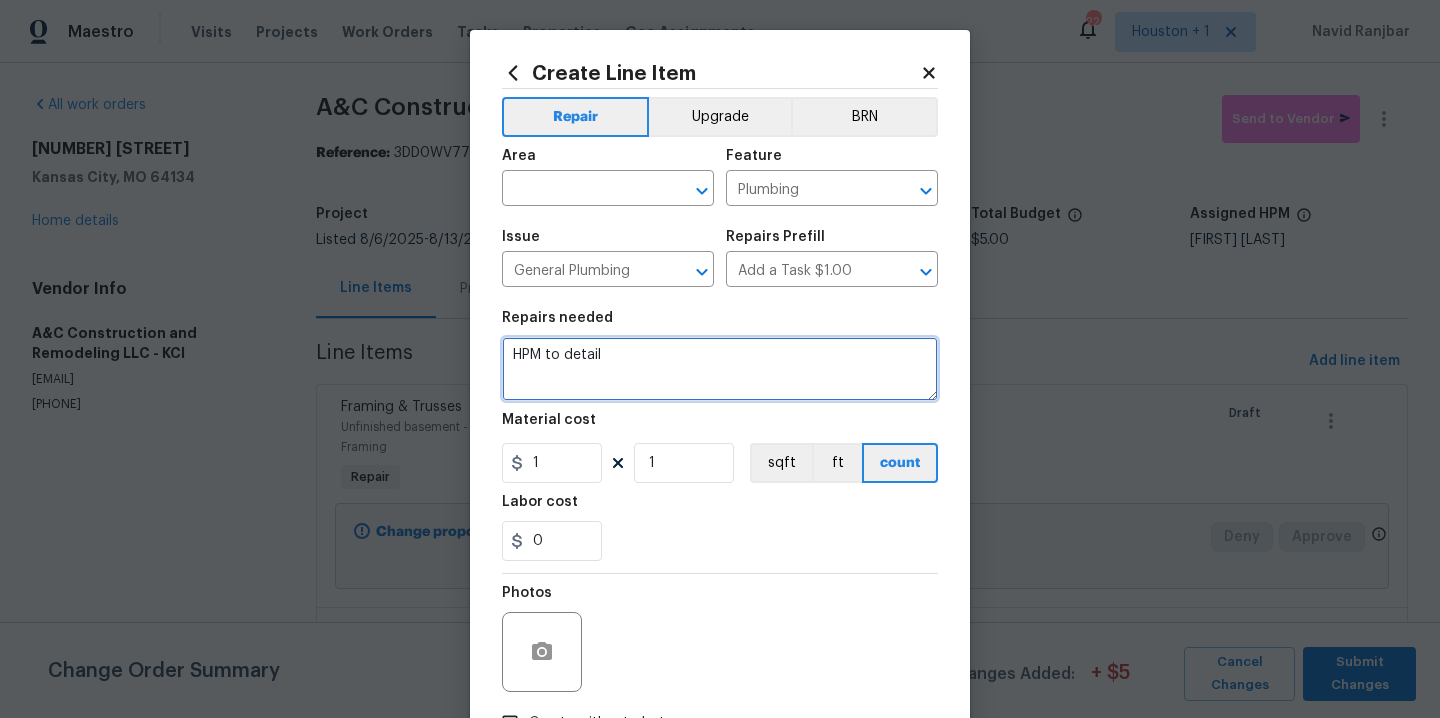 click on "HPM to detail" at bounding box center (720, 369) 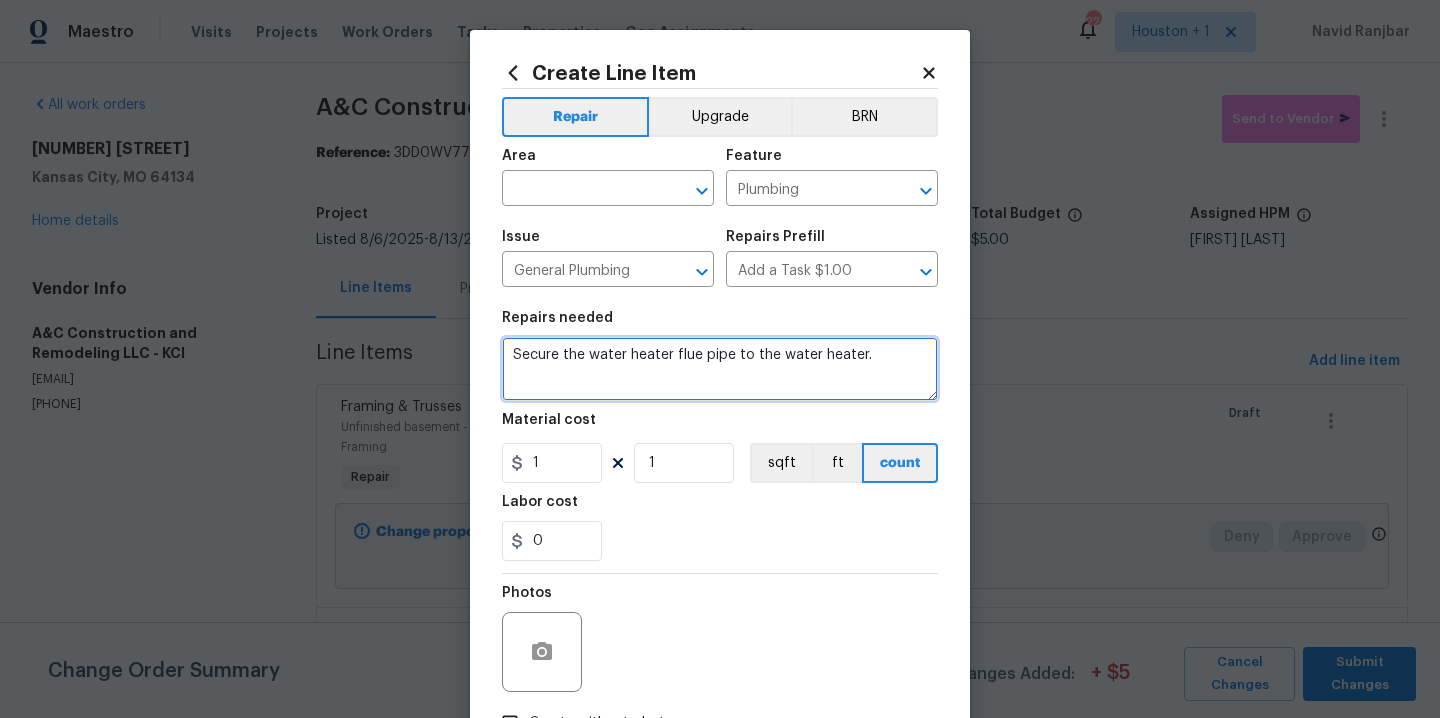 type on "Secure the water heater flue pipe to the water heater." 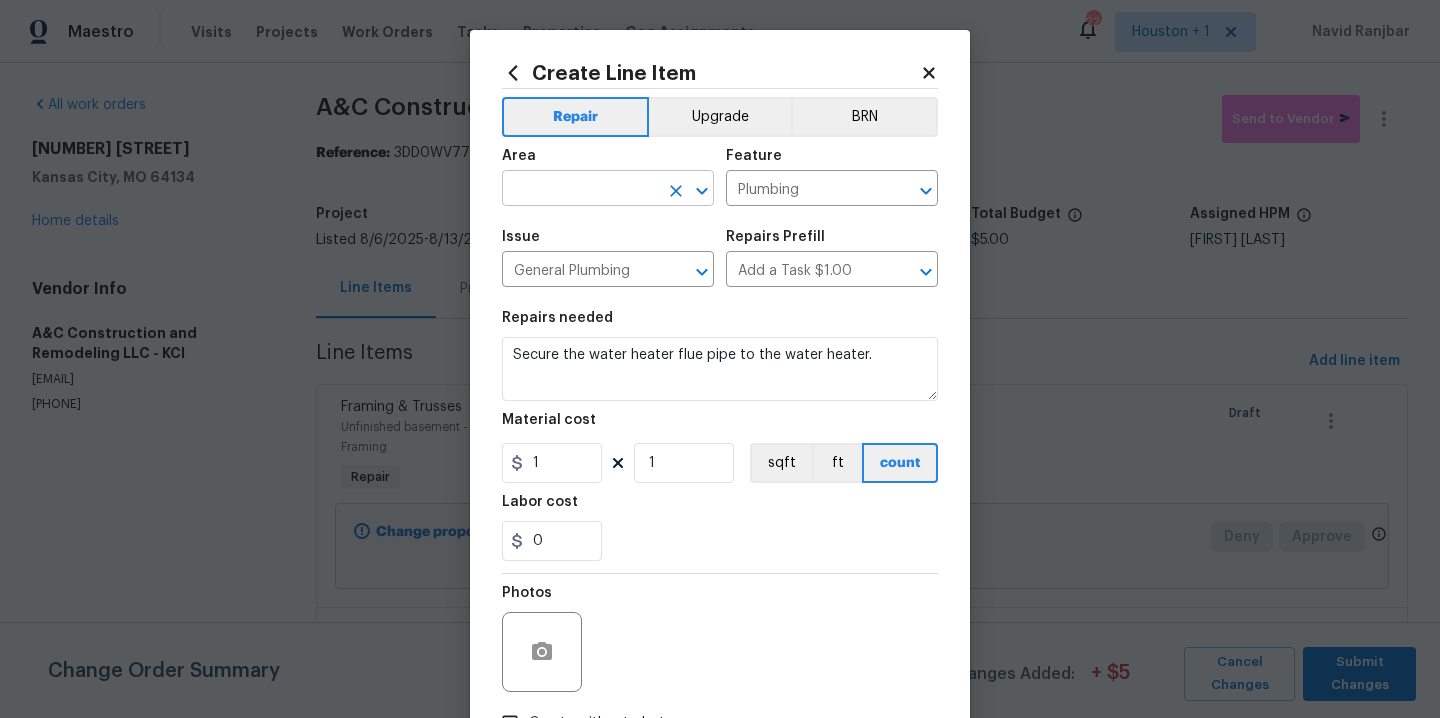 click at bounding box center [580, 190] 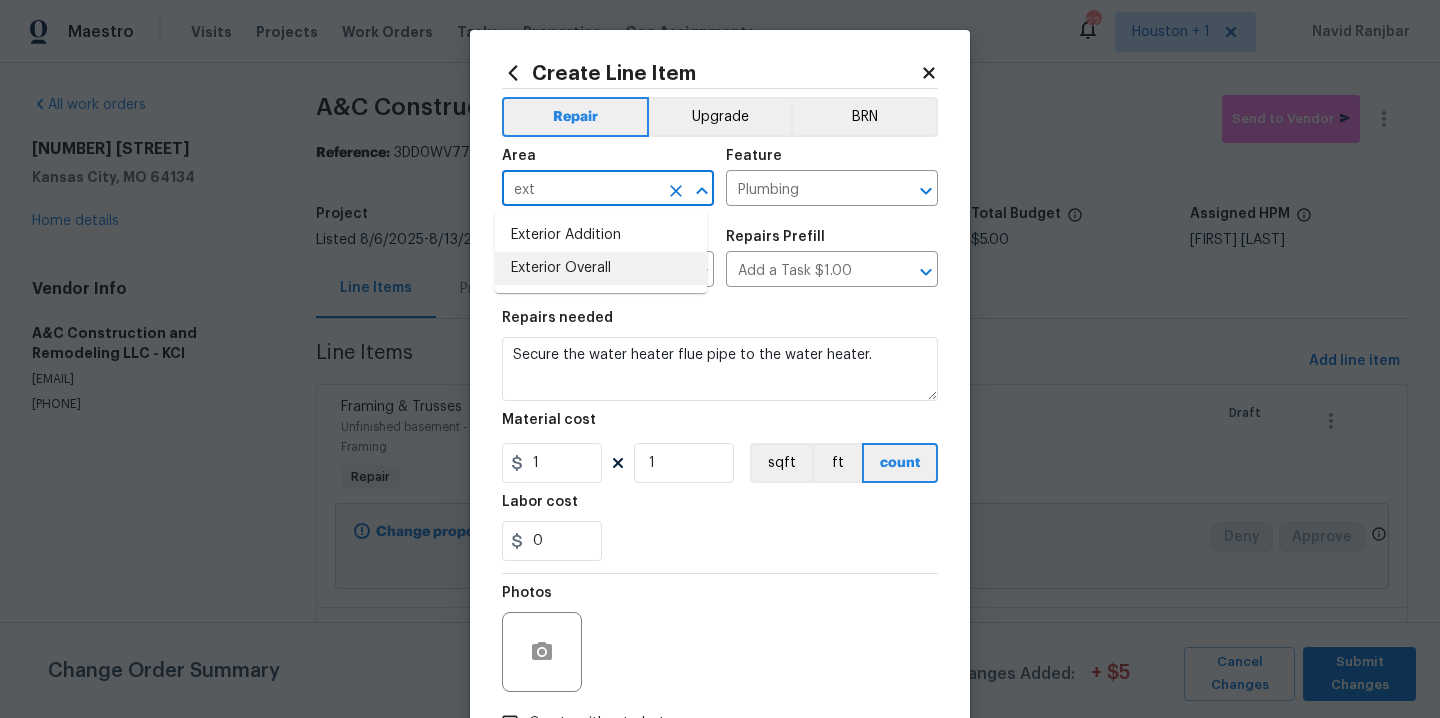 click on "Exterior Overall" at bounding box center [601, 268] 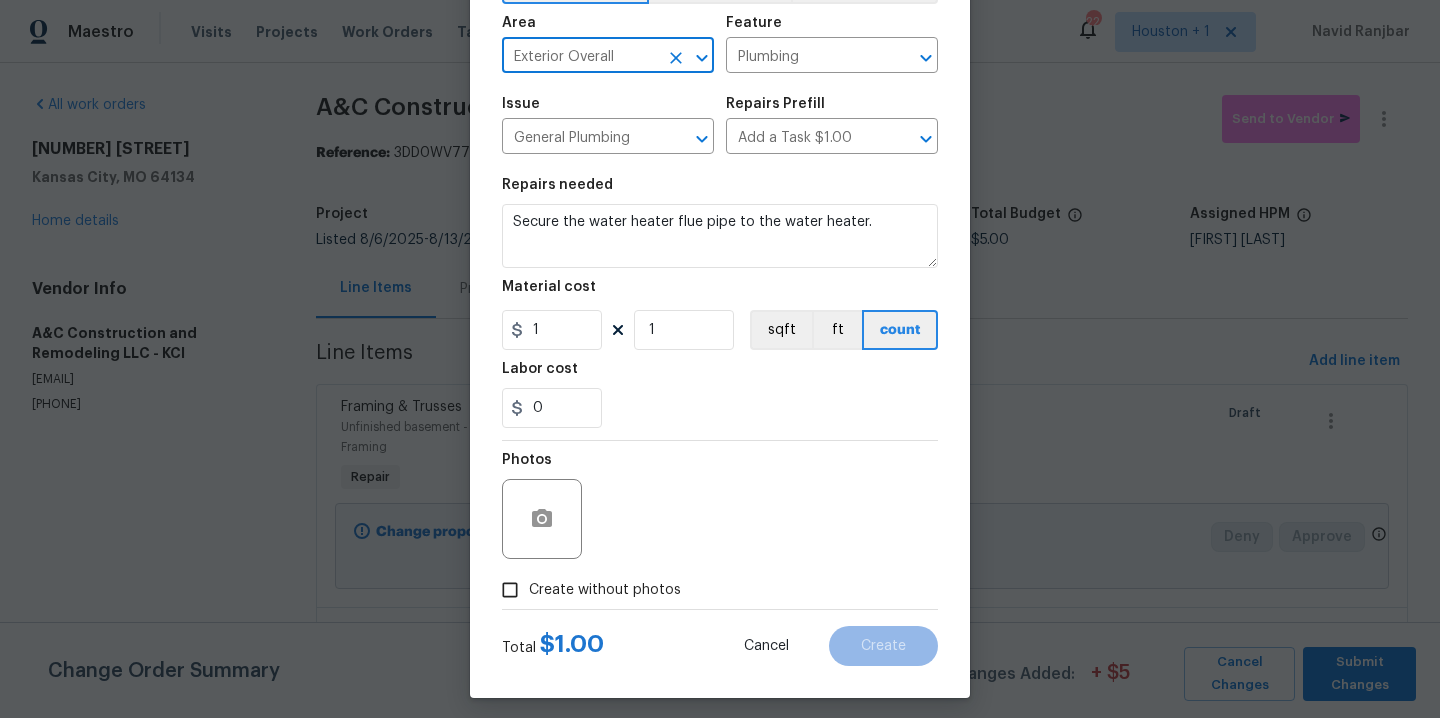 scroll, scrollTop: 144, scrollLeft: 0, axis: vertical 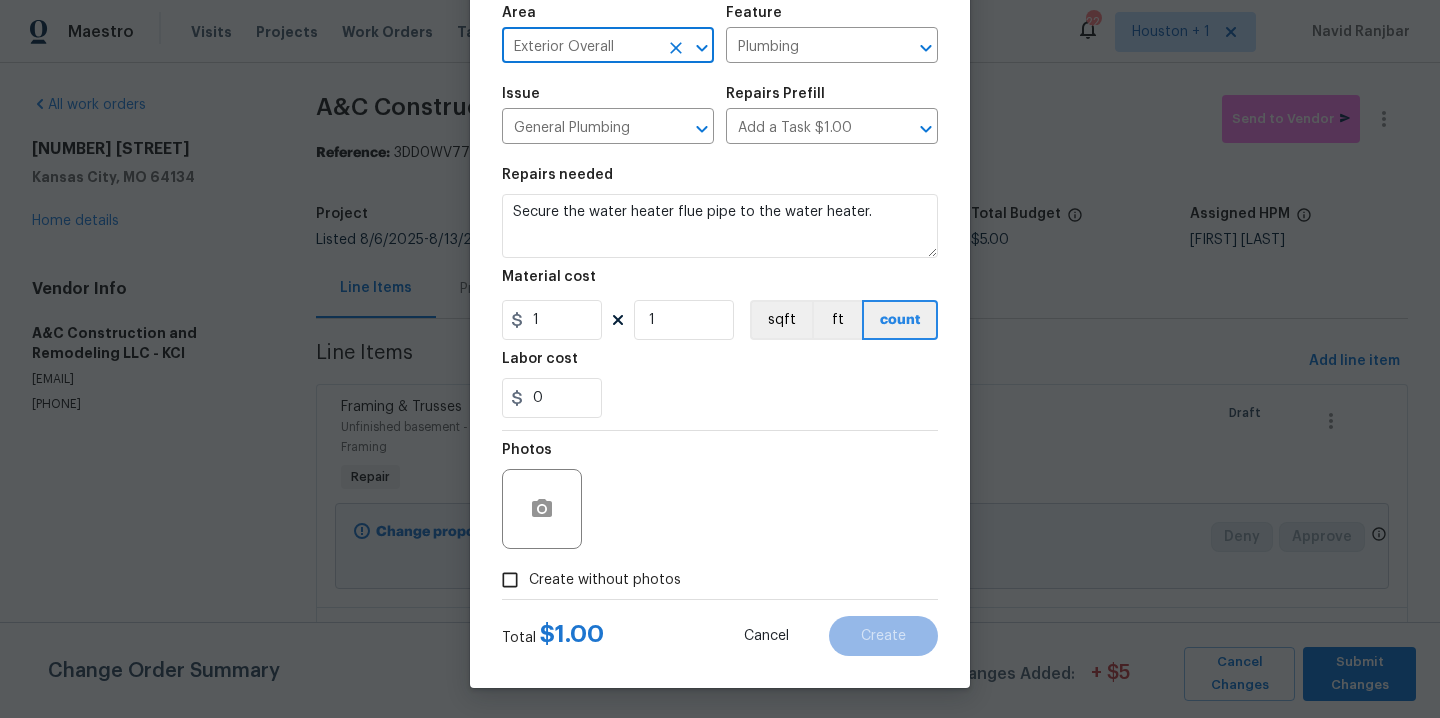 type on "Exterior Overall" 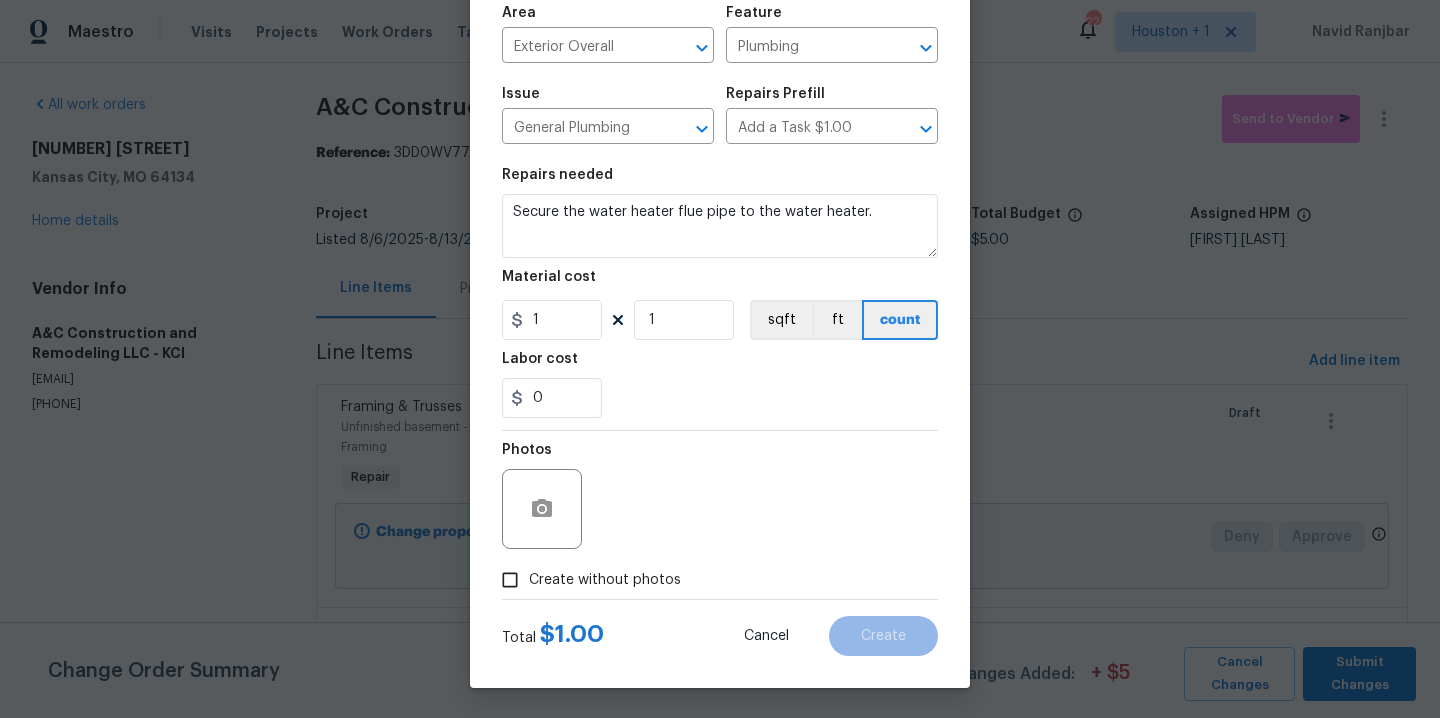 click on "Create without photos" at bounding box center [586, 580] 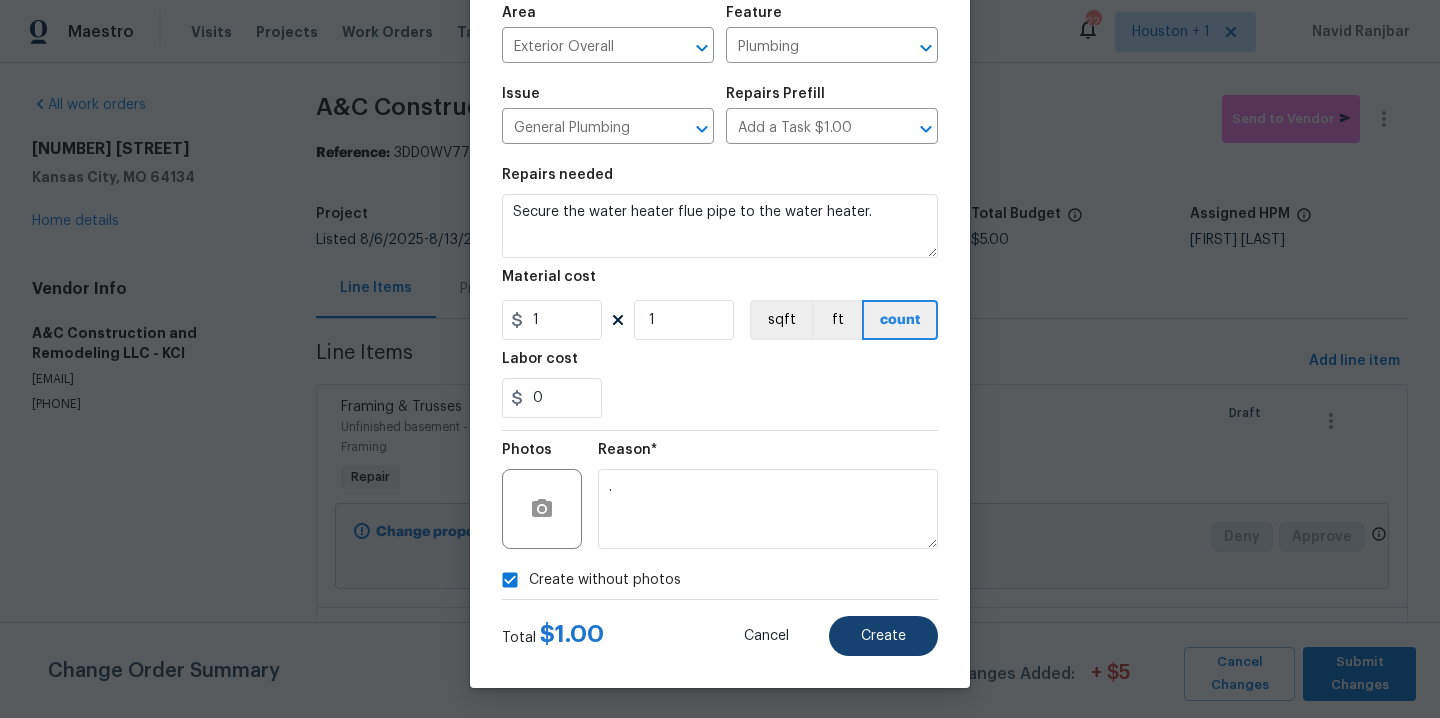 type on "." 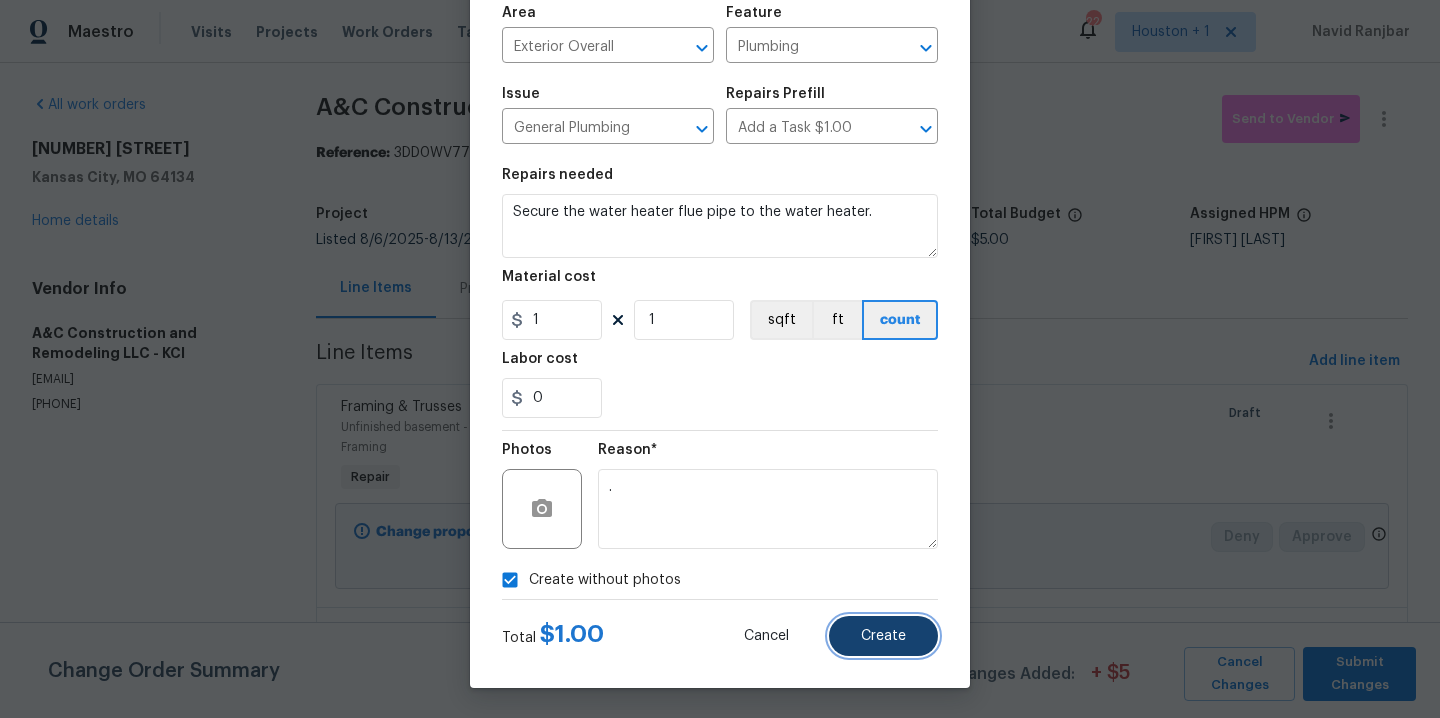 click on "Create" at bounding box center [883, 636] 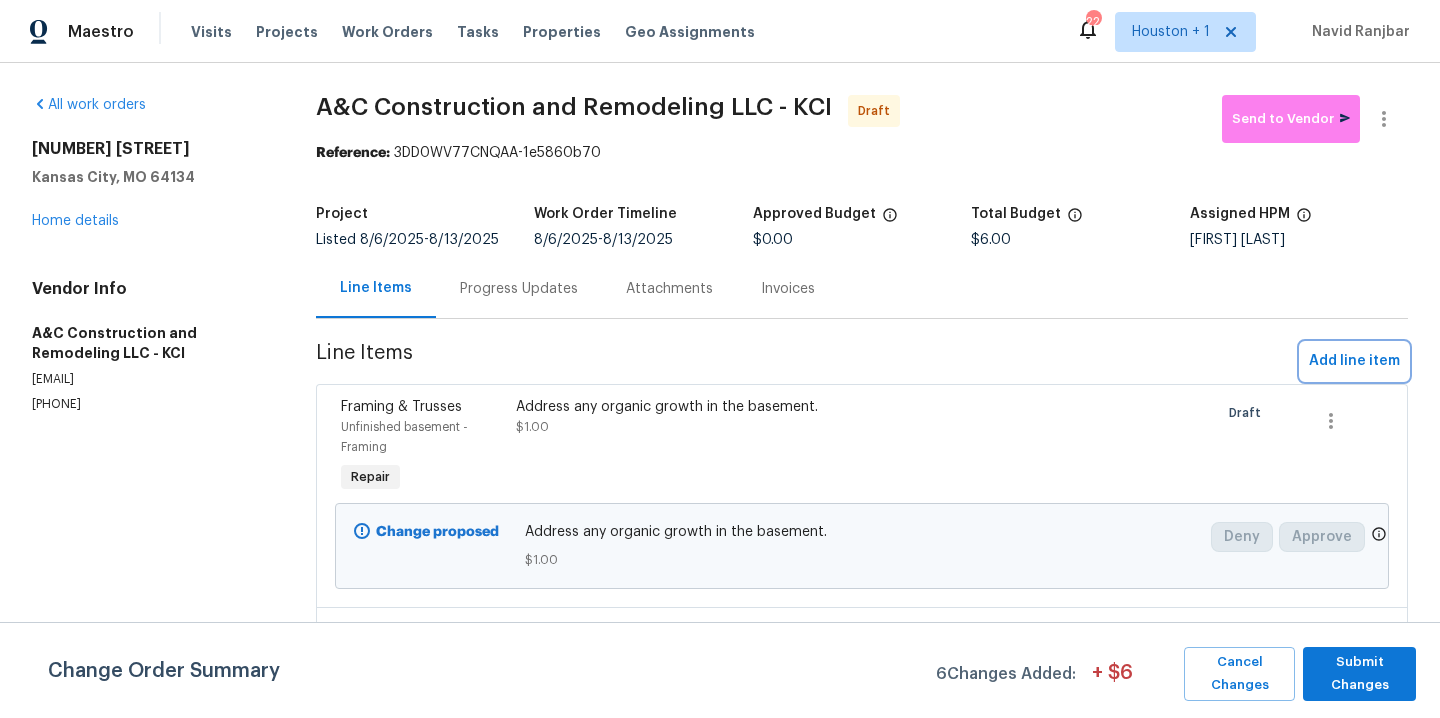 click on "Add line item" at bounding box center [1354, 361] 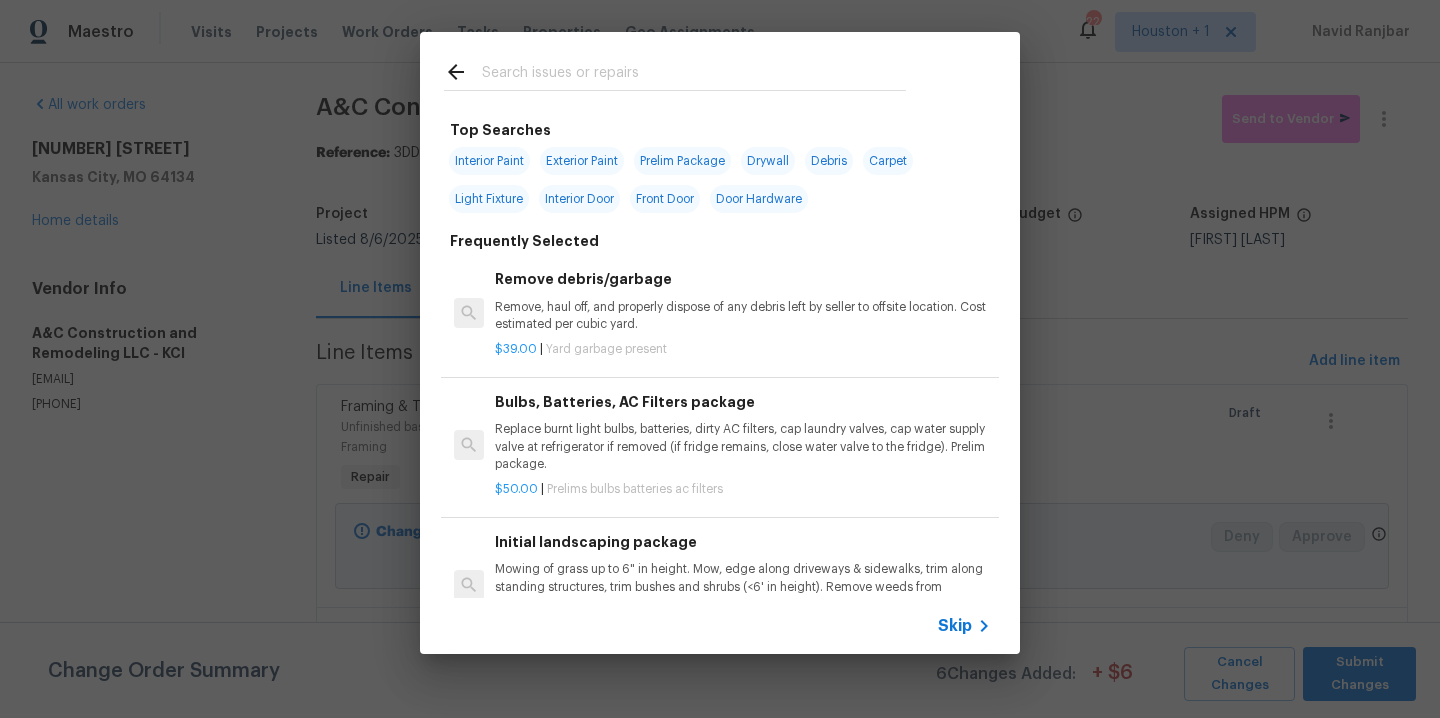 click at bounding box center [694, 75] 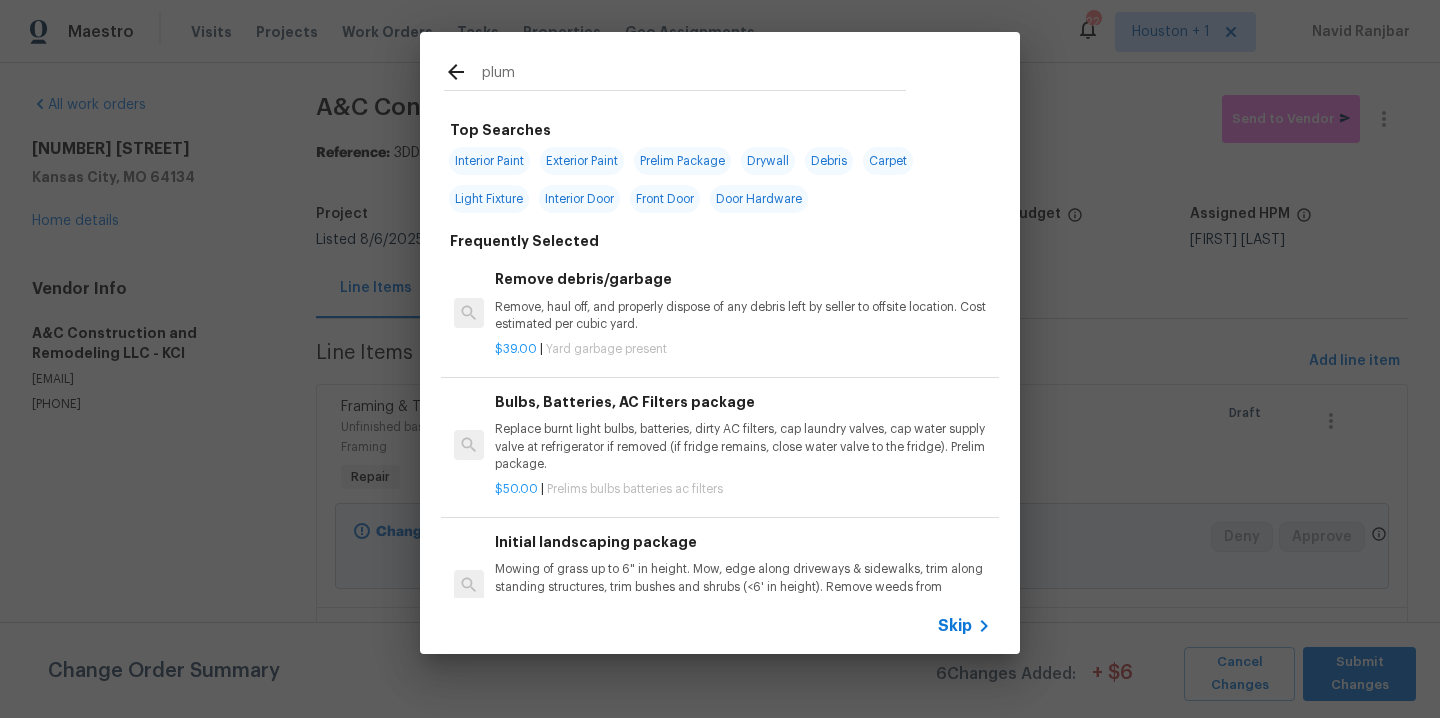 type on "plumb" 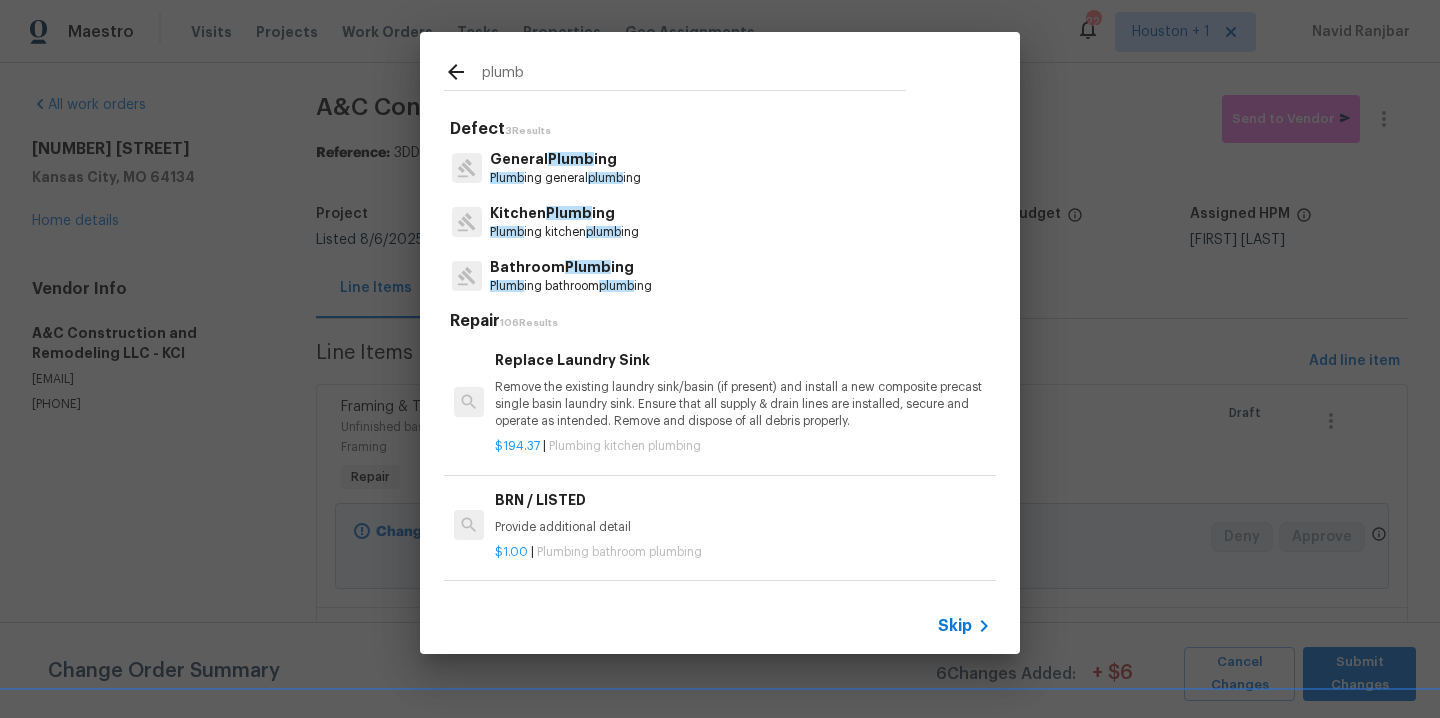 click on "Kitchen  Plumb ing" at bounding box center [564, 213] 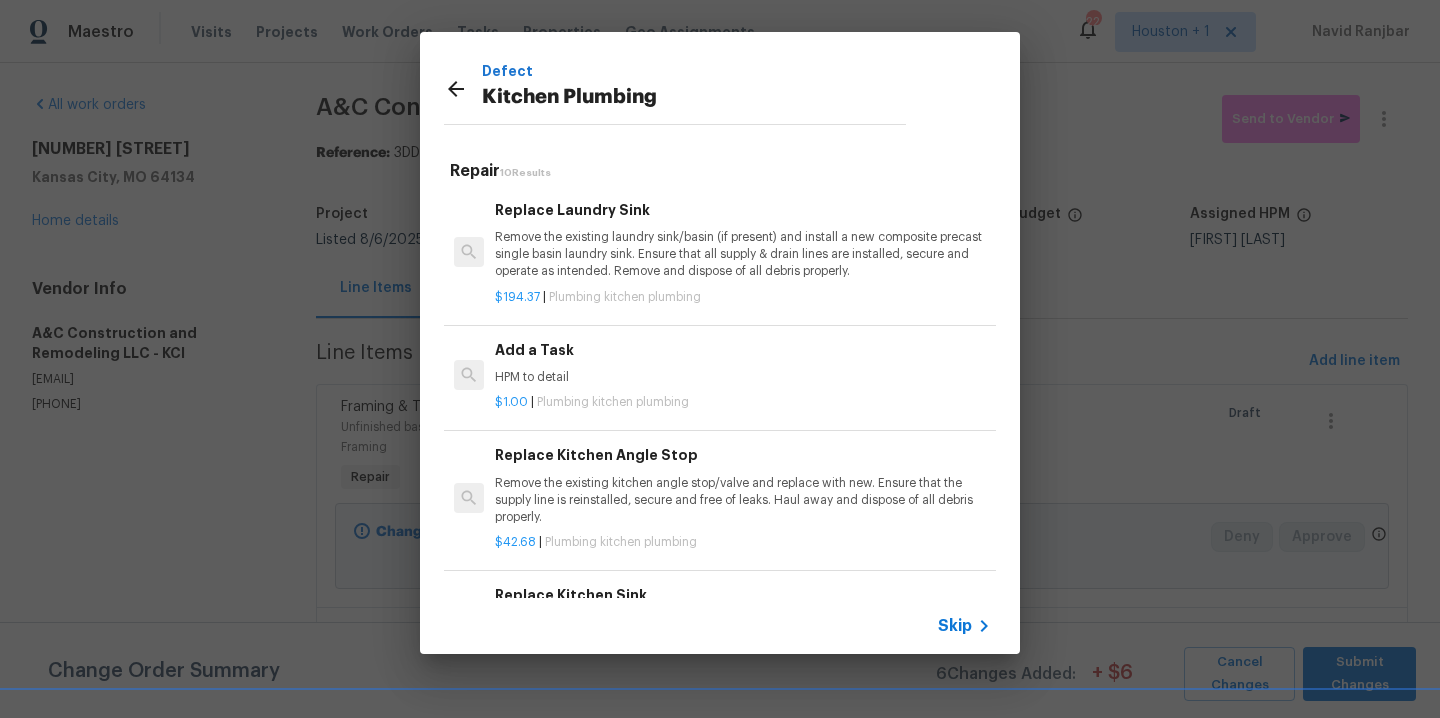 scroll, scrollTop: 40, scrollLeft: 0, axis: vertical 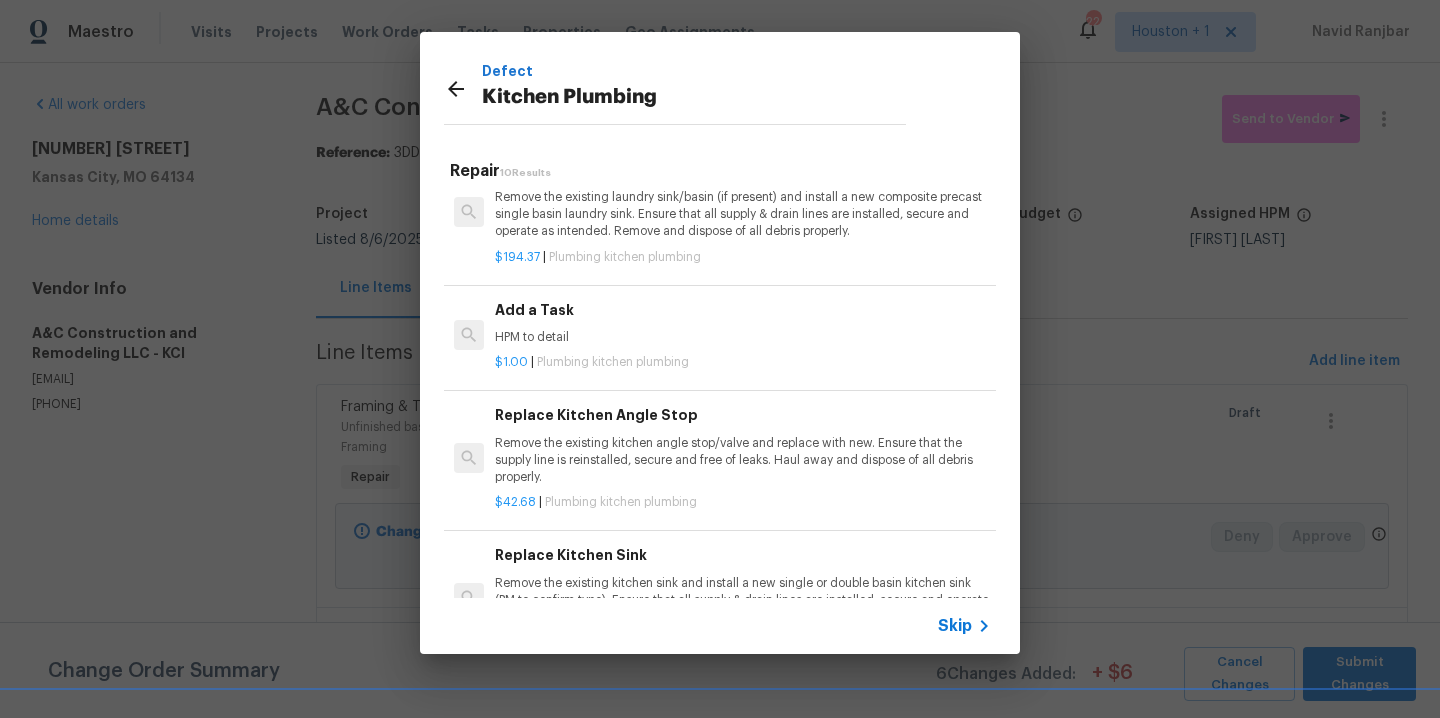 click on "HPM to detail" at bounding box center [743, 337] 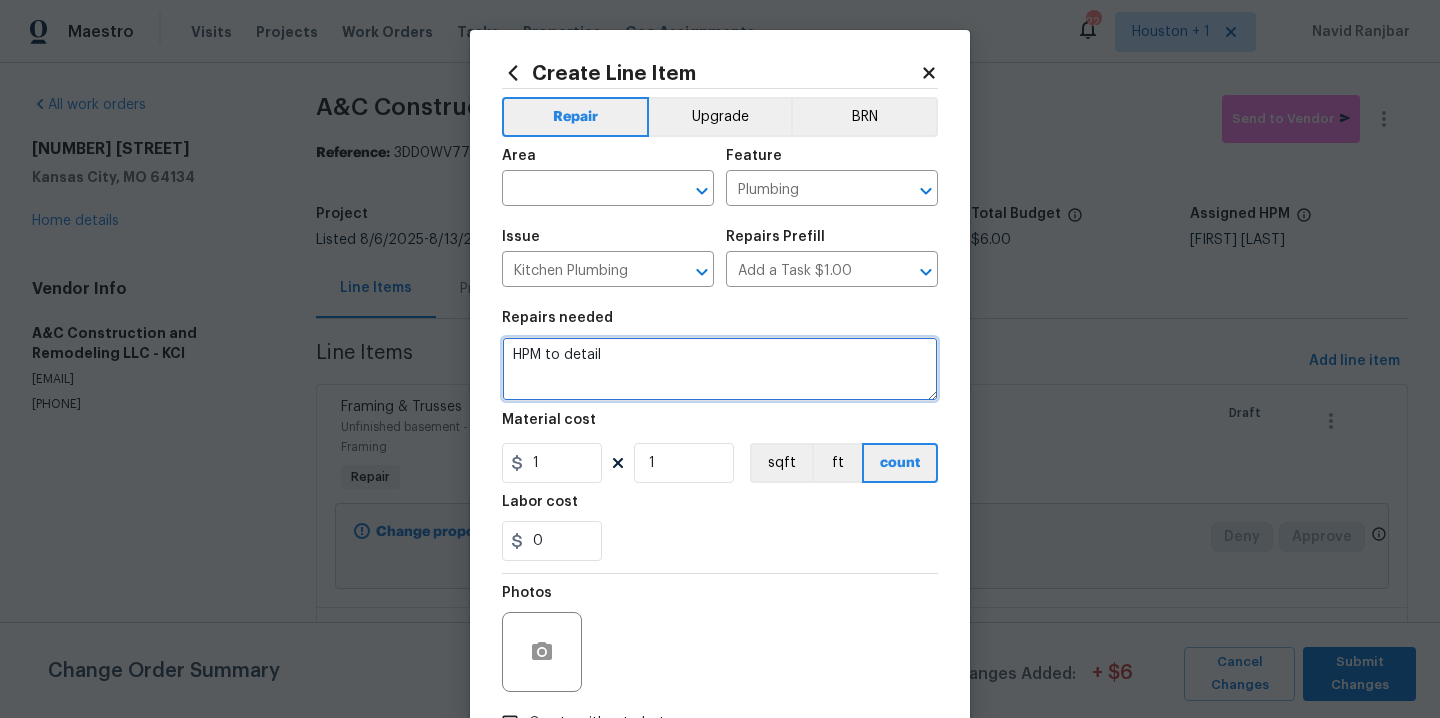 click on "HPM to detail" at bounding box center [720, 369] 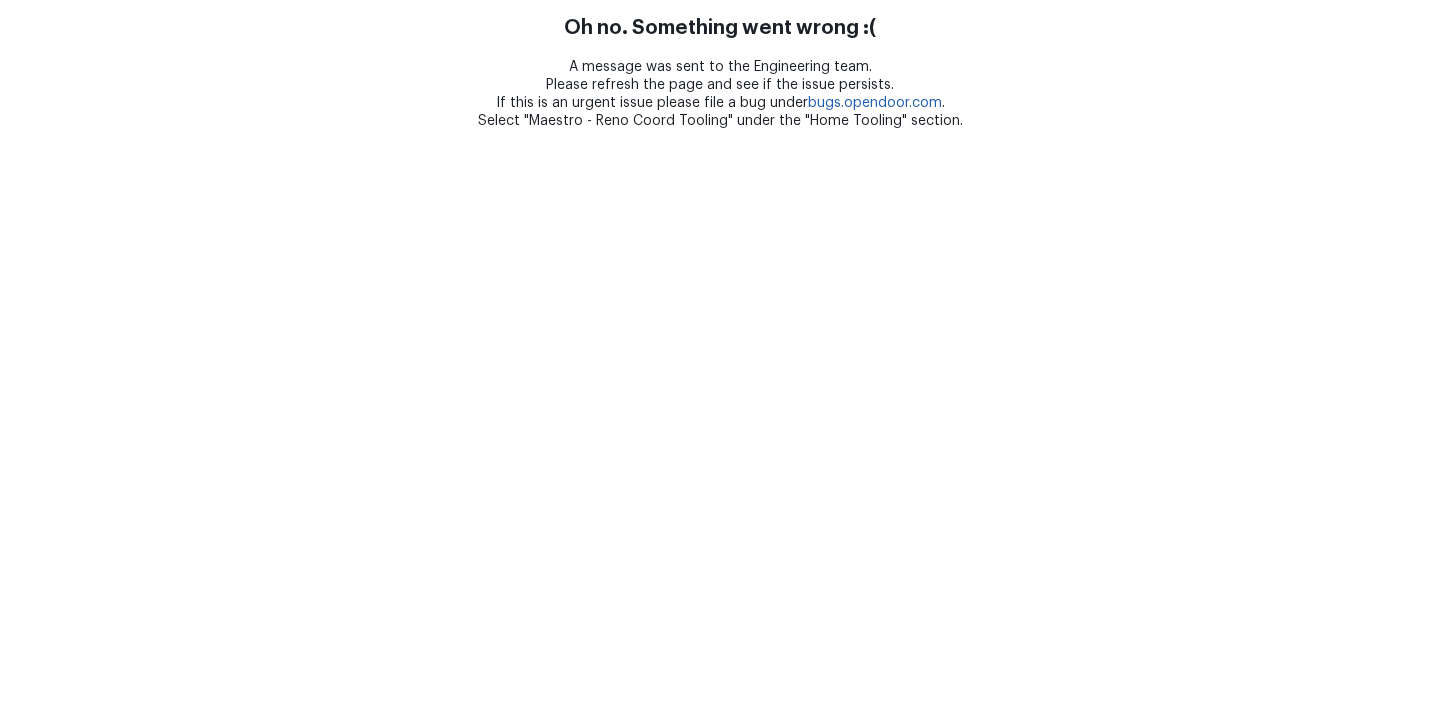 click on "Oh no. Something went wrong :( A message was sent to the Engineering team. Please refresh the page and see if the issue persists. If this is an urgent issue please file a bug under  bugs.opendoor.com . Select "Maestro - Reno Coord Tooling" under the "Home Tooling" section." at bounding box center (720, 65) 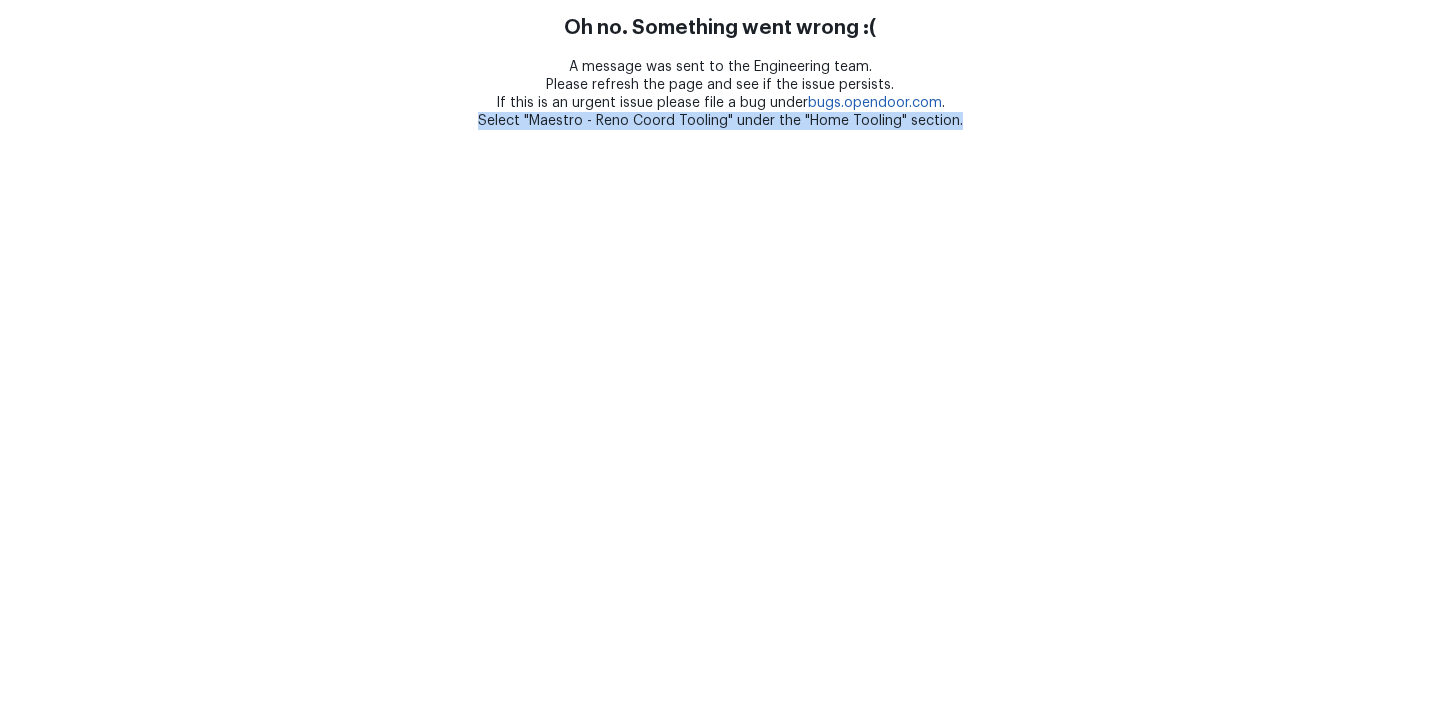 click on "Oh no. Something went wrong :( A message was sent to the Engineering team. Please refresh the page and see if the issue persists. If this is an urgent issue please file a bug under  bugs.opendoor.com . Select "Maestro - Reno Coord Tooling" under the "Home Tooling" section." at bounding box center [720, 65] 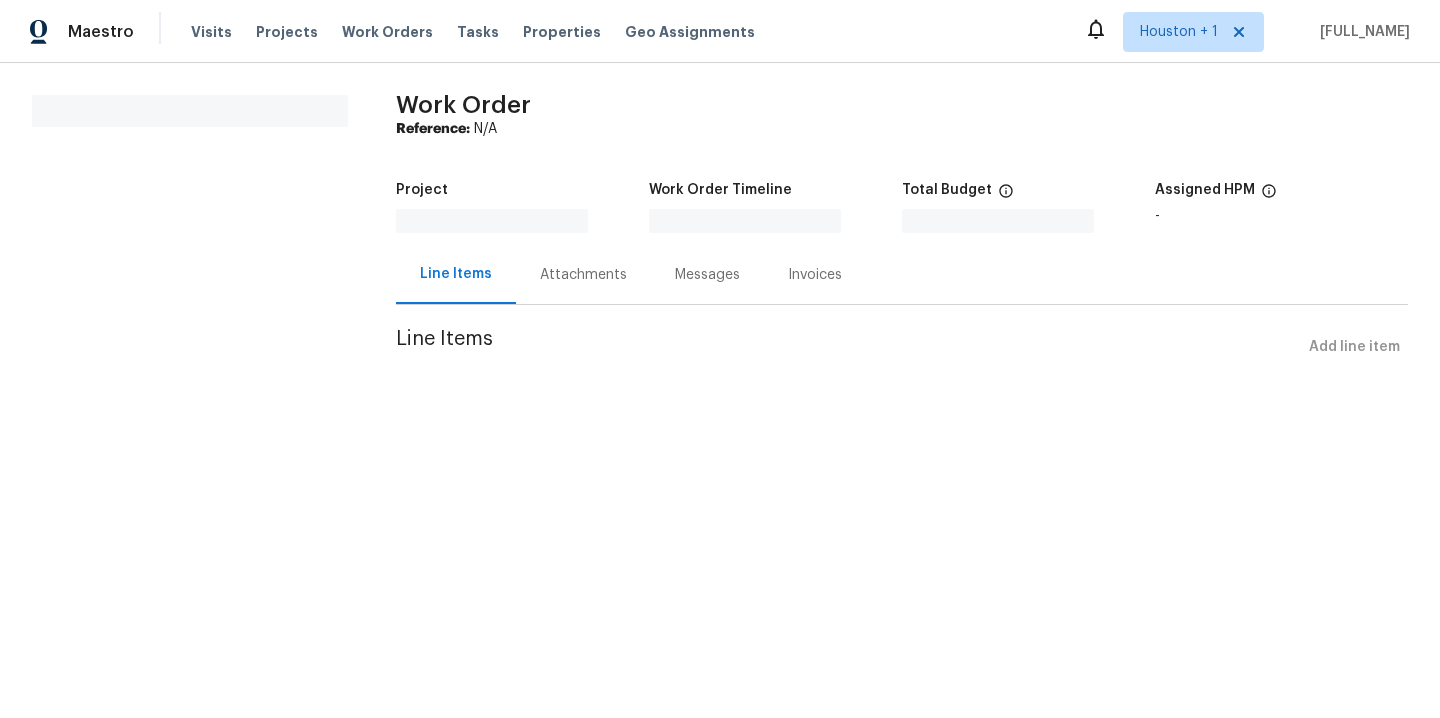 scroll, scrollTop: 0, scrollLeft: 0, axis: both 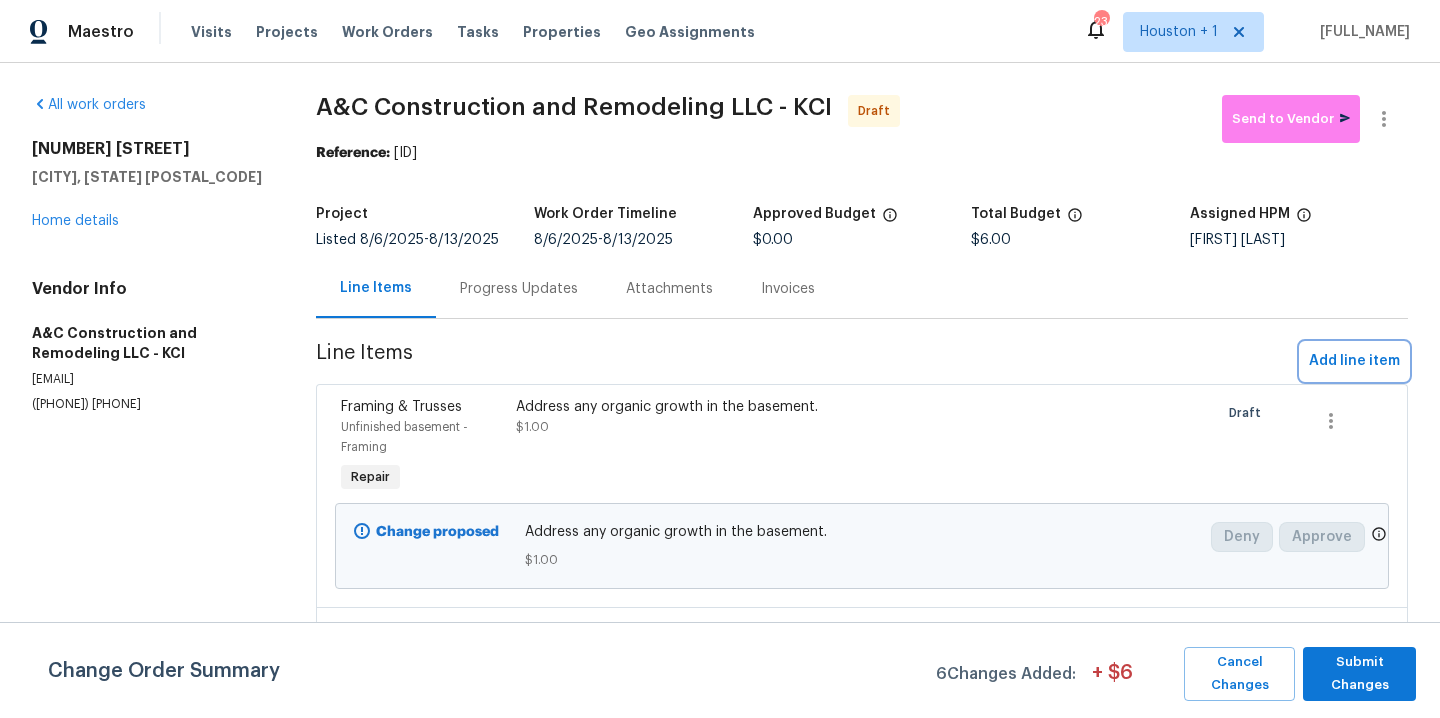 click on "Add line item" at bounding box center (1354, 361) 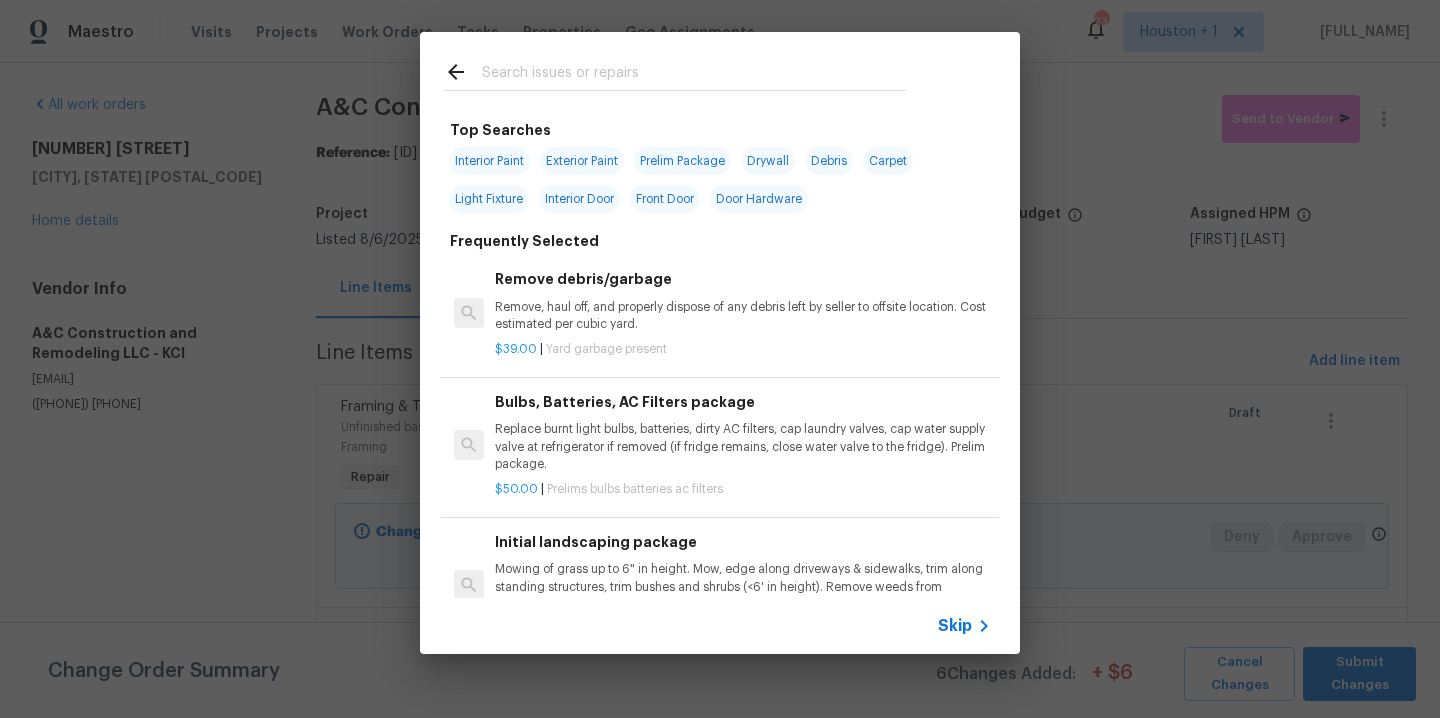 click at bounding box center [675, 71] 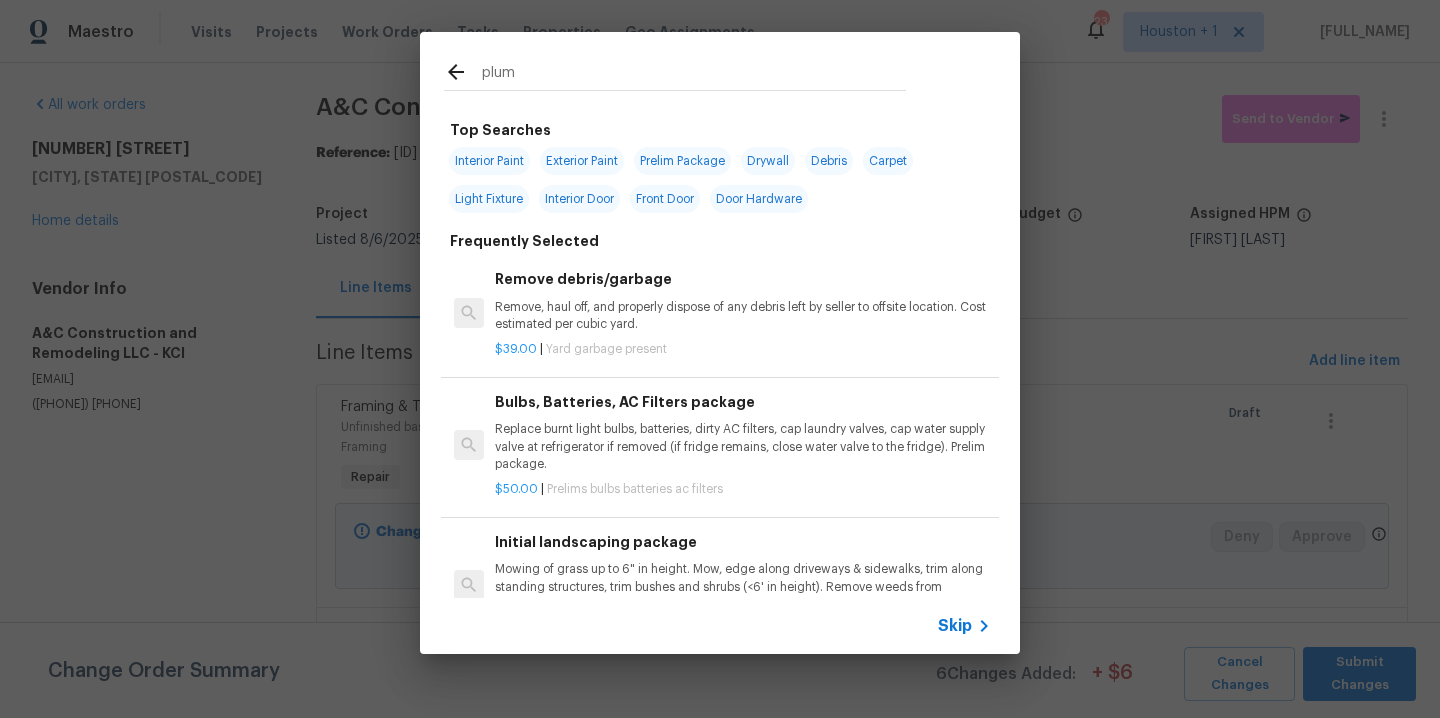 type on "plumb" 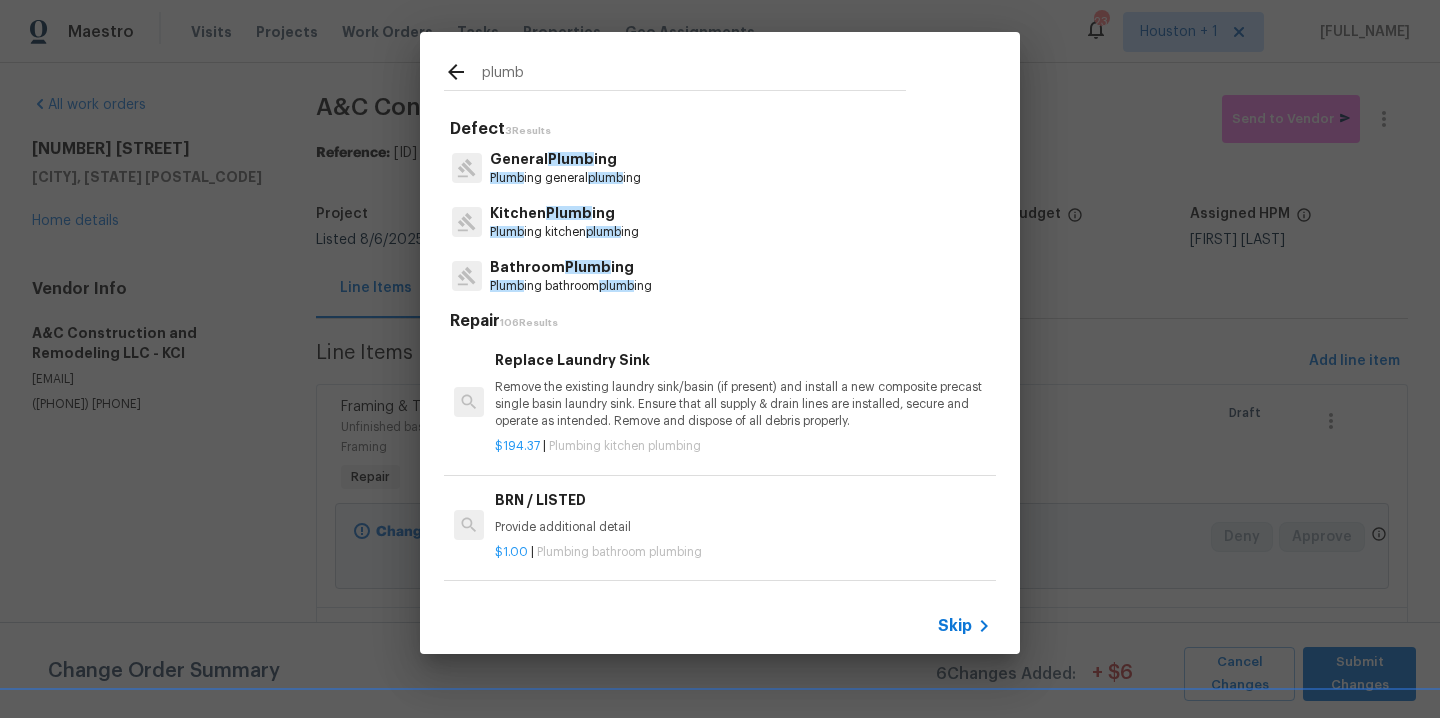 click on "Kitchen  Plumb ing" at bounding box center [564, 213] 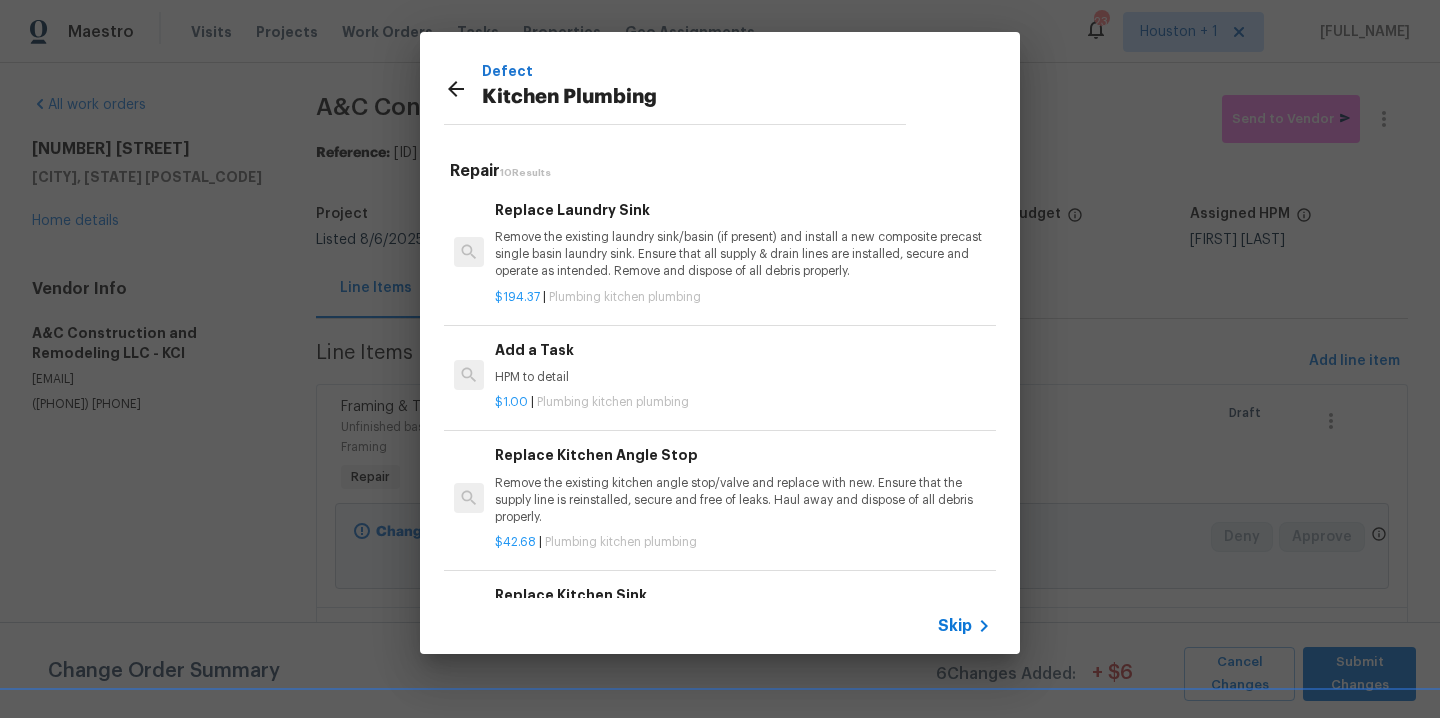 click on "HPM to detail" at bounding box center [743, 377] 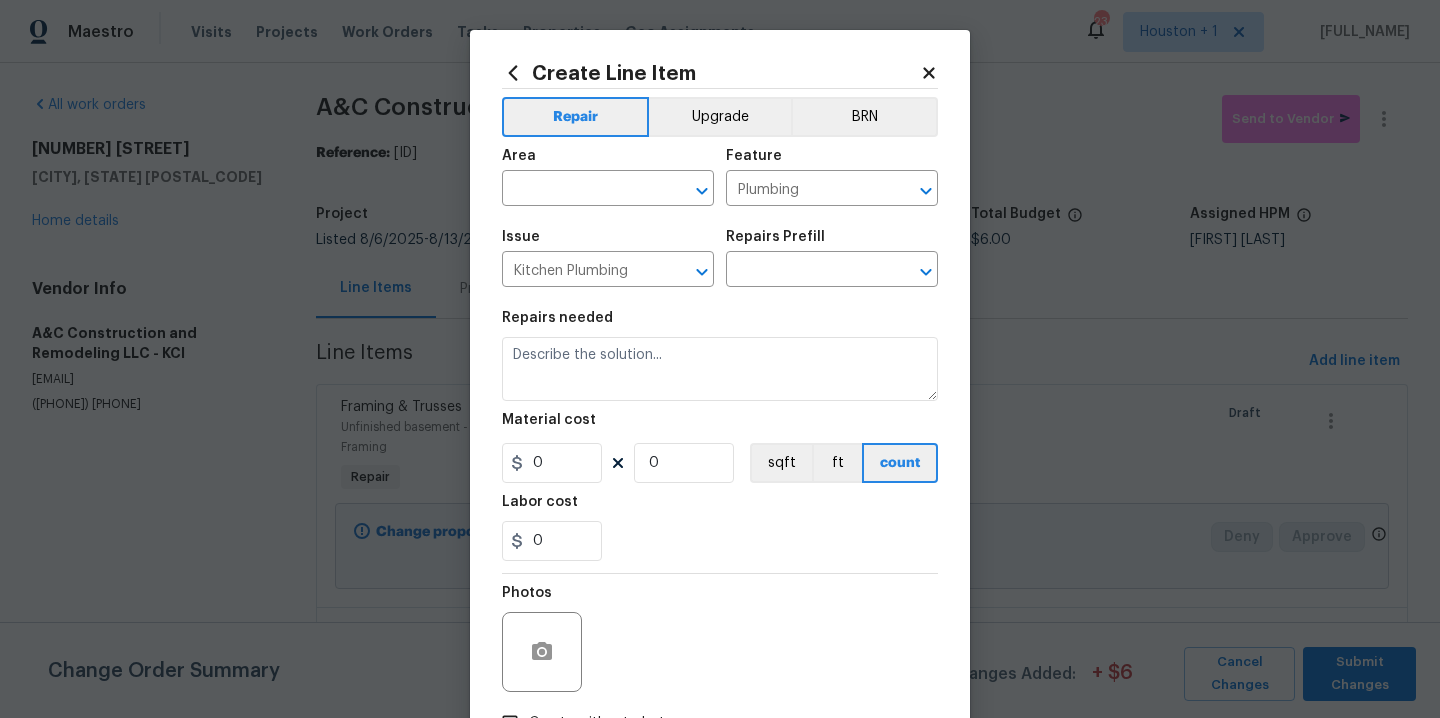type on "Add a Task $1.00" 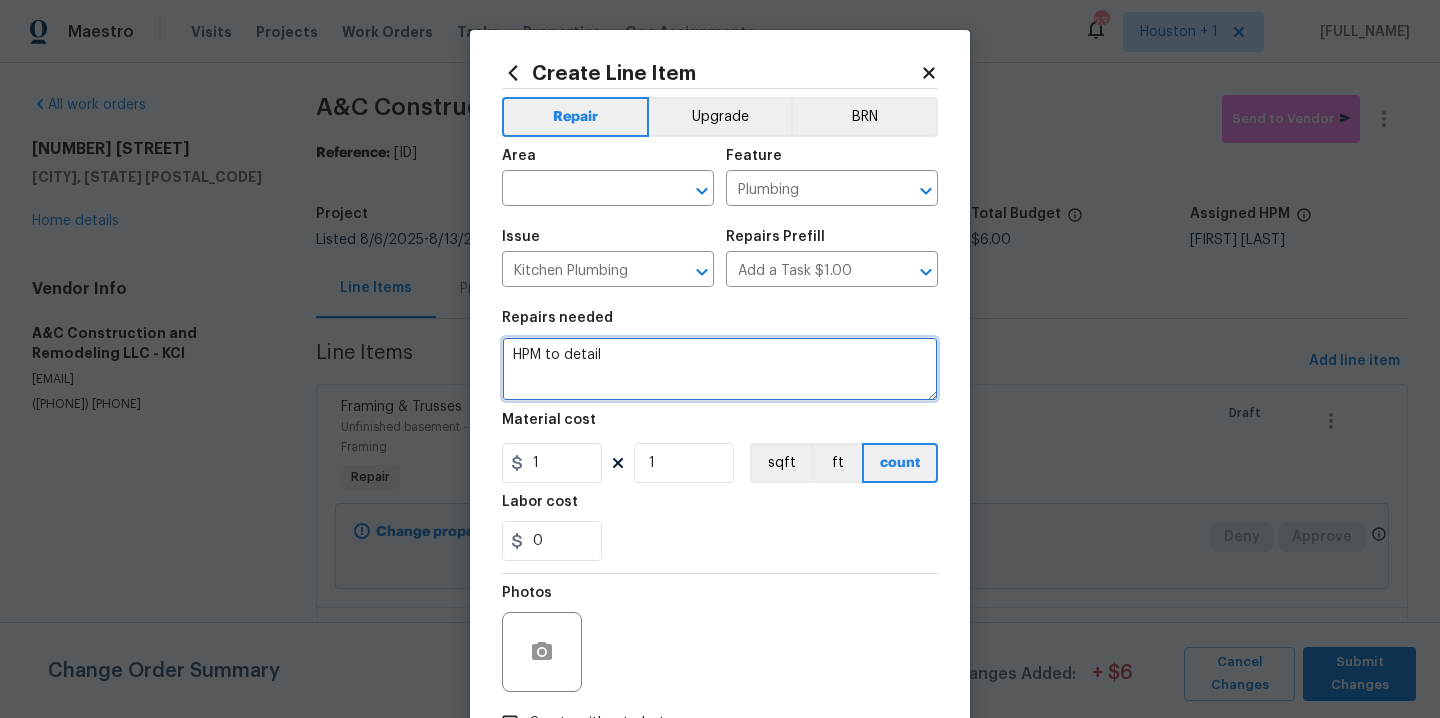 click on "HPM to detail" at bounding box center (720, 369) 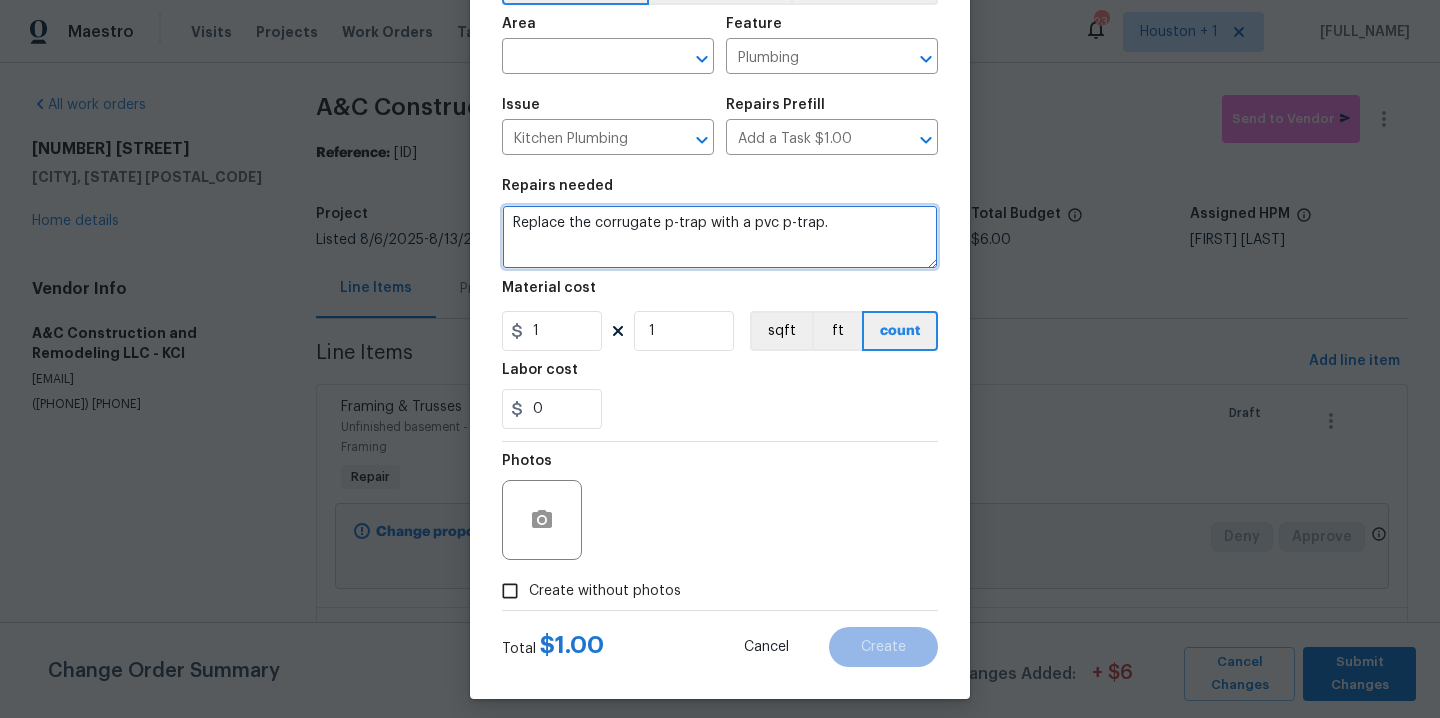 scroll, scrollTop: 144, scrollLeft: 0, axis: vertical 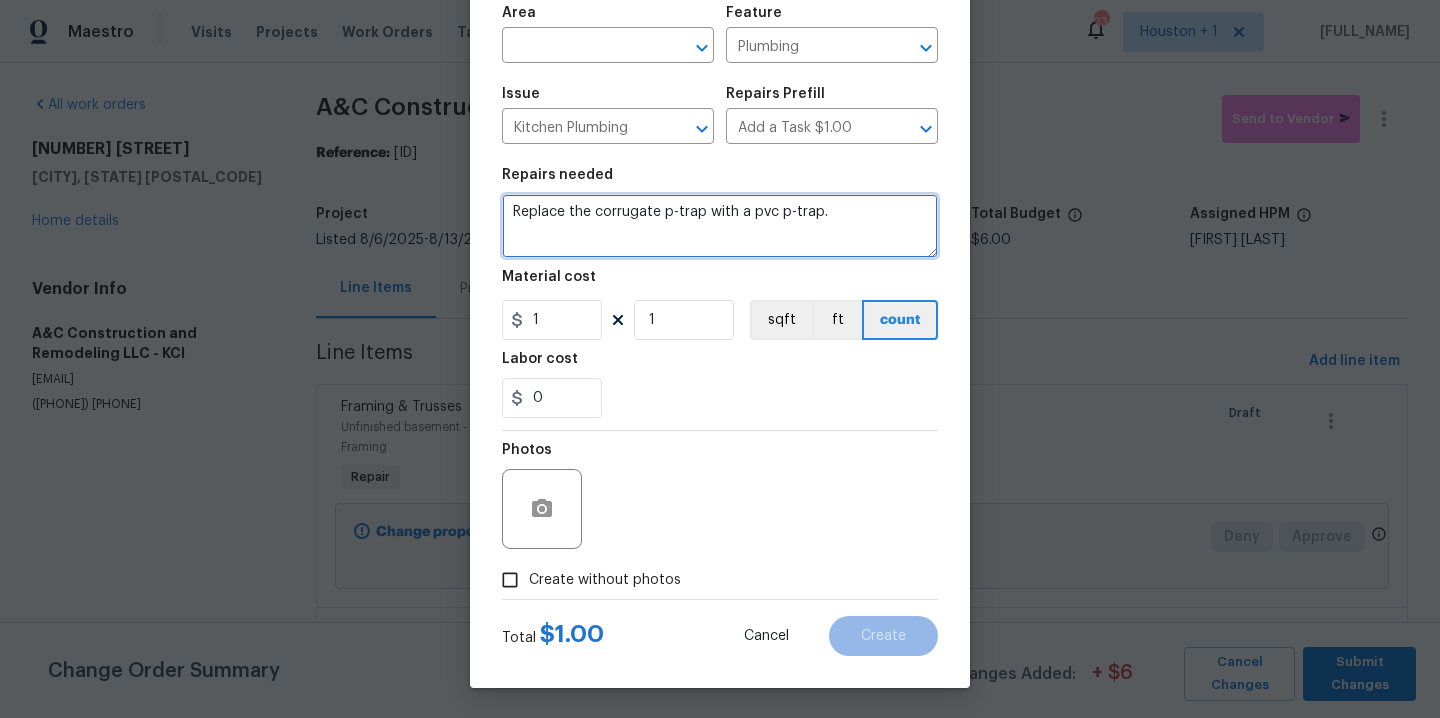 type on "Replace the corrugate p-trap with a pvc p-trap." 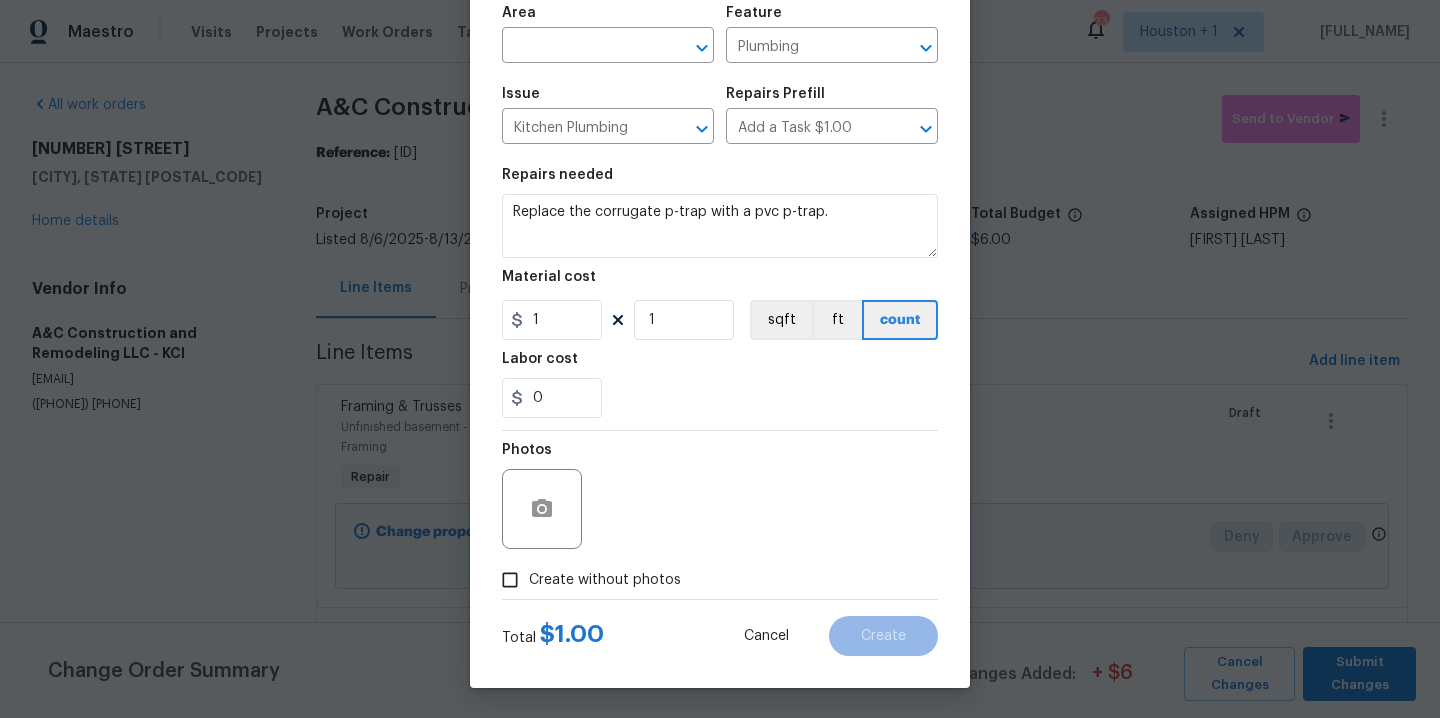 click on "Create without photos" at bounding box center (605, 580) 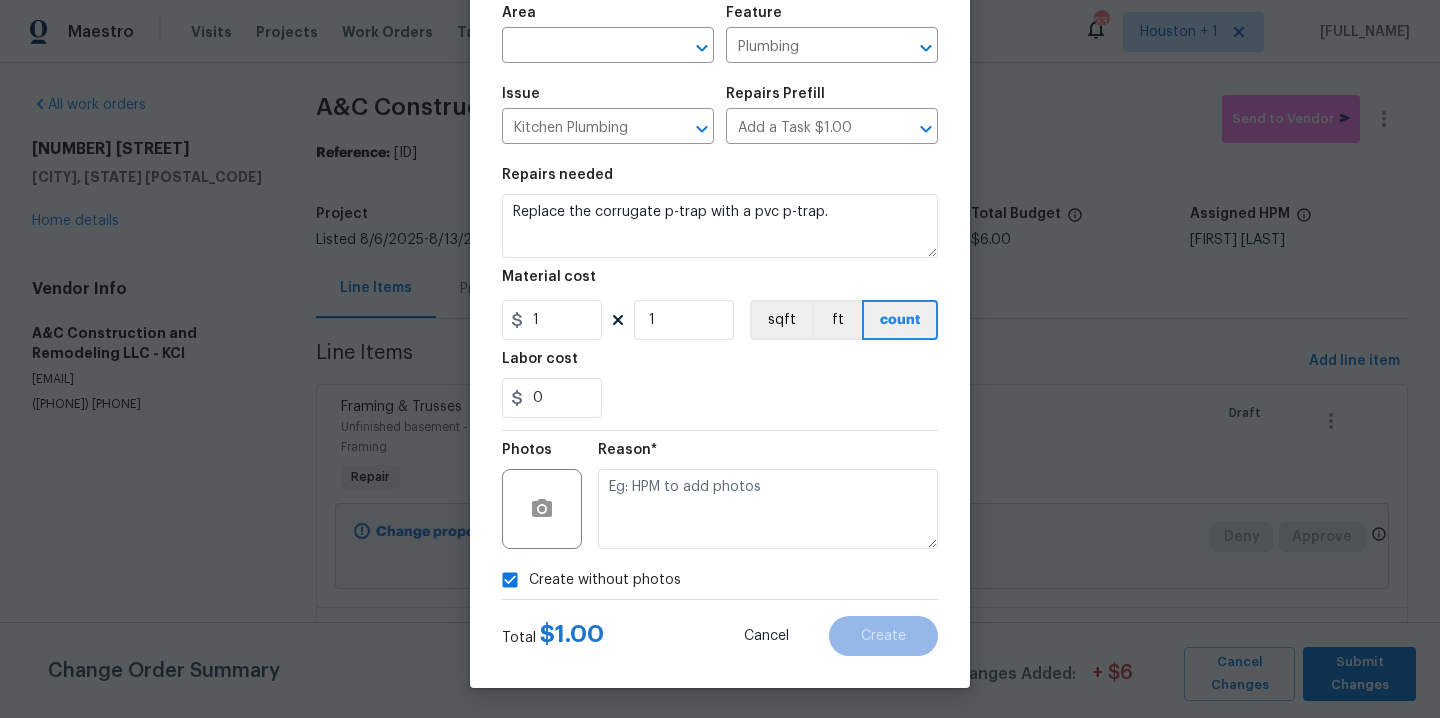 click at bounding box center [768, 509] 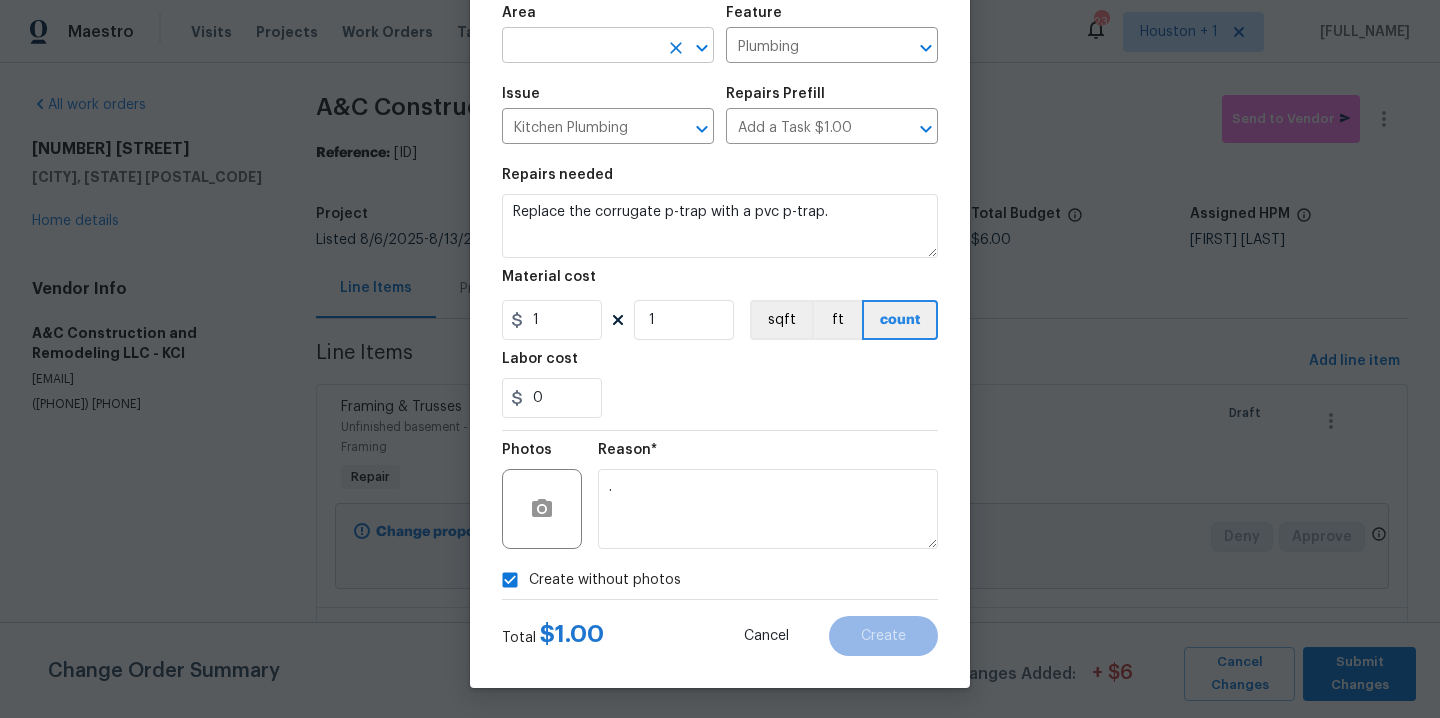 type on "." 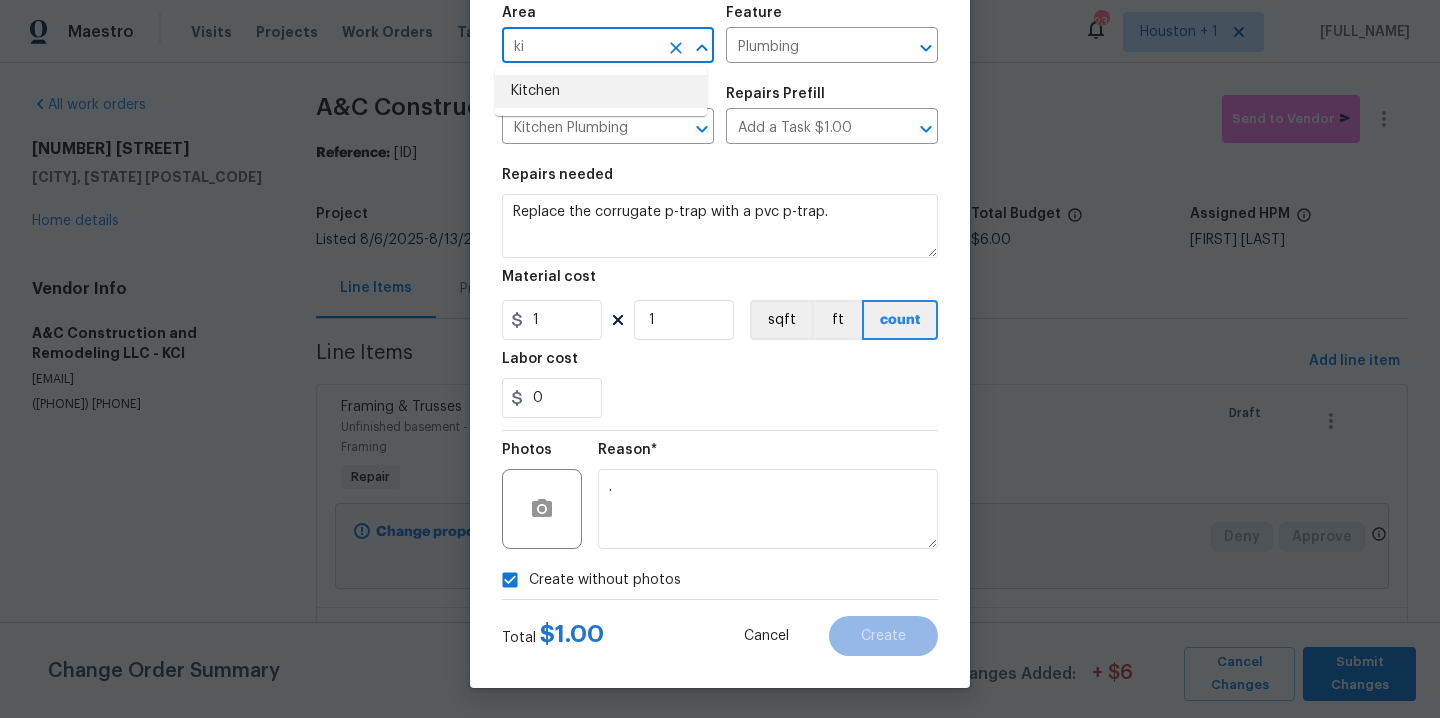 click on "Kitchen" at bounding box center (601, 91) 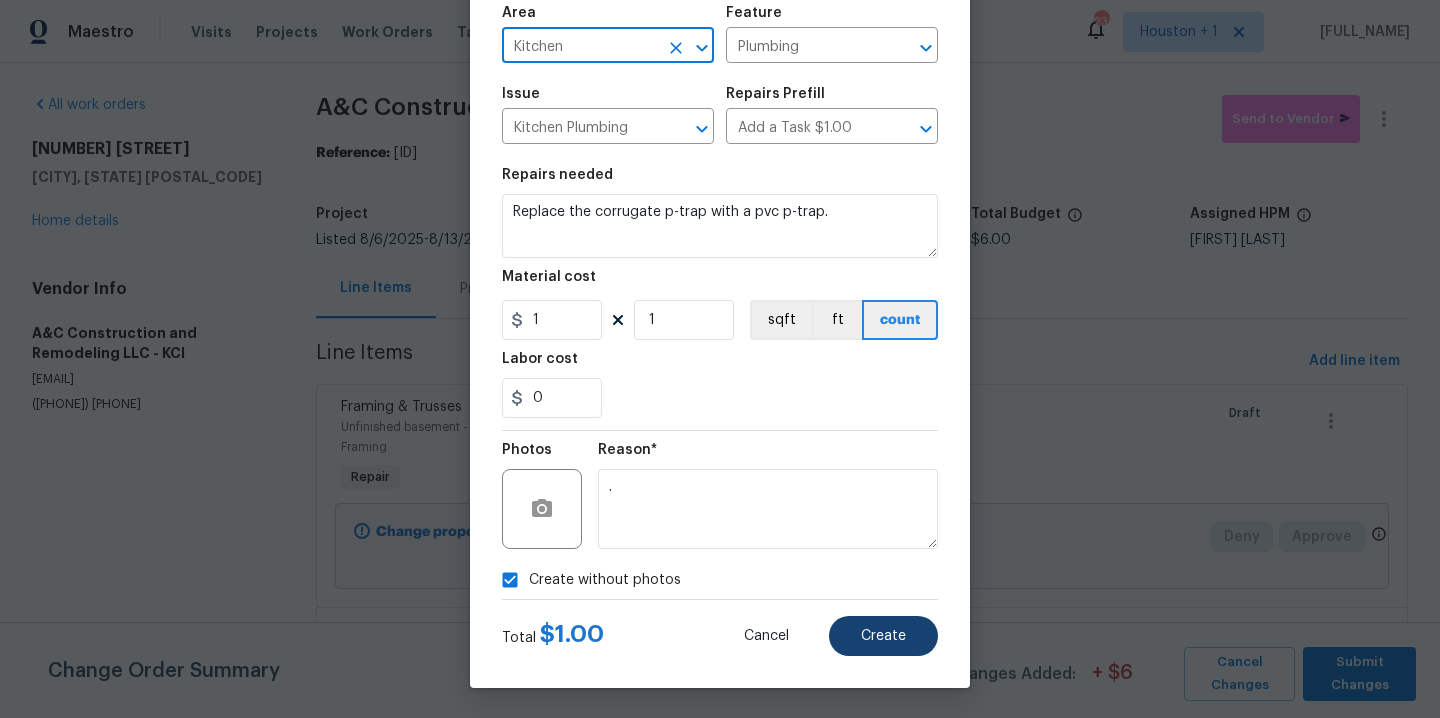 type on "Kitchen" 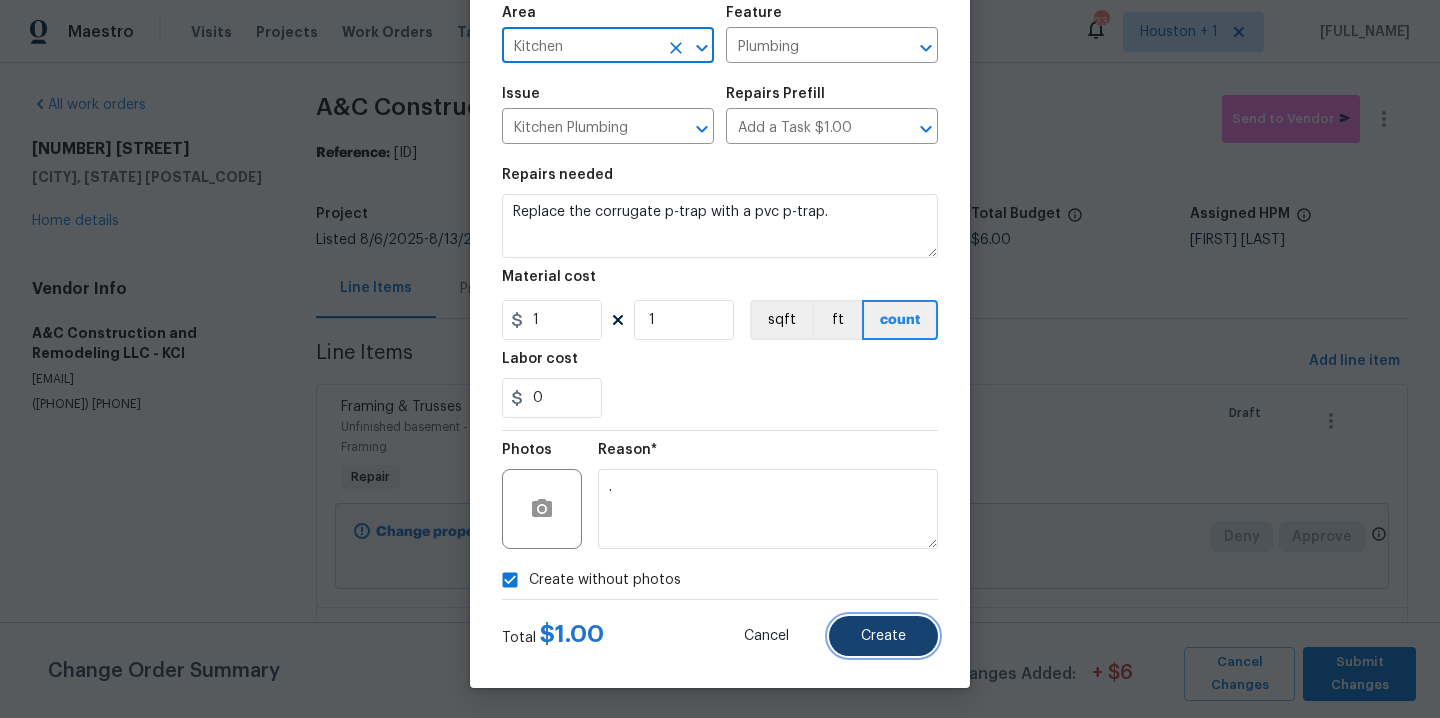 click on "Create" at bounding box center [883, 636] 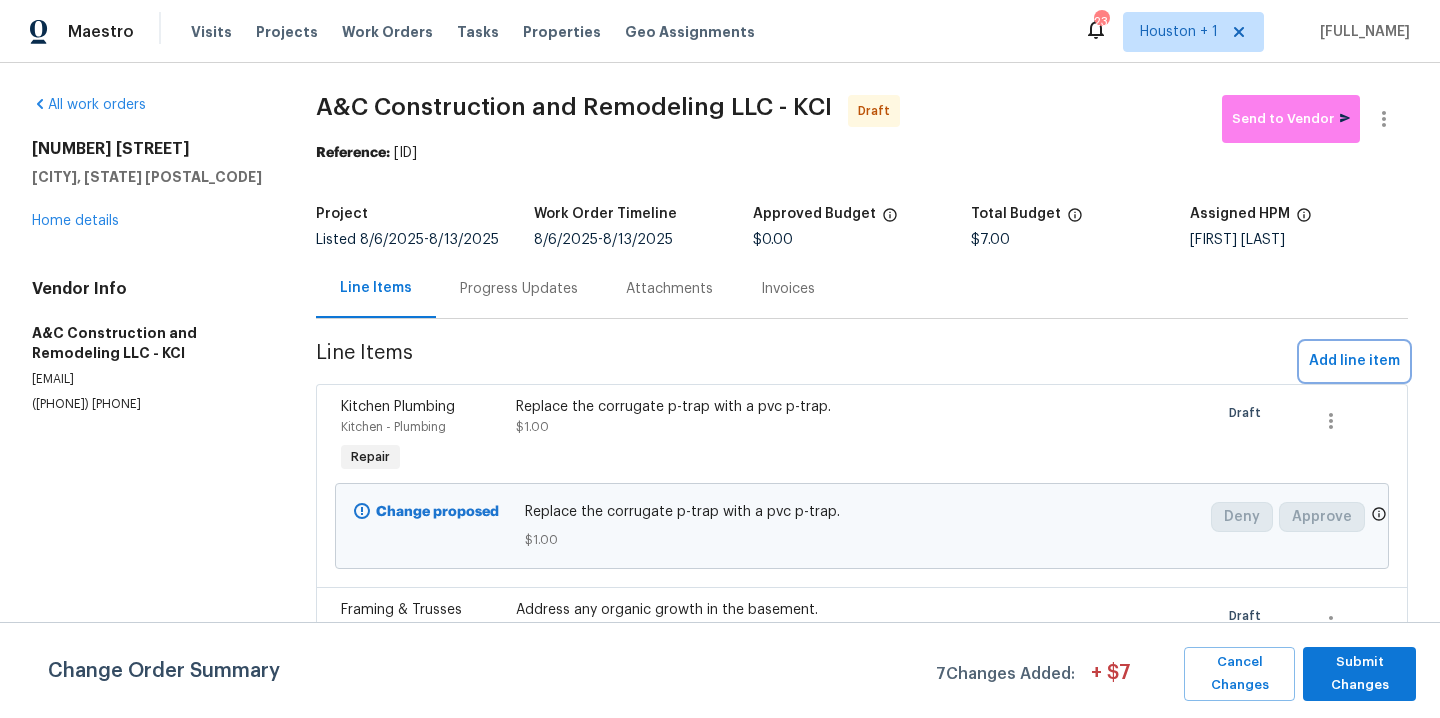click on "Add line item" at bounding box center [1354, 361] 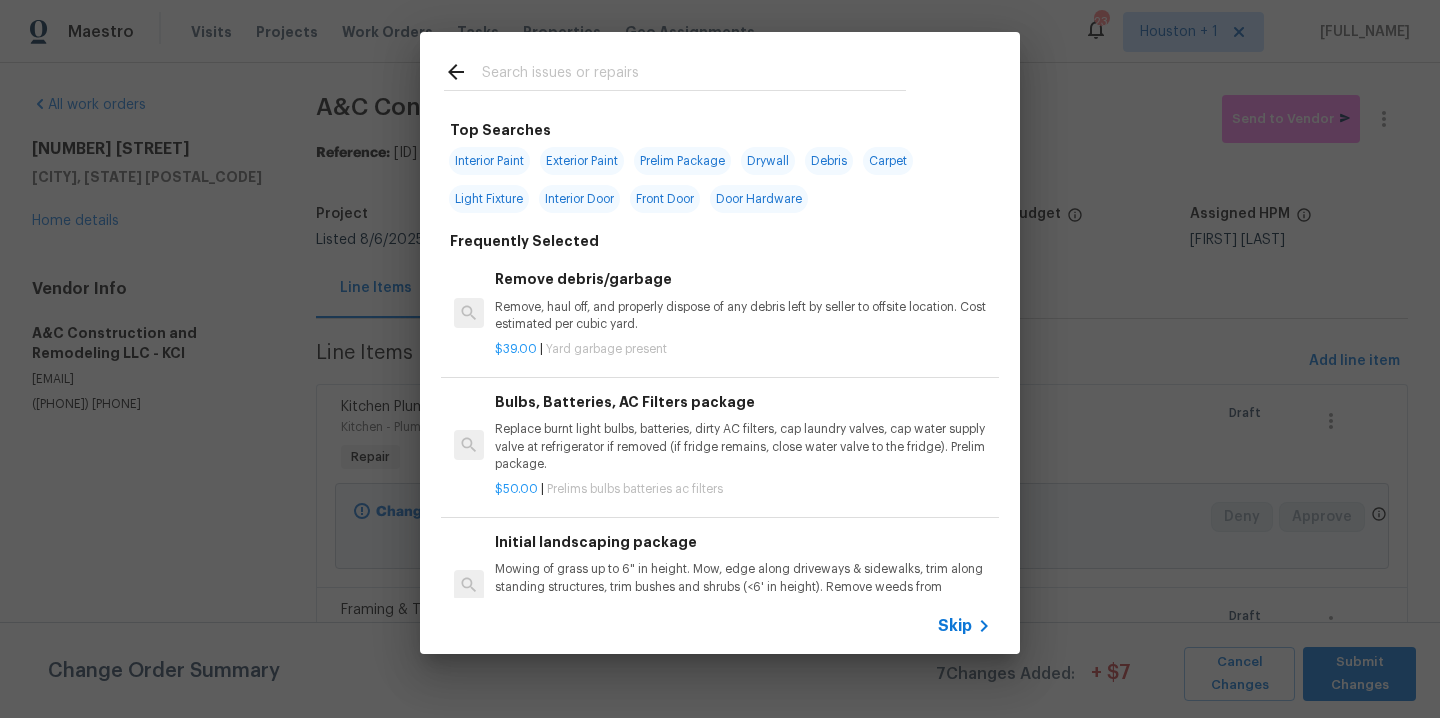 click at bounding box center (694, 75) 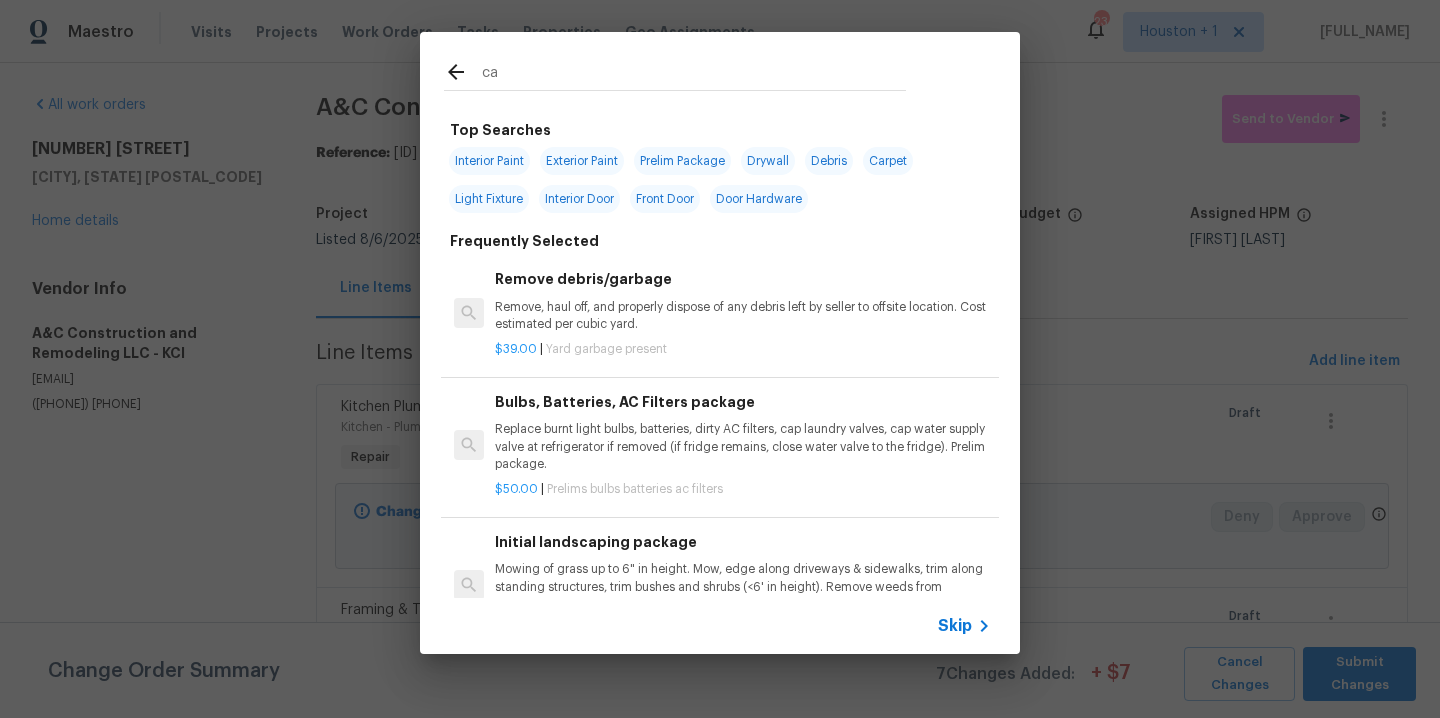 type on "cab" 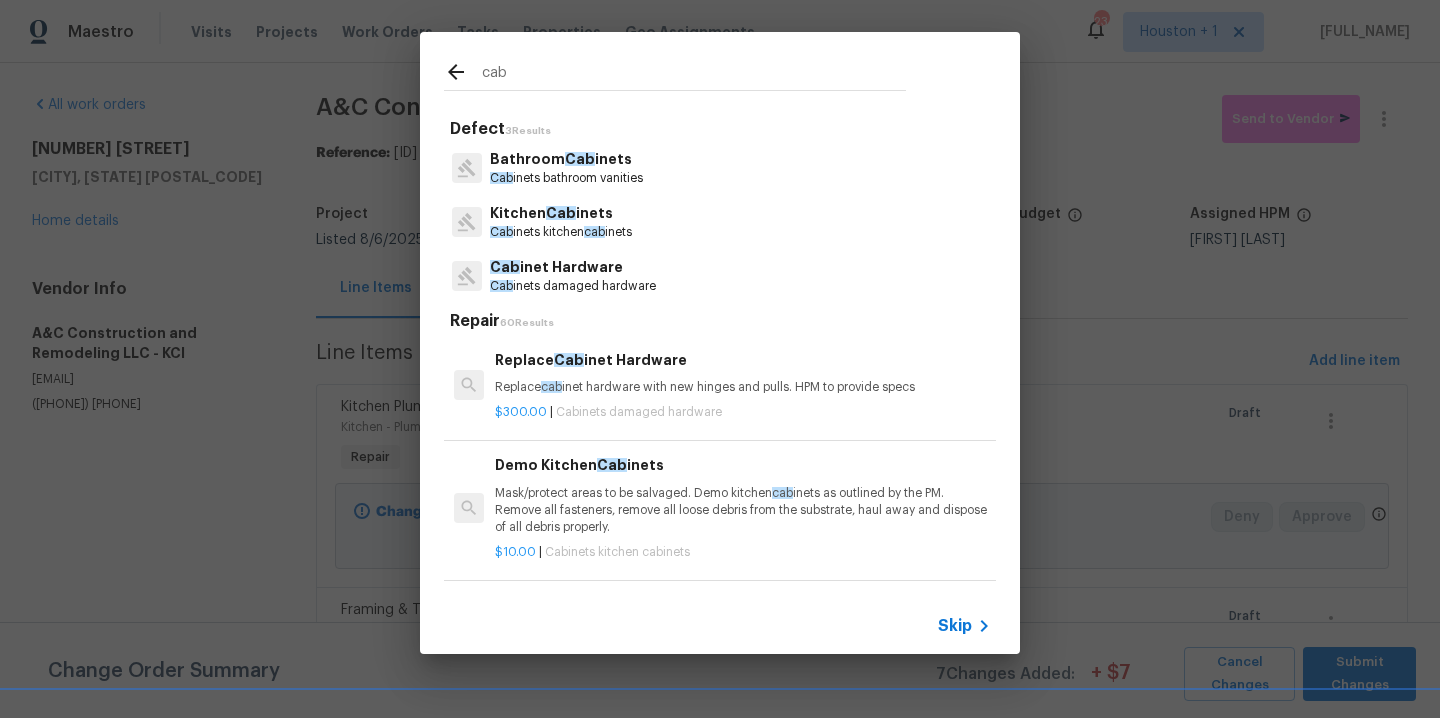 click on "Kitchen  Cab inets" at bounding box center (561, 213) 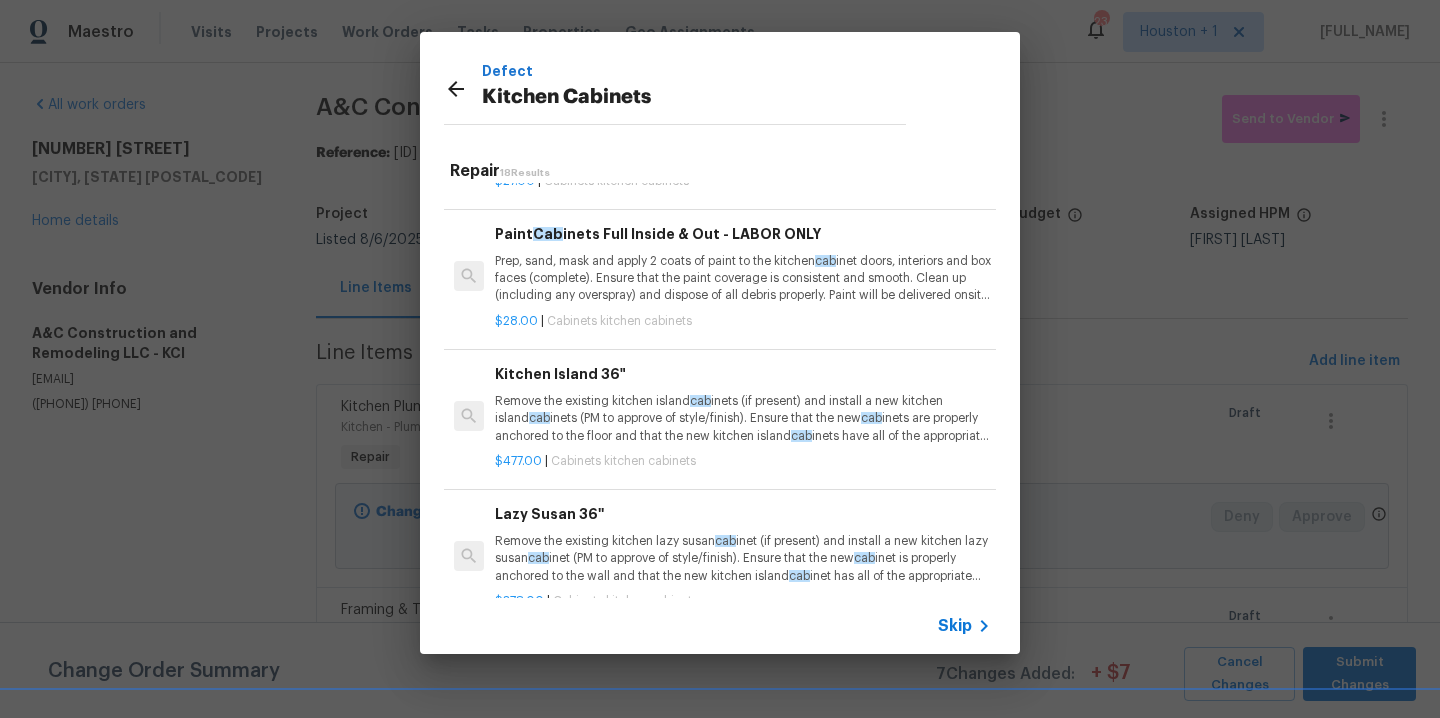 scroll, scrollTop: 1952, scrollLeft: 0, axis: vertical 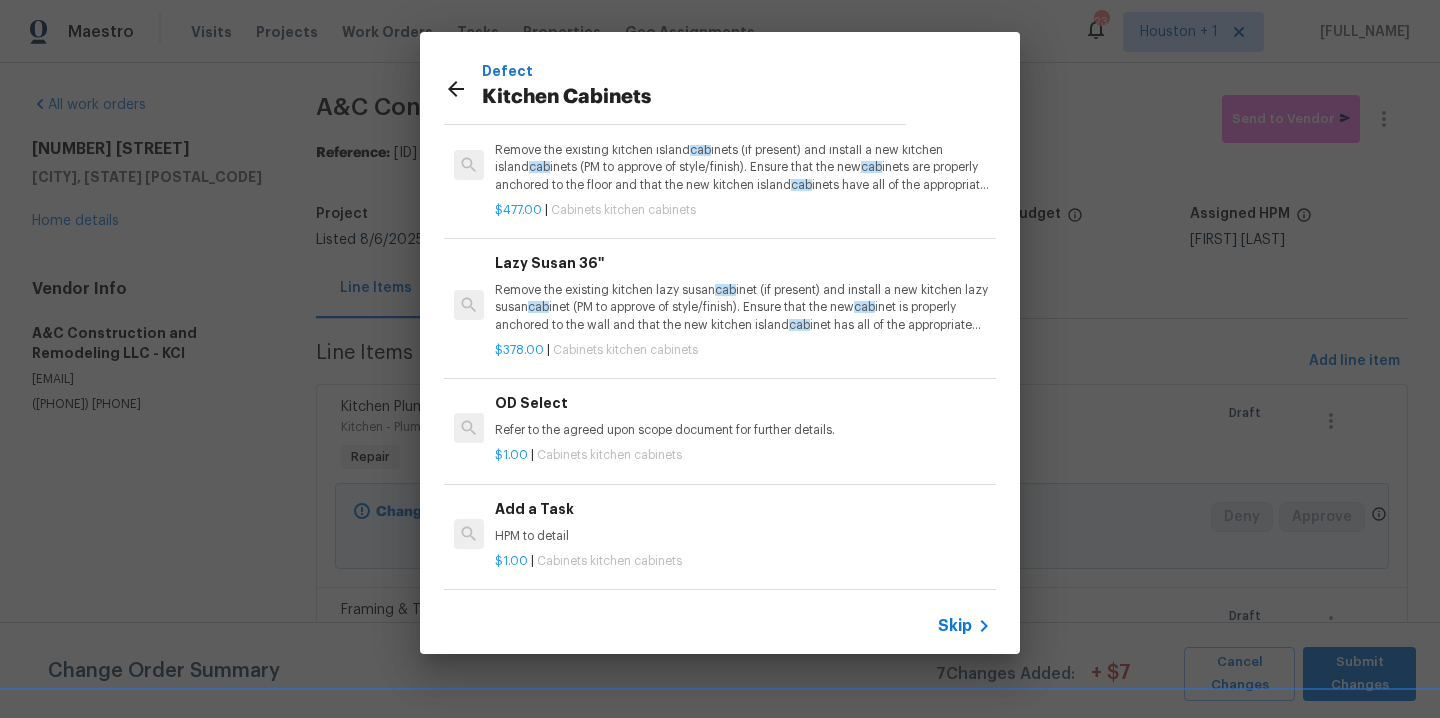 click on "$1.00   |   Cabinets kitchen cabinets" at bounding box center [743, 557] 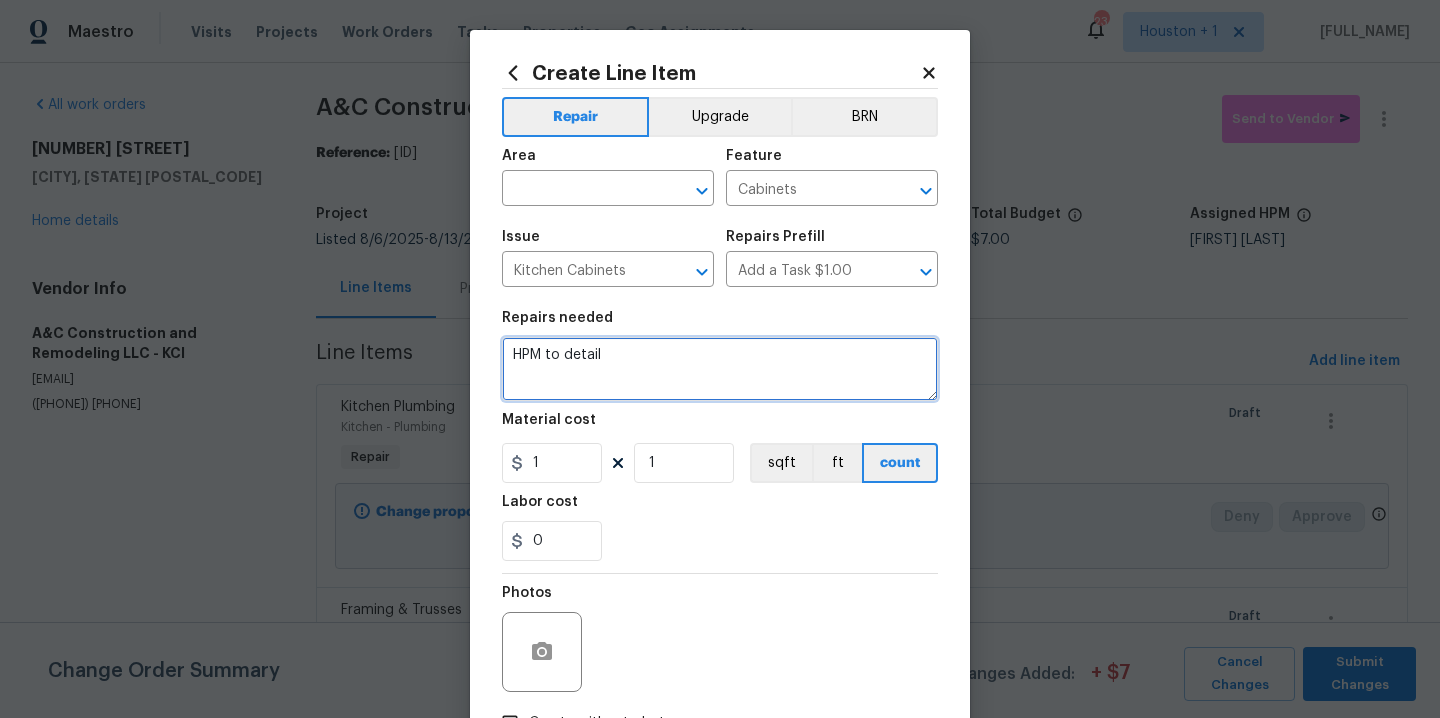 click on "HPM to detail" at bounding box center [720, 369] 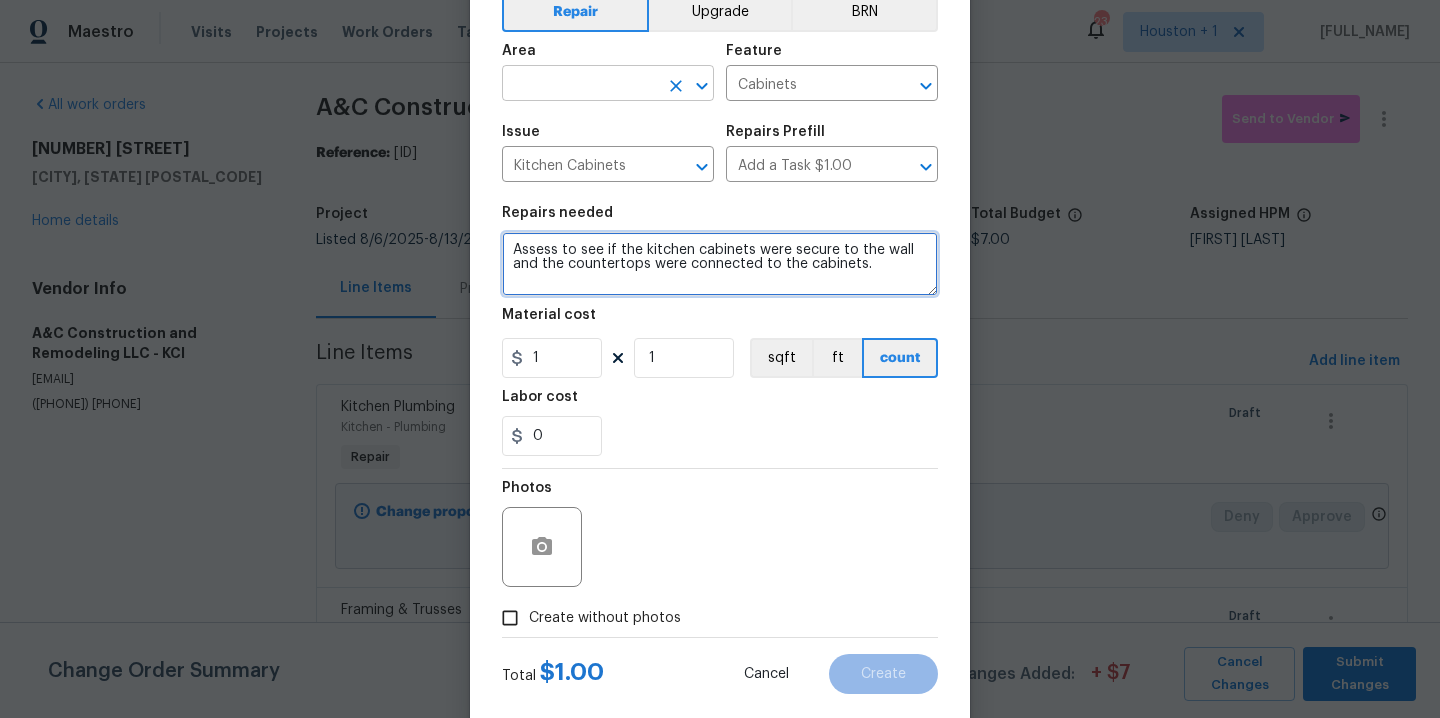 scroll, scrollTop: 102, scrollLeft: 0, axis: vertical 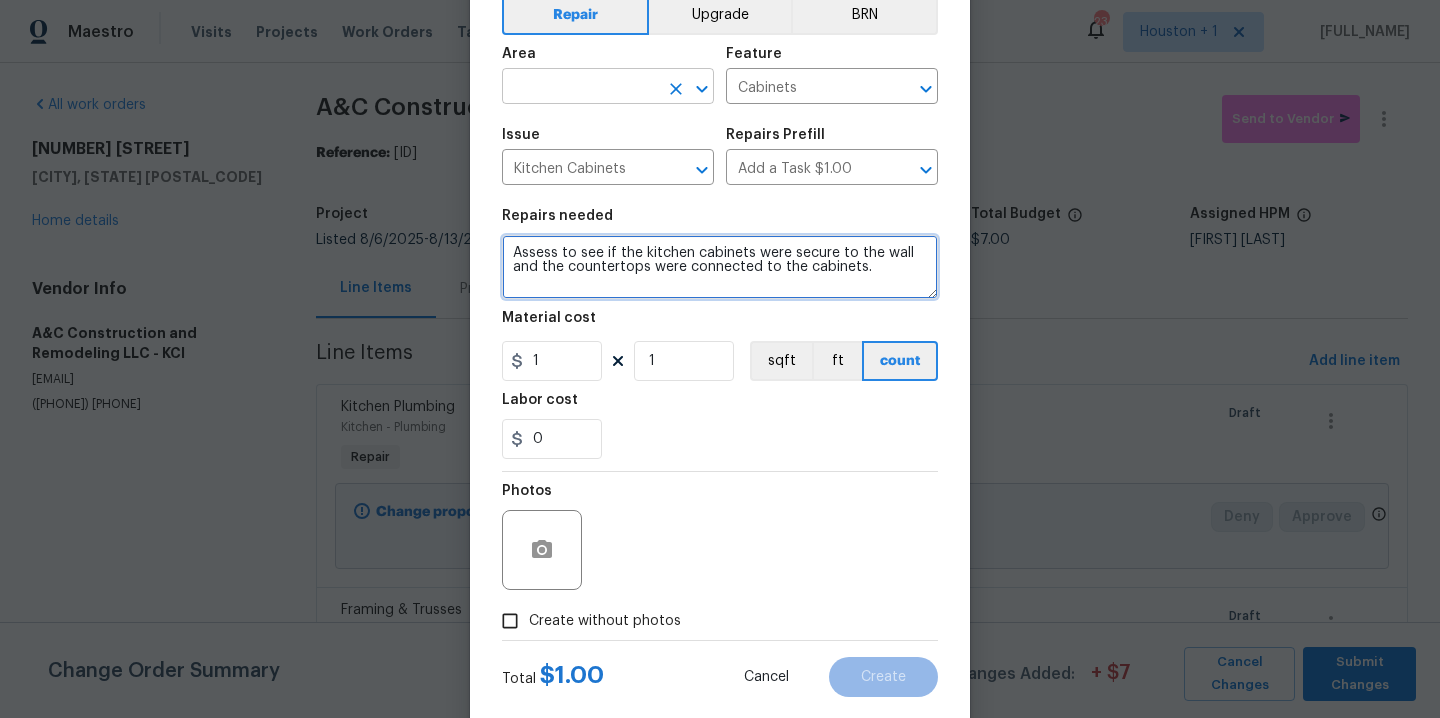 type on "Assess to see if the kitchen cabinets were secure to the wall and the countertops were connected to the cabinets." 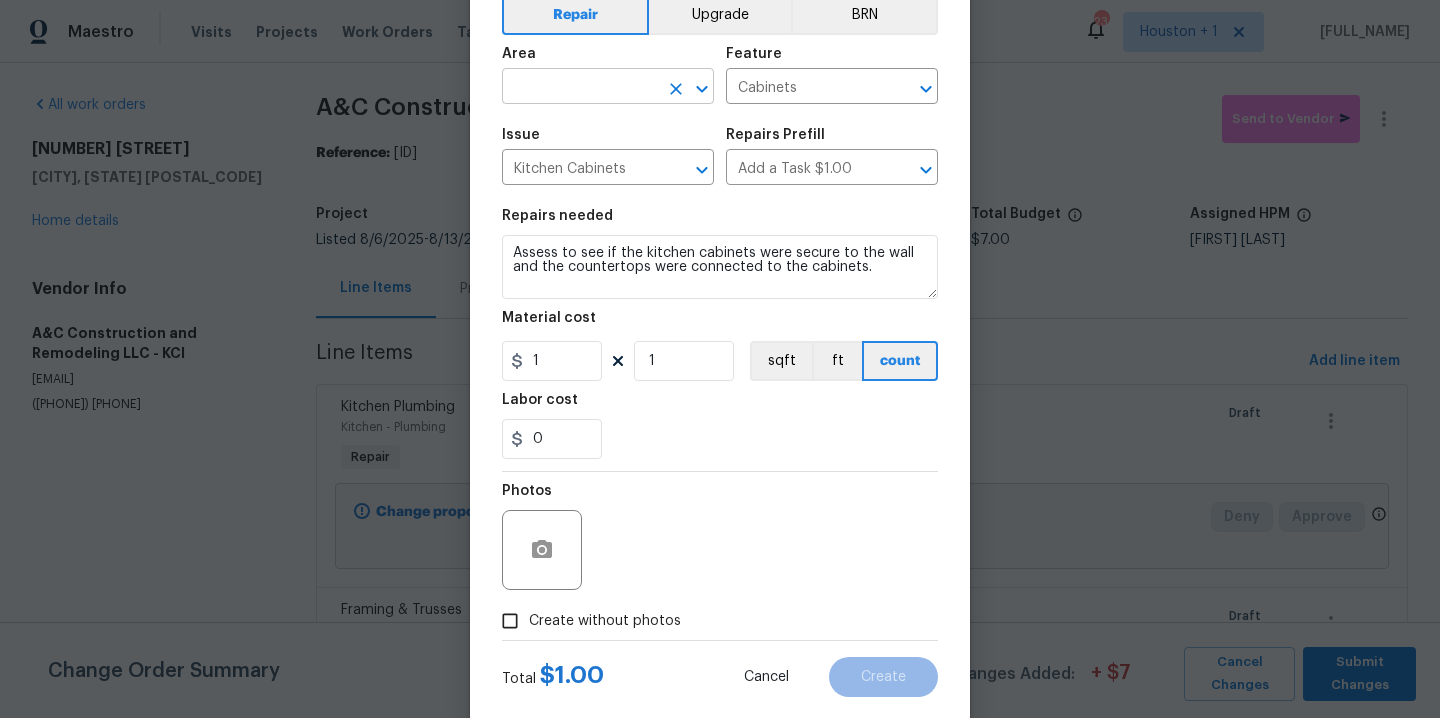 click at bounding box center (580, 88) 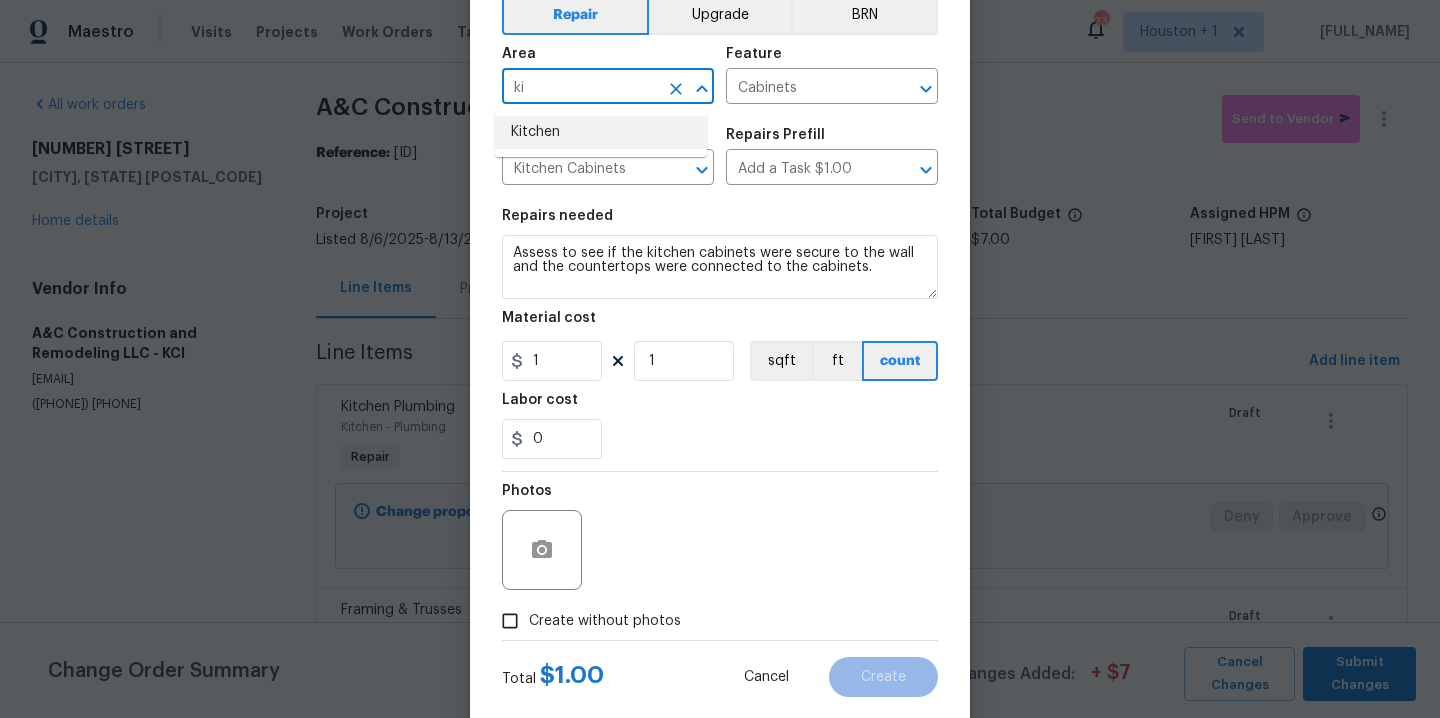 click on "Kitchen" at bounding box center [601, 132] 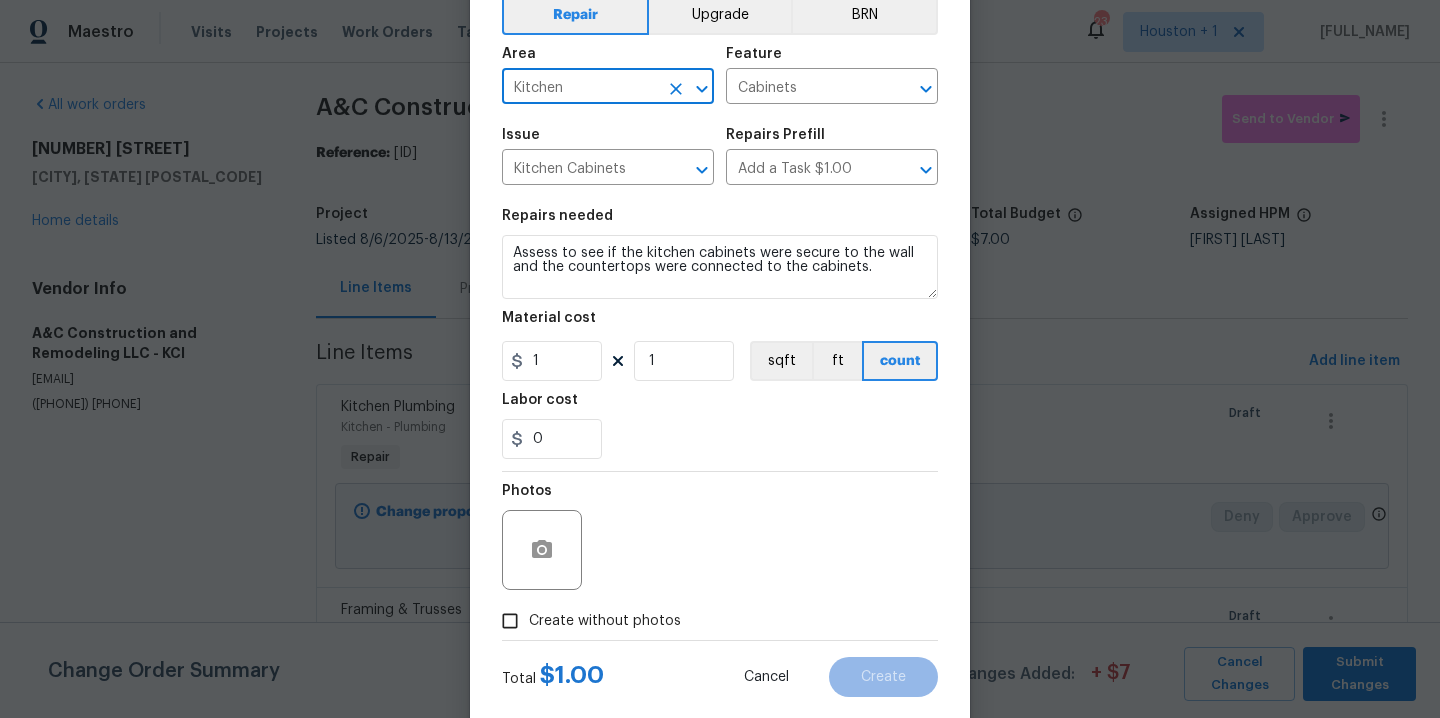 type on "Kitchen" 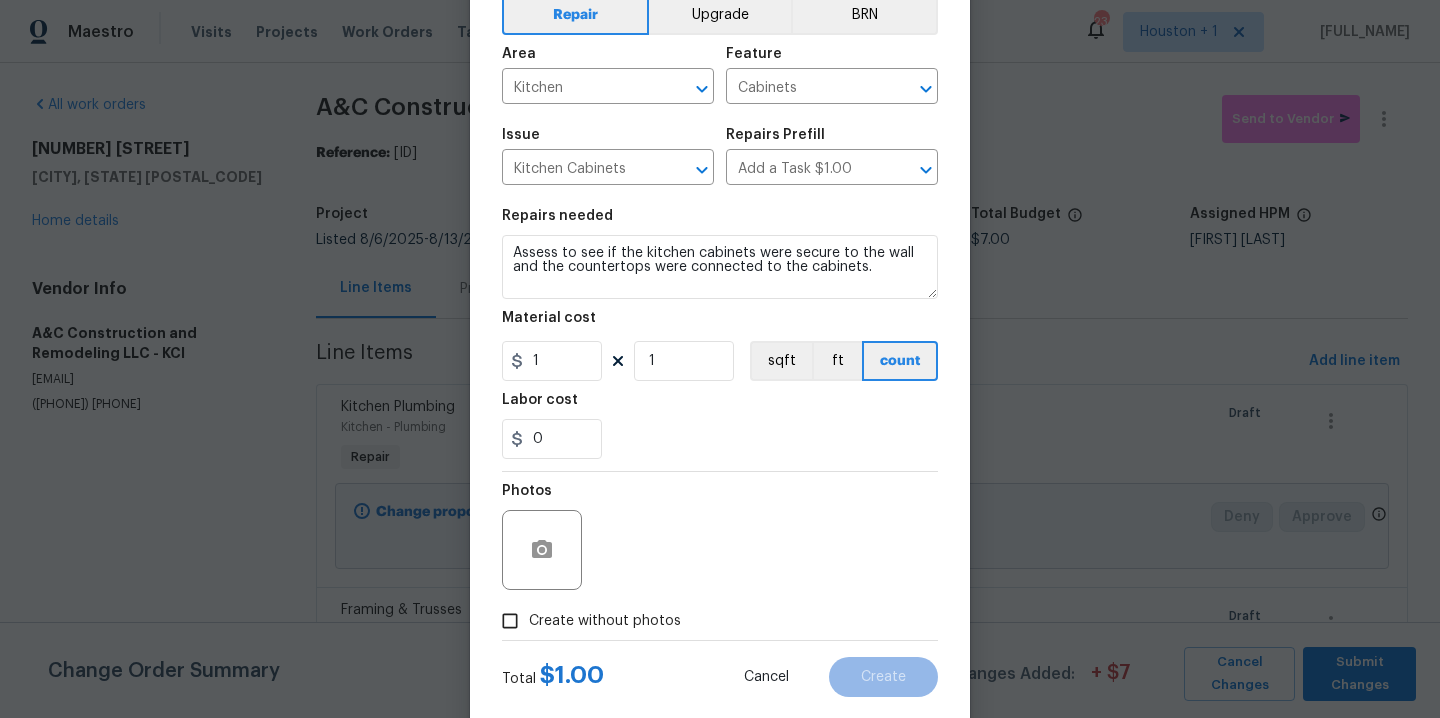 click on "Photos" at bounding box center (720, 537) 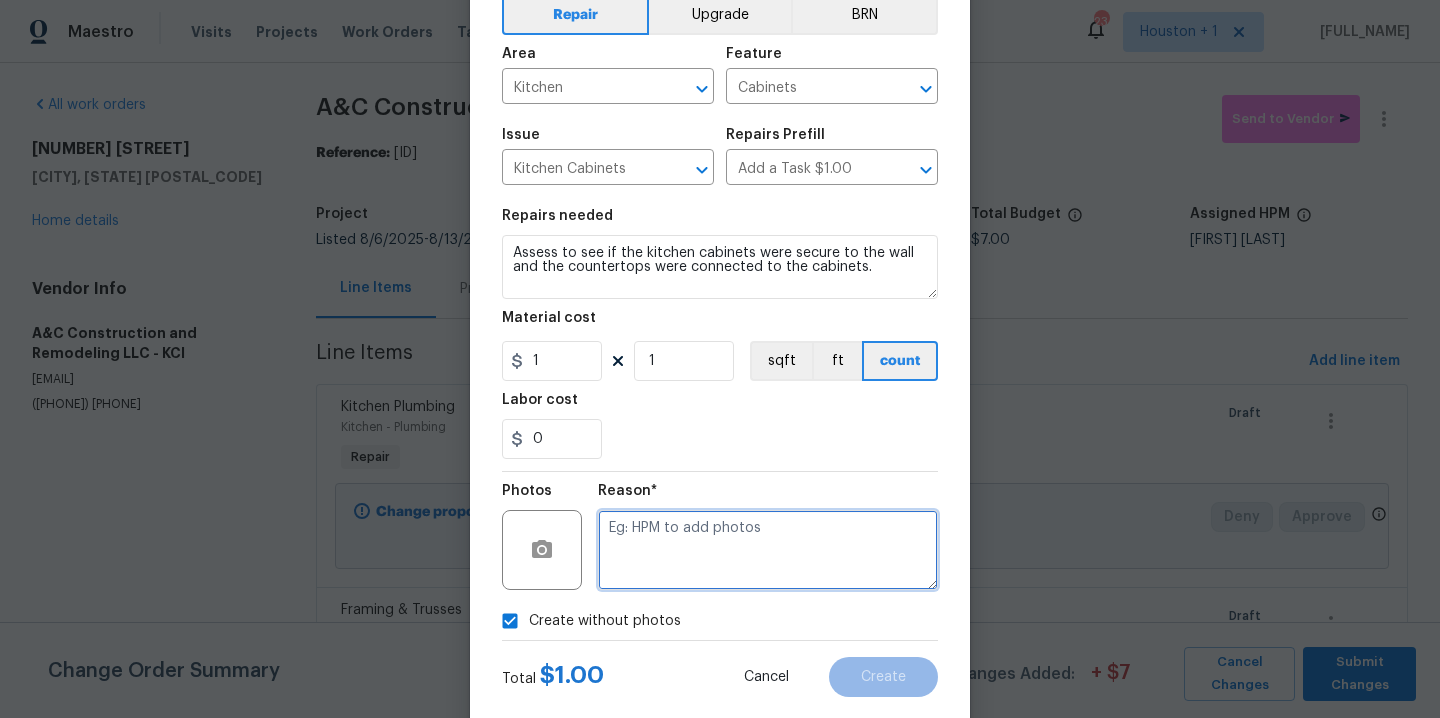 click at bounding box center [768, 550] 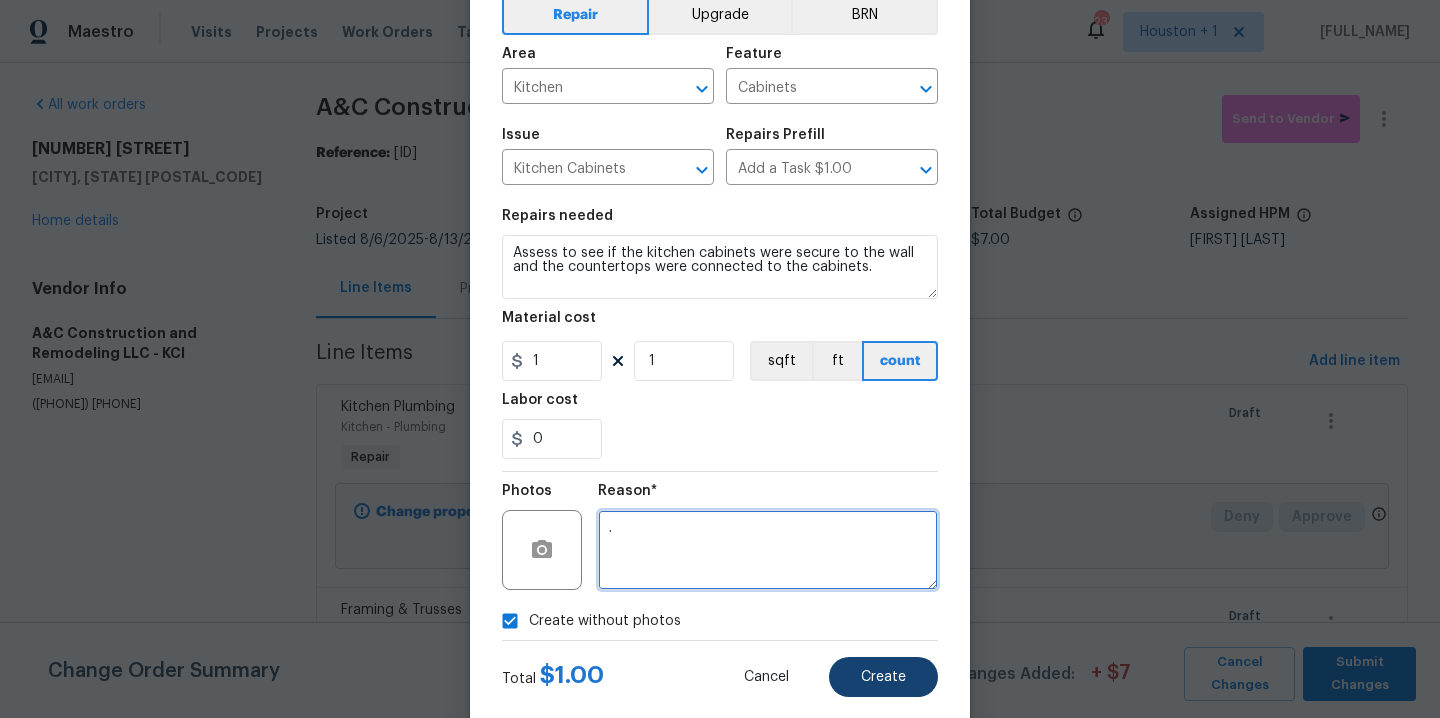 type on "." 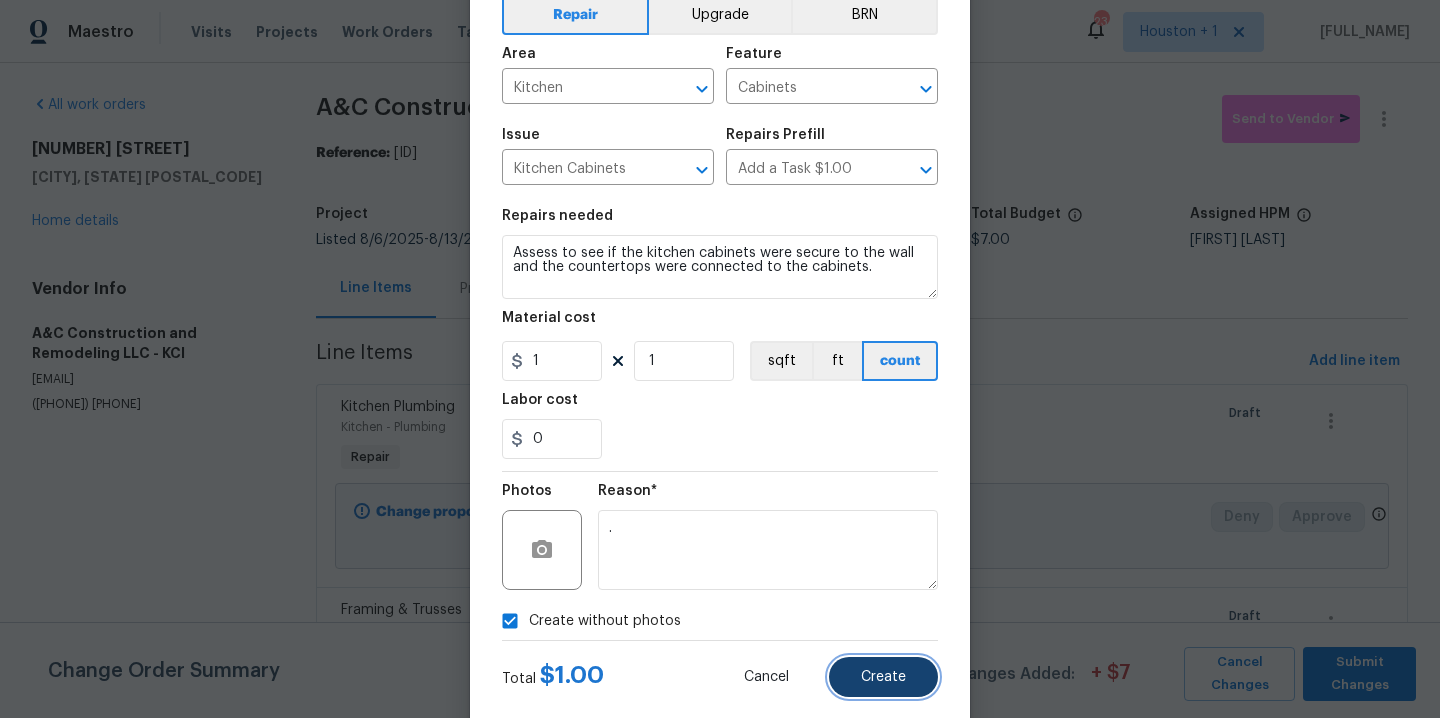 click on "Create" at bounding box center [883, 677] 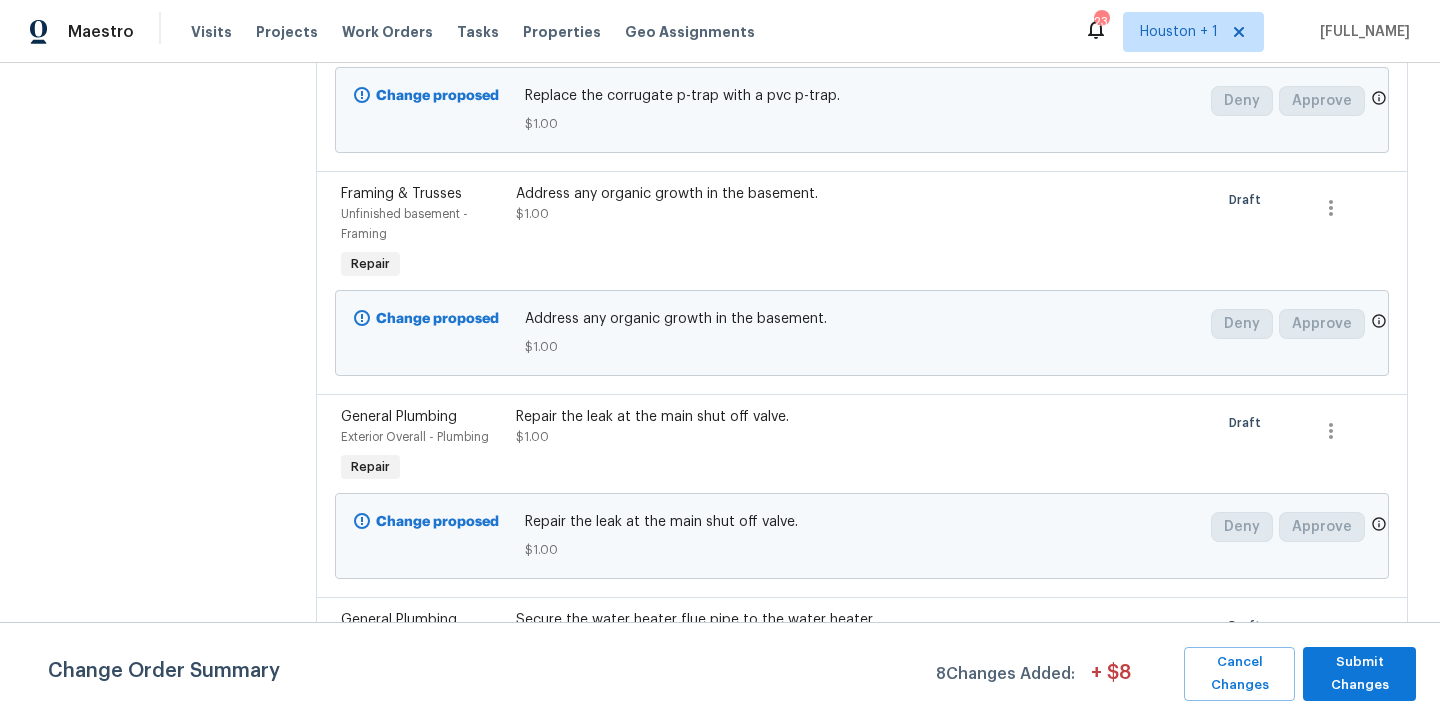 scroll, scrollTop: 0, scrollLeft: 0, axis: both 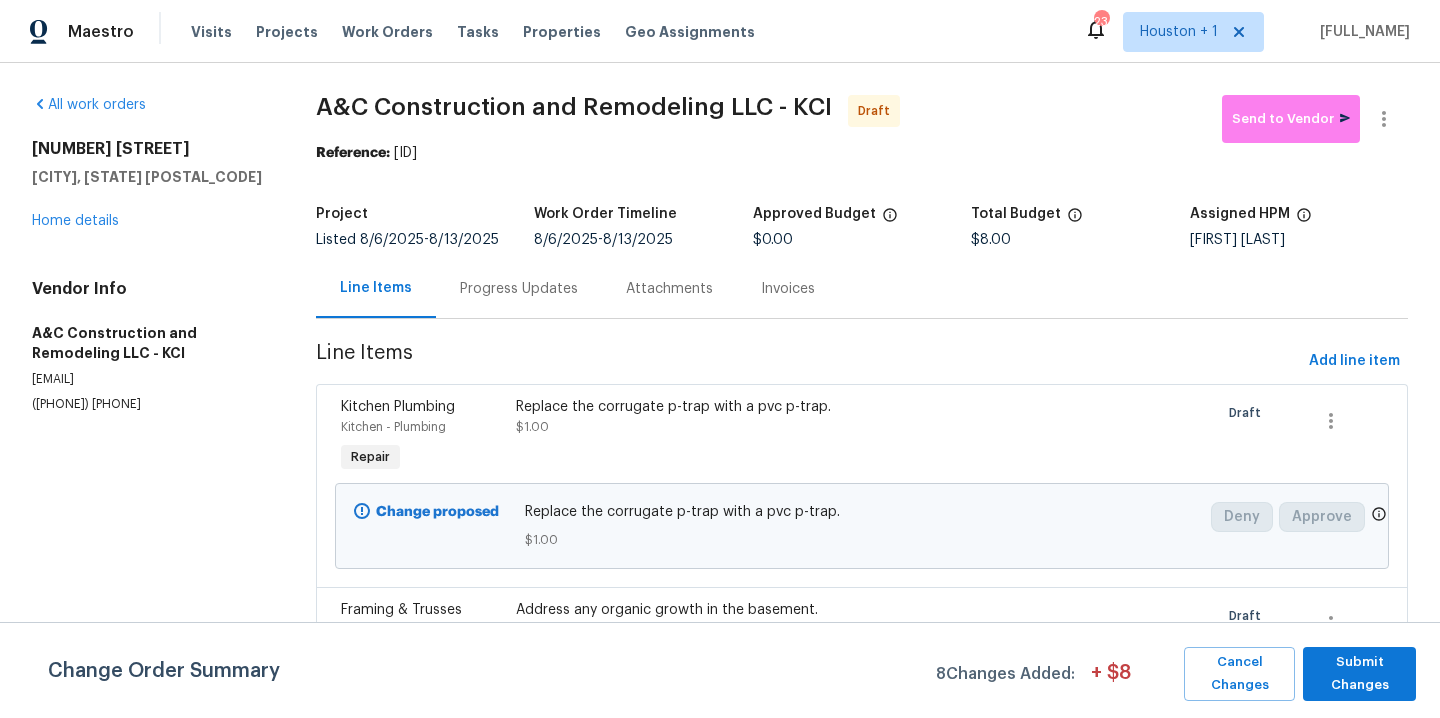 click on "Replace the corrugate p-trap with a pvc p-trap. $1.00" at bounding box center (729, 437) 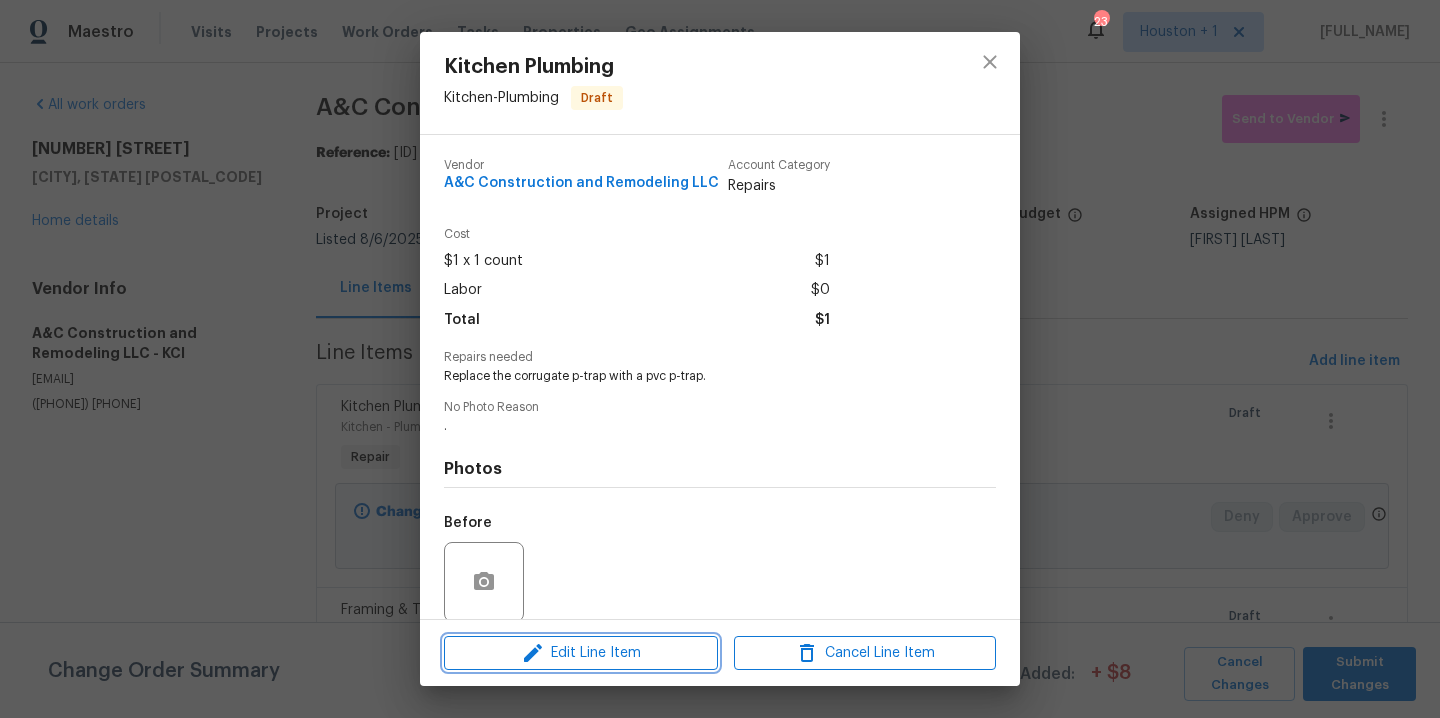 click on "Edit Line Item" at bounding box center (581, 653) 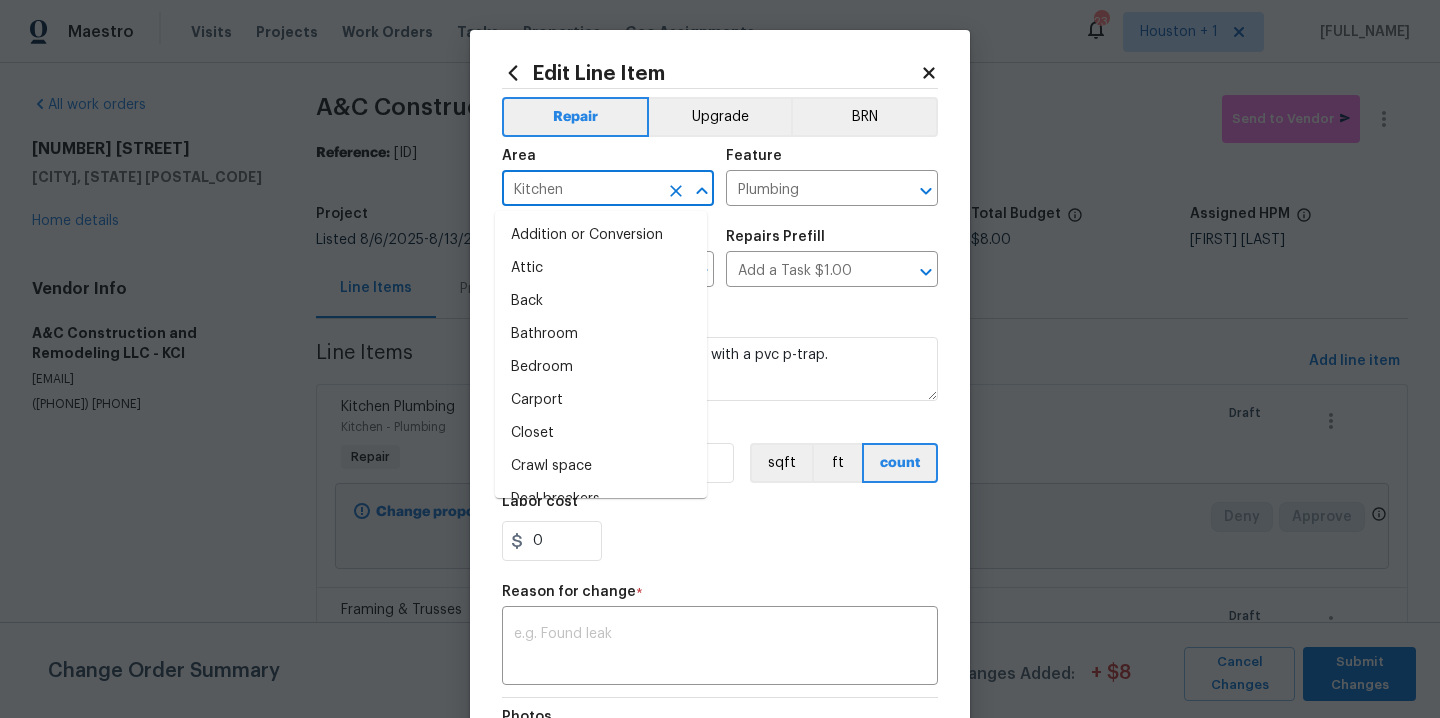 click on "Kitchen" at bounding box center (580, 190) 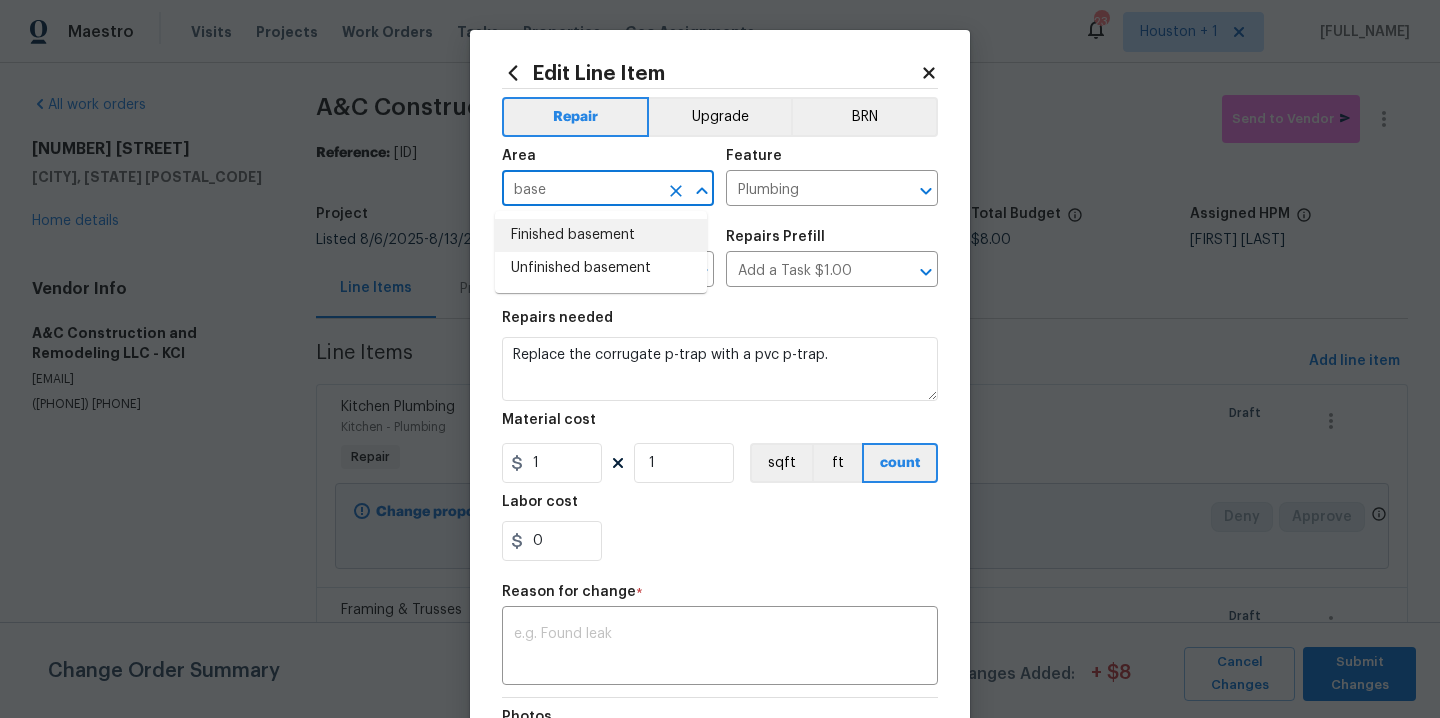 click on "Finished basement" at bounding box center [601, 235] 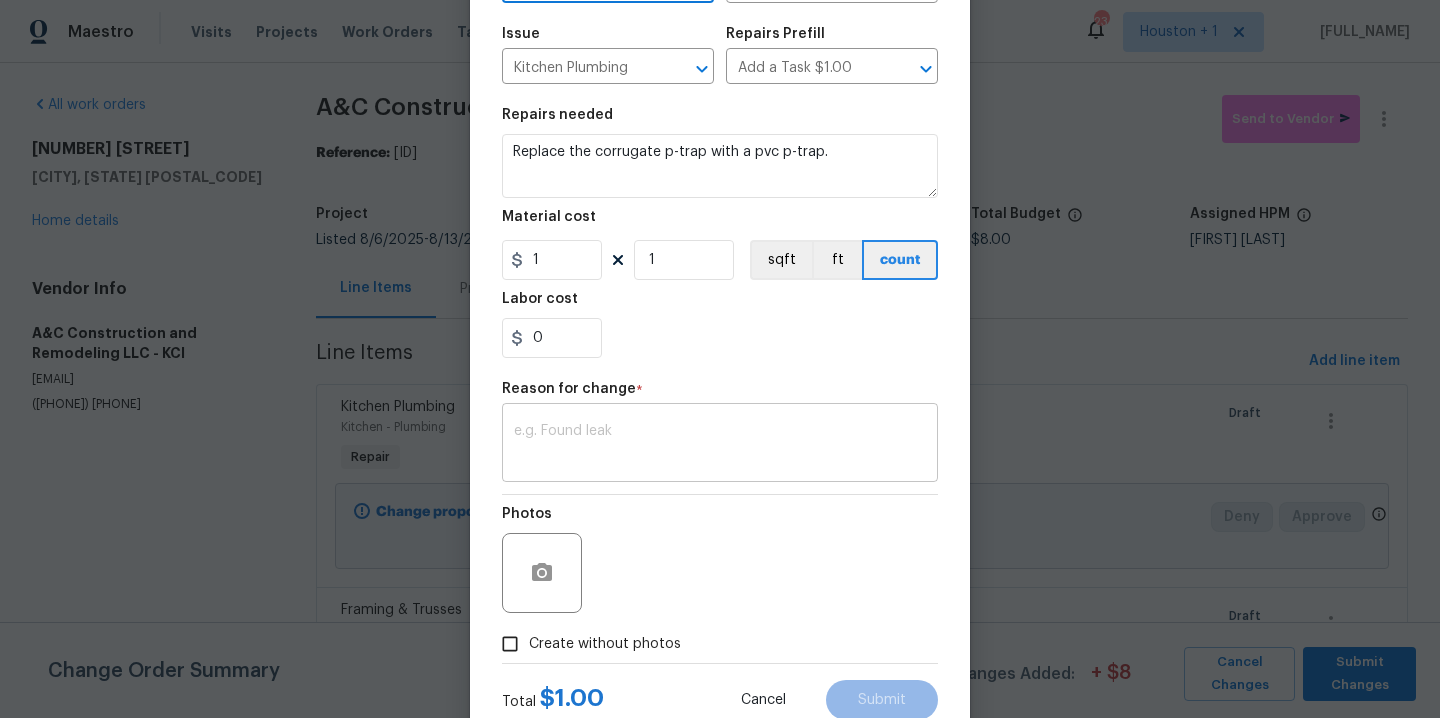 scroll, scrollTop: 204, scrollLeft: 0, axis: vertical 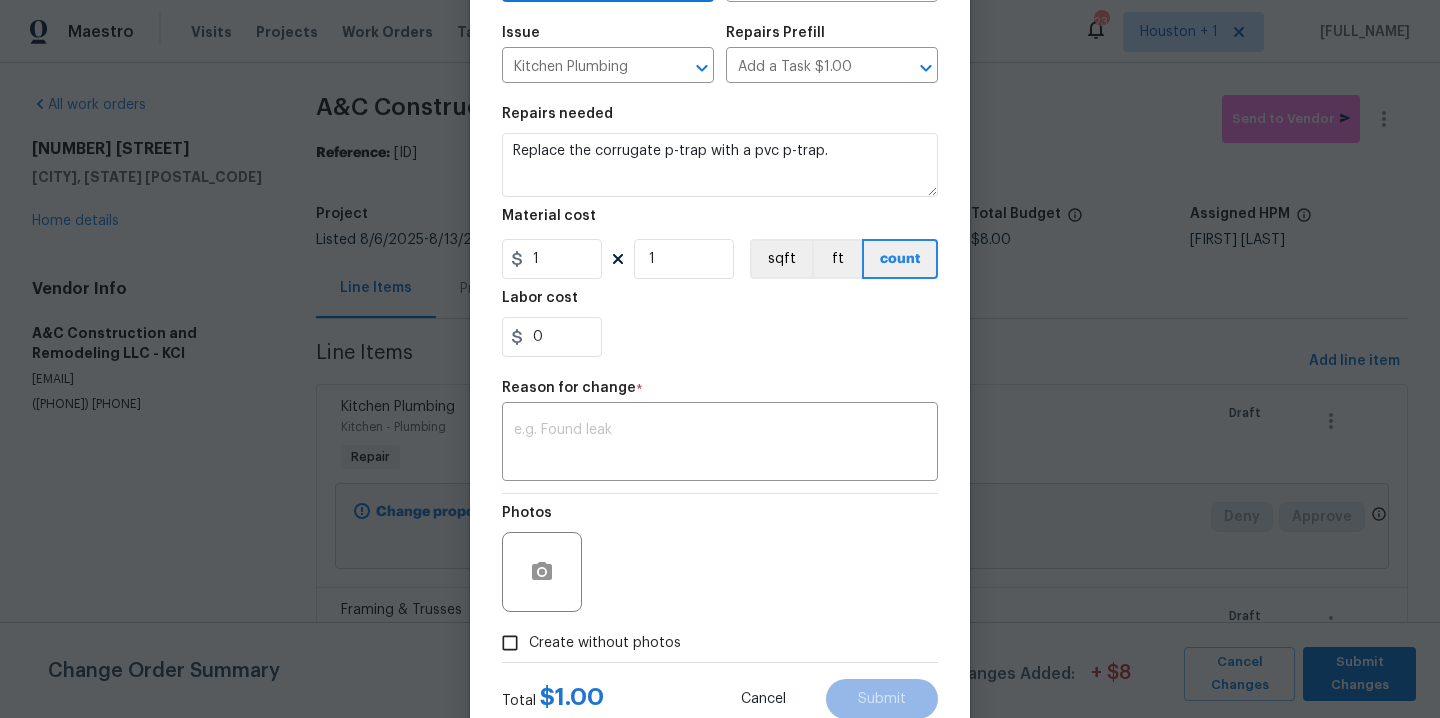 type on "Finished basement" 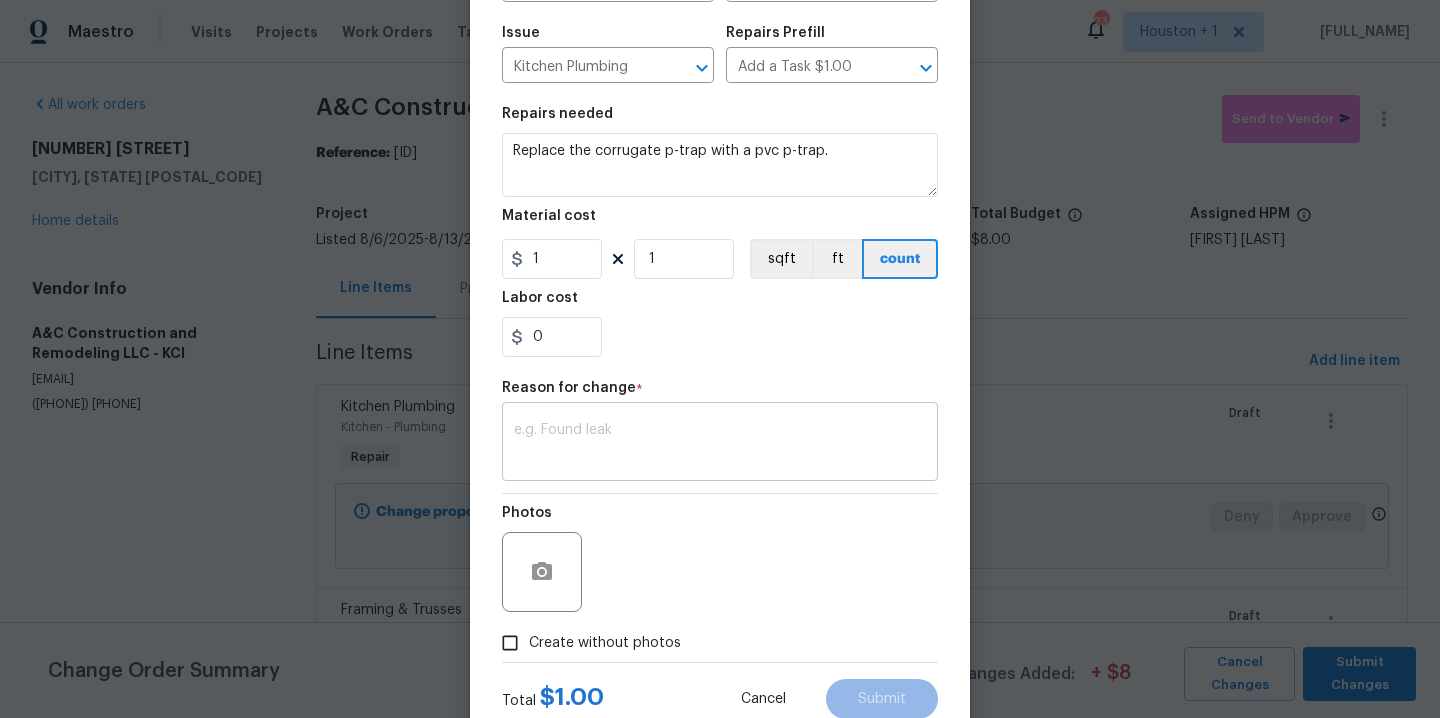 click at bounding box center (720, 444) 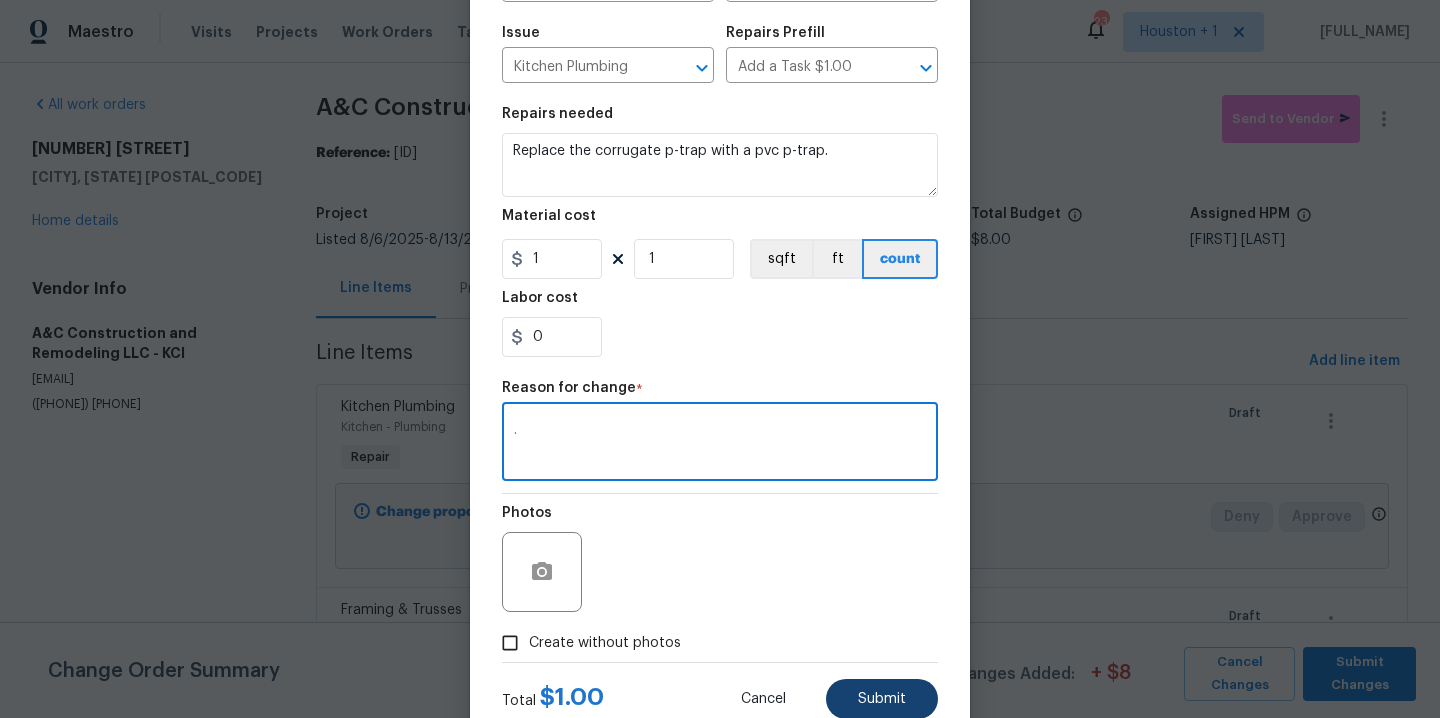 type on "." 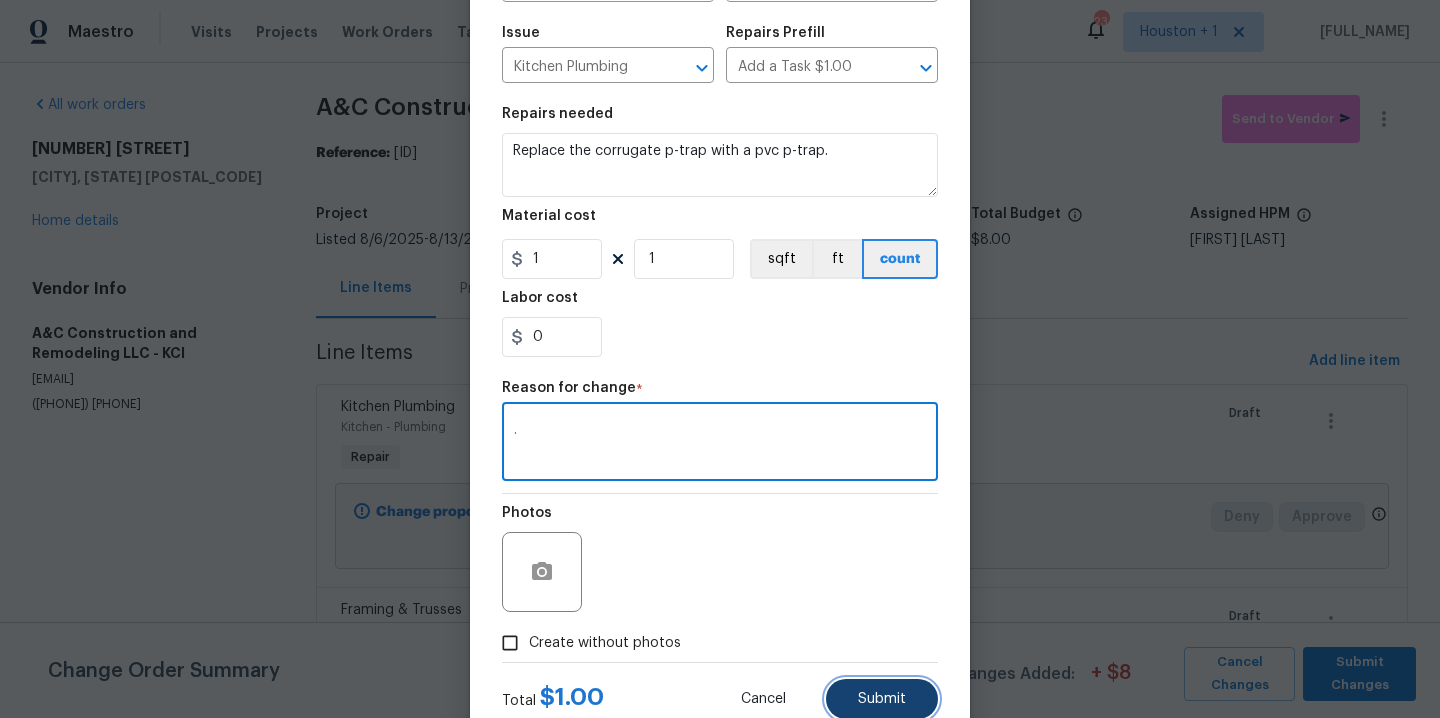 click on "Submit" at bounding box center [882, 699] 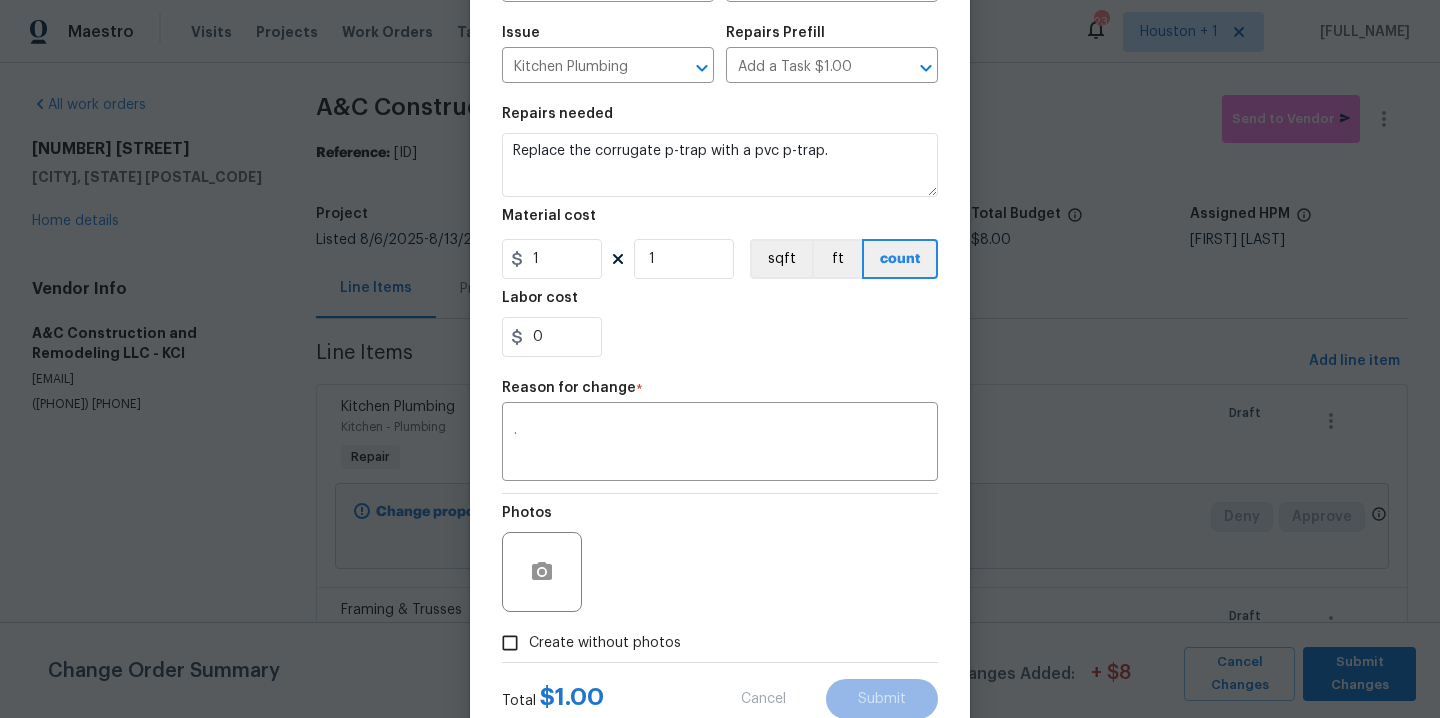 type on "Kitchen" 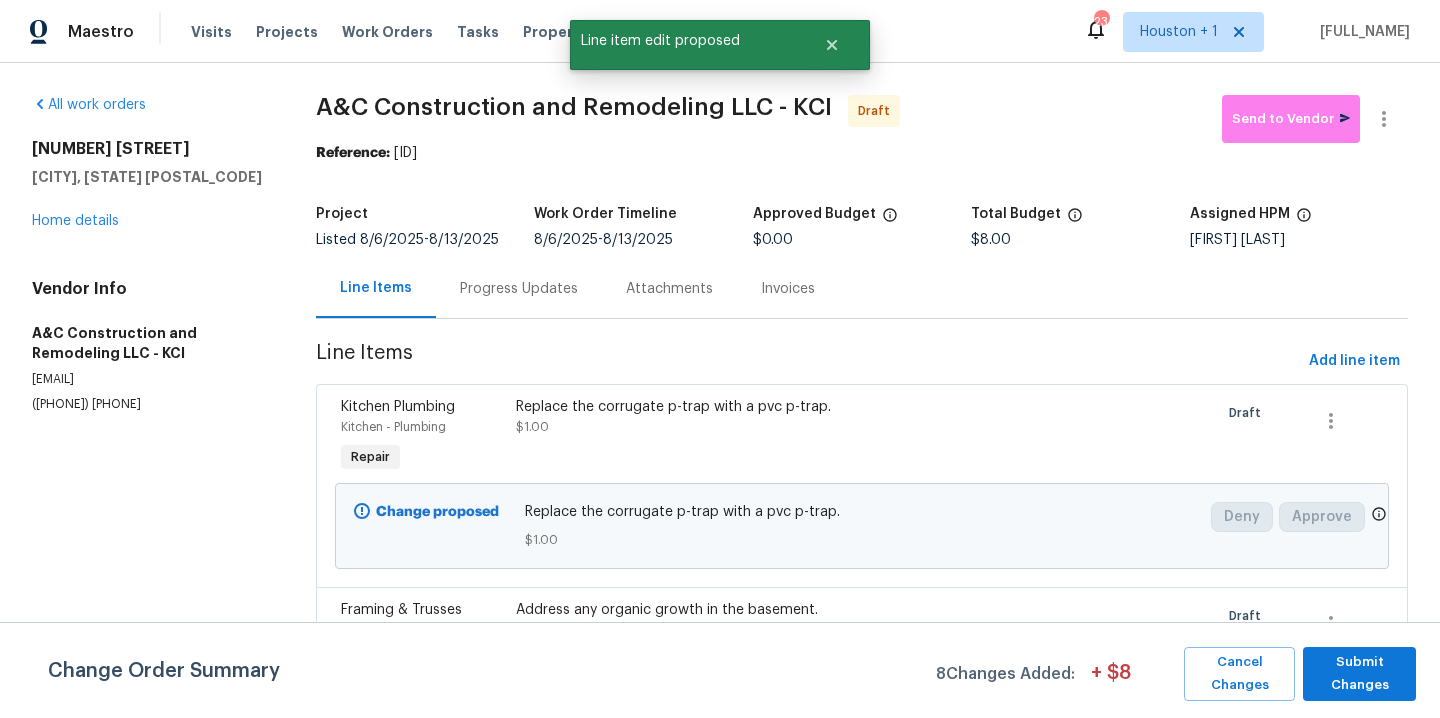 scroll, scrollTop: 0, scrollLeft: 0, axis: both 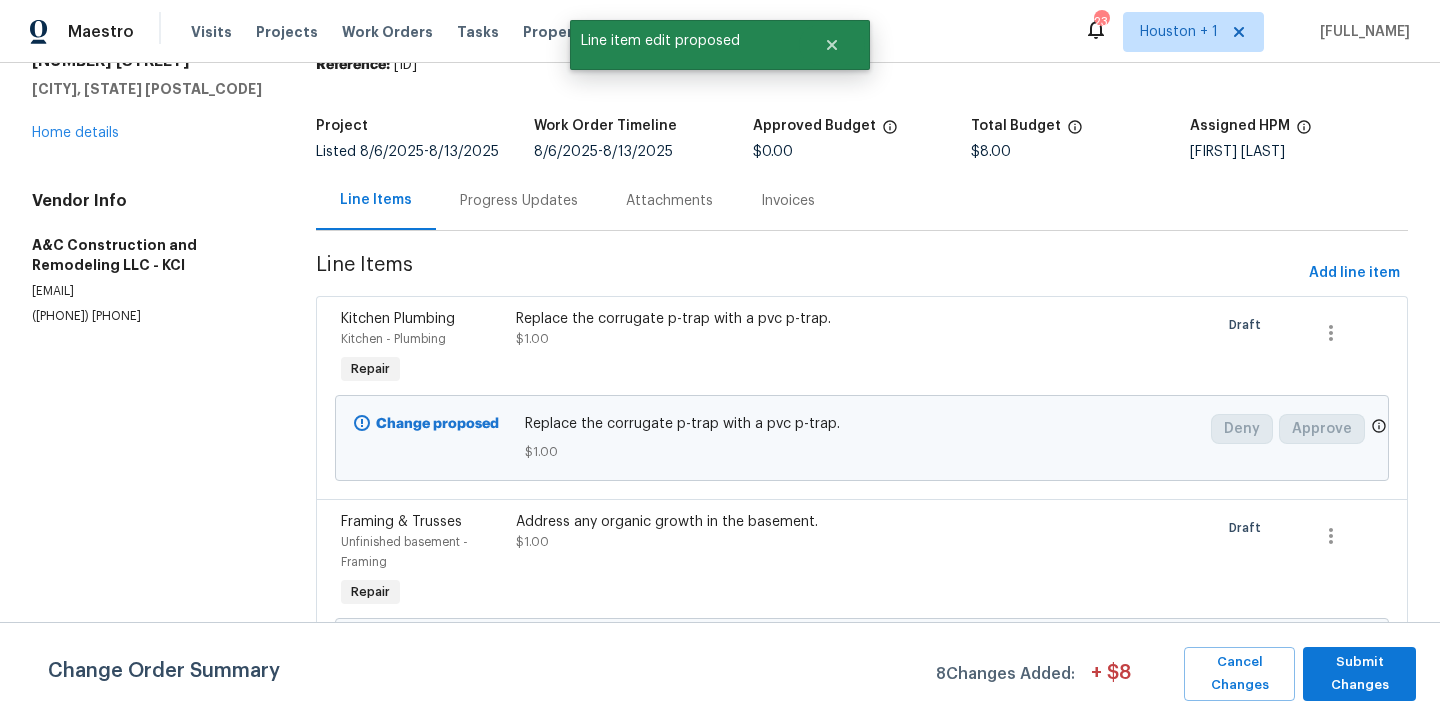 click on "Replace the corrugate p-trap with a pvc p-trap. $1.00" at bounding box center [729, 329] 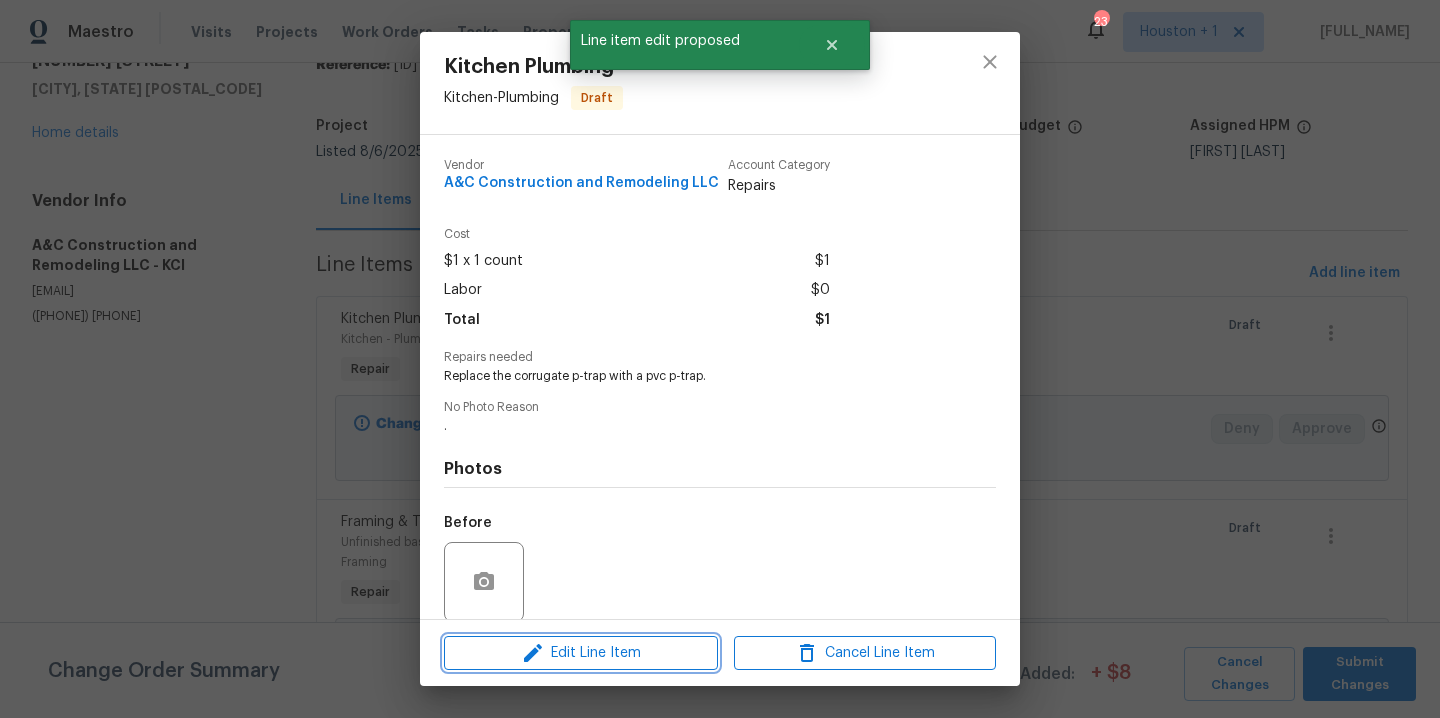 click on "Edit Line Item" at bounding box center [581, 653] 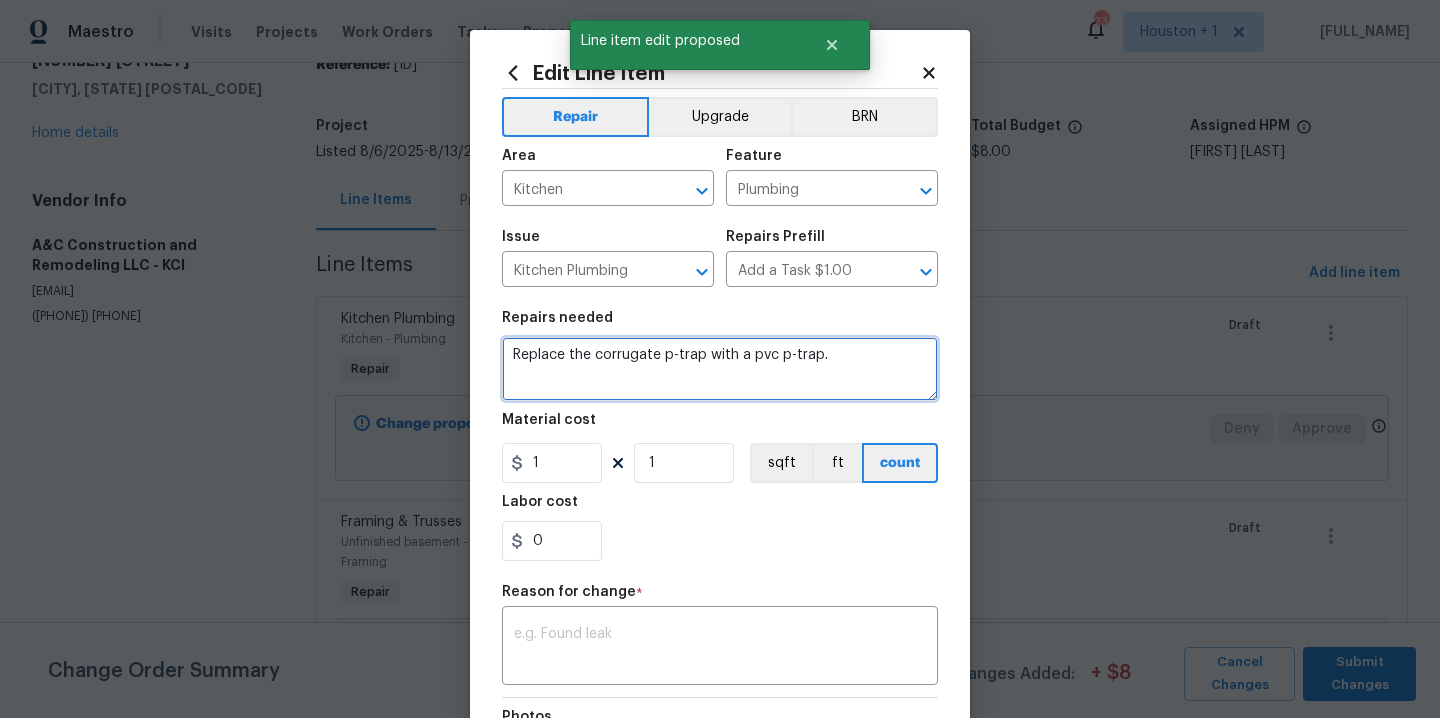 click on "Replace the corrugate p-trap with a pvc p-trap." at bounding box center (720, 369) 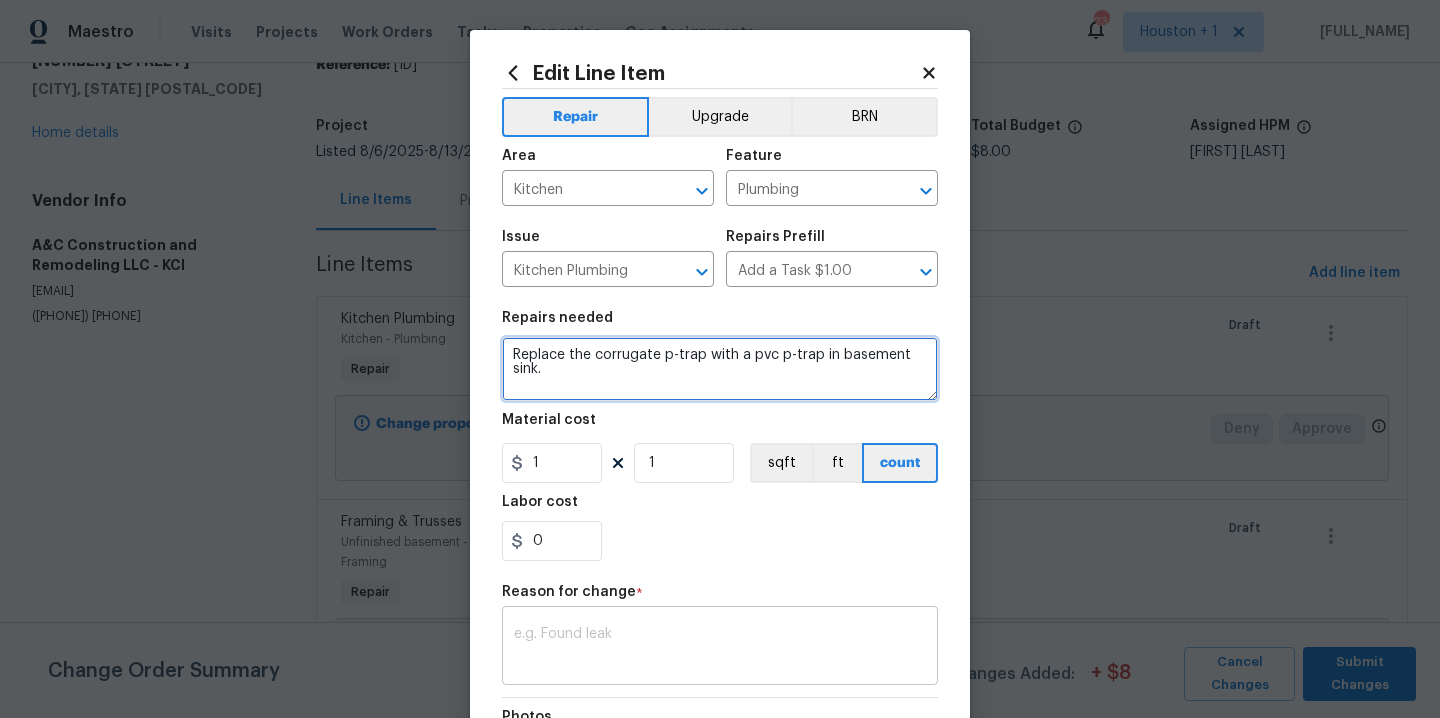 type on "Replace the corrugate p-trap with a pvc p-trap in basement sink." 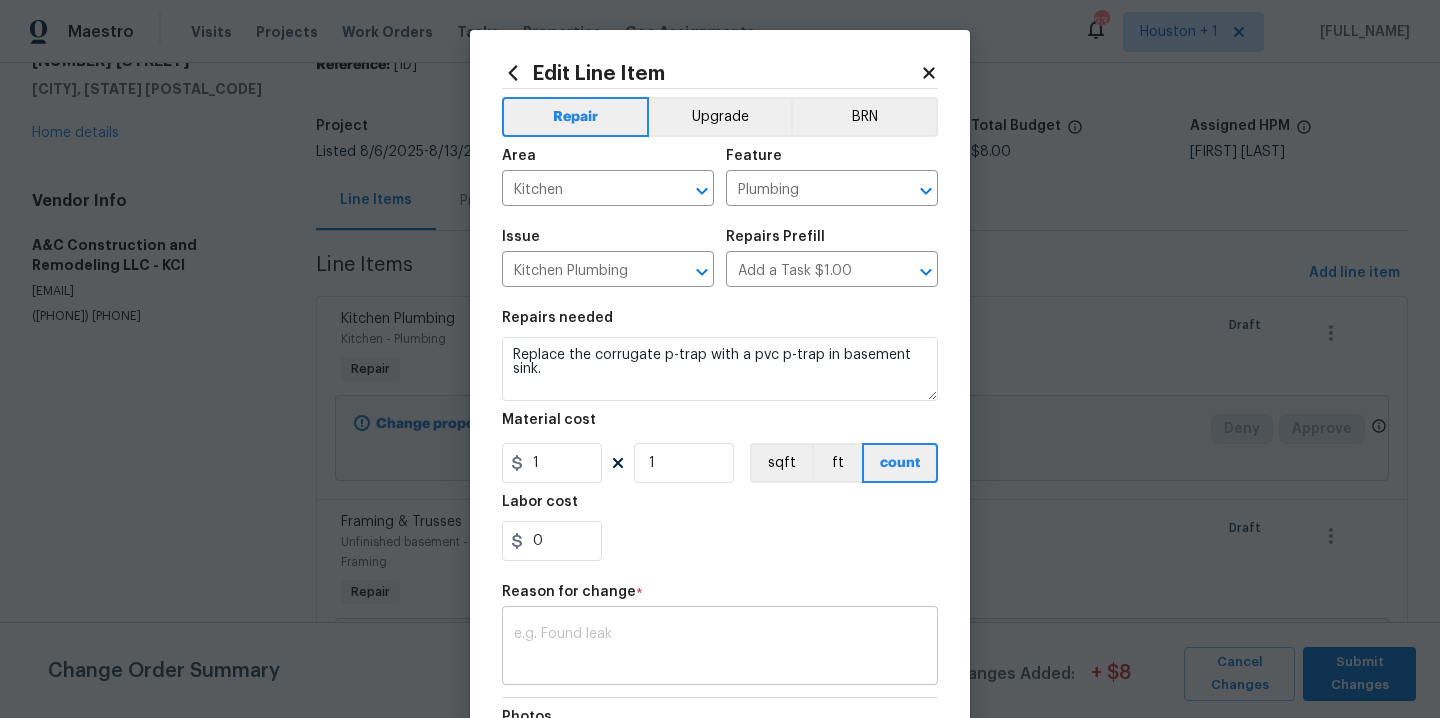 click at bounding box center (720, 648) 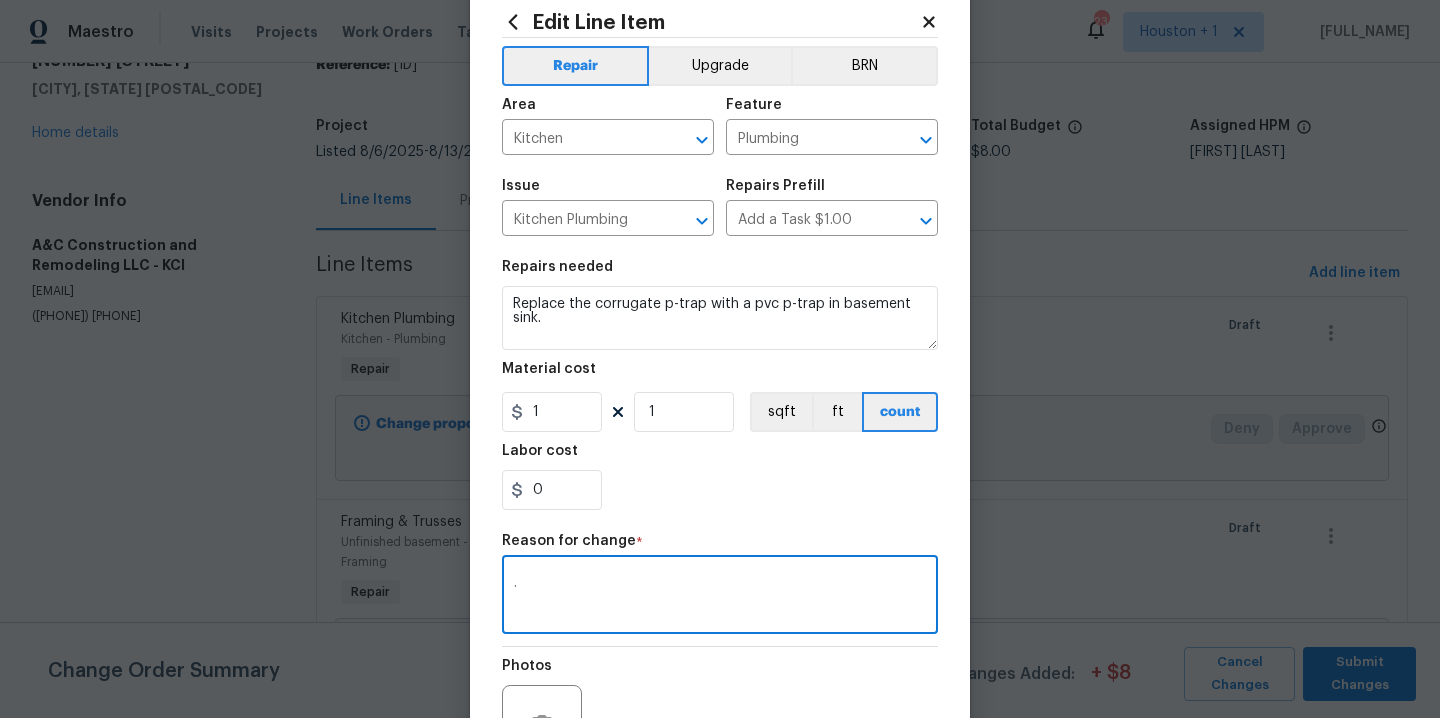 scroll, scrollTop: 82, scrollLeft: 0, axis: vertical 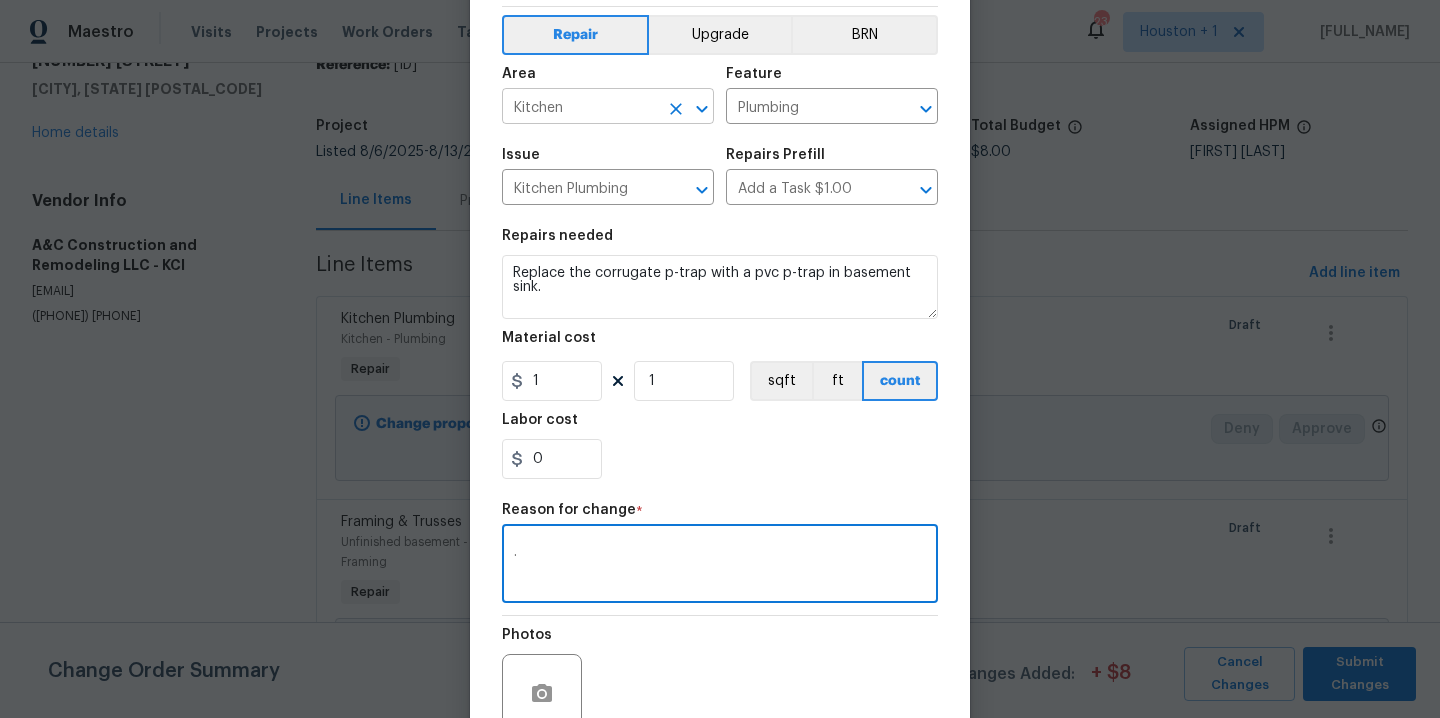 type on "." 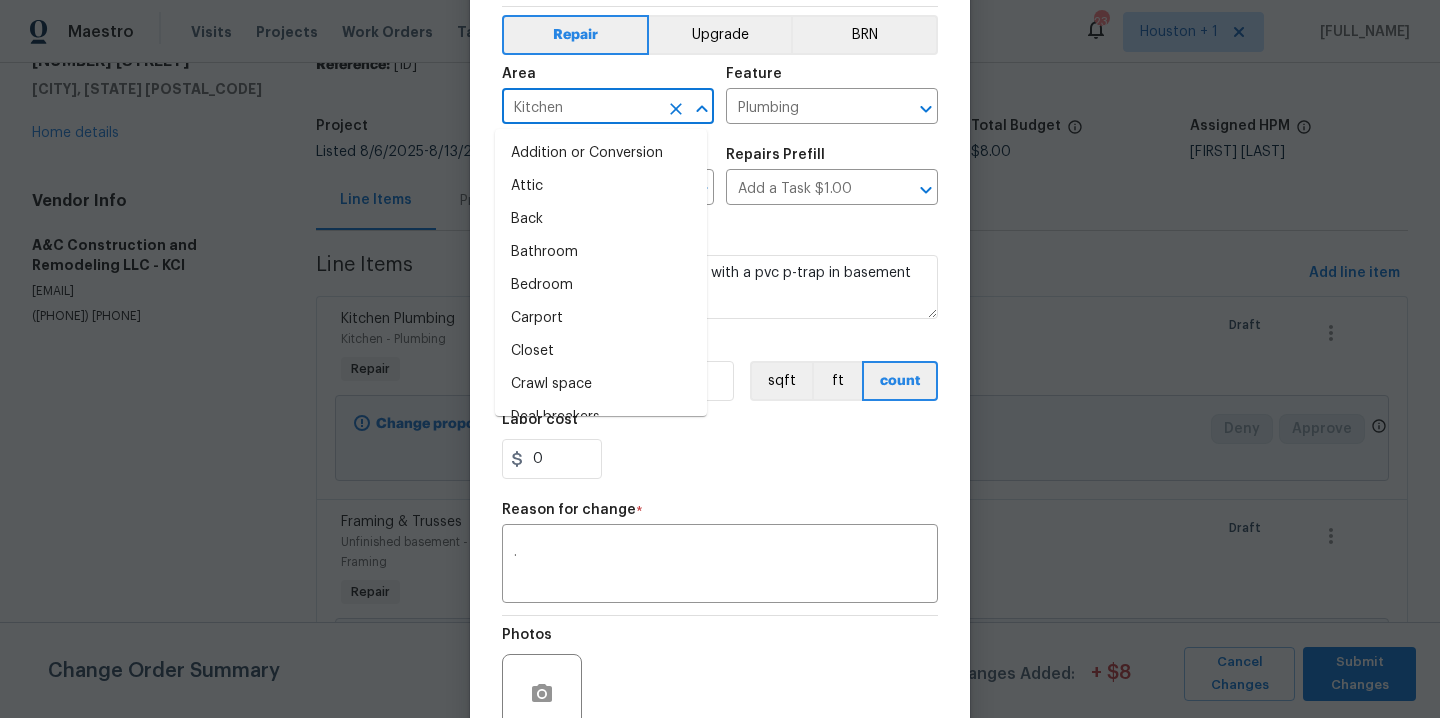 click on "Kitchen" at bounding box center [580, 108] 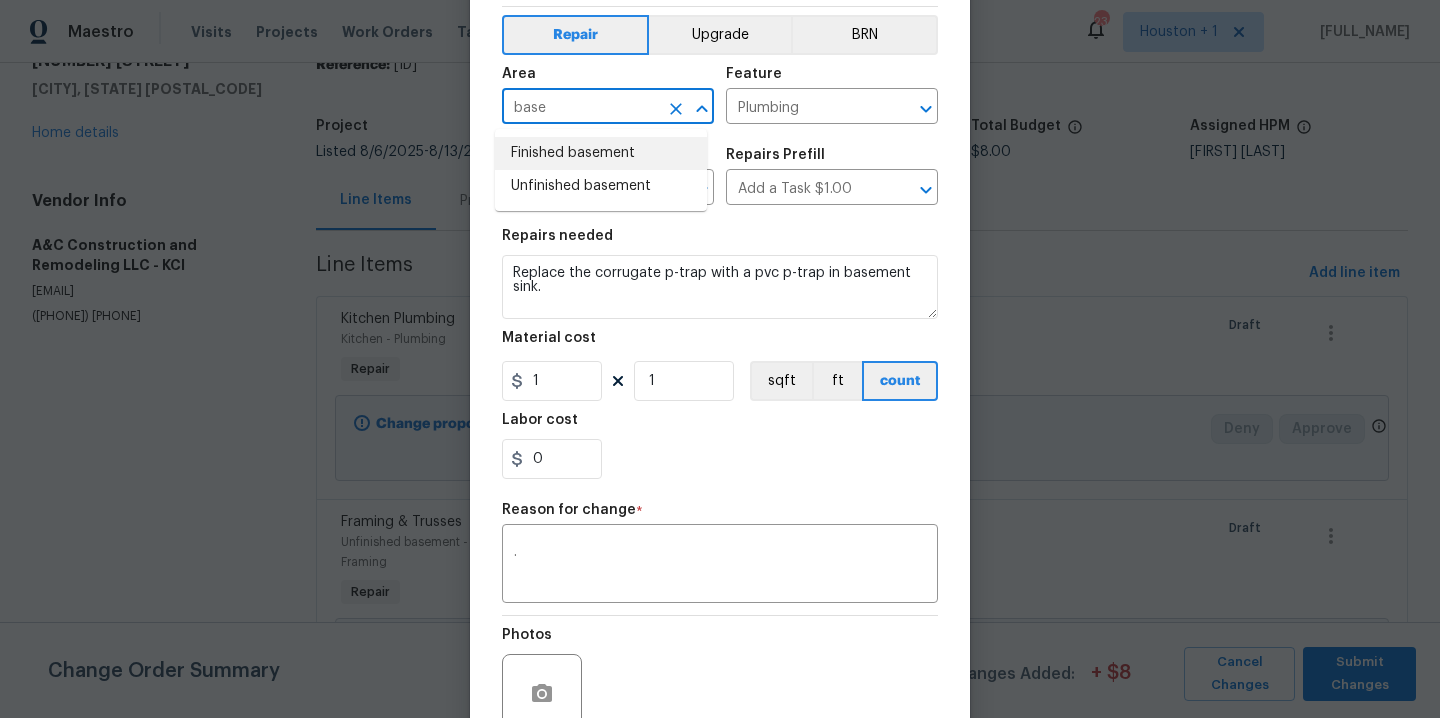 click on "Finished basement" at bounding box center (601, 153) 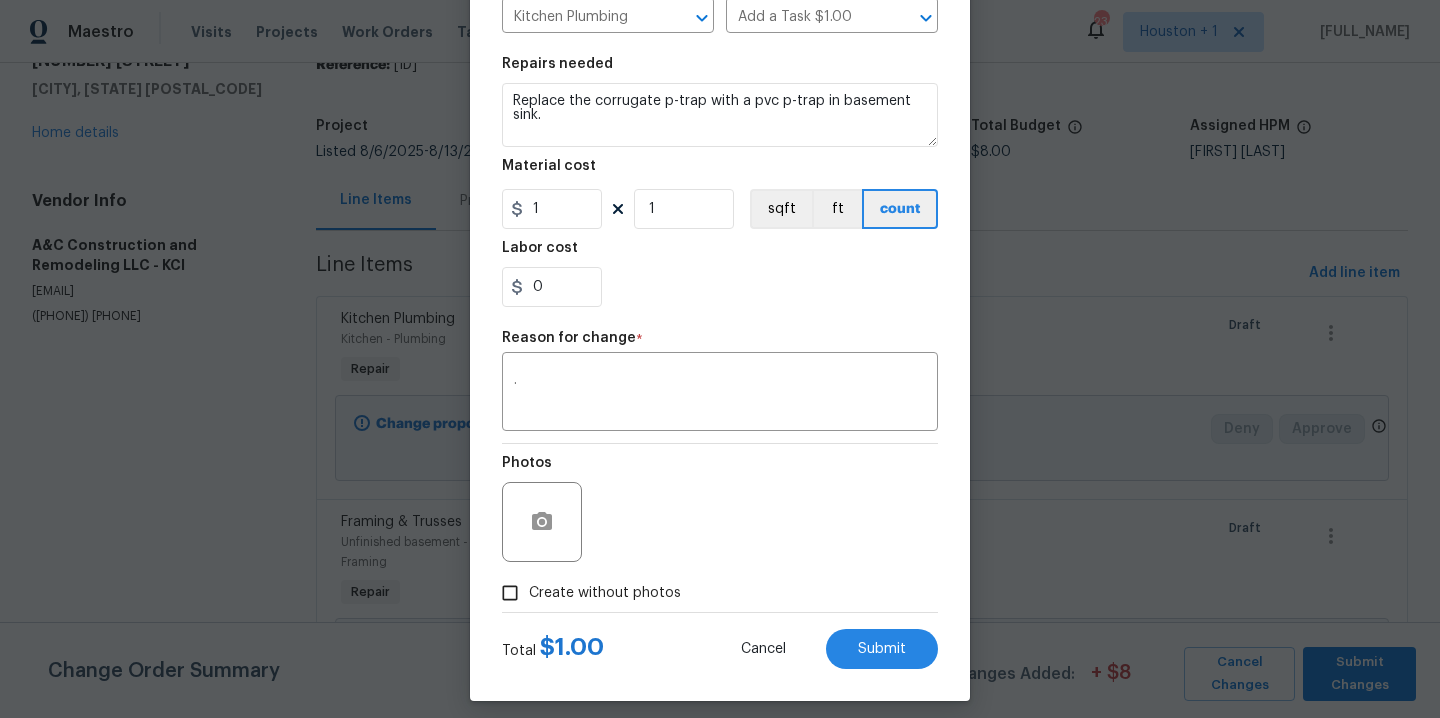 scroll, scrollTop: 260, scrollLeft: 0, axis: vertical 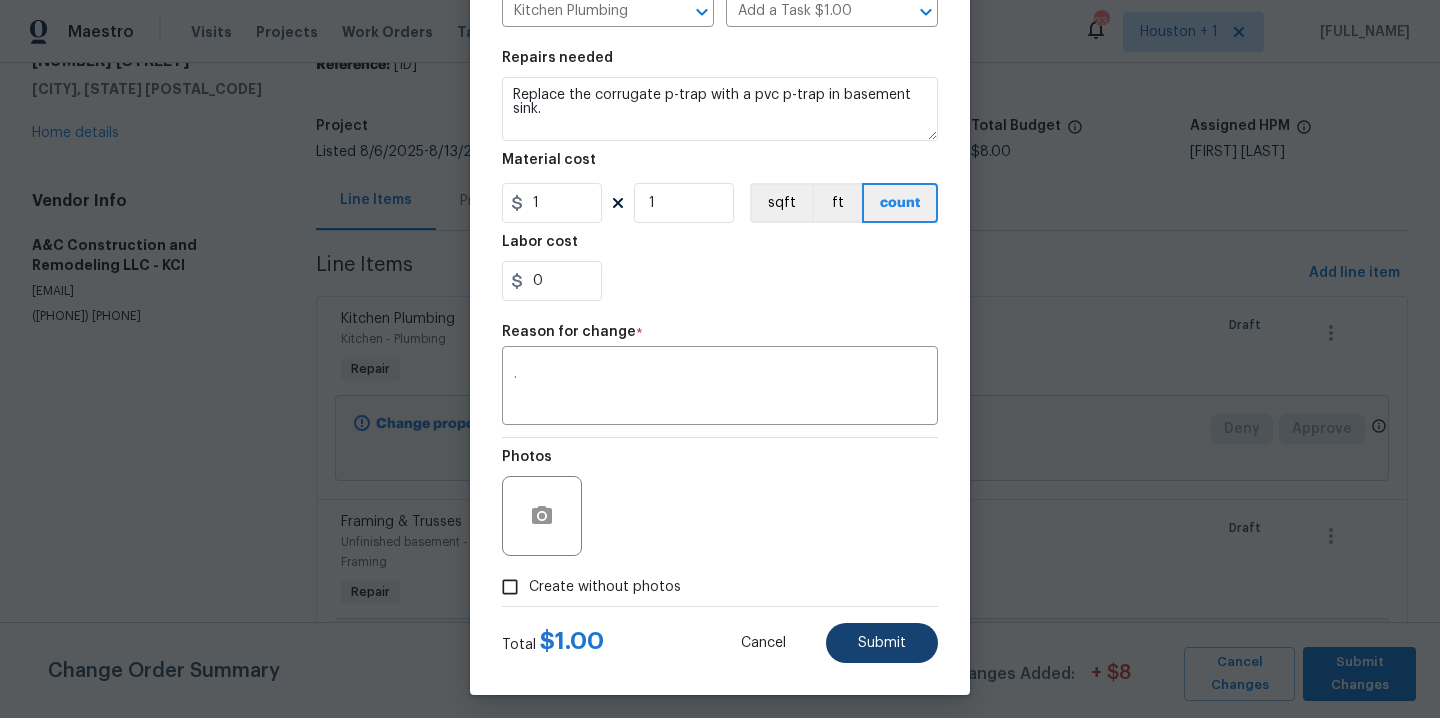 type on "Finished basement" 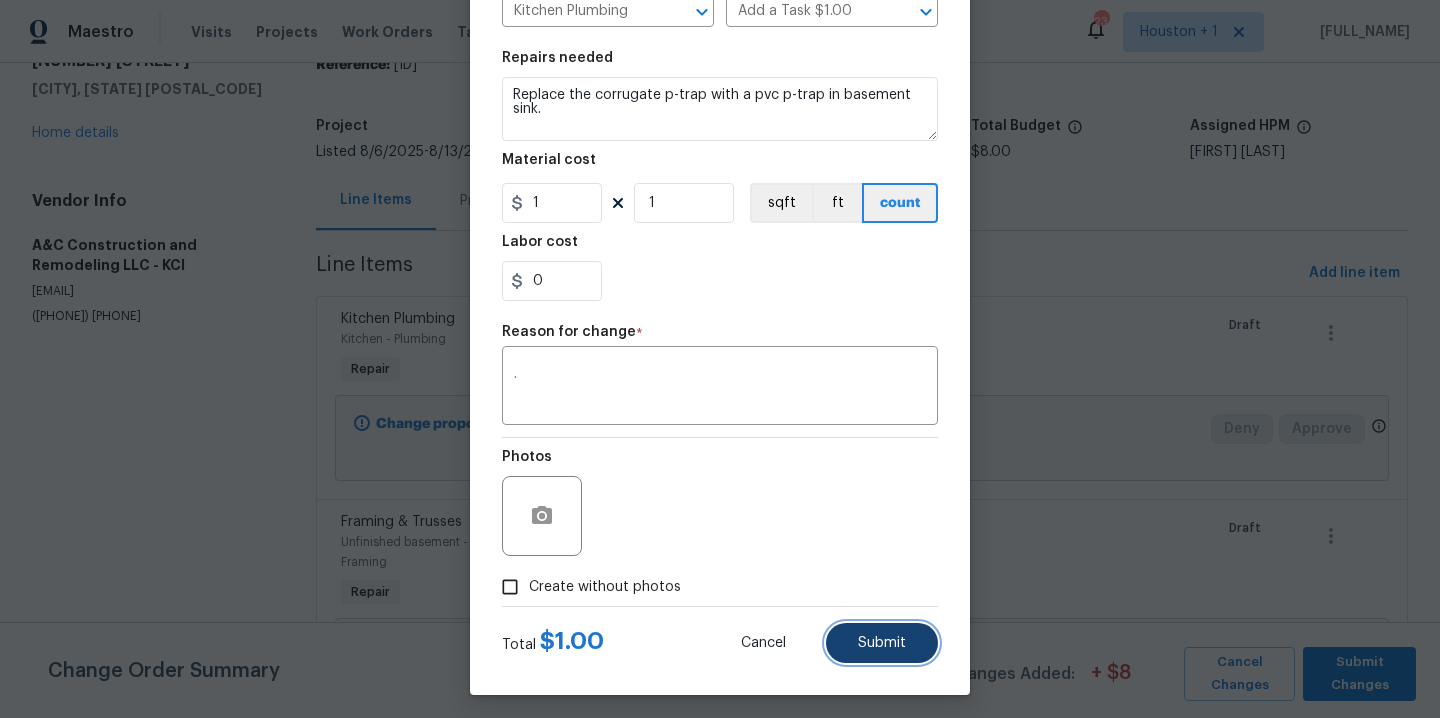 click on "Submit" at bounding box center [882, 643] 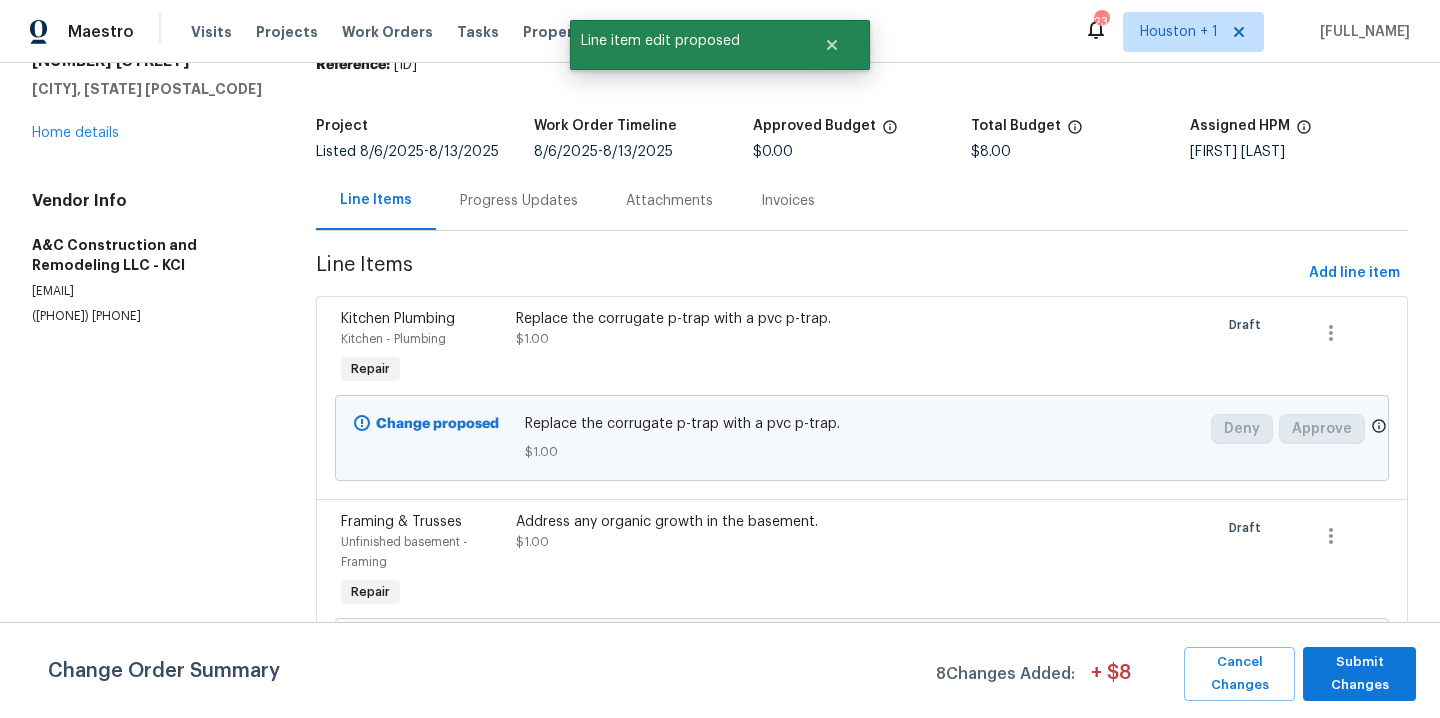 scroll, scrollTop: 0, scrollLeft: 0, axis: both 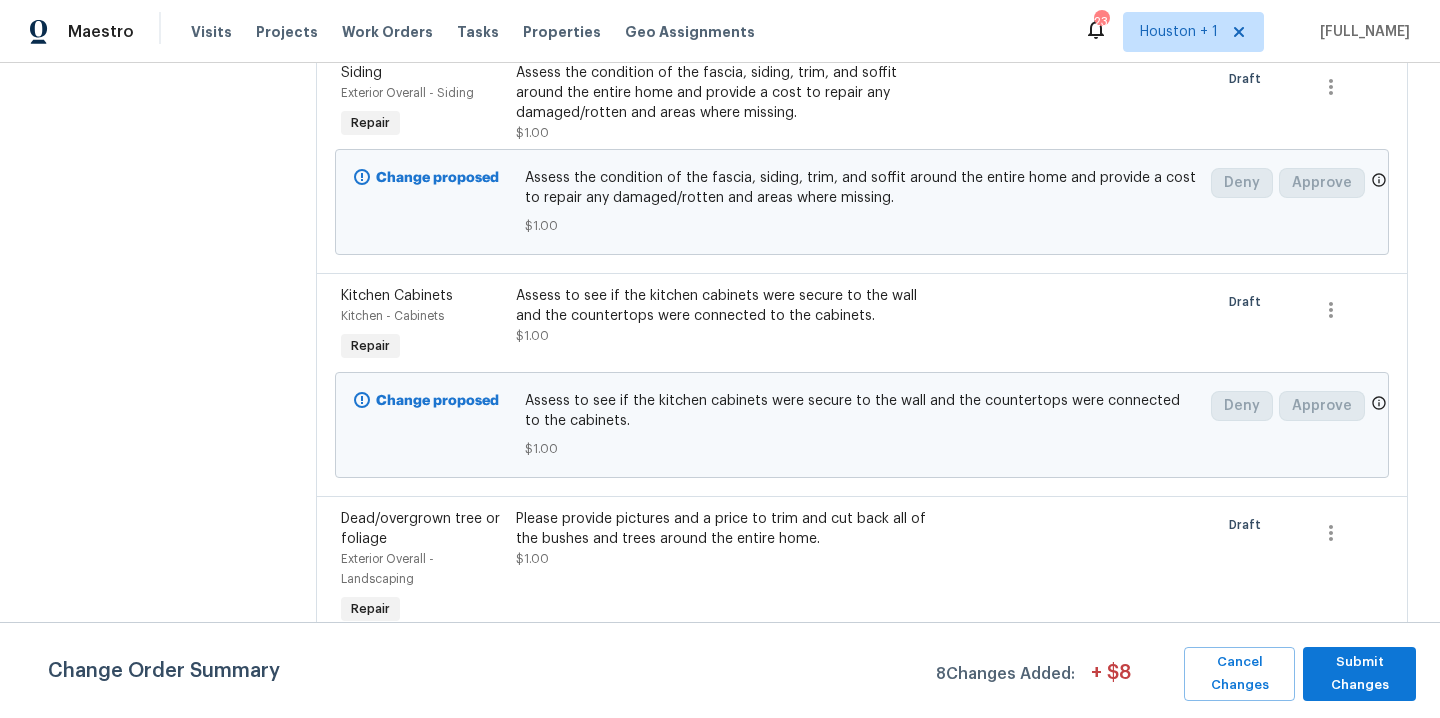 click on "Assess to see if the kitchen cabinets were secure to the wall and the countertops were connected to the cabinets. $1.00" at bounding box center (729, 316) 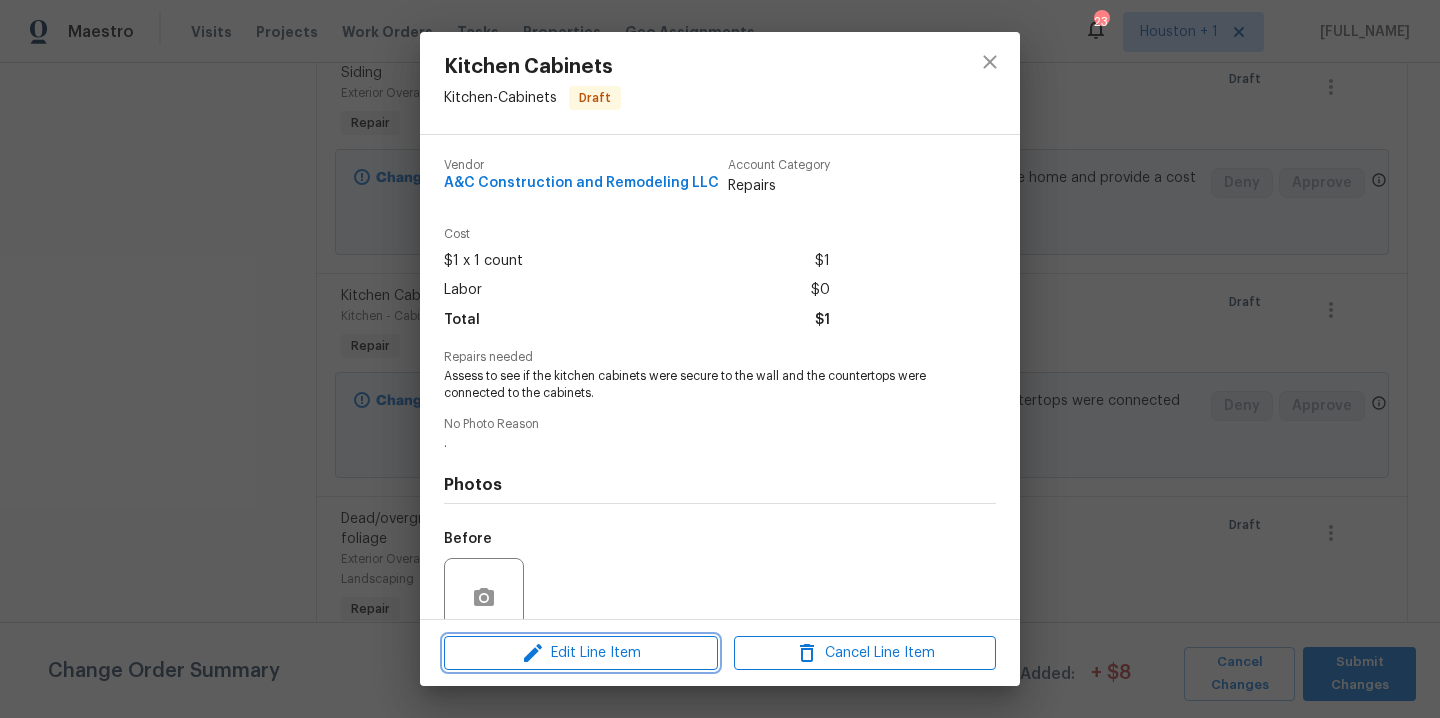 click on "Edit Line Item" at bounding box center [581, 653] 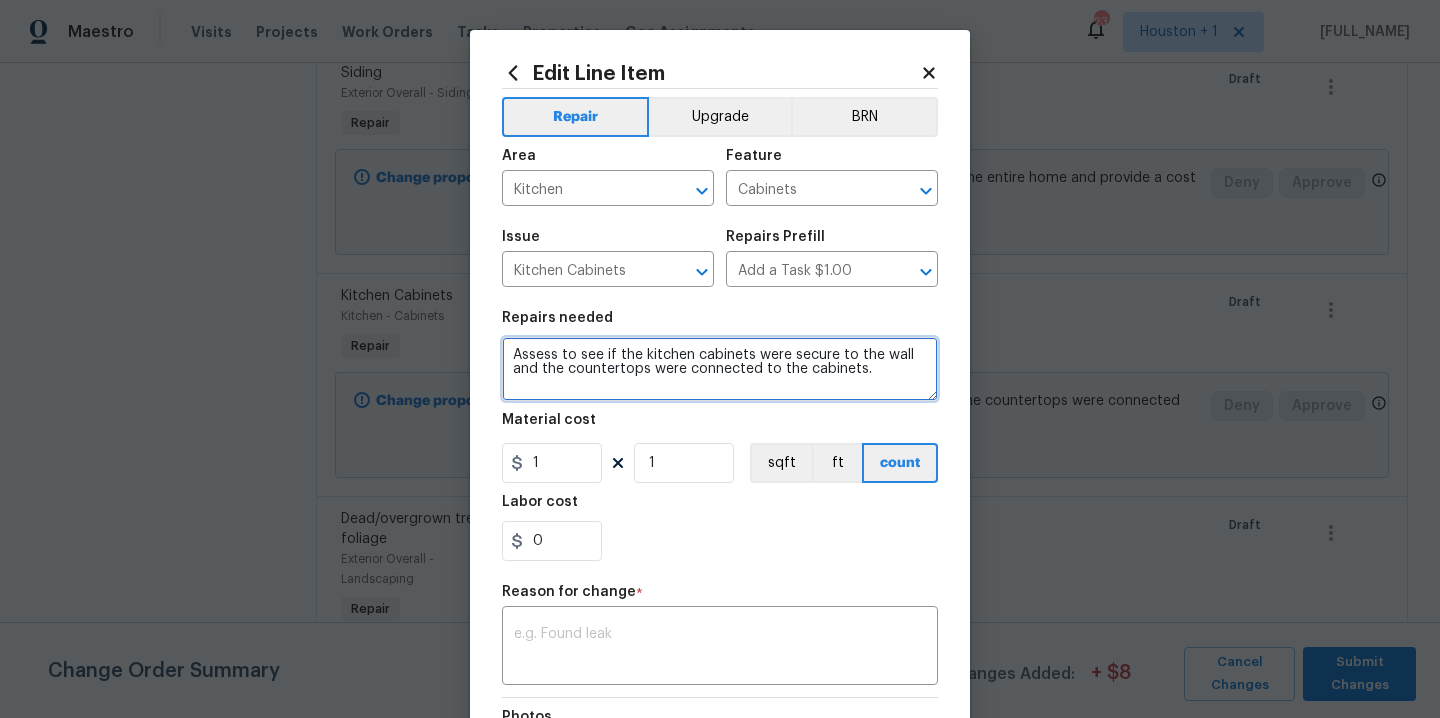 click on "Assess to see if the kitchen cabinets were secure to the wall and the countertops were connected to the cabinets." at bounding box center (720, 369) 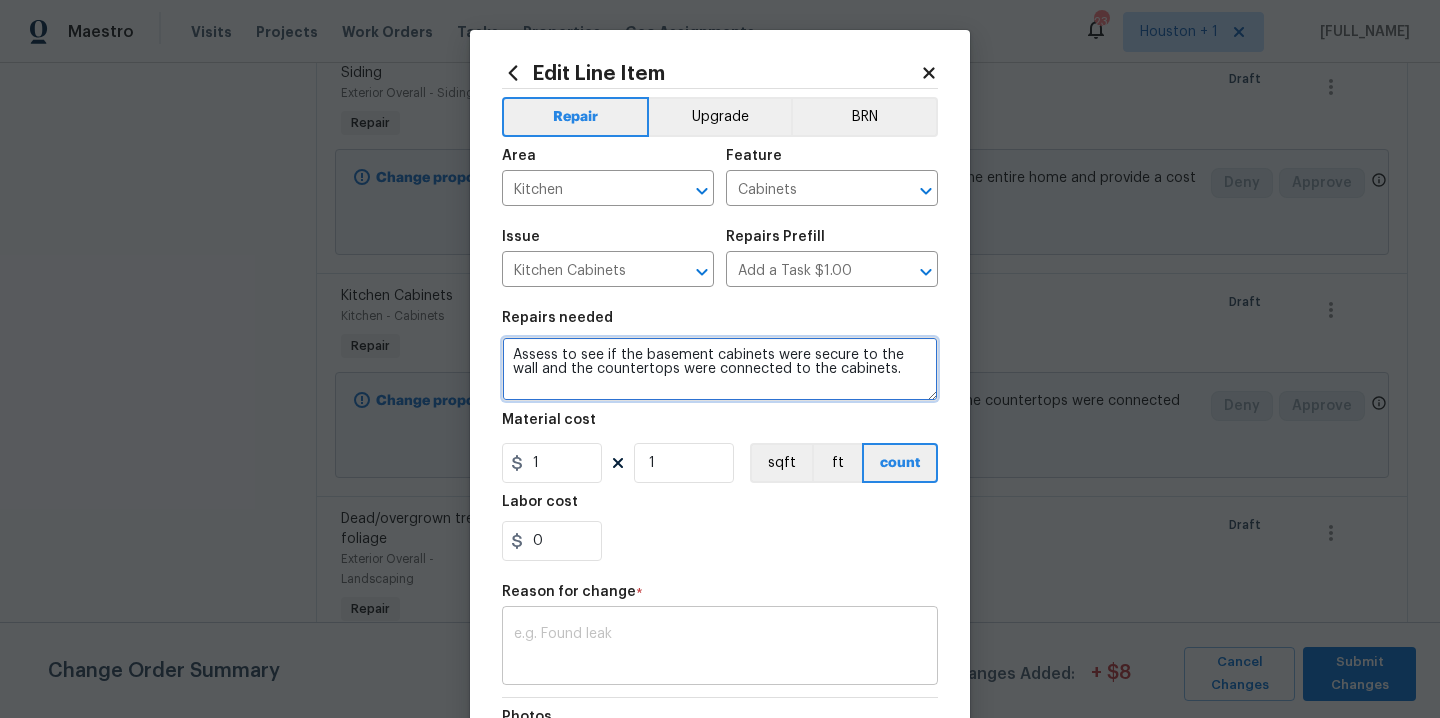 type on "Assess to see if the basement cabinets were secure to the wall and the countertops were connected to the cabinets." 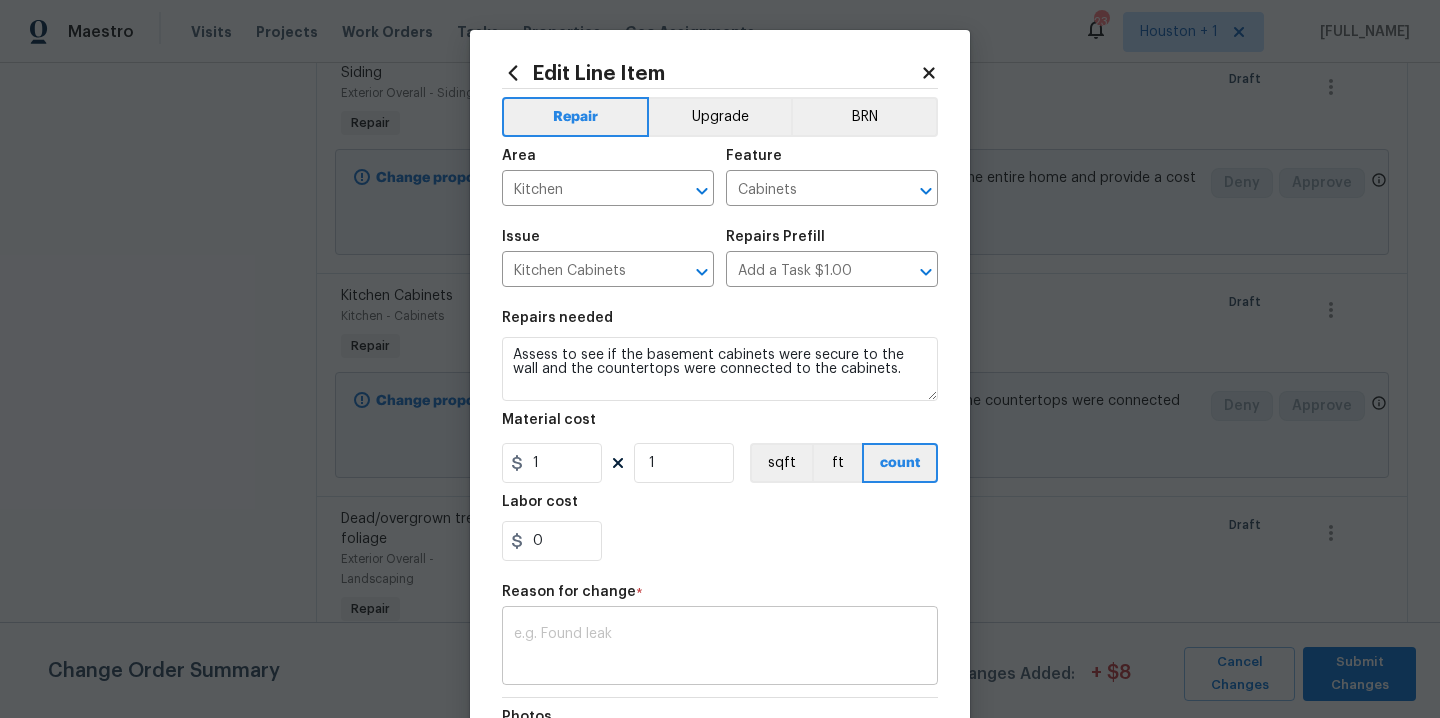 click at bounding box center [720, 648] 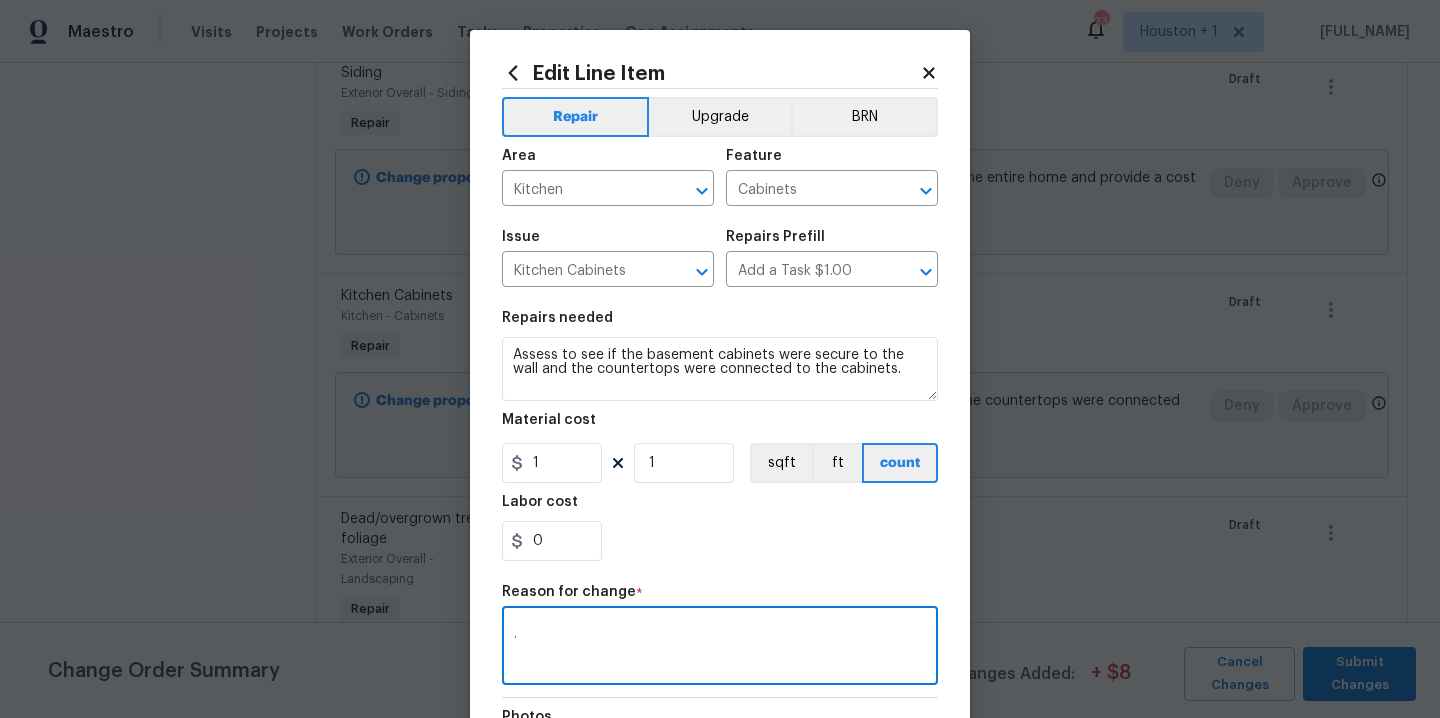 type on "." 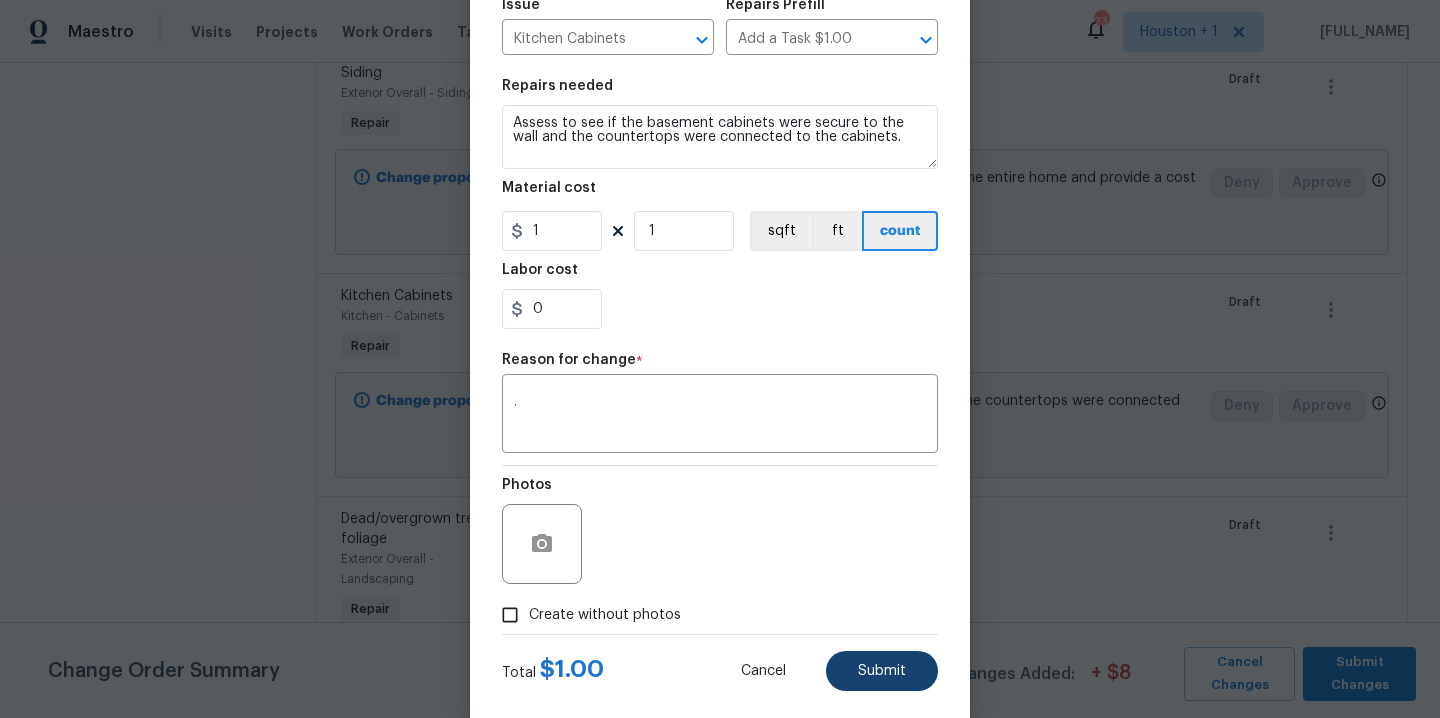 scroll, scrollTop: 268, scrollLeft: 0, axis: vertical 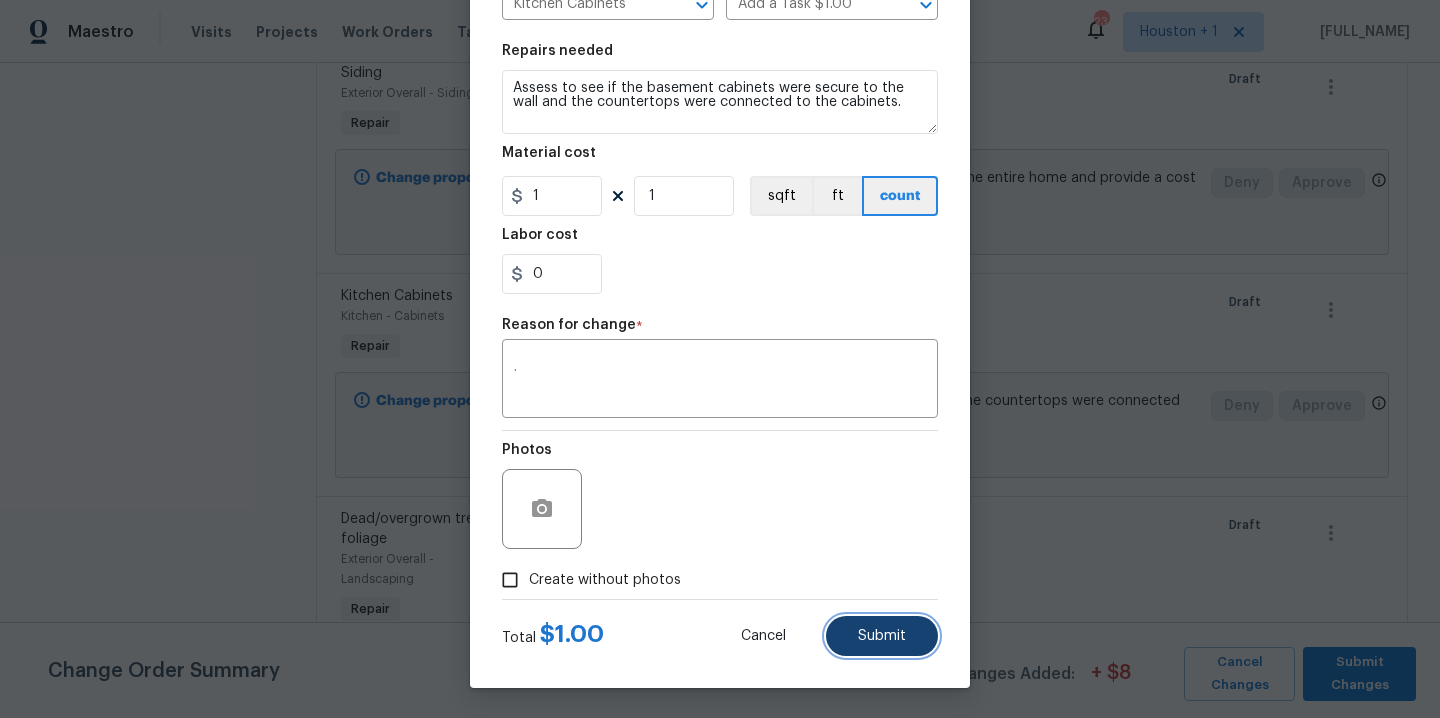 click on "Submit" at bounding box center (882, 636) 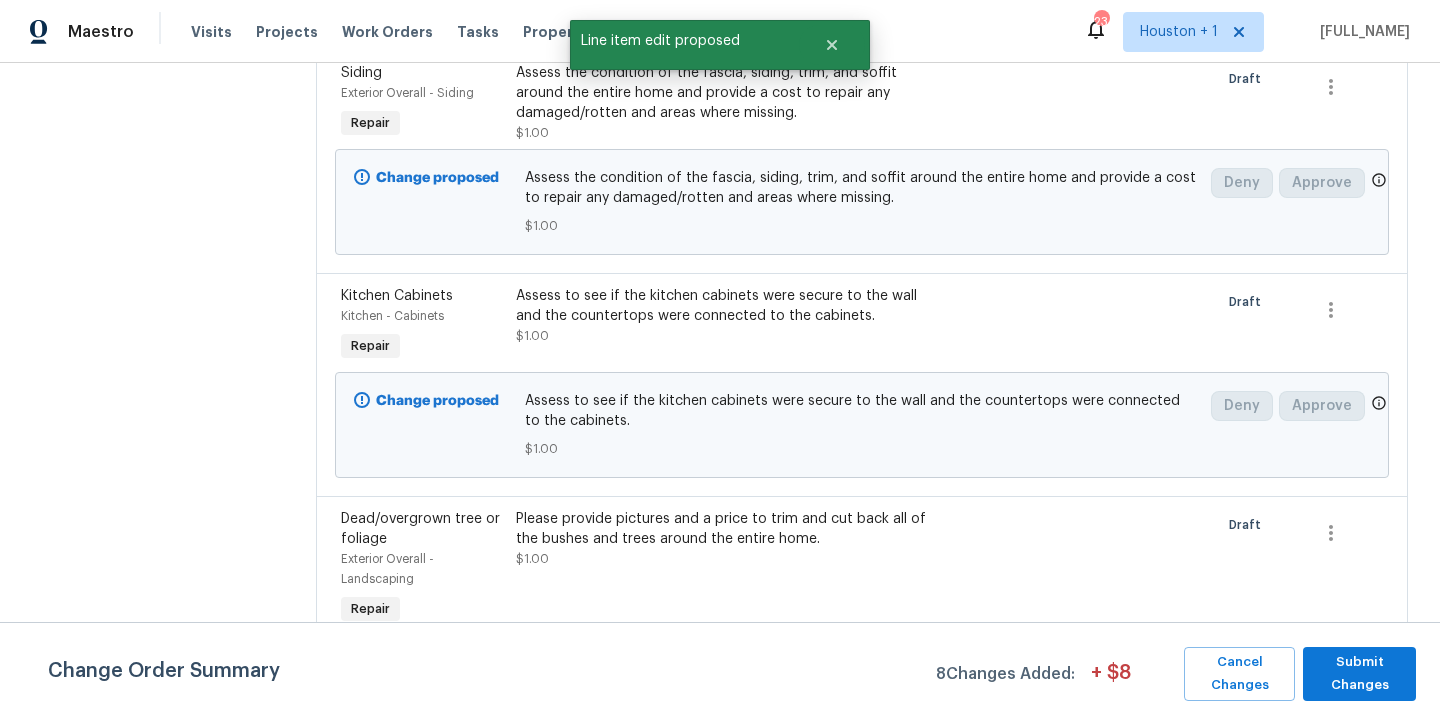scroll, scrollTop: 0, scrollLeft: 0, axis: both 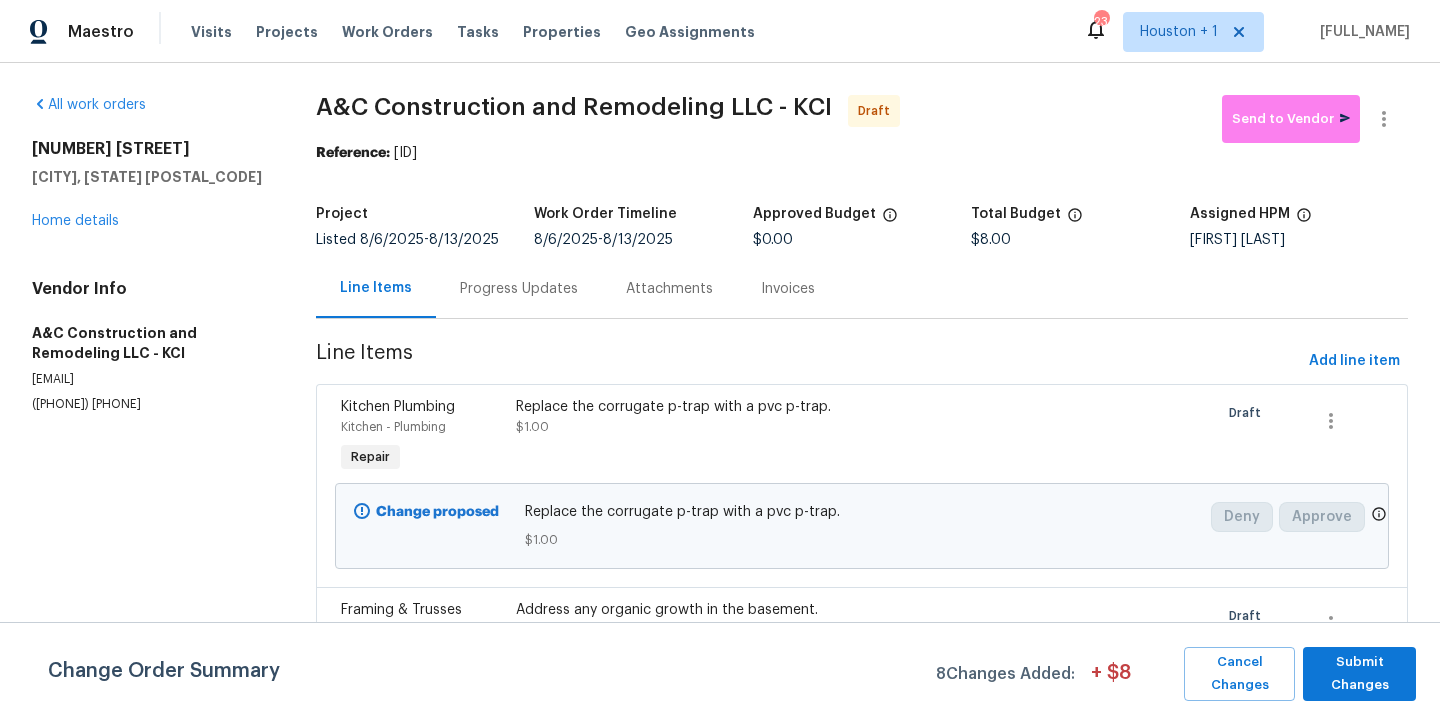 click on "Replace the corrugate p-trap with a pvc p-trap." at bounding box center [729, 407] 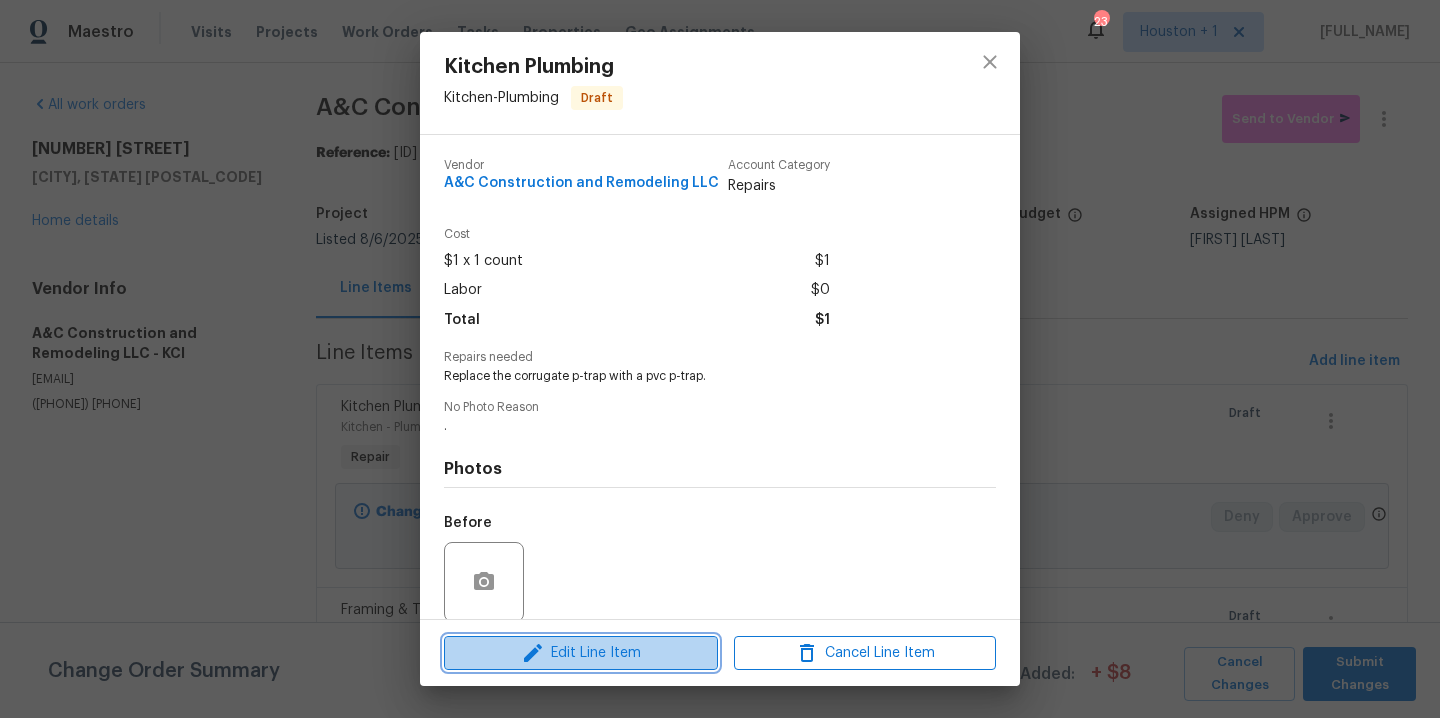 click on "Edit Line Item" at bounding box center [581, 653] 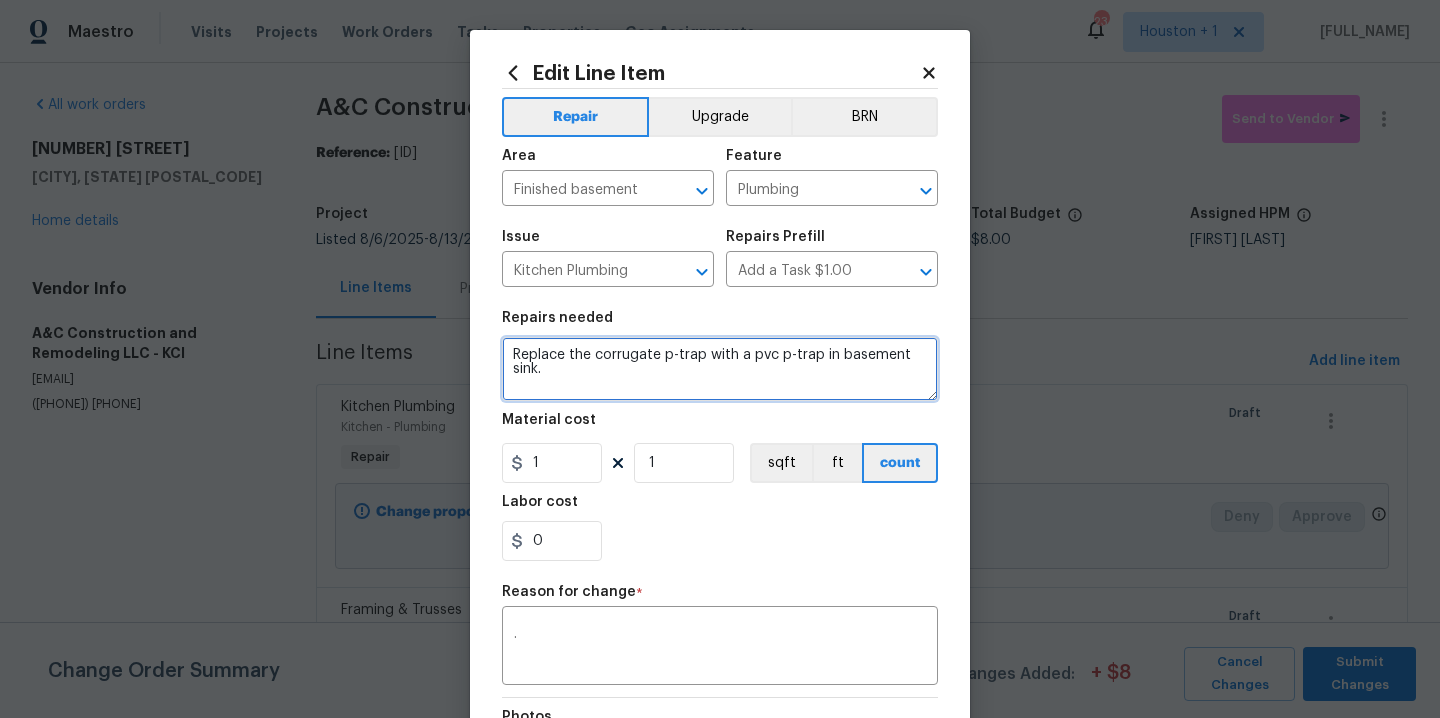 click on "Replace the corrugate p-trap with a pvc p-trap in basement sink." at bounding box center [720, 369] 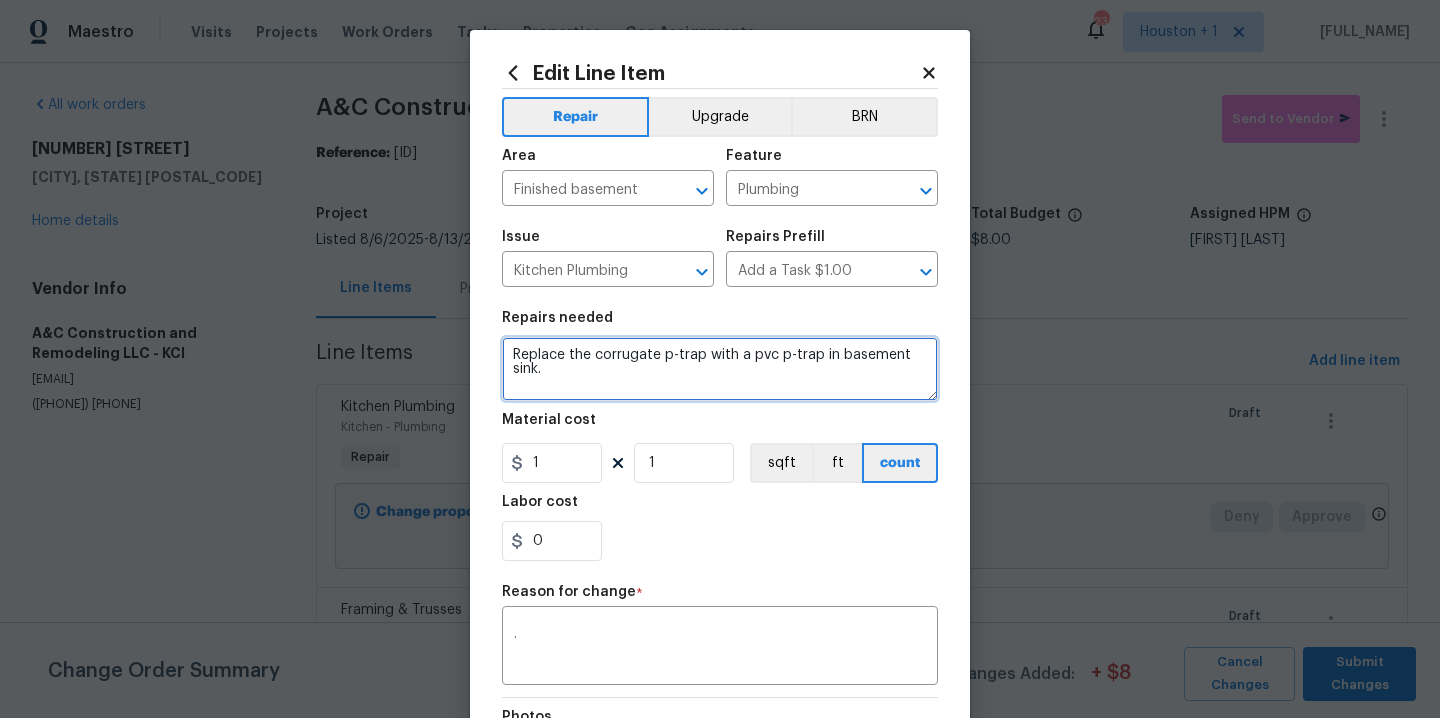 click on "Replace the corrugate p-trap with a pvc p-trap in basement sink." at bounding box center [720, 369] 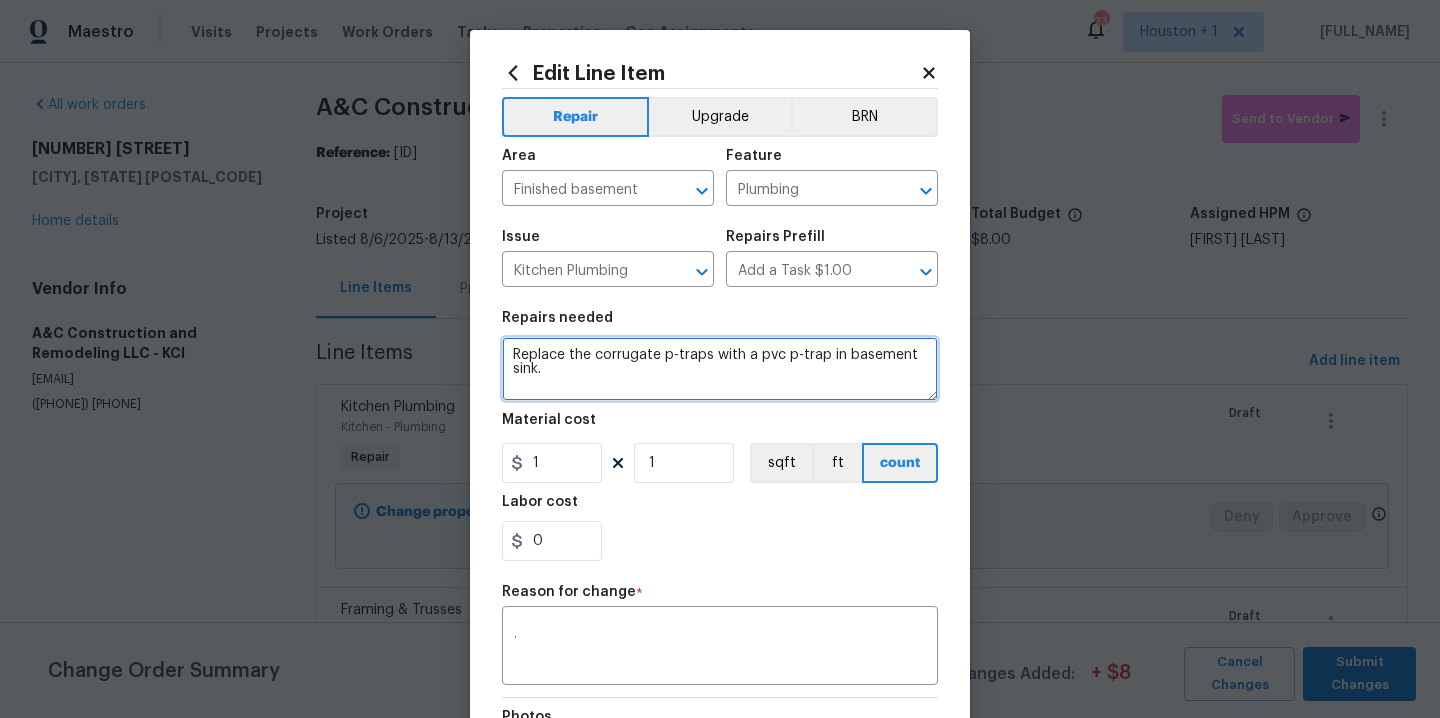 click on "Replace the corrugate p-traps with a pvc p-trap in basement sink." at bounding box center (720, 369) 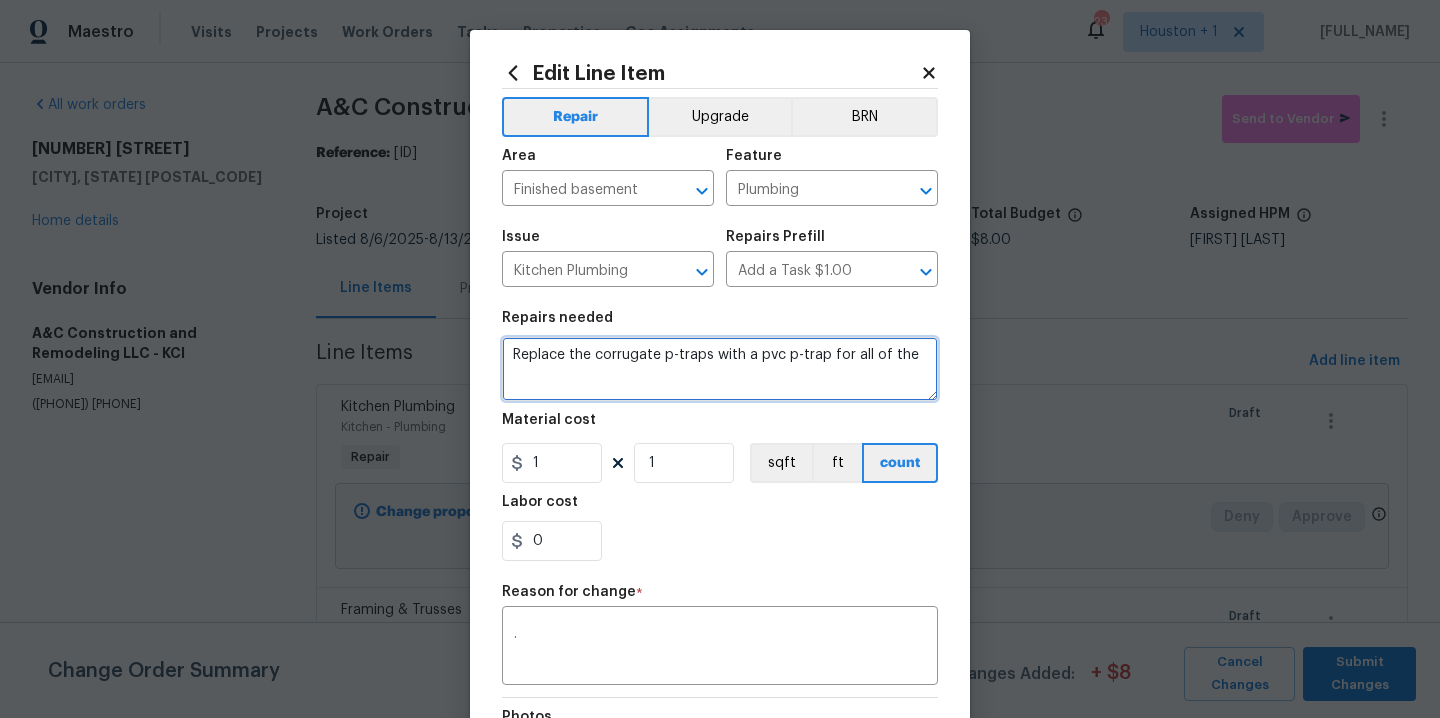 type on "Replace the corrugate p-traps with a pvc p-trap for all of the" 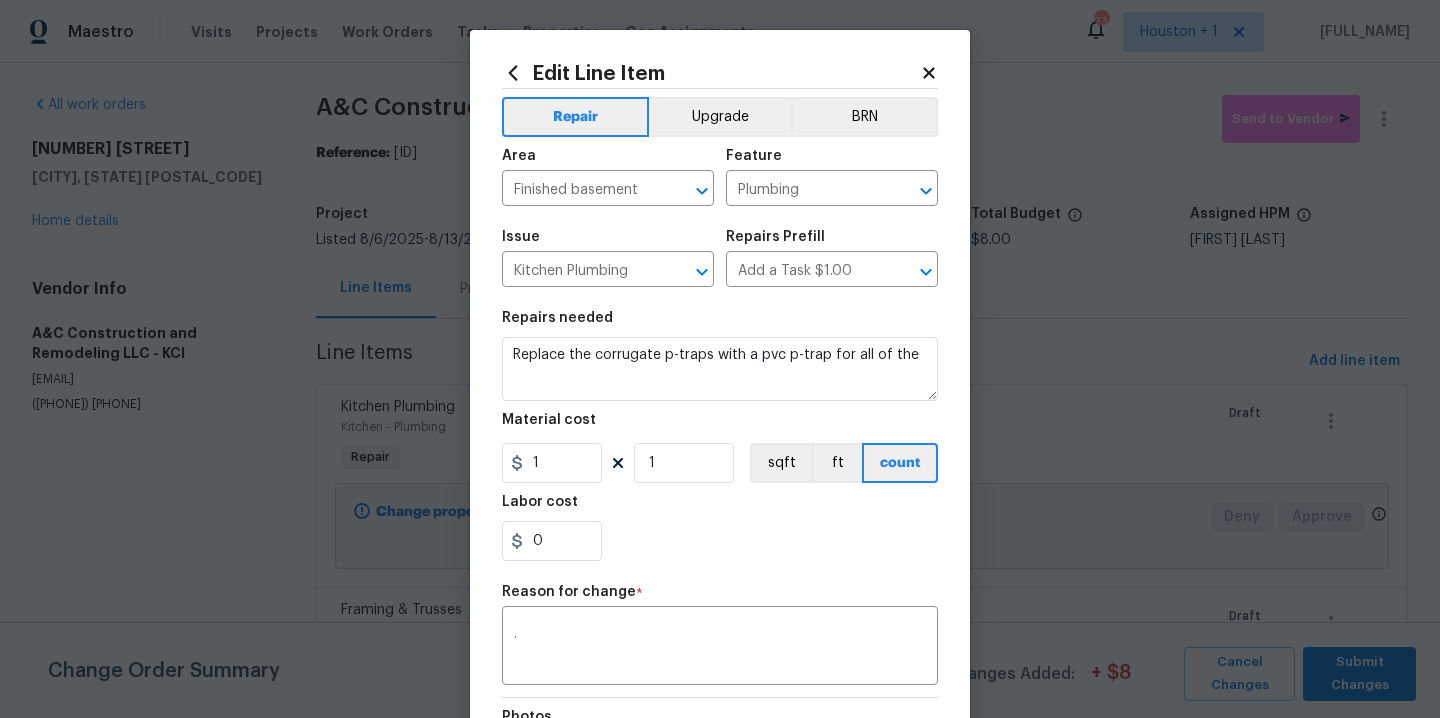 click 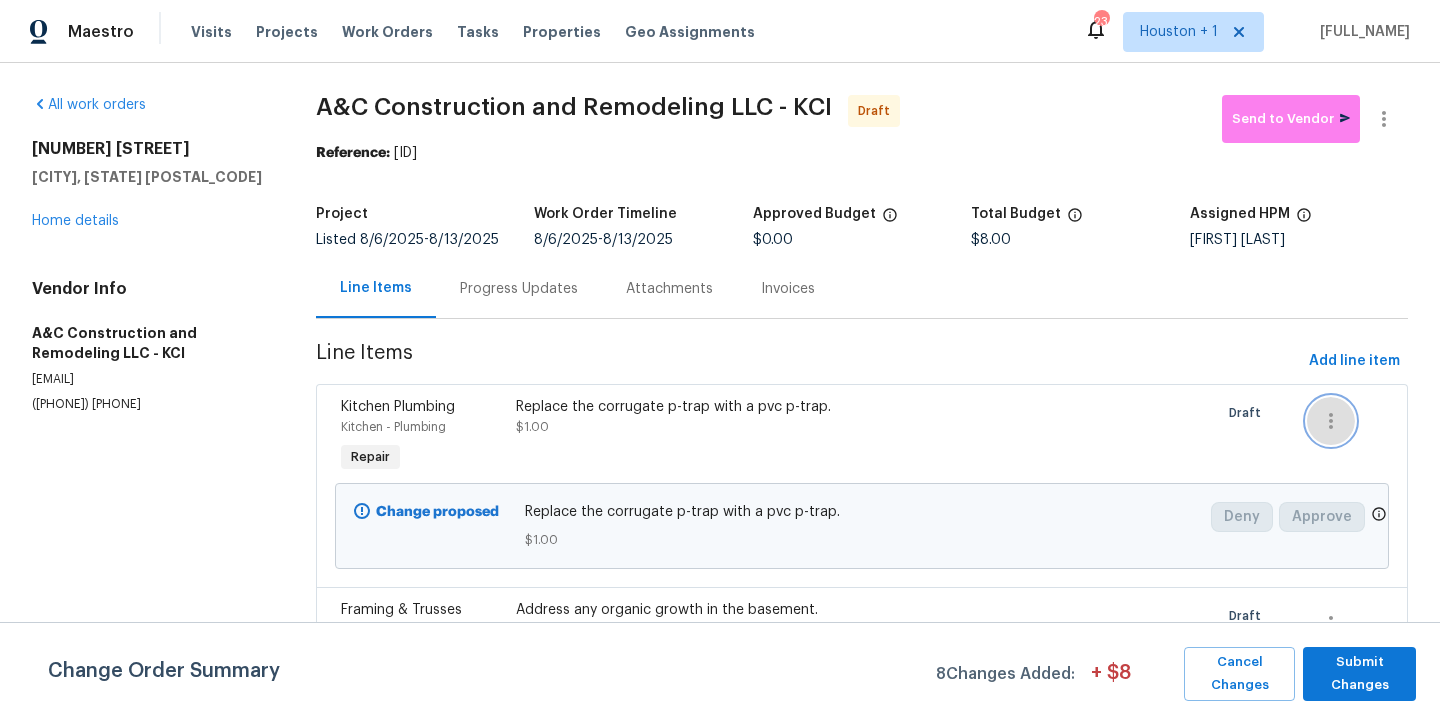 click 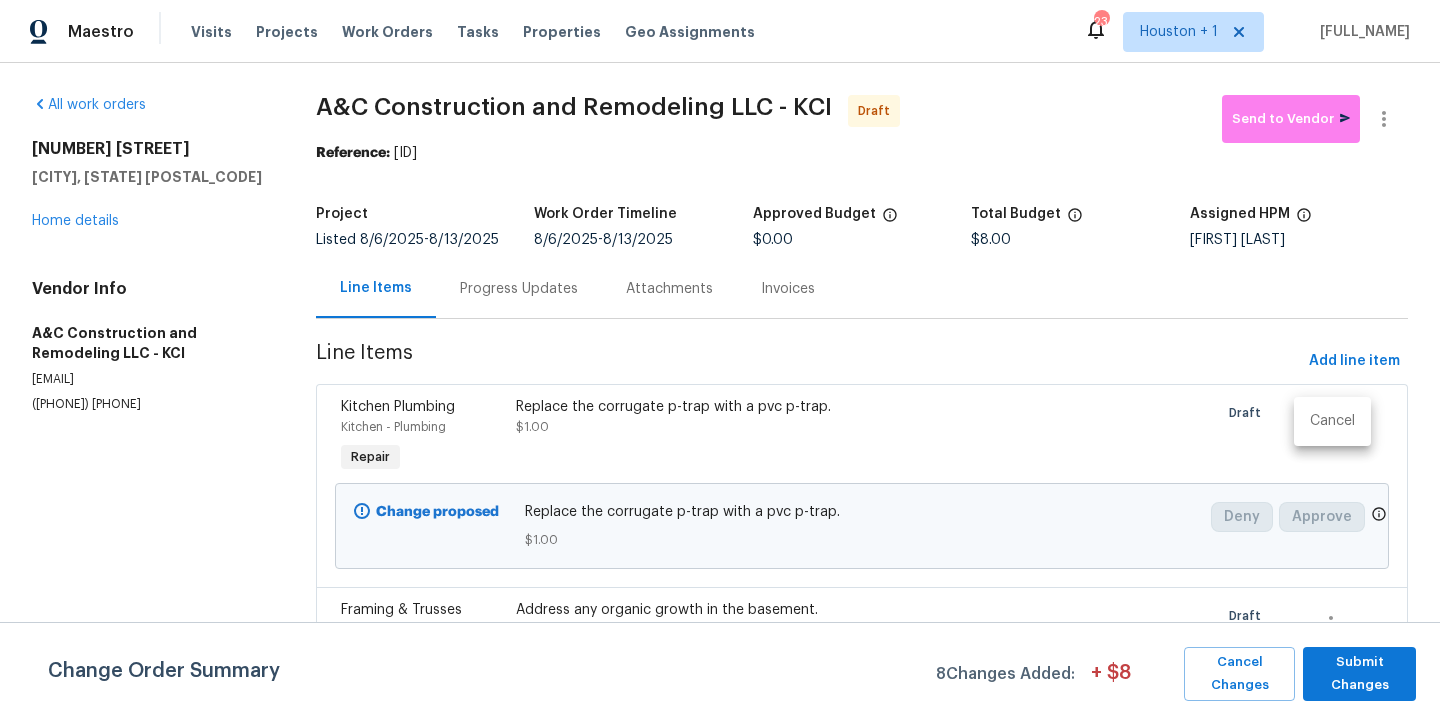 click on "Cancel" at bounding box center [1332, 421] 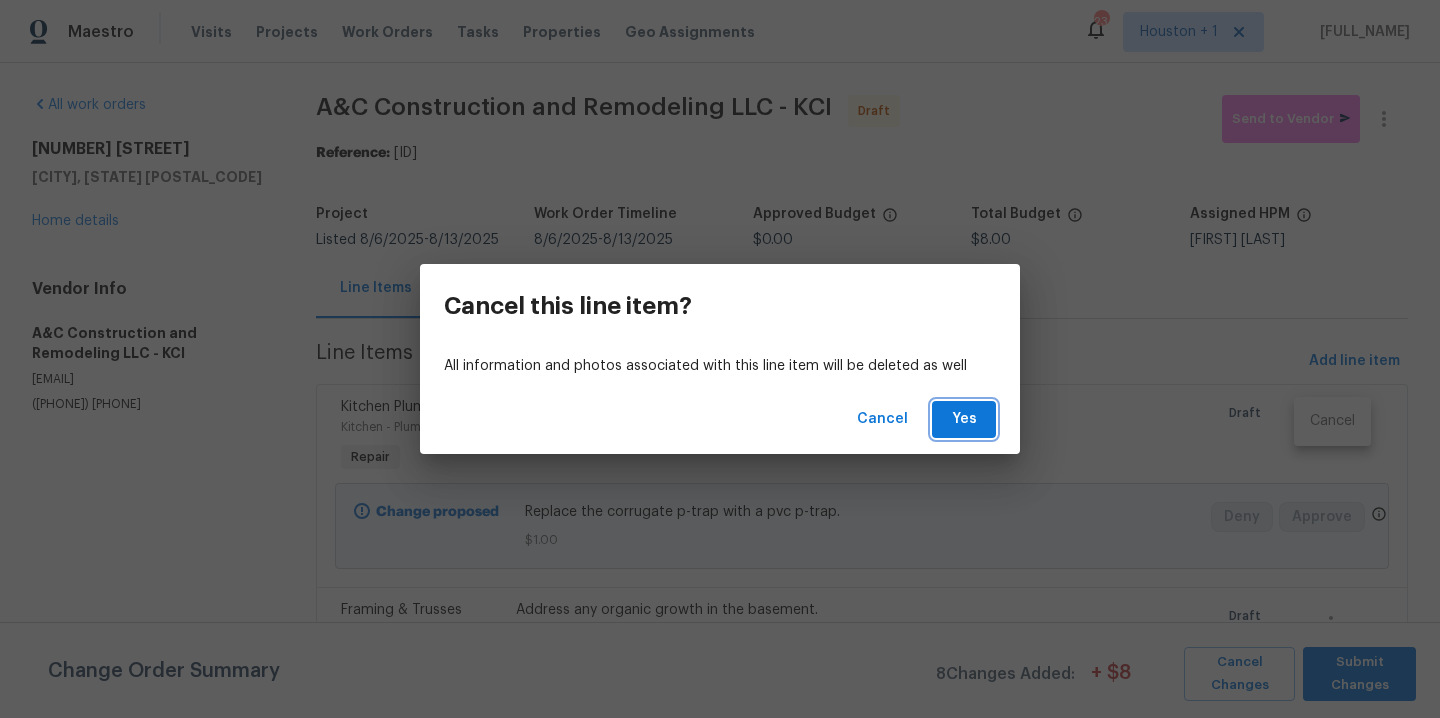 click on "Yes" at bounding box center (964, 419) 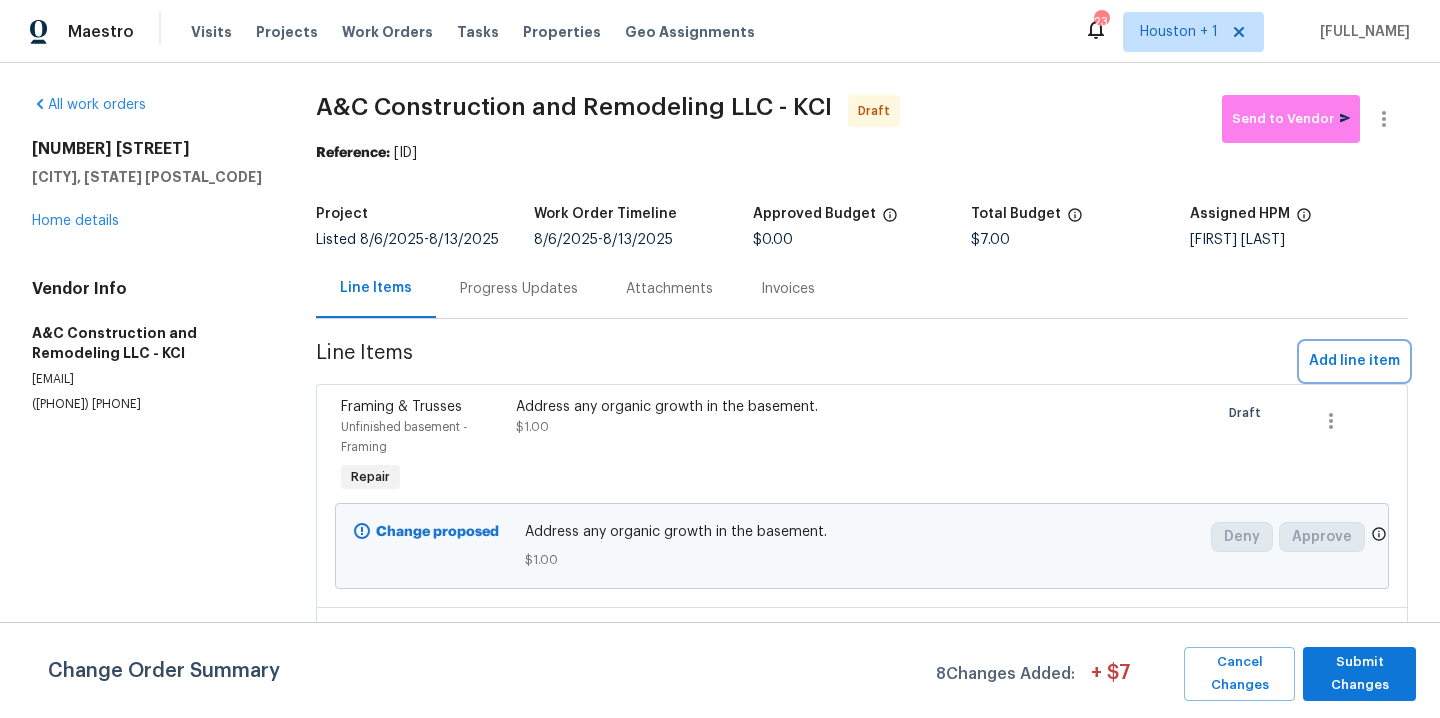 click on "Add line item" at bounding box center [1354, 361] 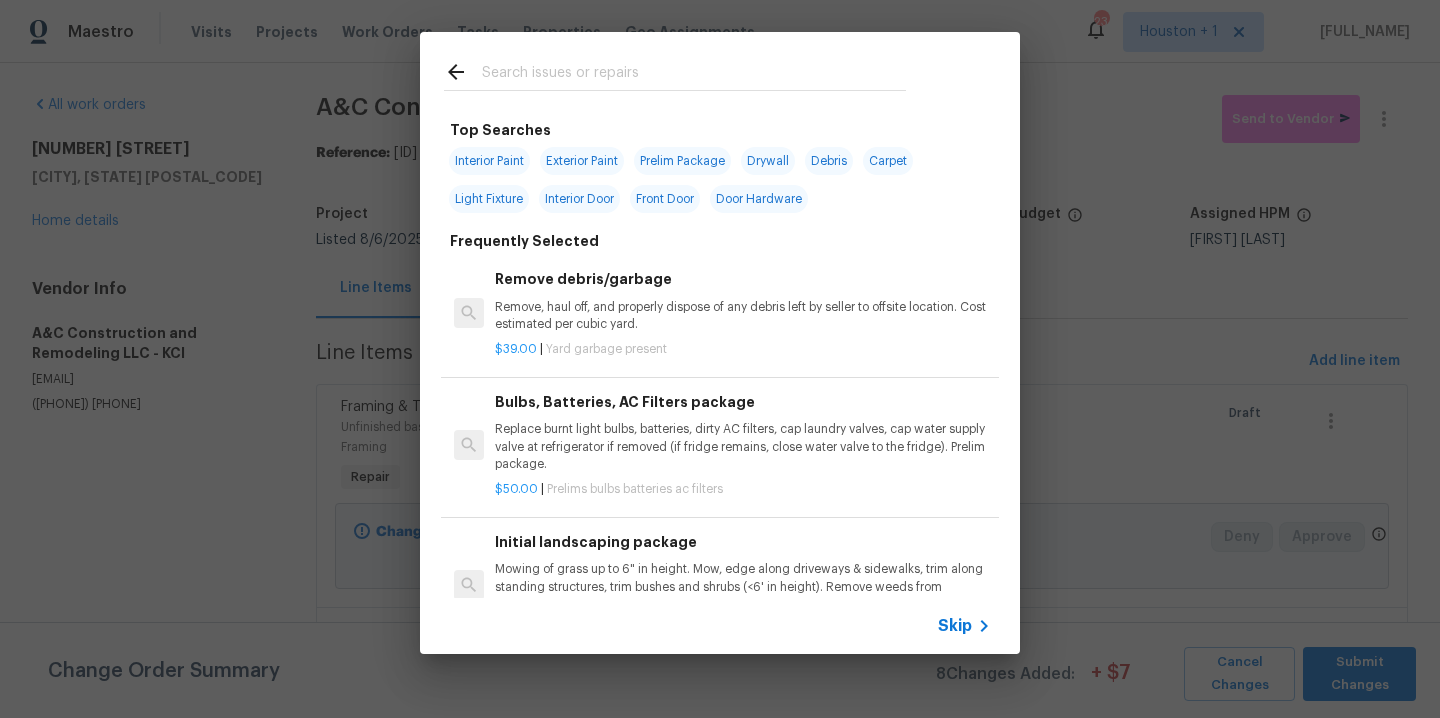 click at bounding box center (694, 75) 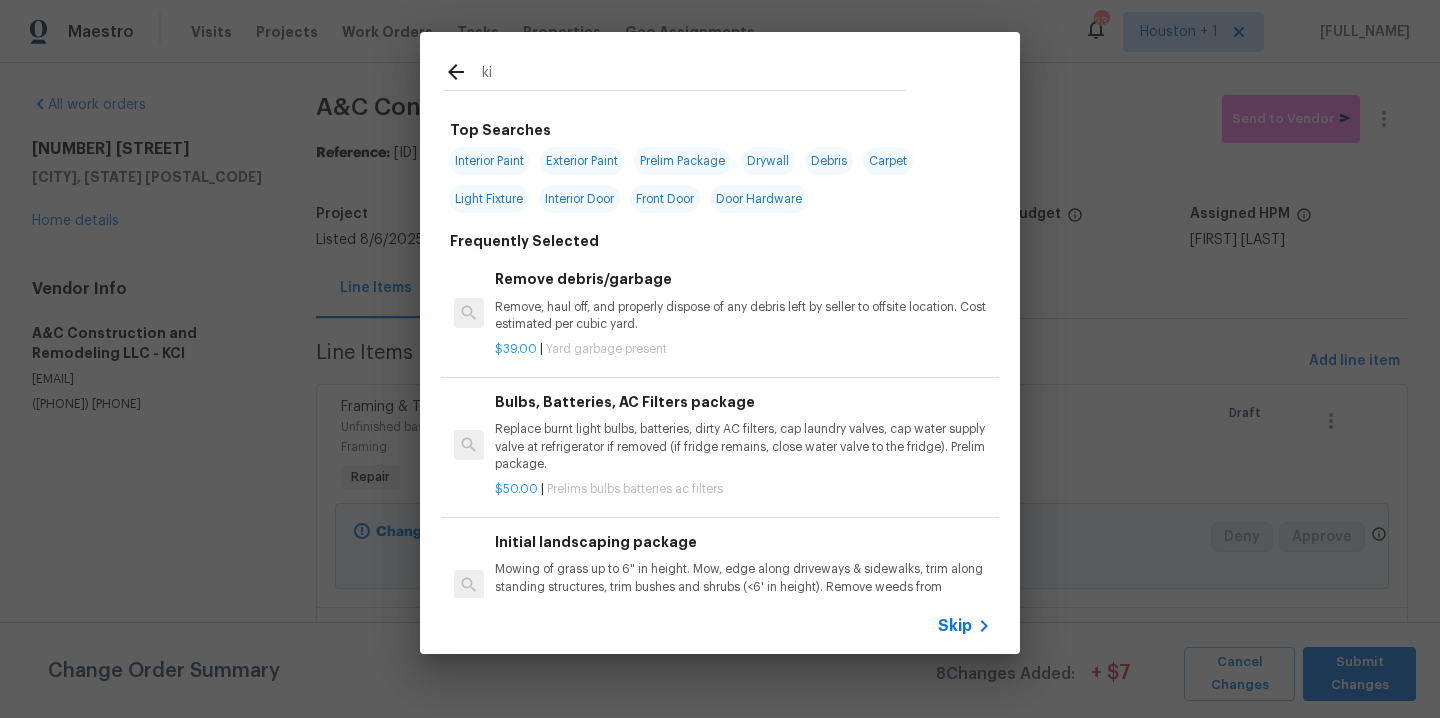 type on "kit" 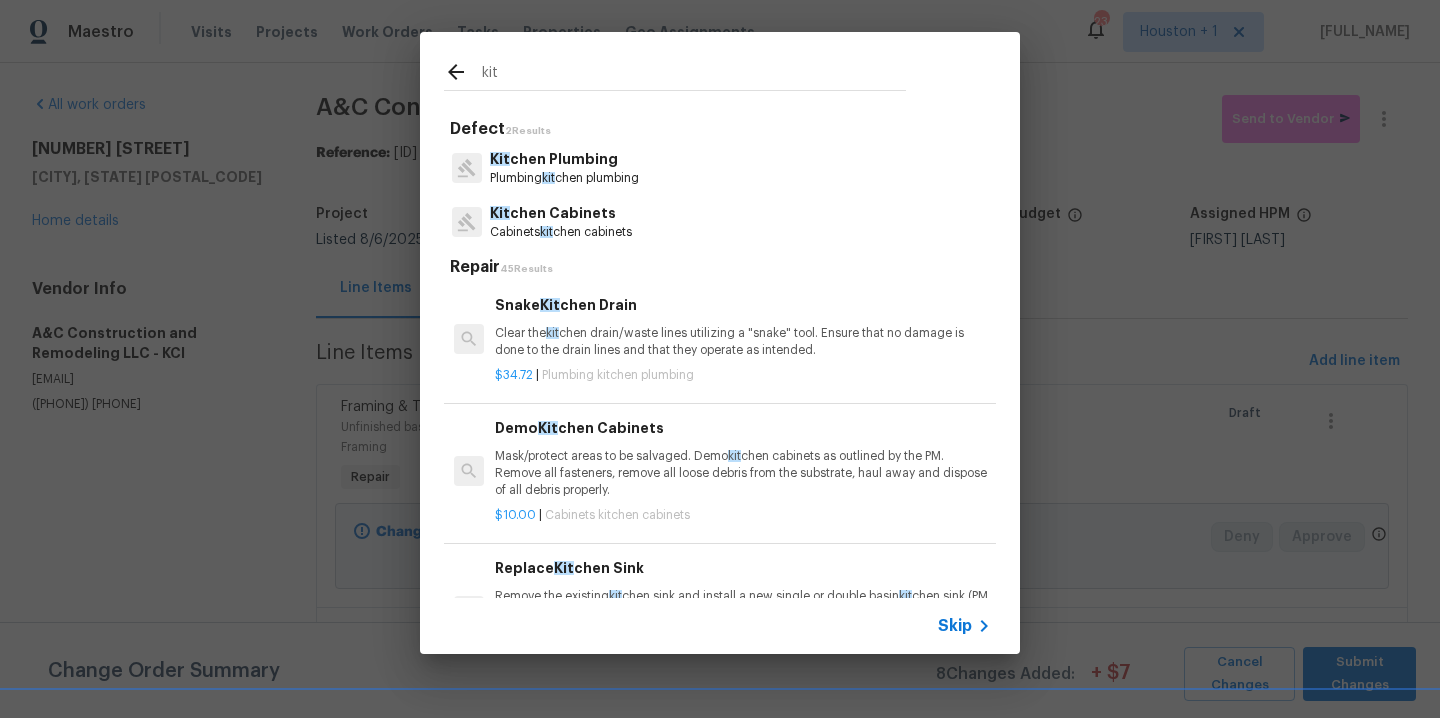 click on "kit" at bounding box center (548, 178) 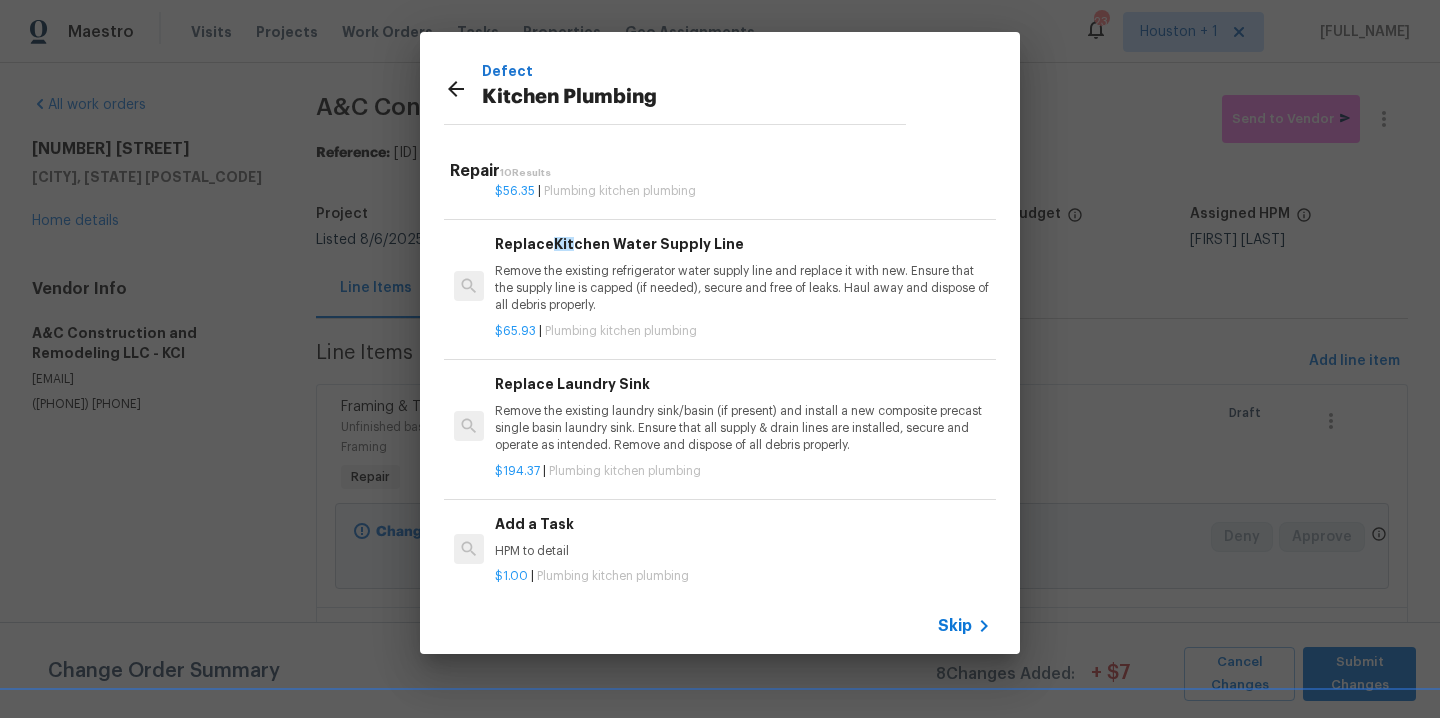 scroll, scrollTop: 783, scrollLeft: 0, axis: vertical 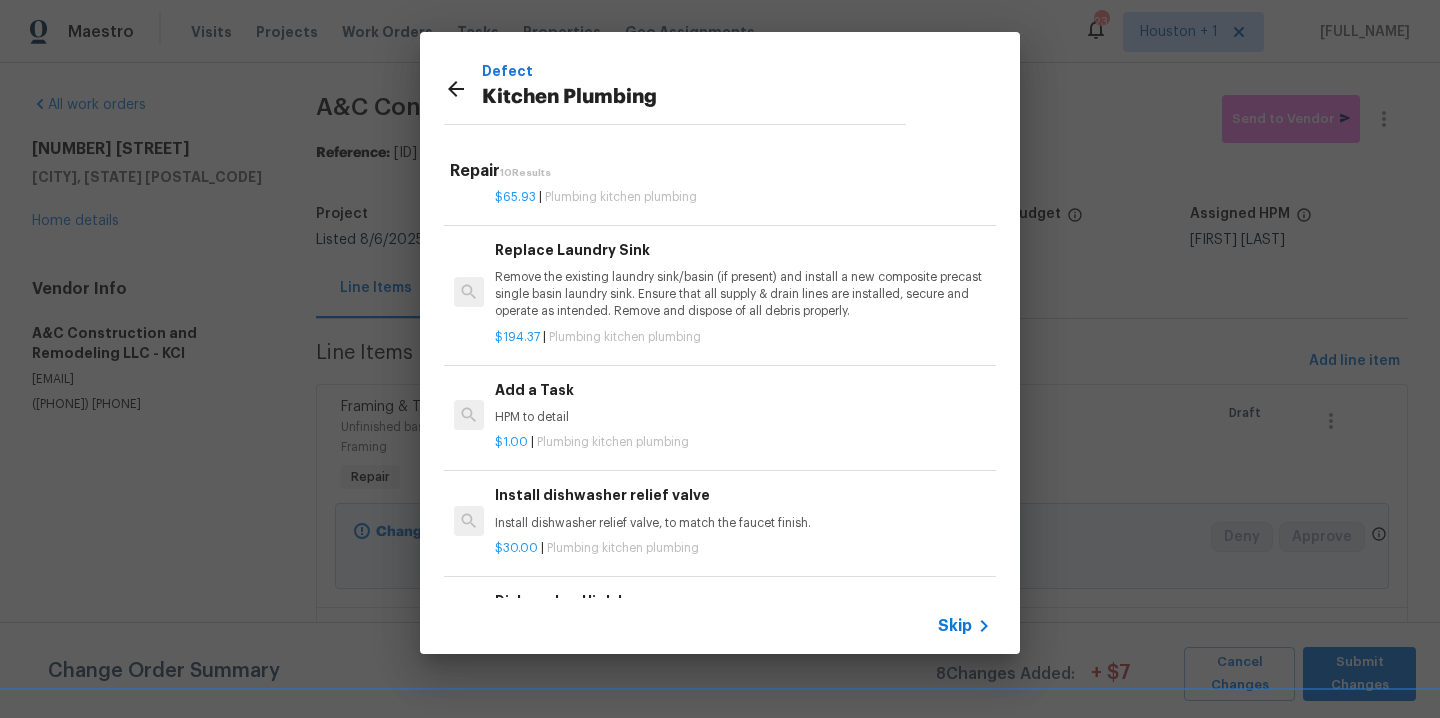 click on "Add a Task HPM to detail" at bounding box center (743, 403) 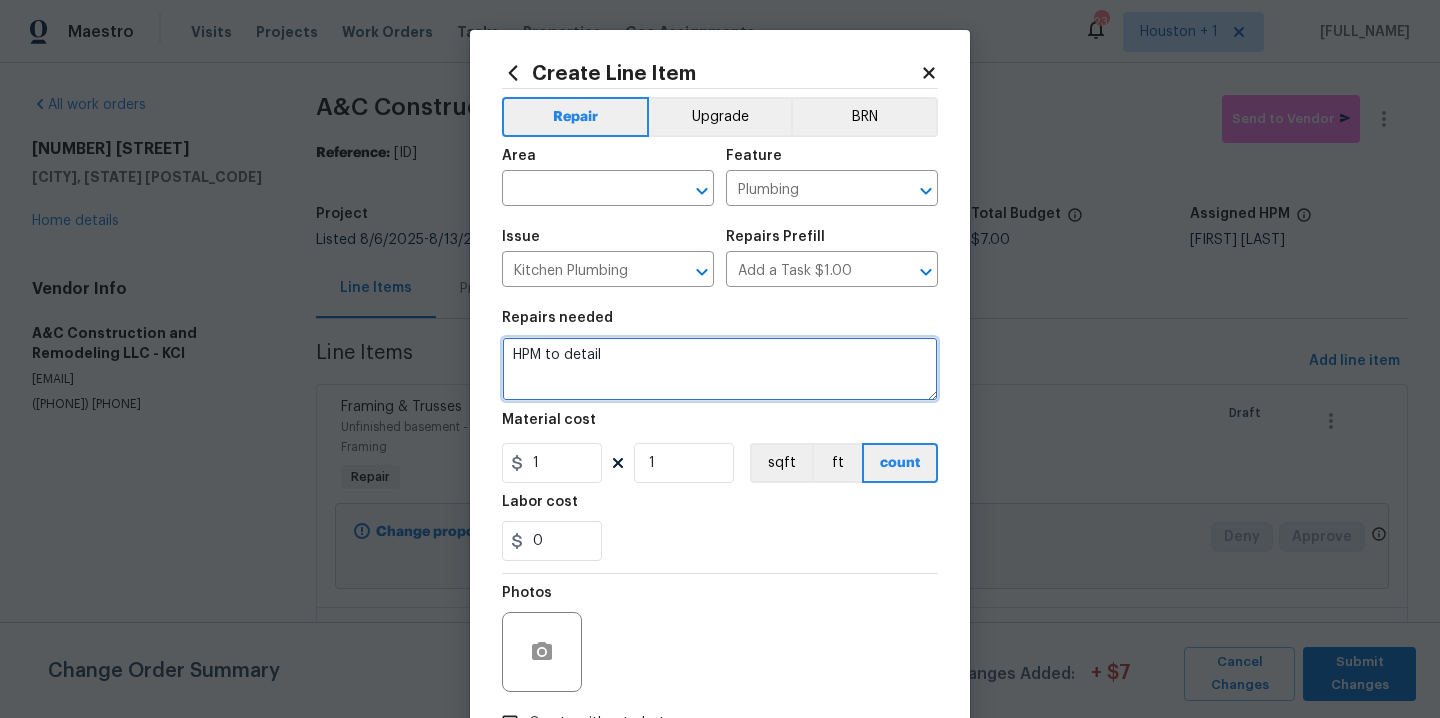 click on "HPM to detail" at bounding box center [720, 369] 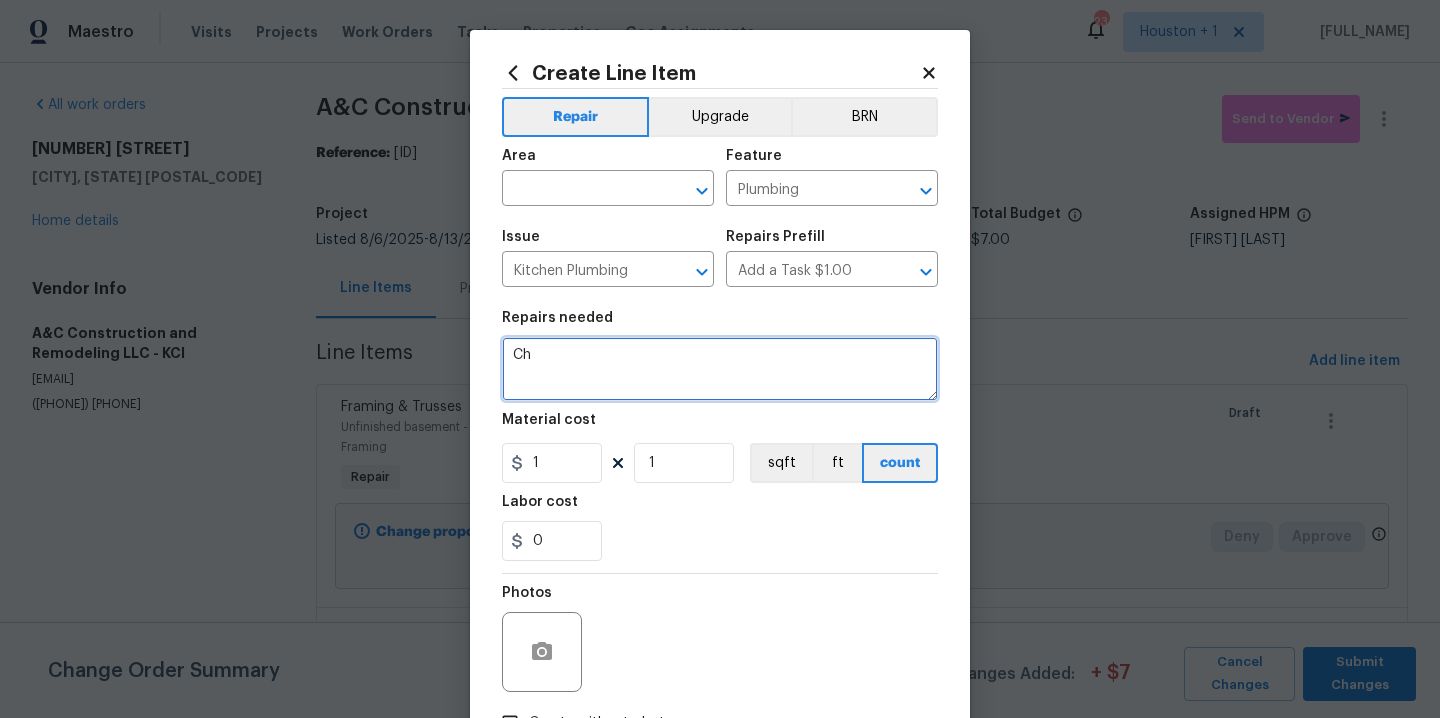 type on "C" 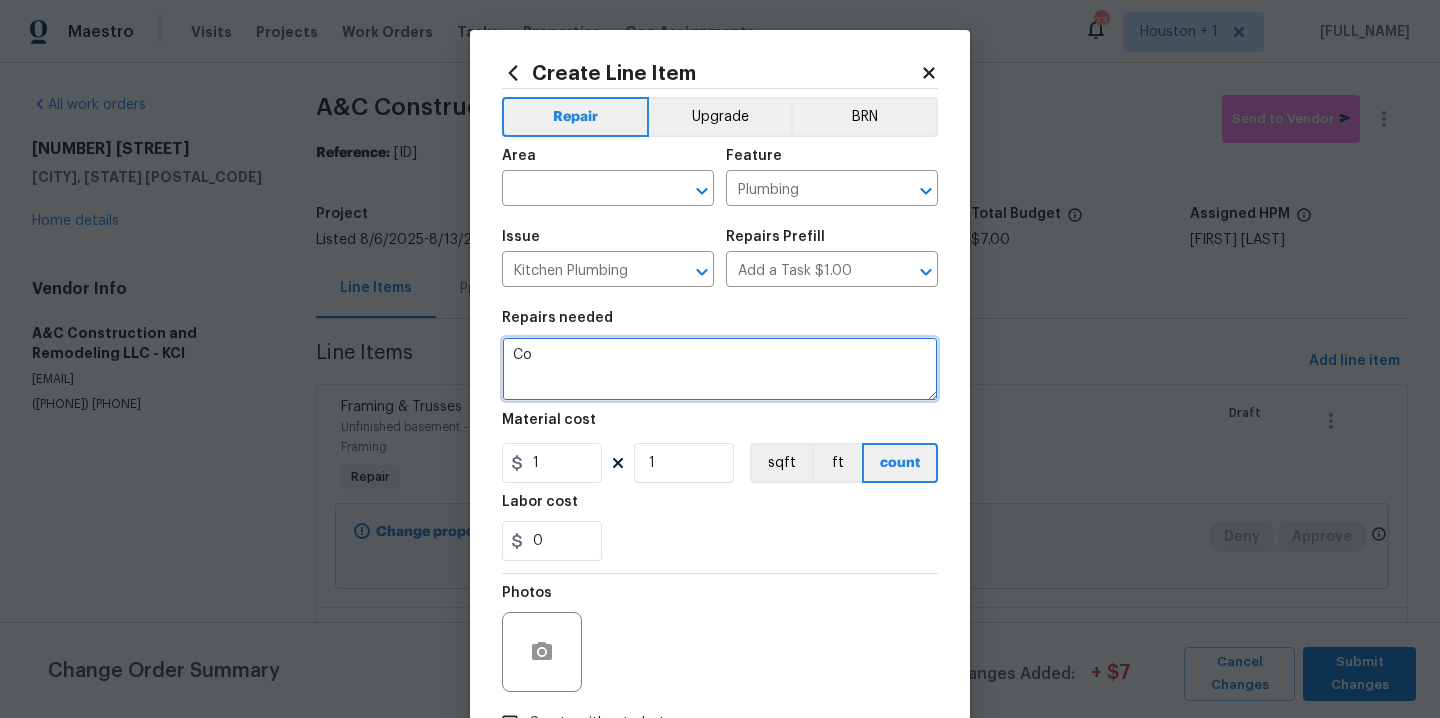 type on "C" 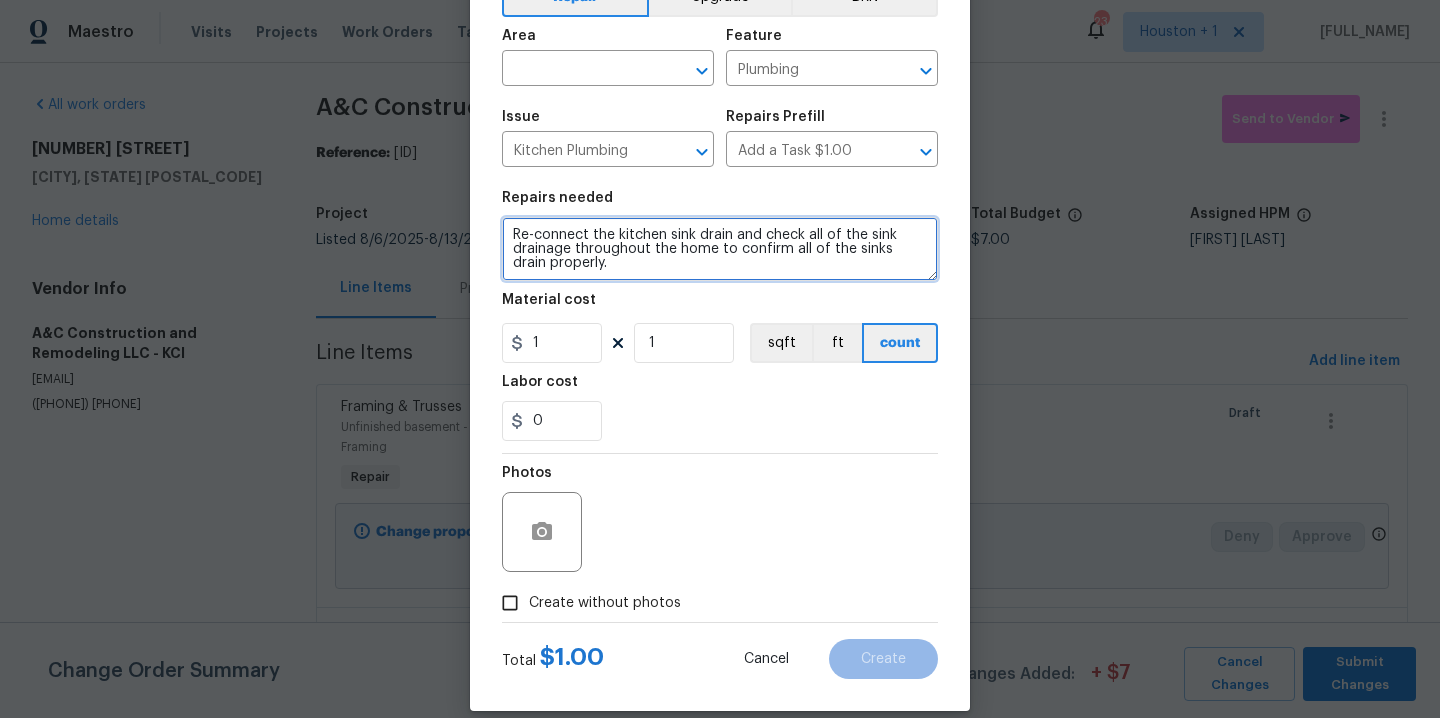 scroll, scrollTop: 144, scrollLeft: 0, axis: vertical 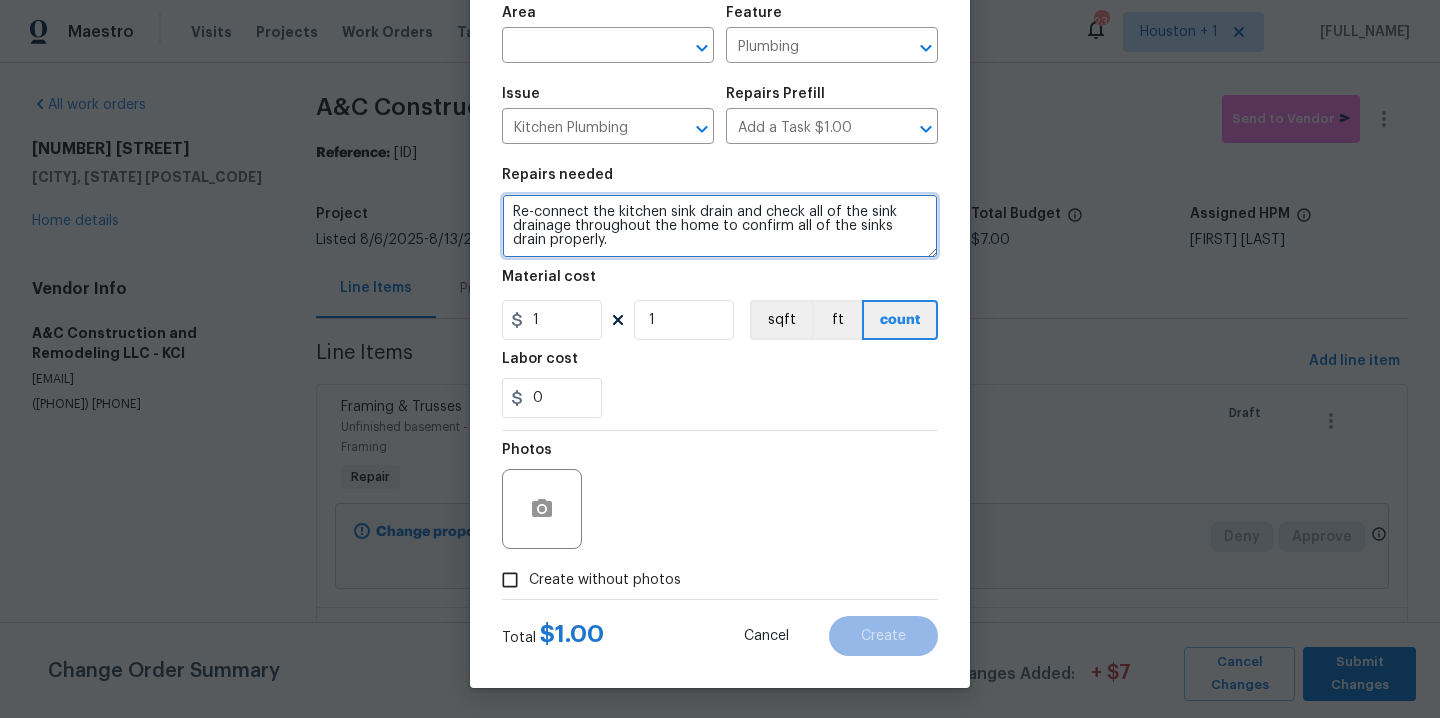 type on "Re-connect the kitchen sink drain and check all of the sink drainage throughout the home to confirm all of the sinks drain properly." 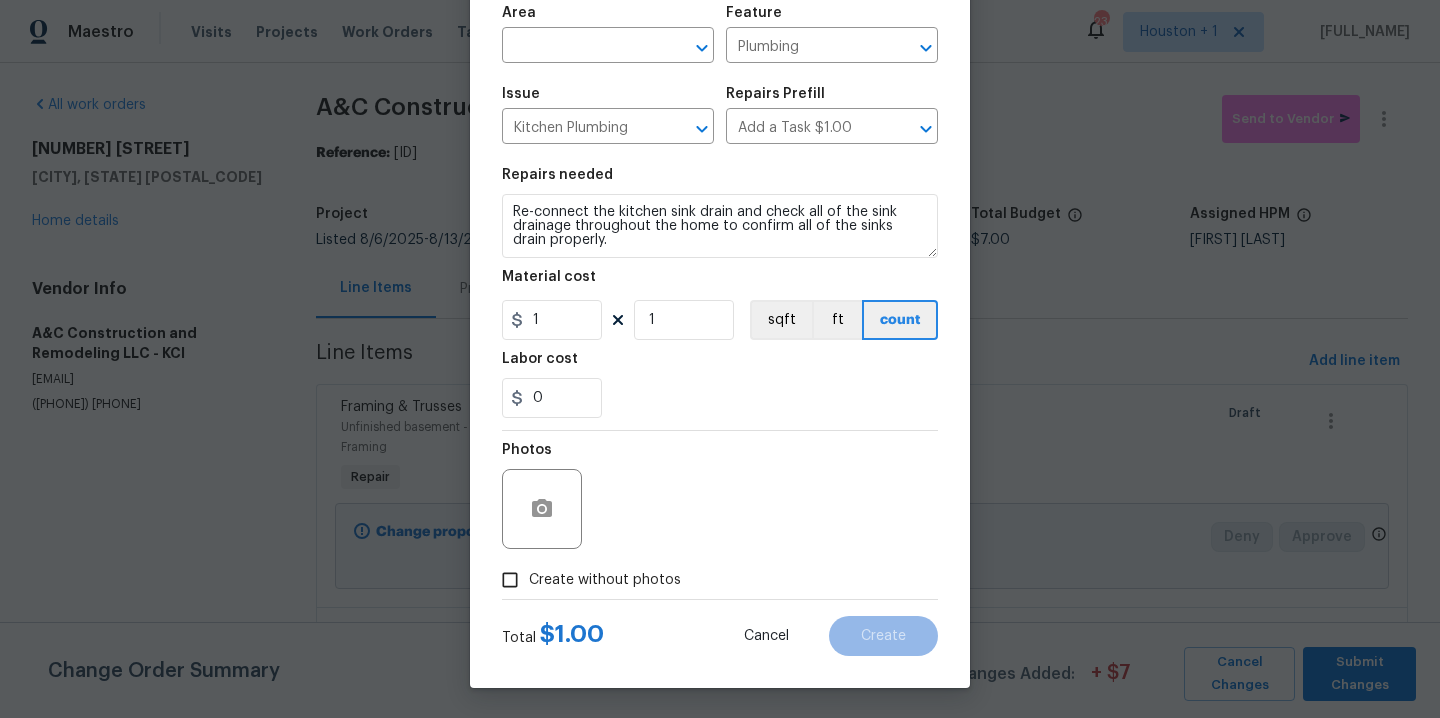 click on "Create without photos" at bounding box center [586, 580] 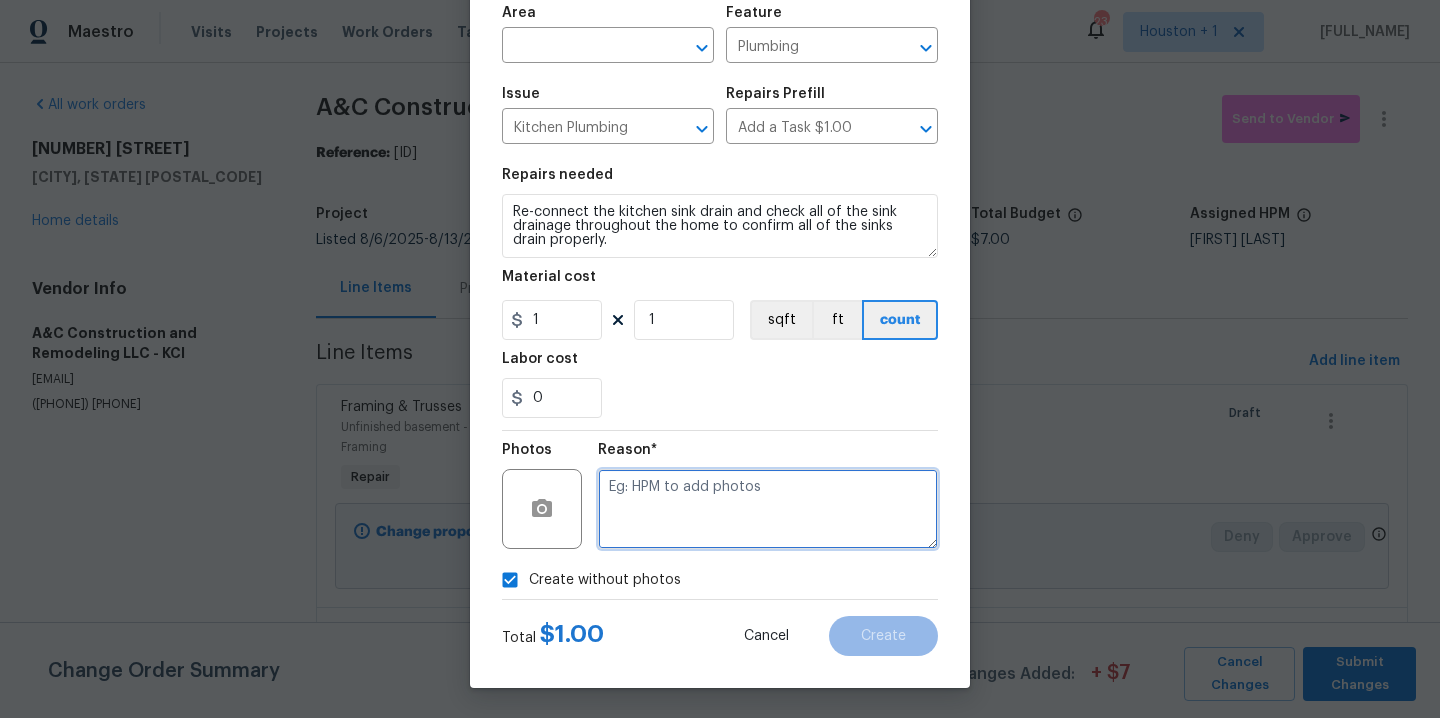 click at bounding box center [768, 509] 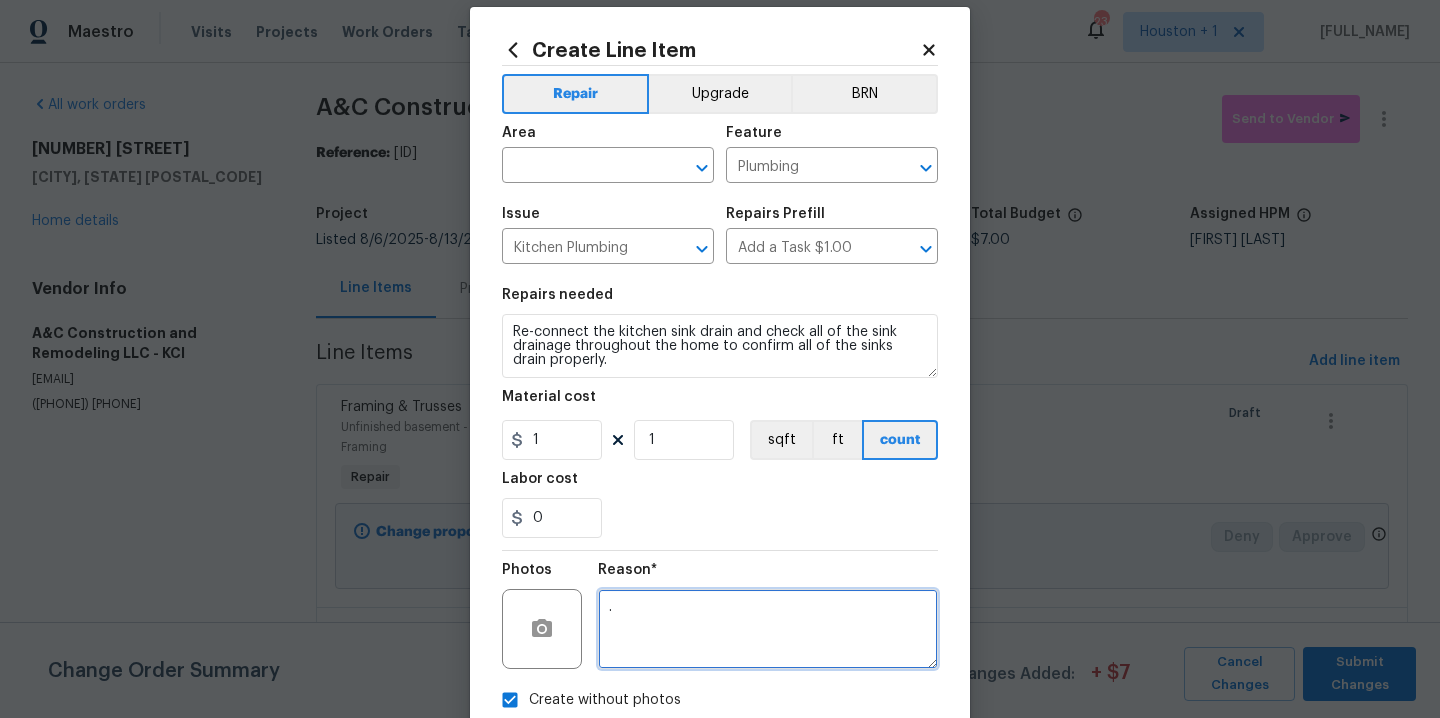 scroll, scrollTop: 0, scrollLeft: 0, axis: both 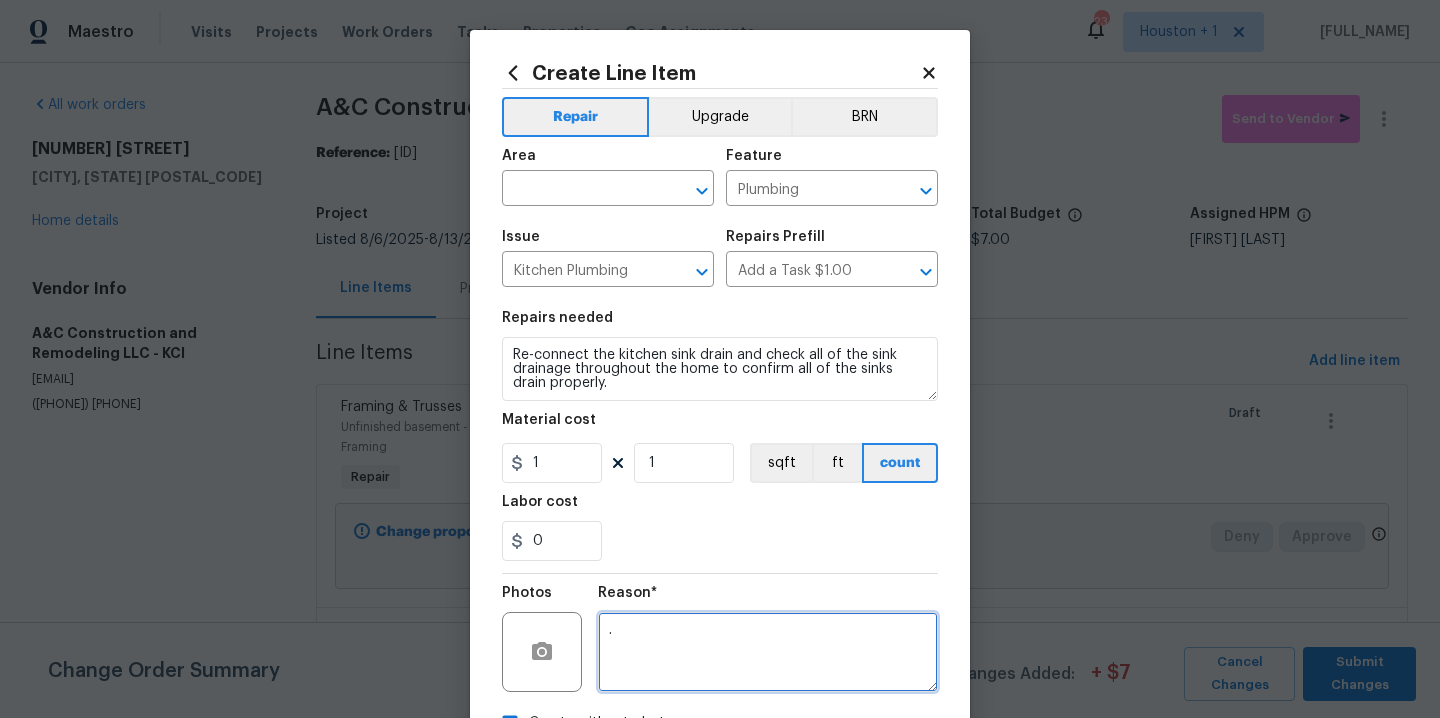 type on "." 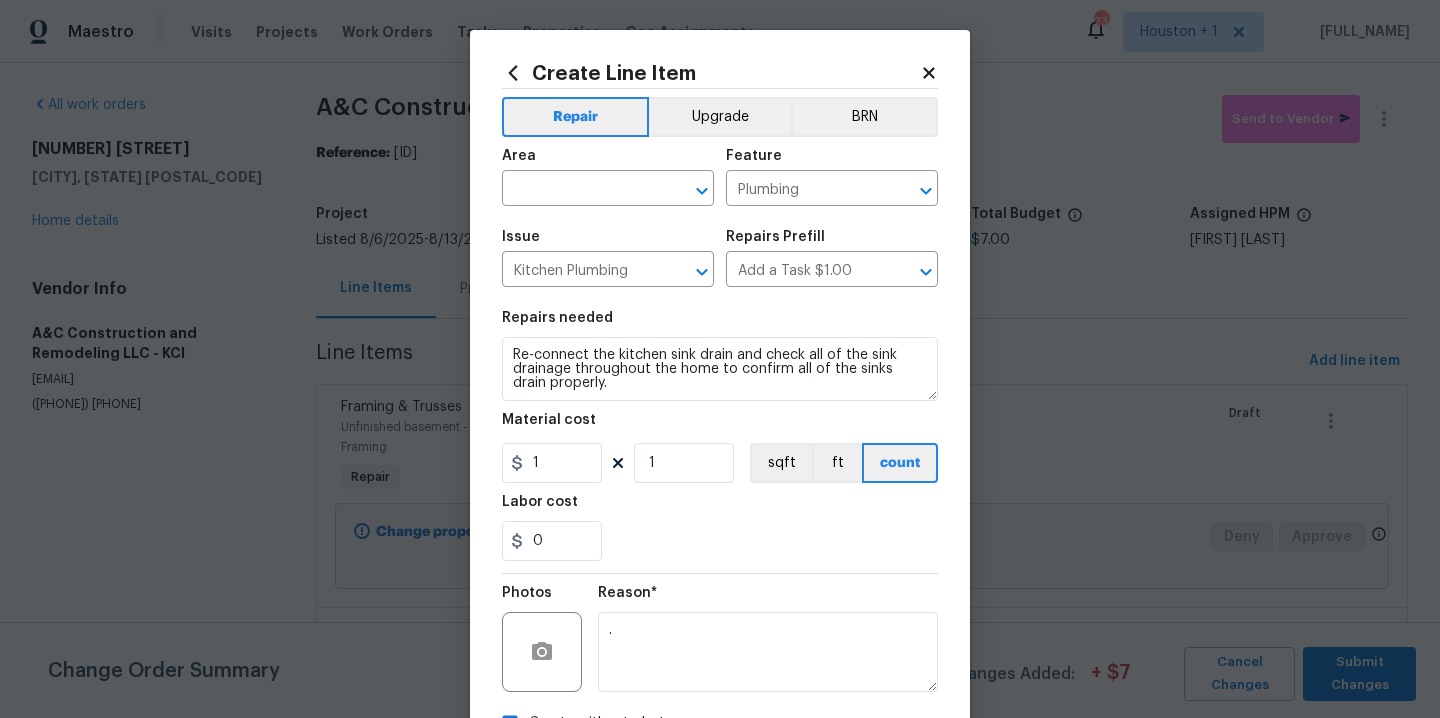 click on "Area" at bounding box center (608, 162) 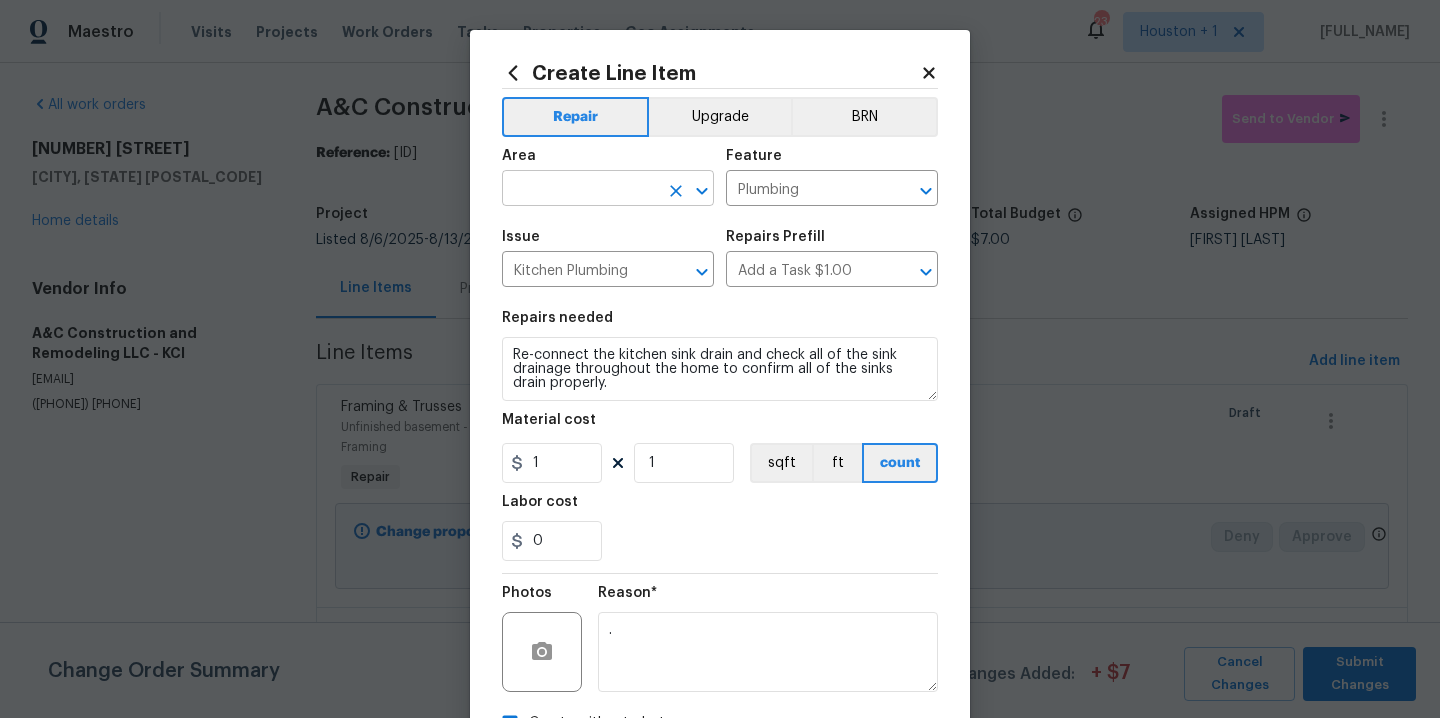 click at bounding box center [580, 190] 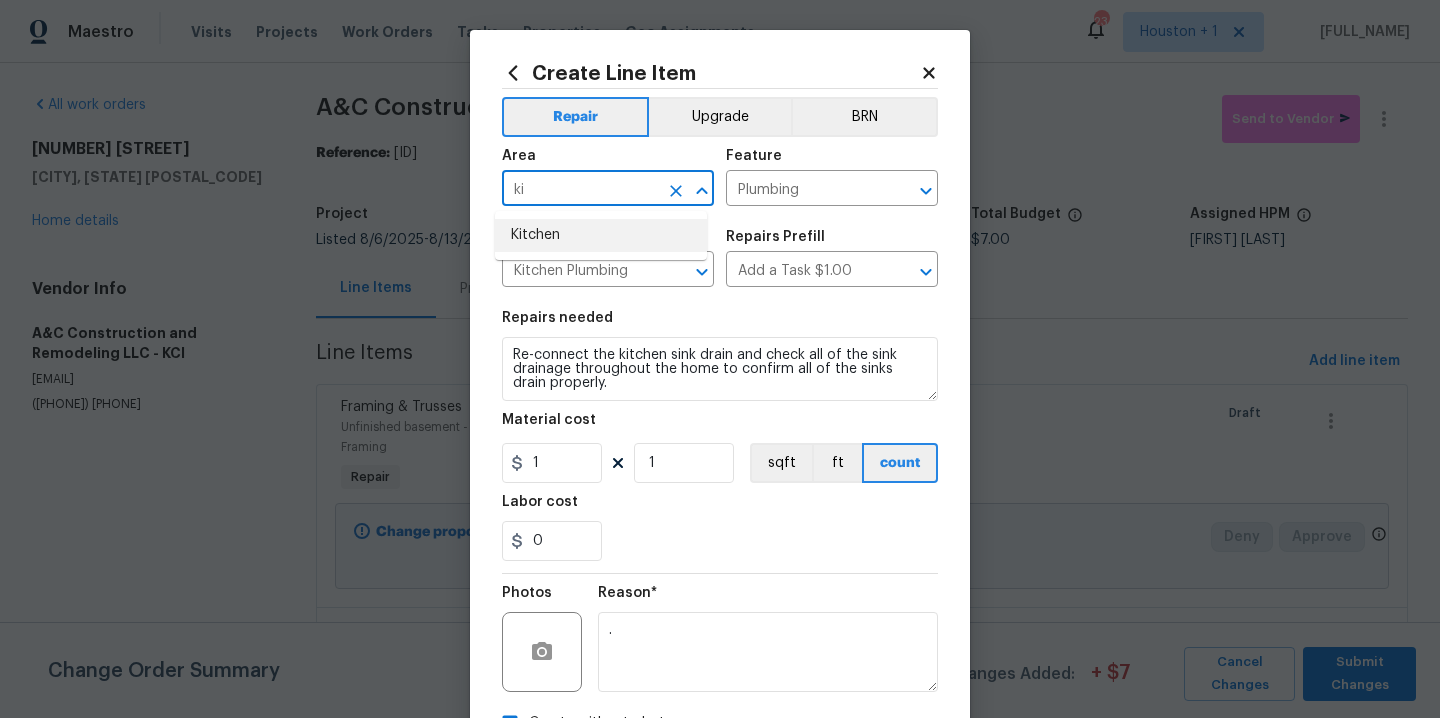 click on "Kitchen" at bounding box center (601, 235) 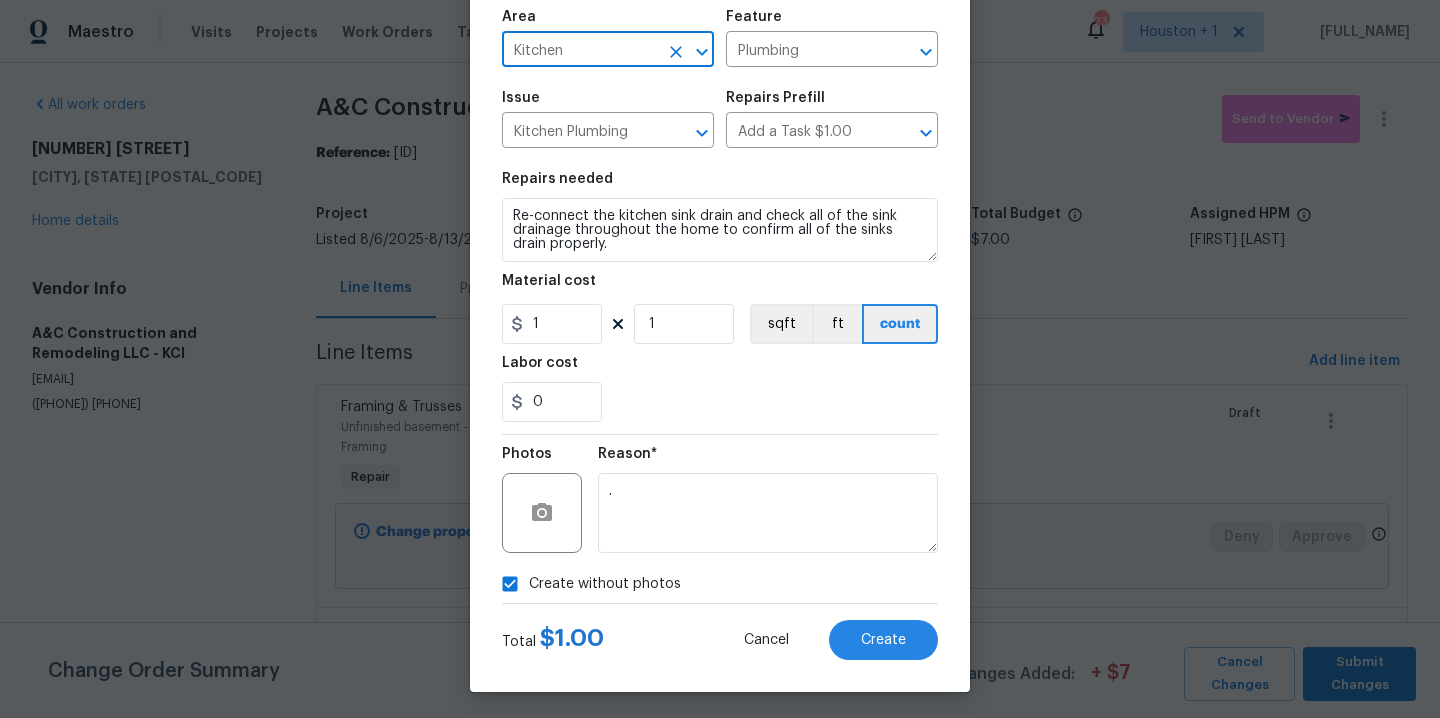scroll, scrollTop: 144, scrollLeft: 0, axis: vertical 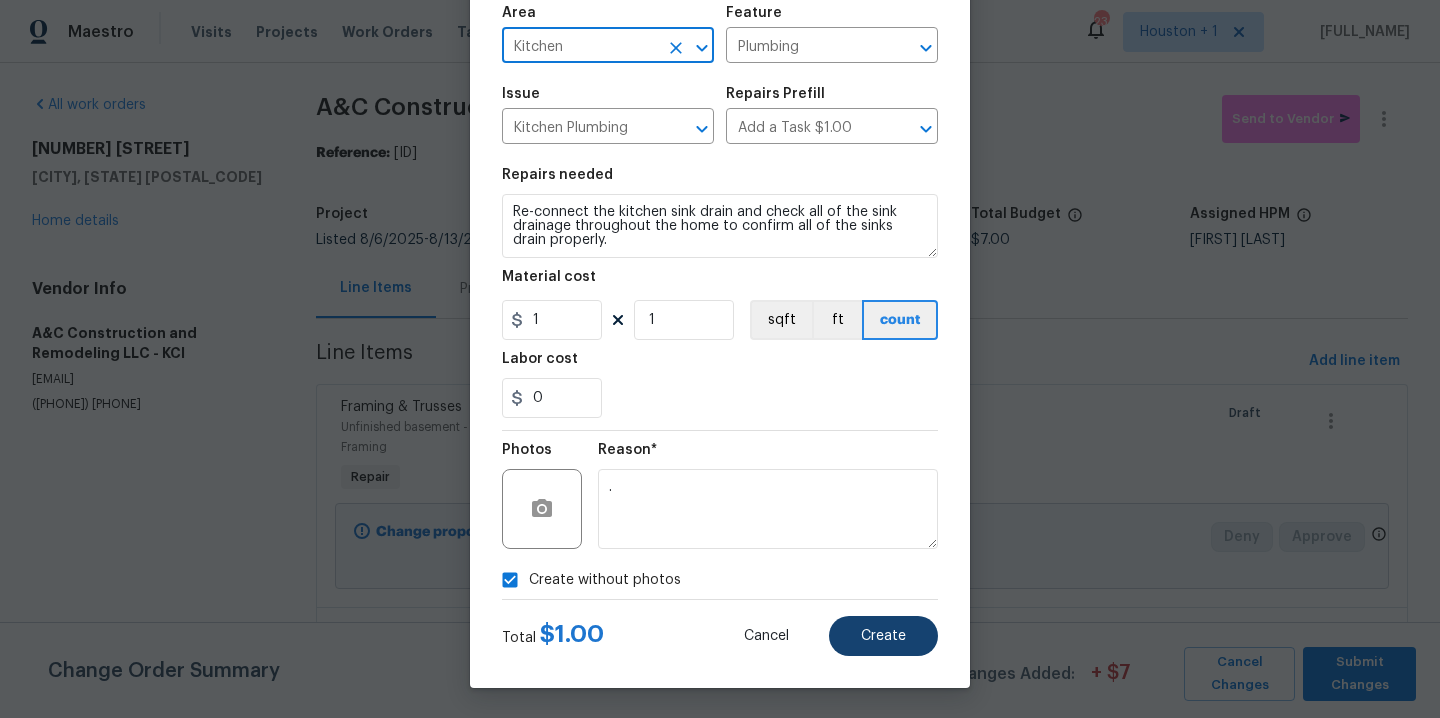 type on "Kitchen" 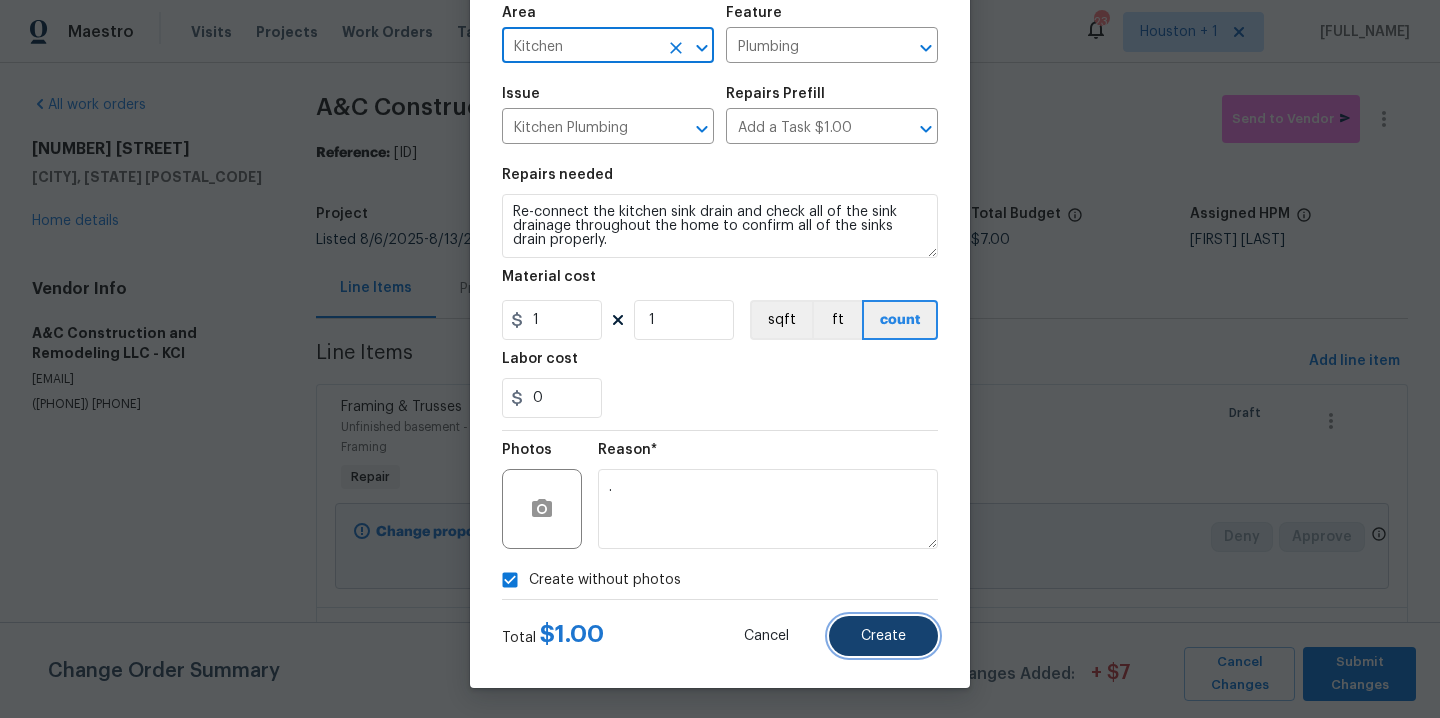 click on "Create" at bounding box center [883, 636] 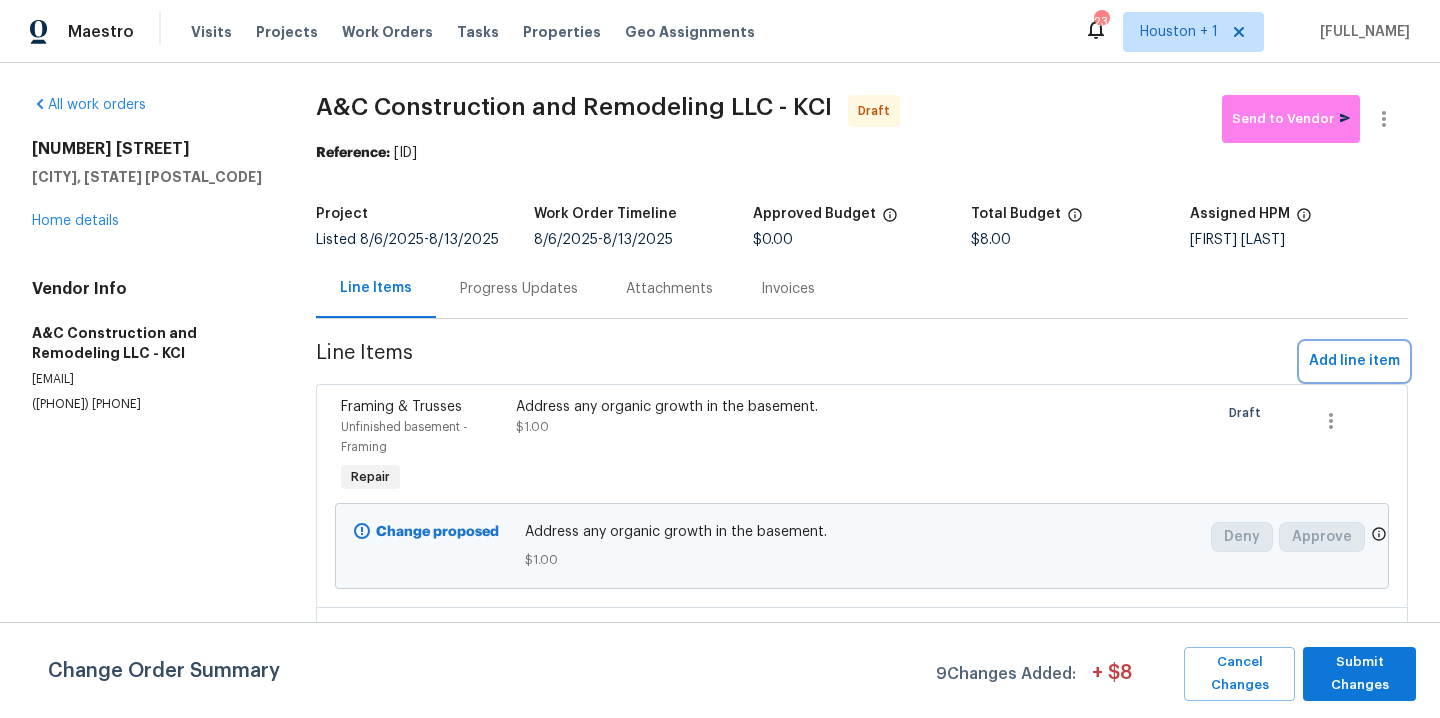 click on "Add line item" at bounding box center (1354, 361) 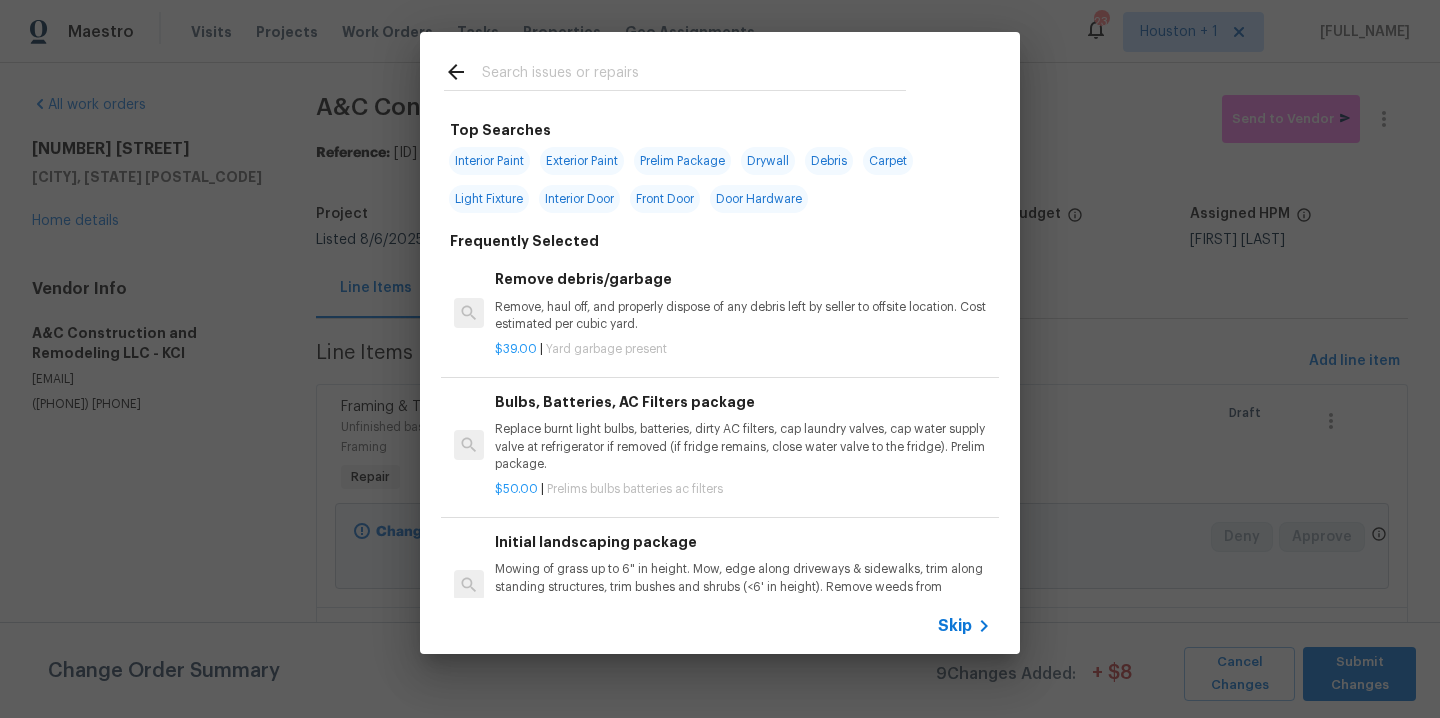 click at bounding box center (694, 75) 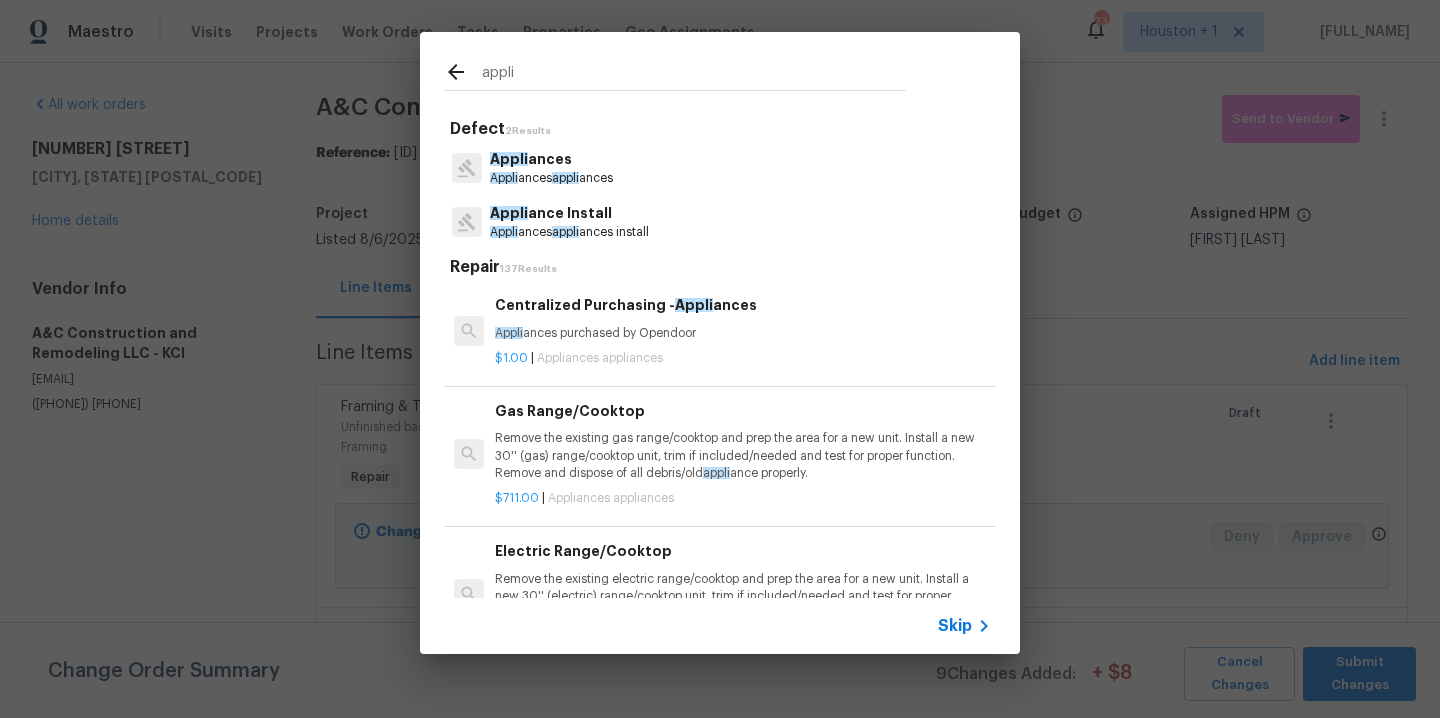 type on "appli" 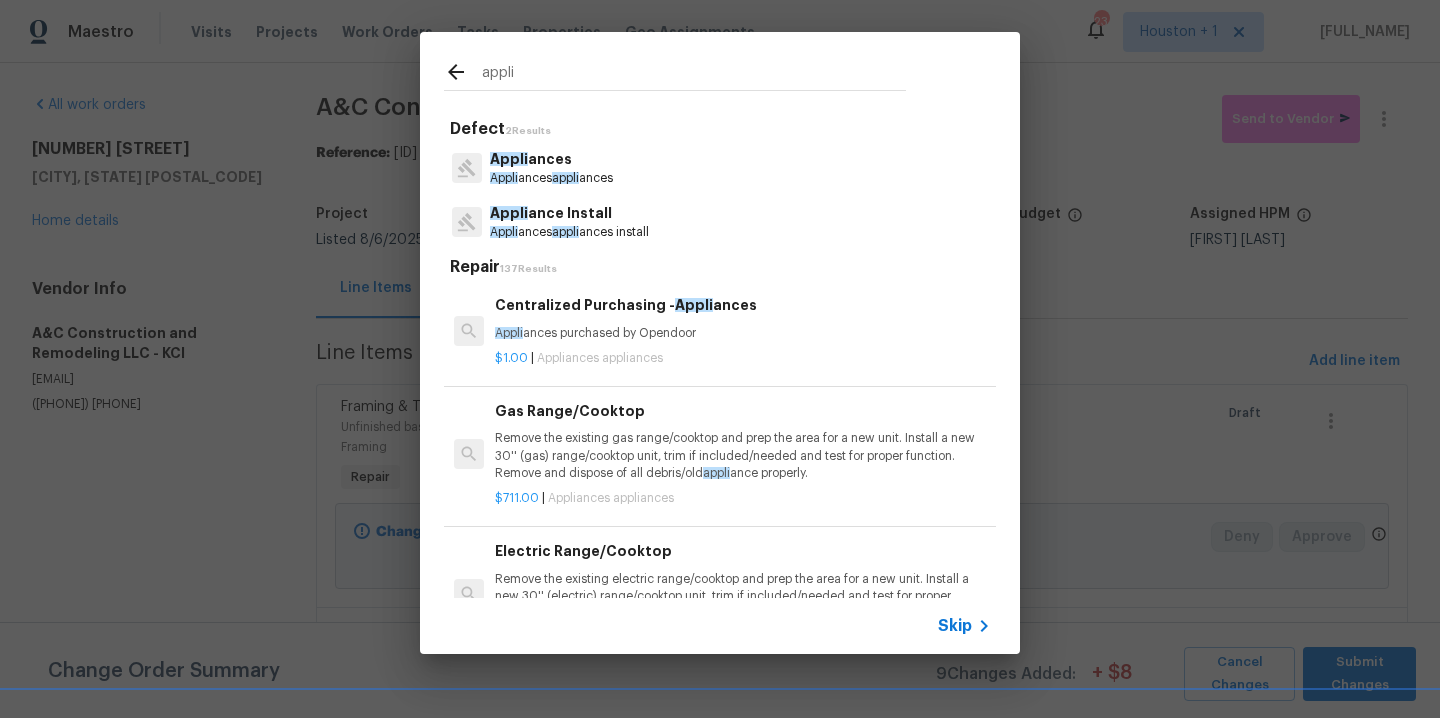 click on "Appli ances" at bounding box center [551, 159] 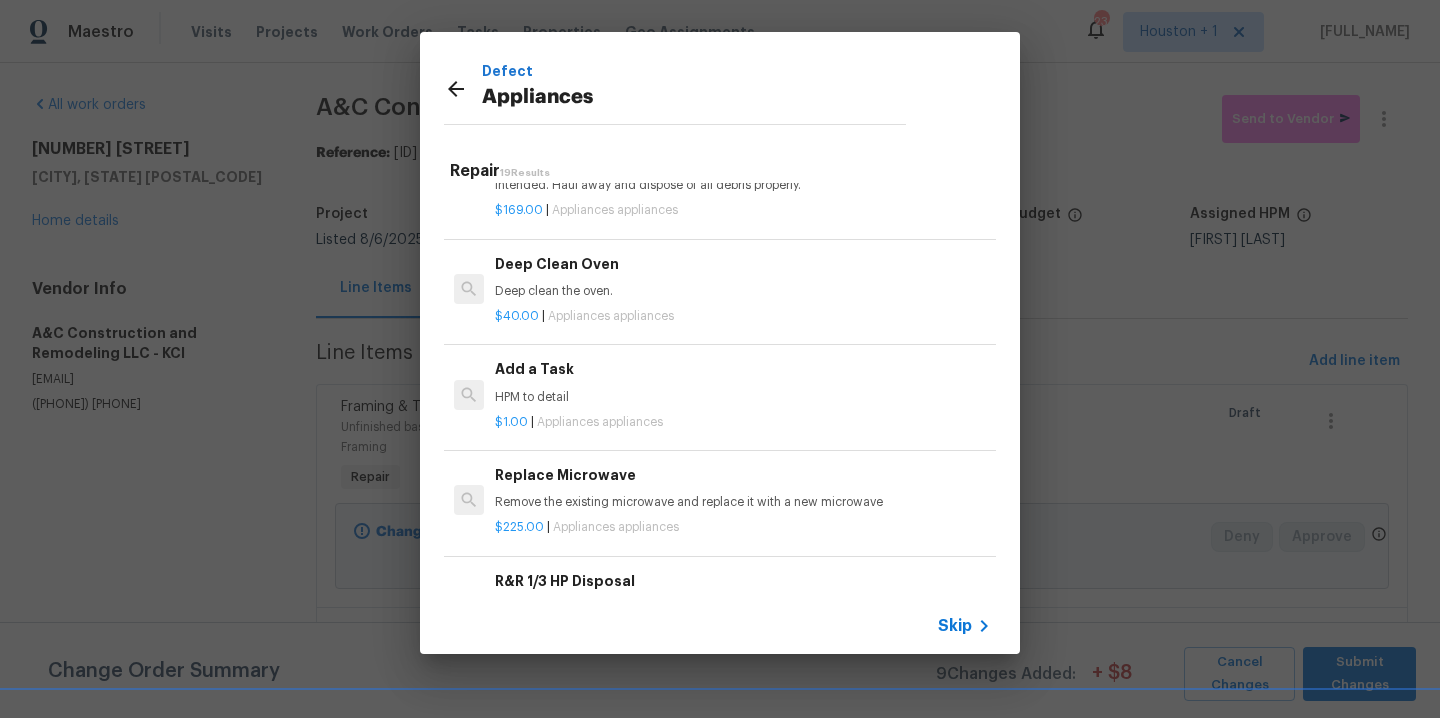 scroll, scrollTop: 749, scrollLeft: 0, axis: vertical 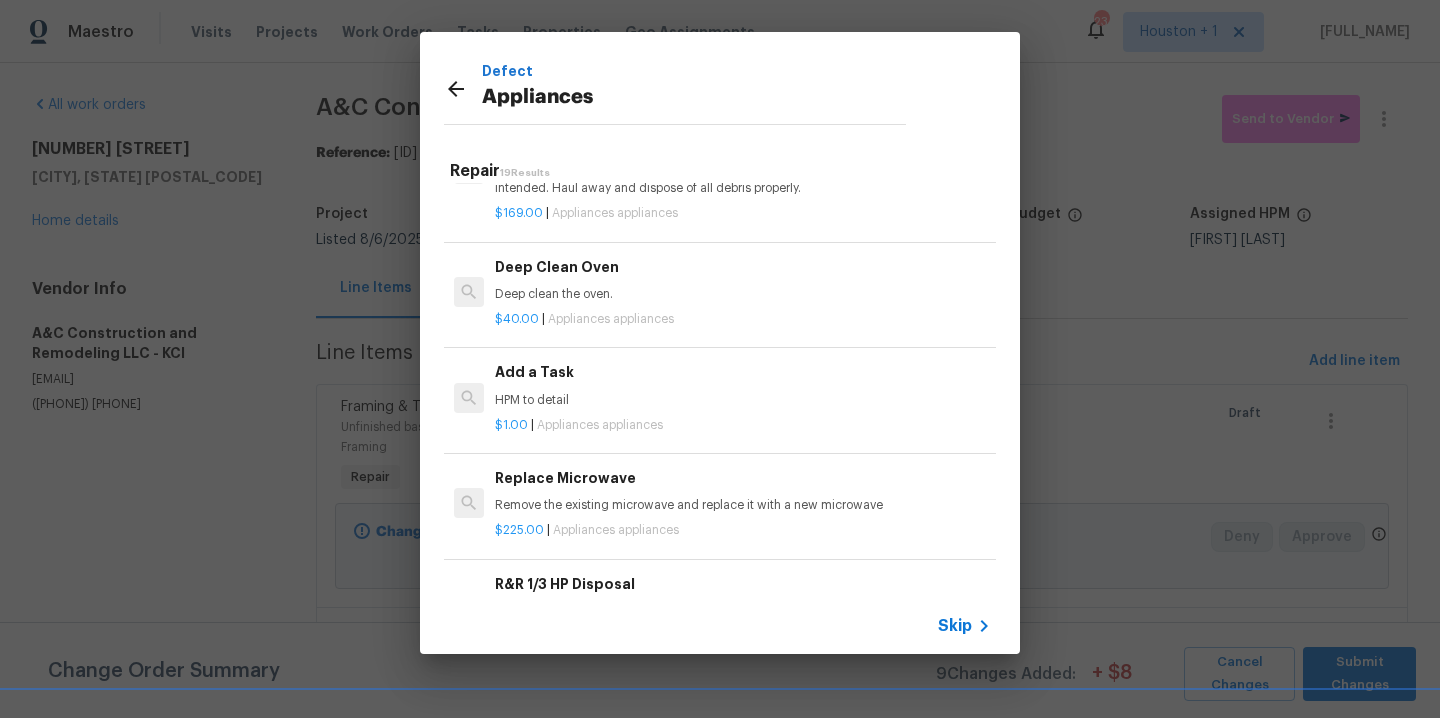 click on "Appliances appliances" at bounding box center (600, 425) 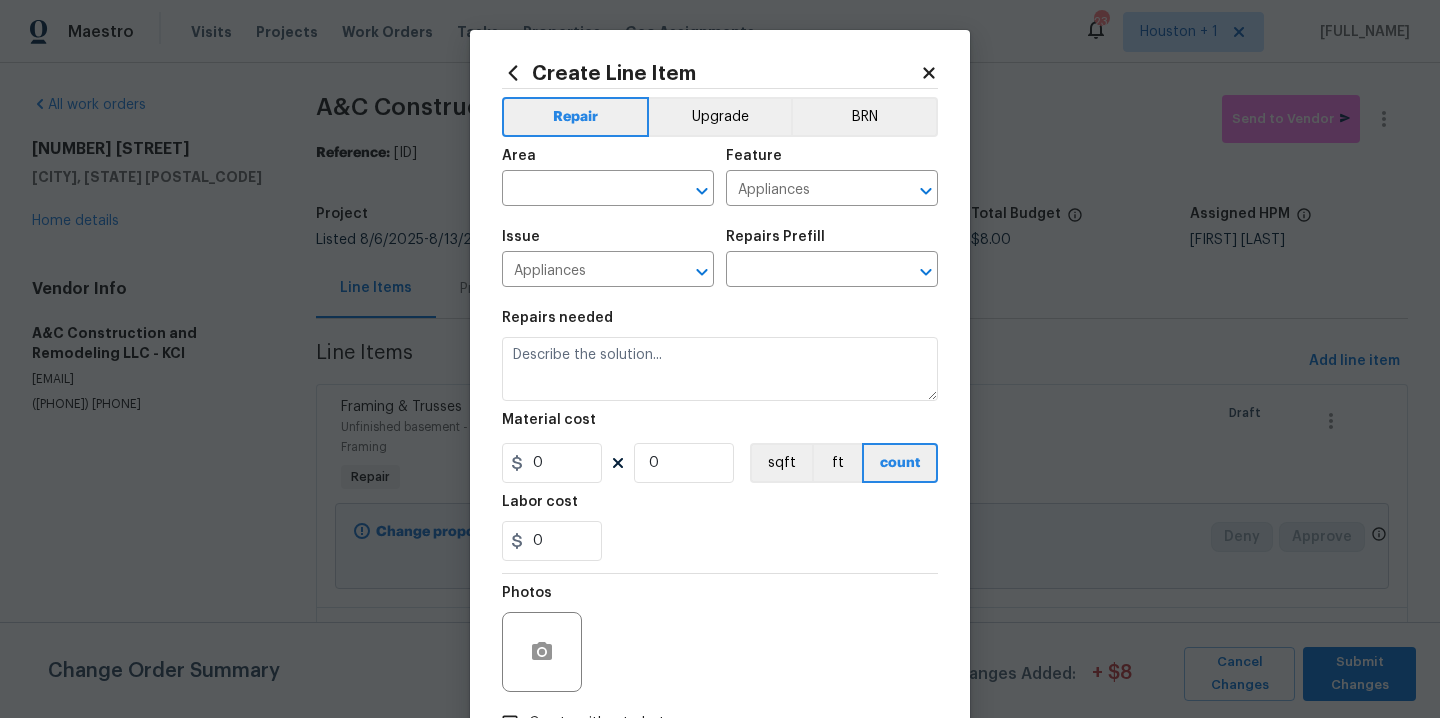 type on "Add a Task $1.00" 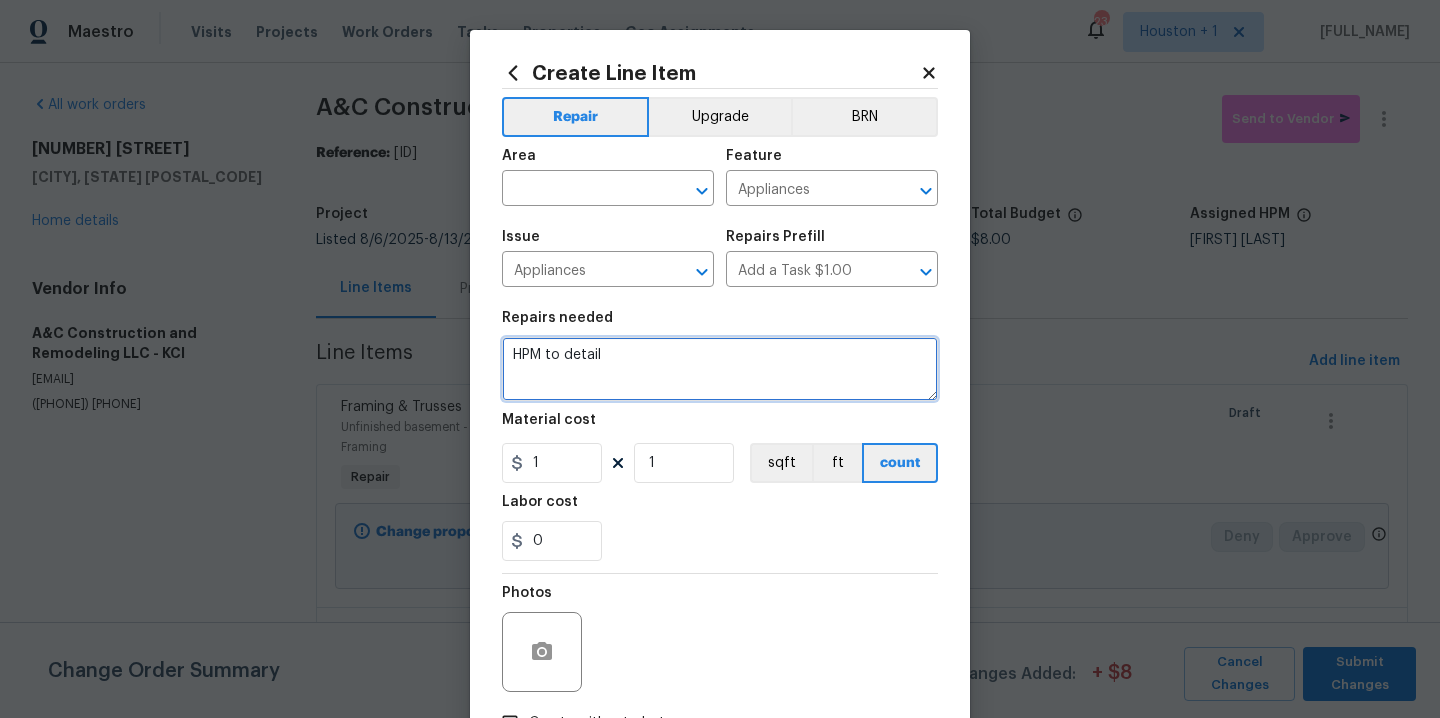 click on "HPM to detail" at bounding box center (720, 369) 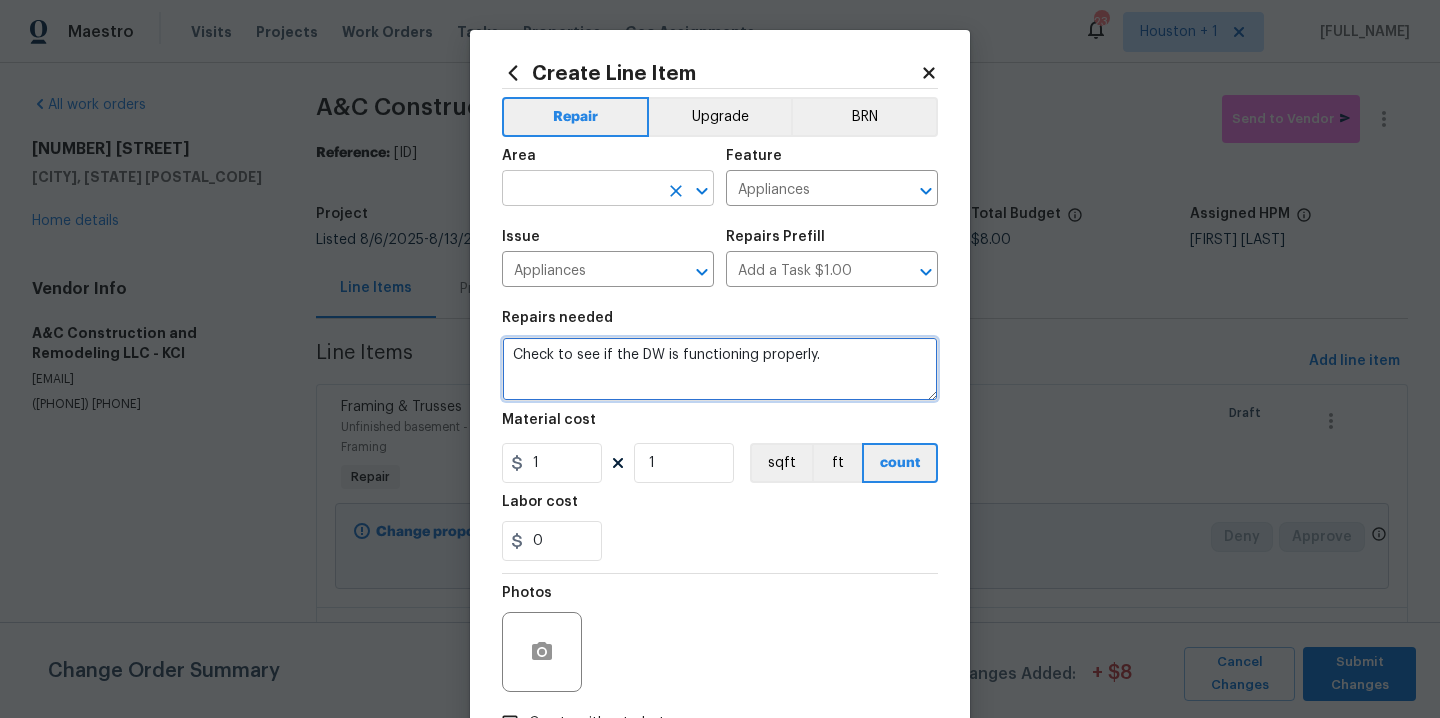 type on "Check to see if the DW is functioning properly." 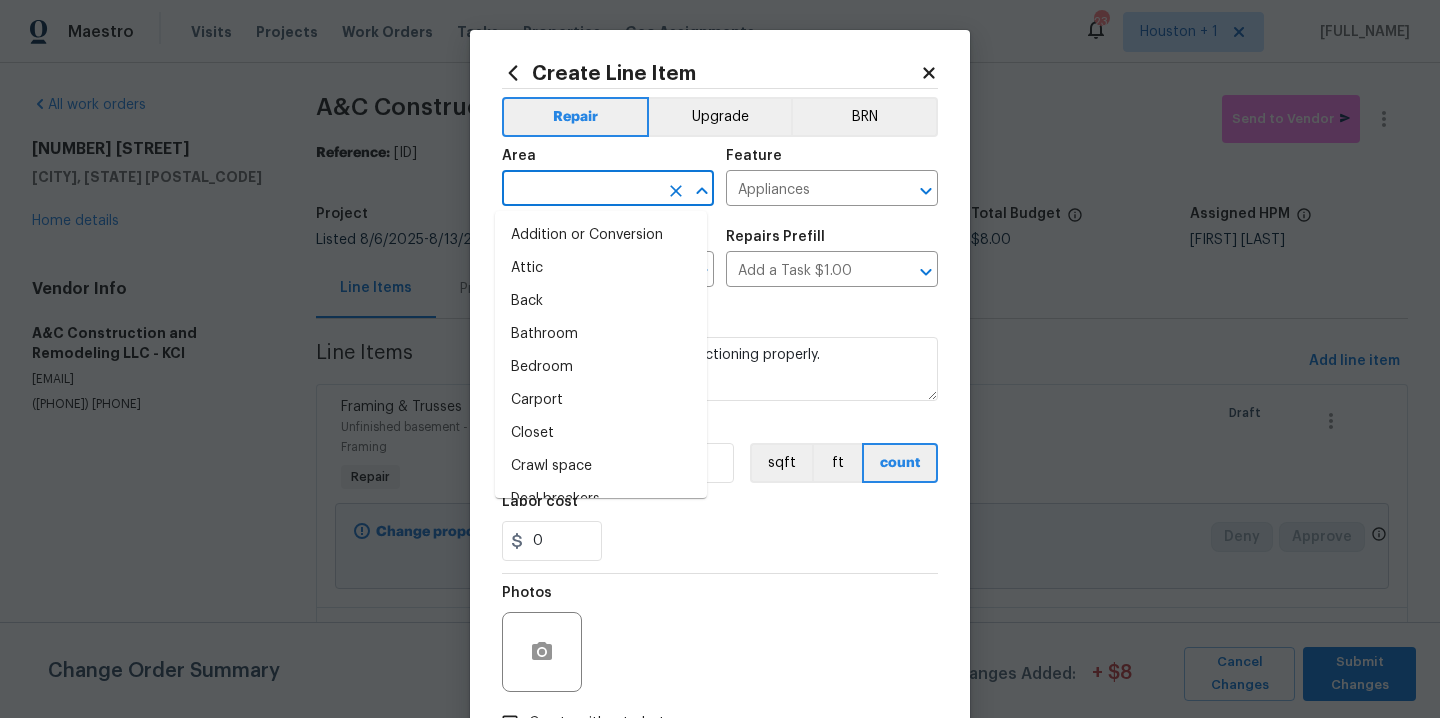 click at bounding box center [580, 190] 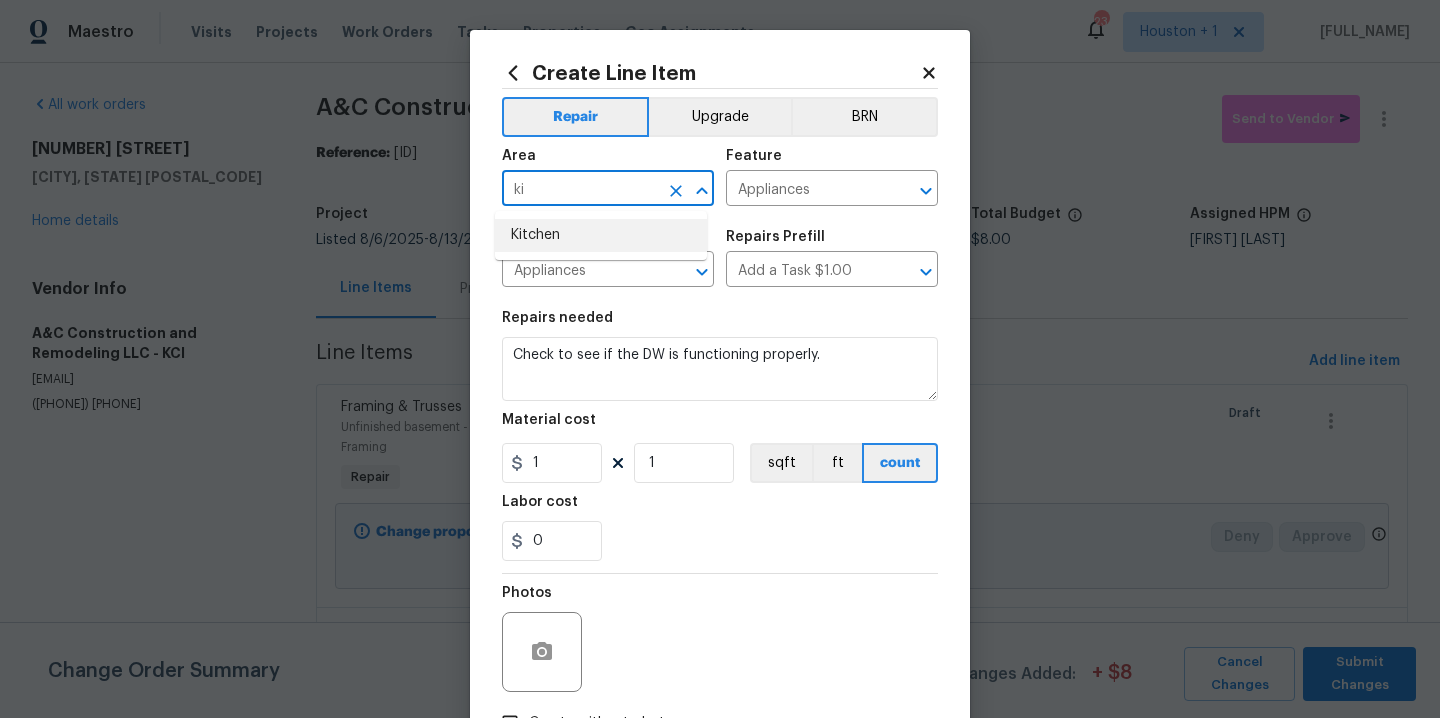 click on "Kitchen" at bounding box center (601, 235) 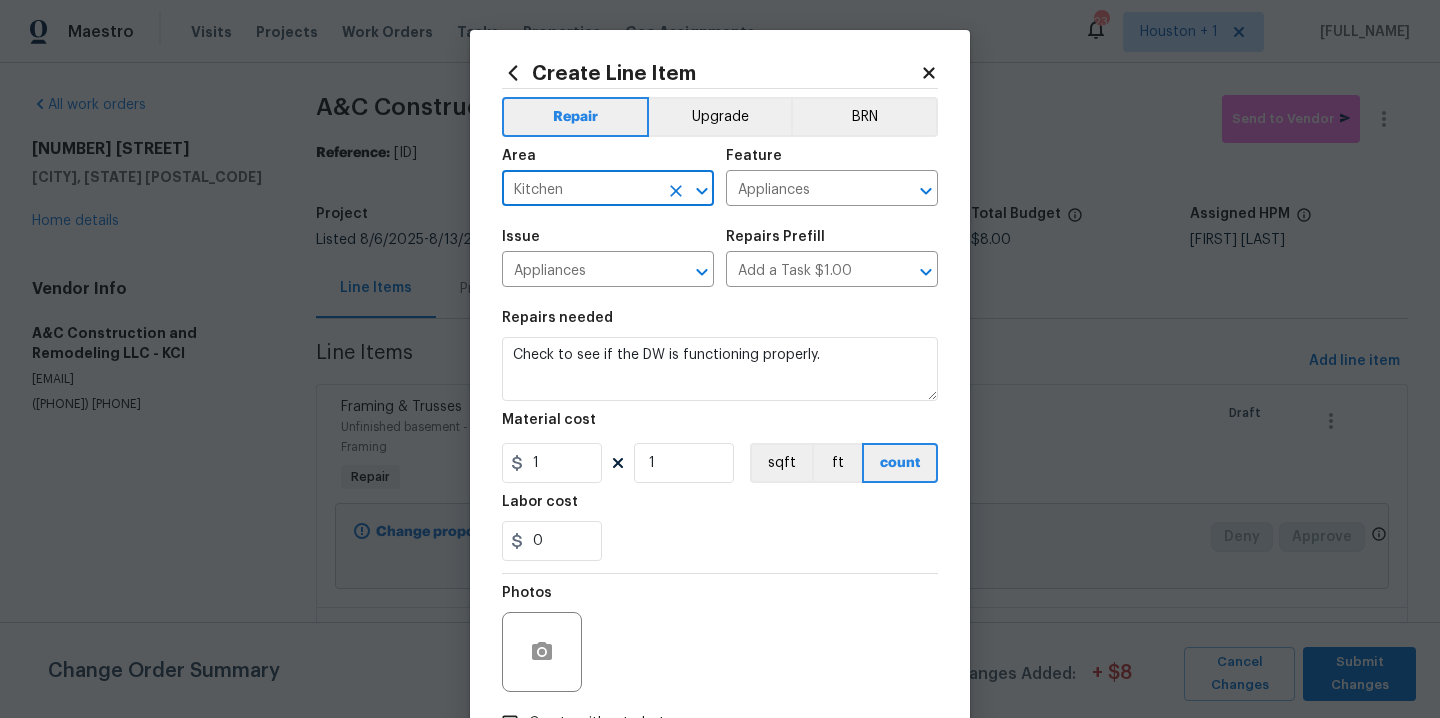 scroll, scrollTop: 144, scrollLeft: 0, axis: vertical 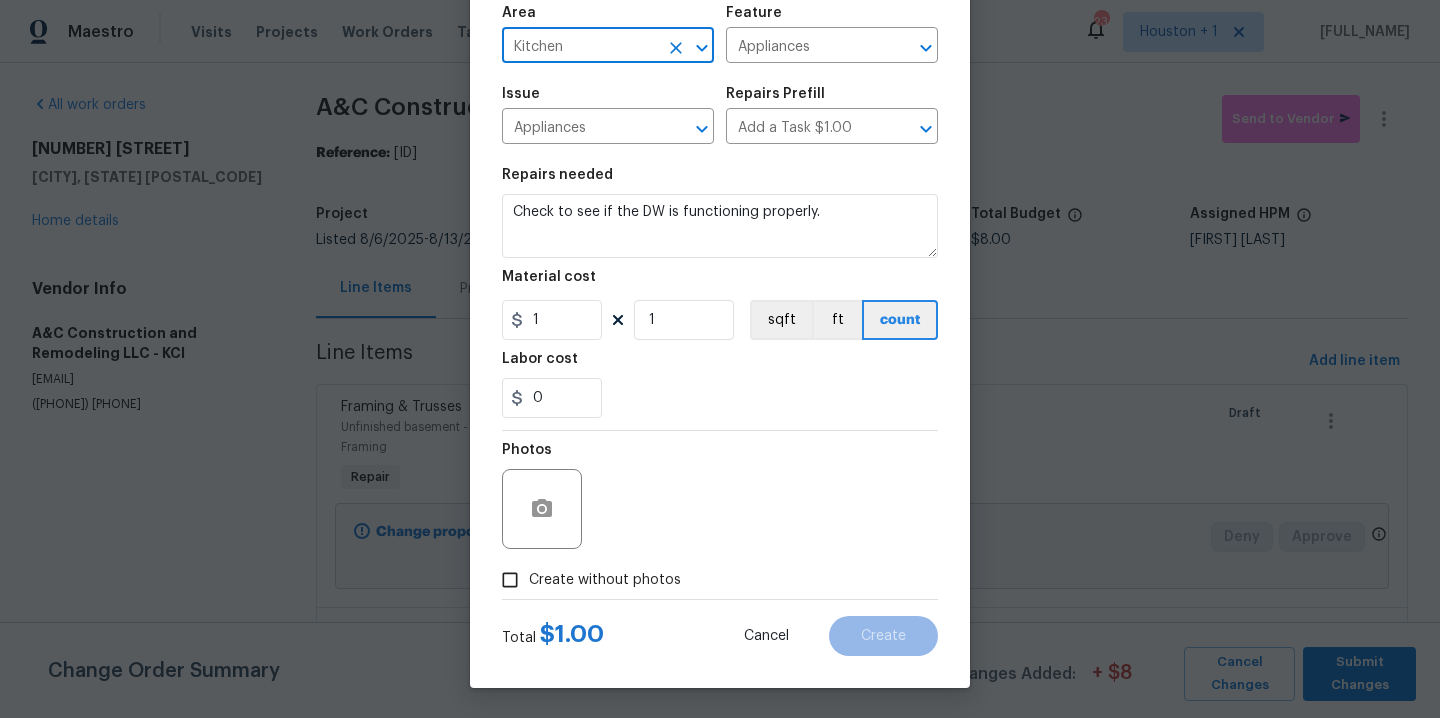 type on "Kitchen" 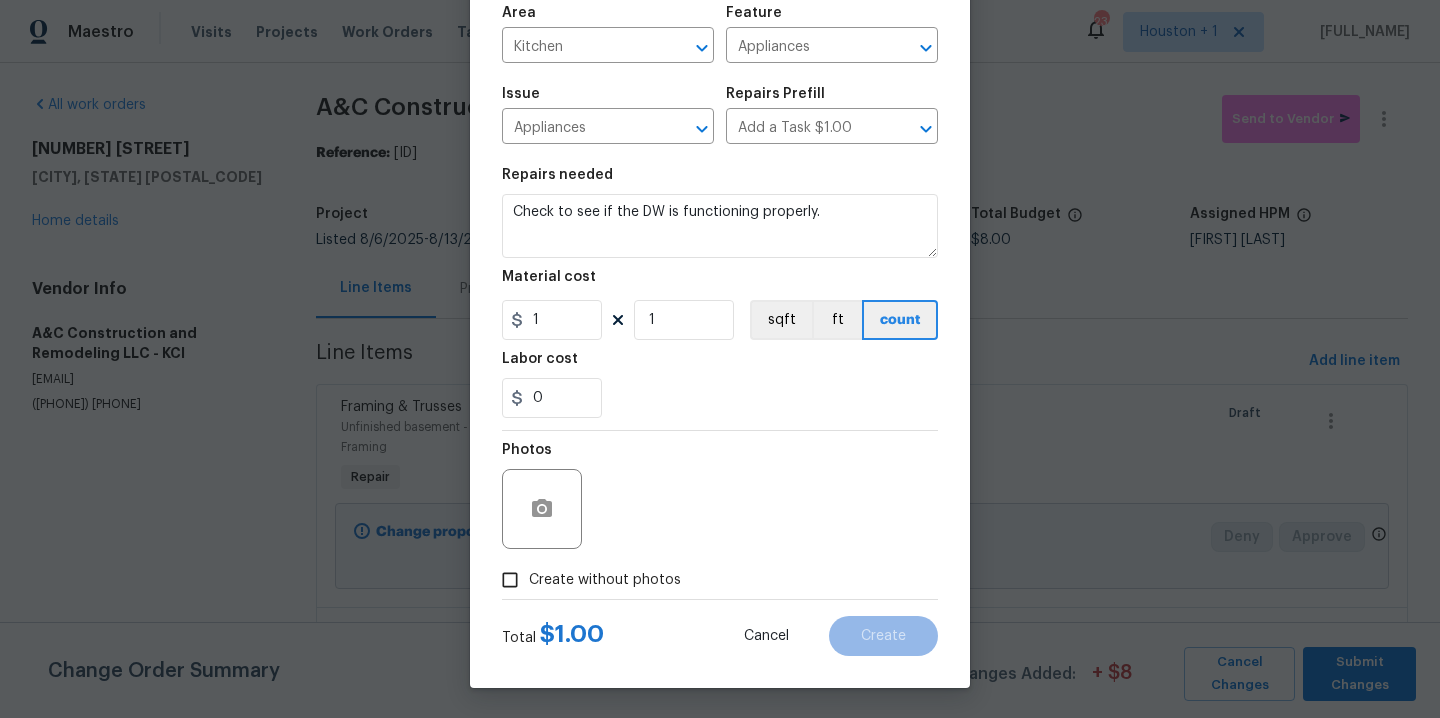 click on "Photos" at bounding box center [720, 496] 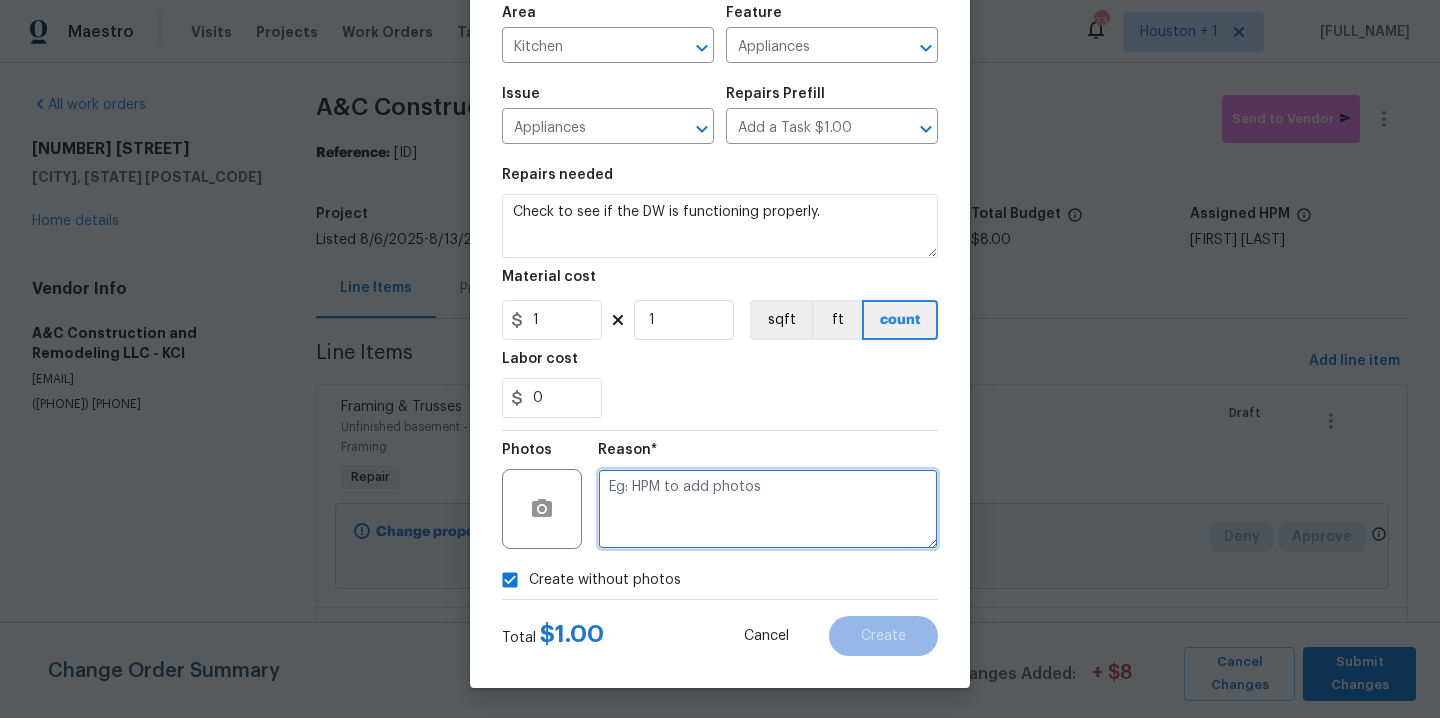 click at bounding box center [768, 509] 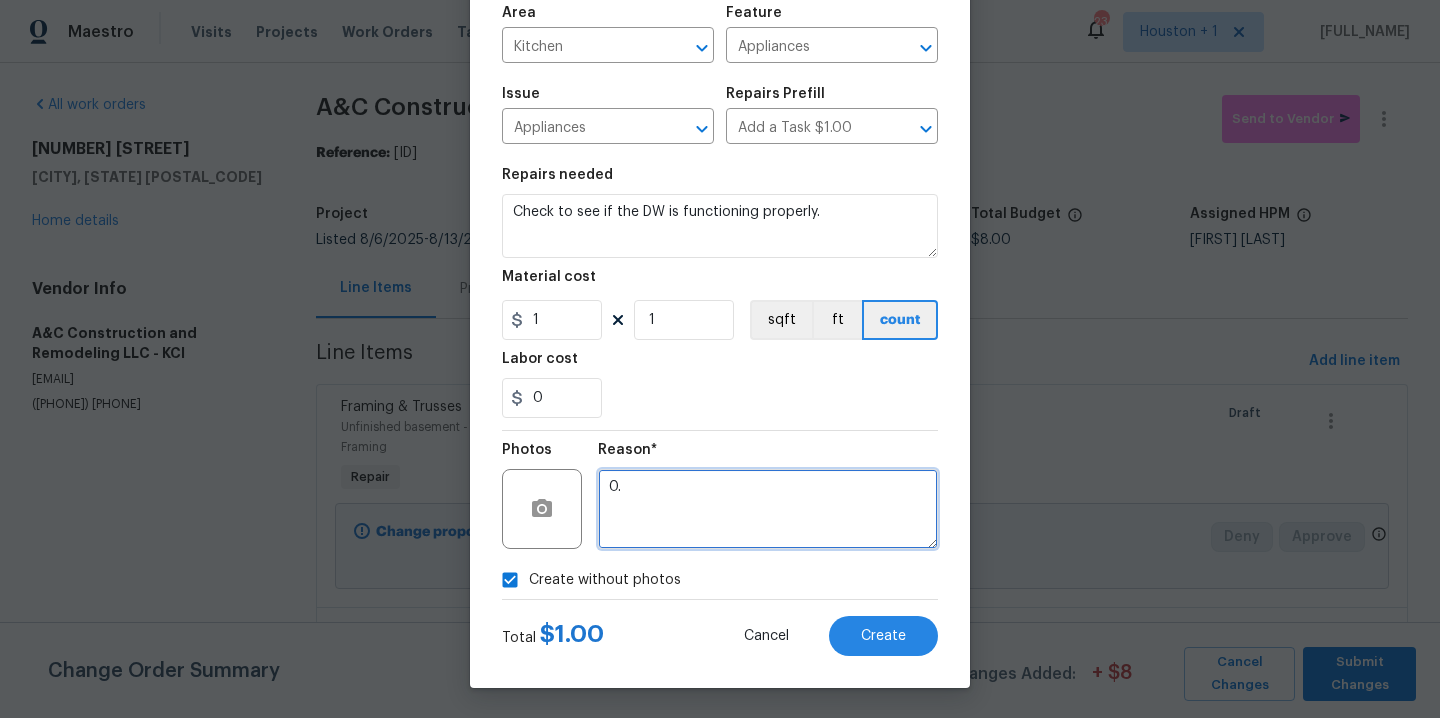 type on "0" 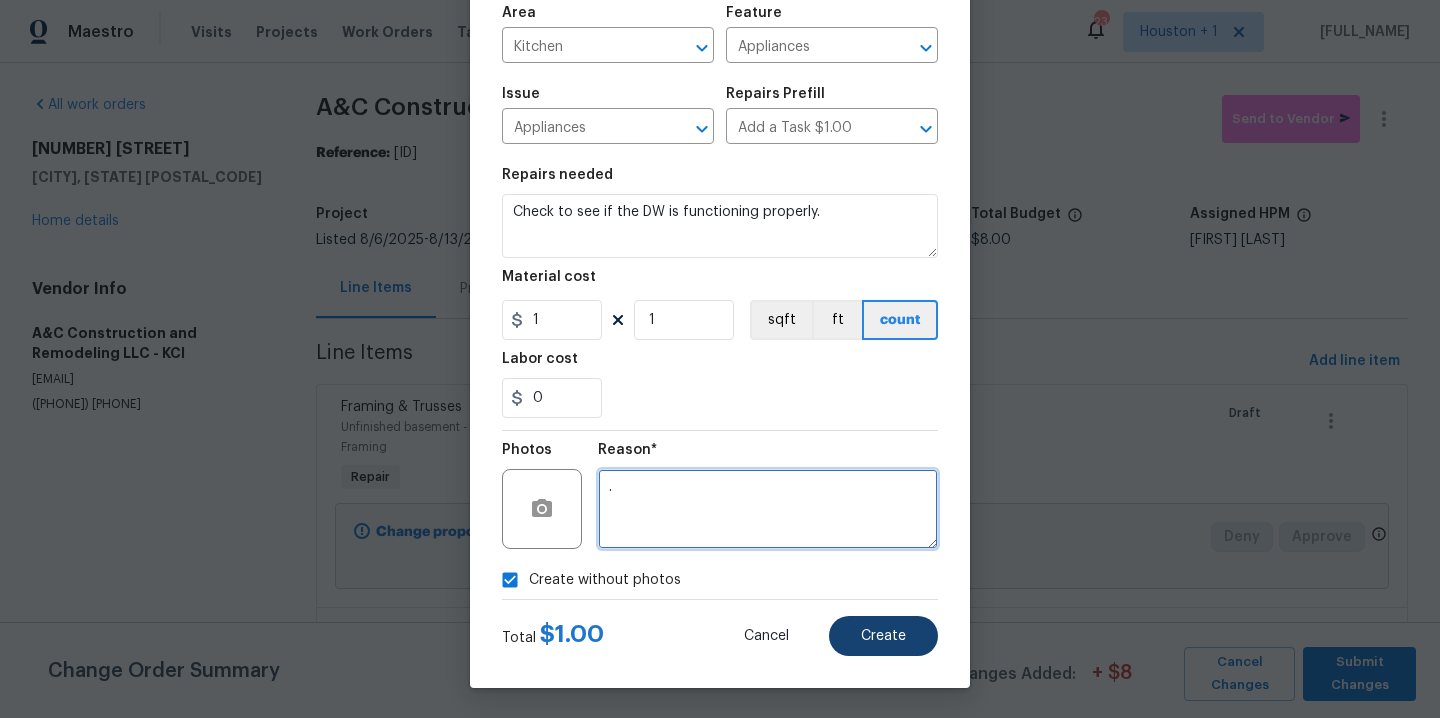 type on "." 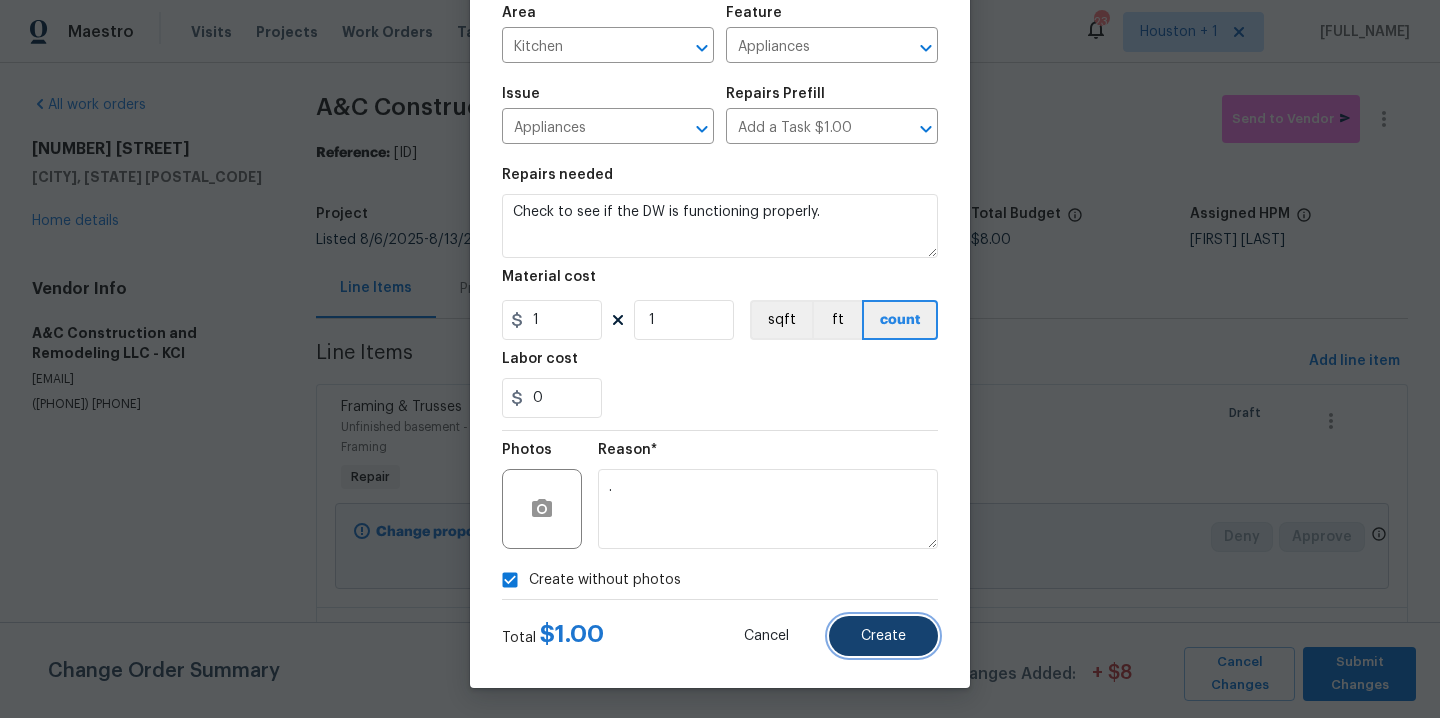 click on "Create" at bounding box center (883, 636) 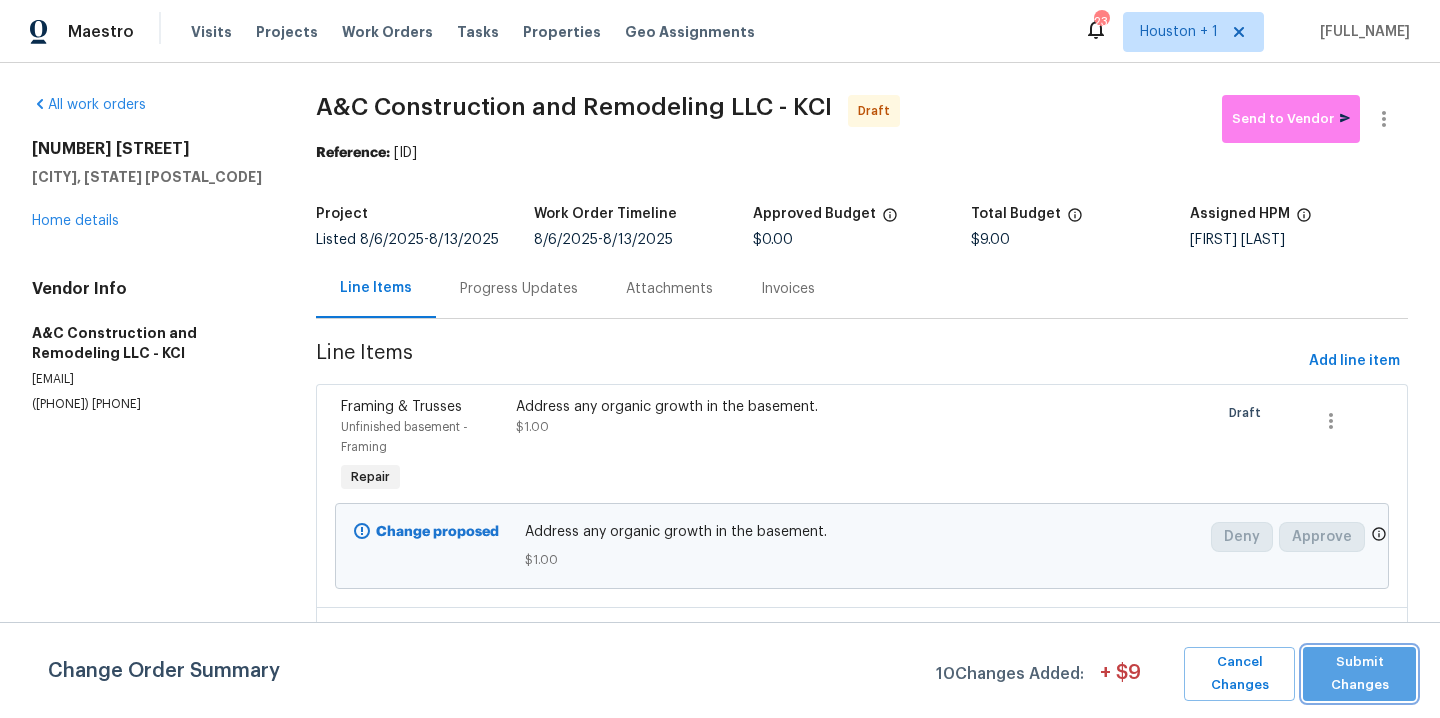 click on "Submit Changes" at bounding box center (1359, 674) 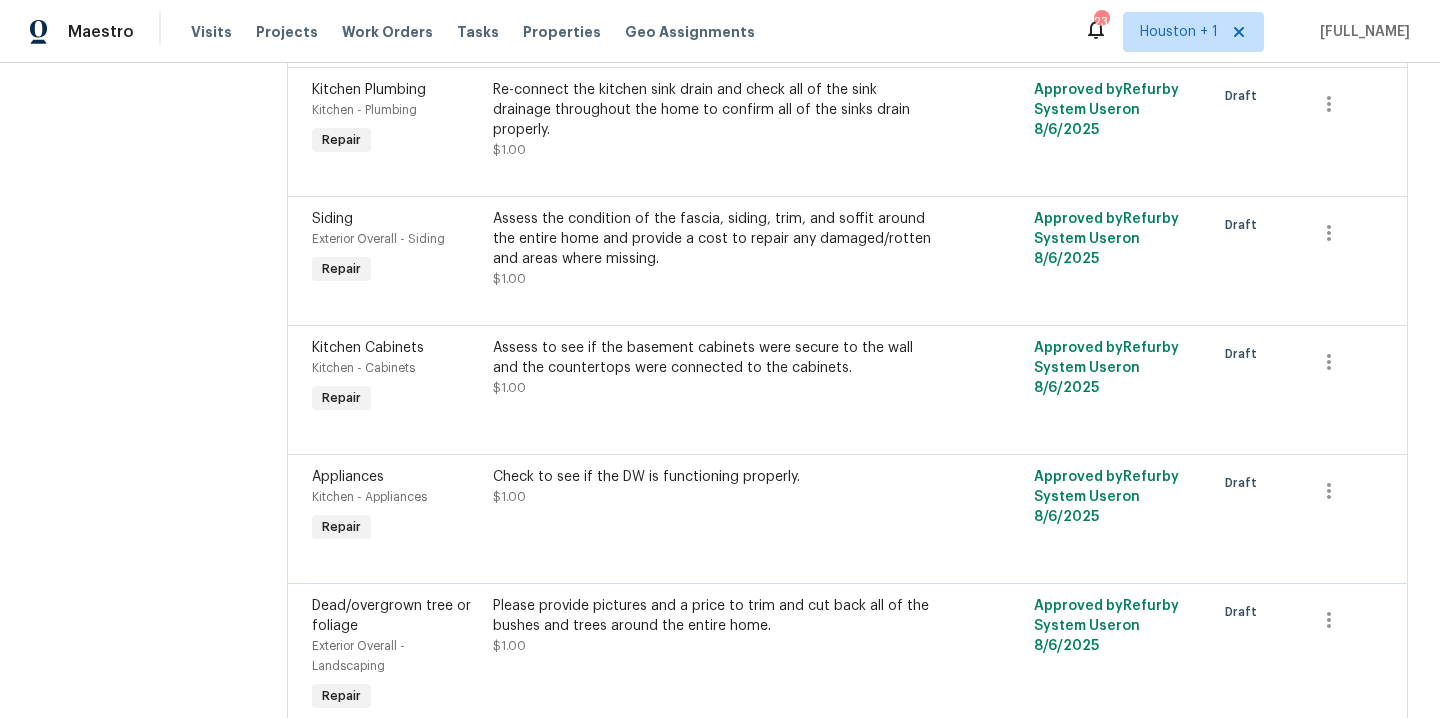 scroll, scrollTop: 0, scrollLeft: 0, axis: both 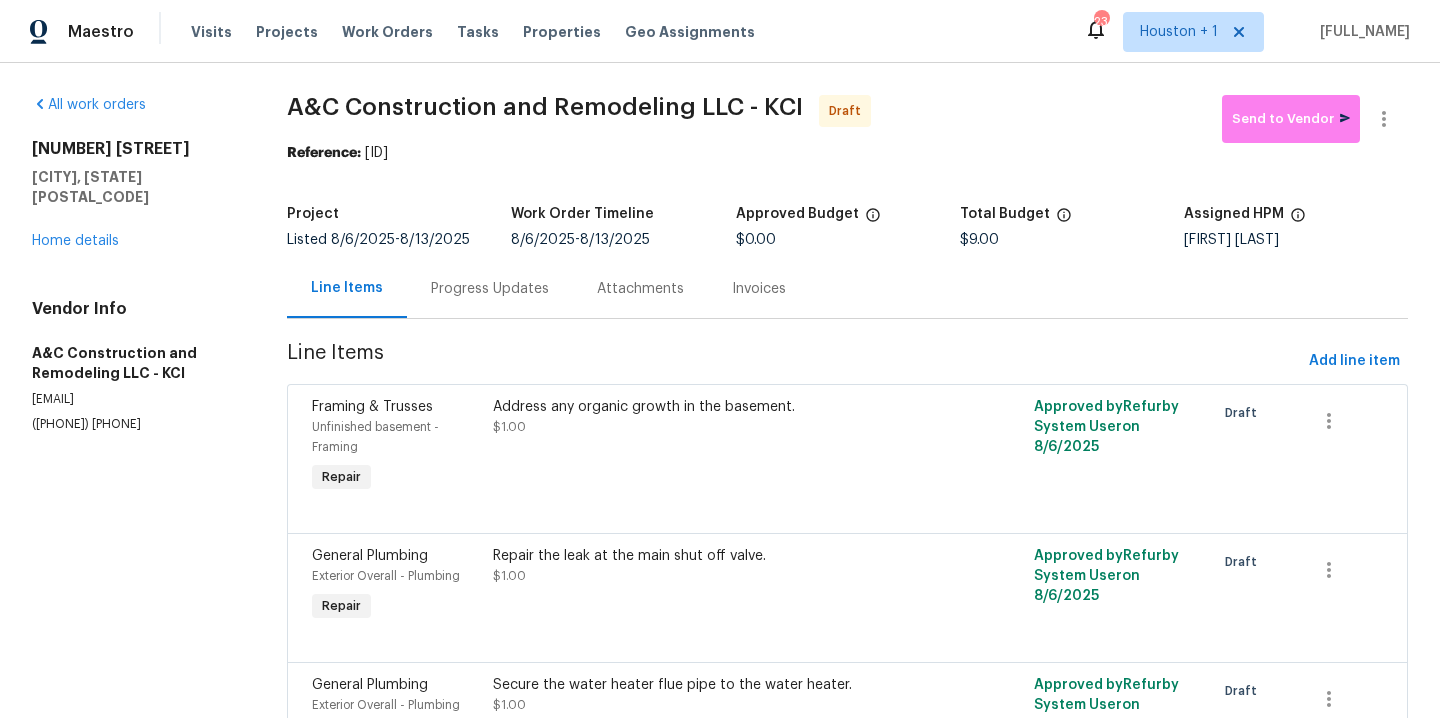 click on "Progress Updates" at bounding box center [490, 289] 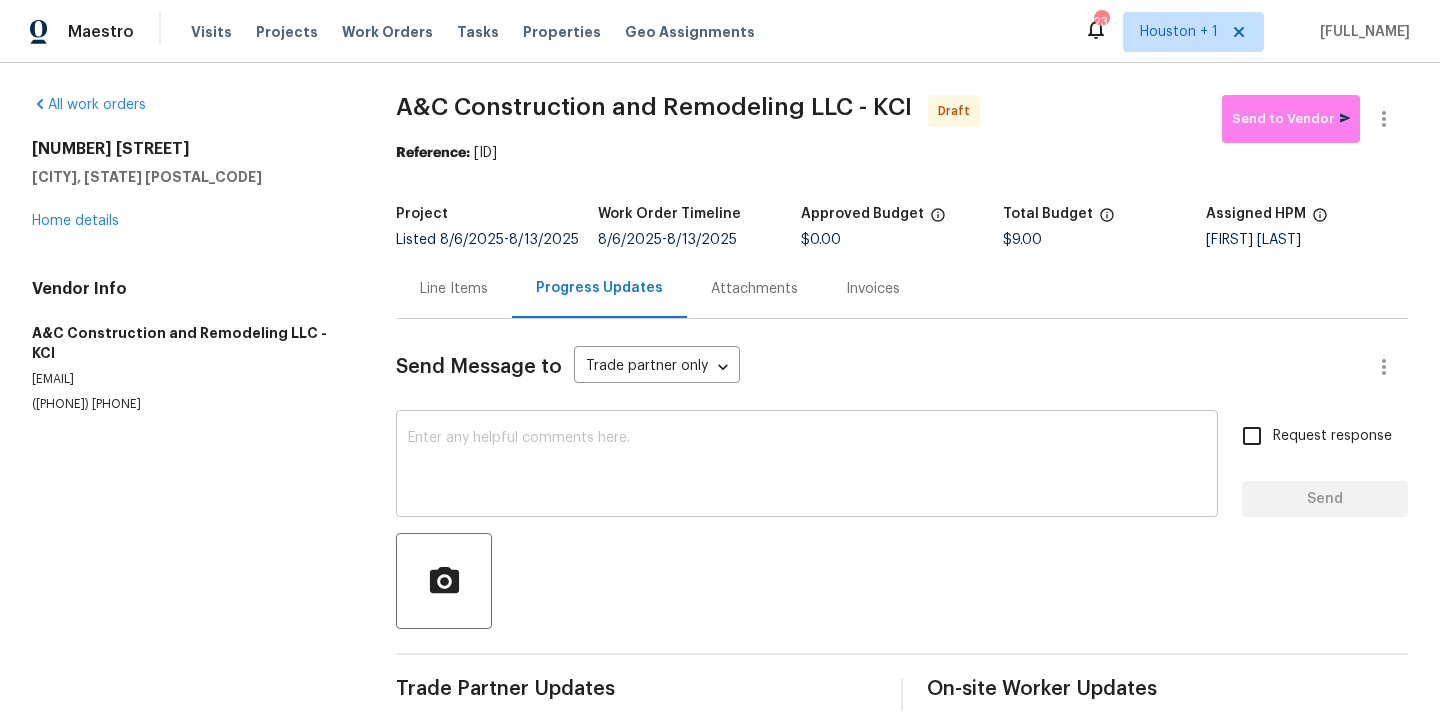 click at bounding box center [807, 466] 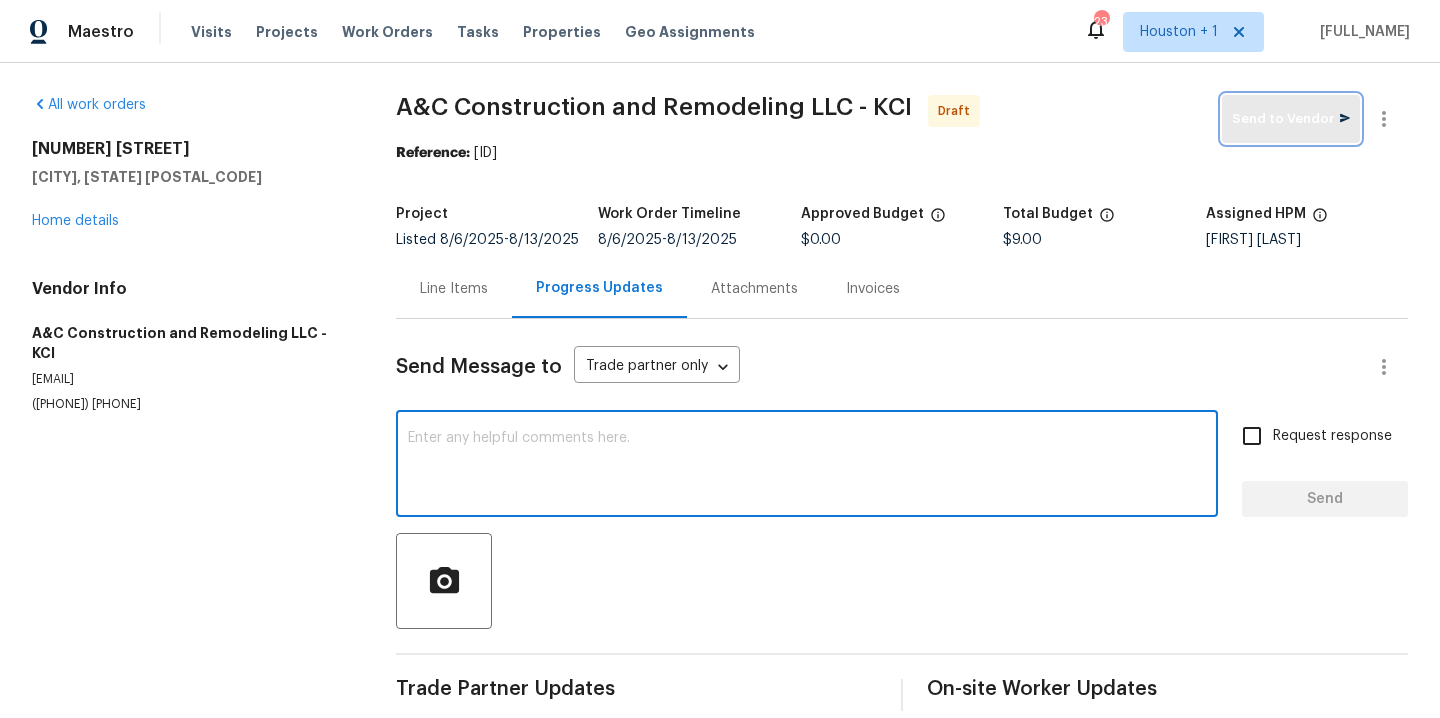 click on "Send to Vendor" at bounding box center [1291, 119] 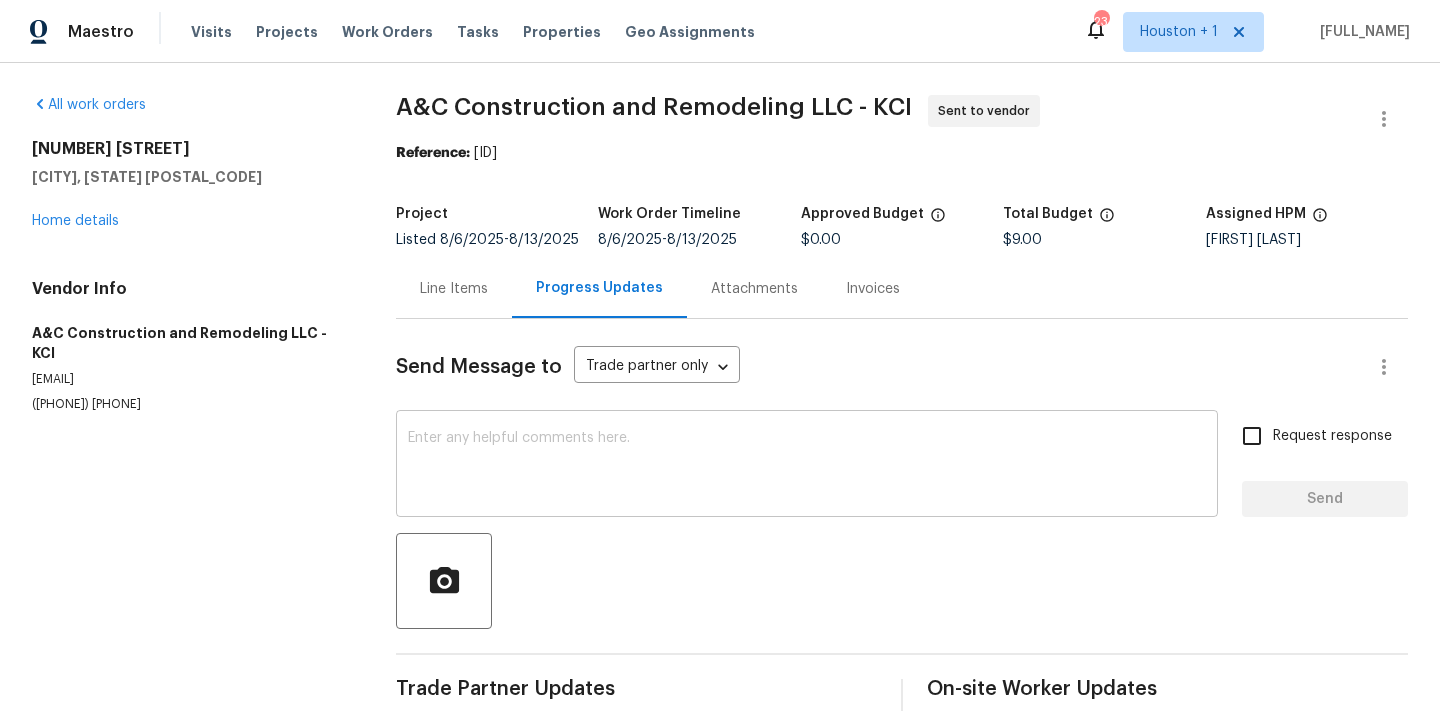 click at bounding box center (807, 466) 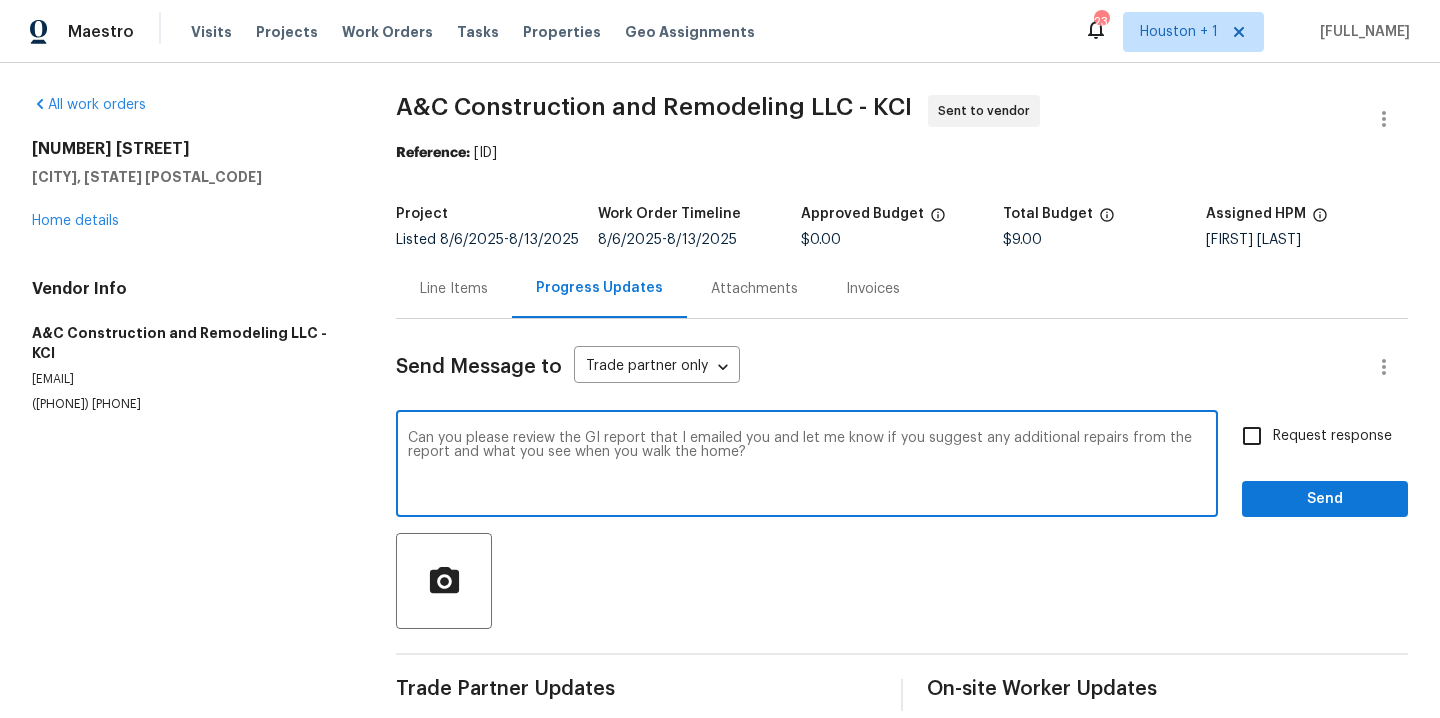 type on "Can you please review the GI report that I emailed you and let me know if you suggest any additional repairs from the report and what you see when you walk the home?" 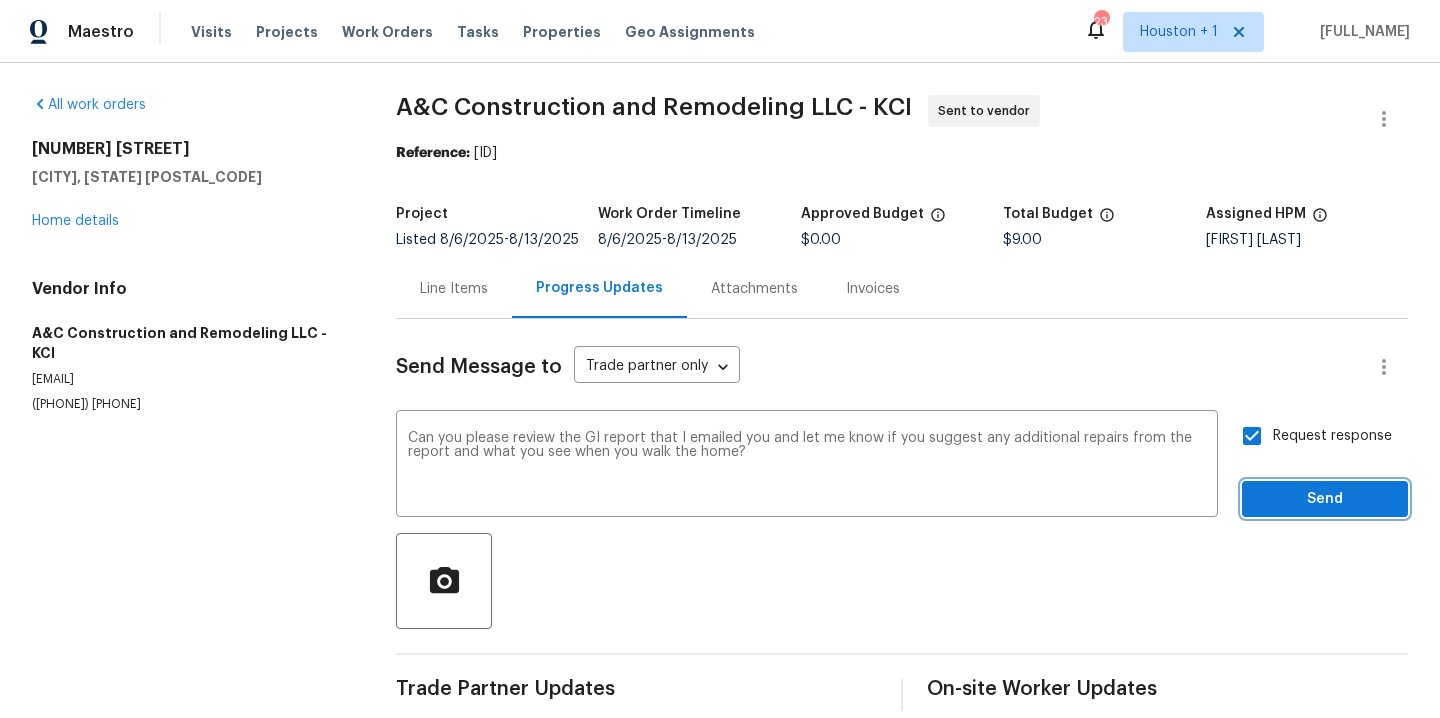 click on "Send" at bounding box center [1325, 499] 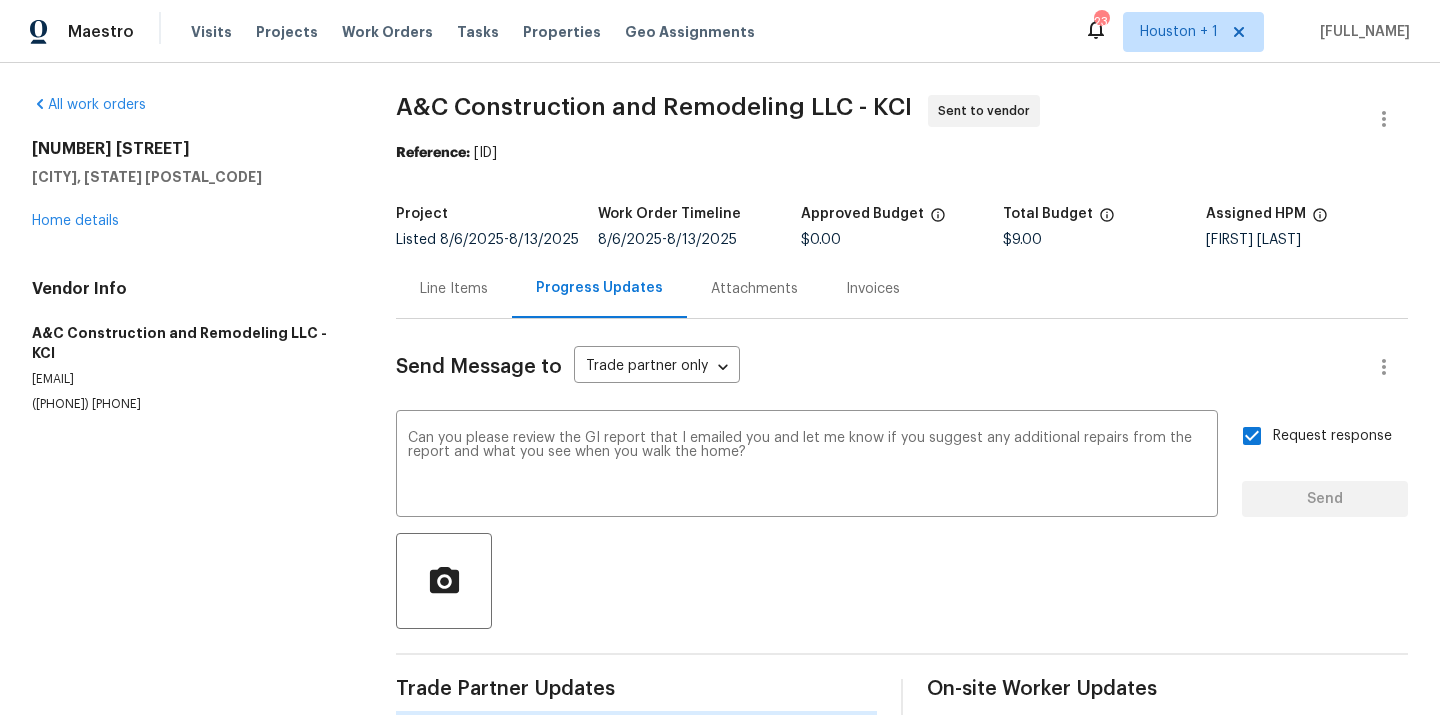 type 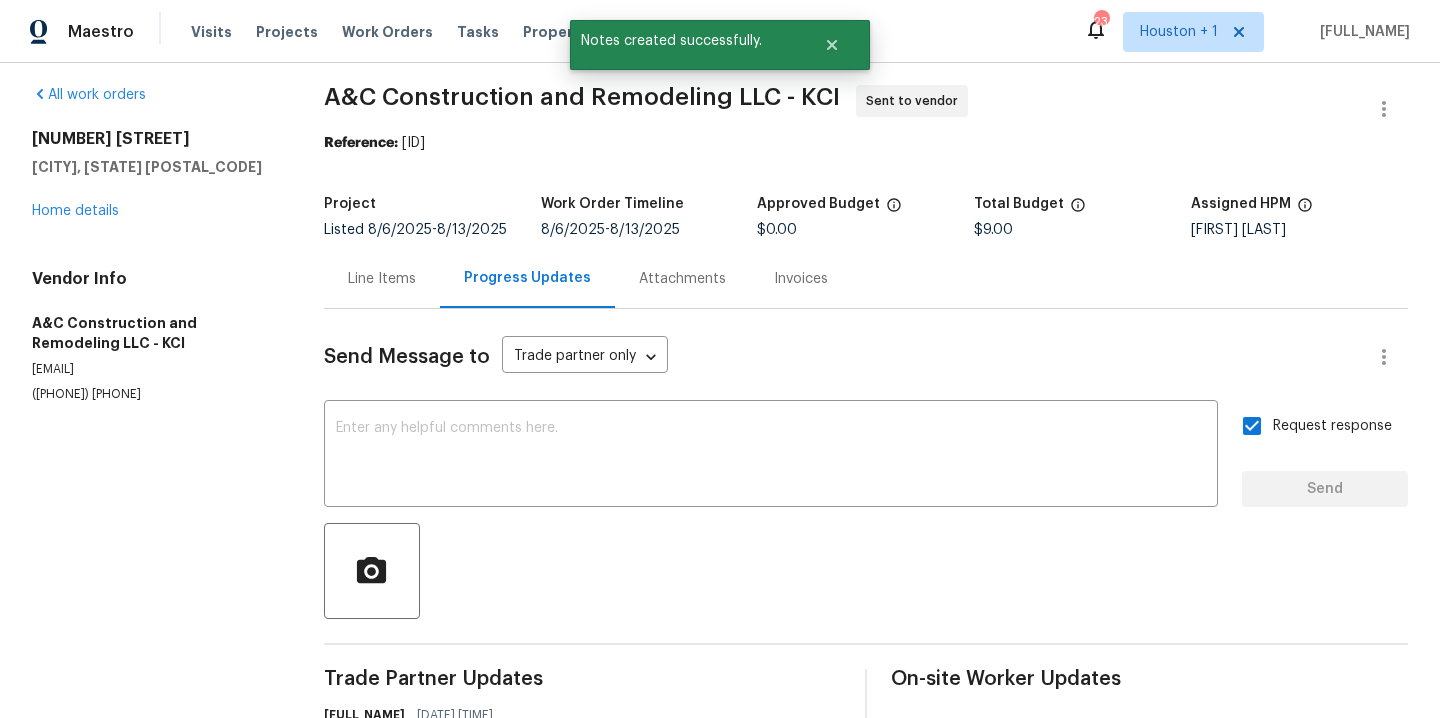 scroll, scrollTop: 0, scrollLeft: 0, axis: both 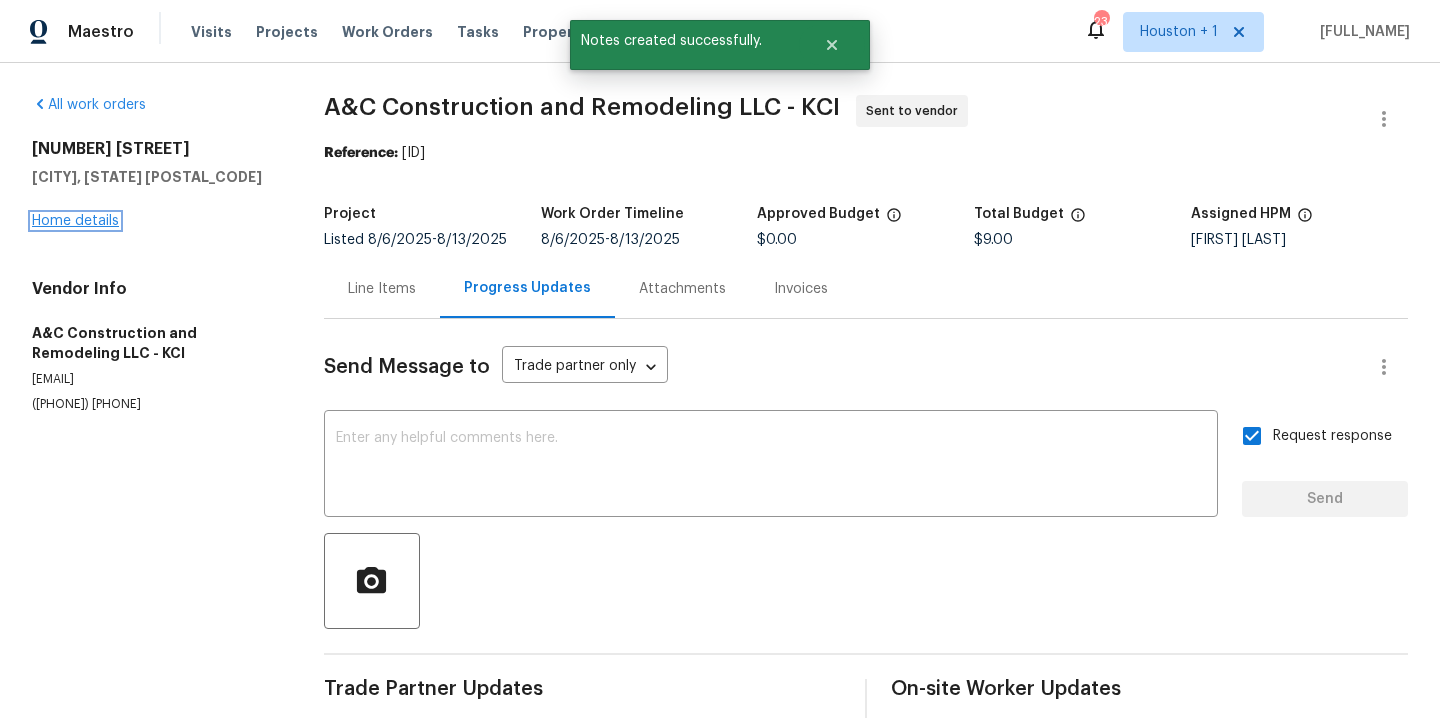 click on "Home details" at bounding box center [75, 221] 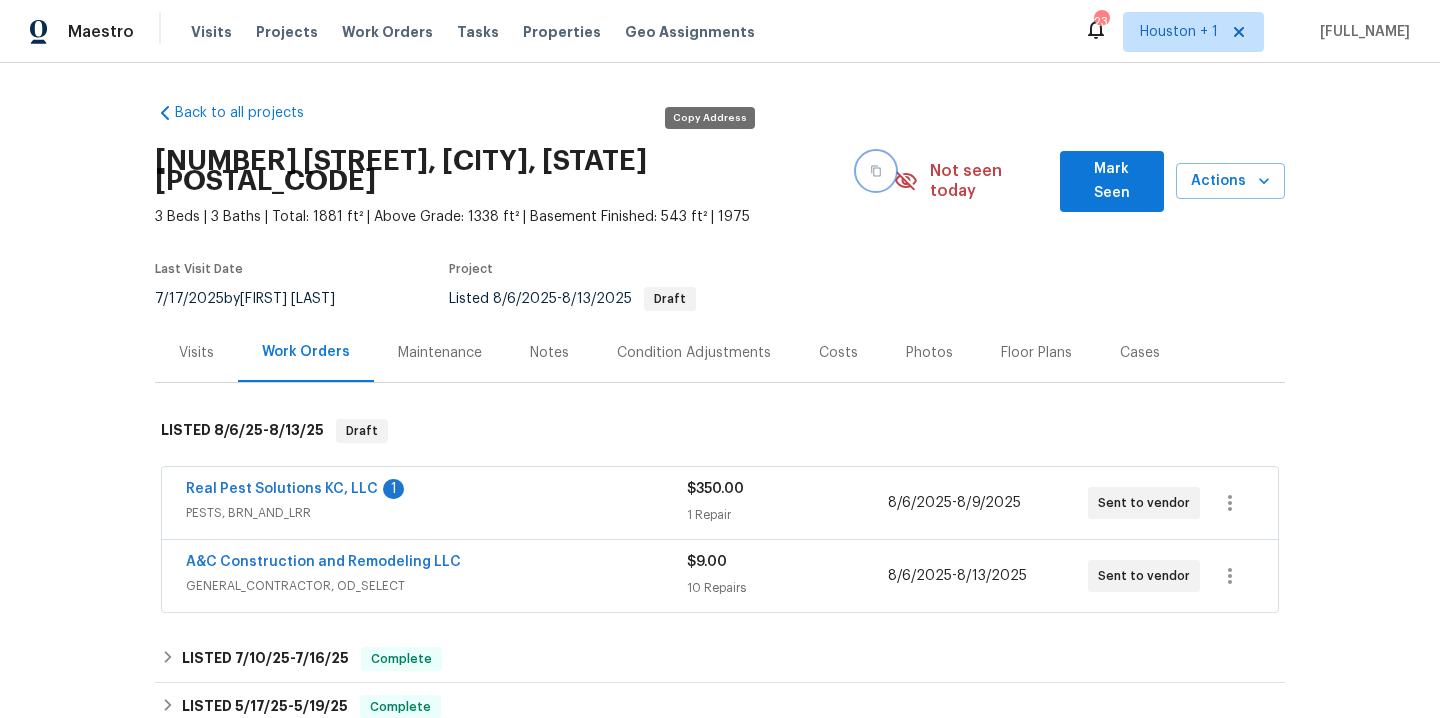 click 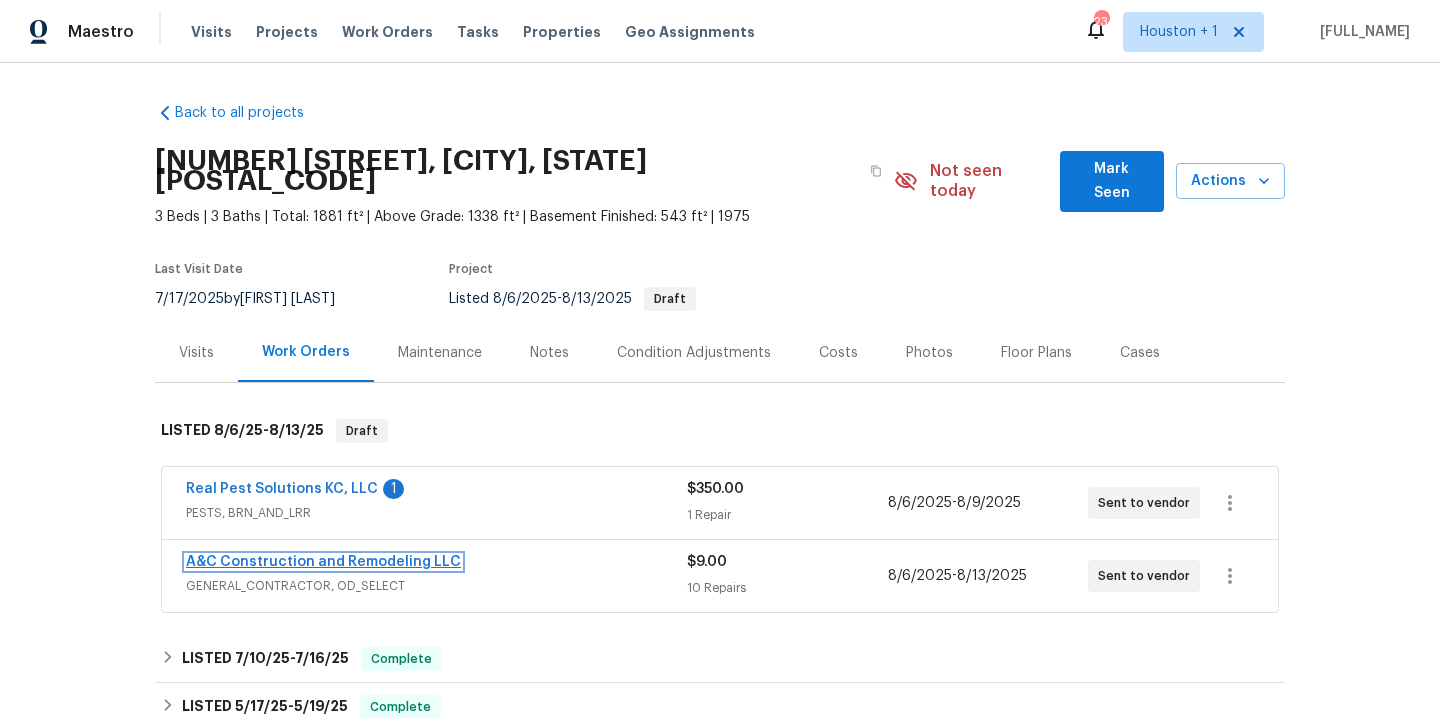 click on "A&C Construction and Remodeling LLC" at bounding box center (323, 562) 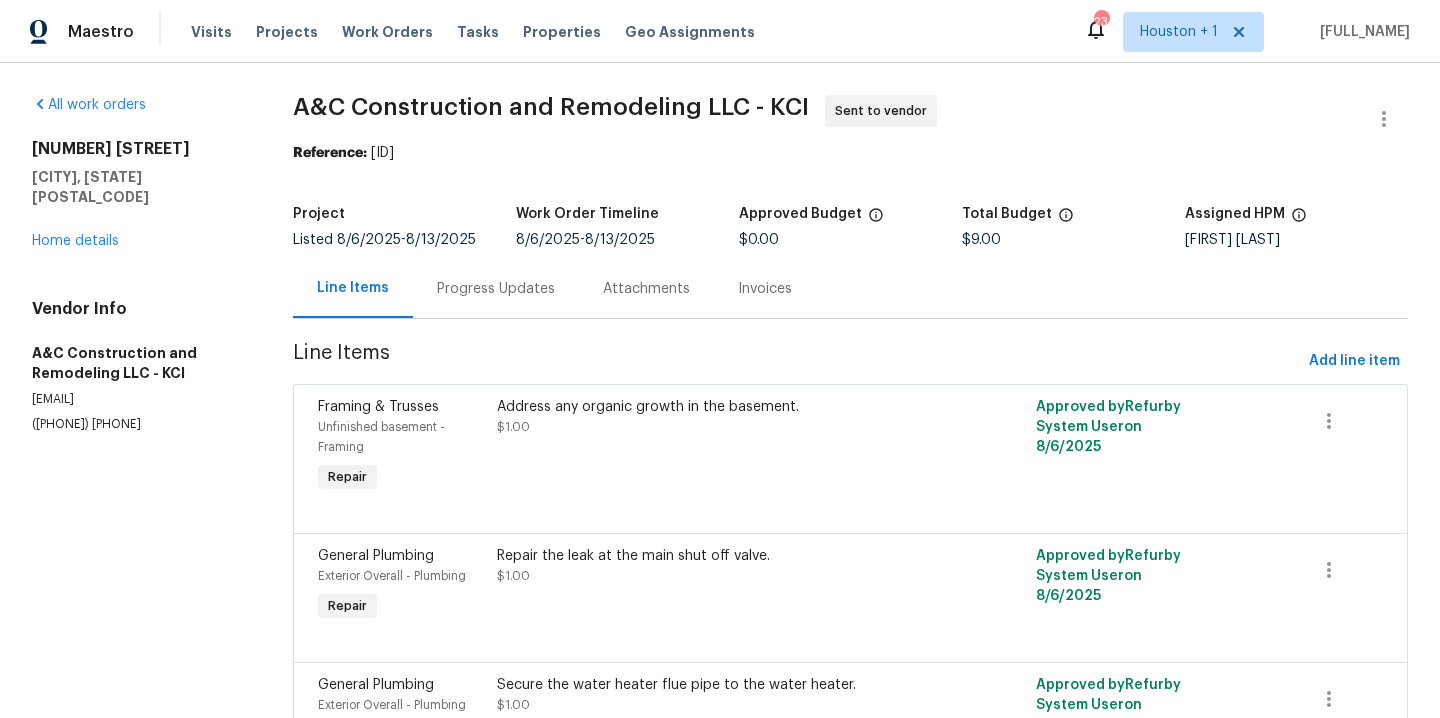 click on "Progress Updates" at bounding box center [496, 289] 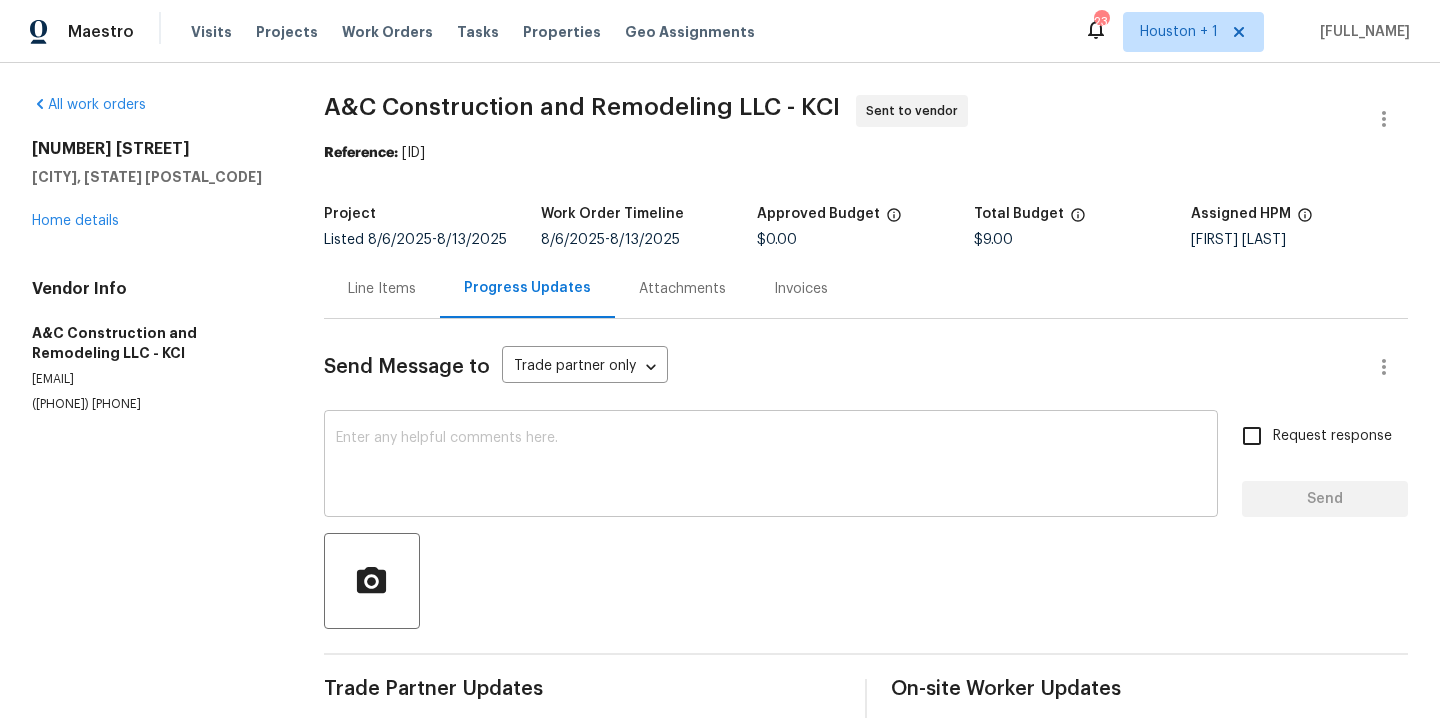 click at bounding box center (771, 466) 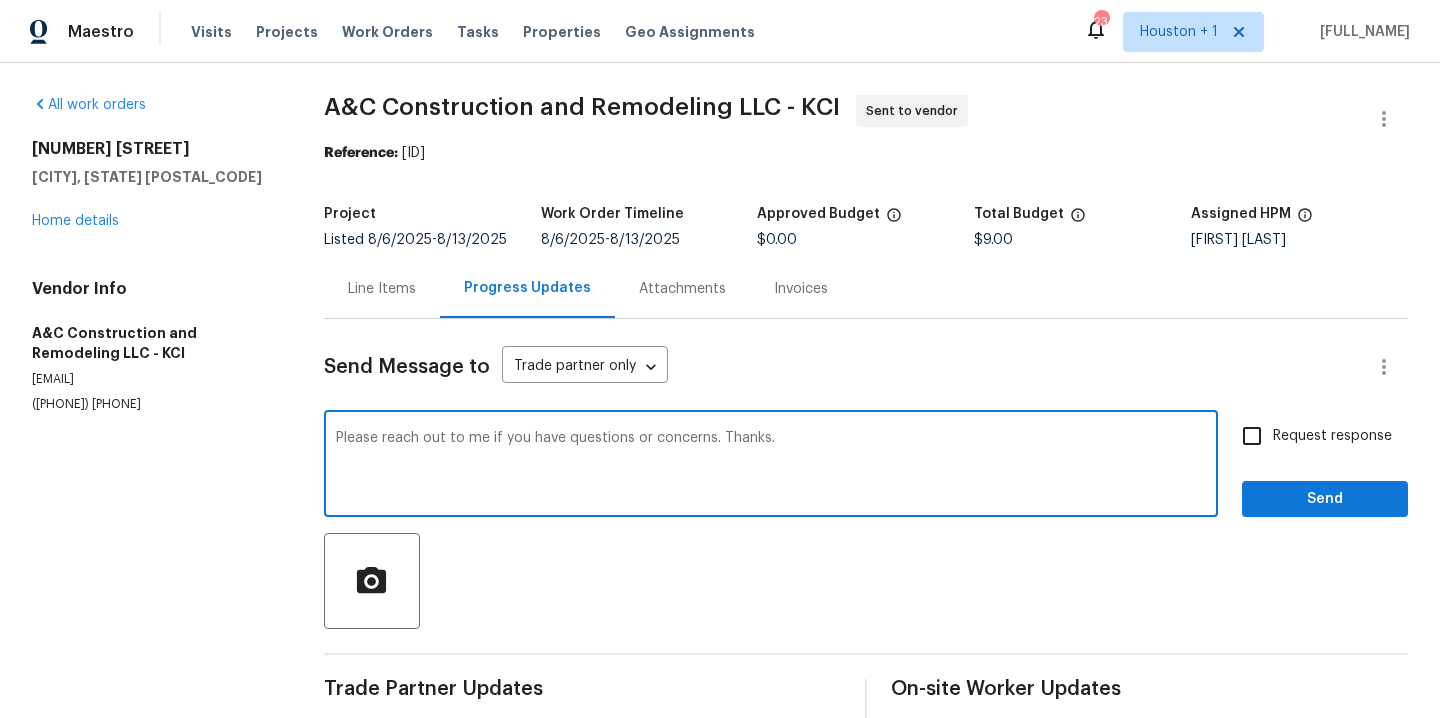 type on "Please reach out to me if you have questions or concerns. Thanks." 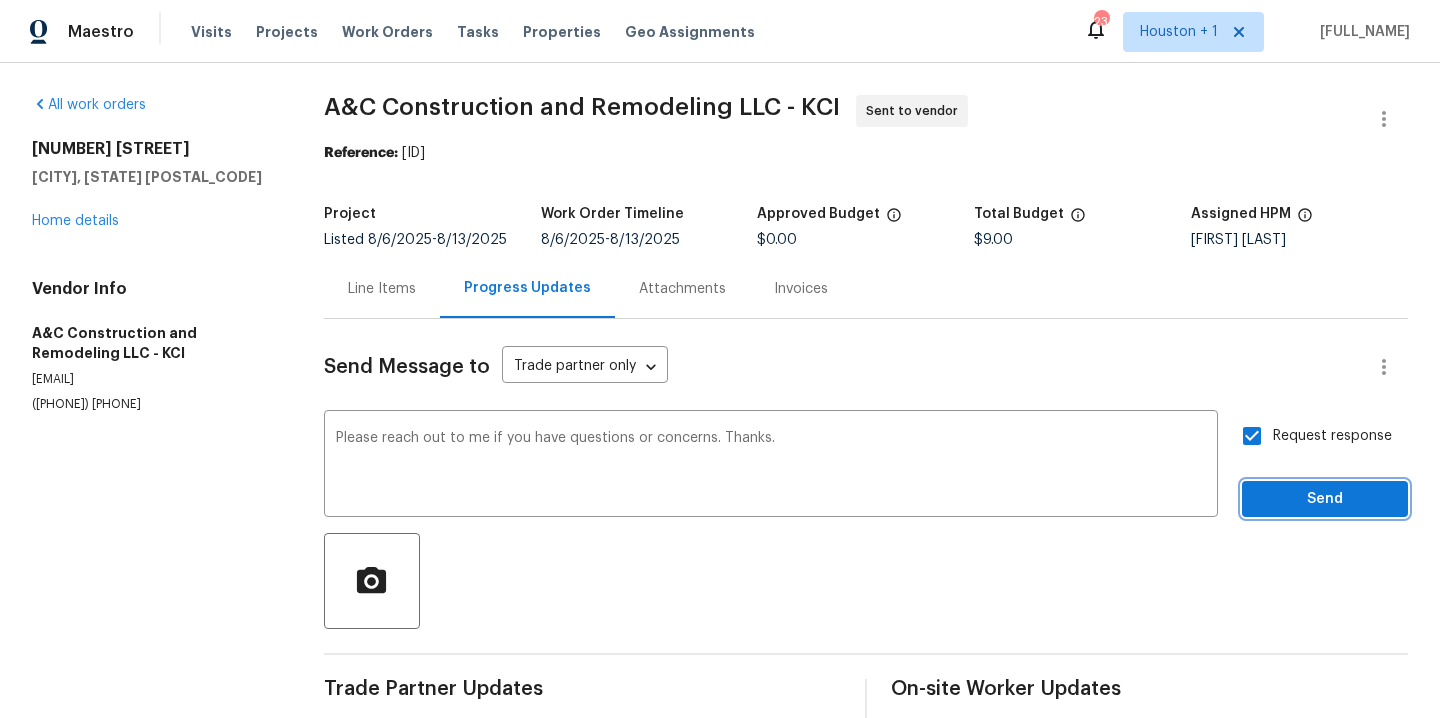 click on "Send" at bounding box center (1325, 499) 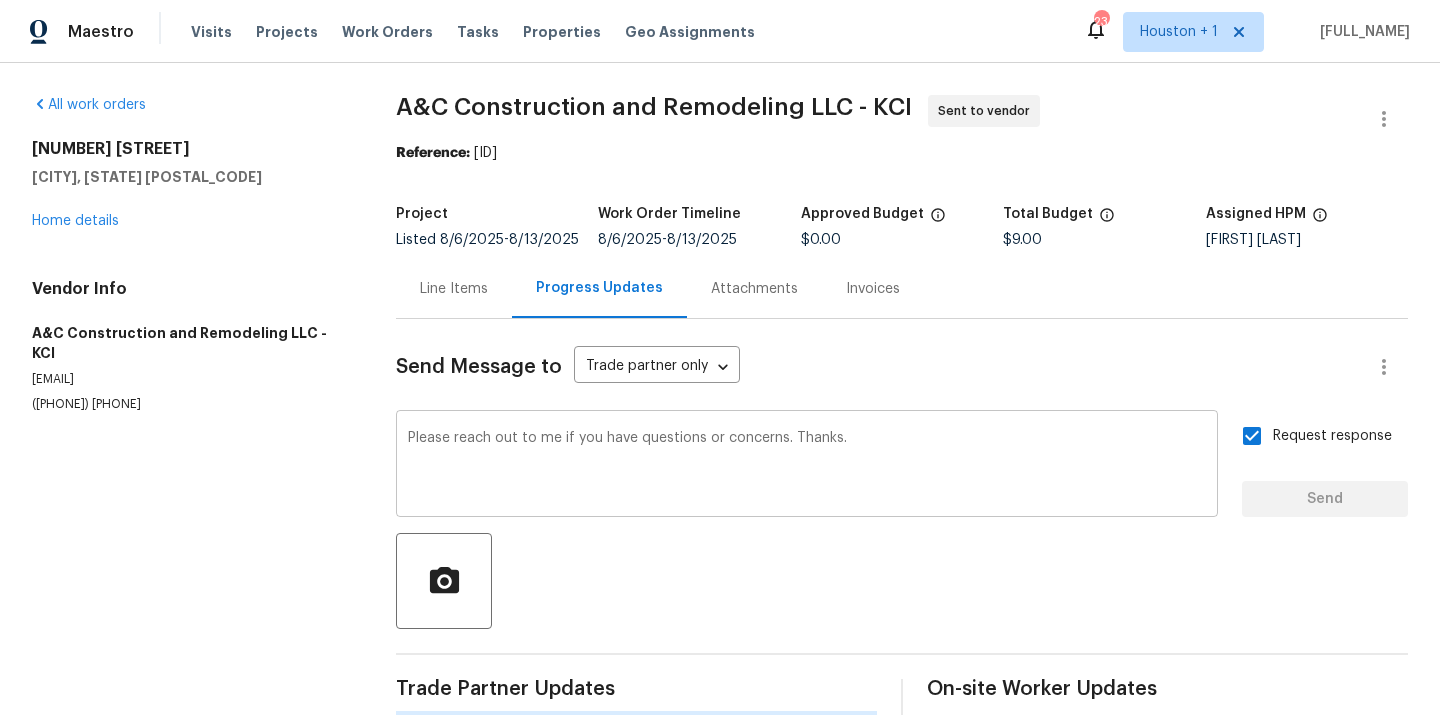 type 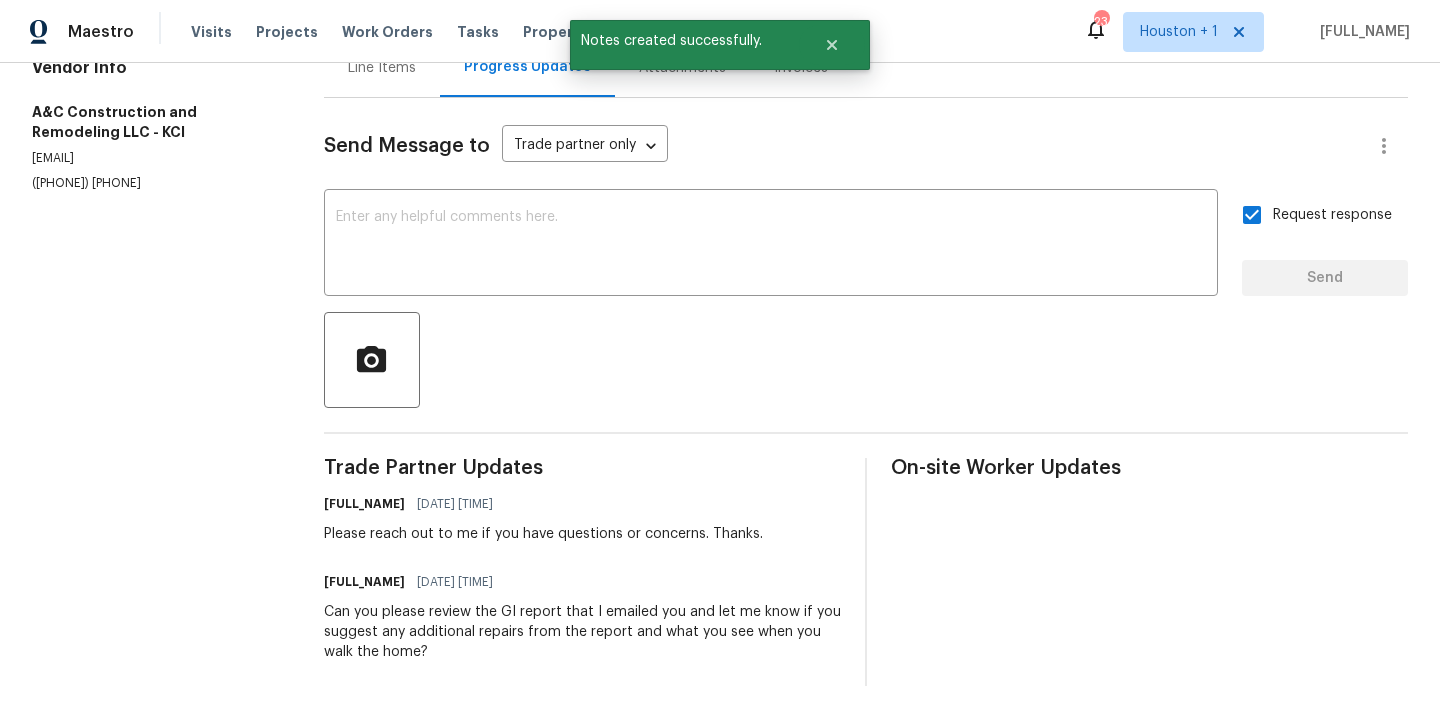 scroll, scrollTop: 0, scrollLeft: 0, axis: both 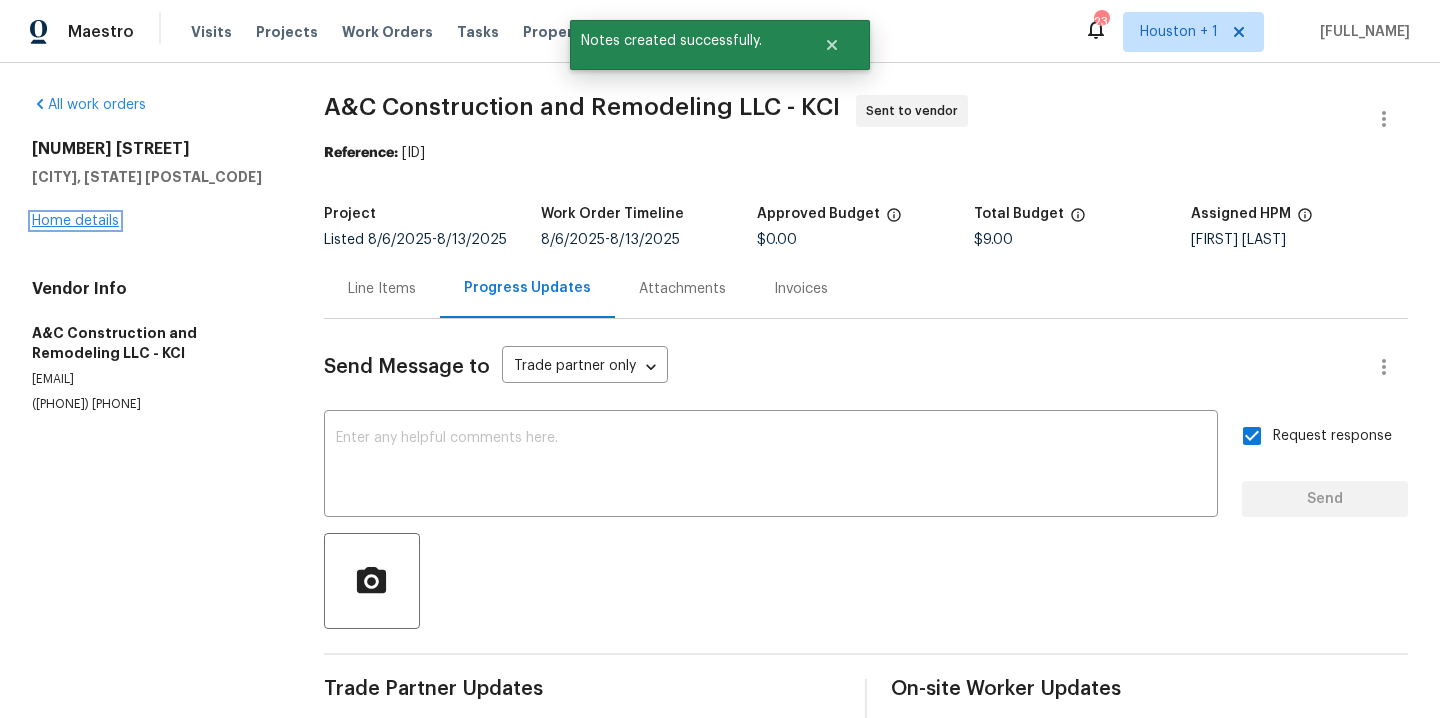 click on "Home details" at bounding box center [75, 221] 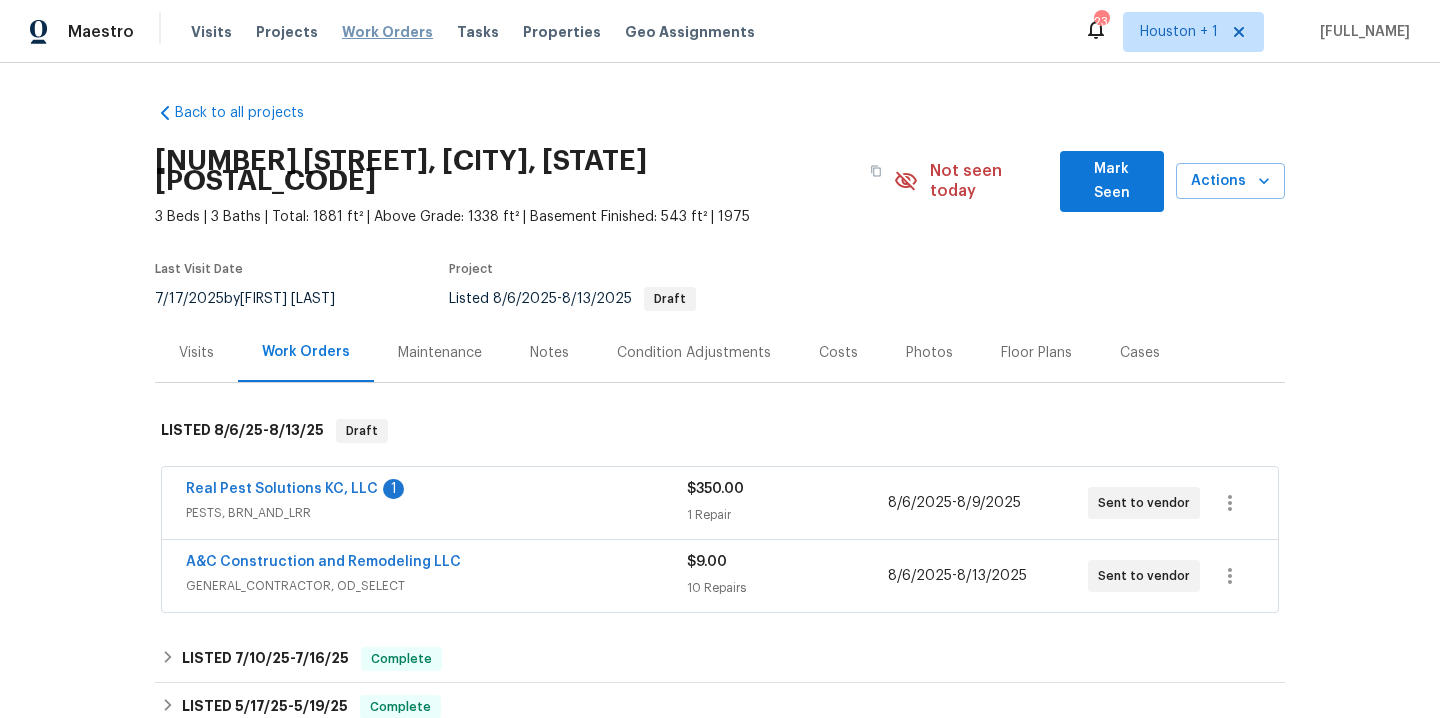 click on "Work Orders" at bounding box center [387, 32] 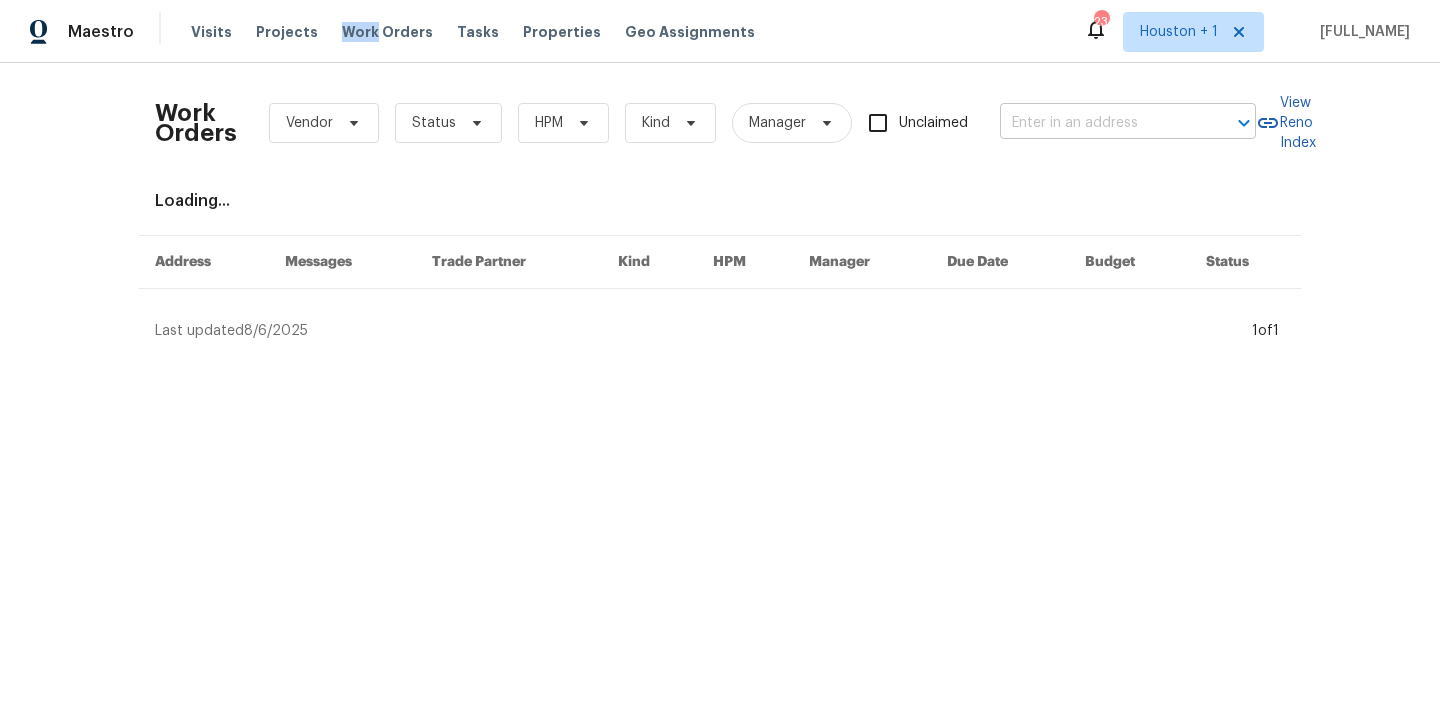 click at bounding box center [1100, 123] 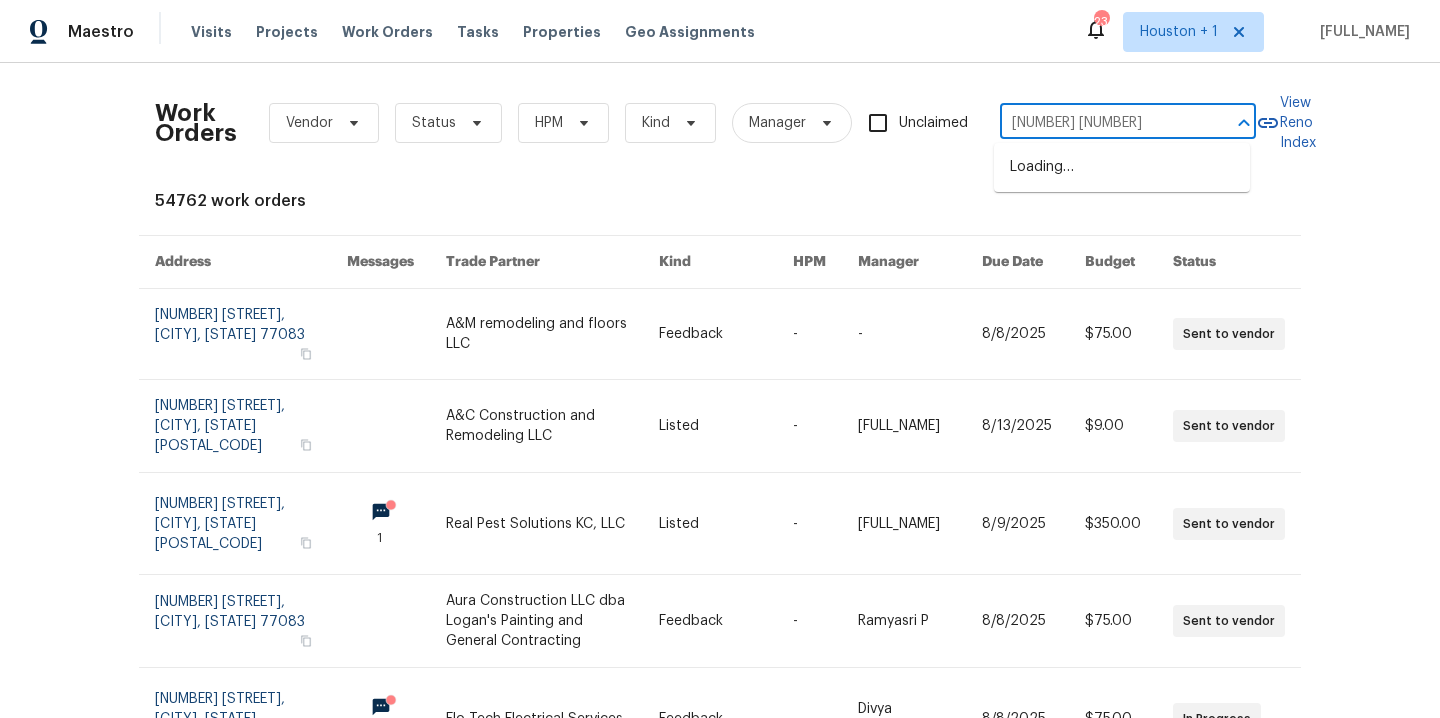 type on "[NUMBER] [NUMBER]" 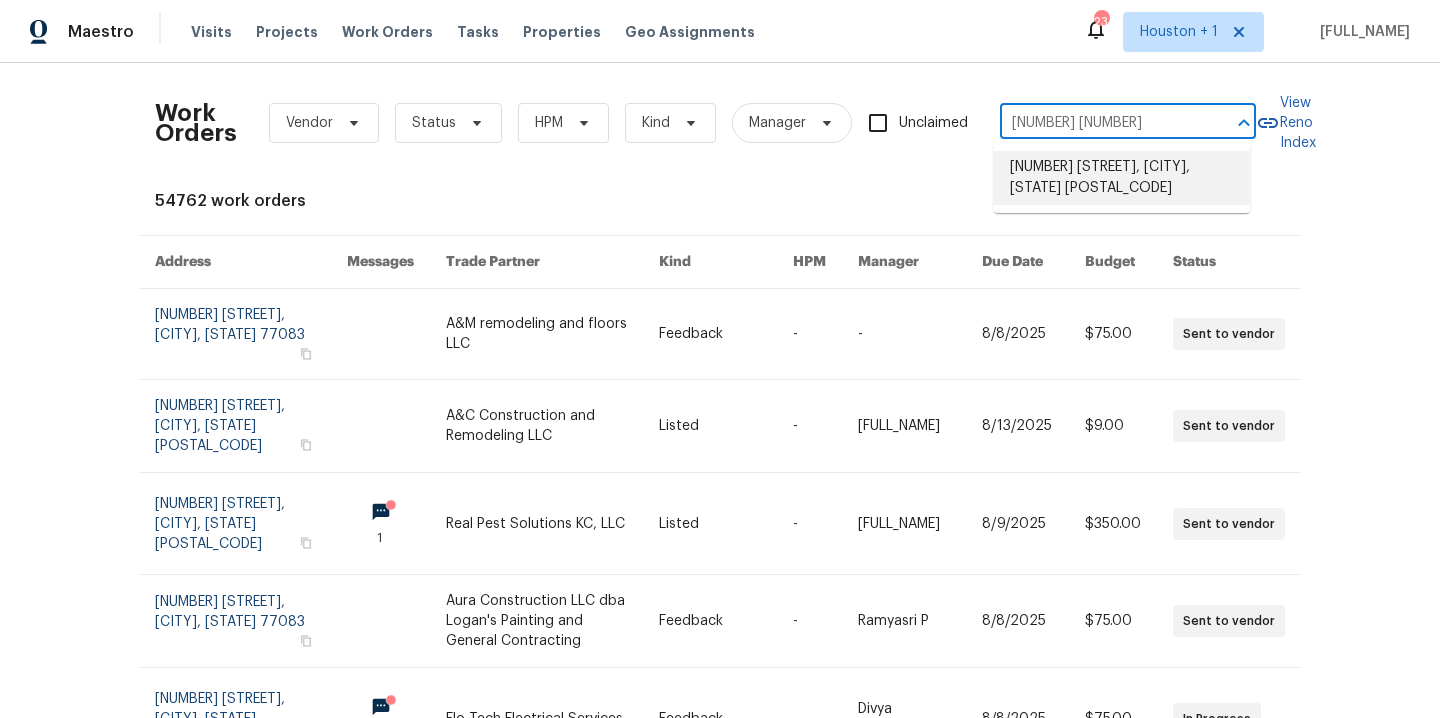 click on "[NUMBER] [STREET], [CITY], [STATE] [POSTAL_CODE]" at bounding box center (1122, 178) 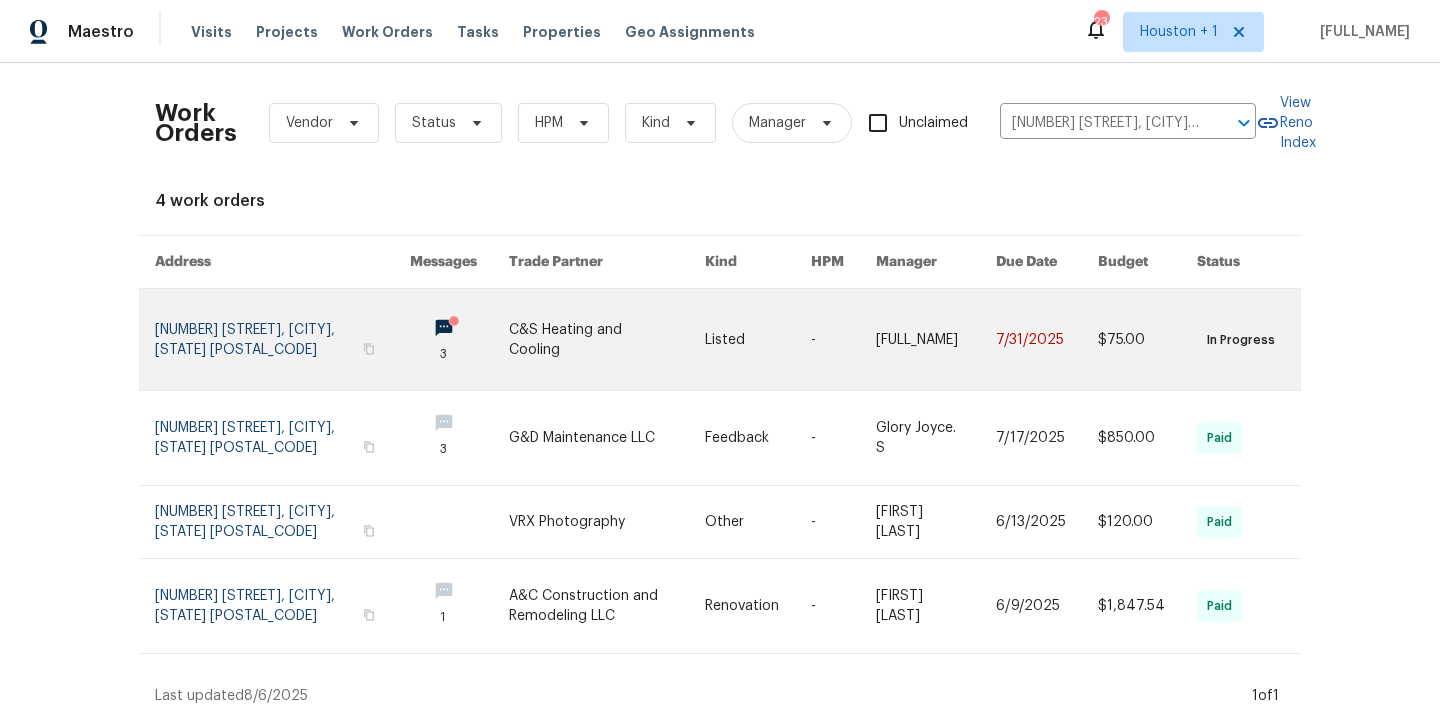 click at bounding box center (607, 339) 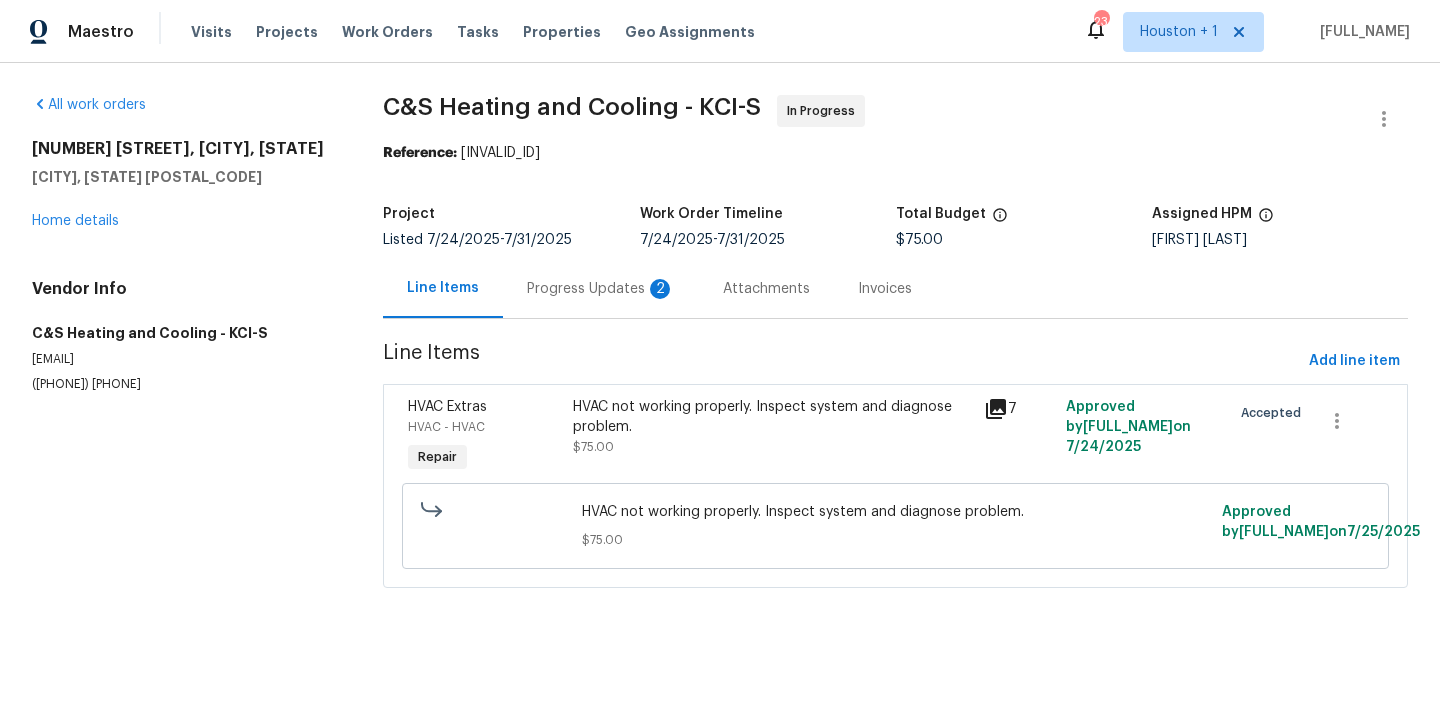 click on "Progress Updates 2" at bounding box center [601, 289] 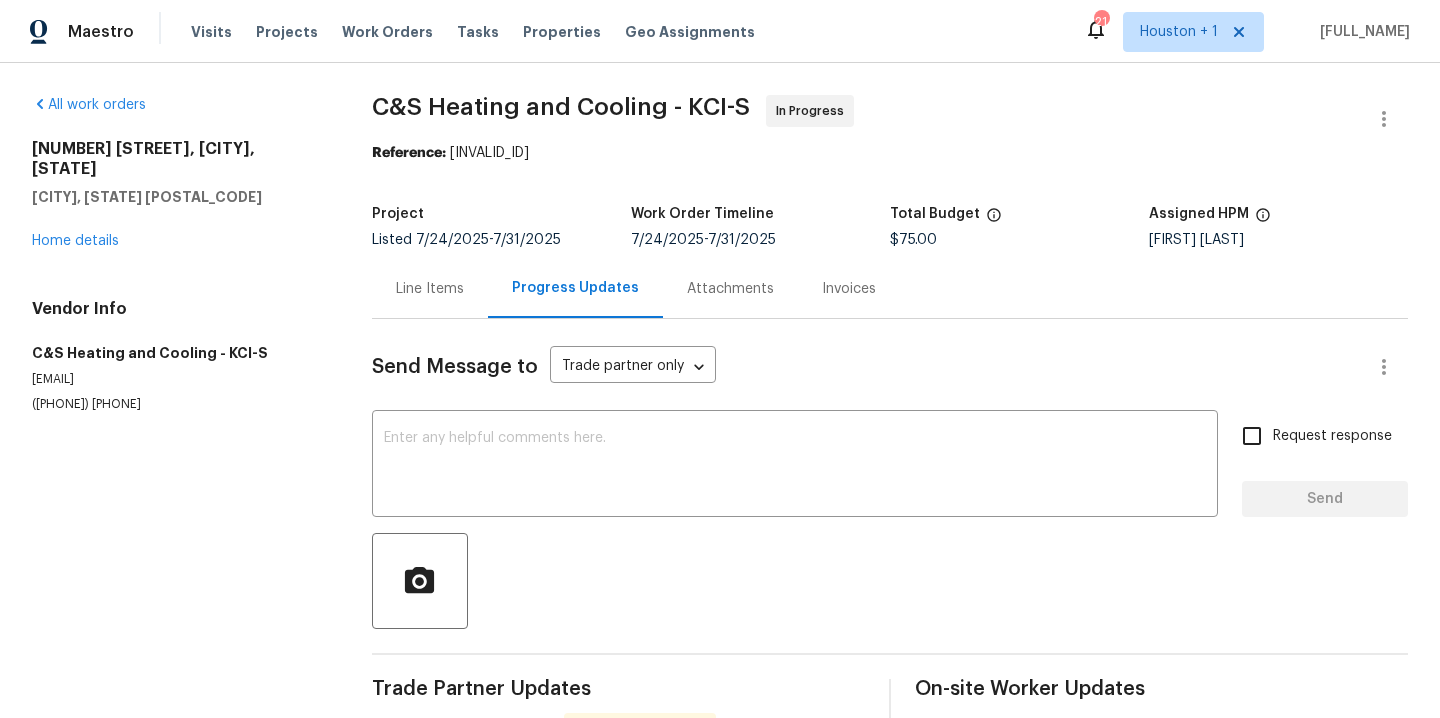 click on "Line Items" at bounding box center [430, 289] 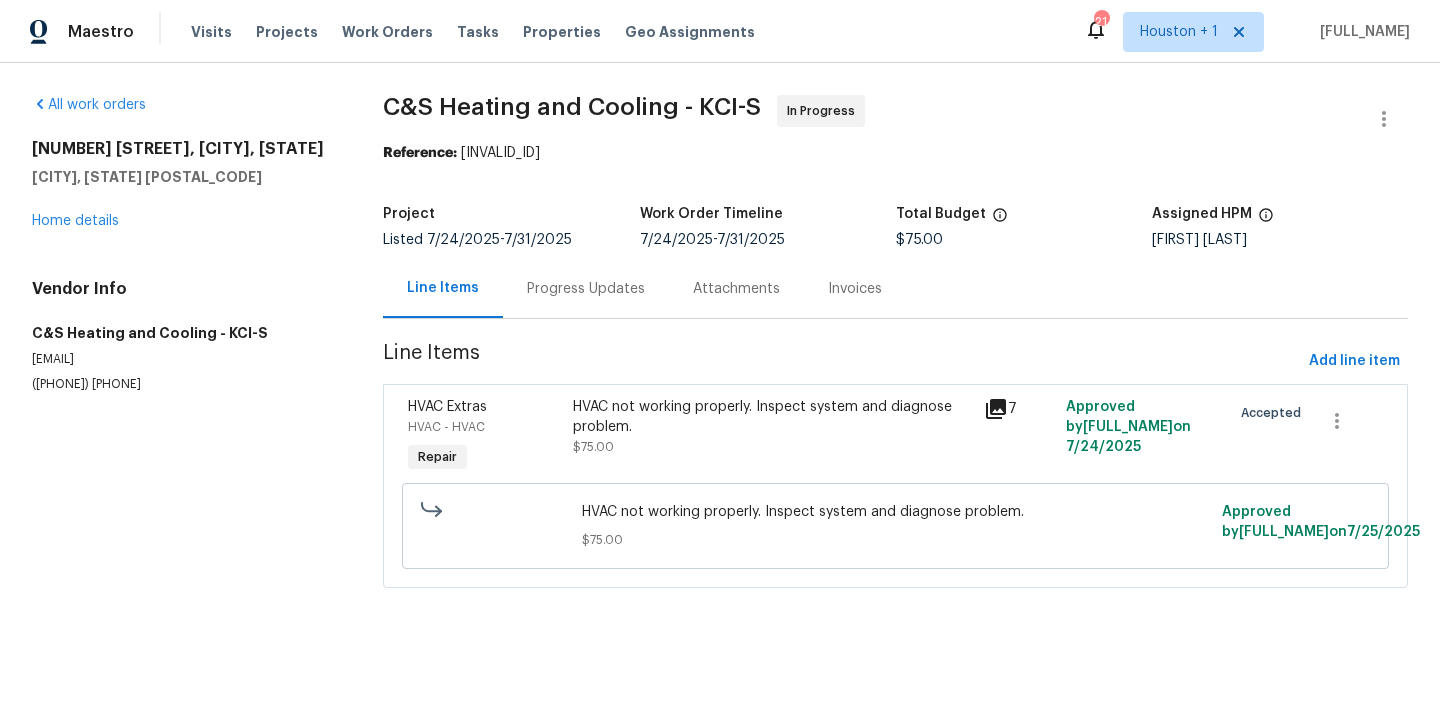 click on "HVAC Extras HVAC - HVAC Repair" at bounding box center (484, 437) 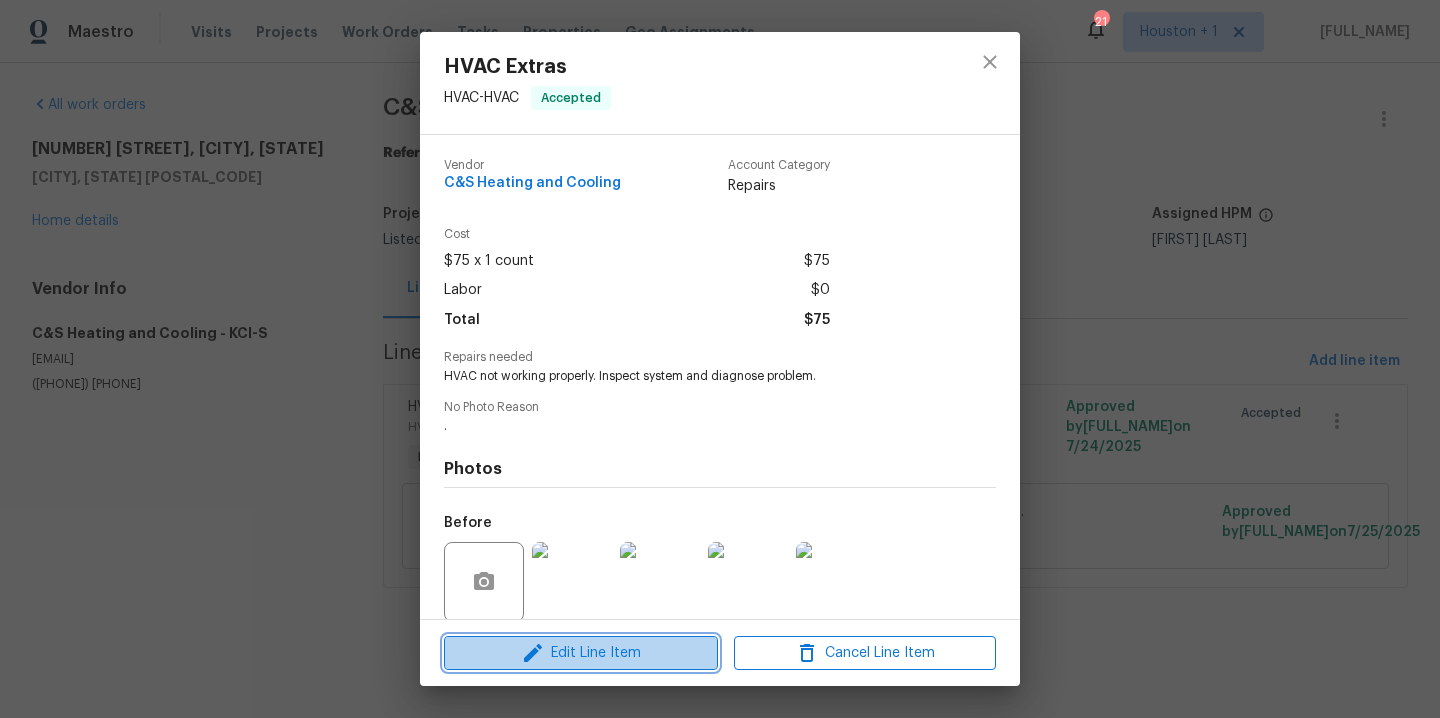 click on "Edit Line Item" at bounding box center [581, 653] 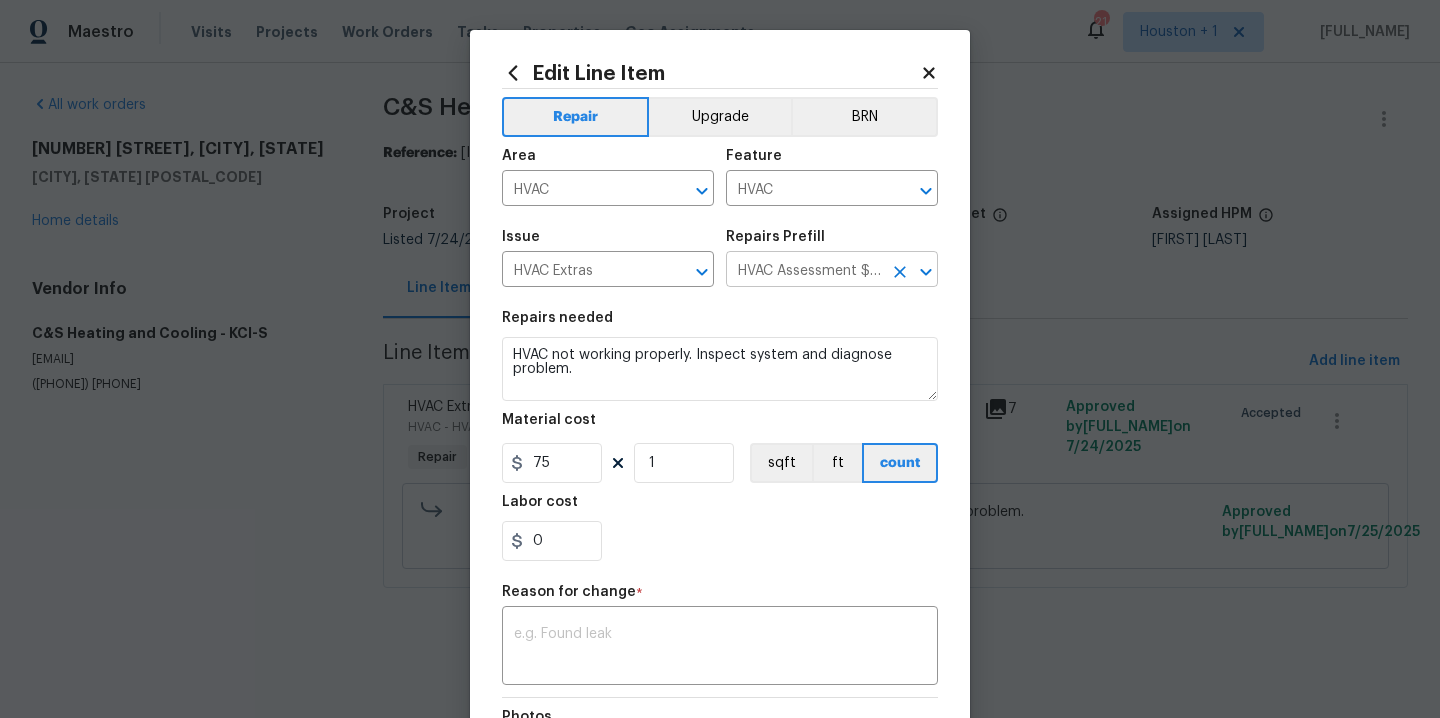 click on "HVAC Assessment $75.00" at bounding box center [804, 271] 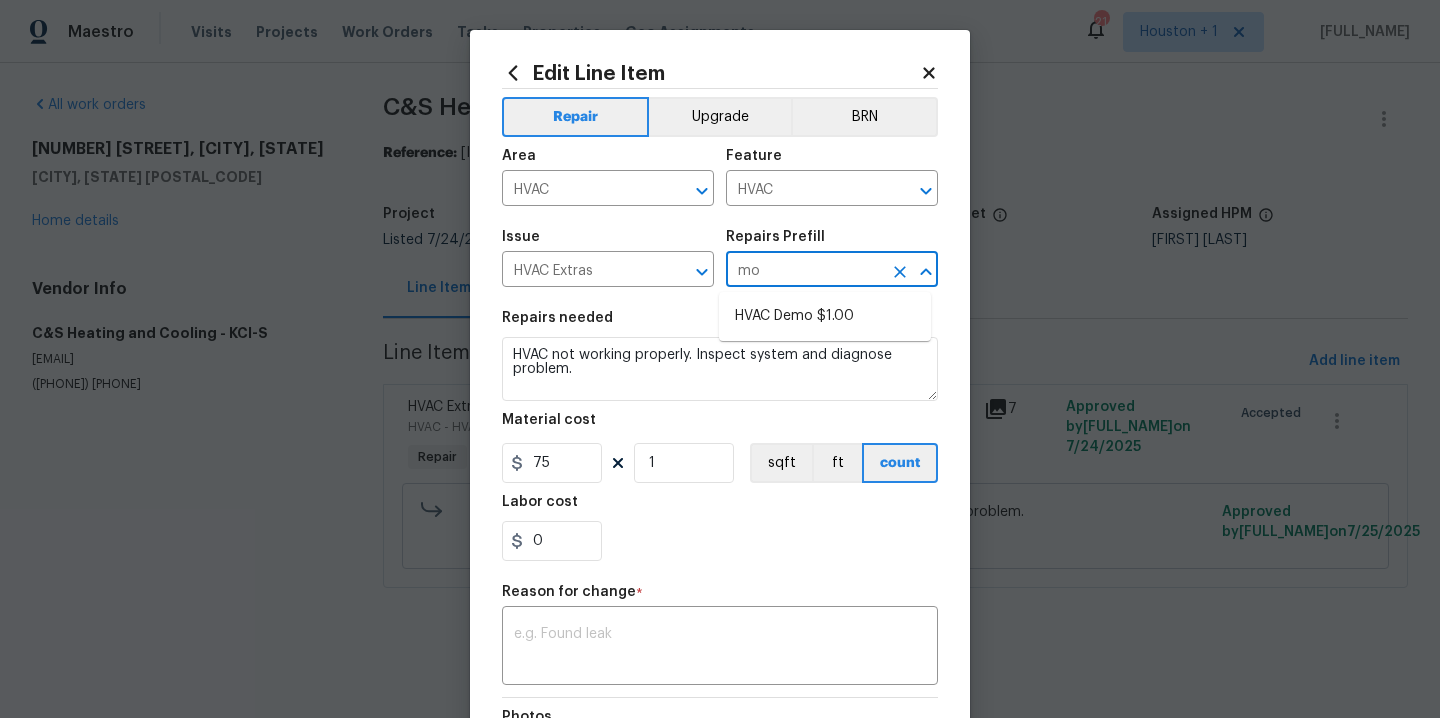 type on "m" 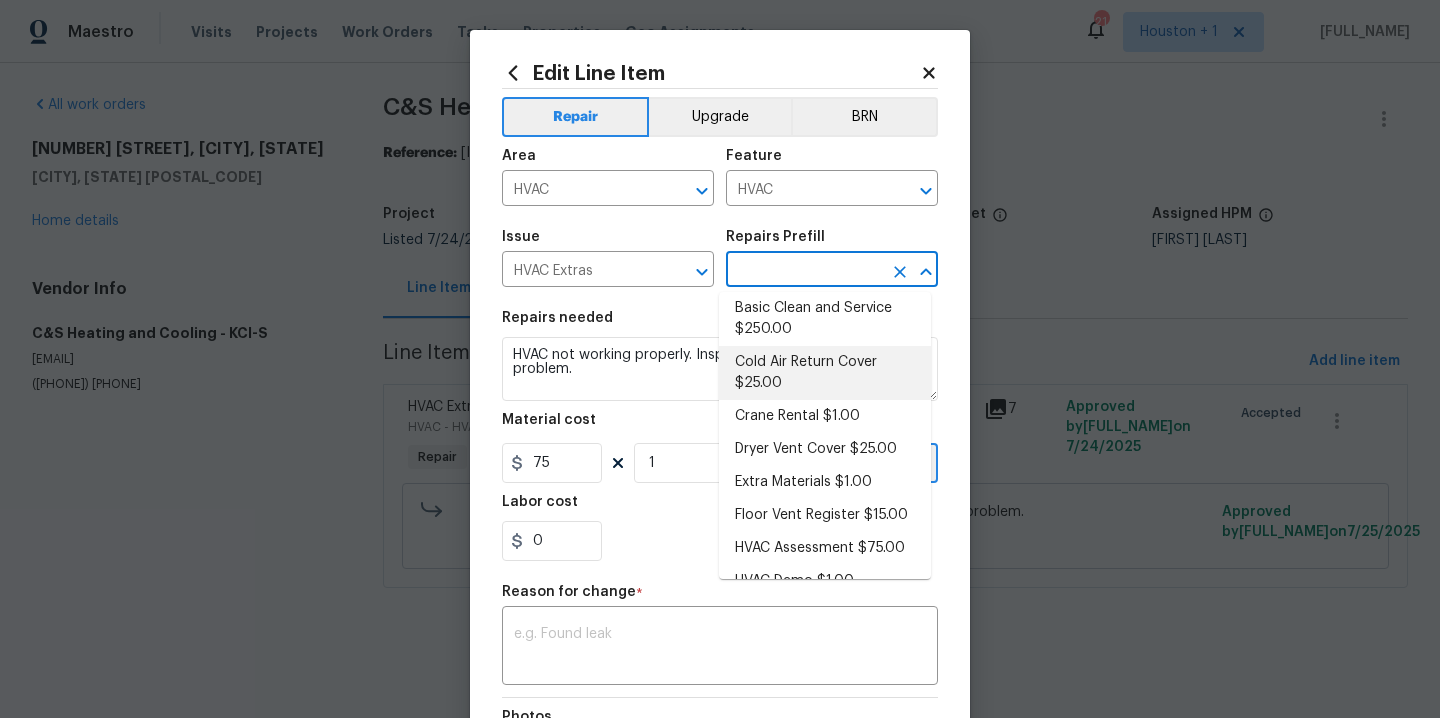 scroll, scrollTop: 0, scrollLeft: 0, axis: both 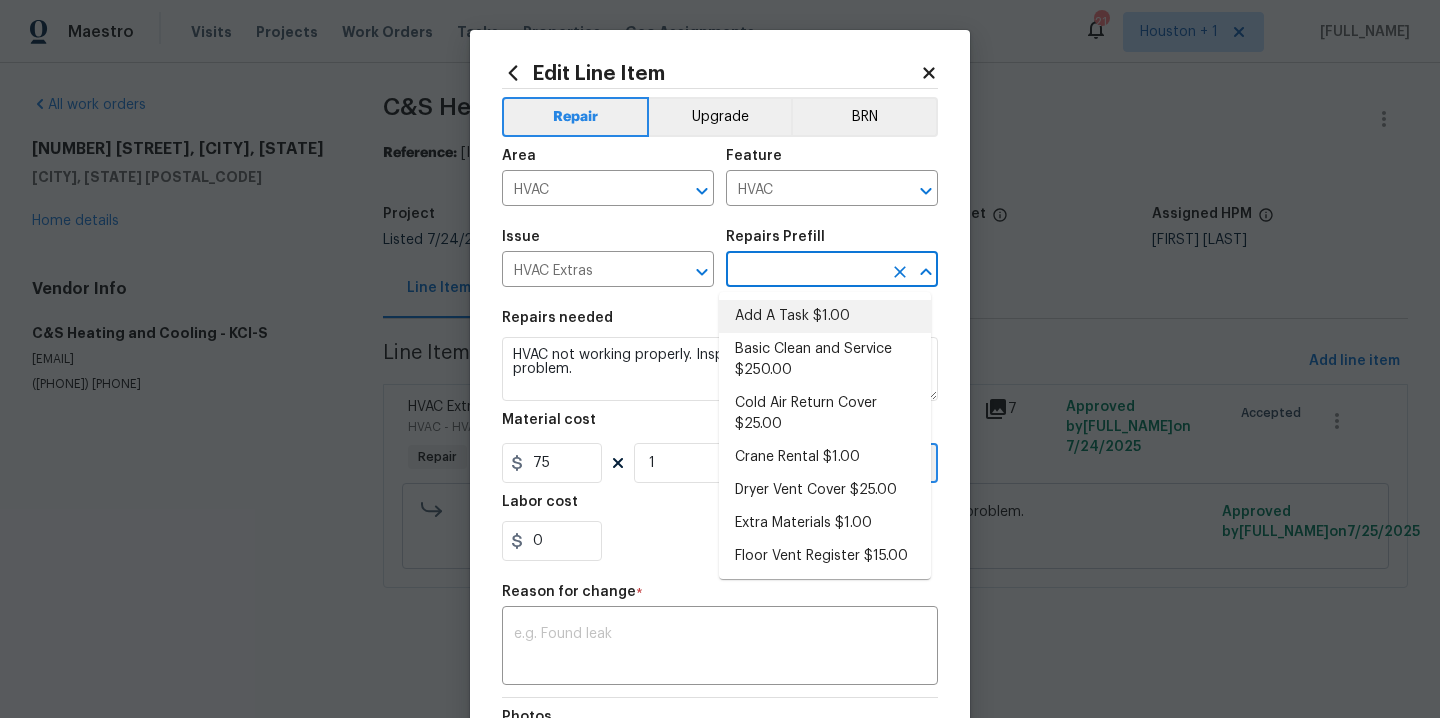 click on "Add A Task $1.00" at bounding box center (825, 316) 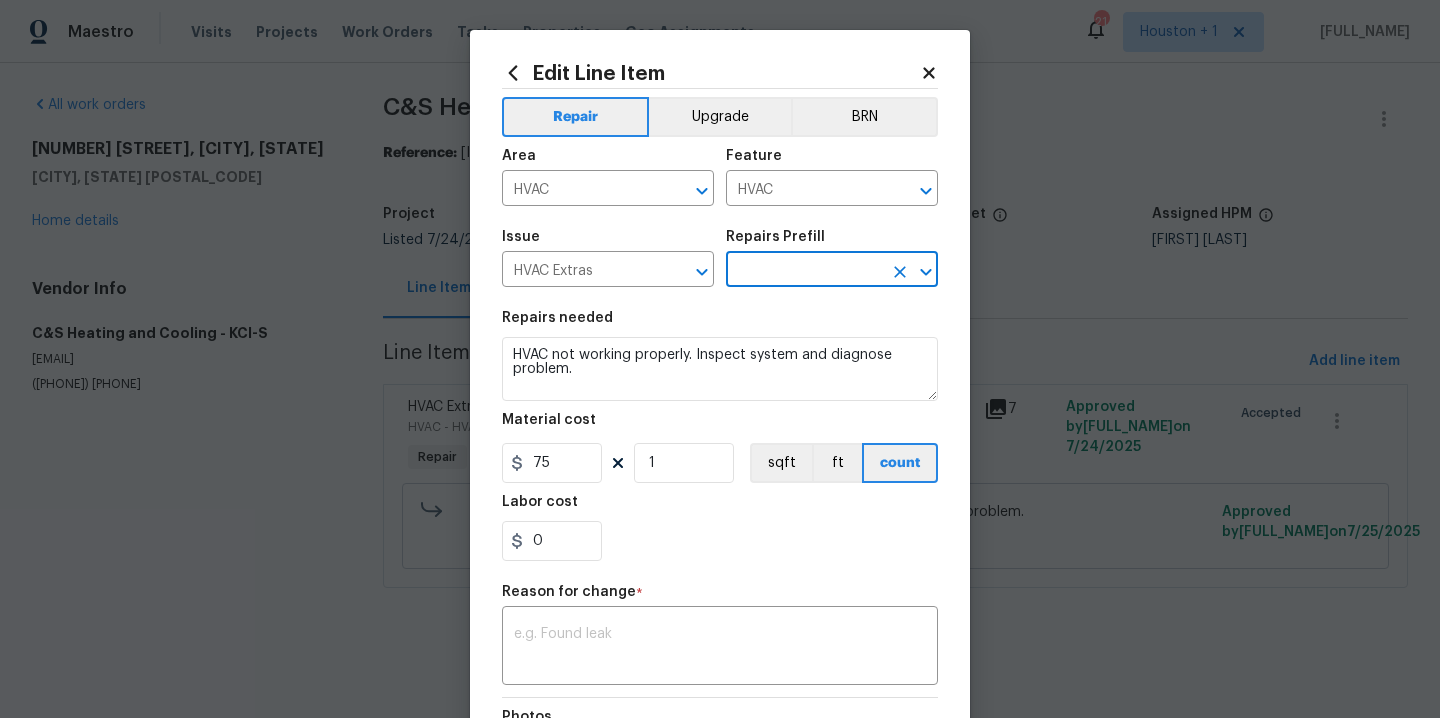 type on "Add A Task $1.00" 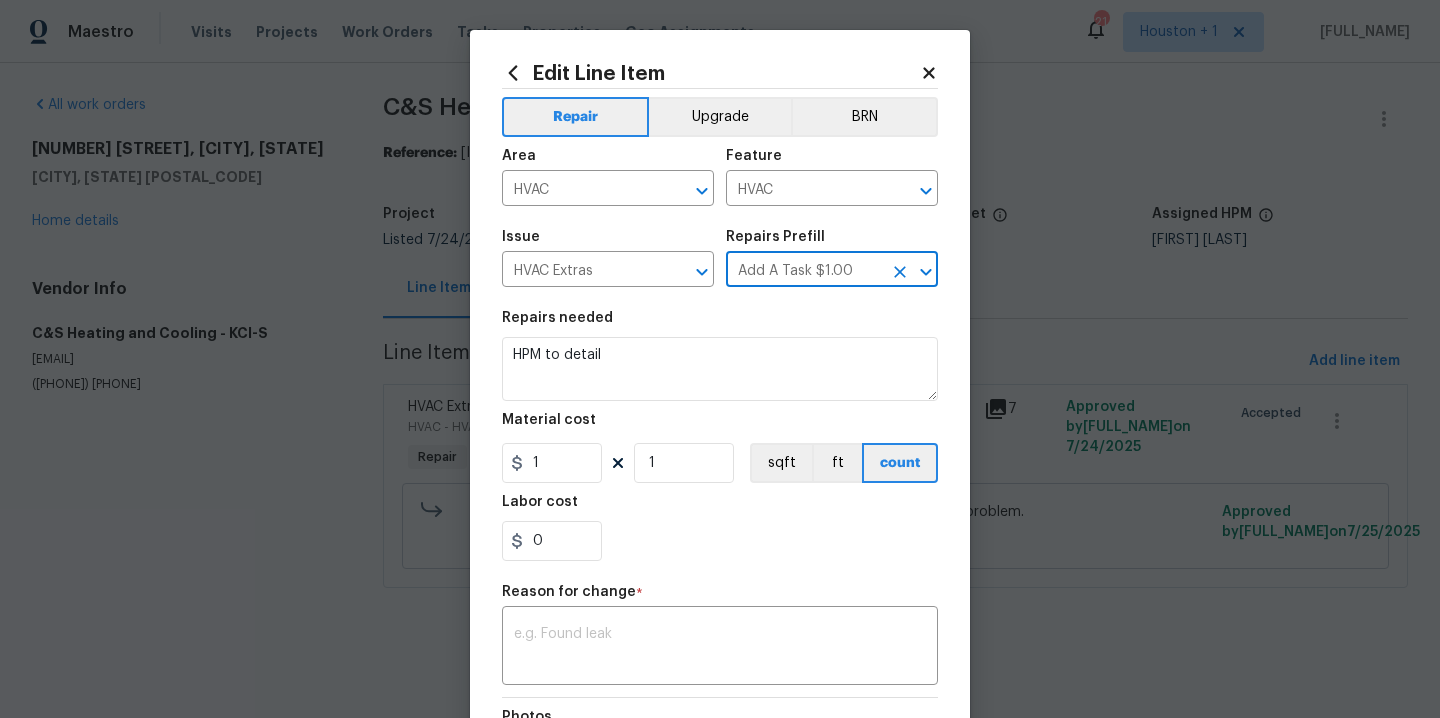 type on "Add A Task $1.00" 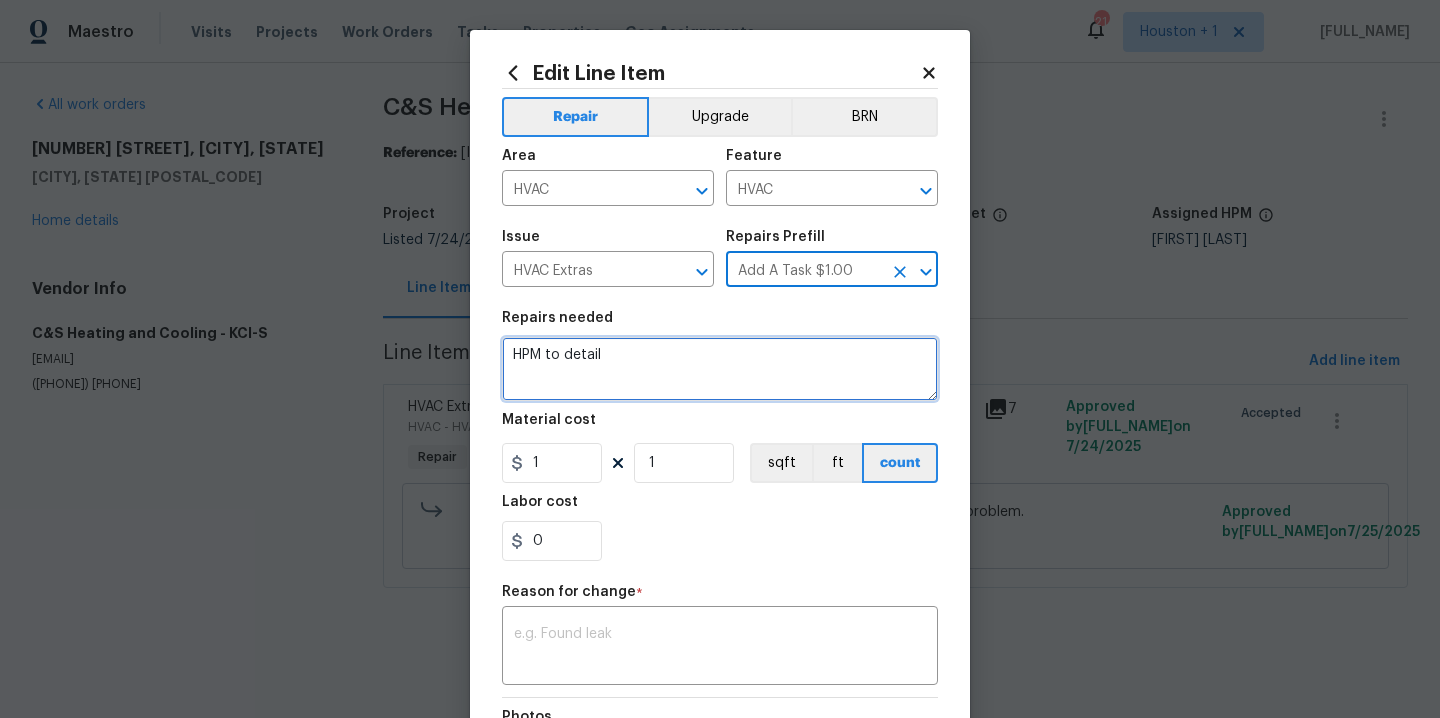 click on "HPM to detail" at bounding box center (720, 369) 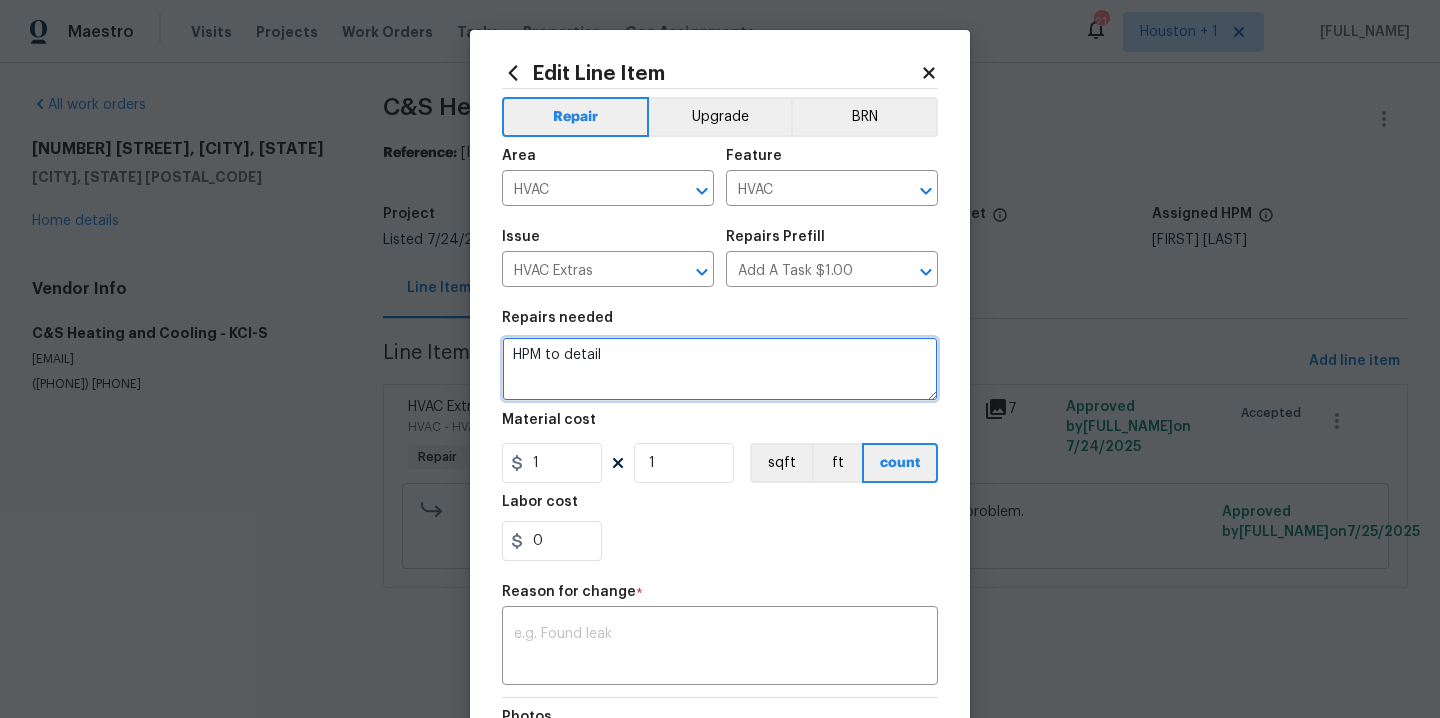 click on "HPM to detail" at bounding box center [720, 369] 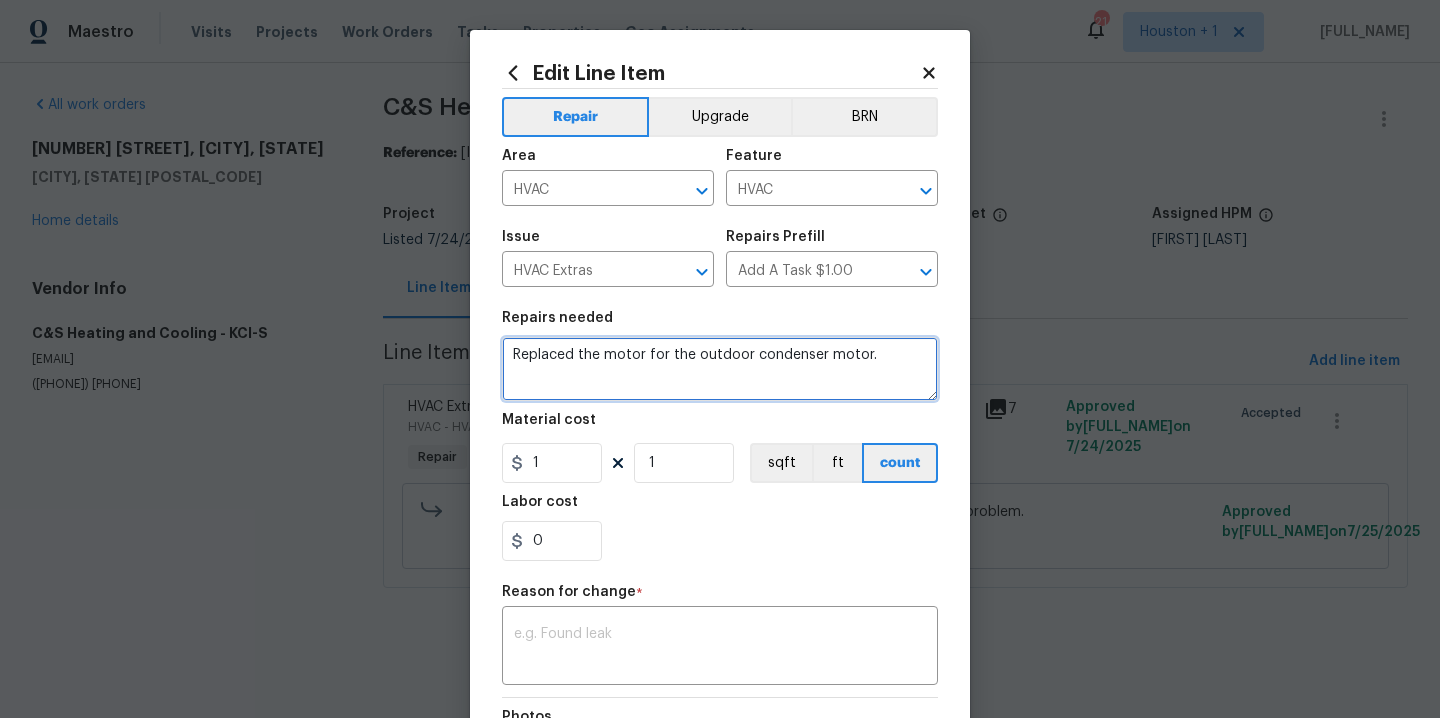 type on "Replaced the motor for the outdoor condenser motor." 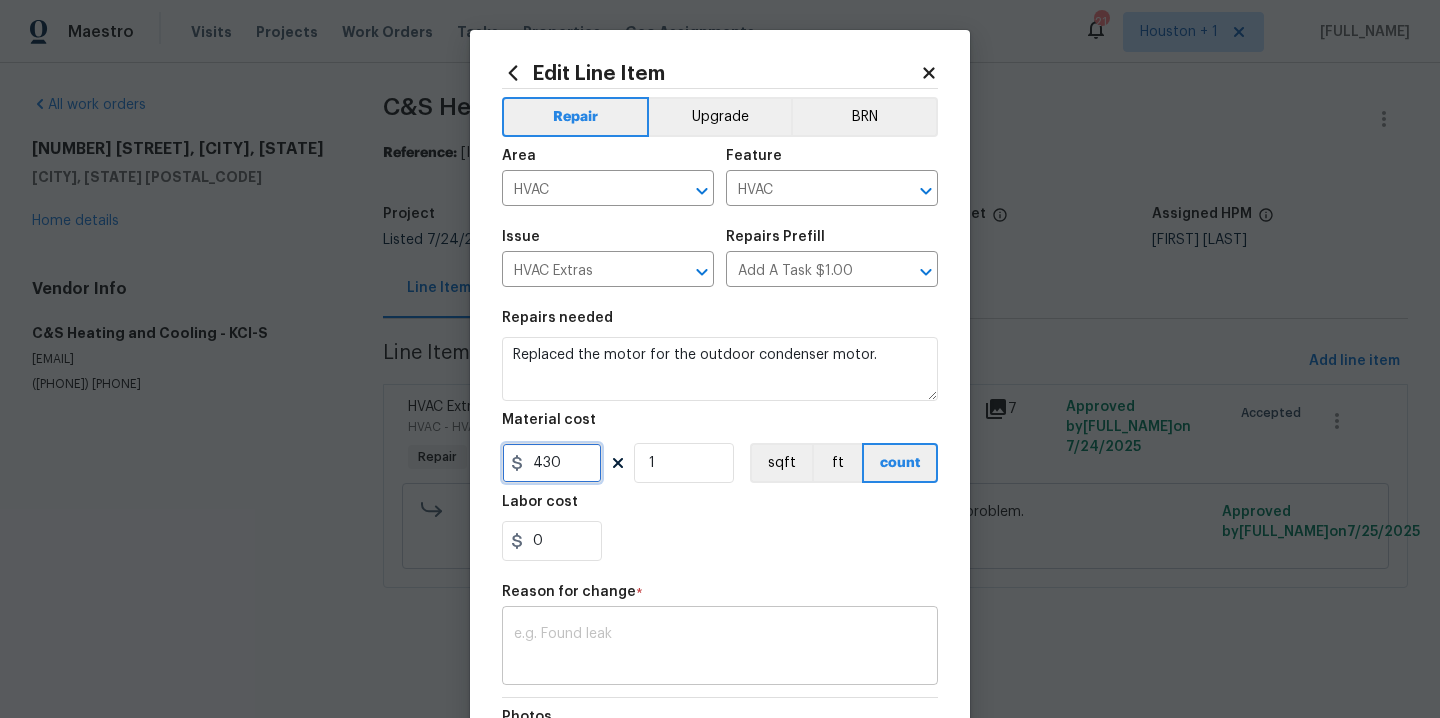 type on "430" 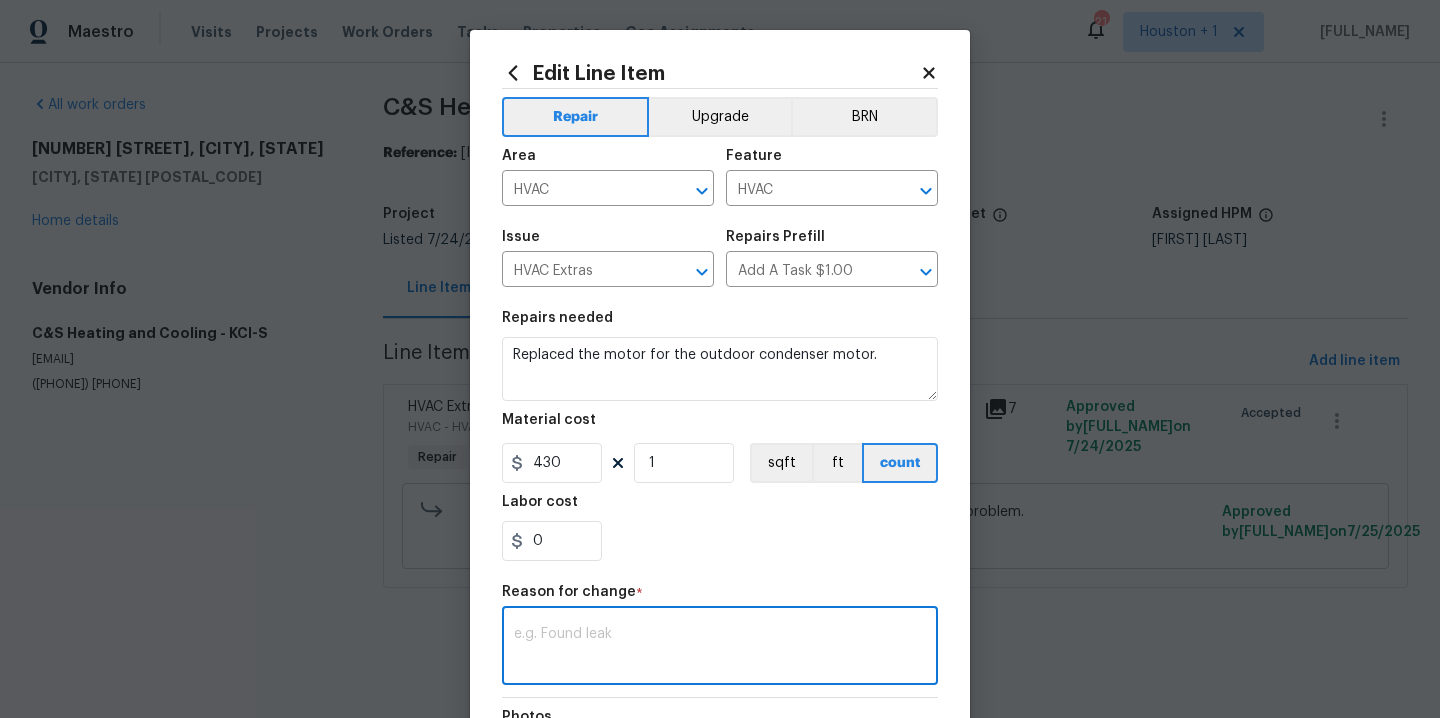 click at bounding box center (720, 648) 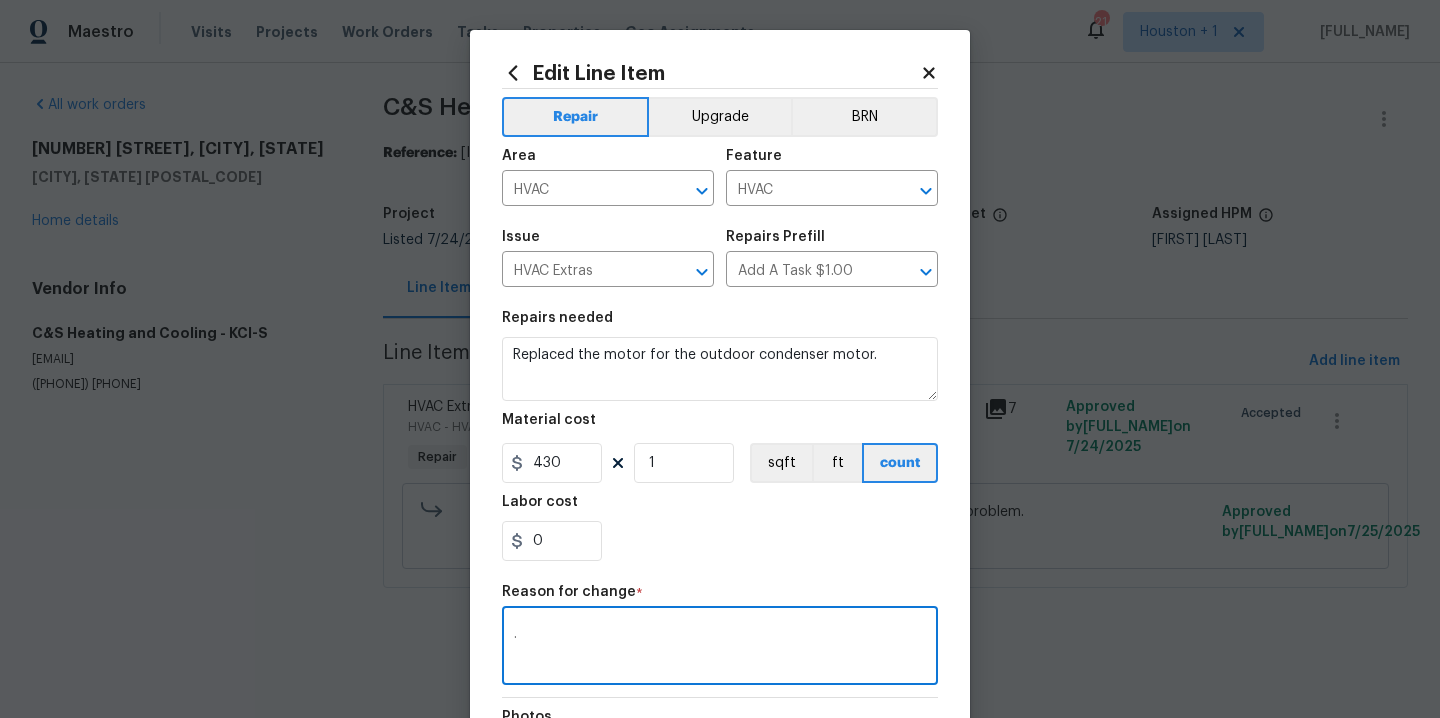 type on "." 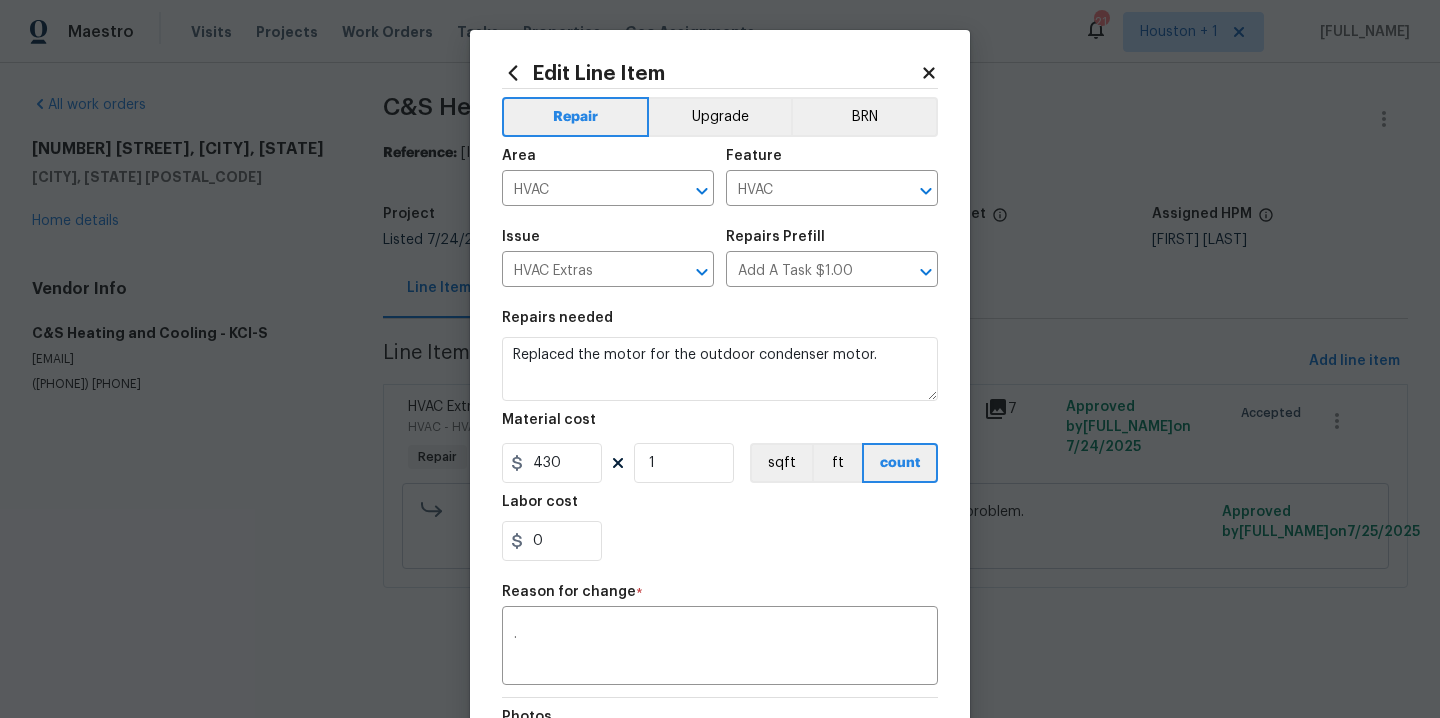 click on "0" at bounding box center (720, 541) 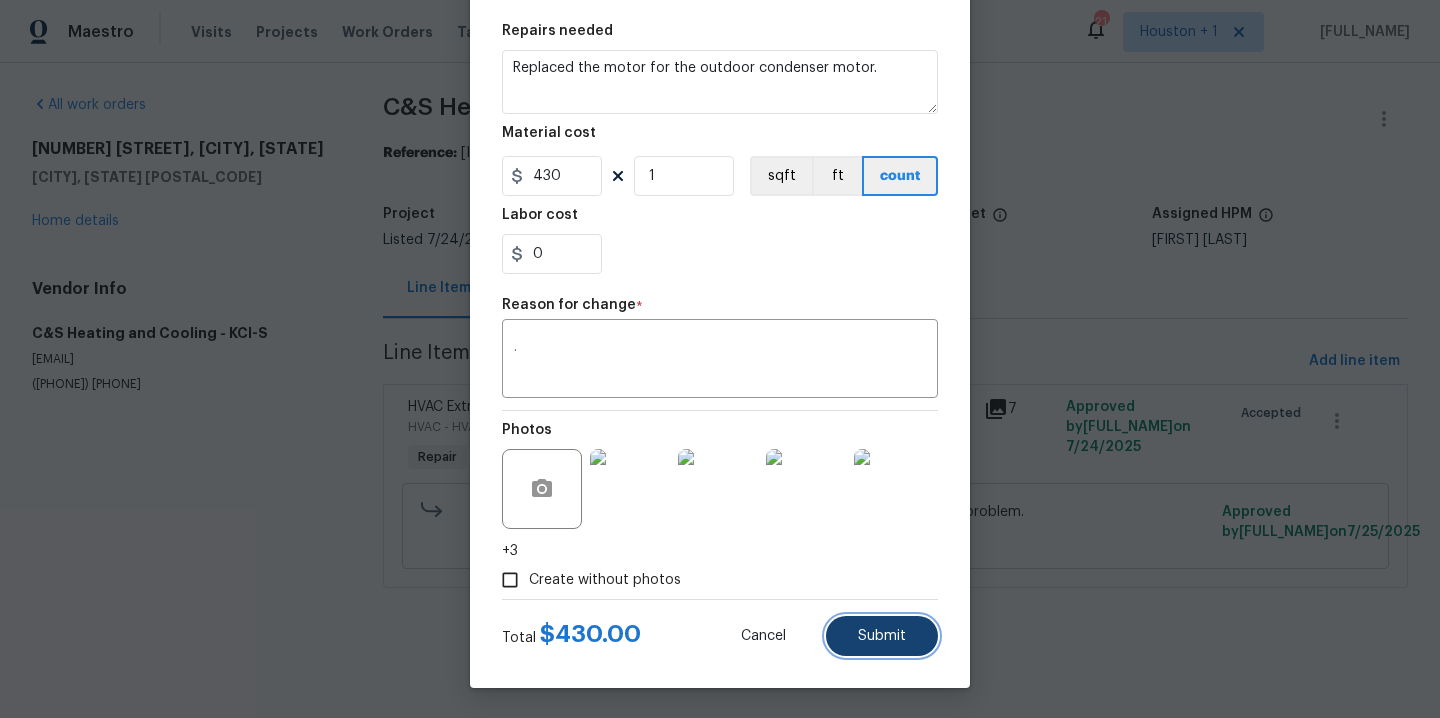 click on "Submit" at bounding box center [882, 636] 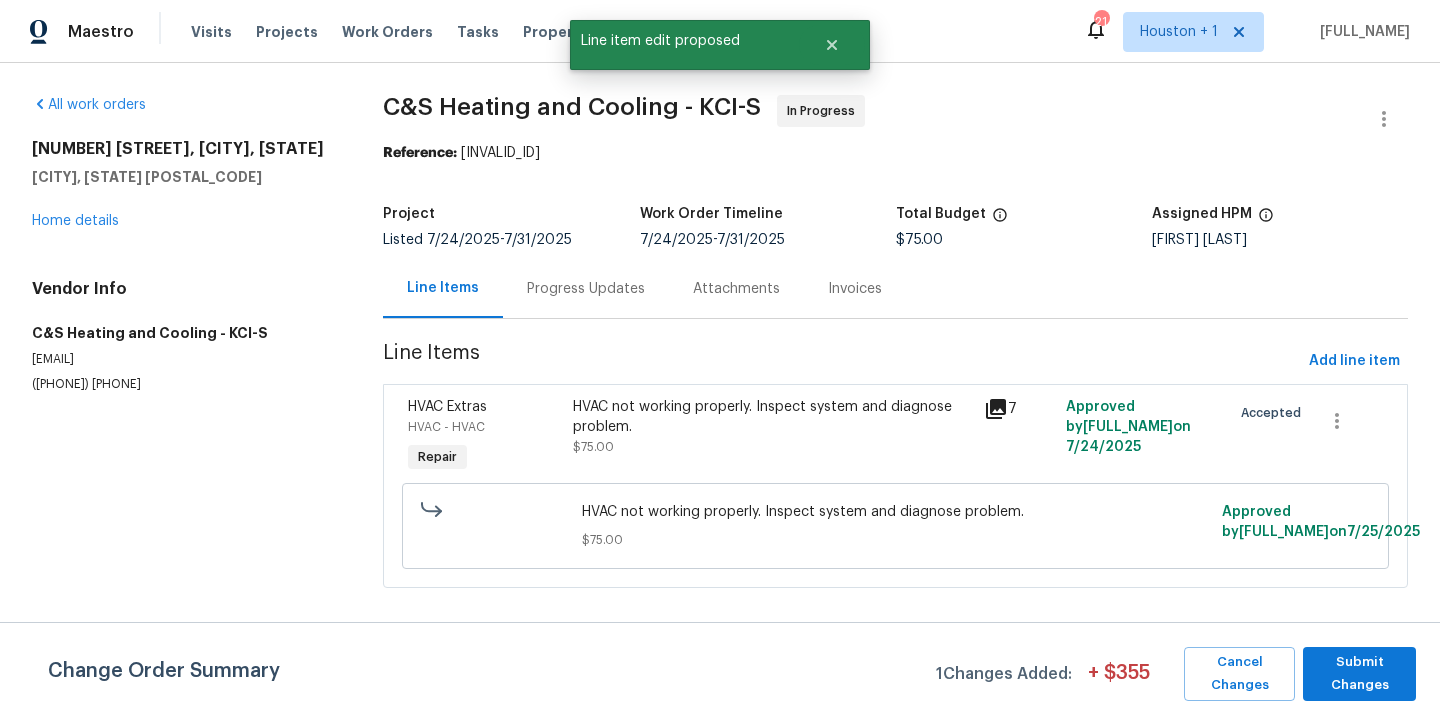 scroll, scrollTop: 0, scrollLeft: 0, axis: both 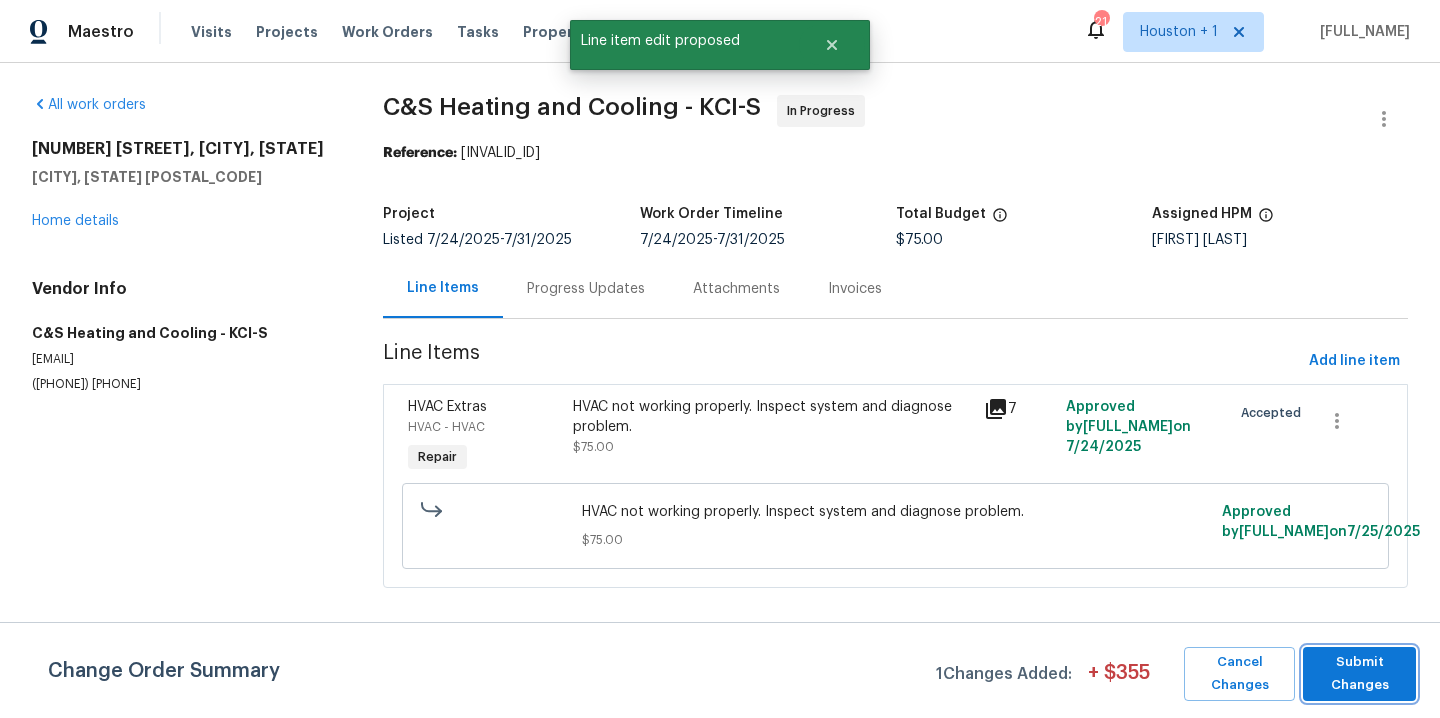 click on "Submit Changes" at bounding box center [1359, 674] 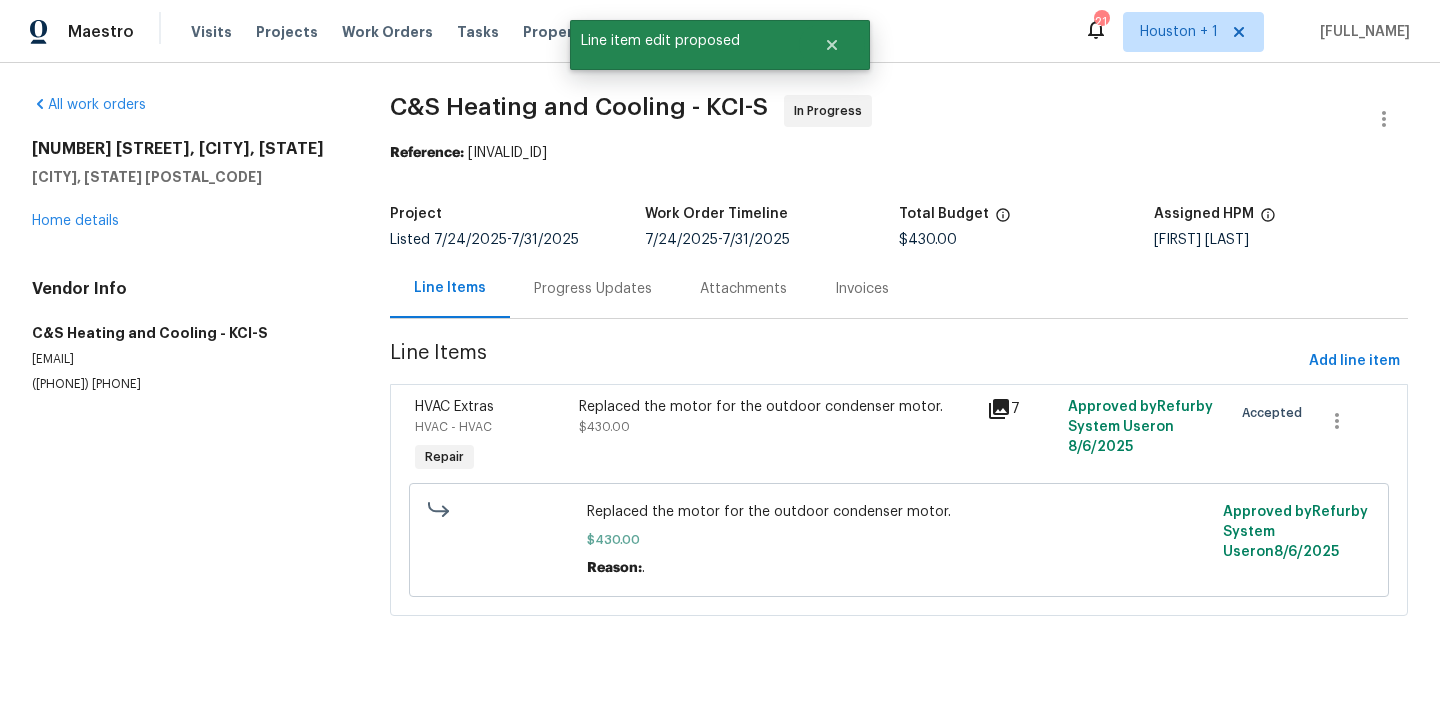click on "Progress Updates" at bounding box center [593, 288] 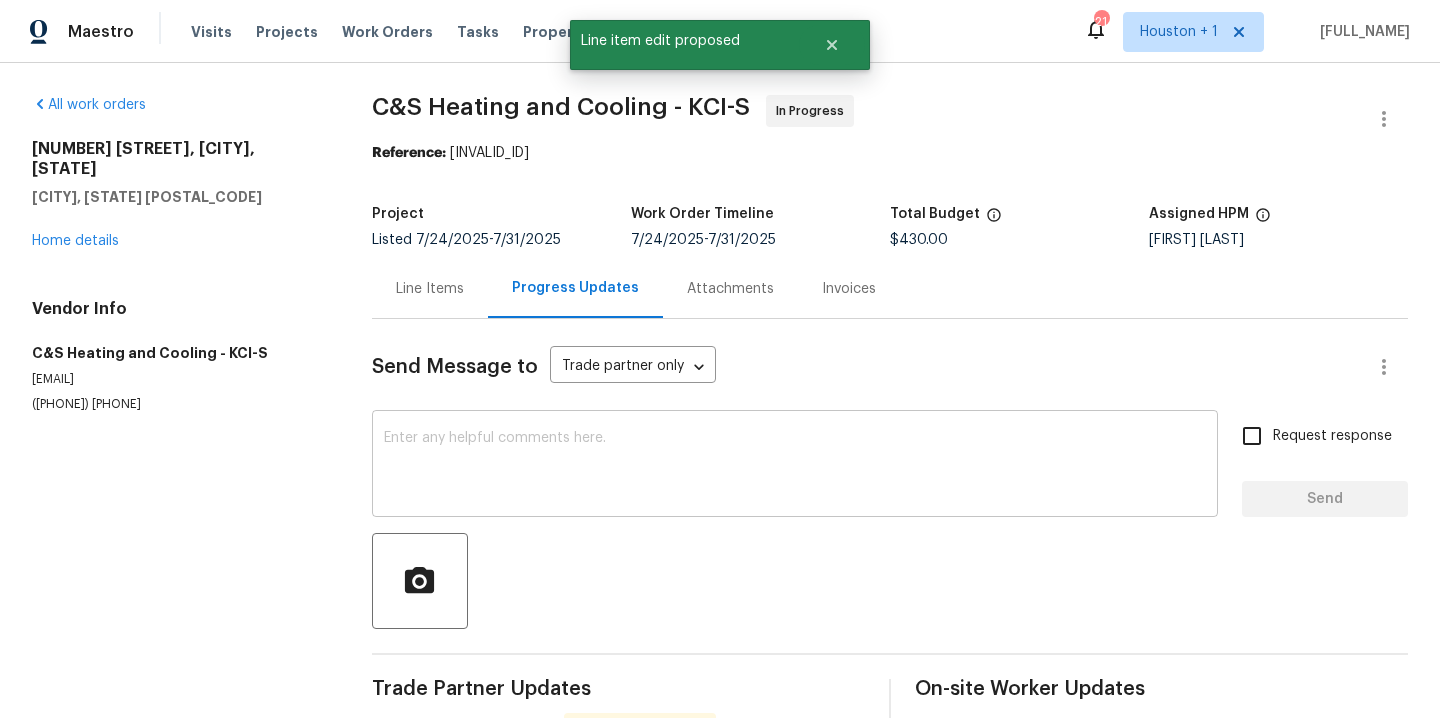 click at bounding box center (795, 466) 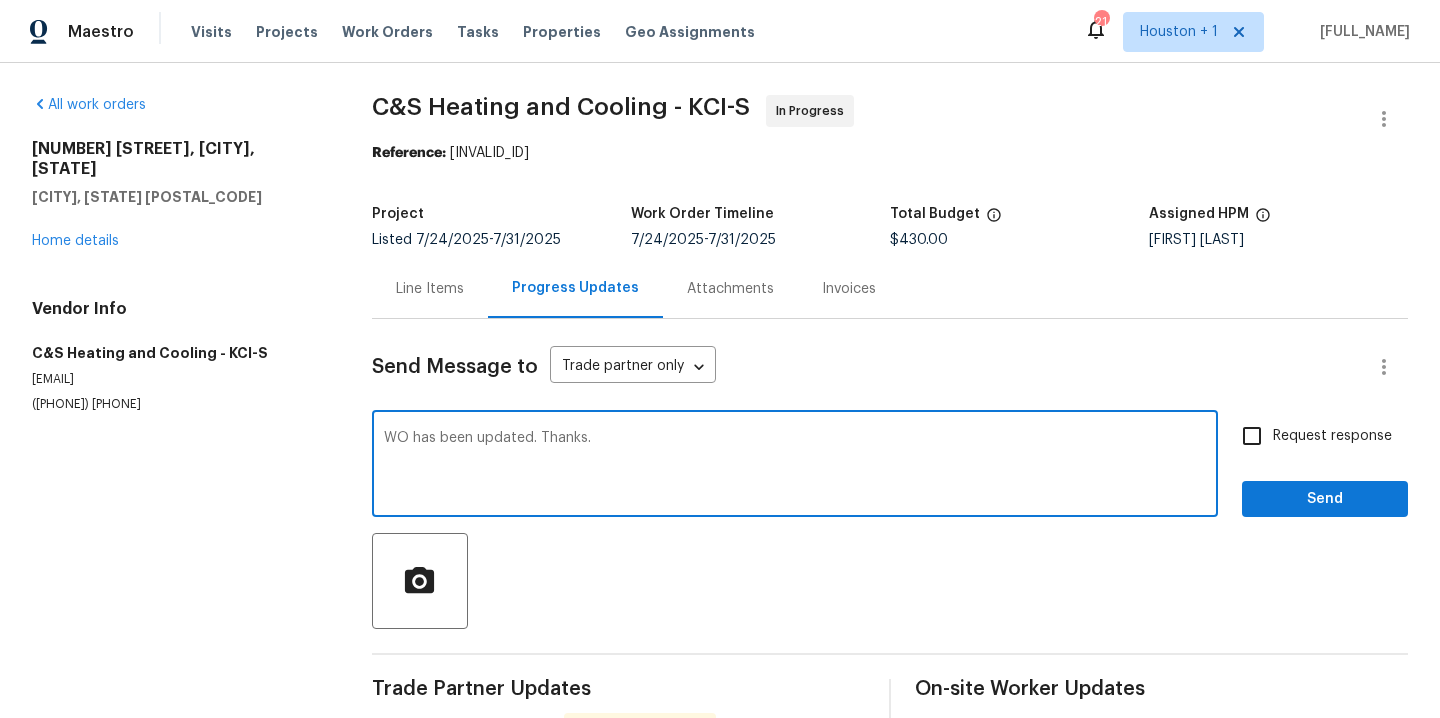 type on "WO has been updated. Thanks." 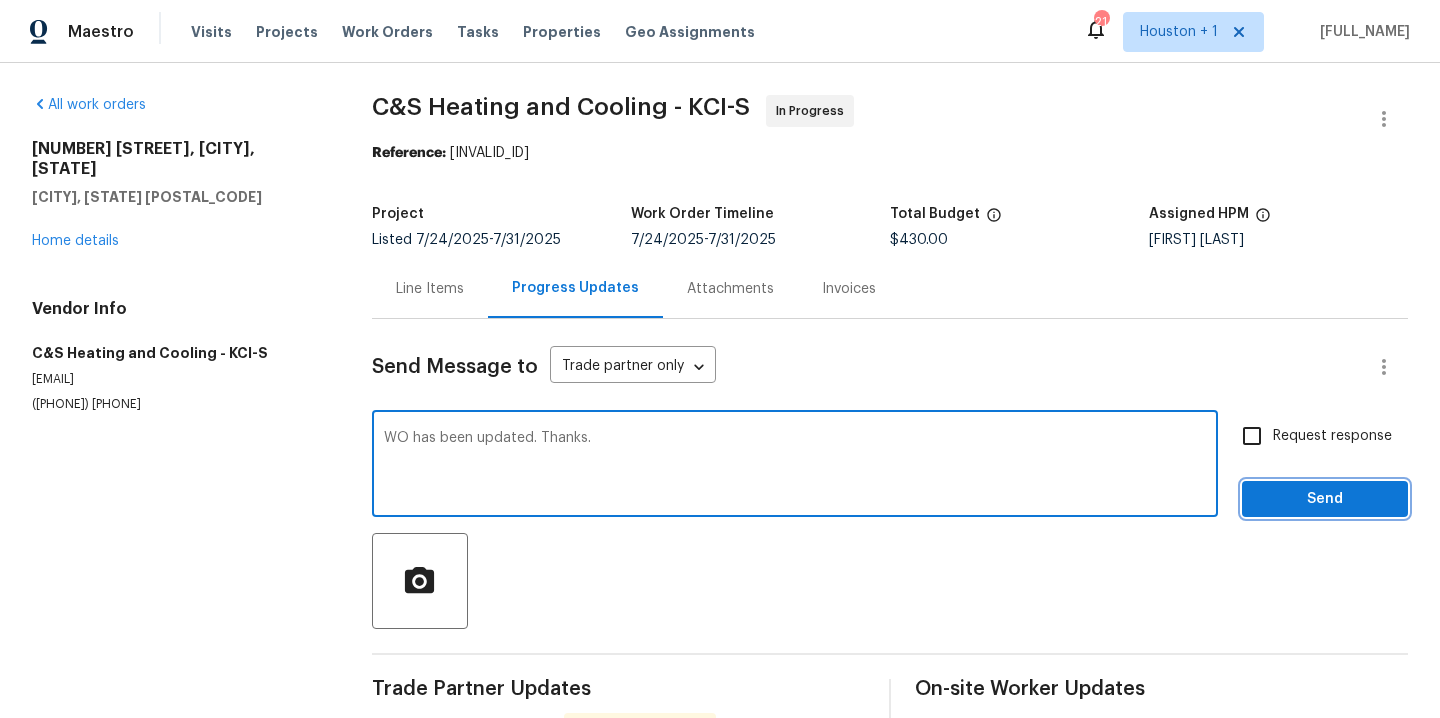 click on "Send" at bounding box center (1325, 499) 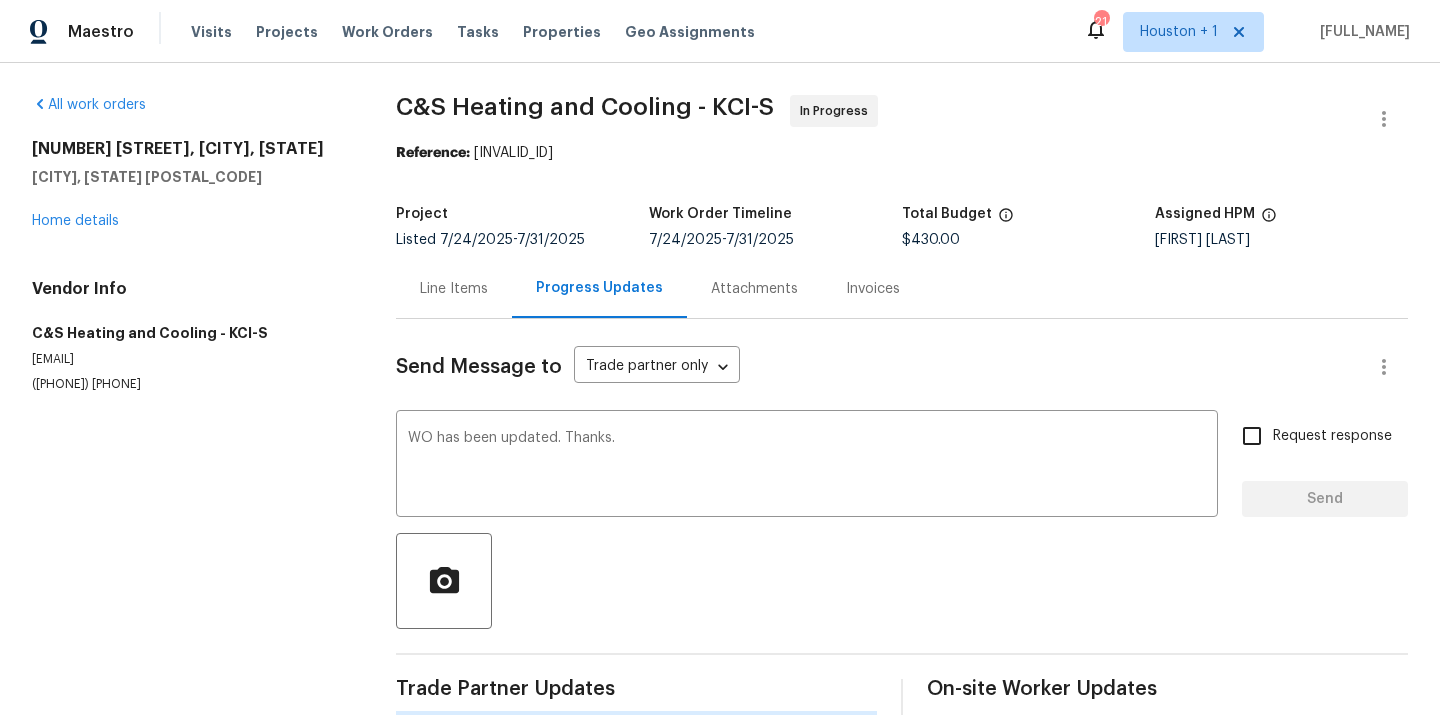 type 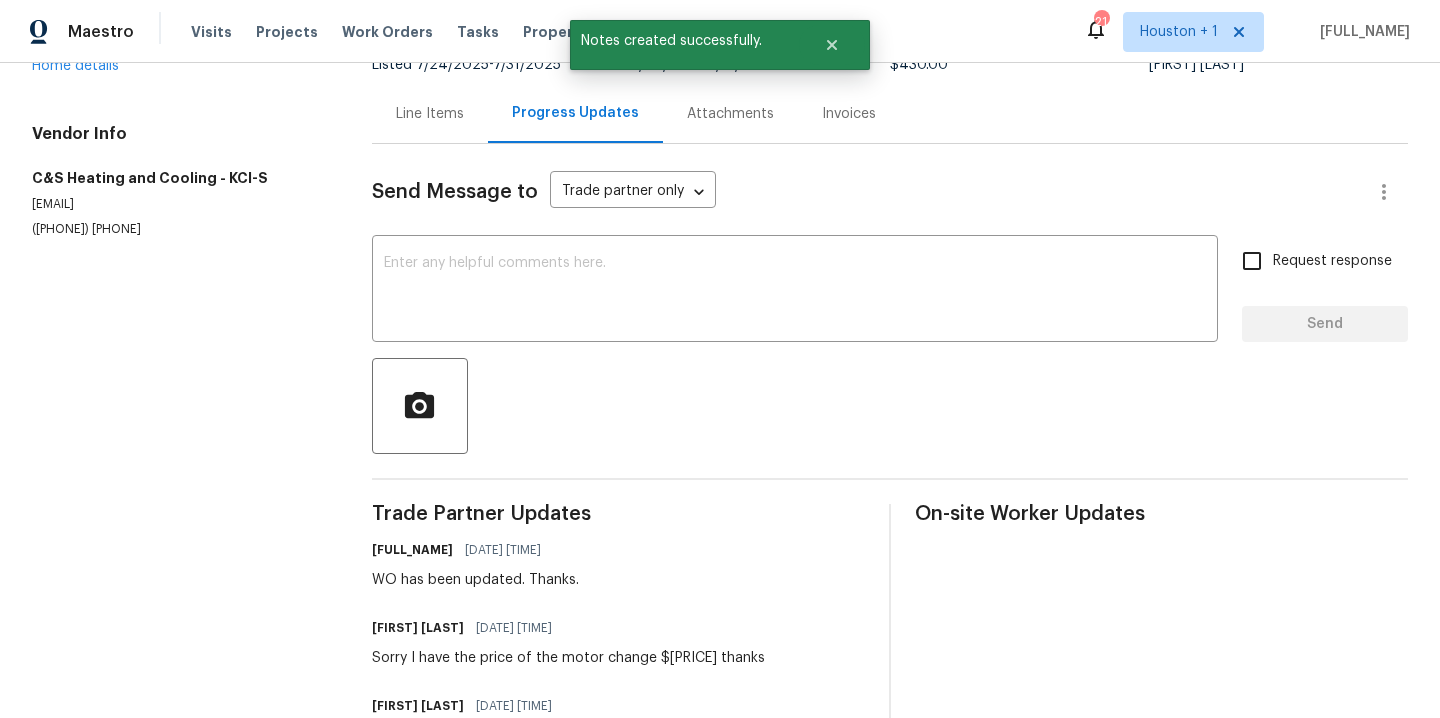 scroll, scrollTop: 0, scrollLeft: 0, axis: both 